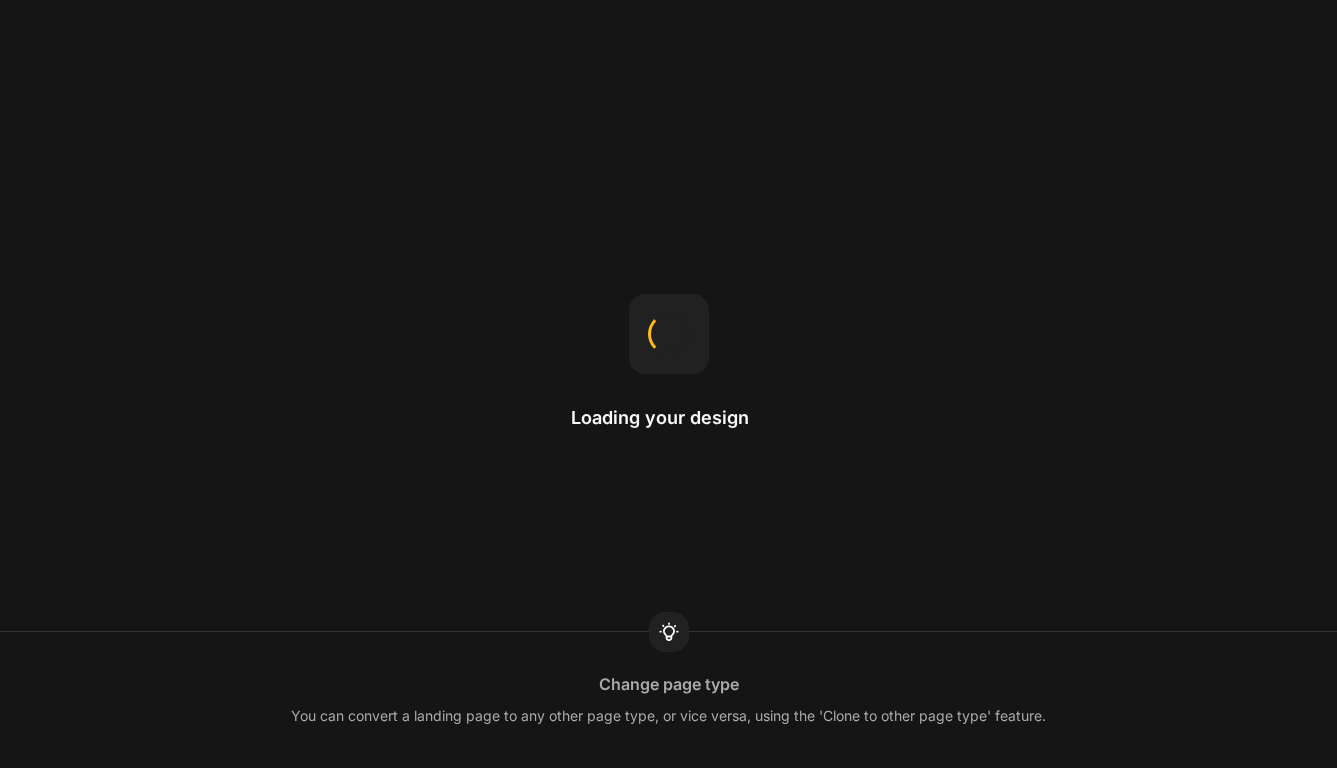 scroll, scrollTop: 0, scrollLeft: 0, axis: both 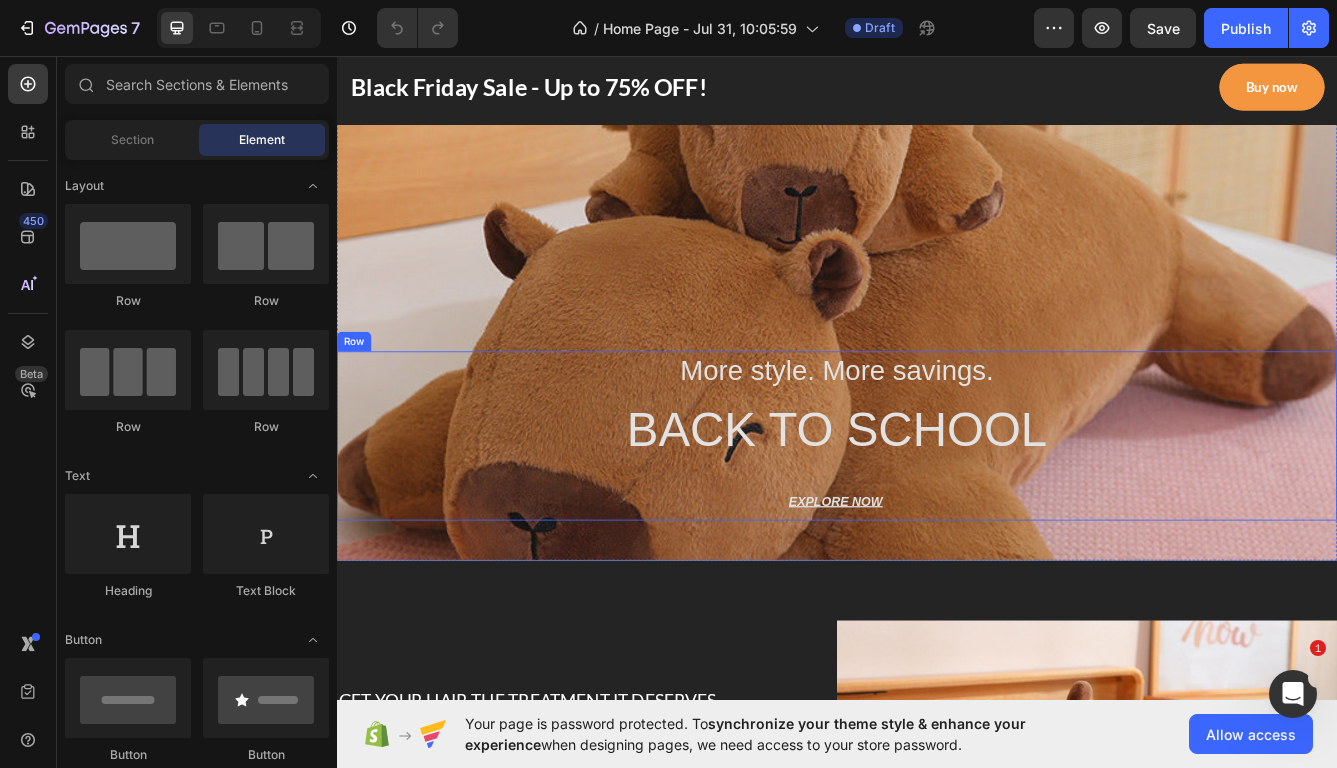 click on "More style. More savings. Heading BACK TO SCHOOL Heading EXPLORE NOW Button" at bounding box center (937, 513) 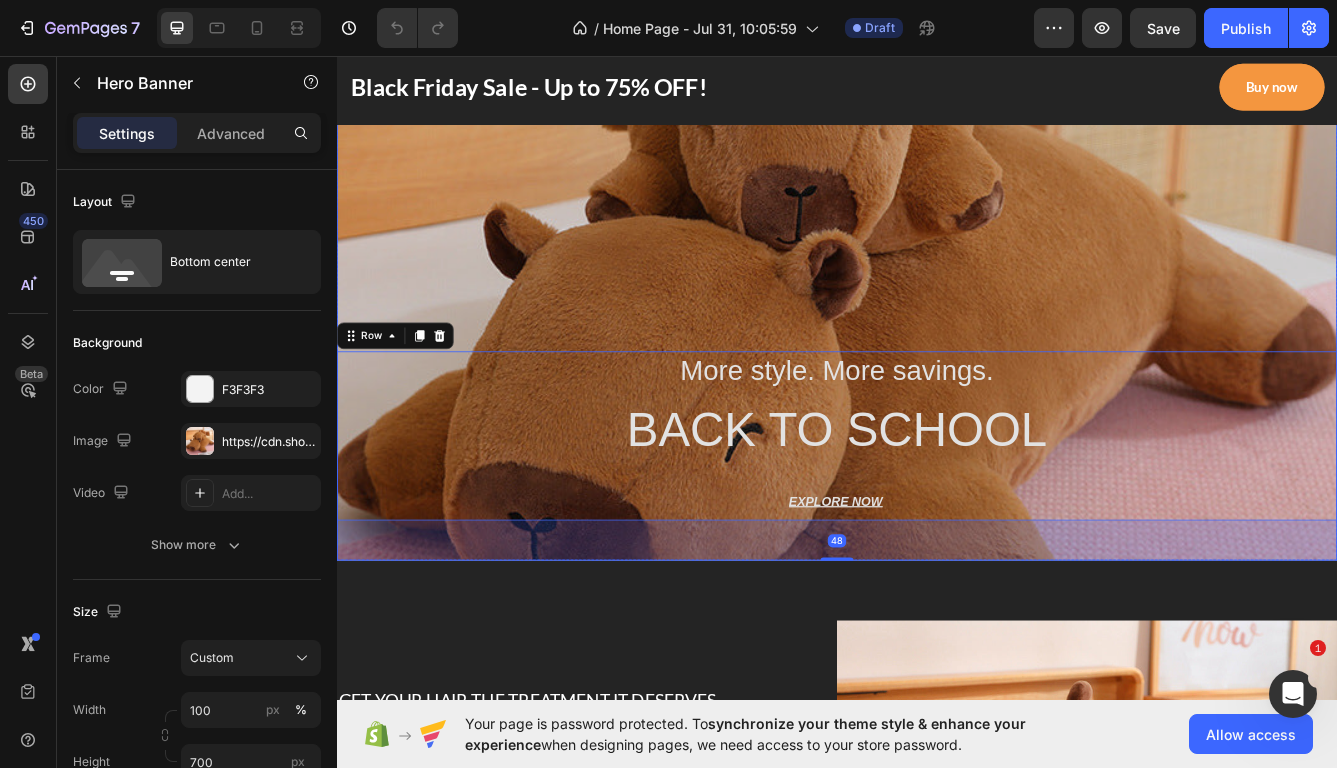 click at bounding box center [937, 312] 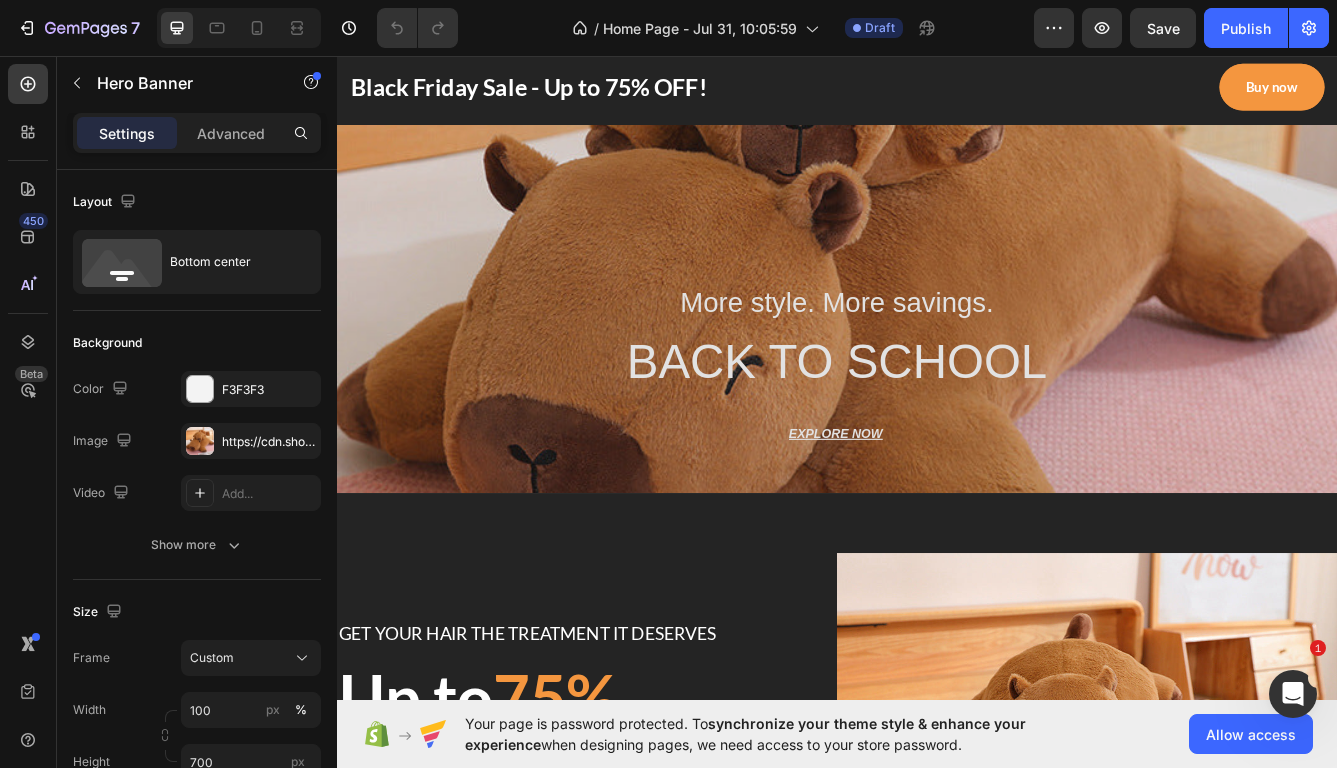 scroll, scrollTop: 0, scrollLeft: 0, axis: both 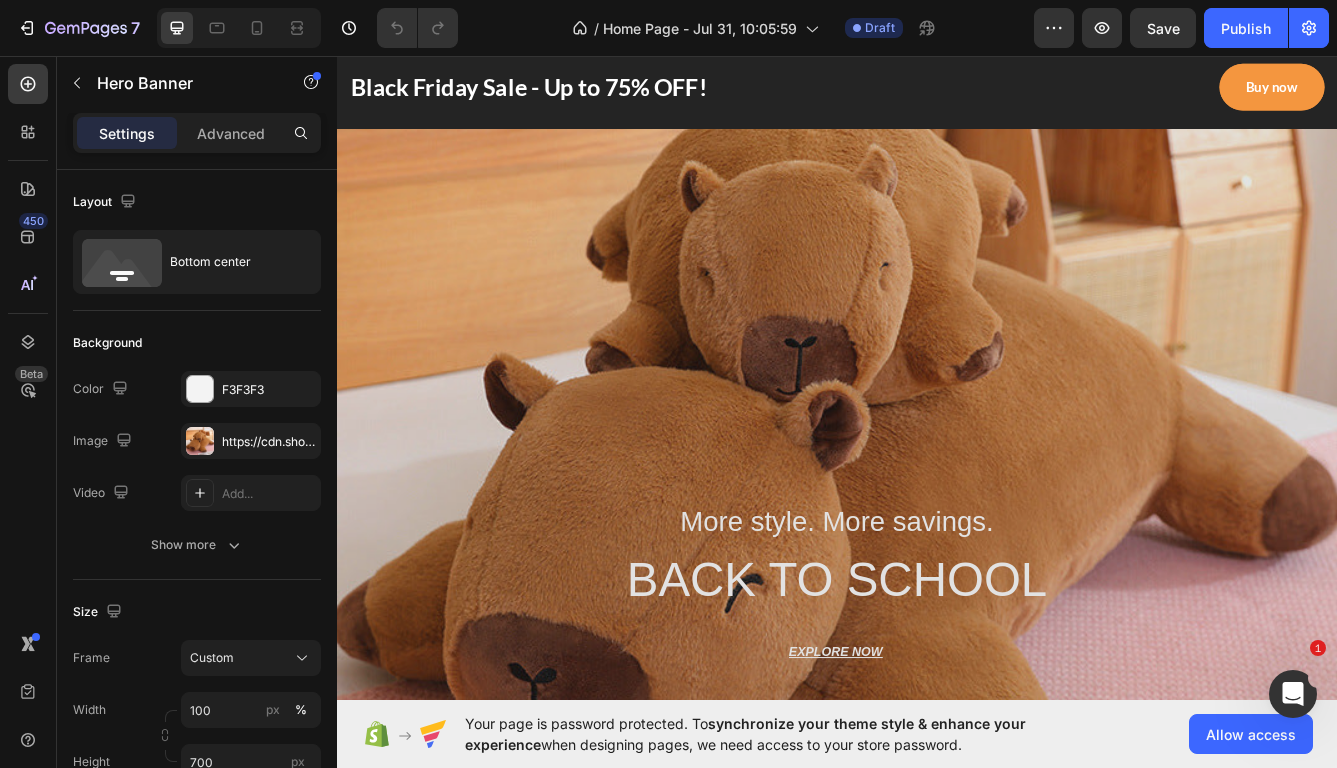 click at bounding box center (937, 493) 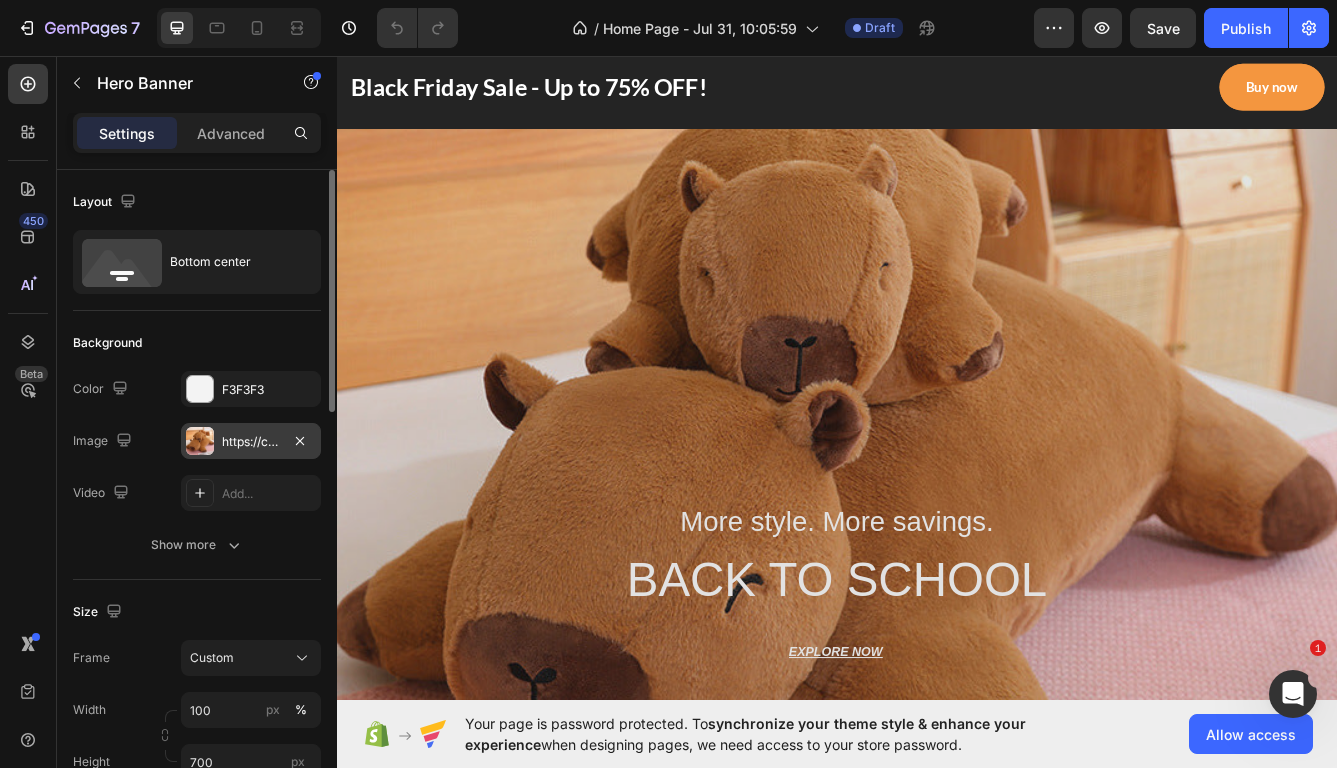 click at bounding box center [200, 441] 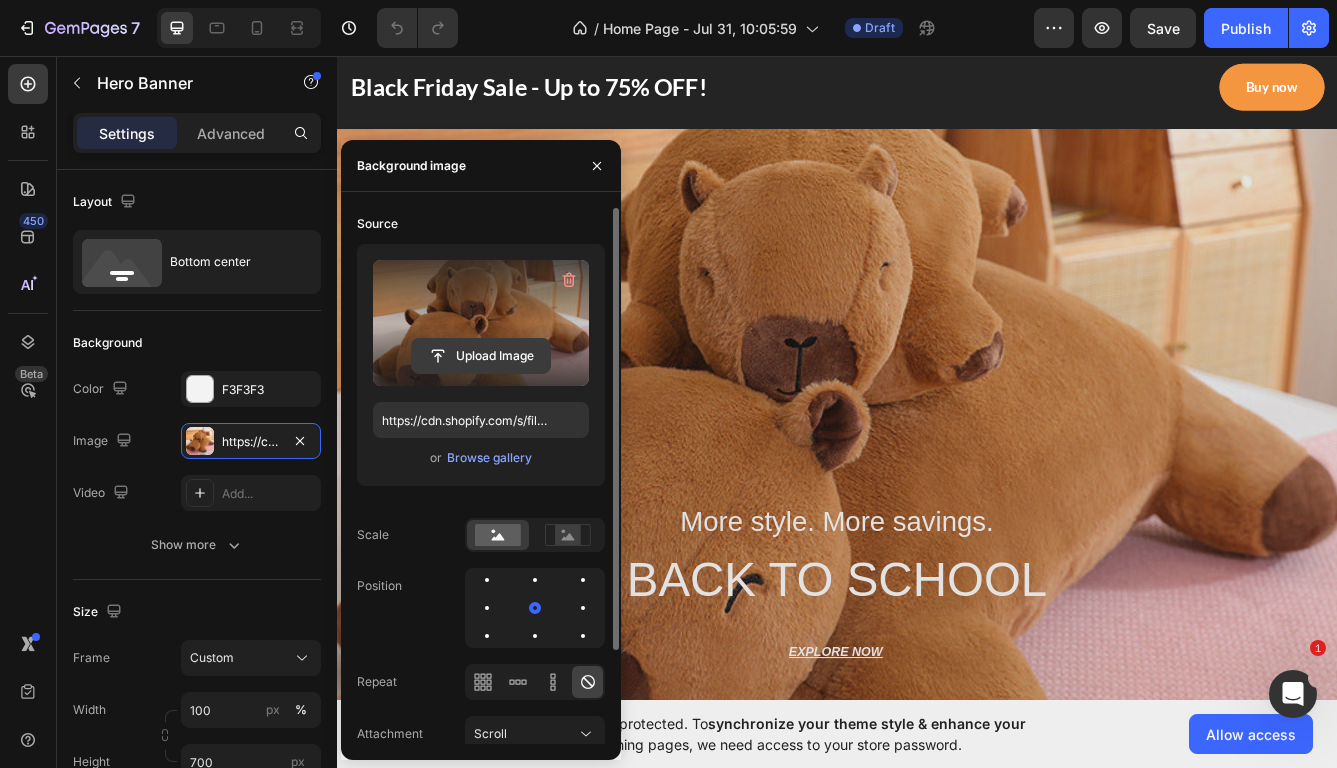 click 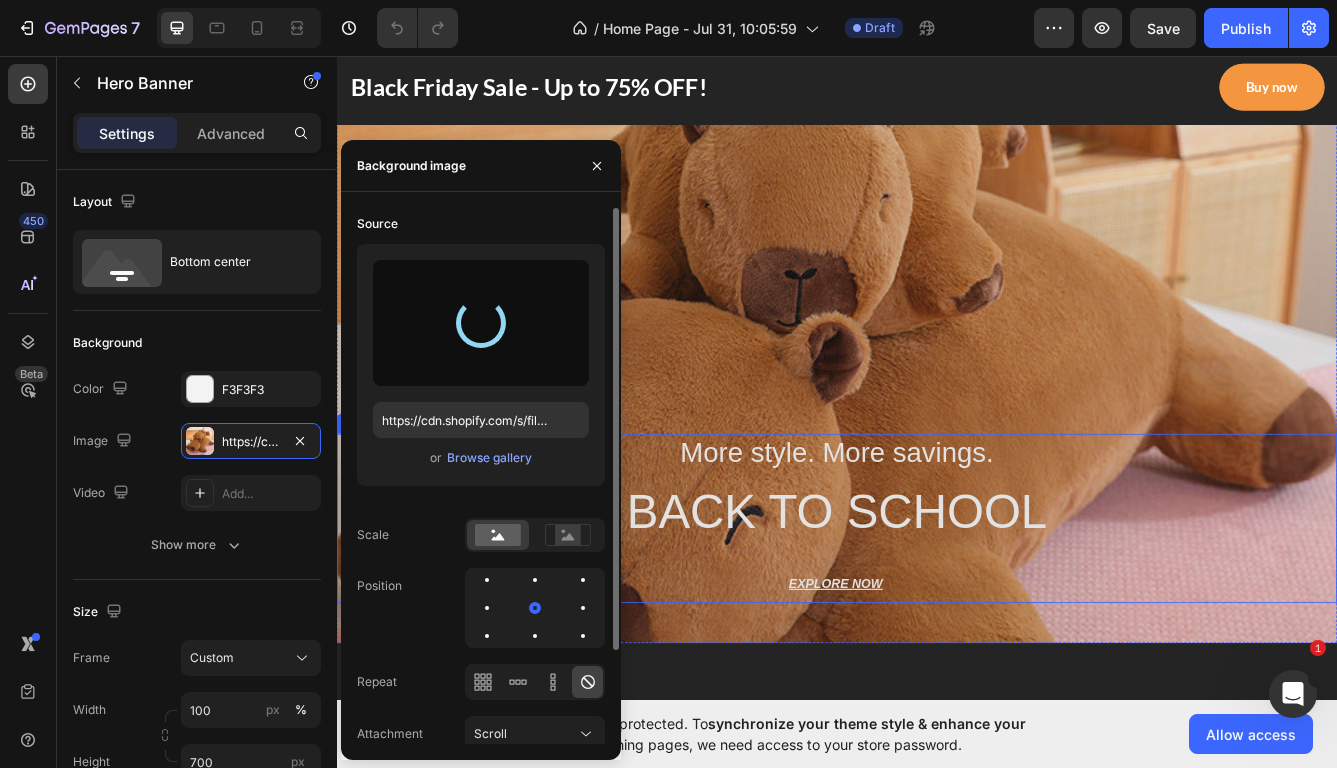 scroll, scrollTop: 78, scrollLeft: 0, axis: vertical 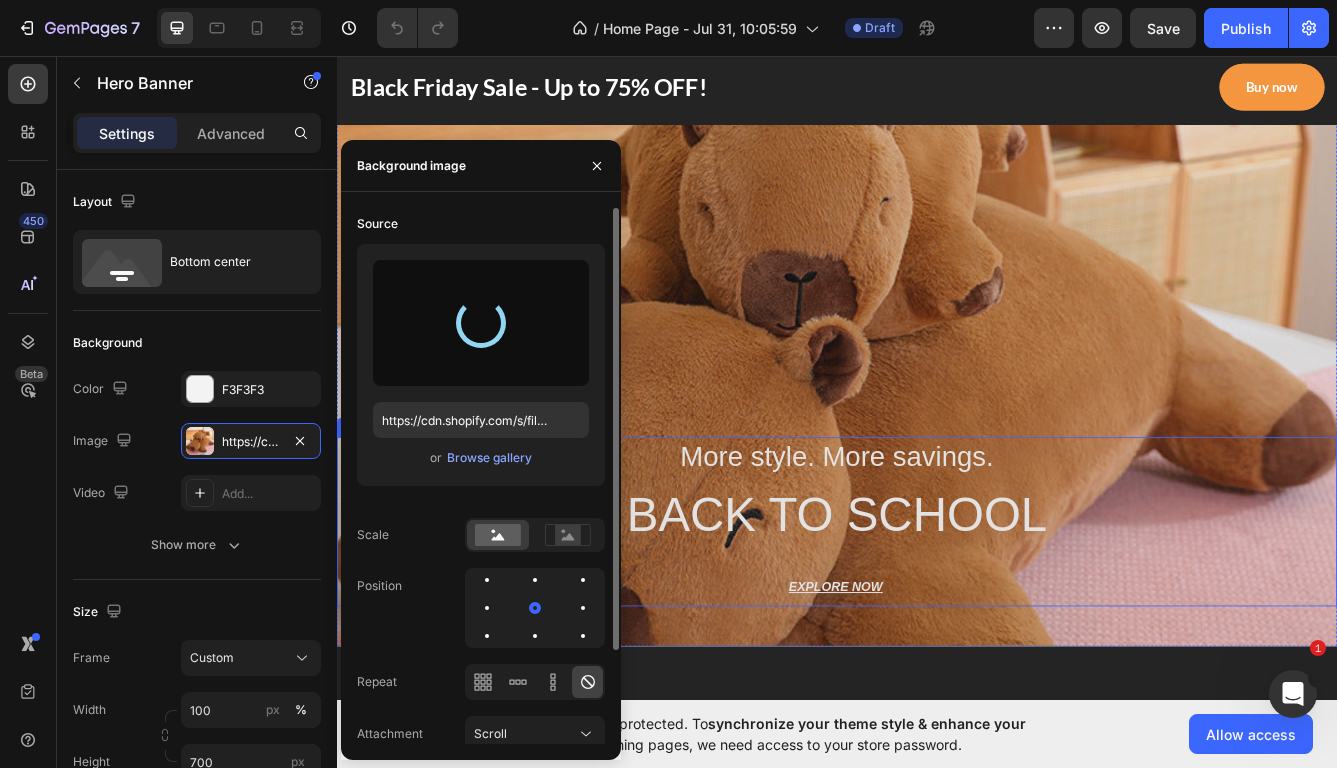 type on "https://cdn.shopify.com/s/files/1/0812/1450/4994/files/gempages_574984439470228592-e36da7d6-ad50-4359-97a2-d7876b85aa59.png" 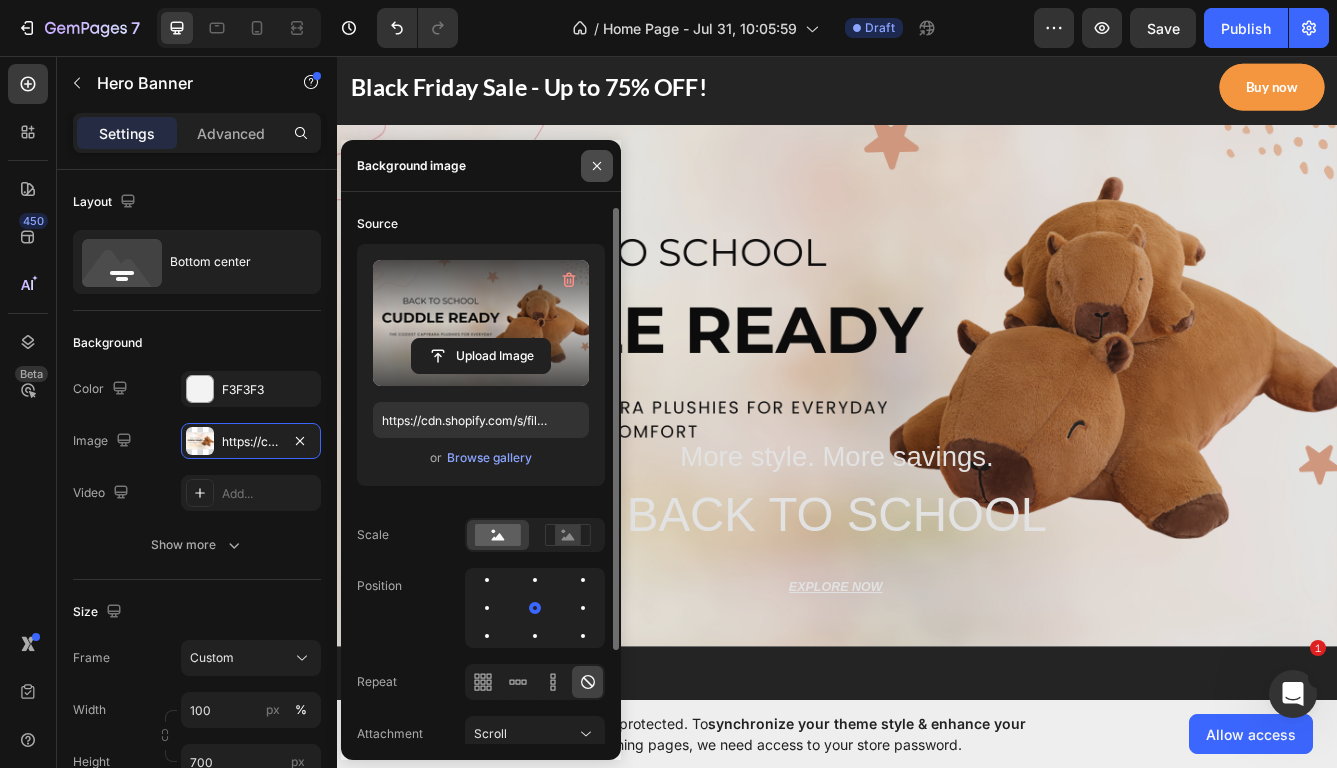 click 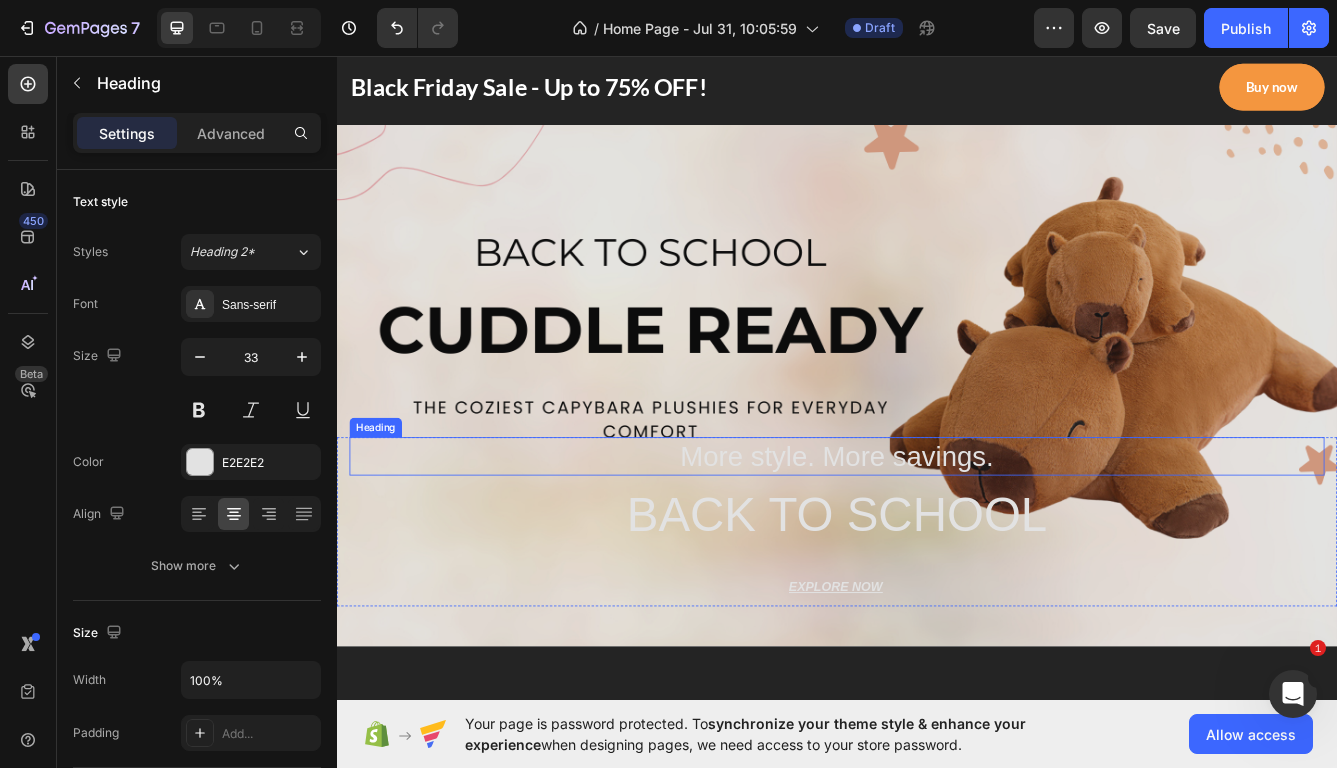 click on "More style. More savings." at bounding box center (937, 537) 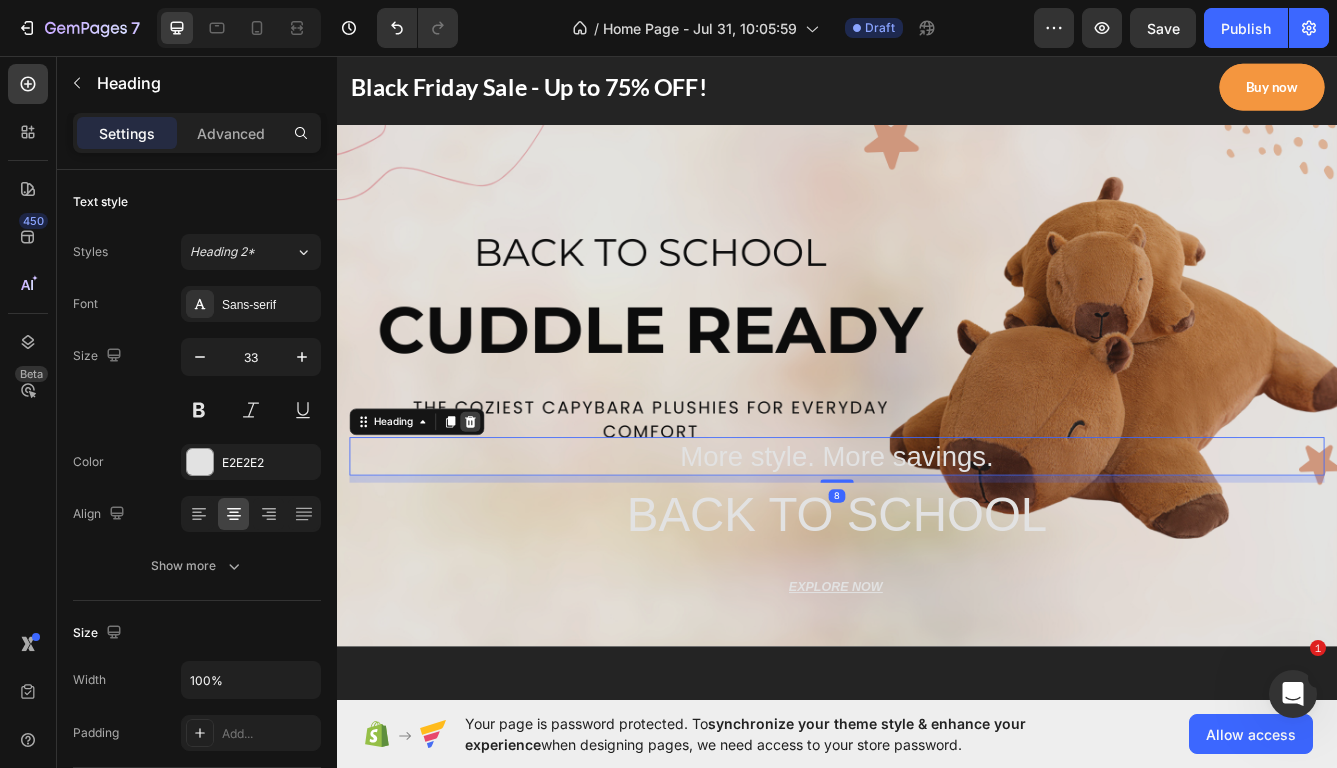 click 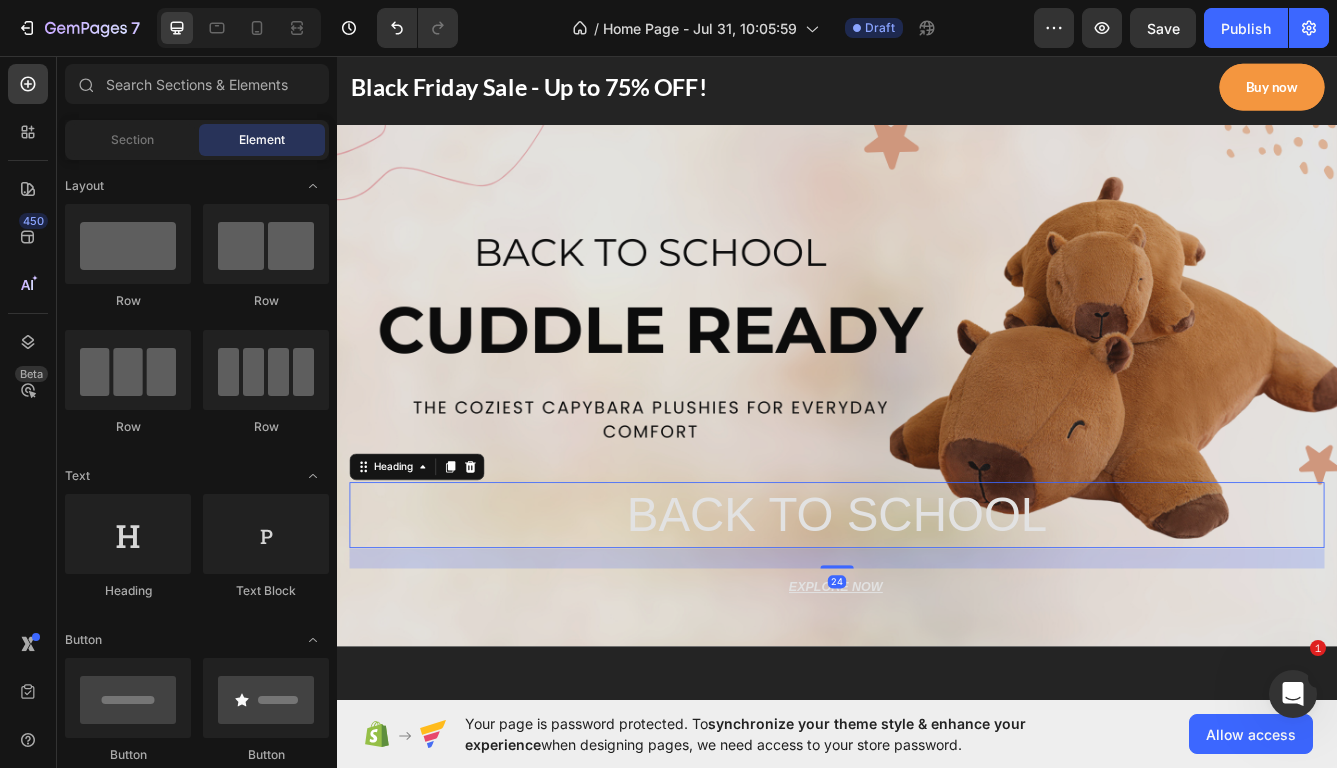 click on "BACK TO SCHOOL" at bounding box center (937, 607) 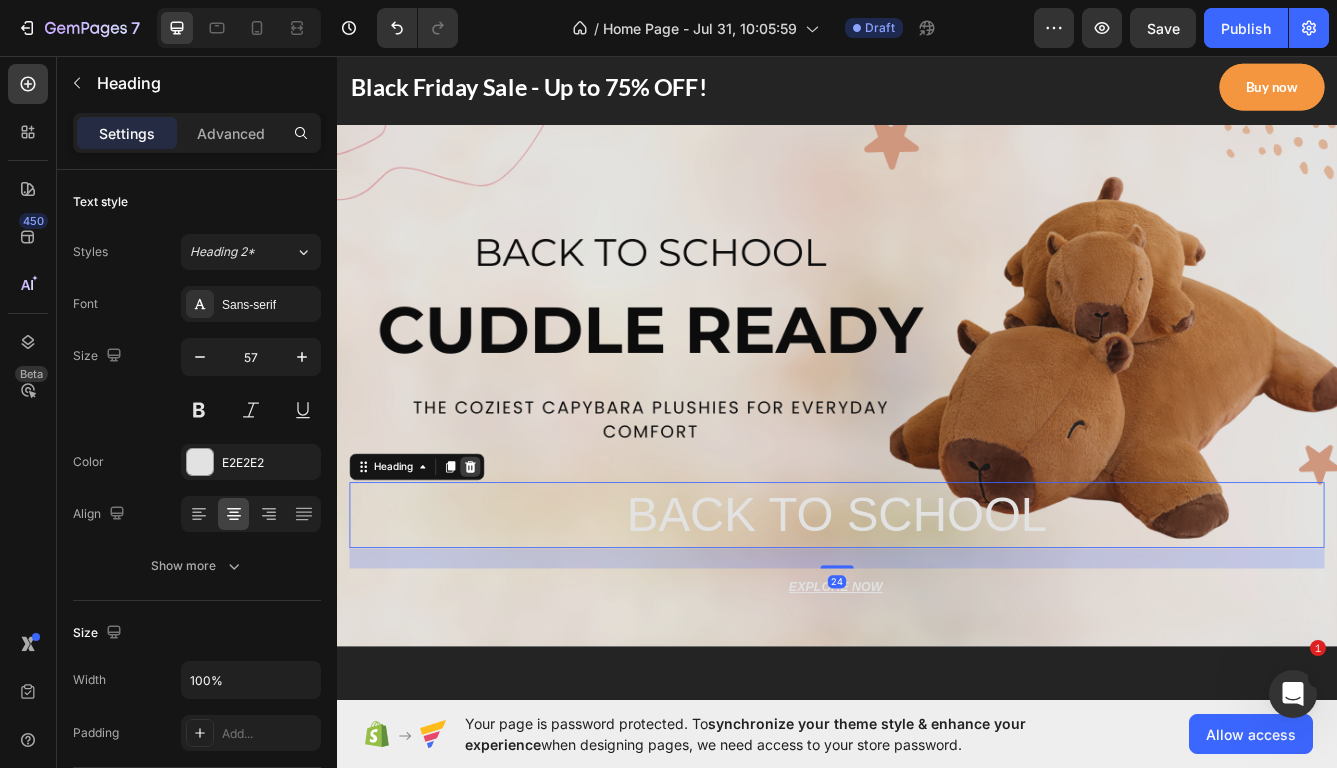 click 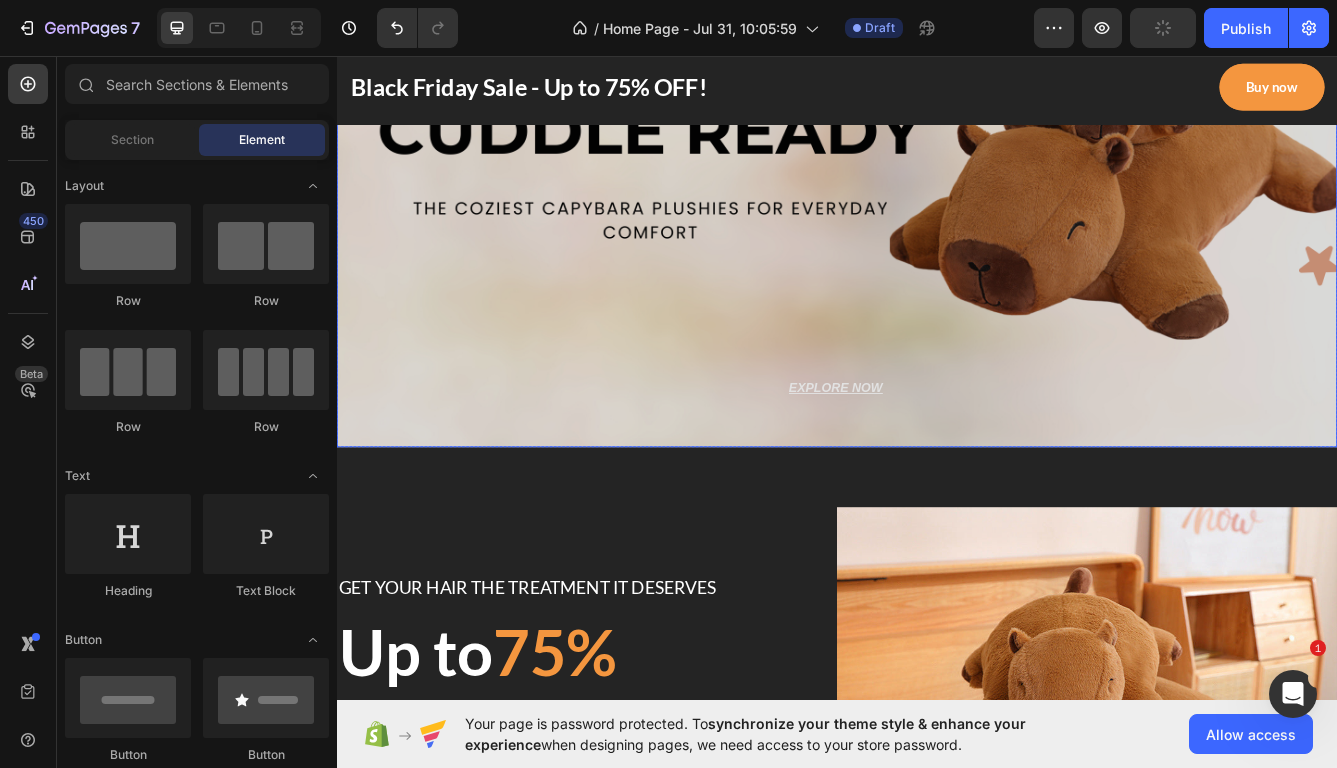 scroll, scrollTop: 287, scrollLeft: 0, axis: vertical 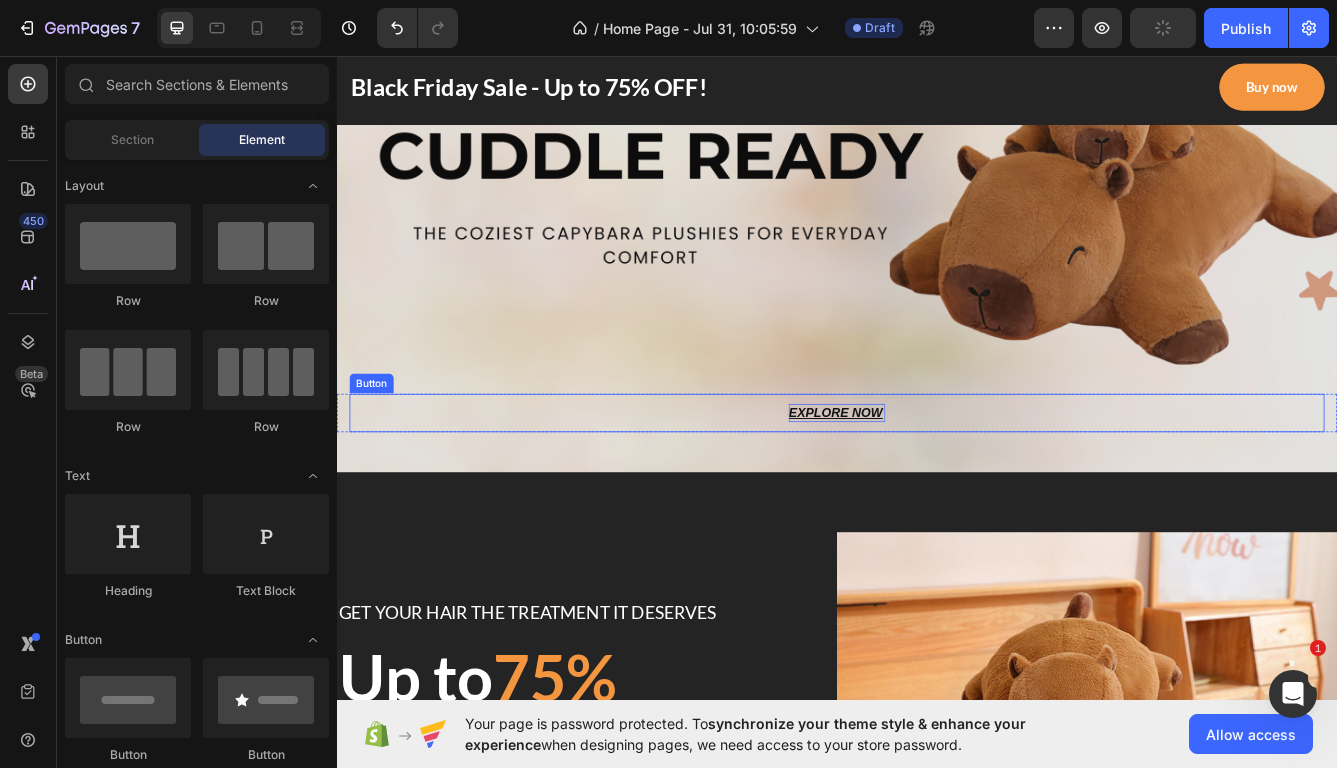 click on "EXPLORE NOW" at bounding box center [937, 485] 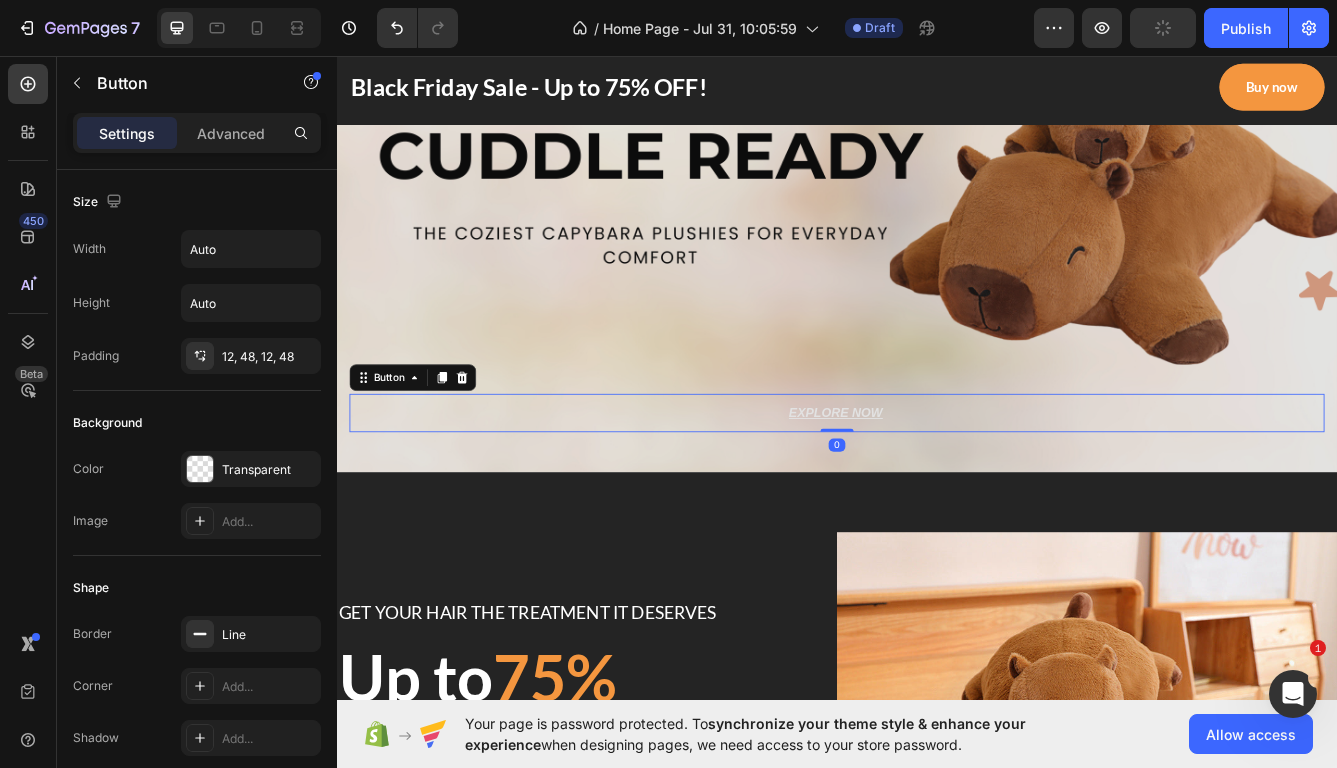 click on "EXPLORE NOW Button   0" at bounding box center [937, 485] 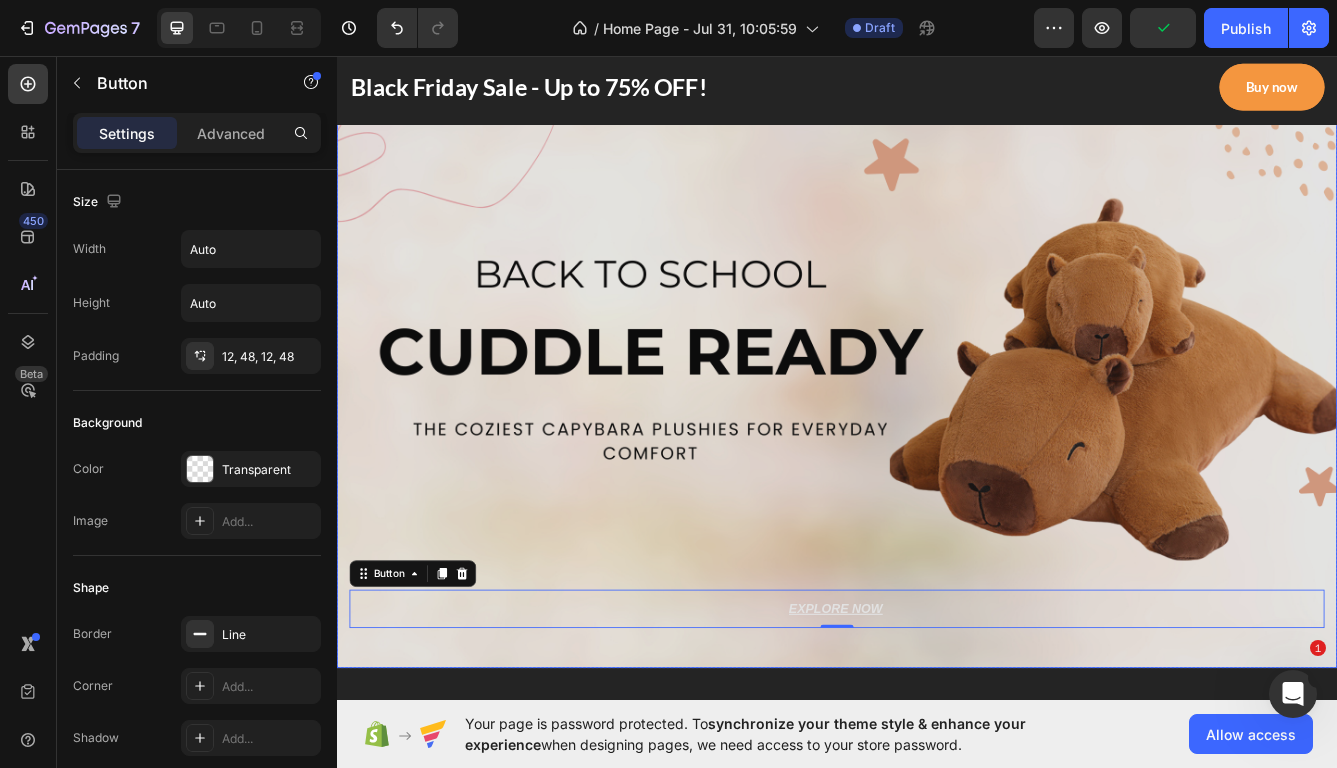 scroll, scrollTop: 0, scrollLeft: 0, axis: both 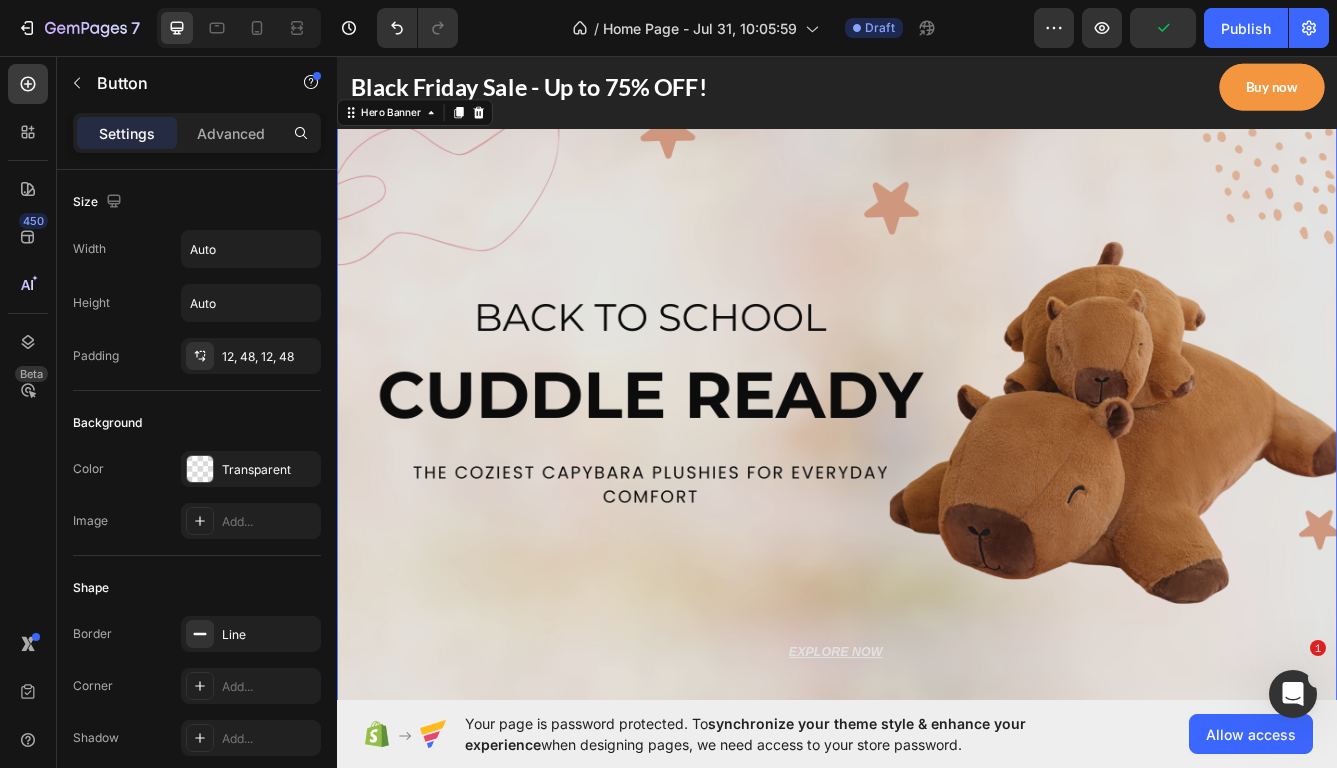 click at bounding box center (937, 493) 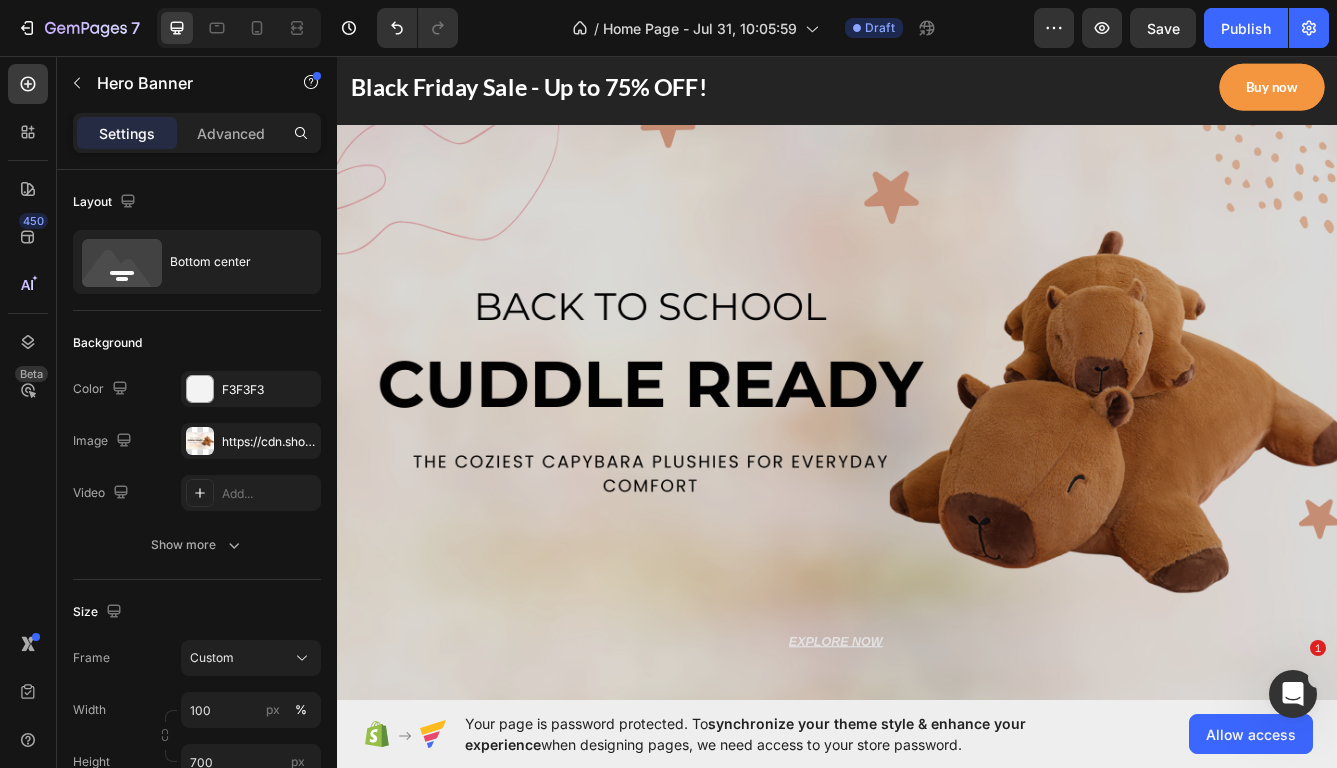 scroll, scrollTop: 0, scrollLeft: 0, axis: both 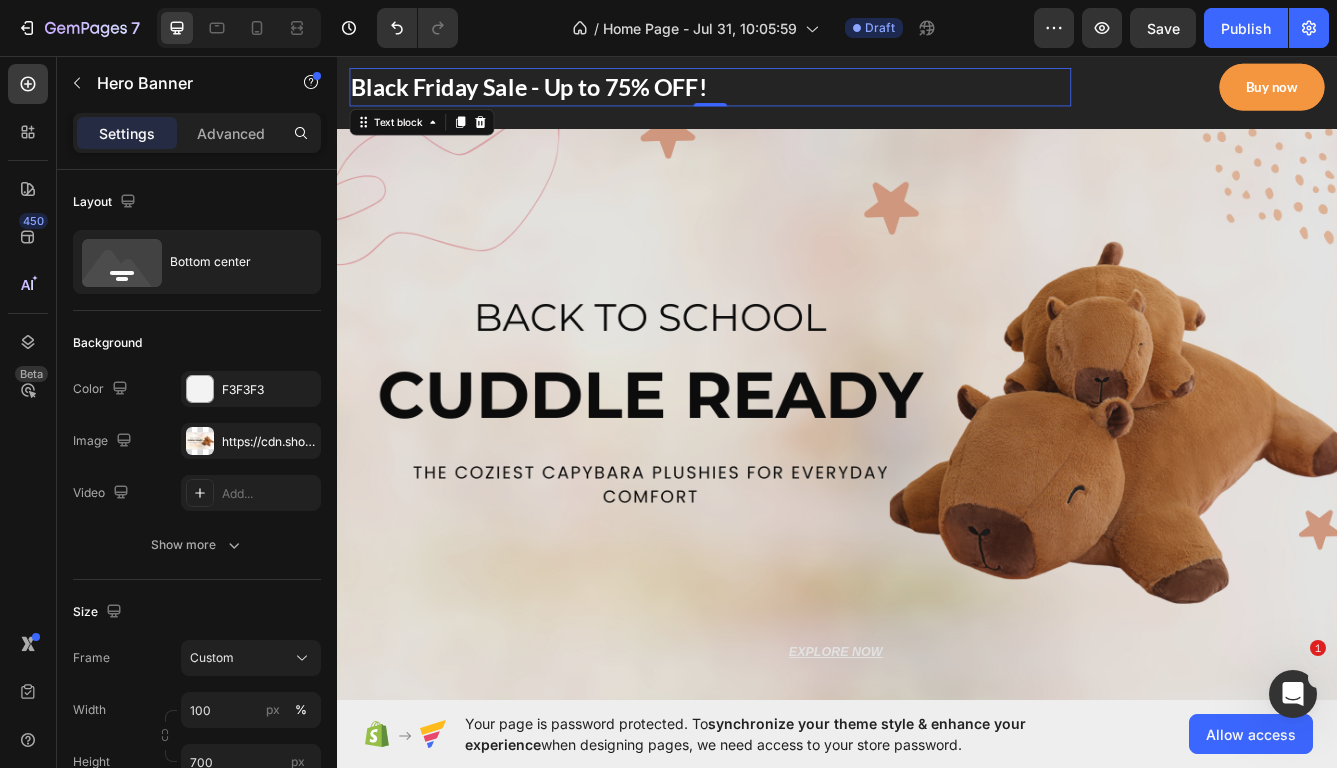 click on "Black Friday Sale - Up to 75% OFF!" at bounding box center [785, 94] 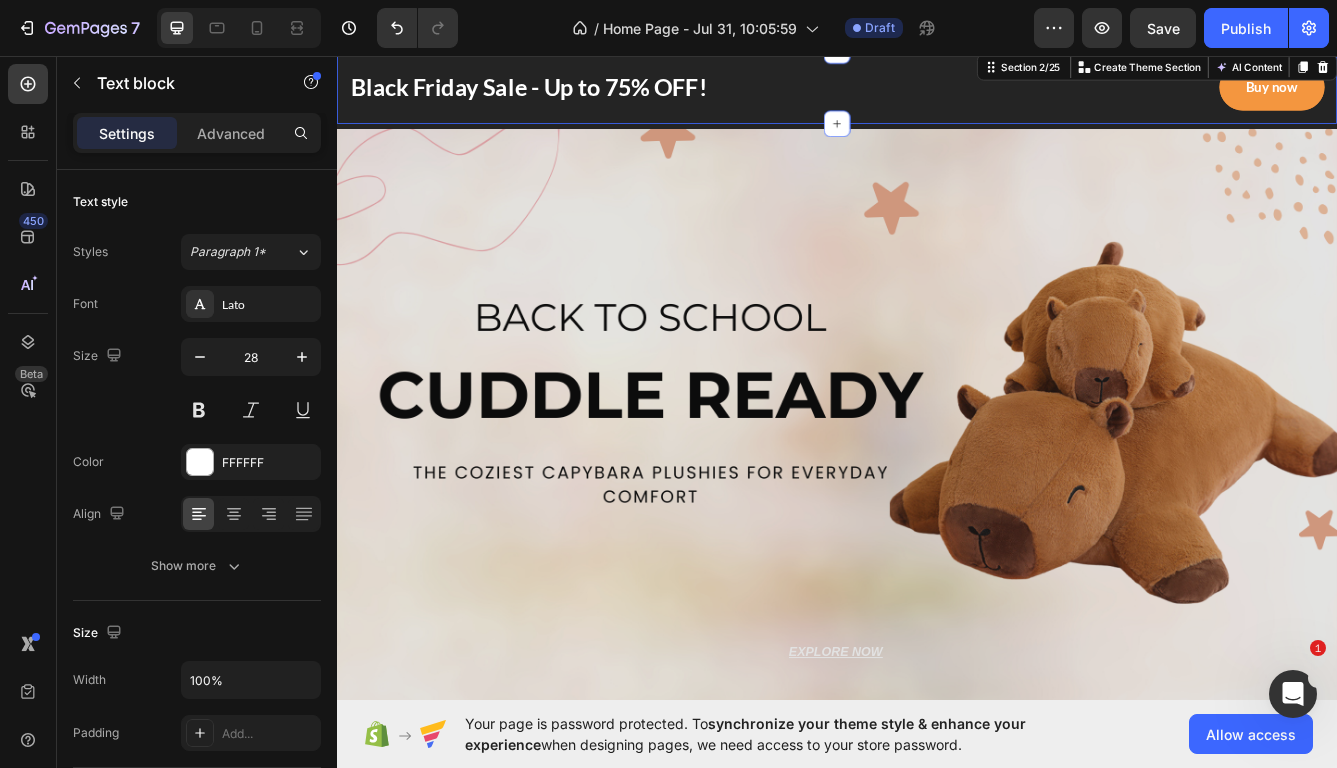 click on "Black Friday Sale - Up to 75% OFF! Text block Buy now Button Row Section 2/25   You can create reusable sections Create Theme Section AI Content Write with GemAI What would you like to describe here? Tone and Voice Persuasive Product Getting products... Show more Generate" at bounding box center (937, 94) 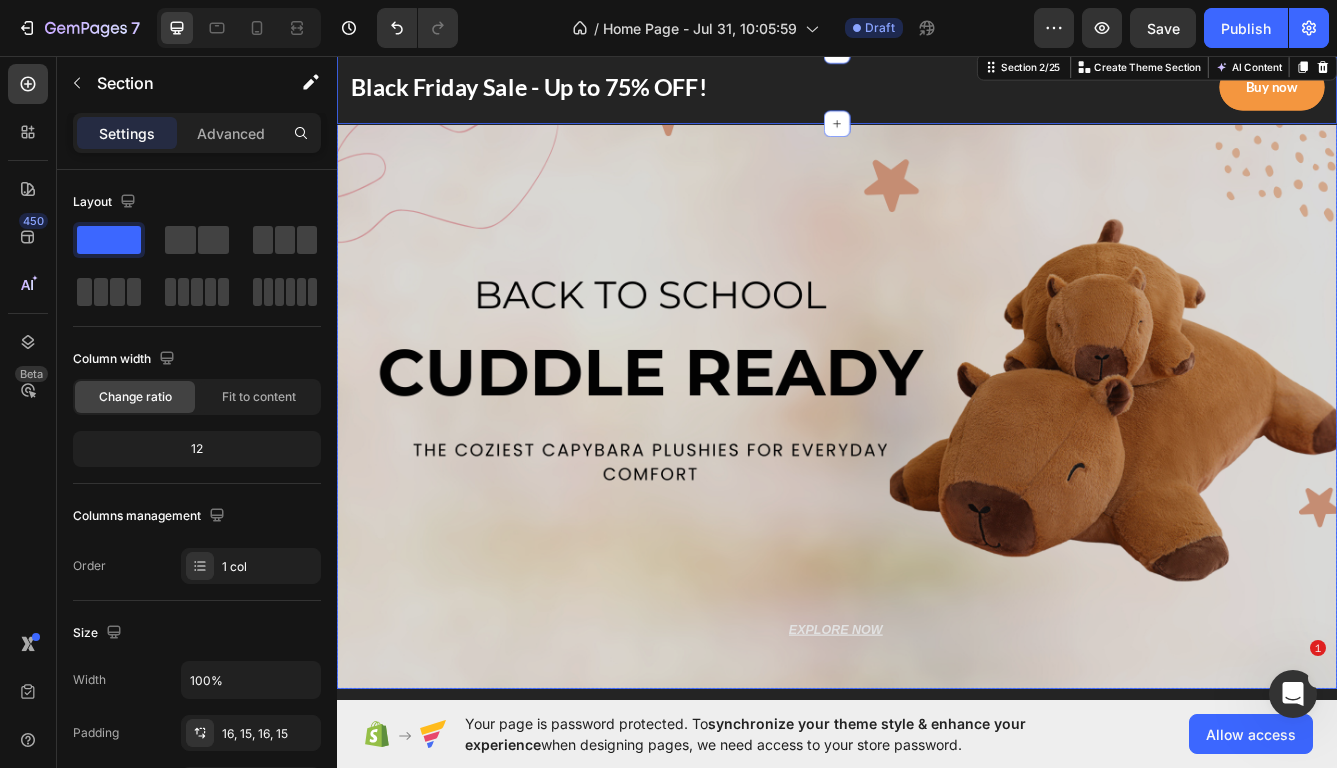 scroll, scrollTop: 0, scrollLeft: 0, axis: both 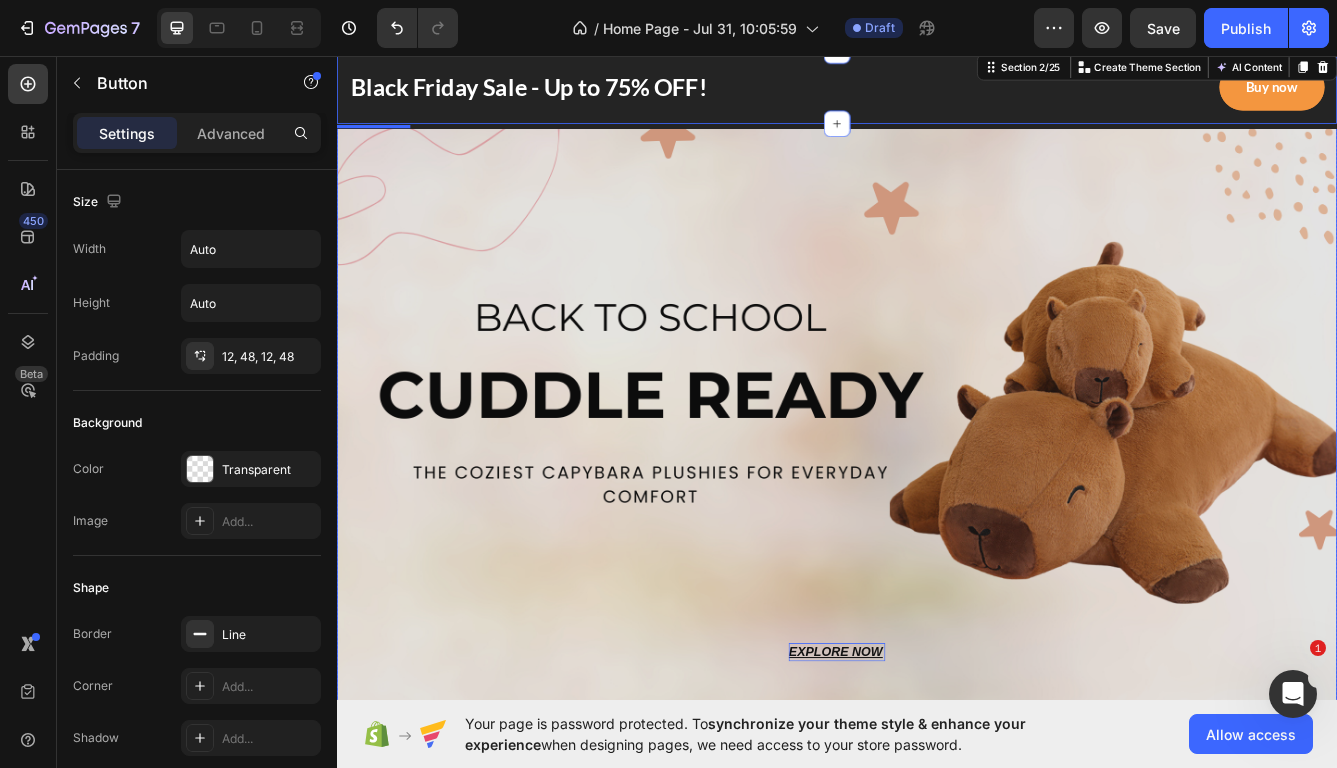 click on "EXPLORE NOW" at bounding box center [937, 772] 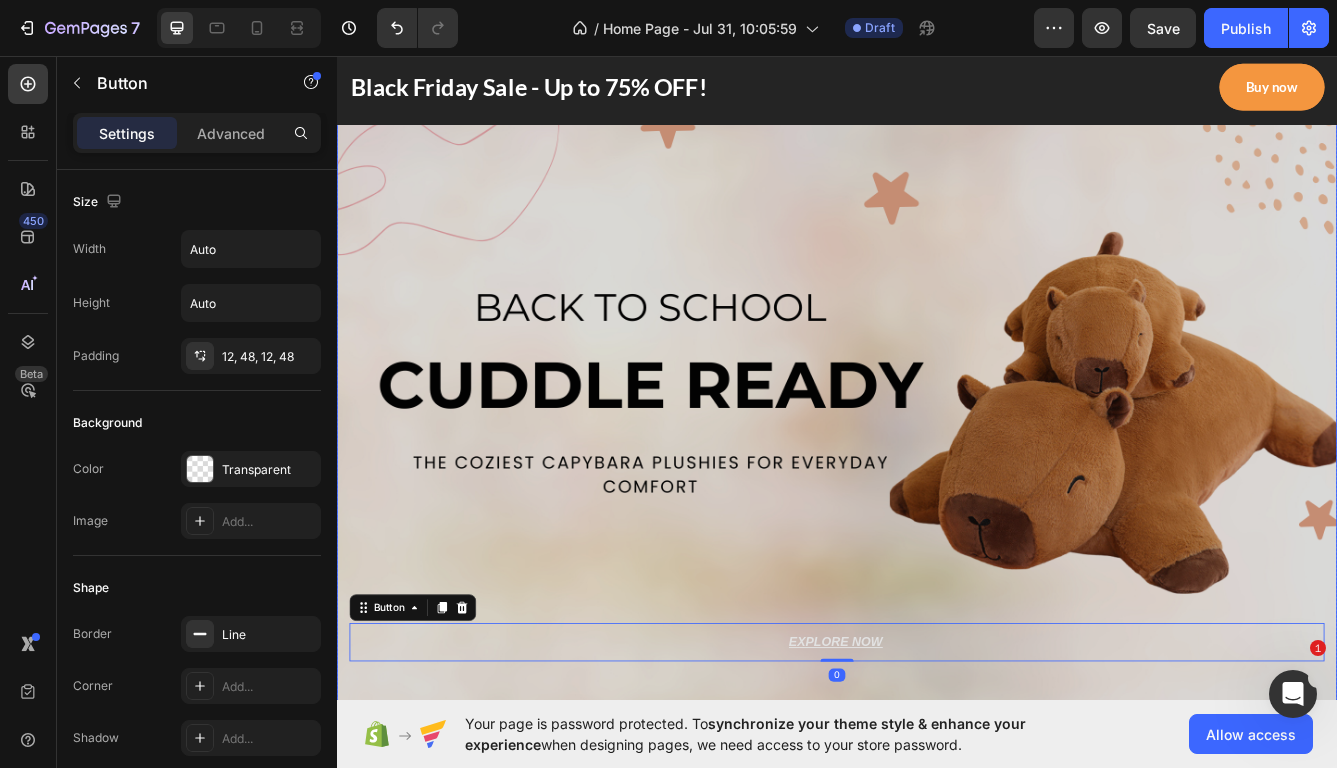 scroll, scrollTop: 0, scrollLeft: 0, axis: both 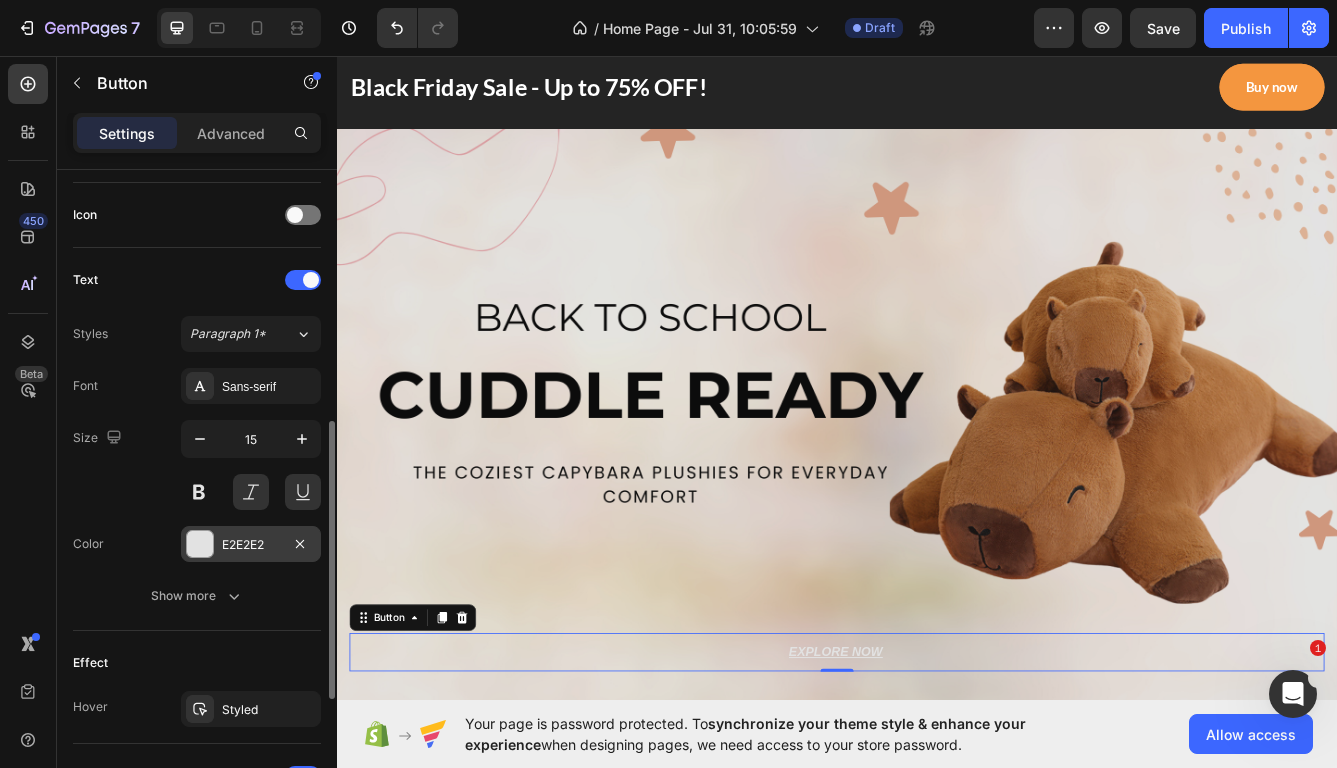 click at bounding box center [200, 544] 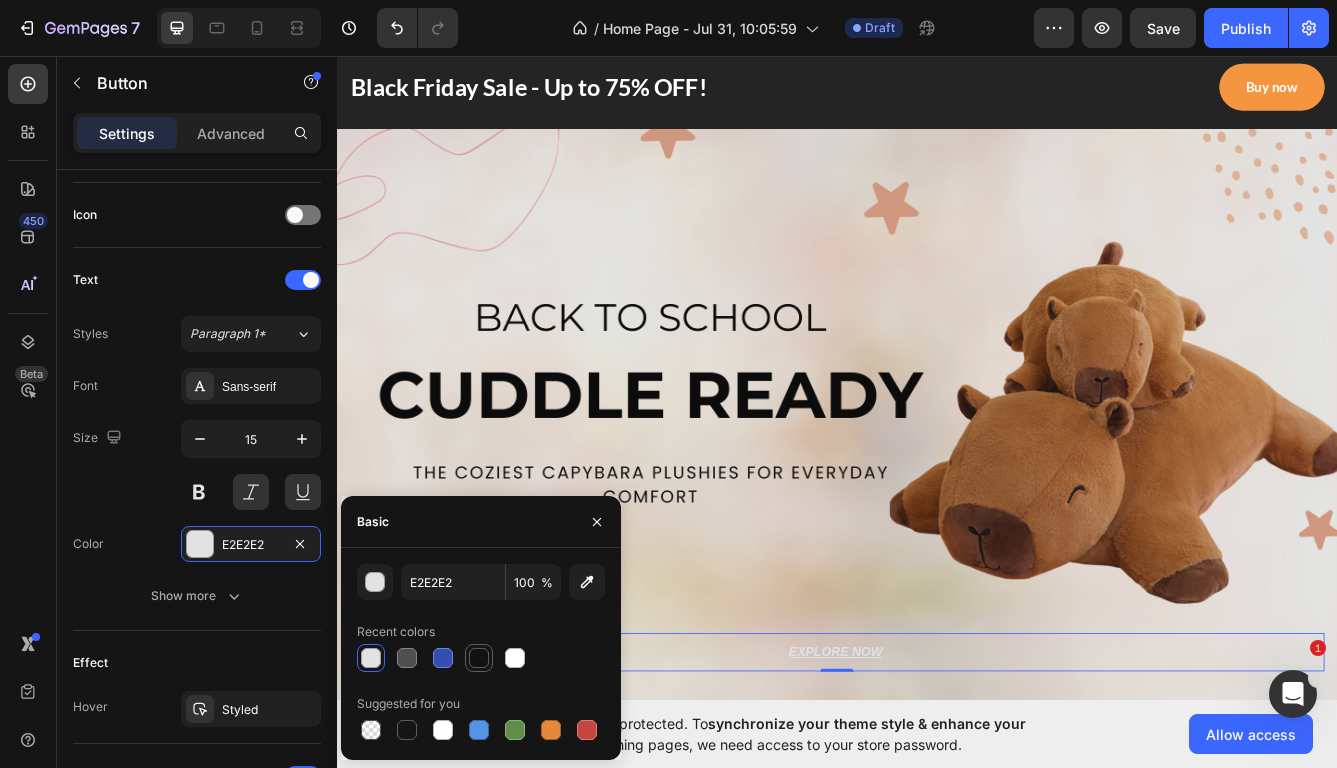 click at bounding box center (479, 658) 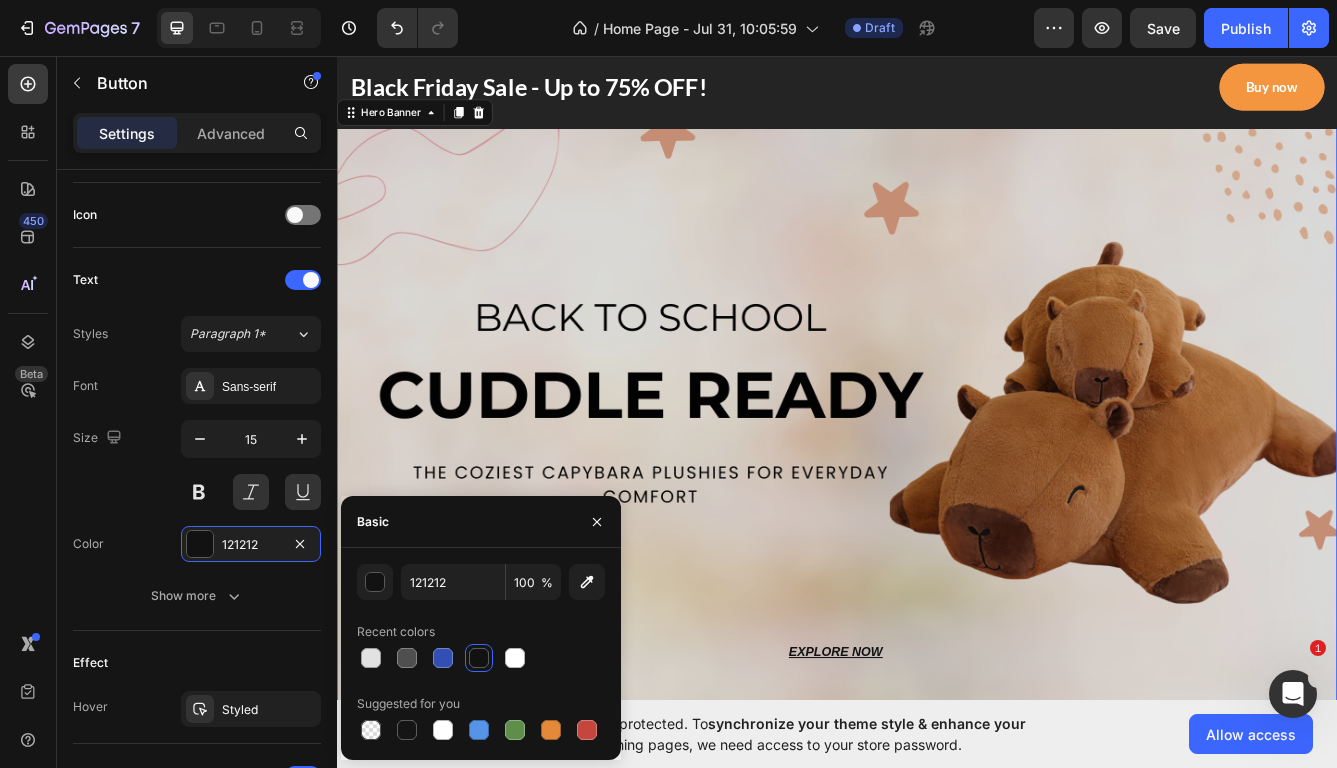 click at bounding box center [937, 493] 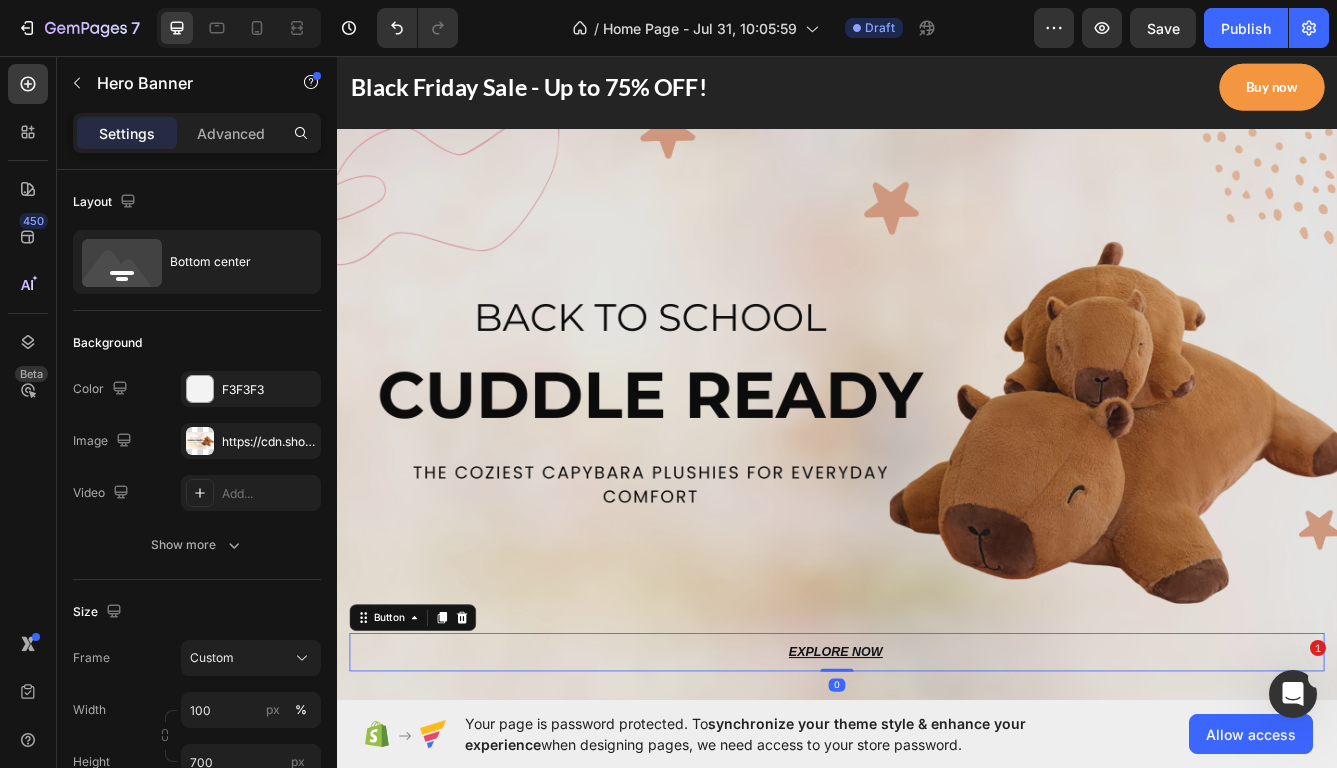 click on "EXPLORE NOW Button   0" at bounding box center [937, 772] 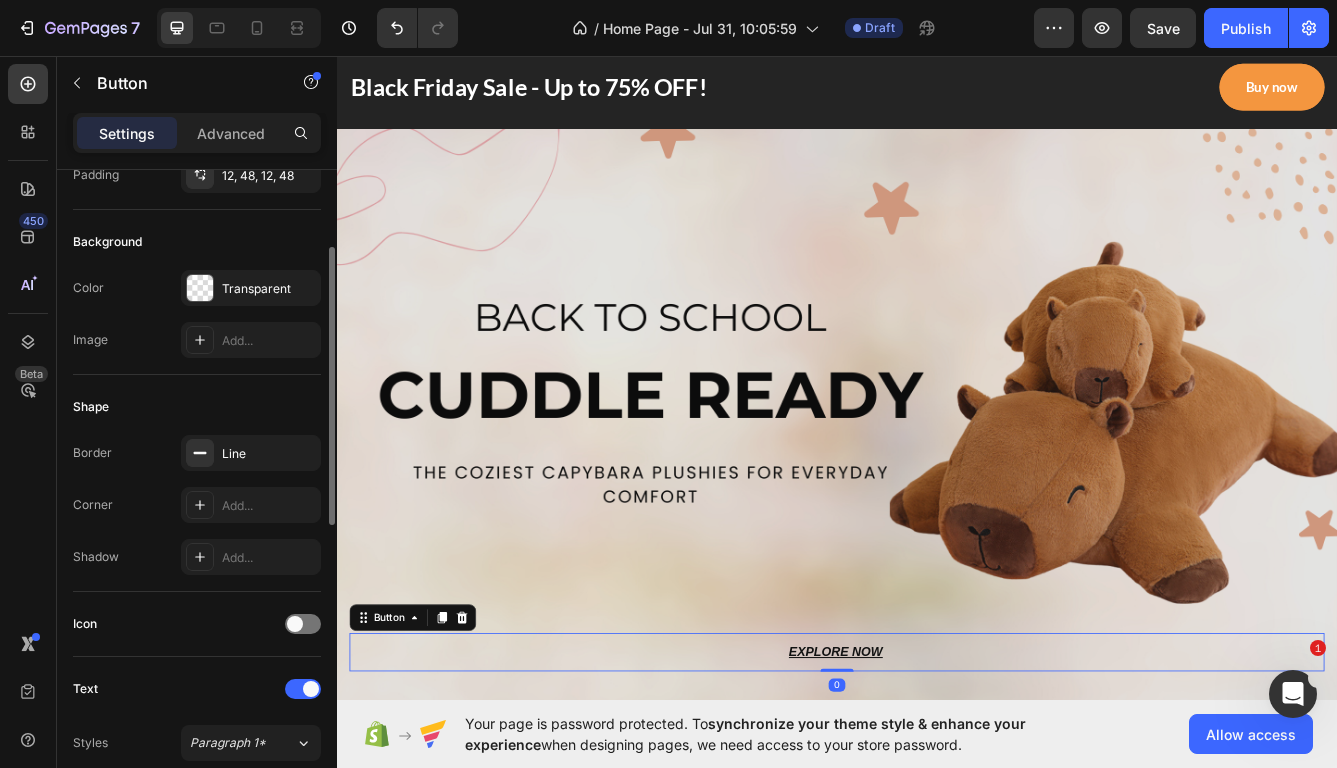 scroll, scrollTop: 180, scrollLeft: 0, axis: vertical 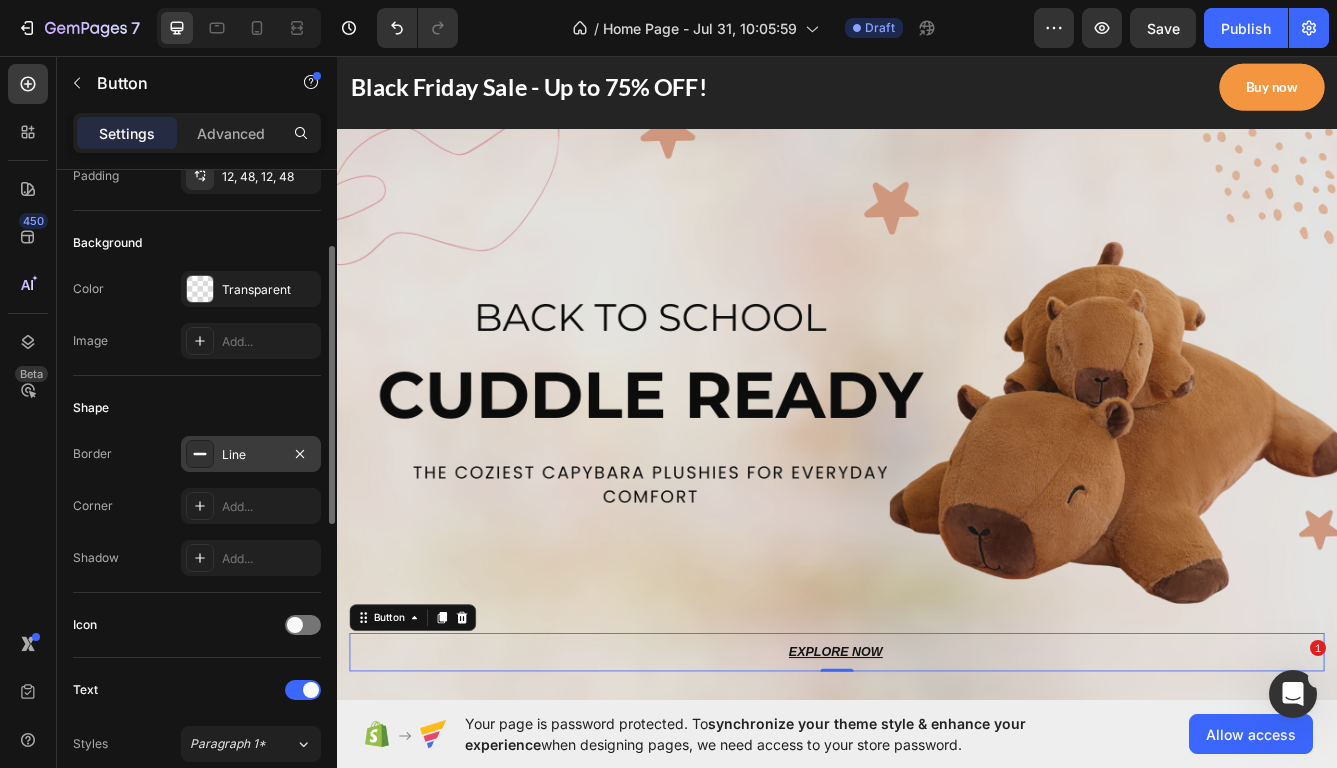 click on "Line" at bounding box center (251, 454) 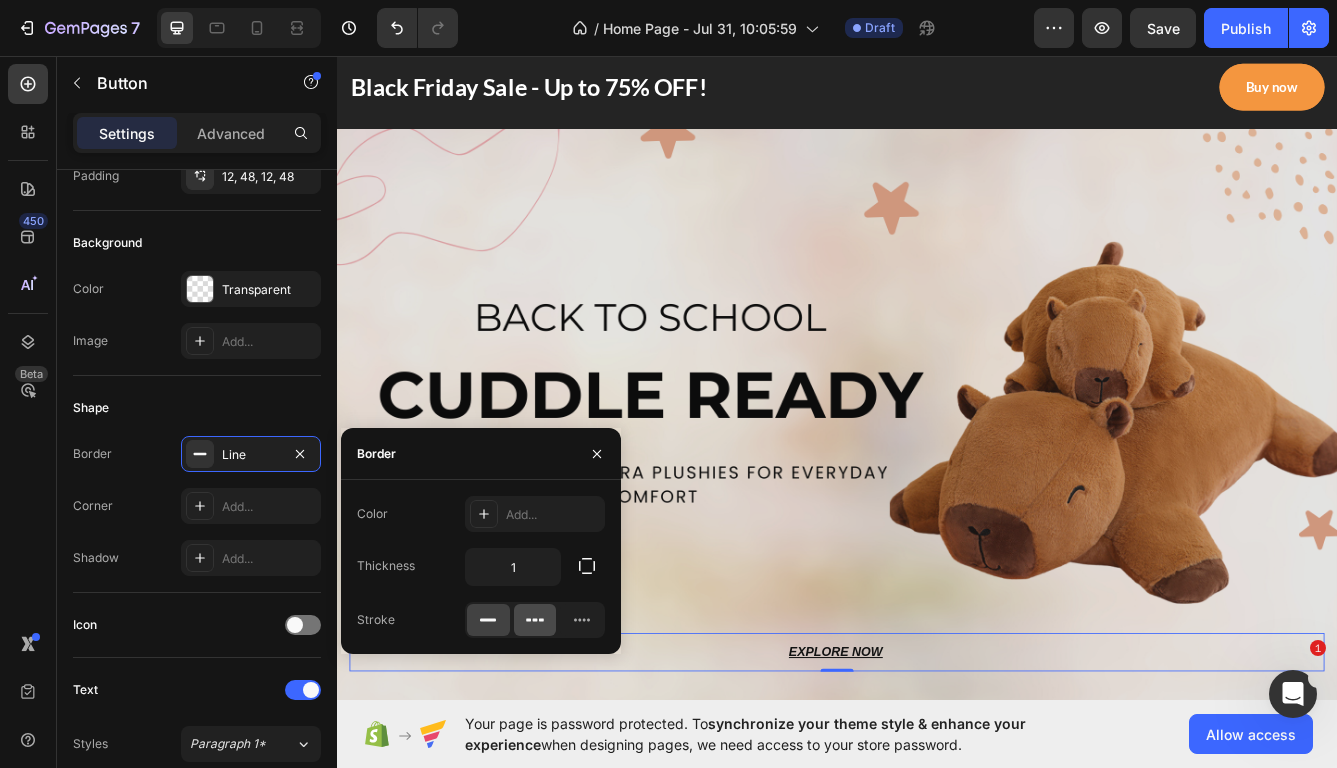 click 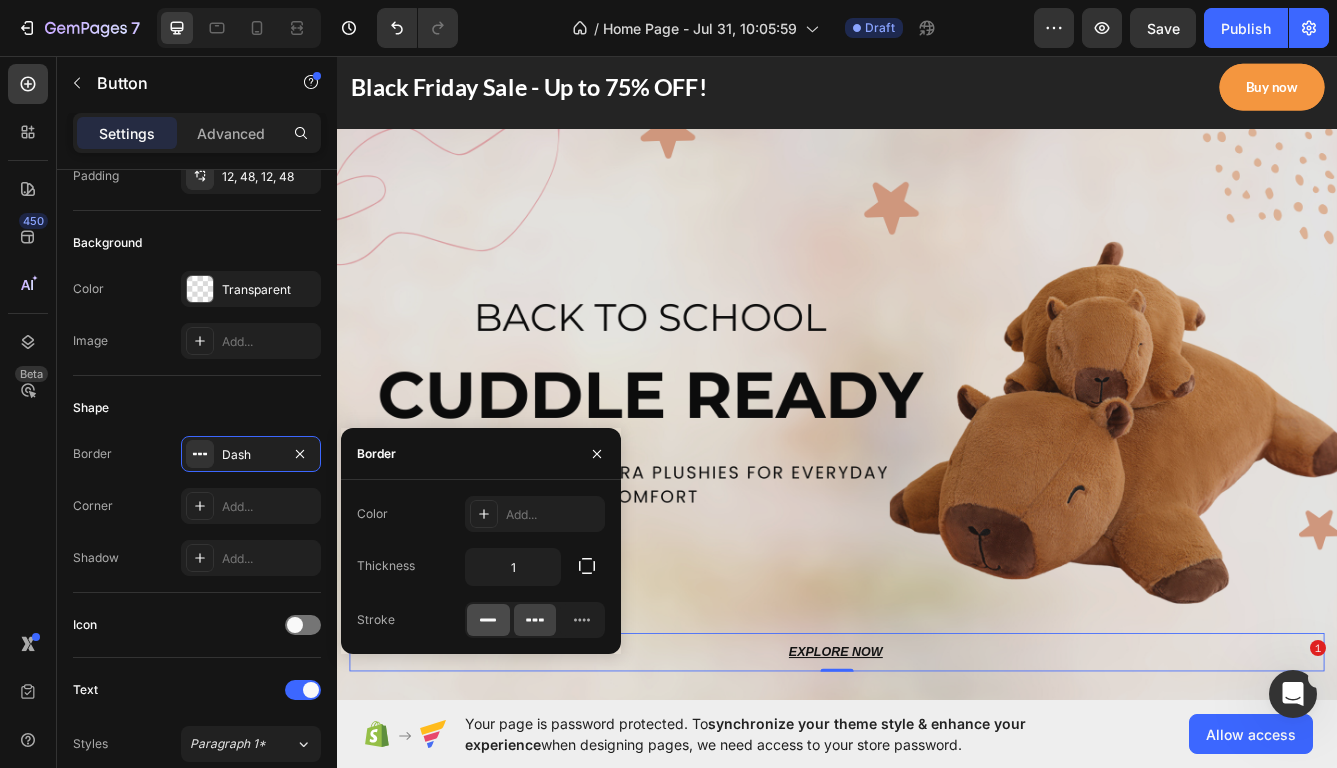 click 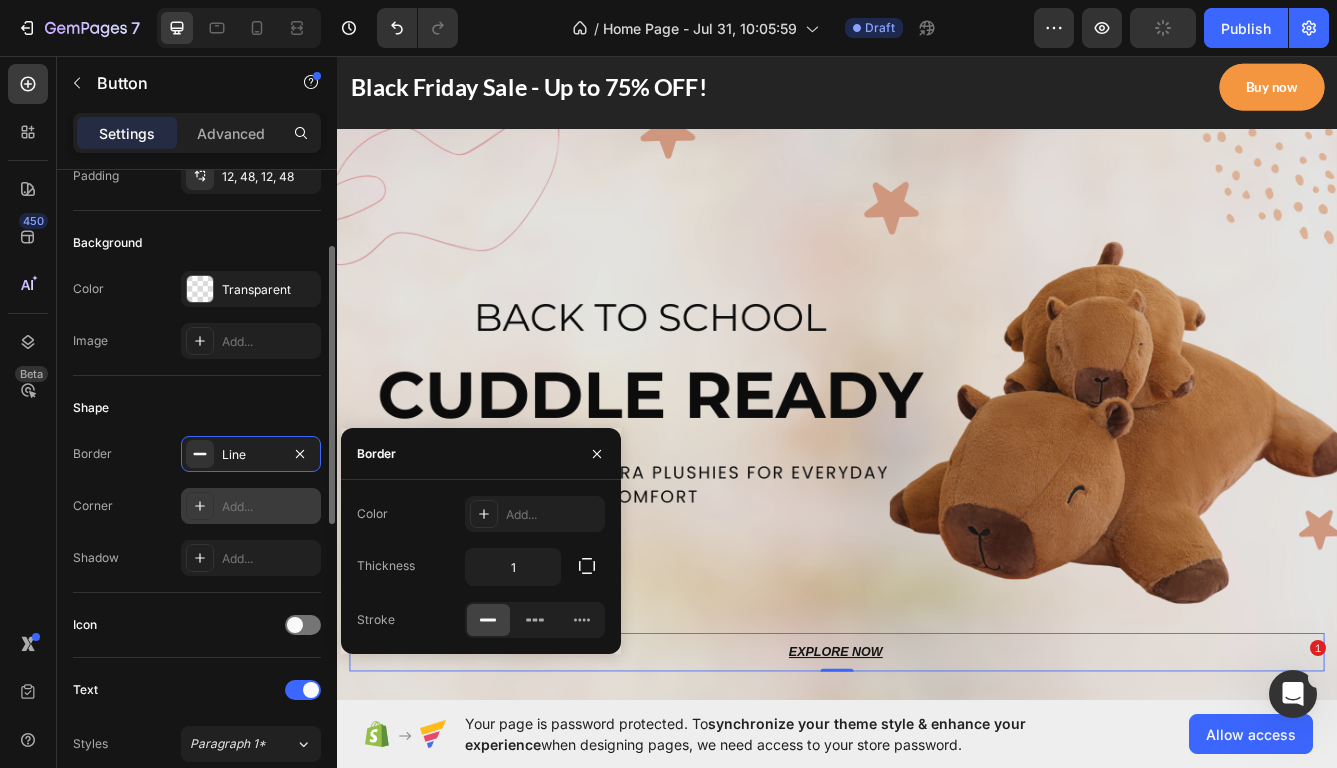 click on "Add..." at bounding box center (269, 507) 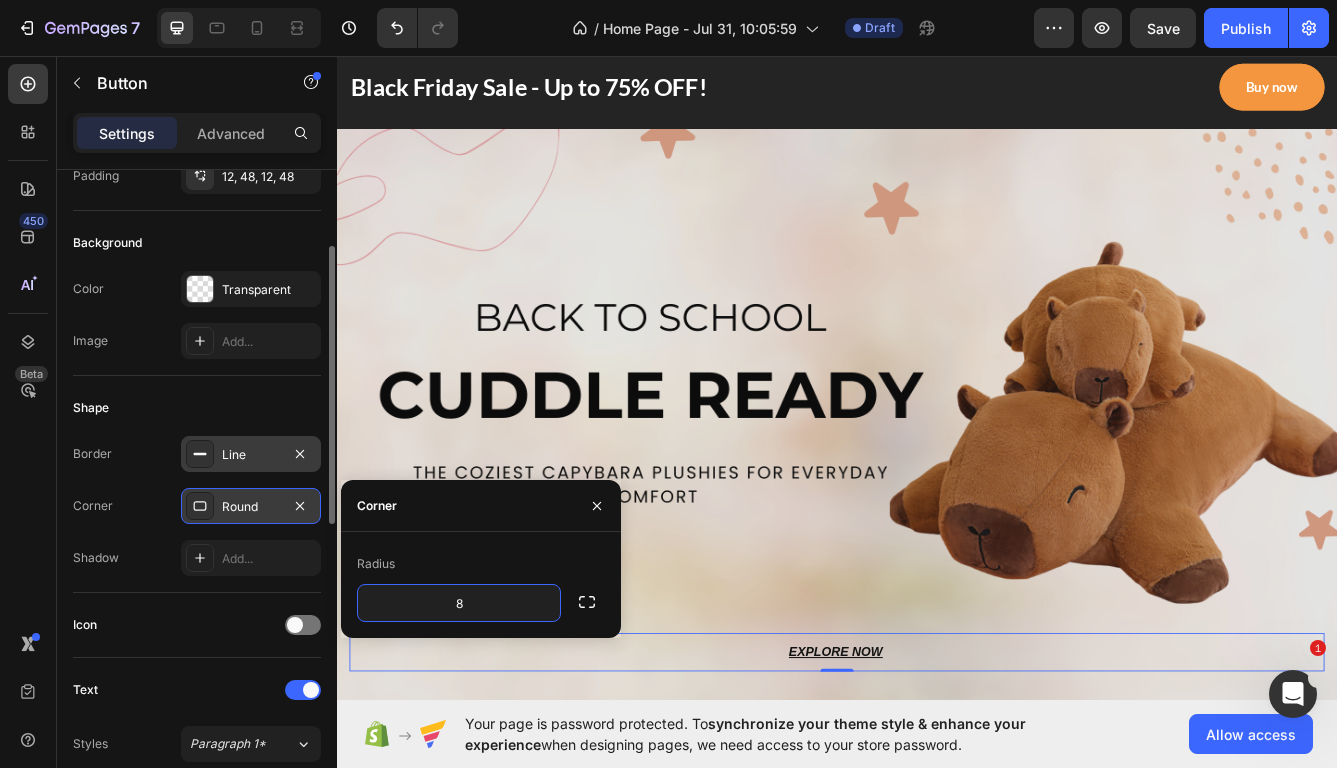 click on "Line" at bounding box center (251, 454) 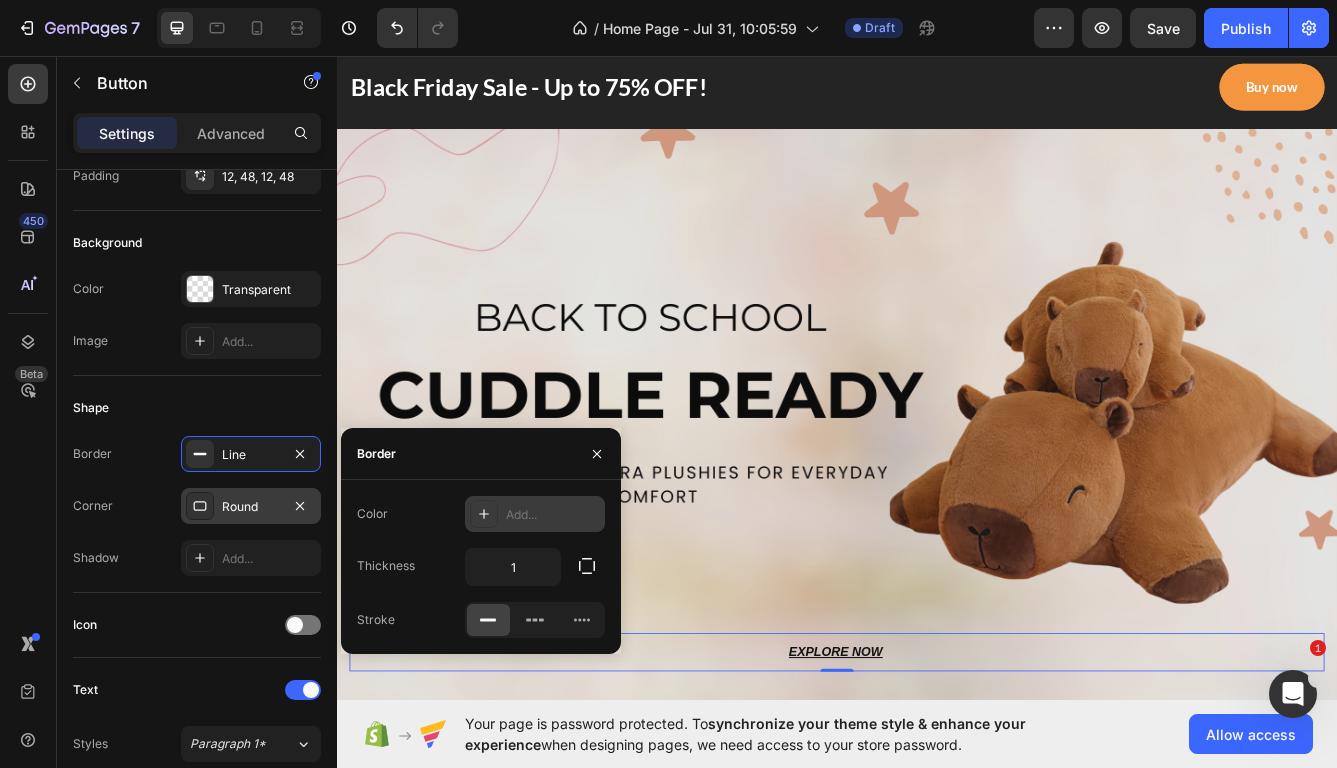 click on "Add..." at bounding box center (535, 514) 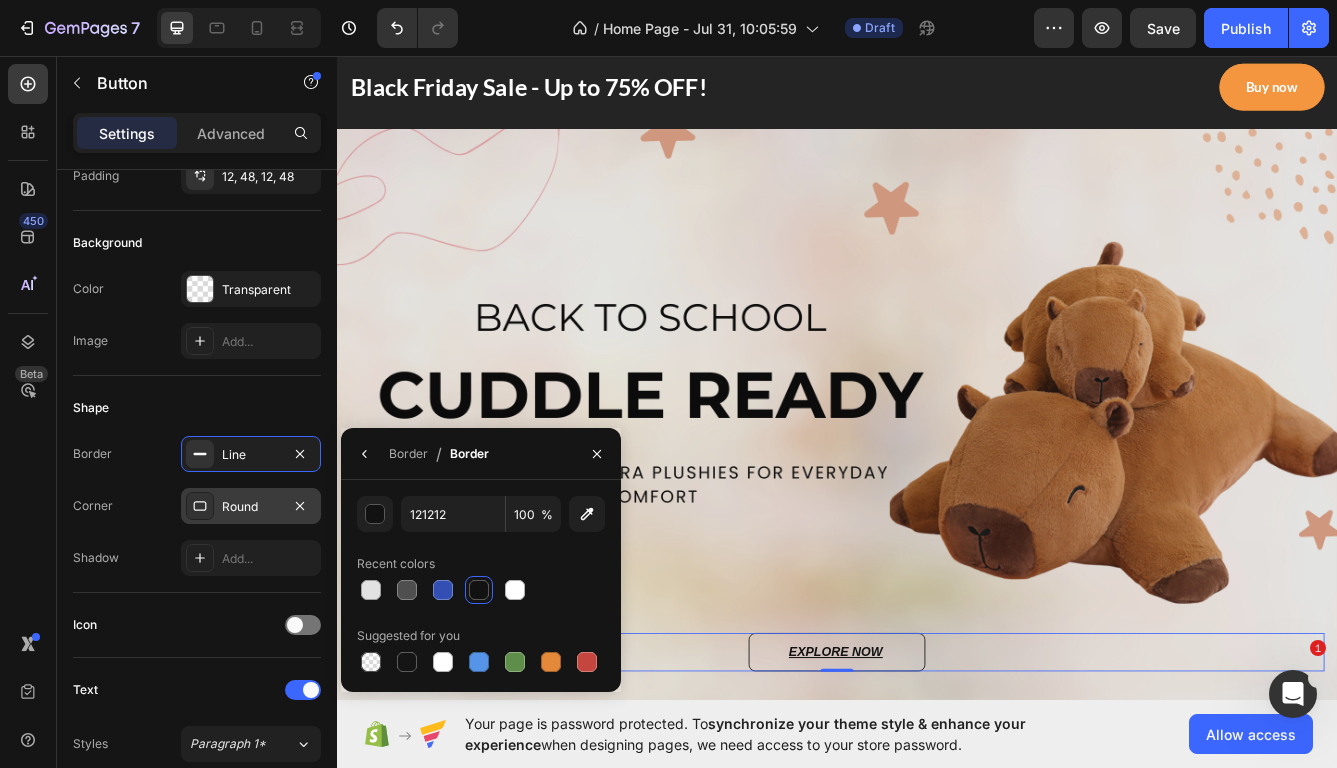click at bounding box center (479, 590) 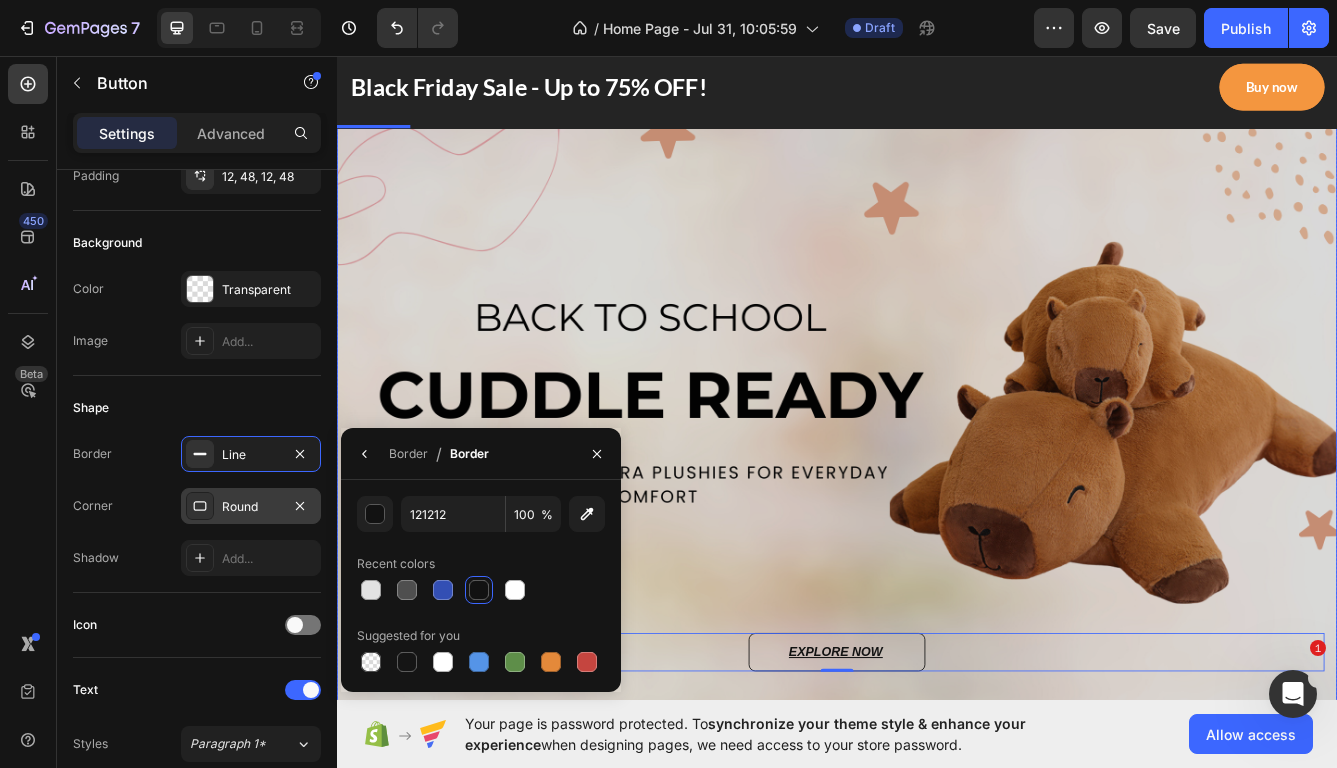 click at bounding box center (937, 493) 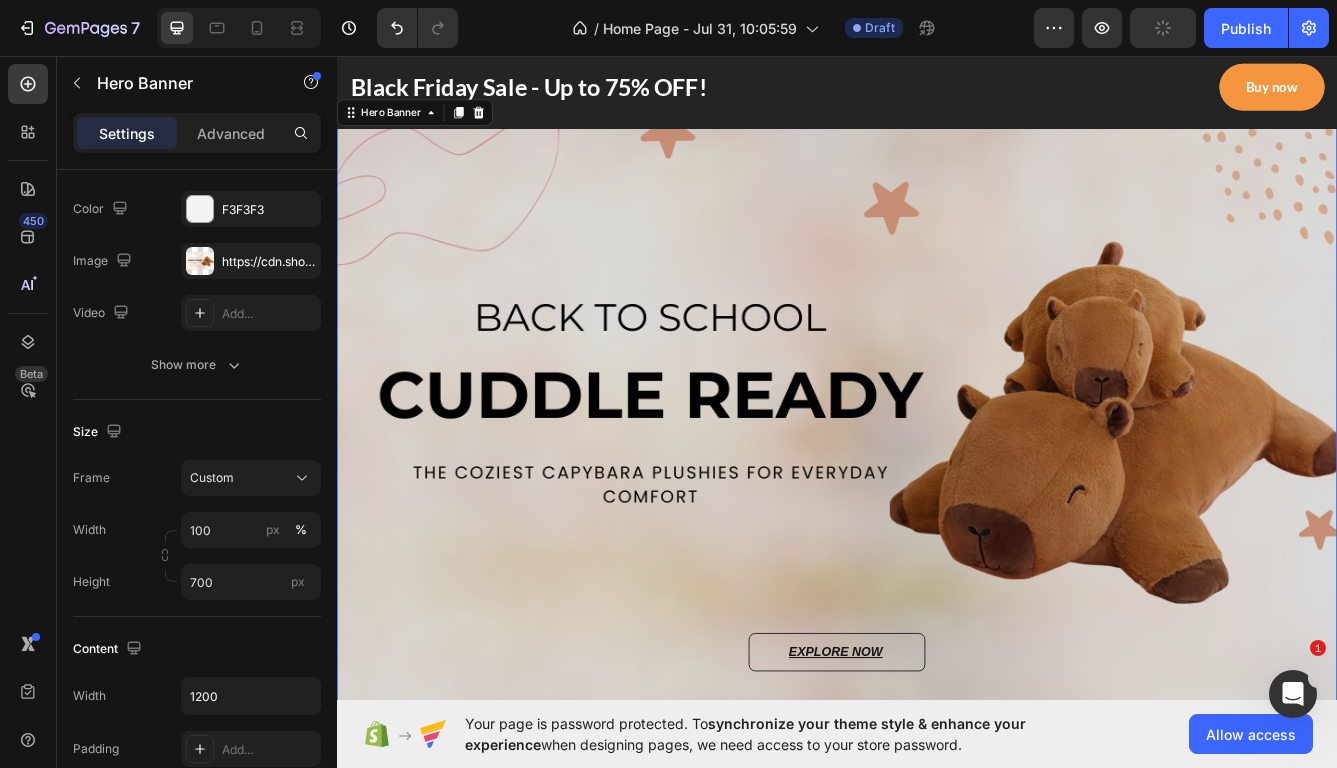scroll, scrollTop: 0, scrollLeft: 0, axis: both 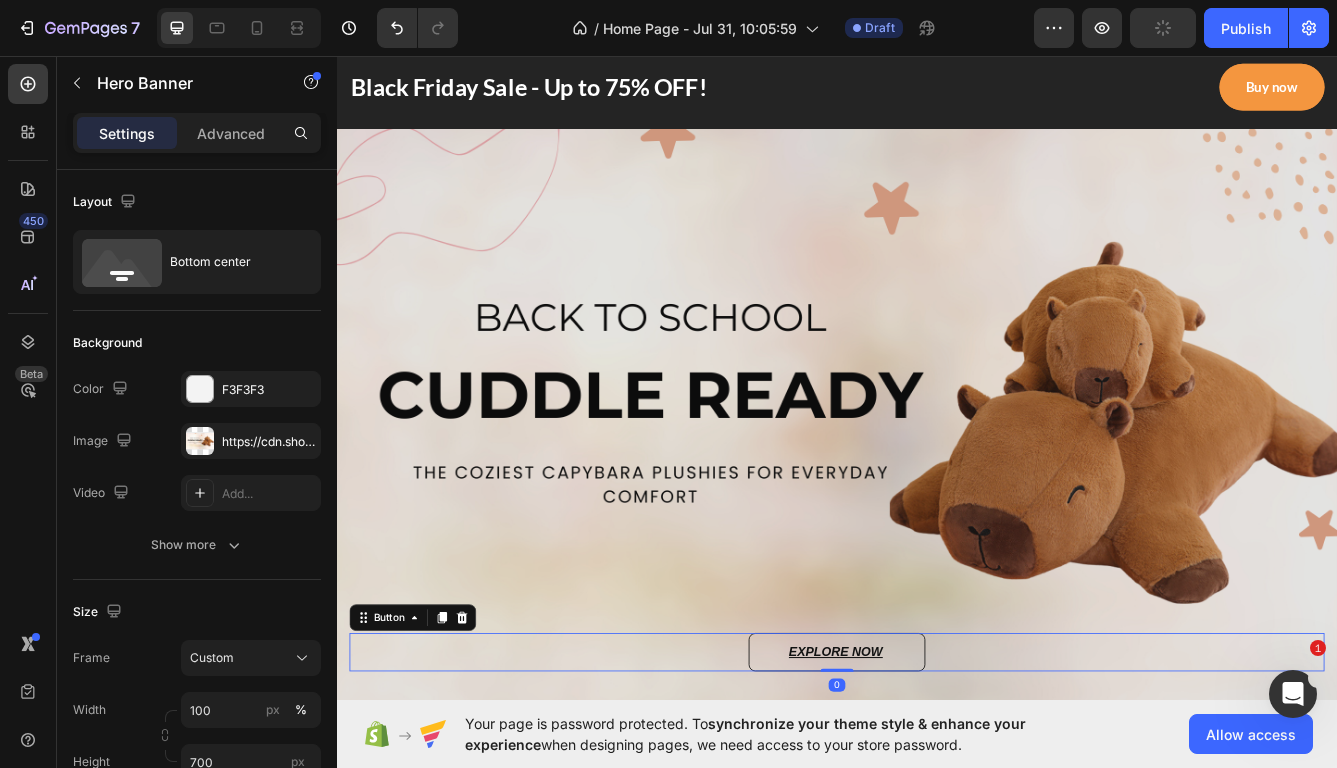 click on "EXPLORE NOW Button   0" at bounding box center (937, 772) 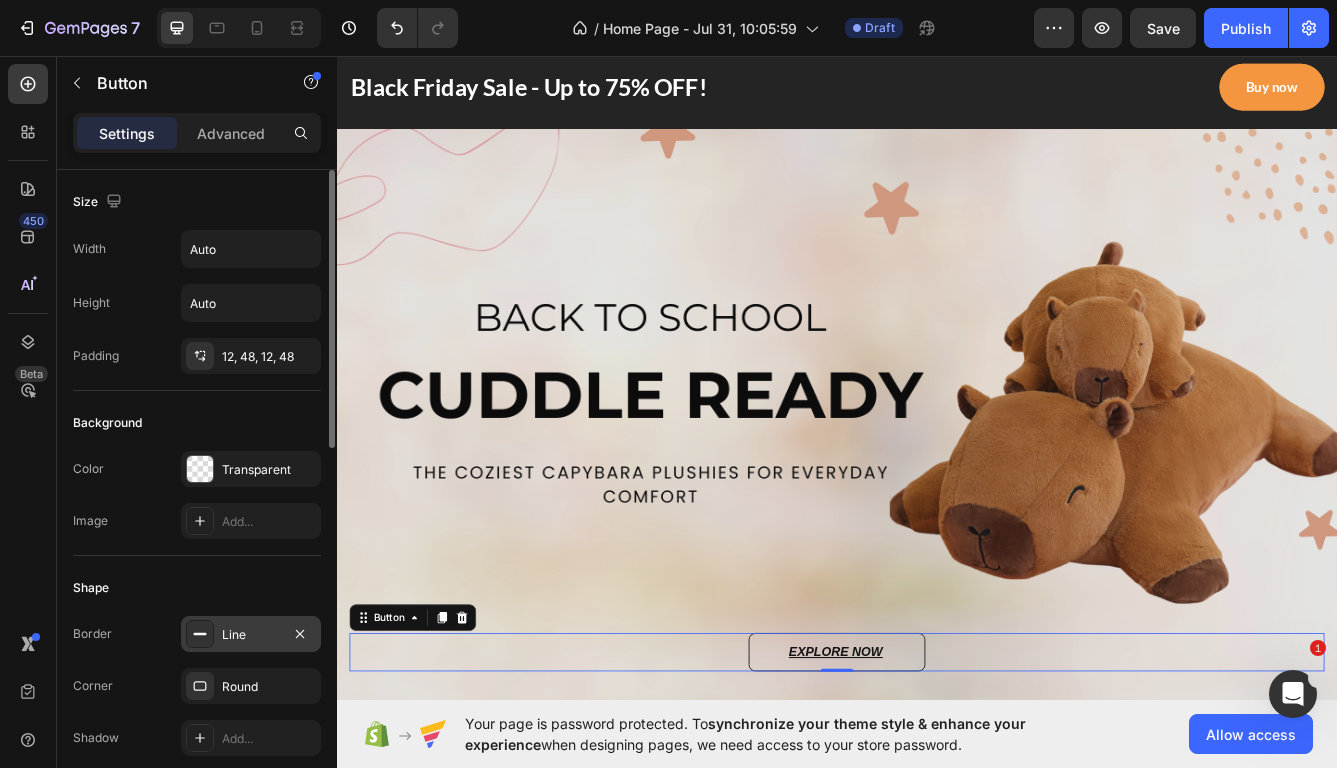 click on "Line" at bounding box center [251, 635] 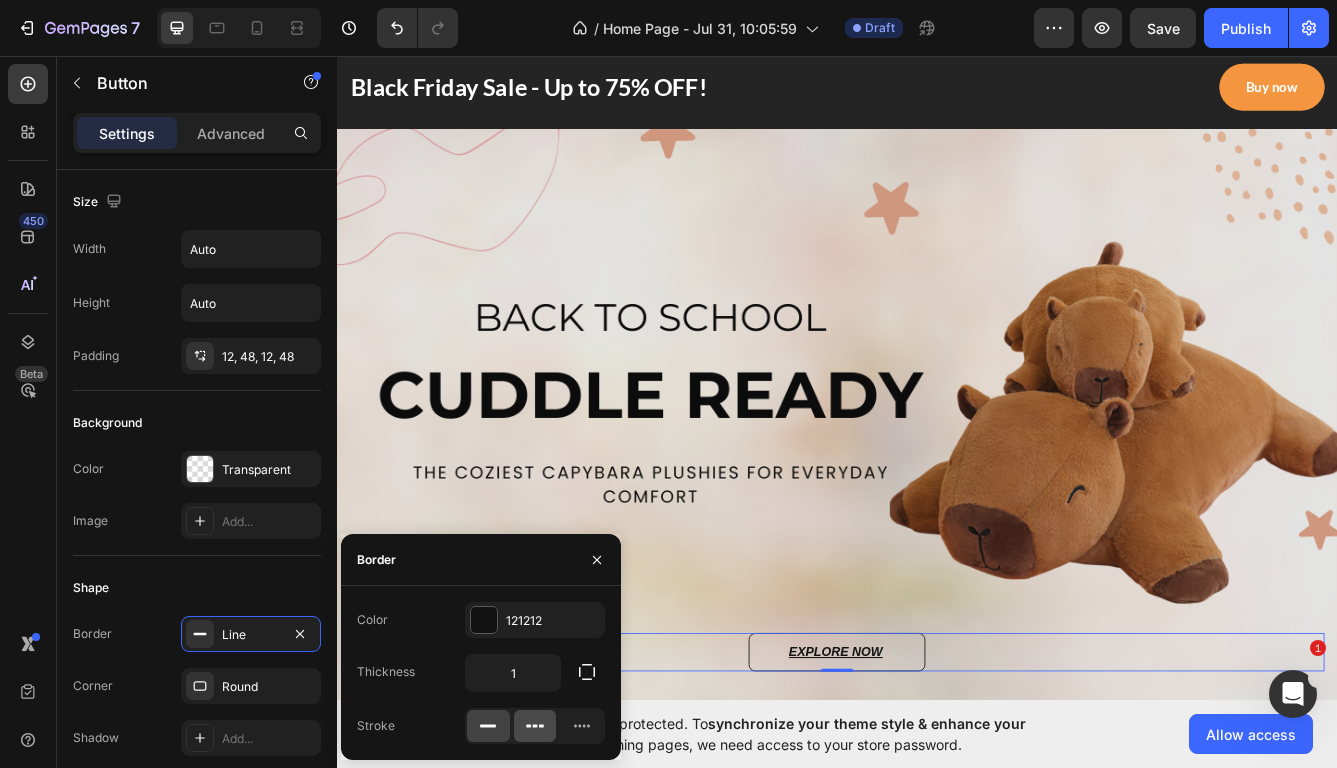 click 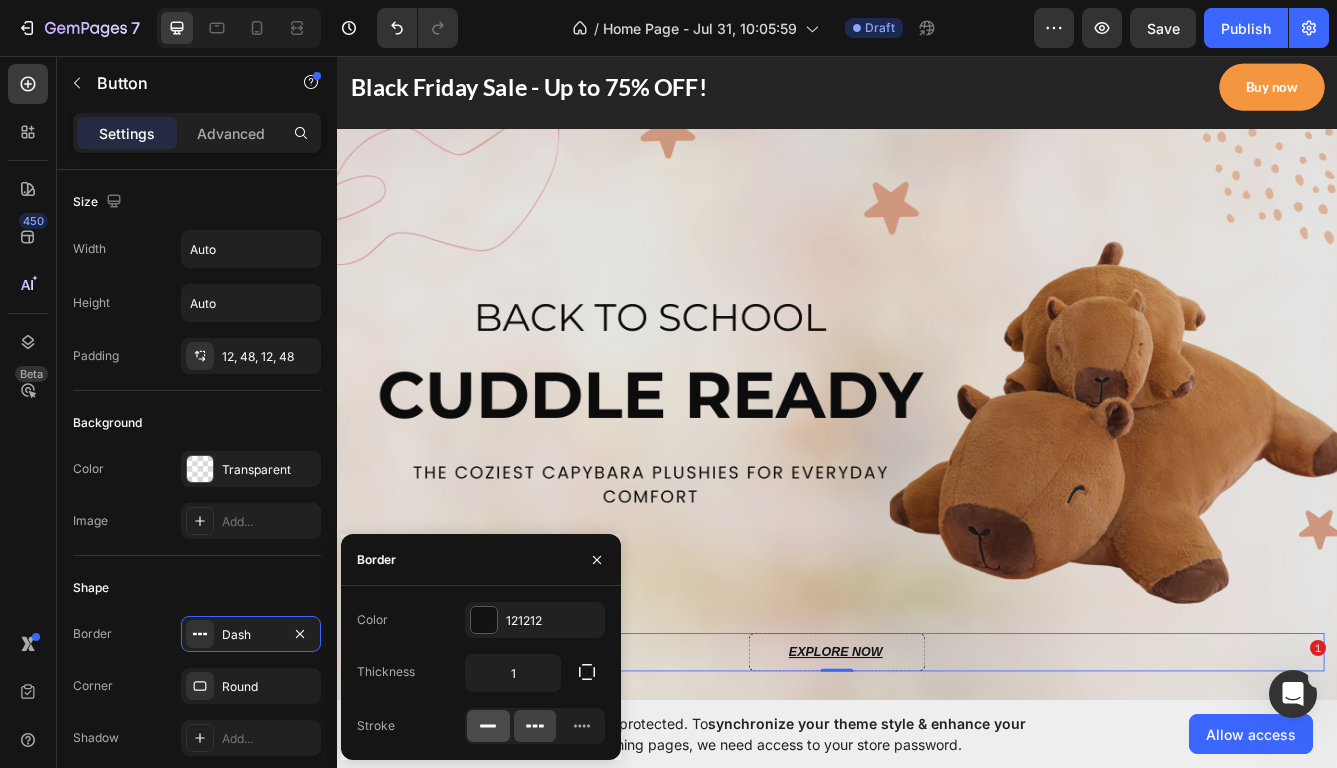 click 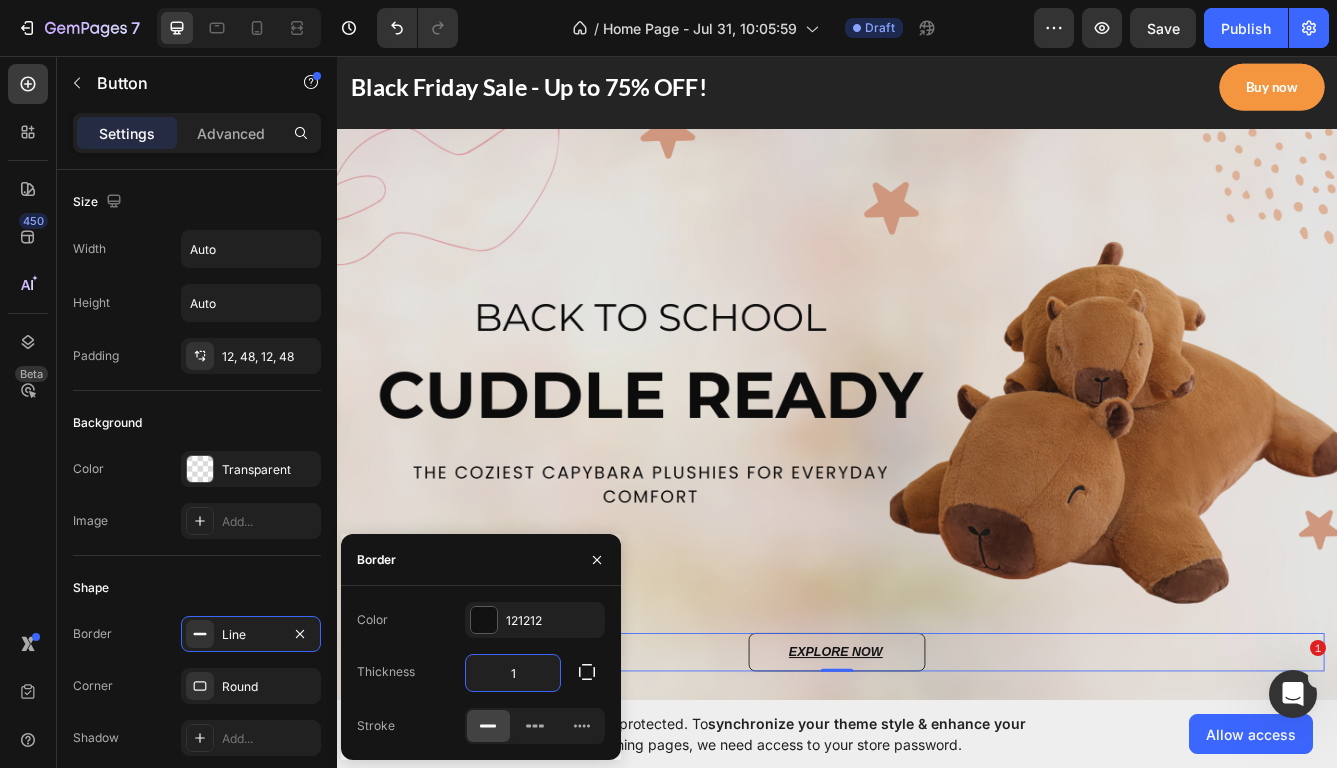 click on "1" at bounding box center (513, 673) 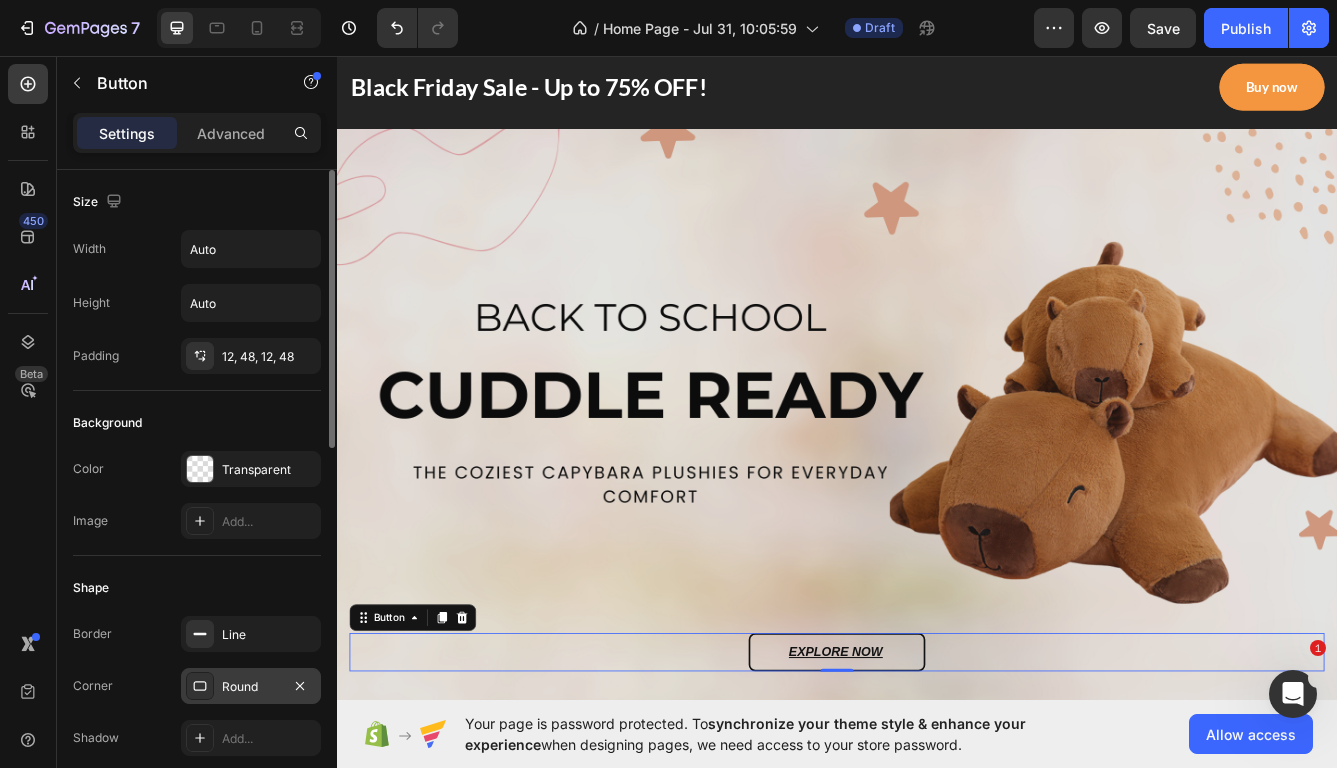click on "Round" at bounding box center [251, 686] 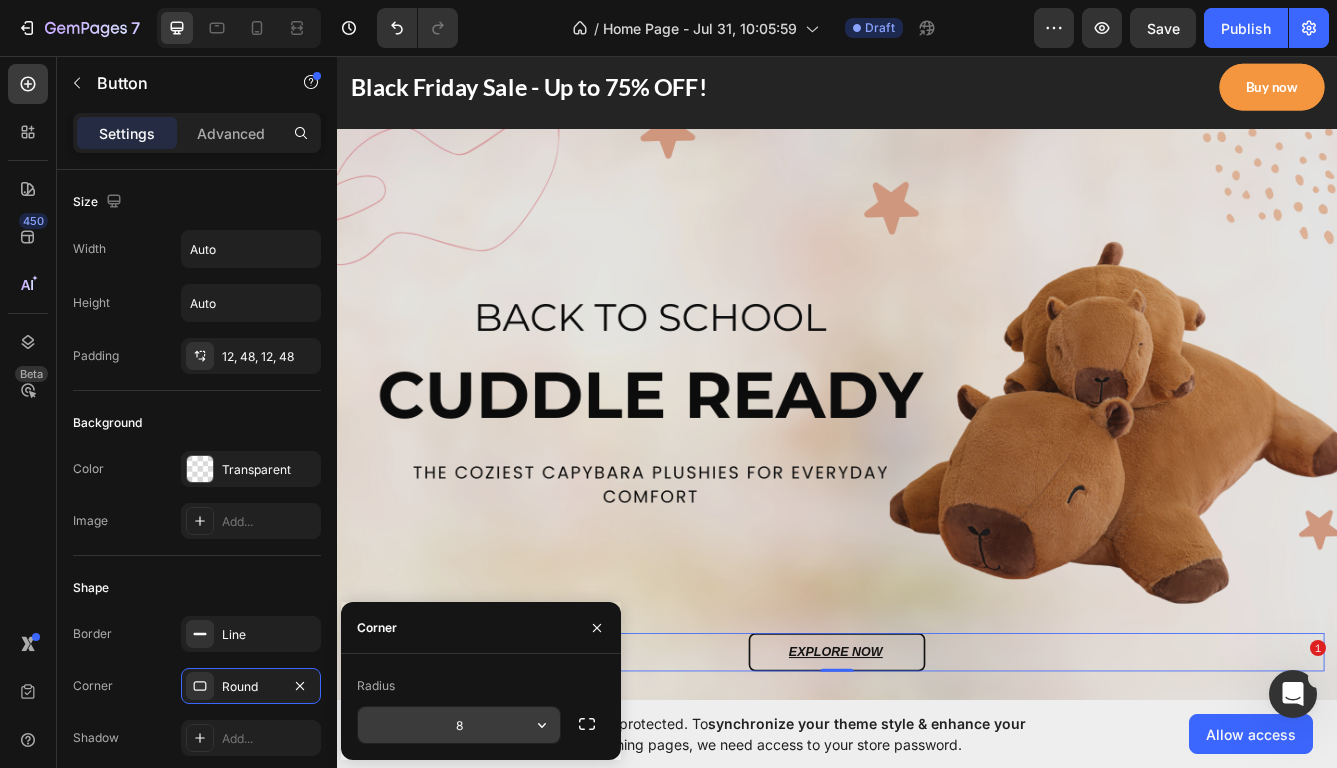 click on "8" at bounding box center (459, 725) 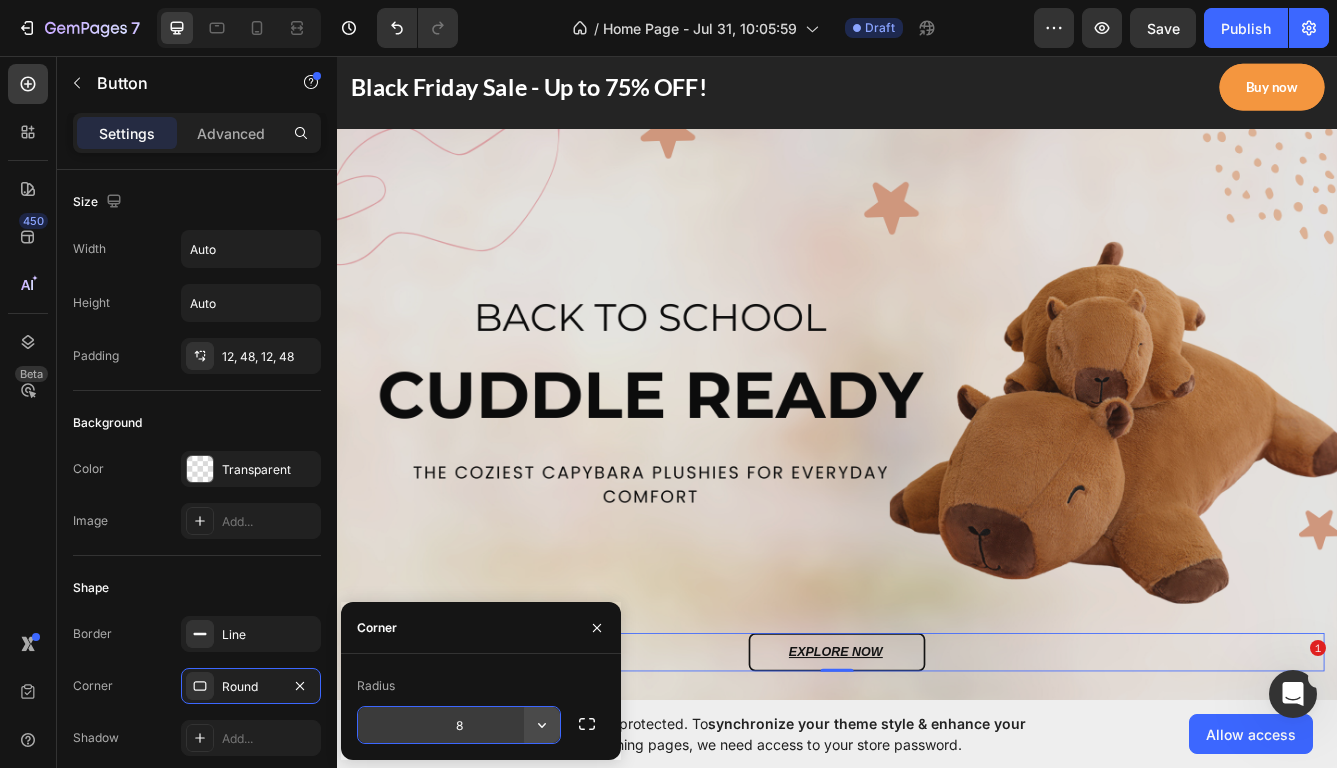click 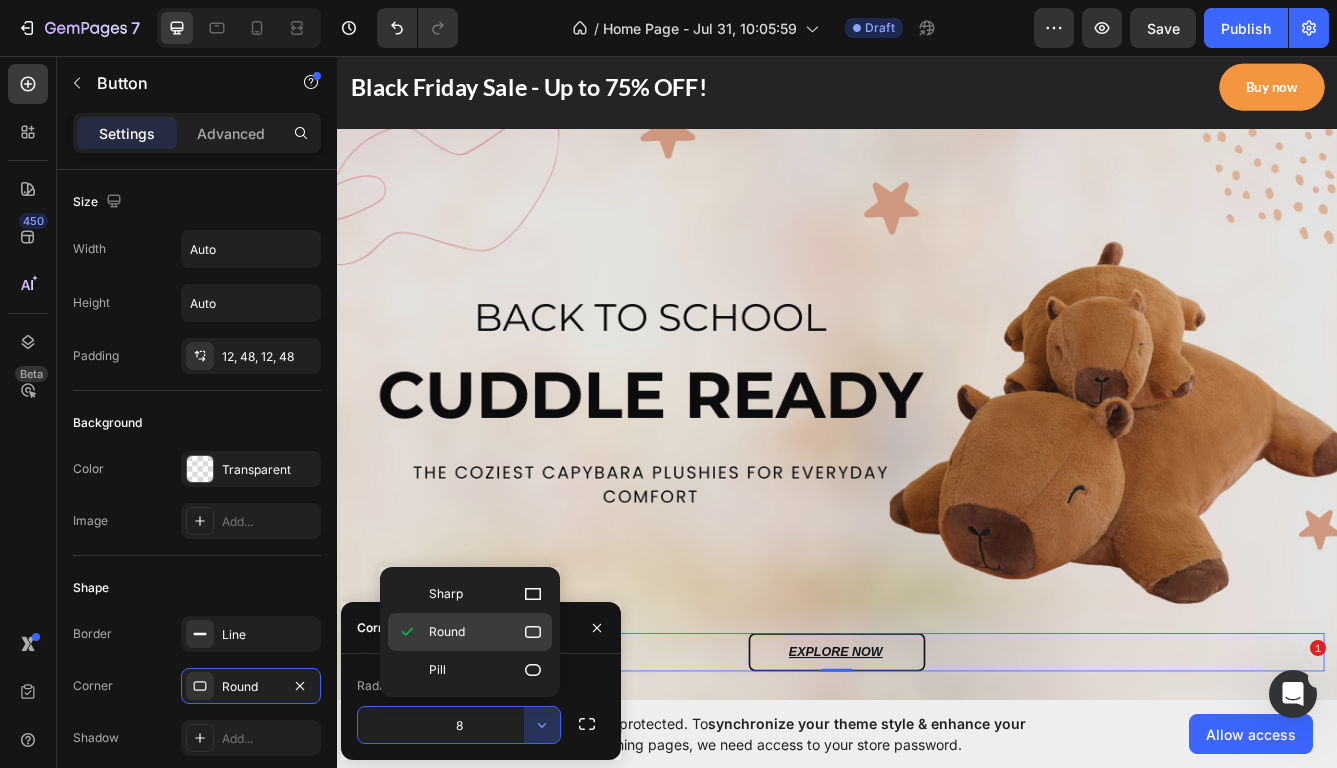 click on "Round" at bounding box center (447, 632) 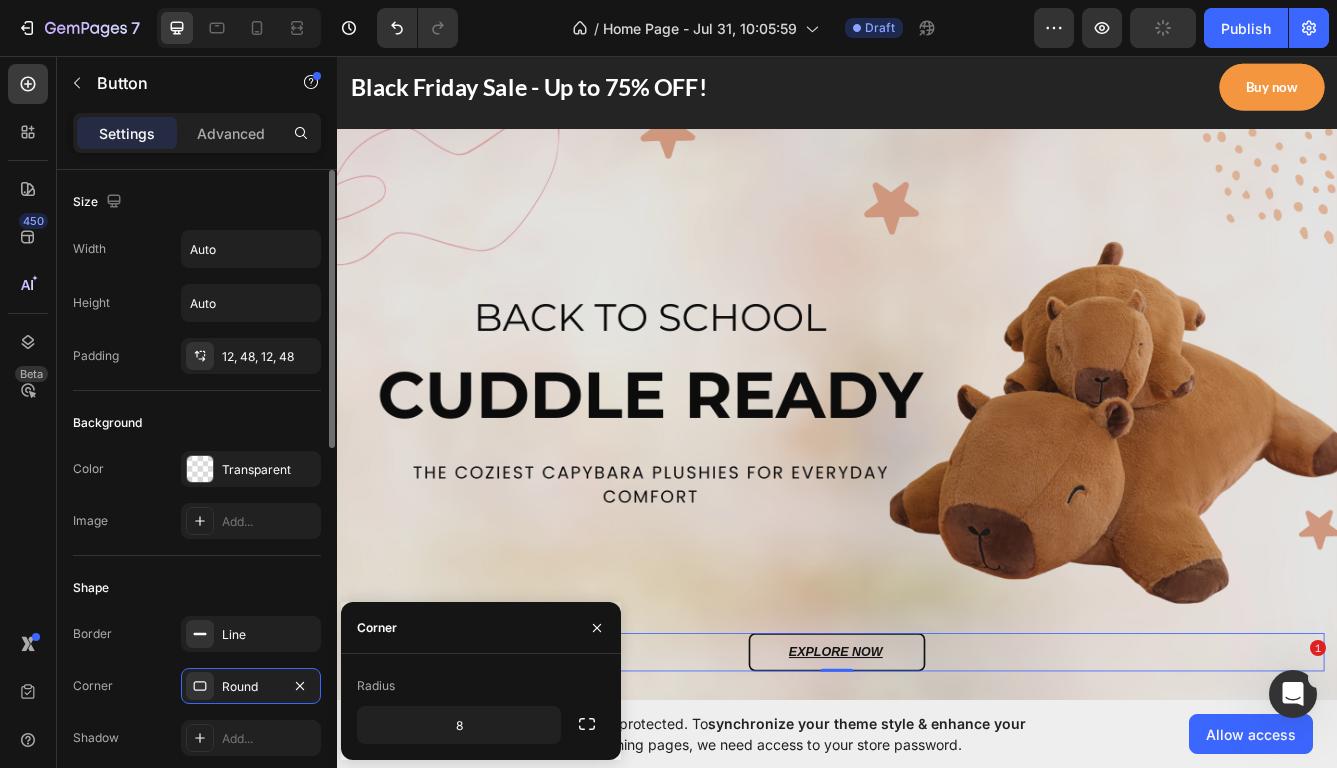 scroll, scrollTop: 71, scrollLeft: 0, axis: vertical 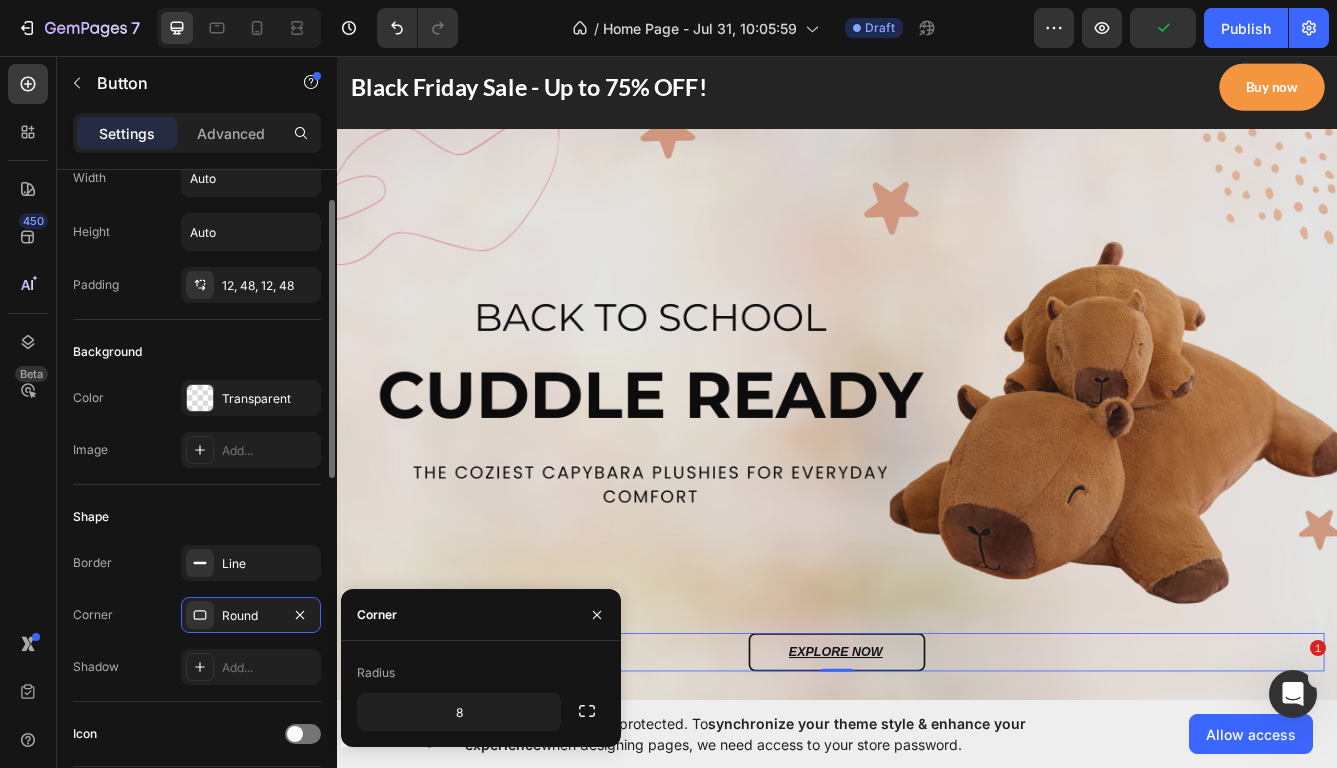 click on "Shadow Add..." at bounding box center [197, 667] 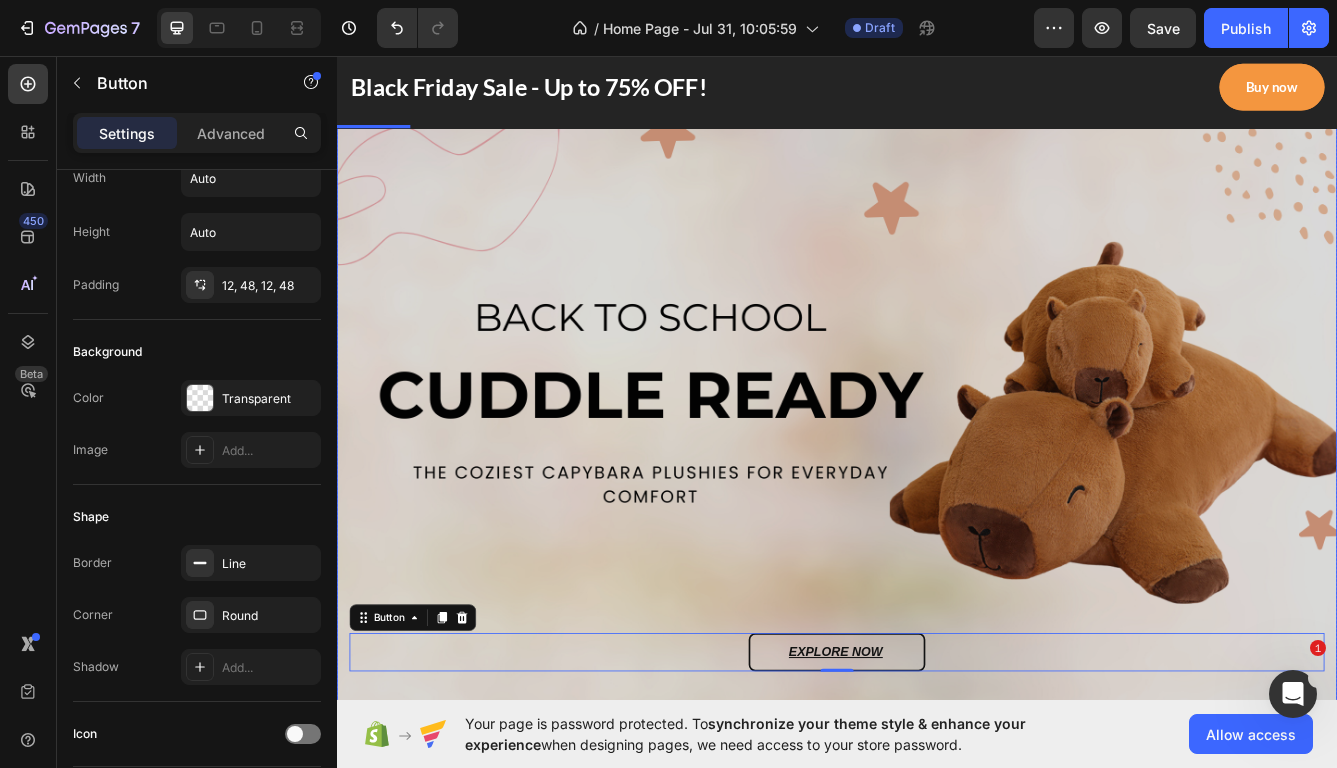 click at bounding box center [937, 493] 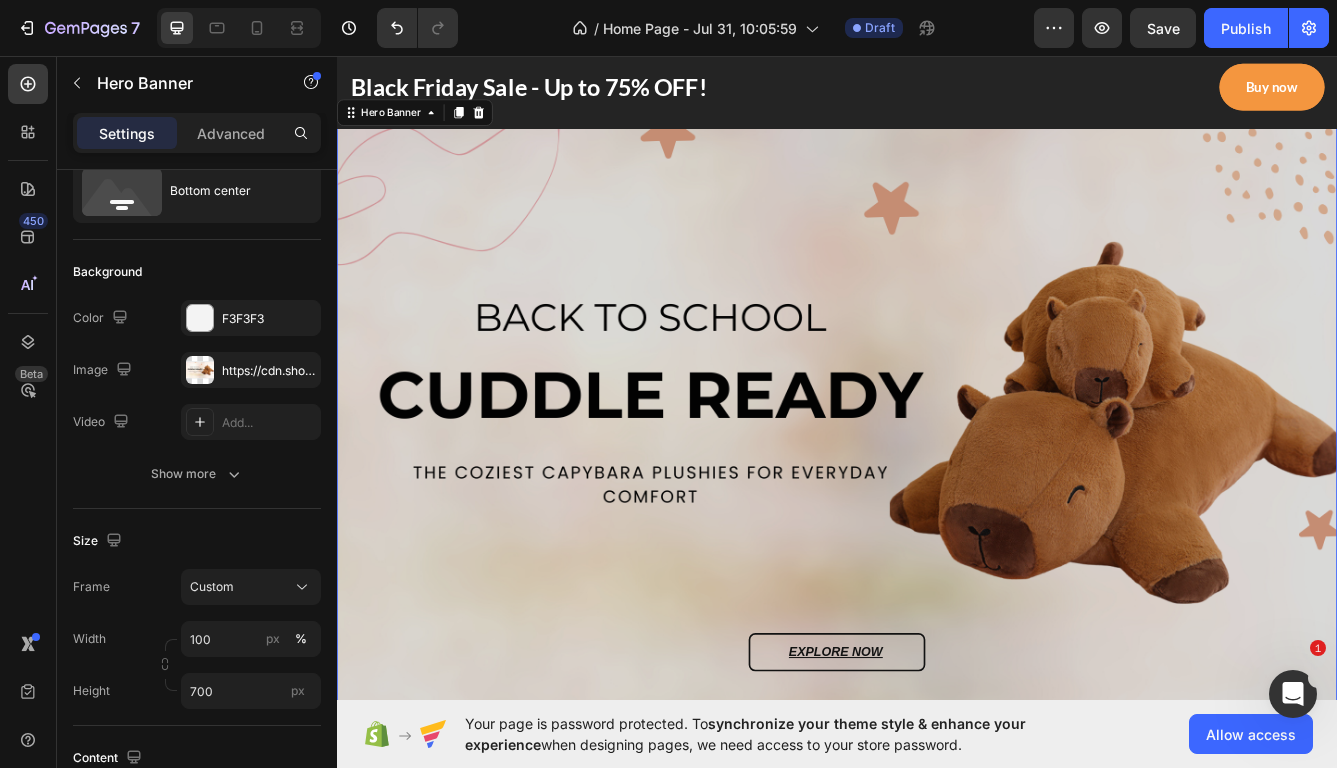 scroll, scrollTop: 0, scrollLeft: 0, axis: both 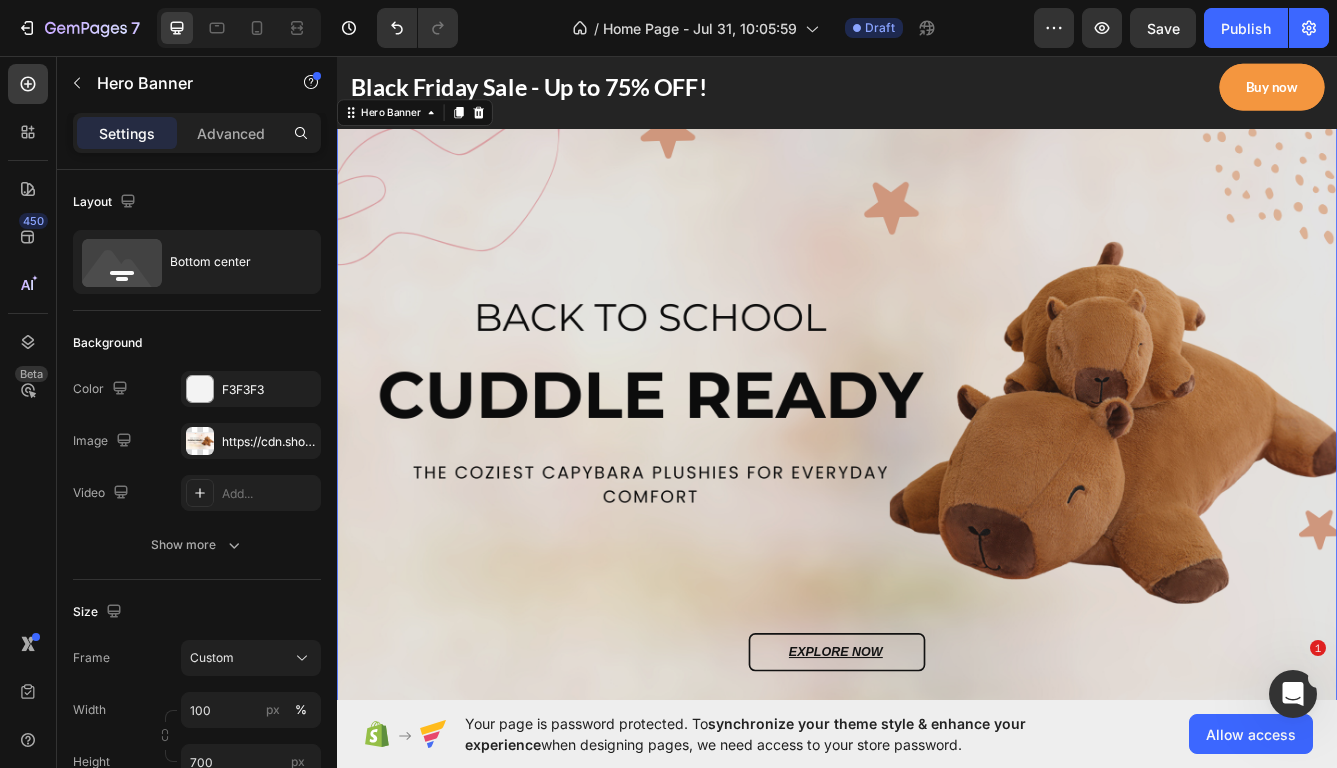click on "EXPLORE NOW Button Row" at bounding box center (937, 796) 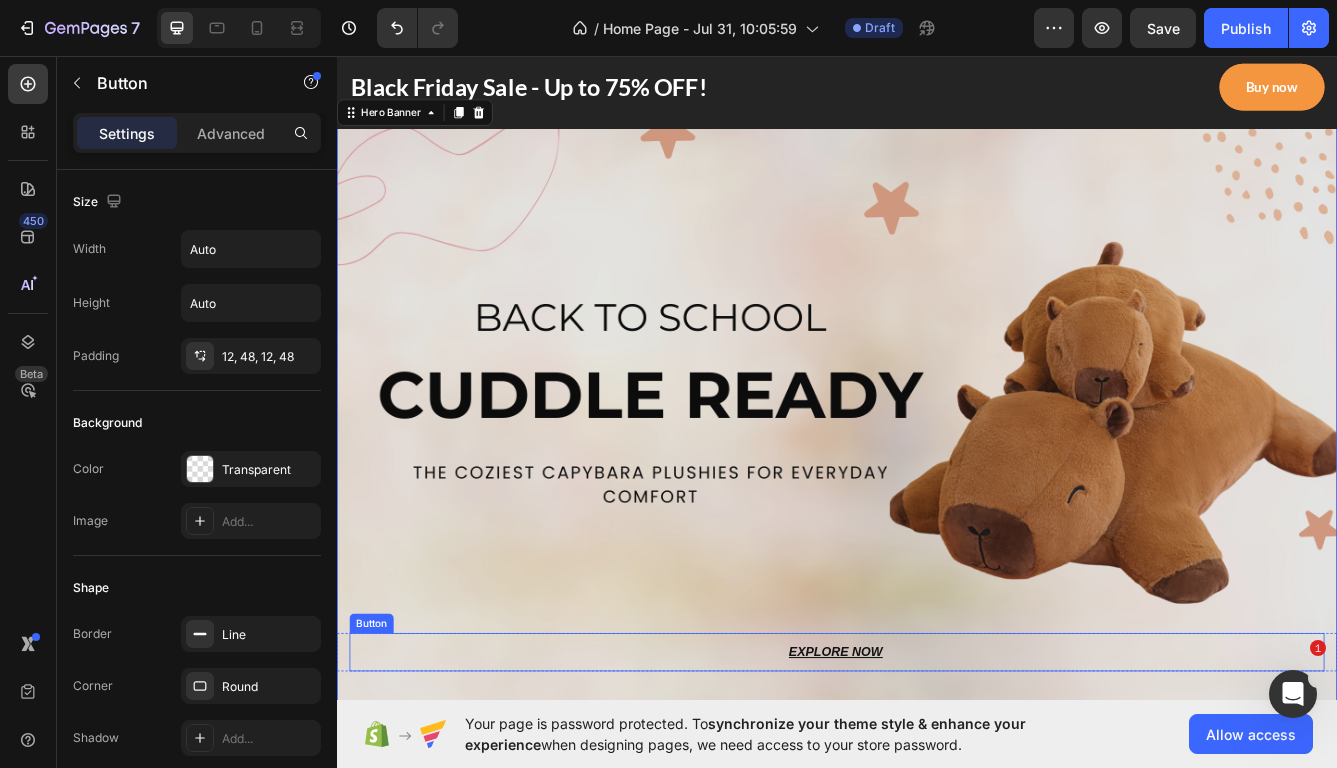 click on "EXPLORE NOW" at bounding box center (937, 772) 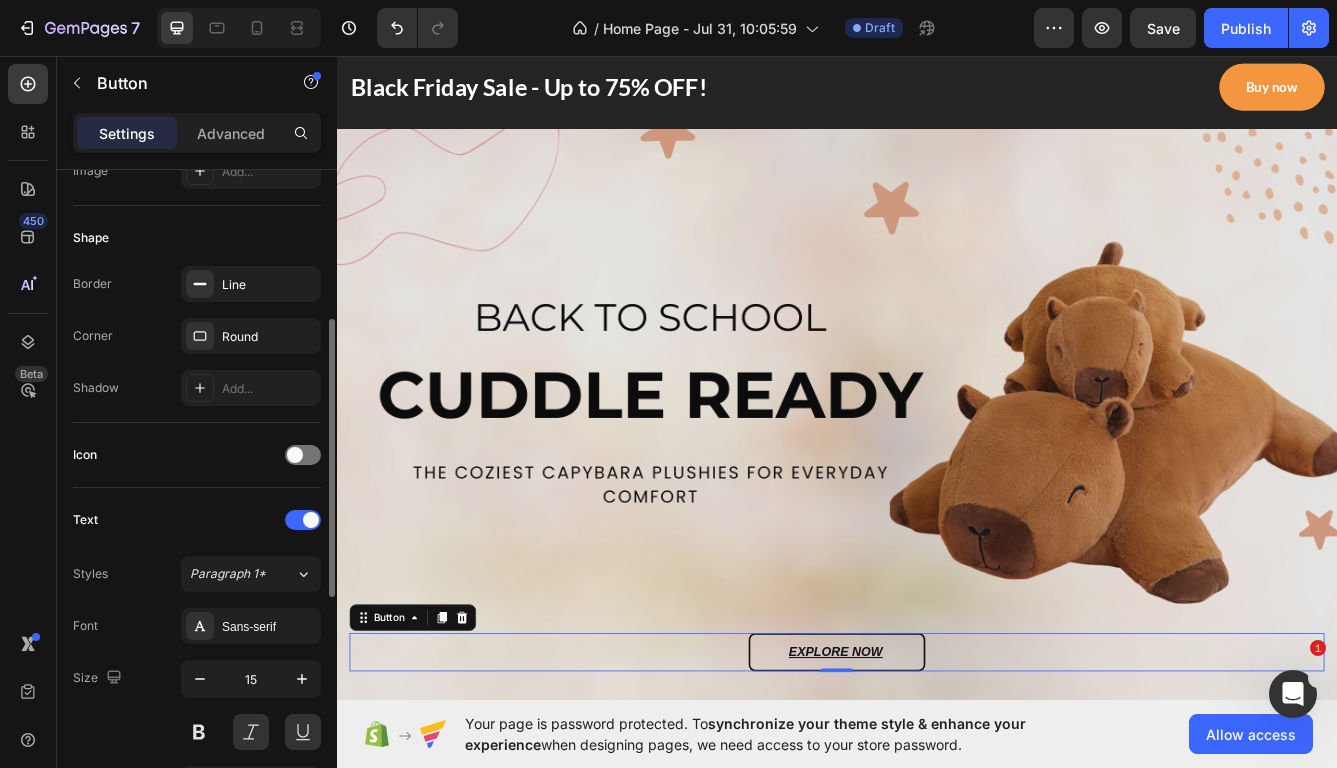 scroll, scrollTop: 385, scrollLeft: 0, axis: vertical 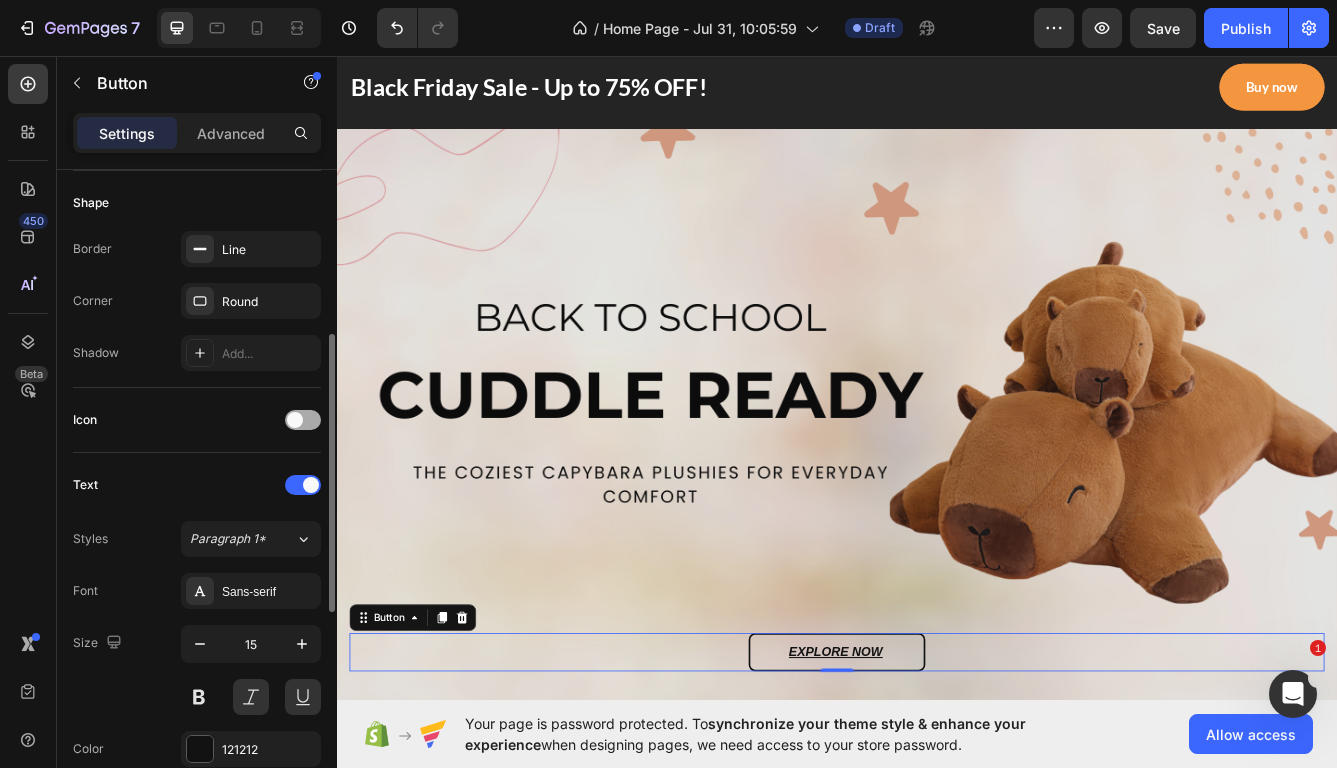 click at bounding box center (295, 420) 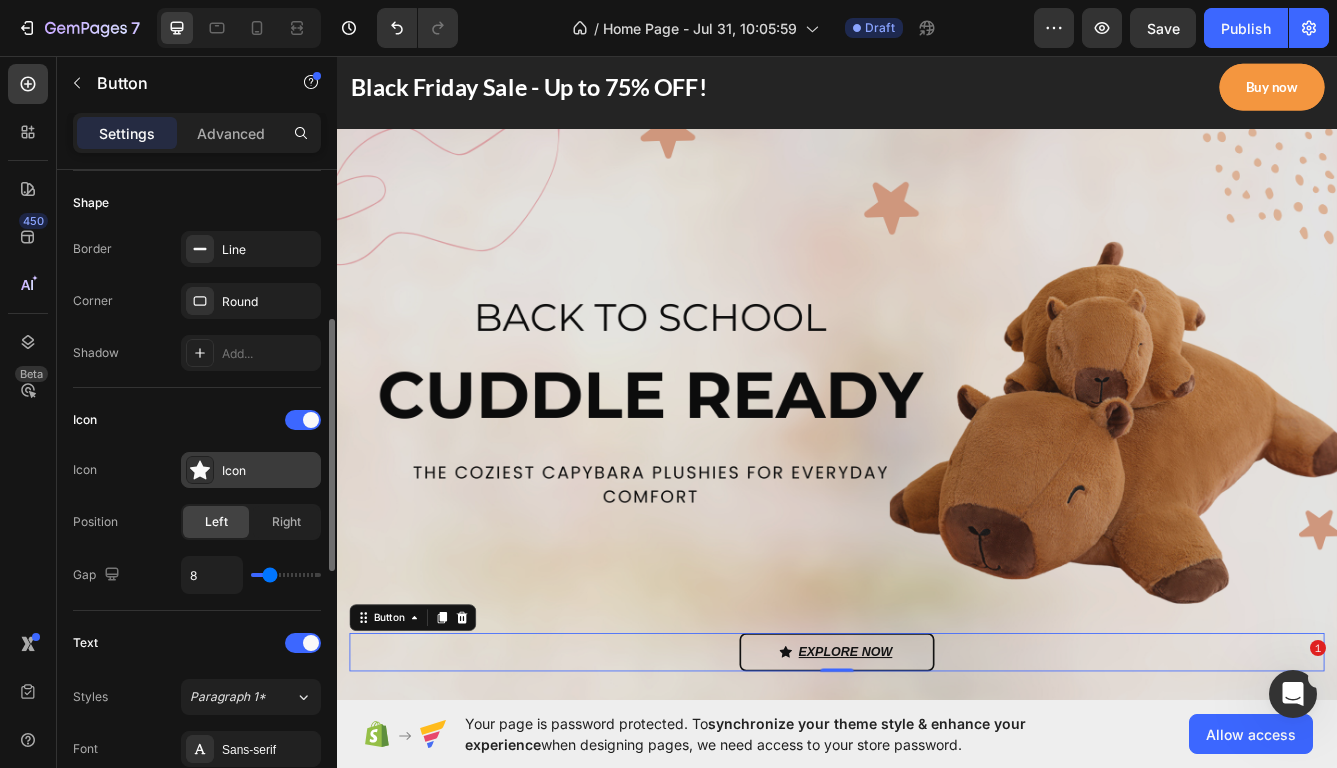 click 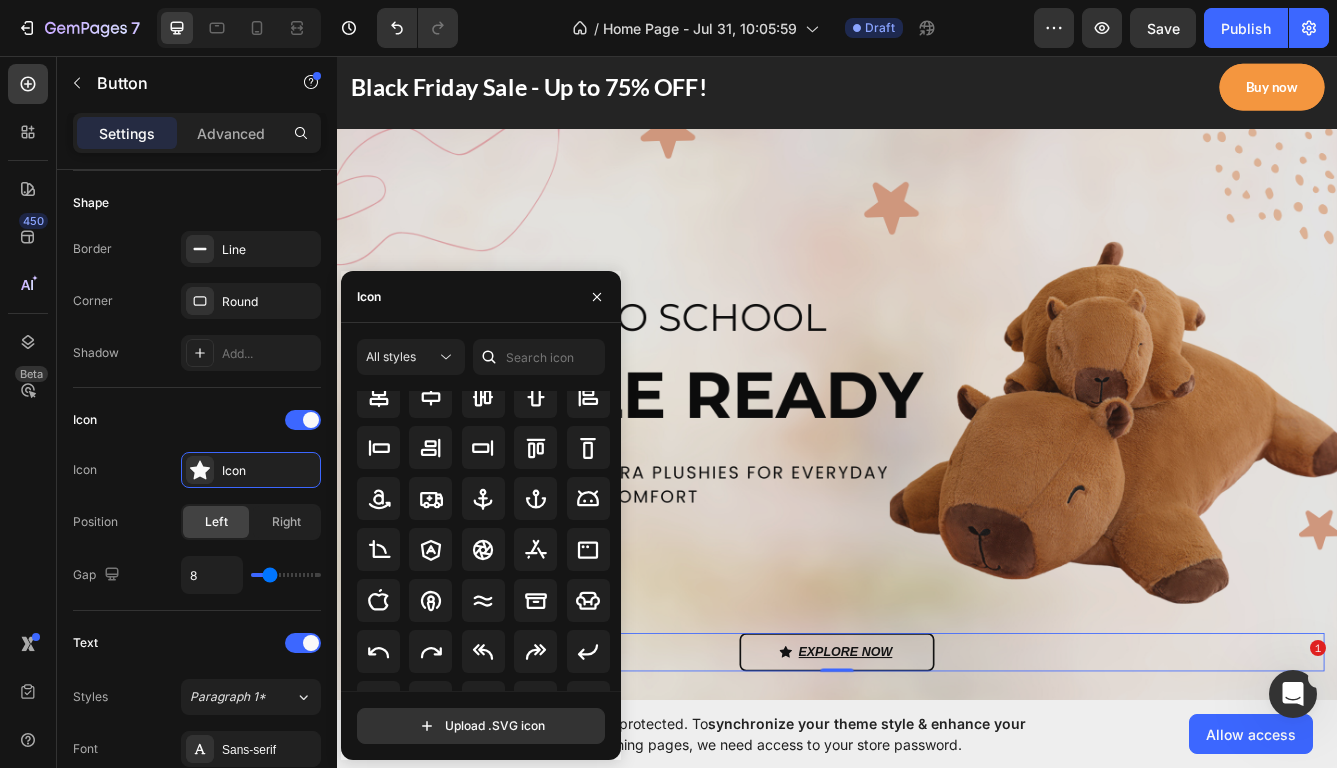 scroll, scrollTop: 220, scrollLeft: 0, axis: vertical 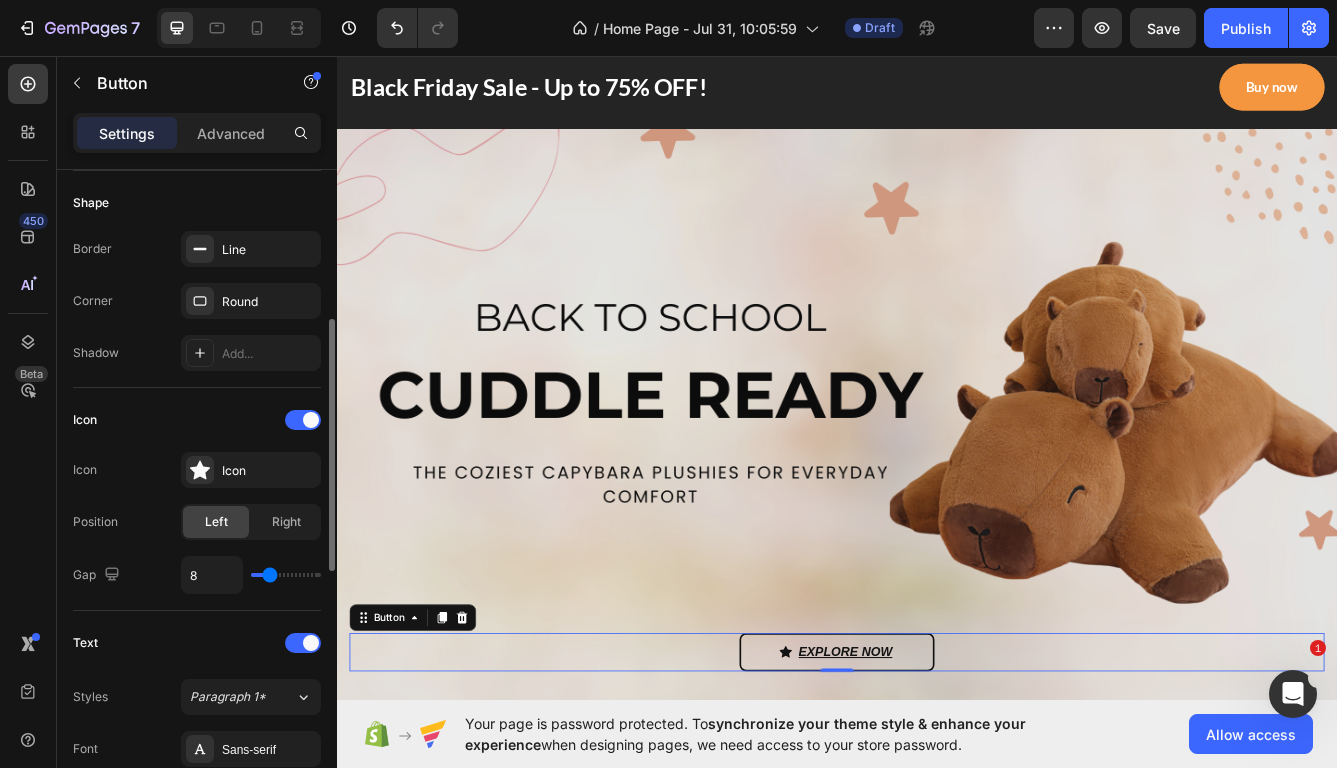click on "Icon" at bounding box center (197, 420) 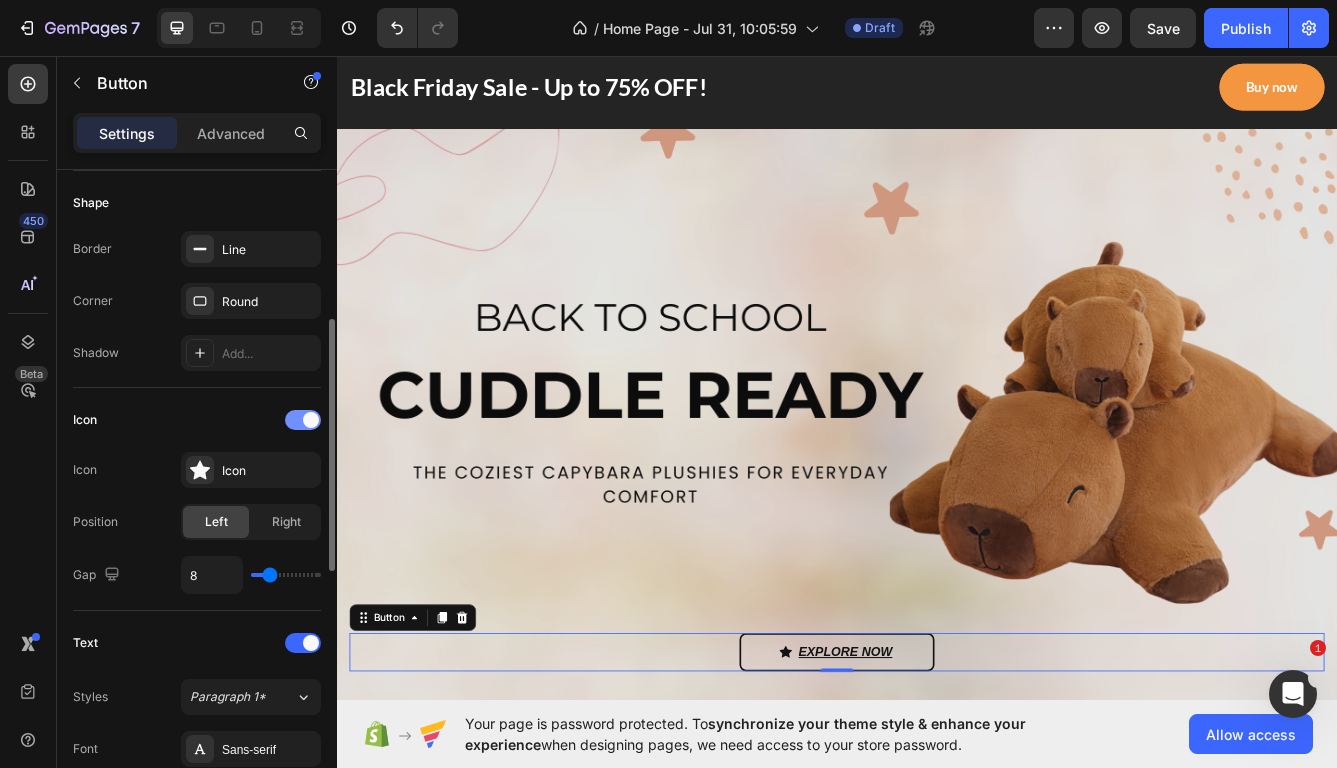 click at bounding box center (311, 420) 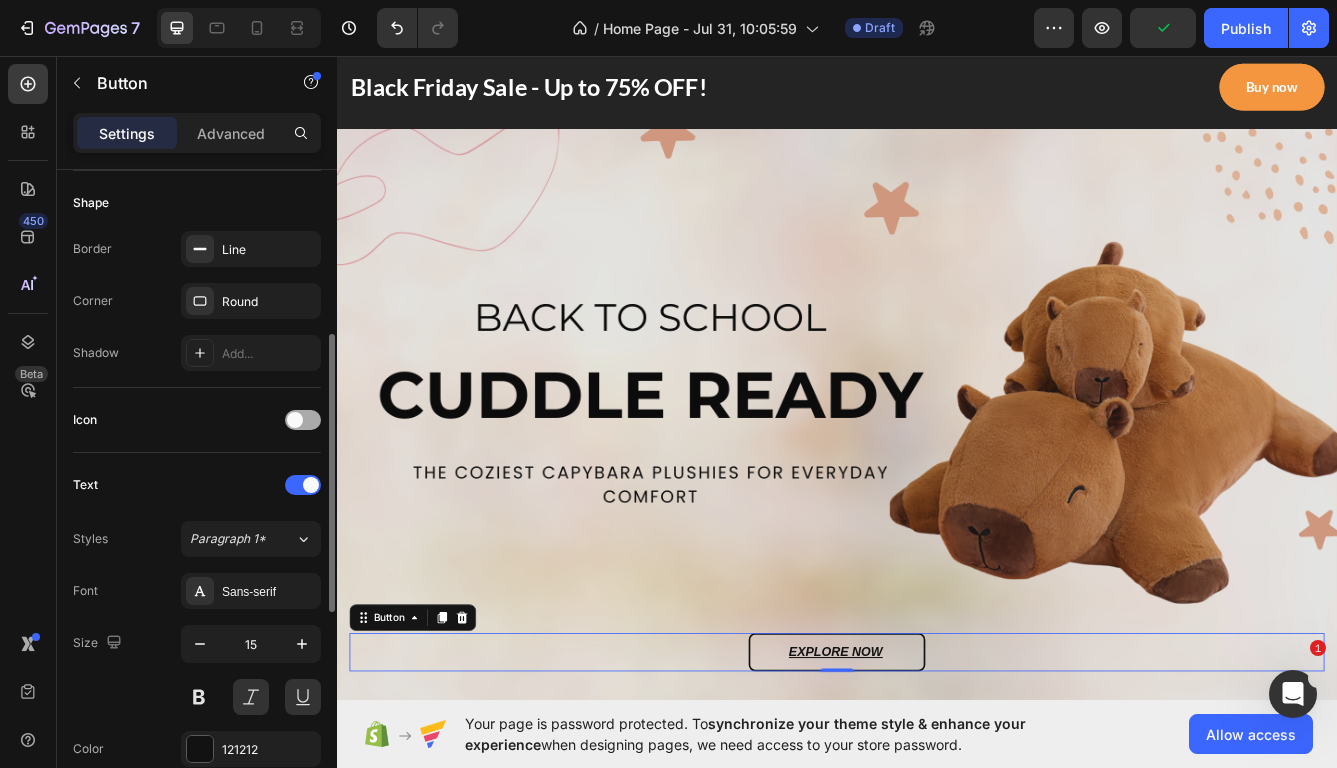 click at bounding box center (295, 420) 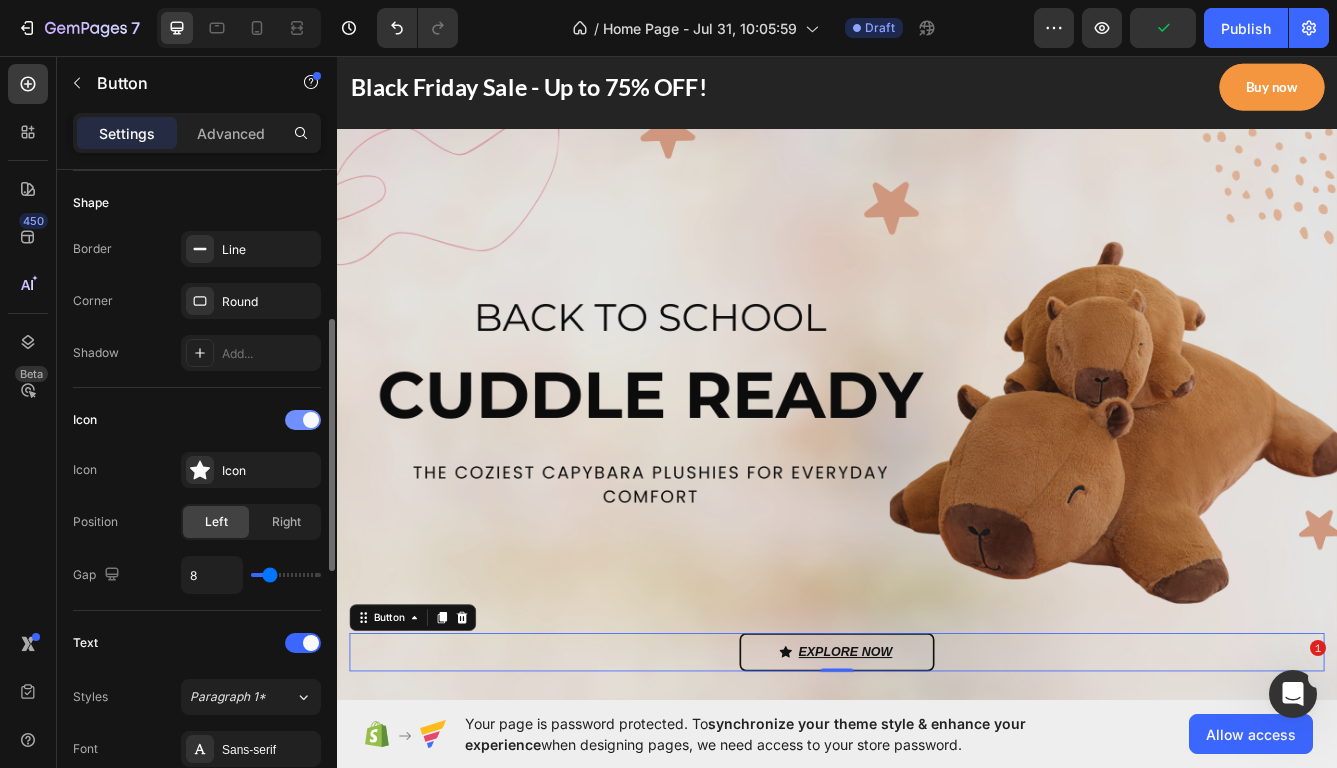 click at bounding box center (303, 420) 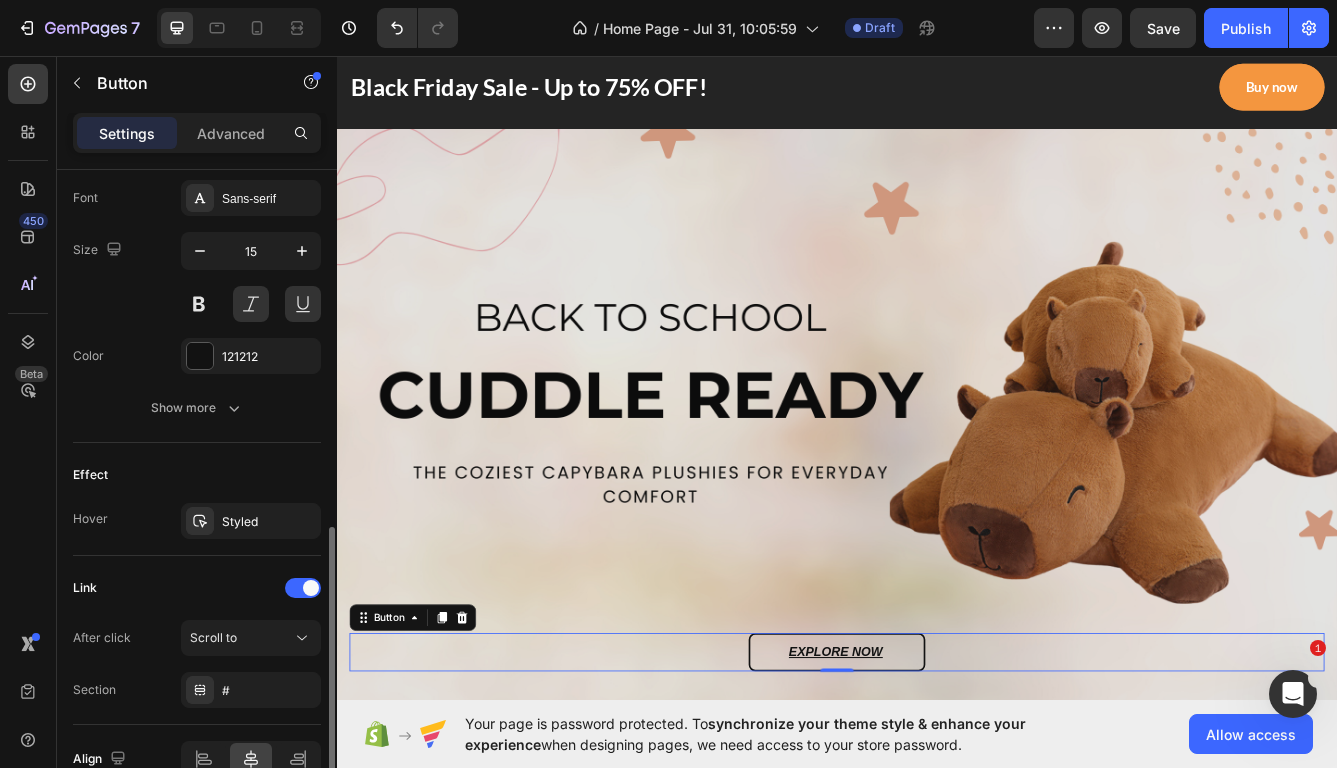 scroll, scrollTop: 805, scrollLeft: 0, axis: vertical 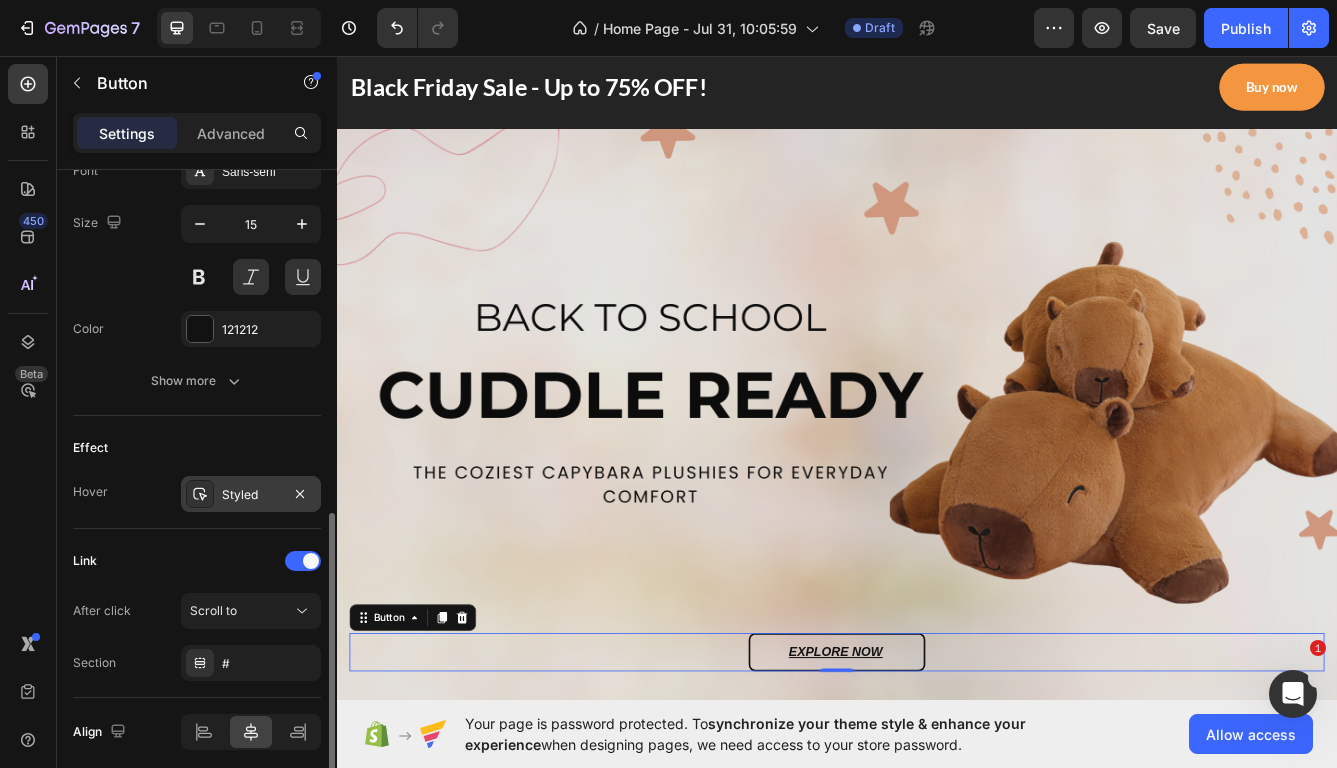 click on "Styled" at bounding box center [251, 495] 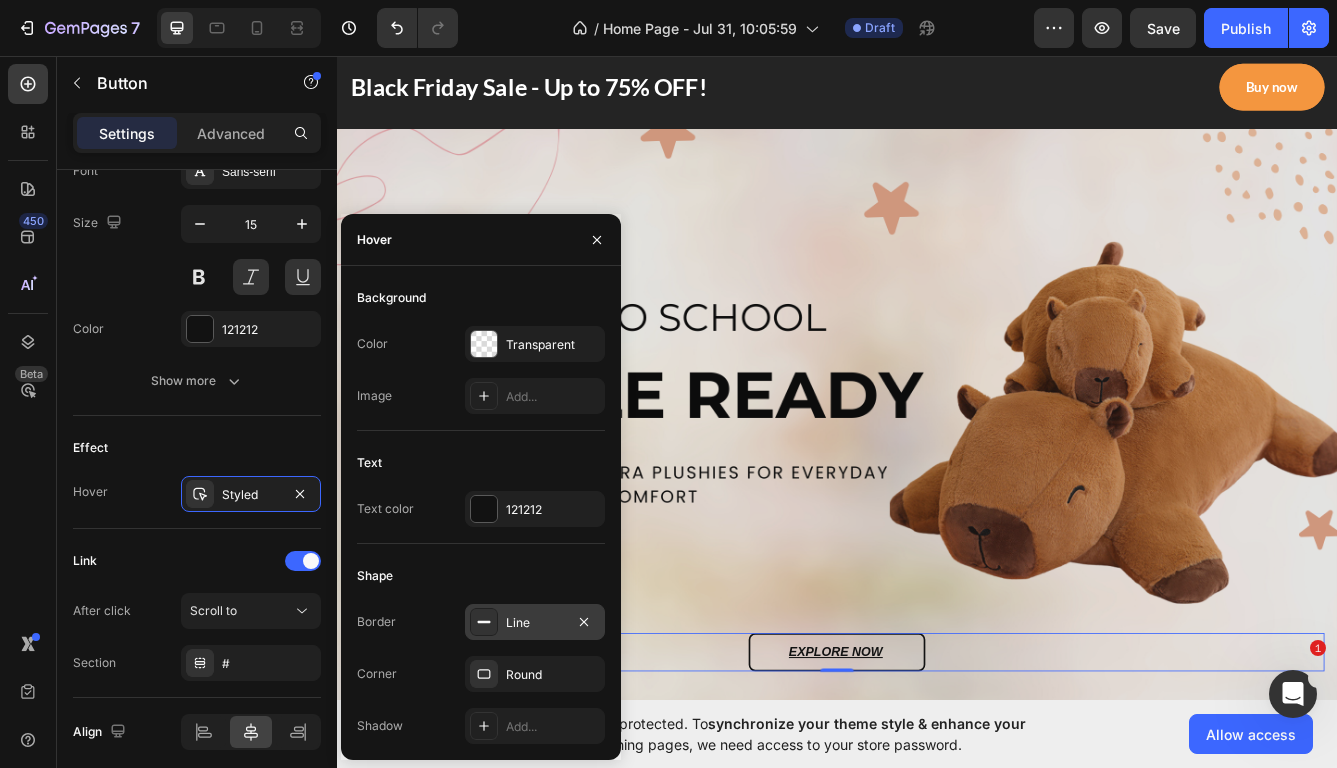 click on "Line" at bounding box center (535, 622) 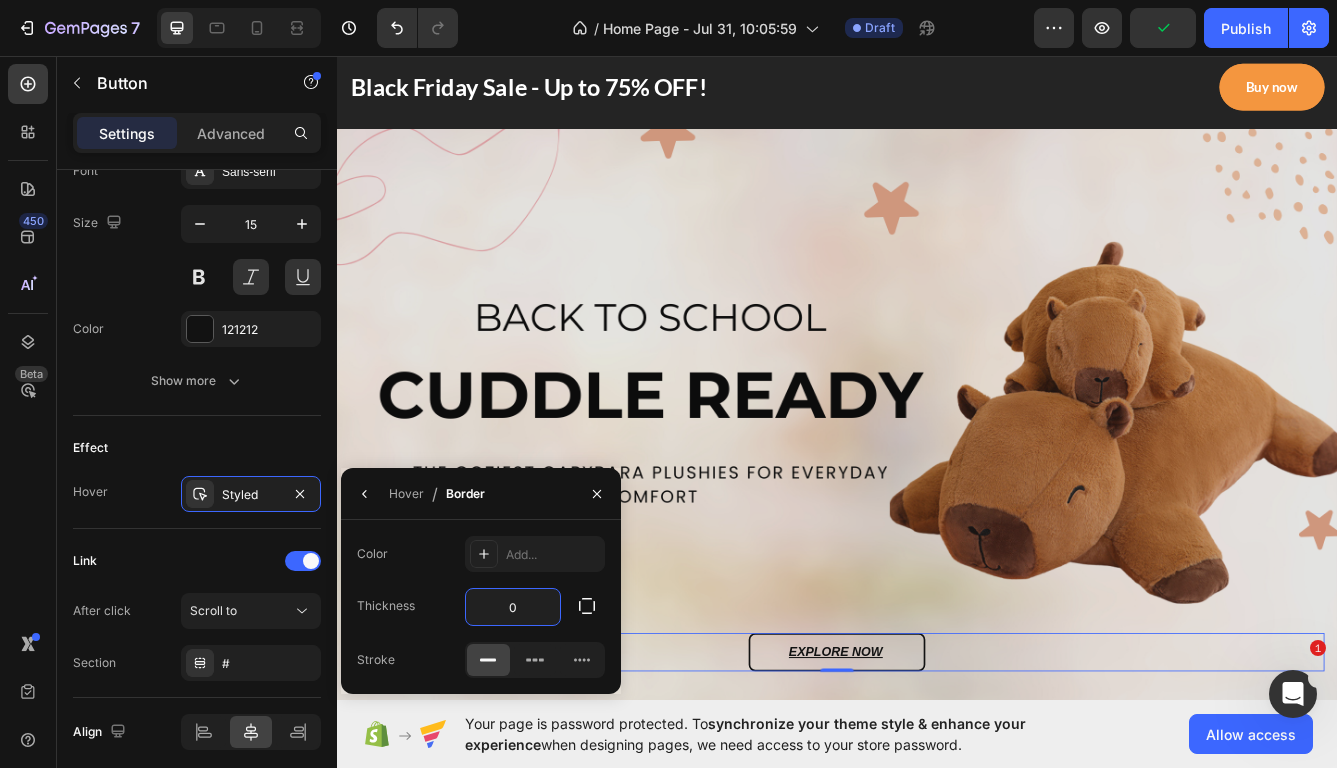 click on "0" at bounding box center [513, 607] 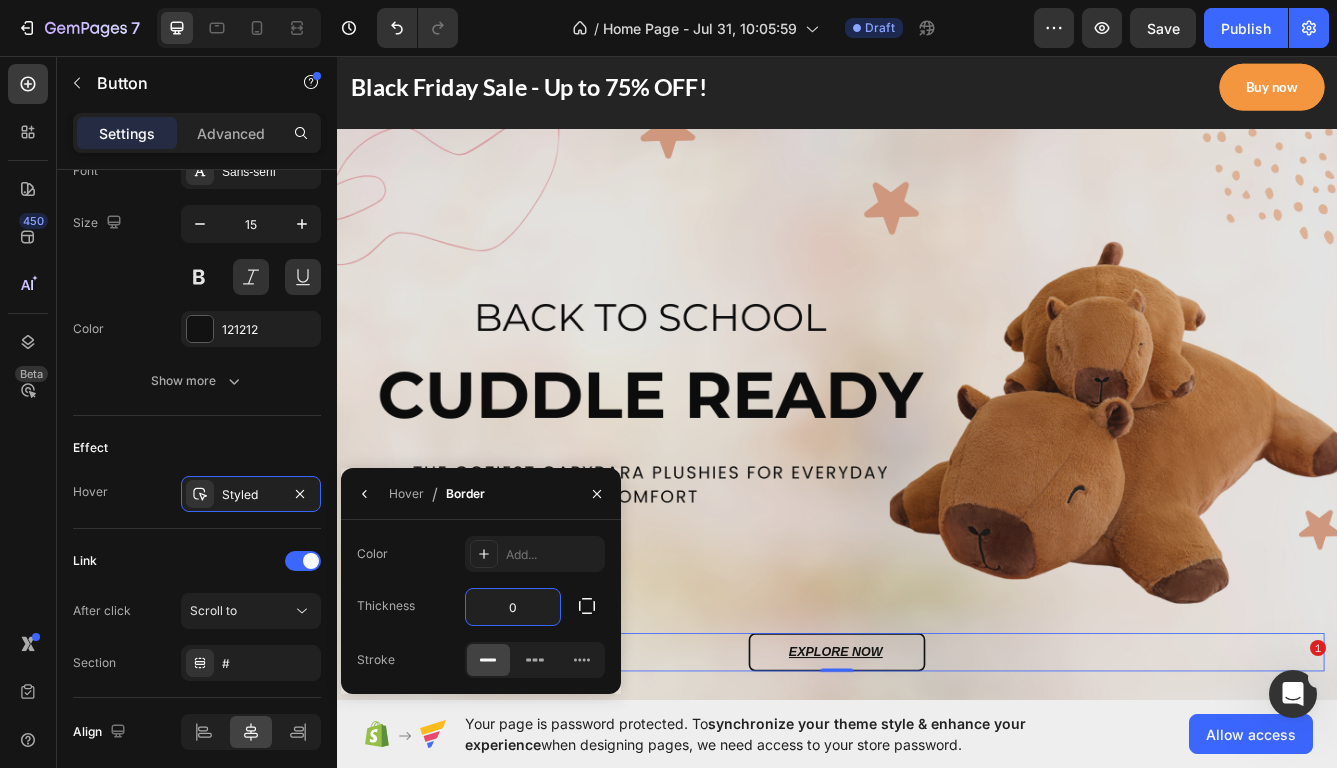type on "2" 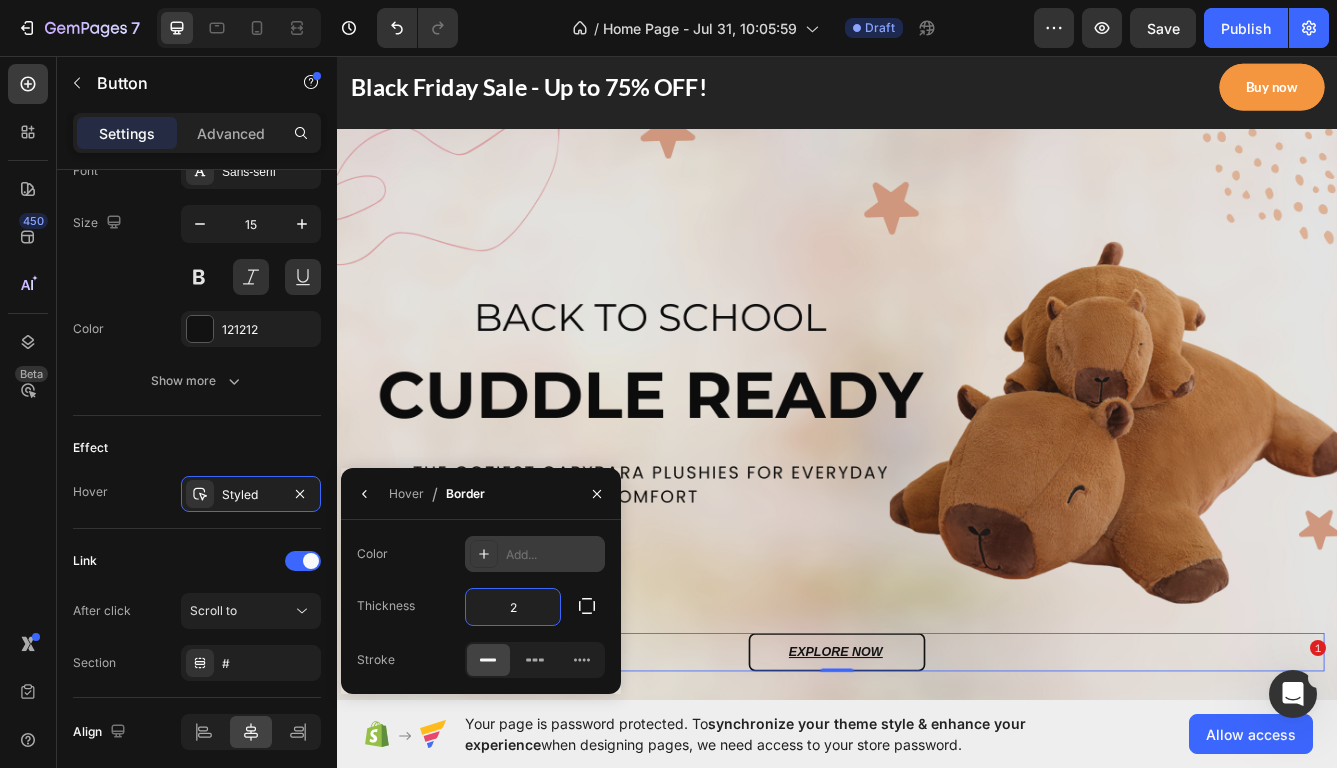 click on "Add..." at bounding box center [535, 554] 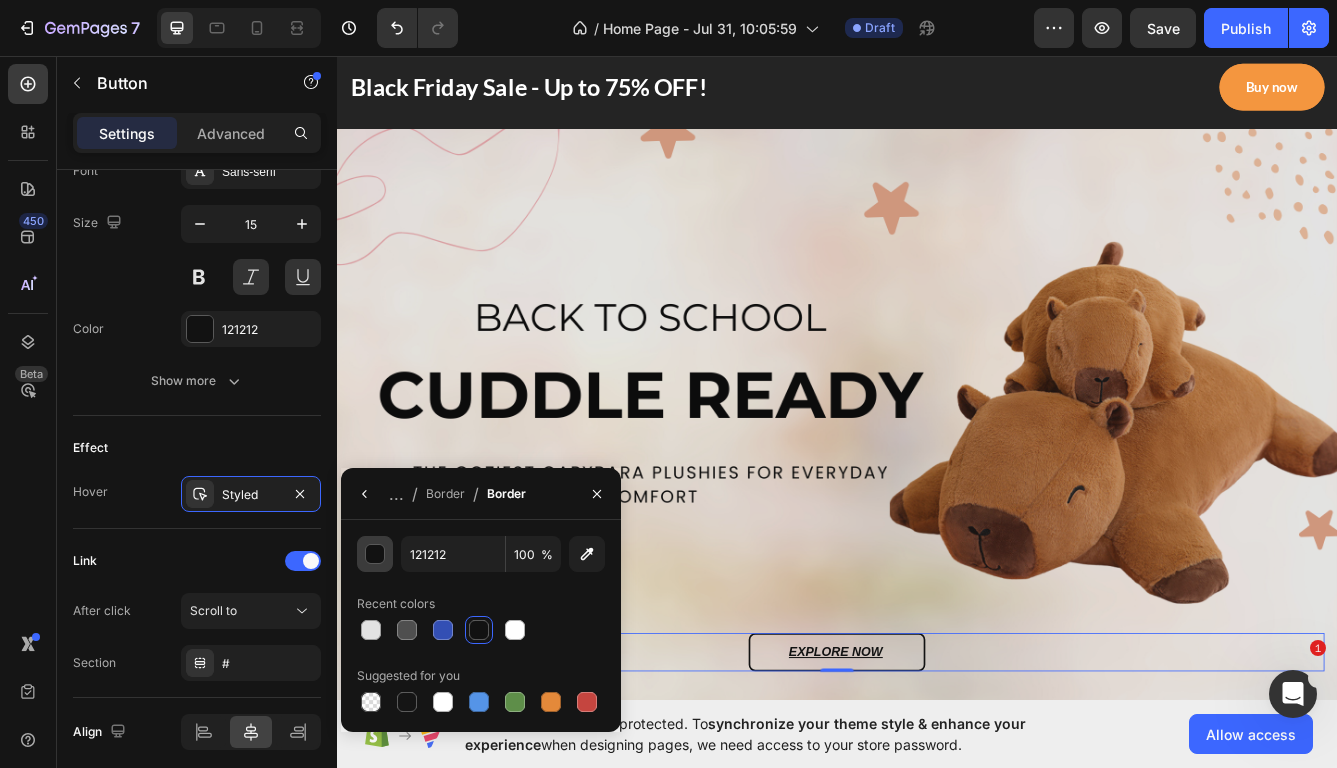 click at bounding box center (376, 555) 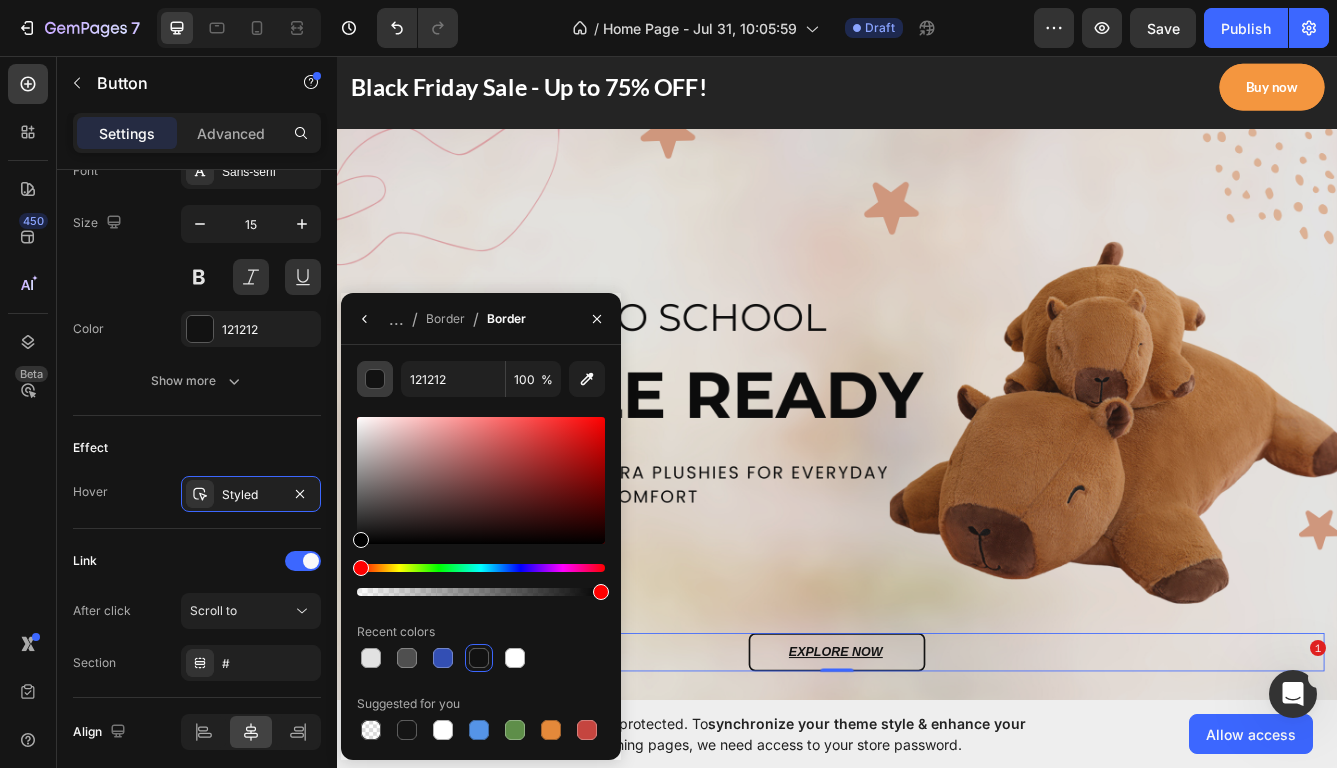 click at bounding box center [376, 380] 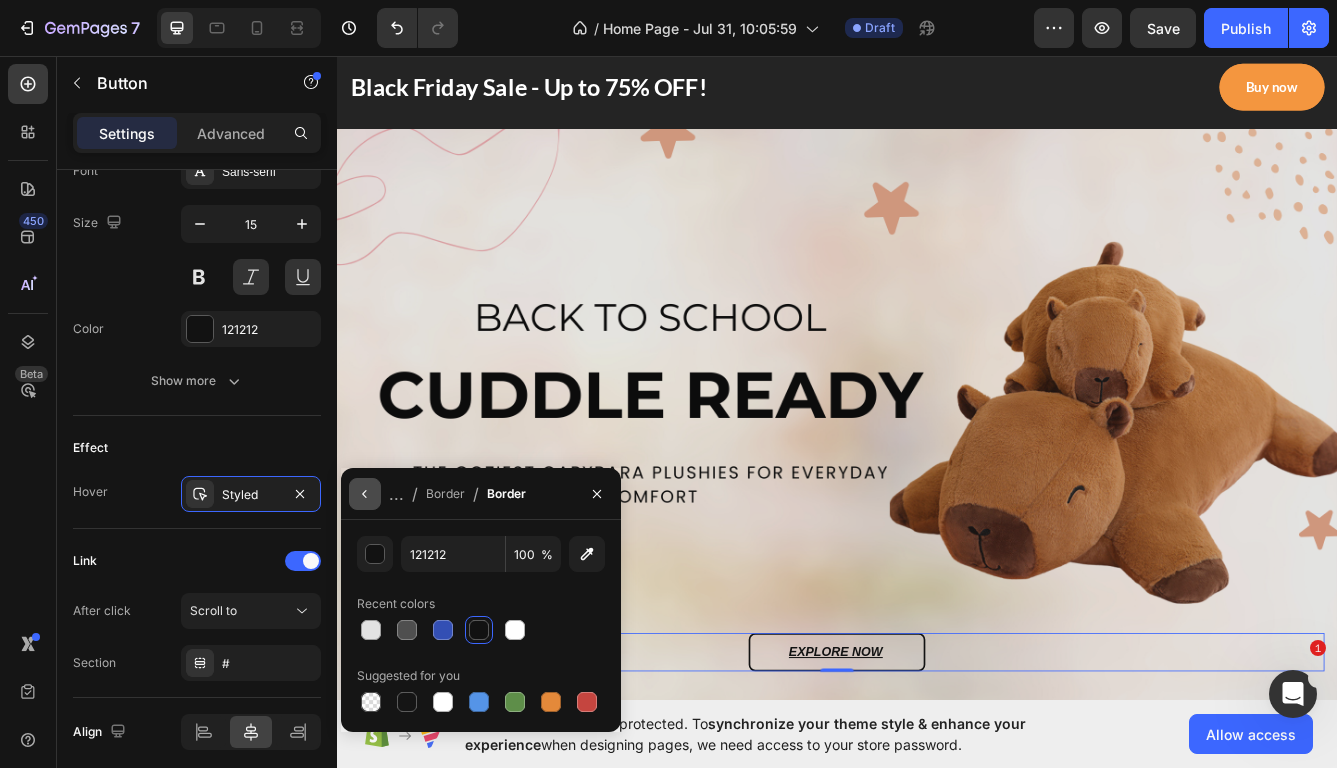 click 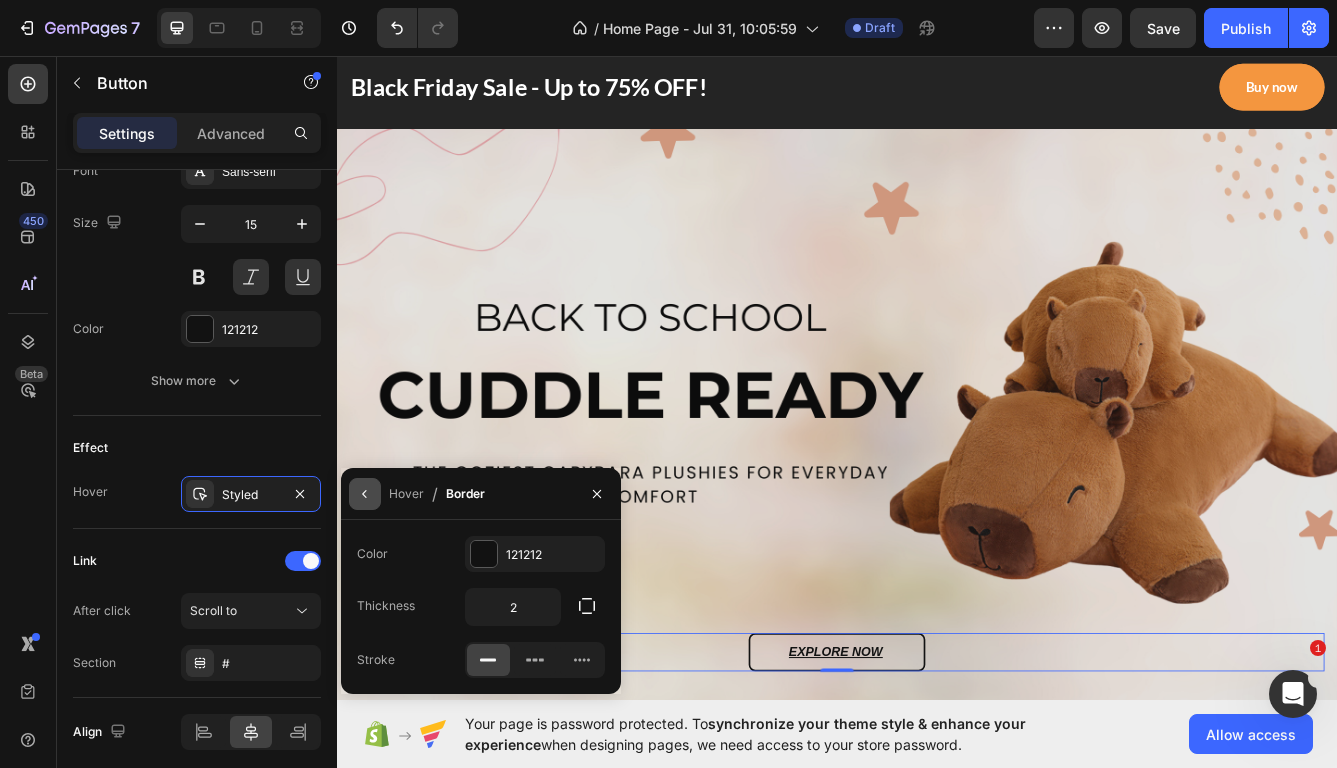 click 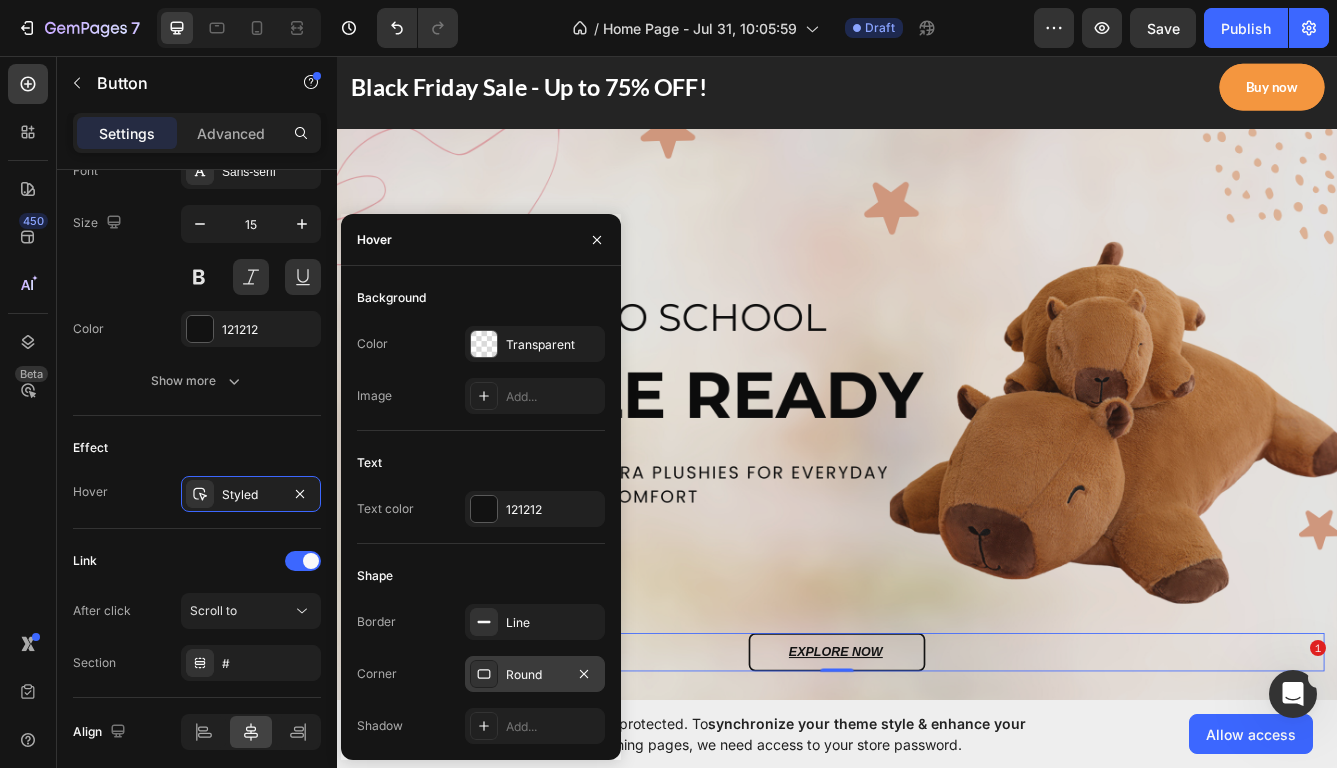 click on "Round" at bounding box center (535, 675) 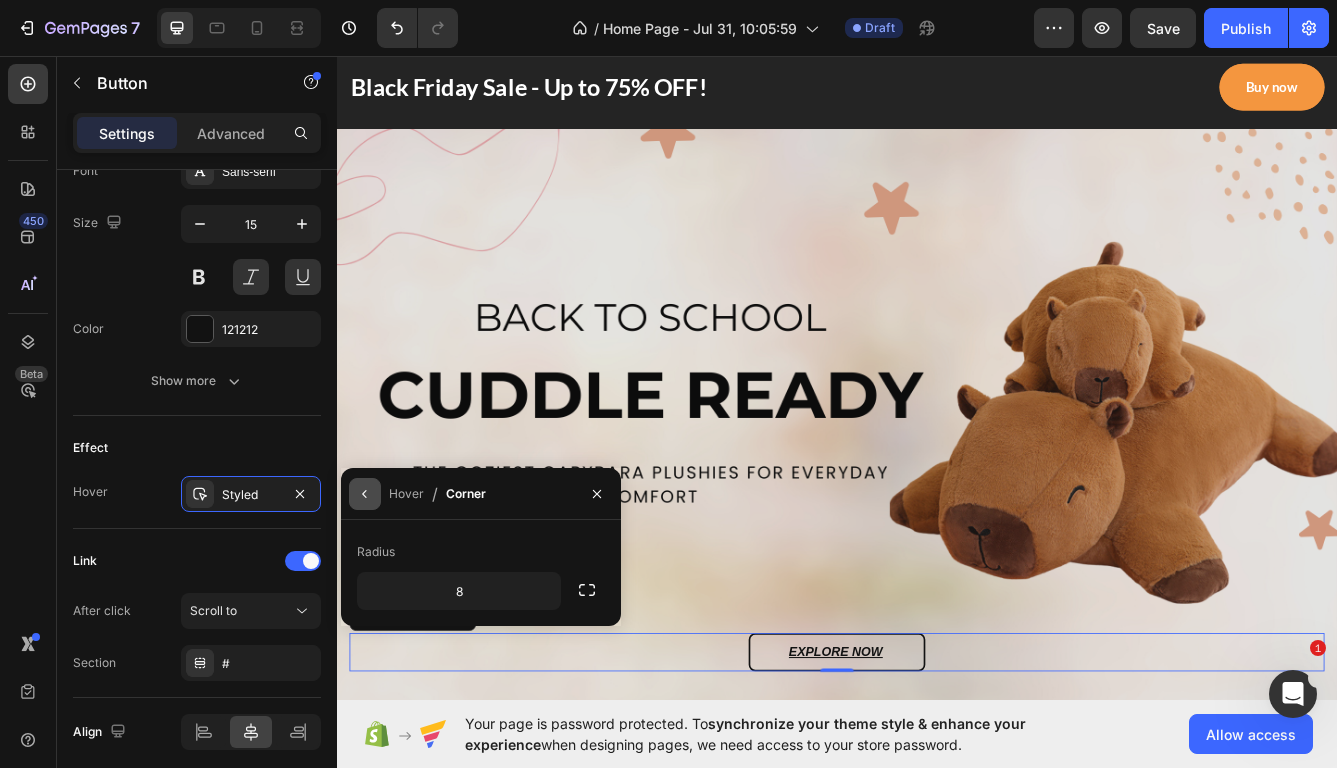 click at bounding box center [365, 494] 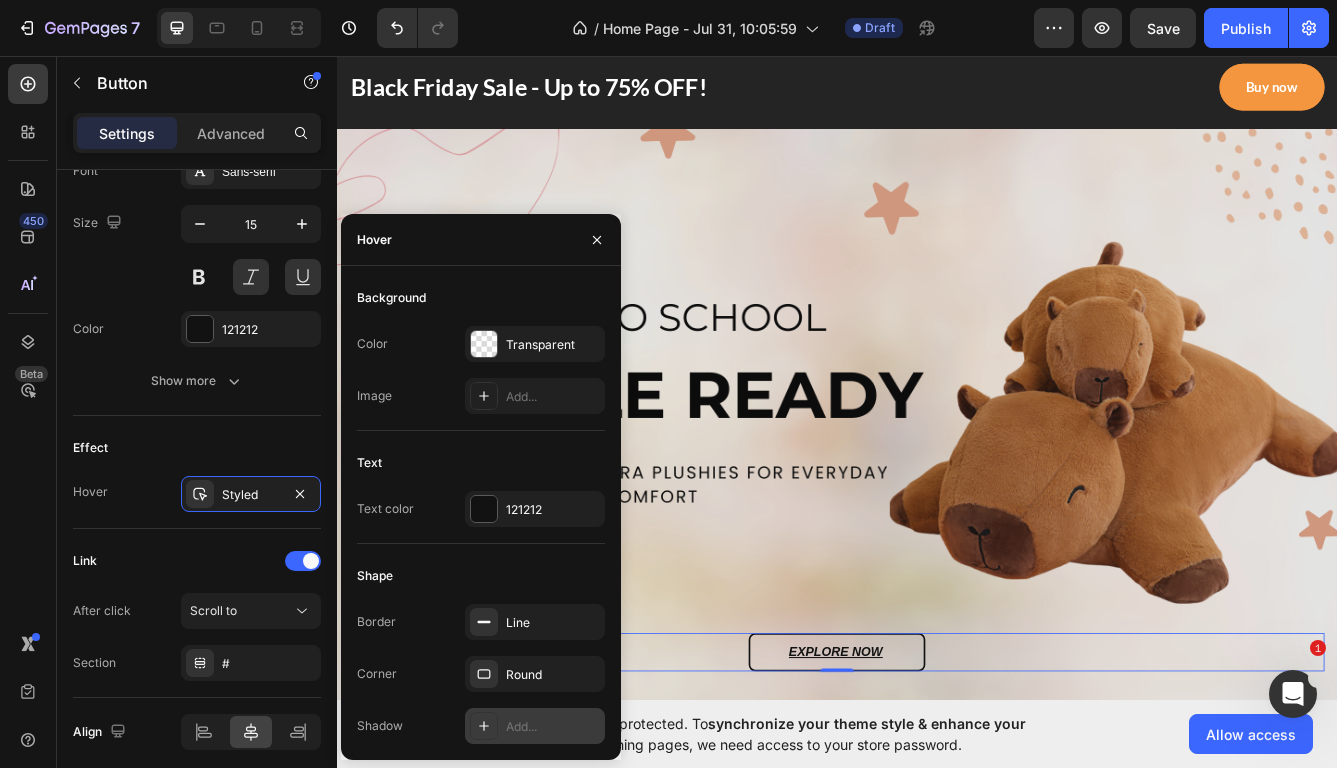 click on "Add..." at bounding box center [535, 726] 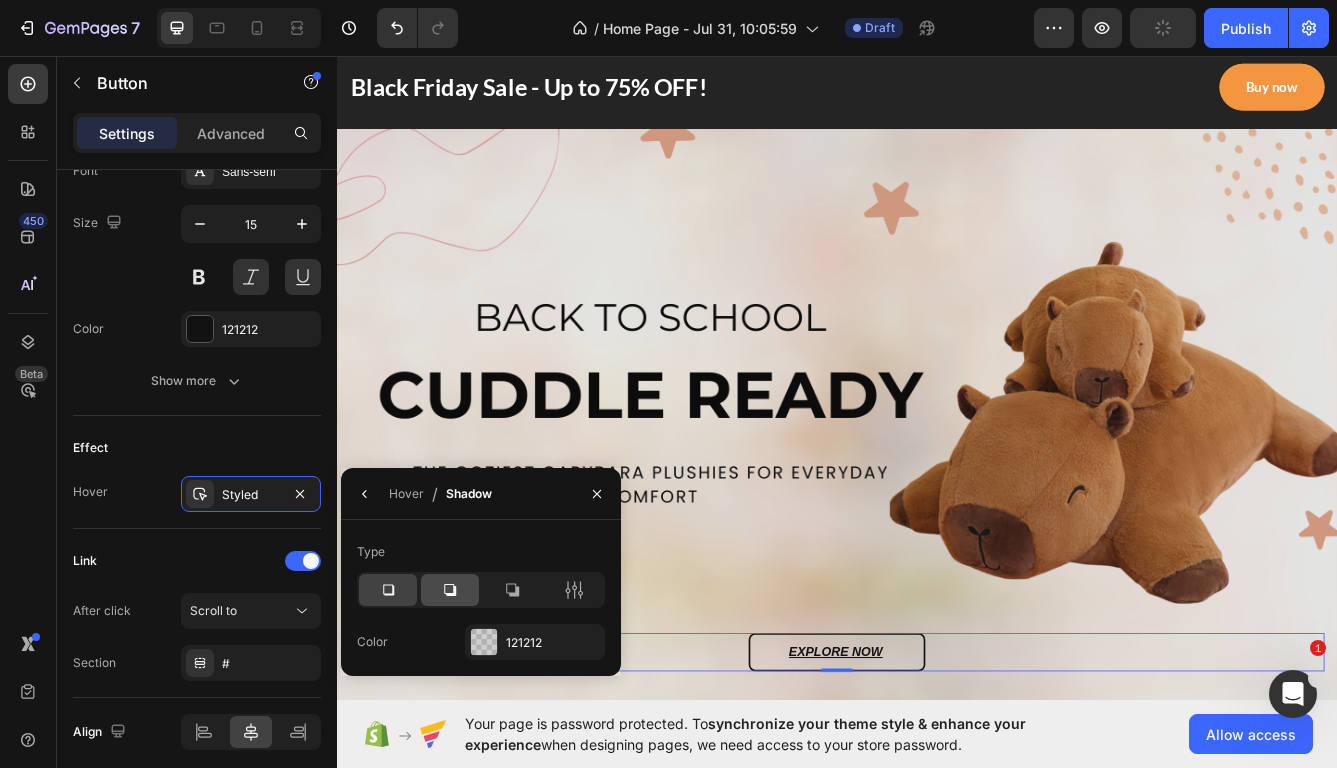 click 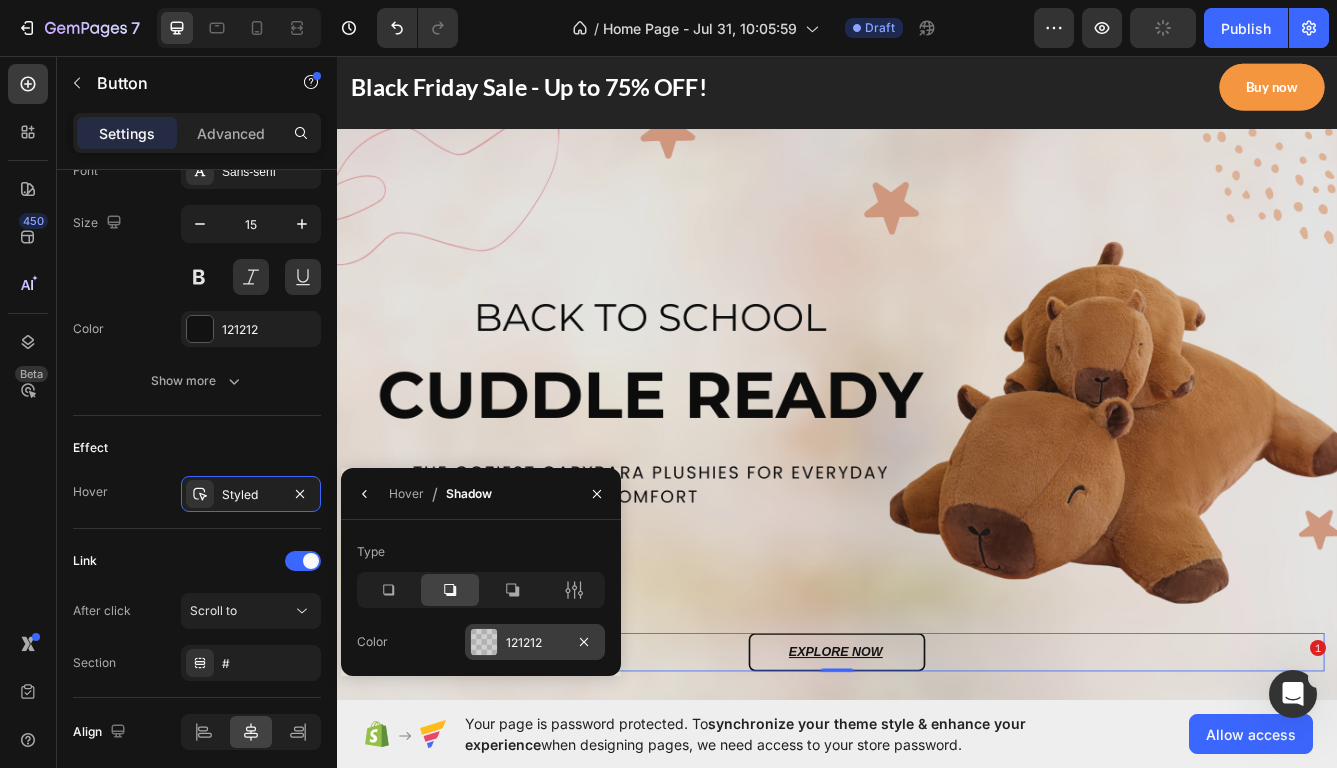 click on "121212" at bounding box center (535, 643) 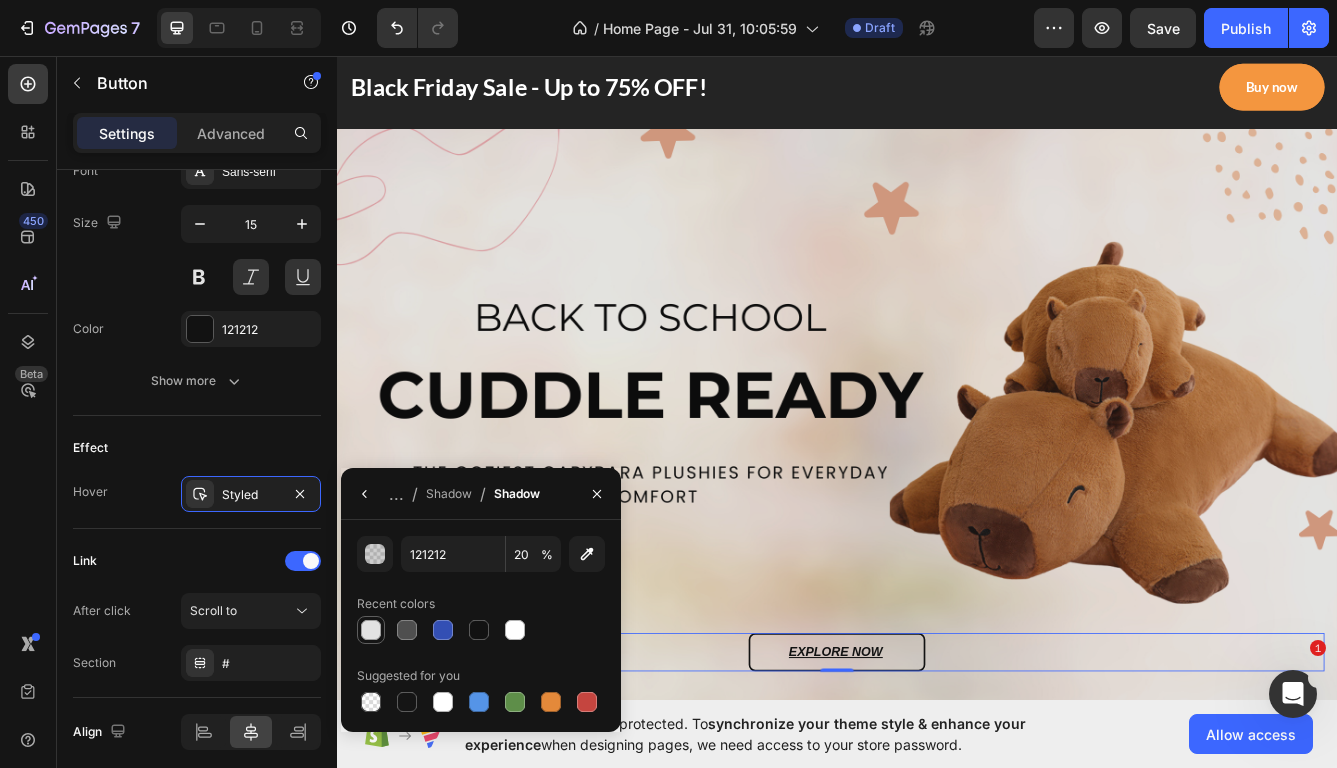 click at bounding box center (371, 630) 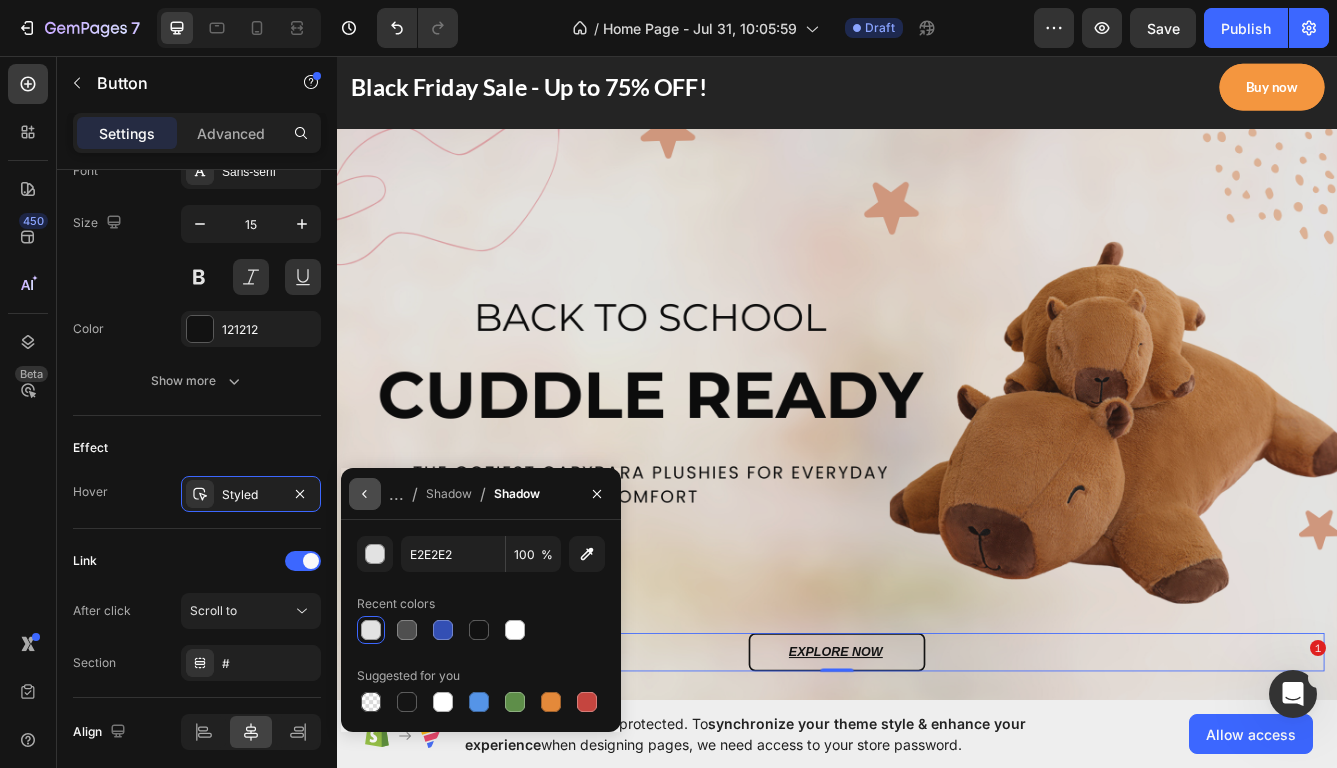 click at bounding box center [365, 494] 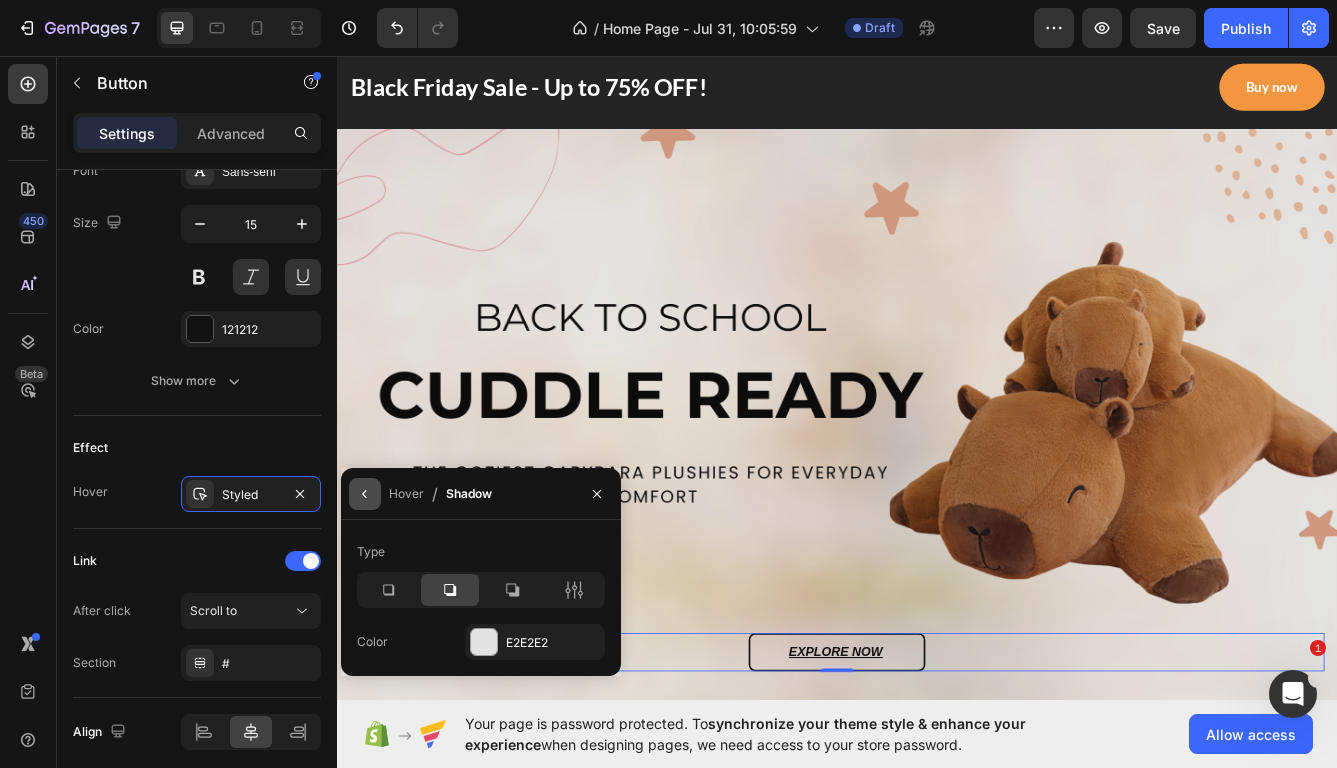 click at bounding box center (365, 494) 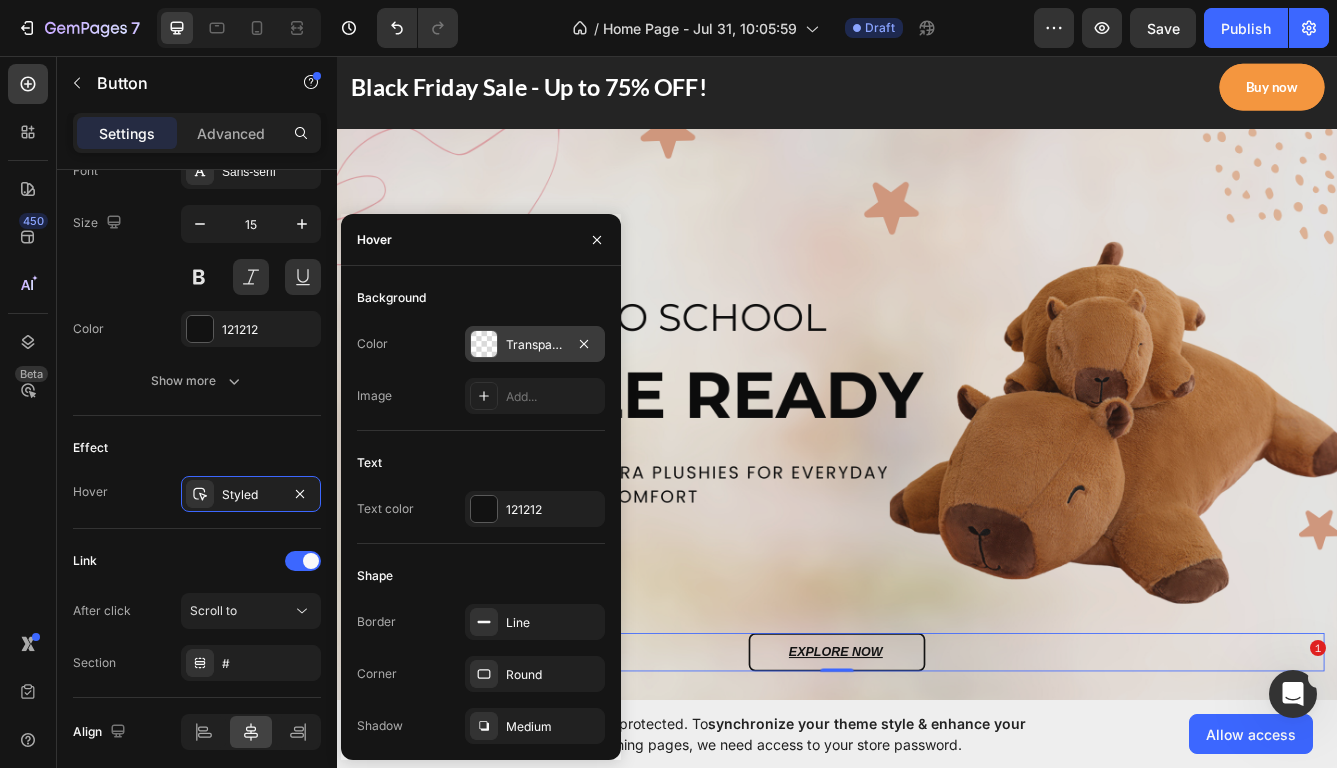 click on "Transparent" at bounding box center (535, 345) 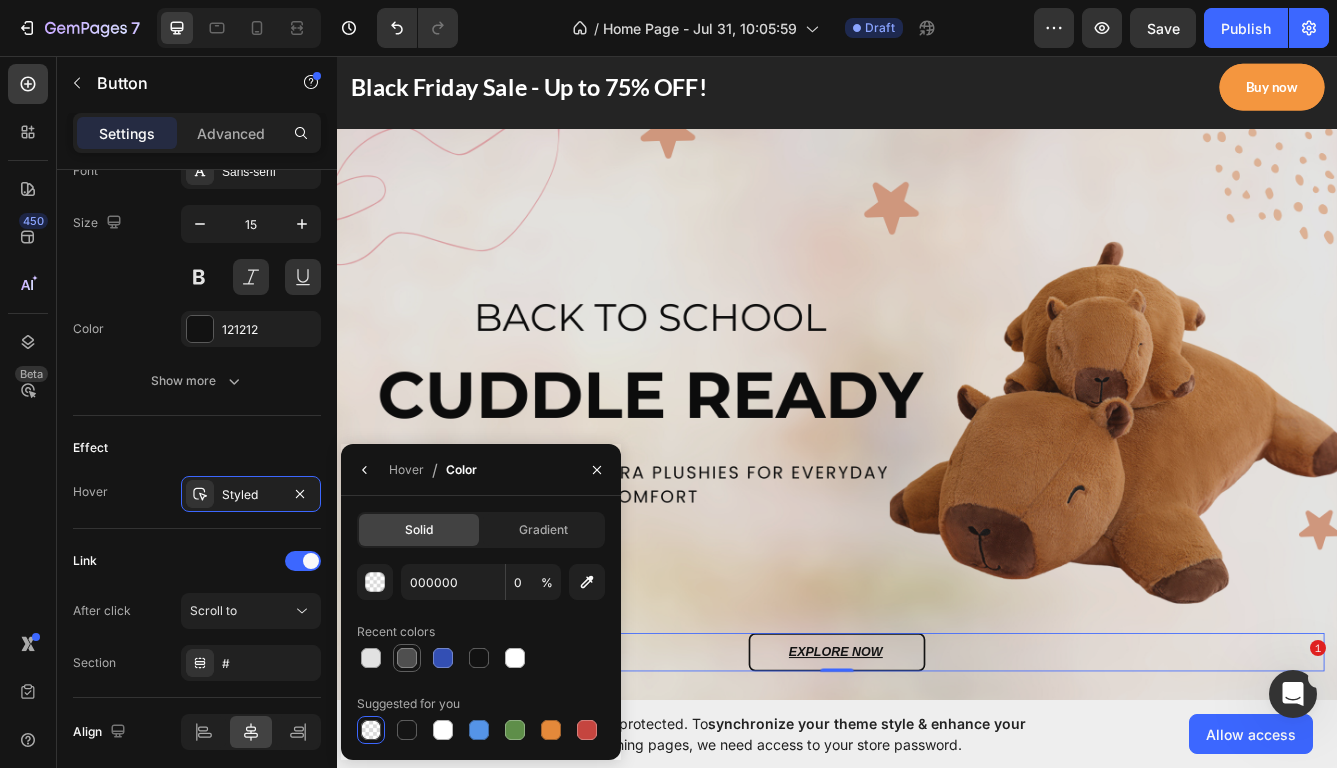 click at bounding box center (407, 658) 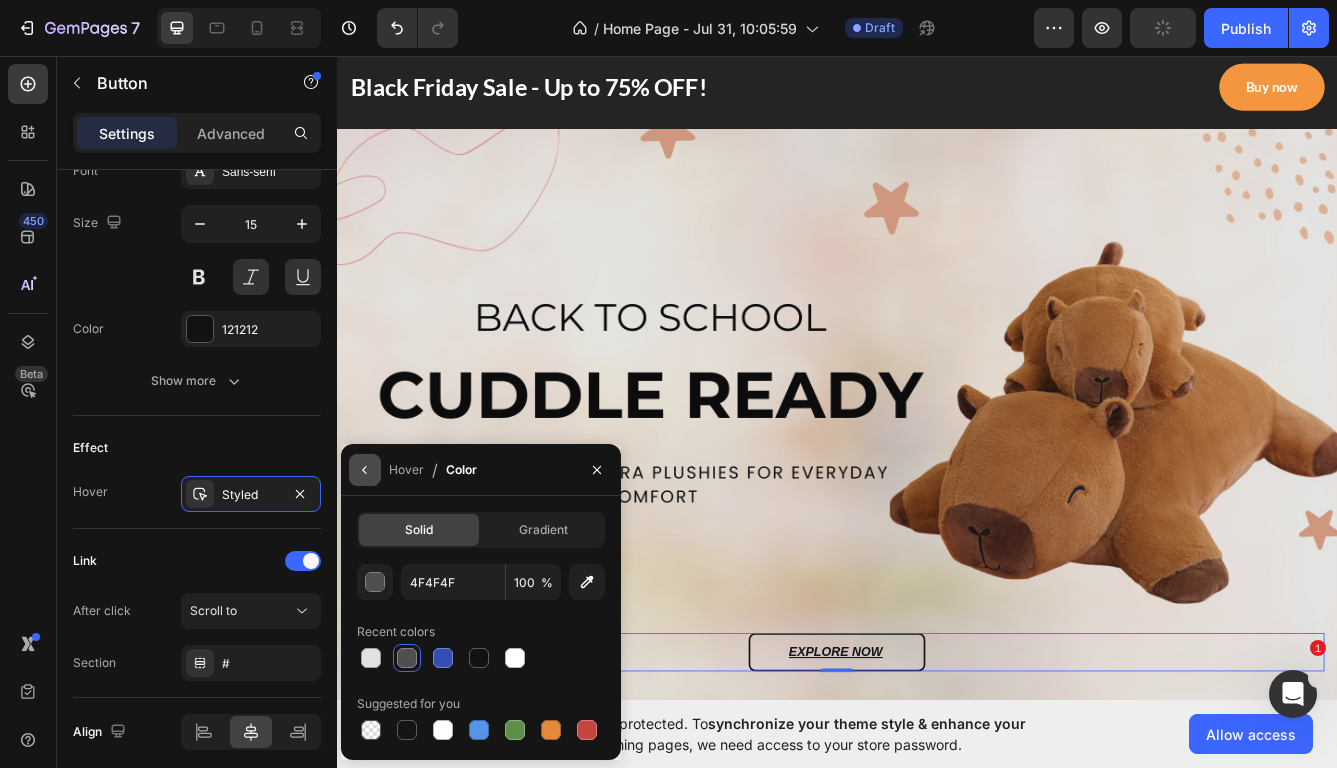click at bounding box center (365, 470) 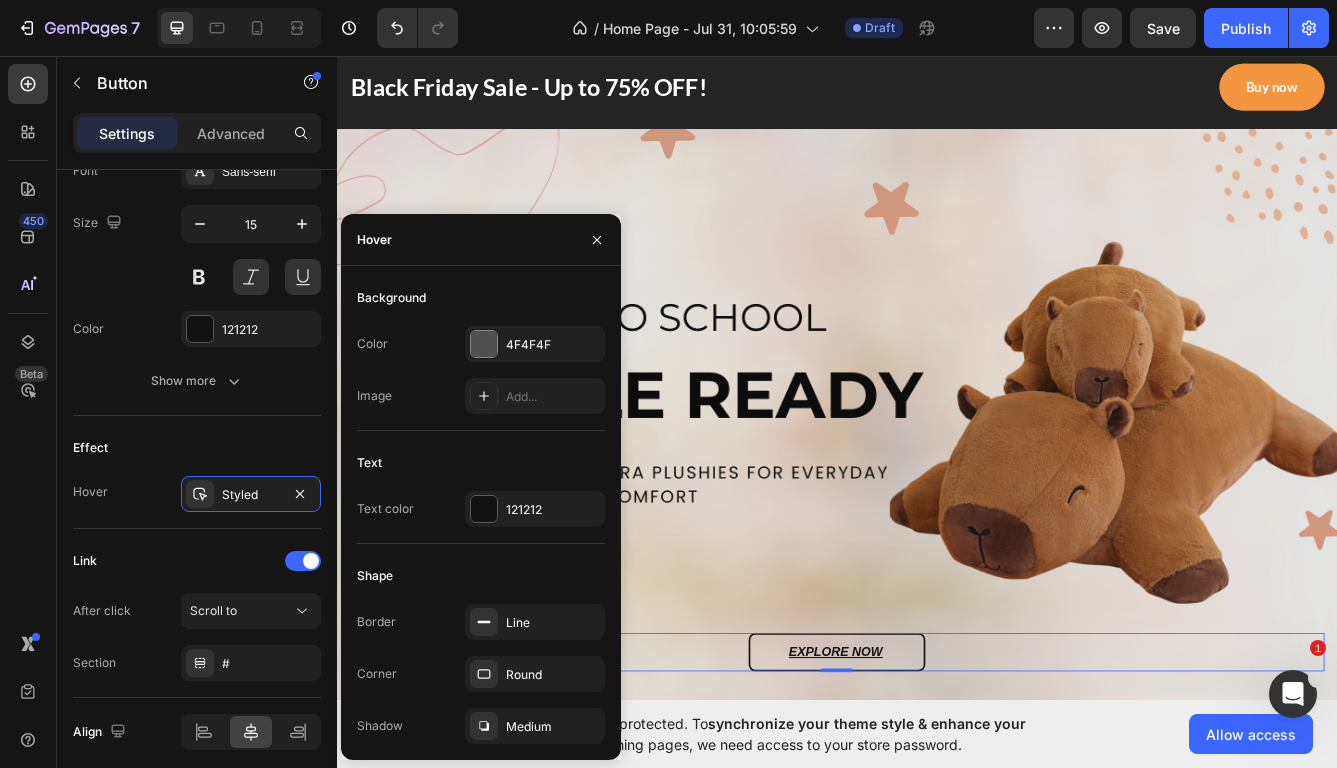click on "Background Color 4F4F4F Image Add..." 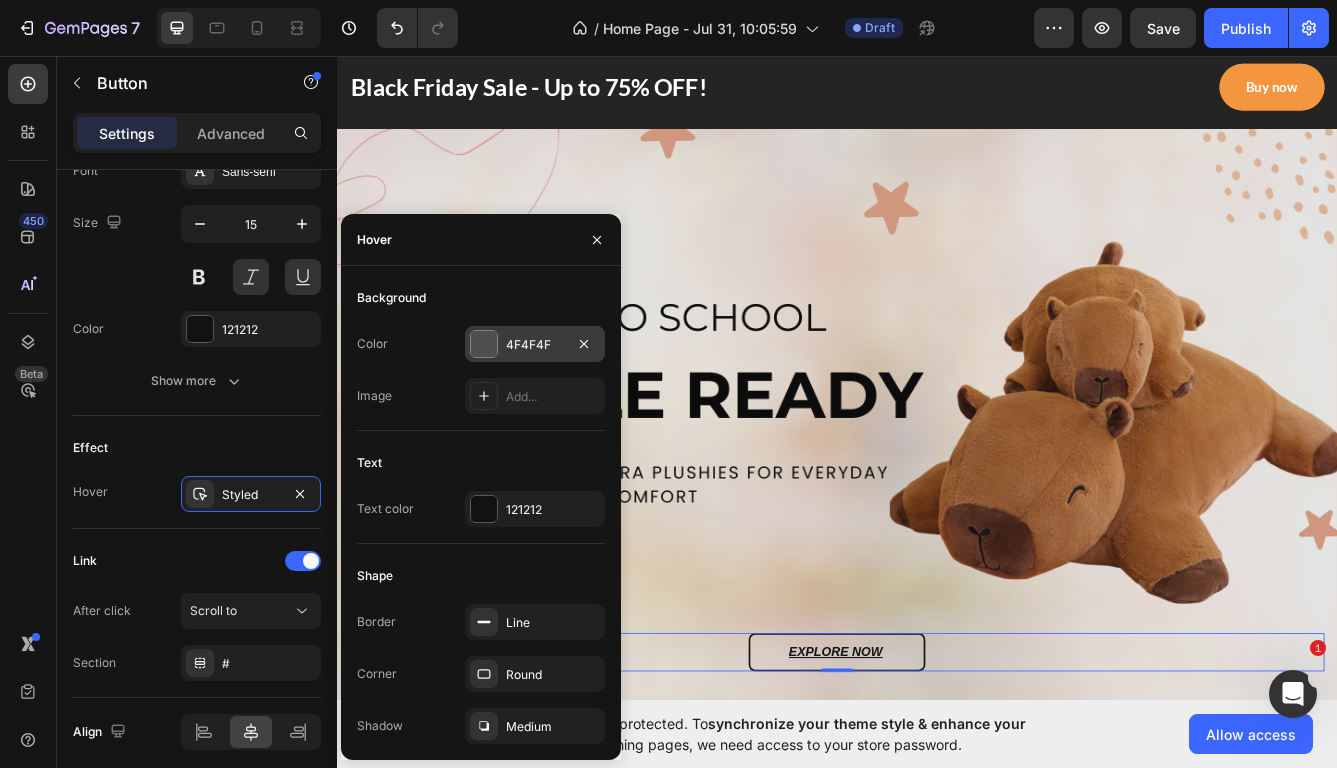 click on "4F4F4F" at bounding box center (535, 345) 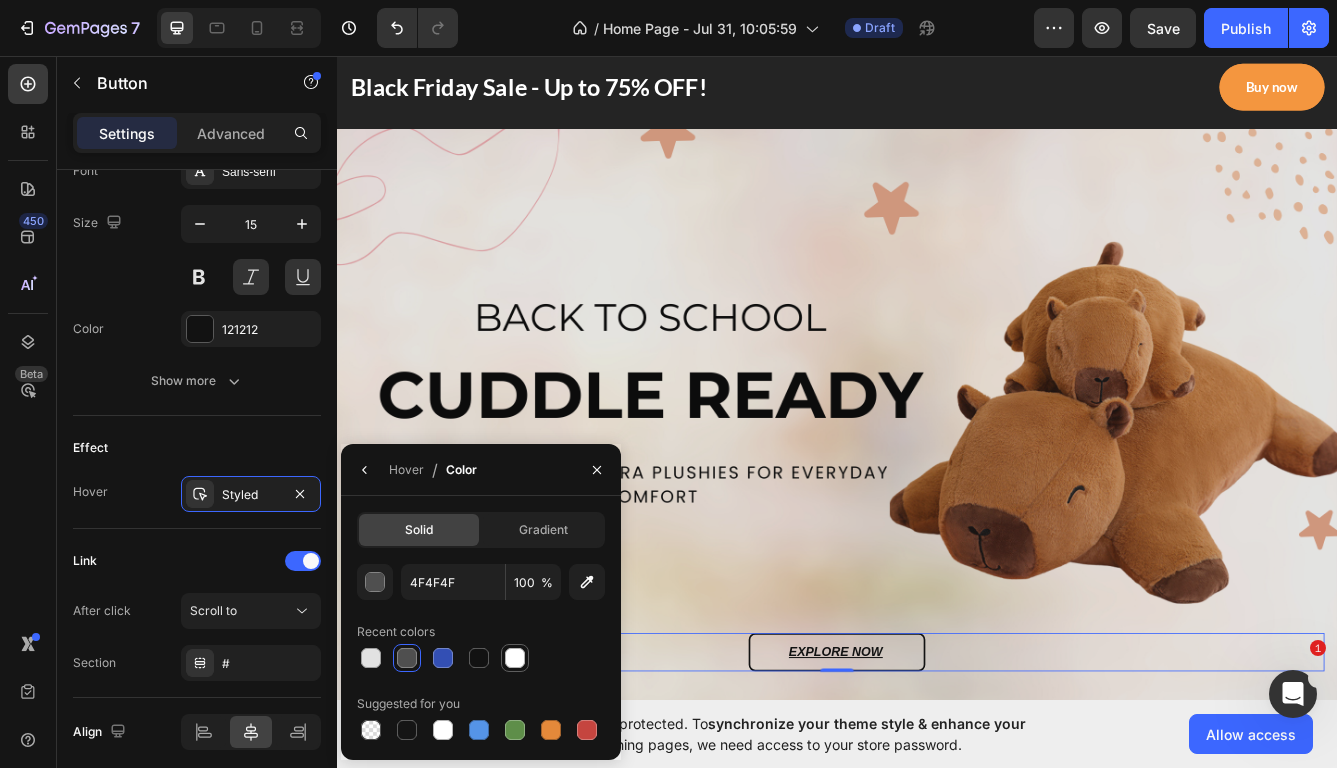 click at bounding box center (515, 658) 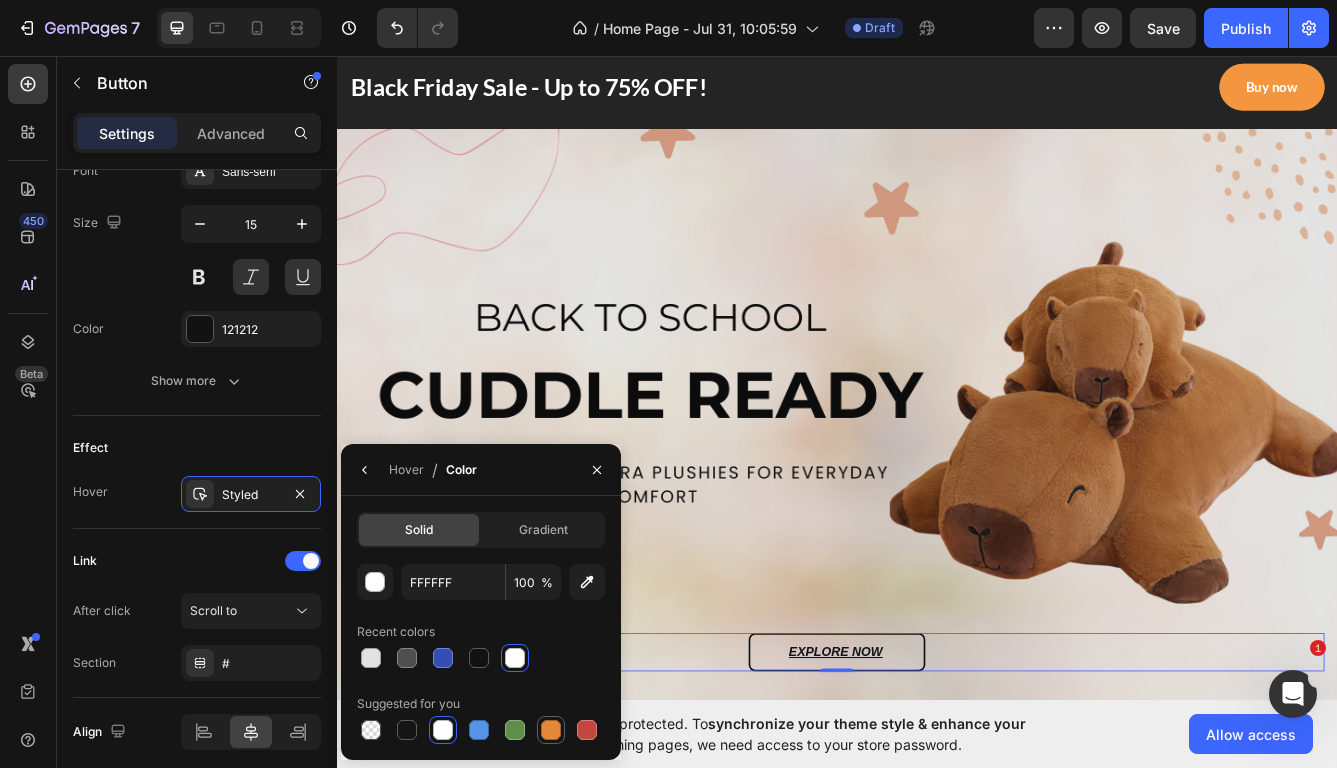 click at bounding box center [551, 730] 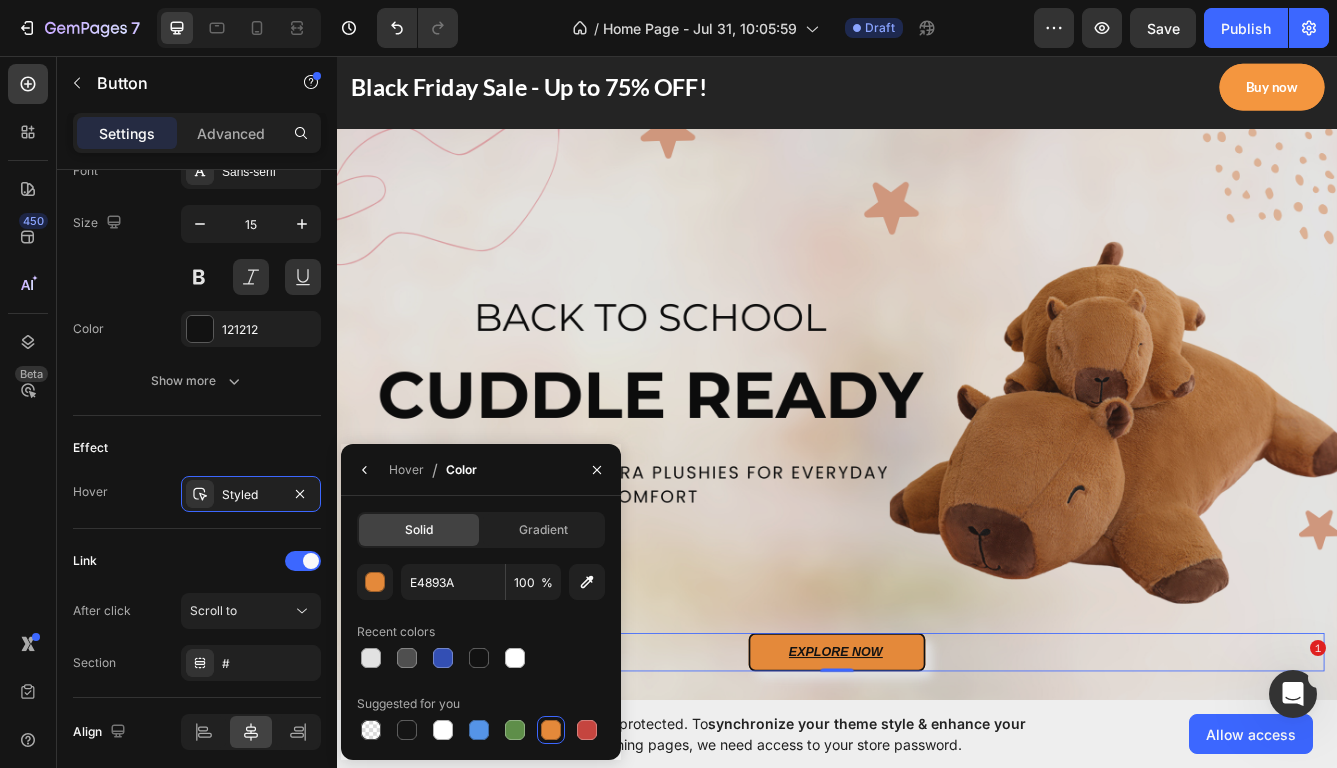 scroll, scrollTop: 28, scrollLeft: 0, axis: vertical 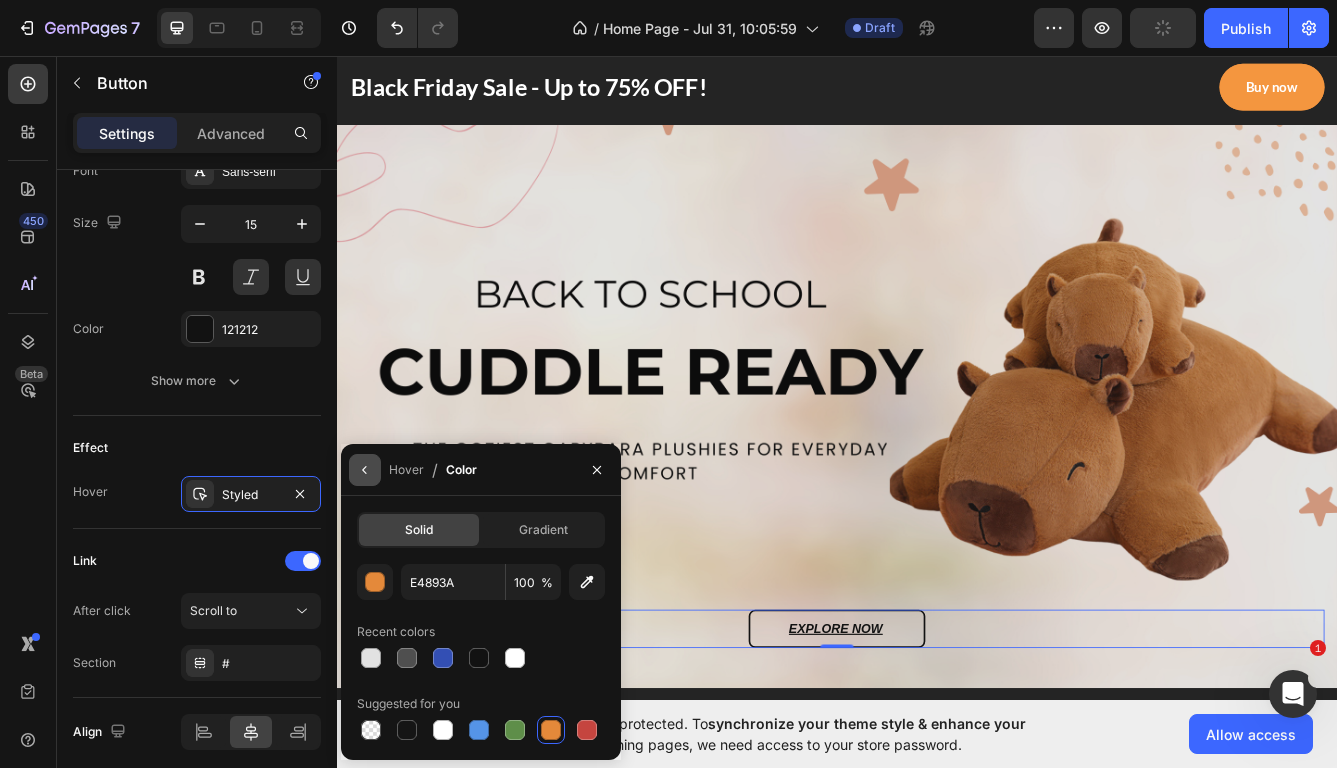 click 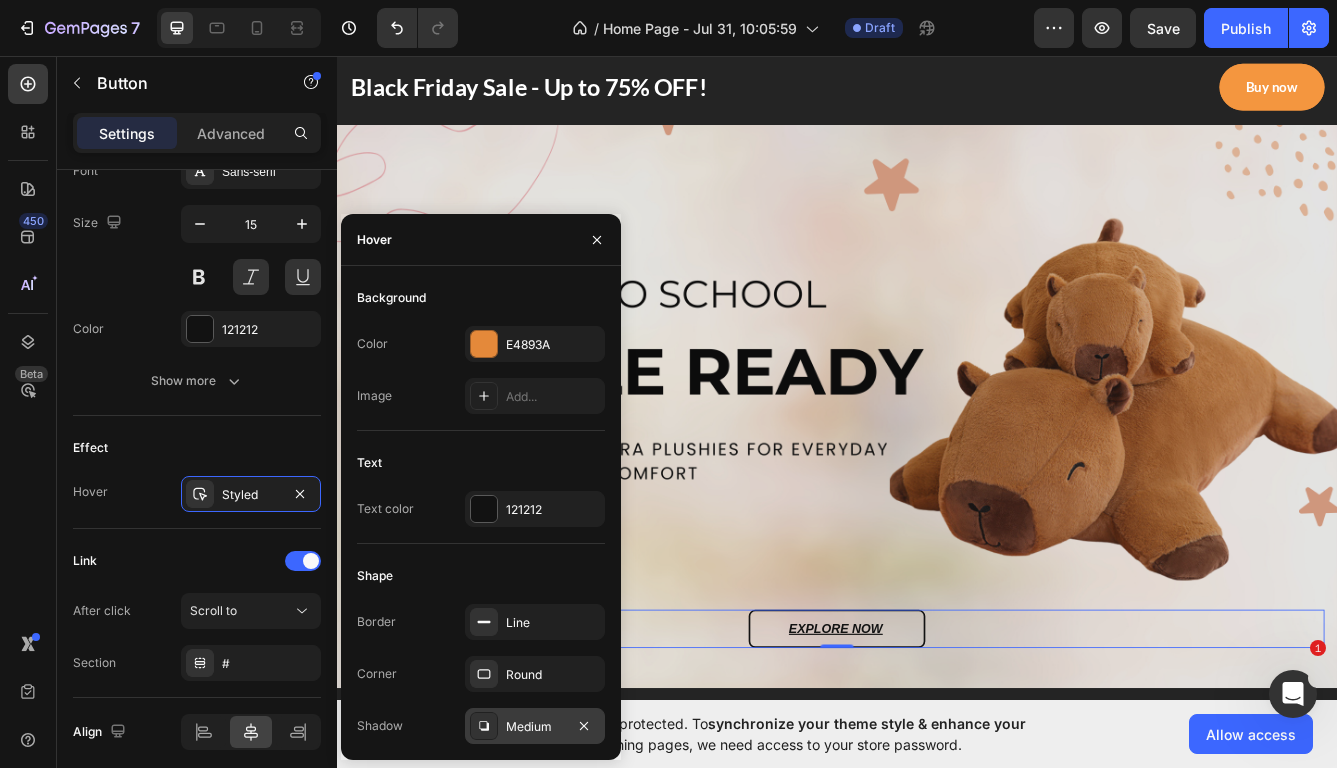 click on "Medium" at bounding box center [535, 727] 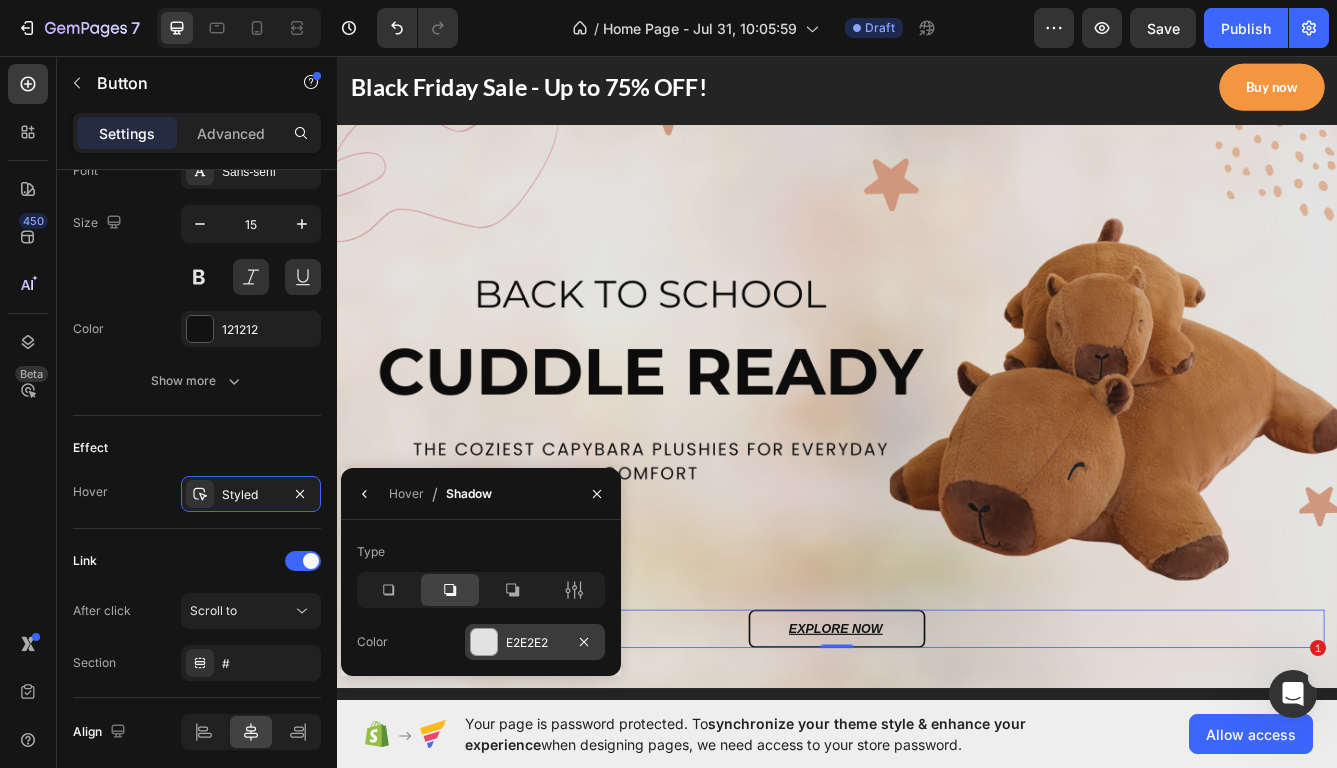 click on "E2E2E2" at bounding box center [535, 643] 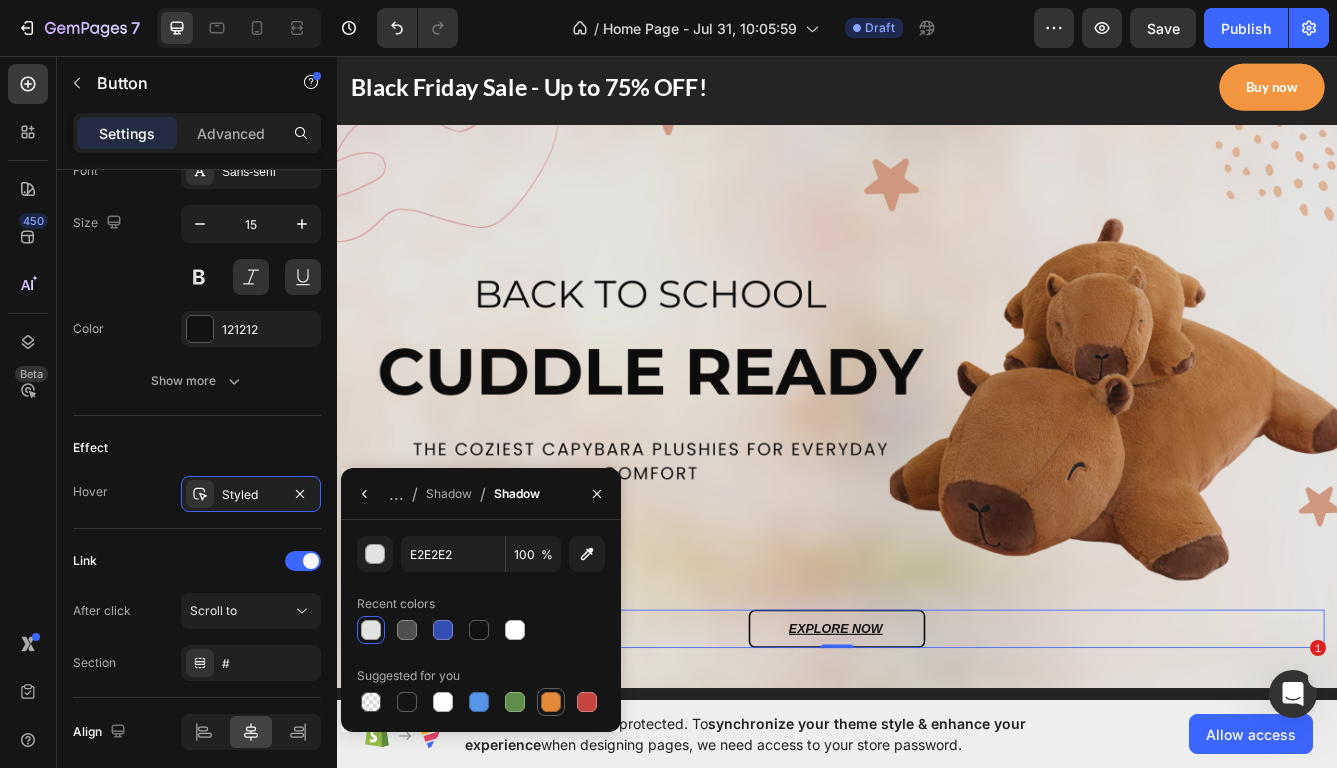 click at bounding box center (551, 702) 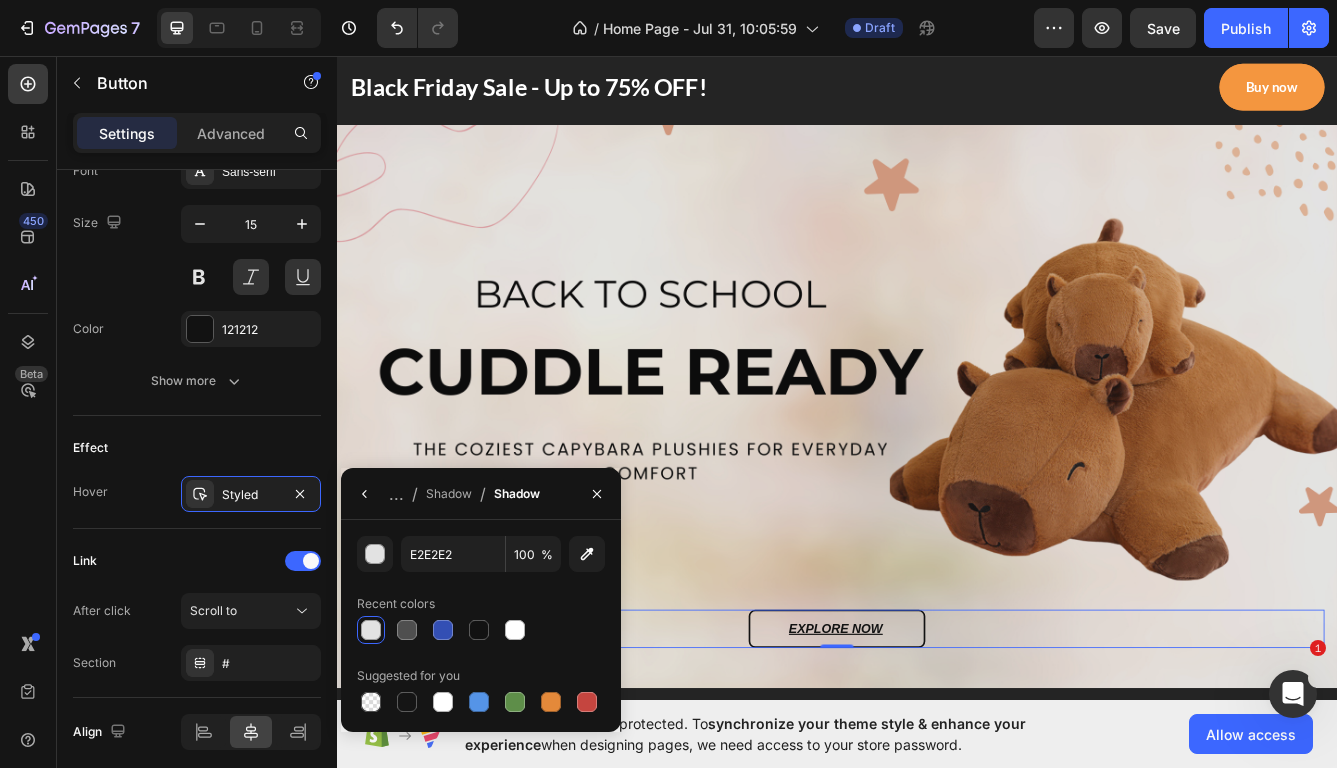 type on "E4893A" 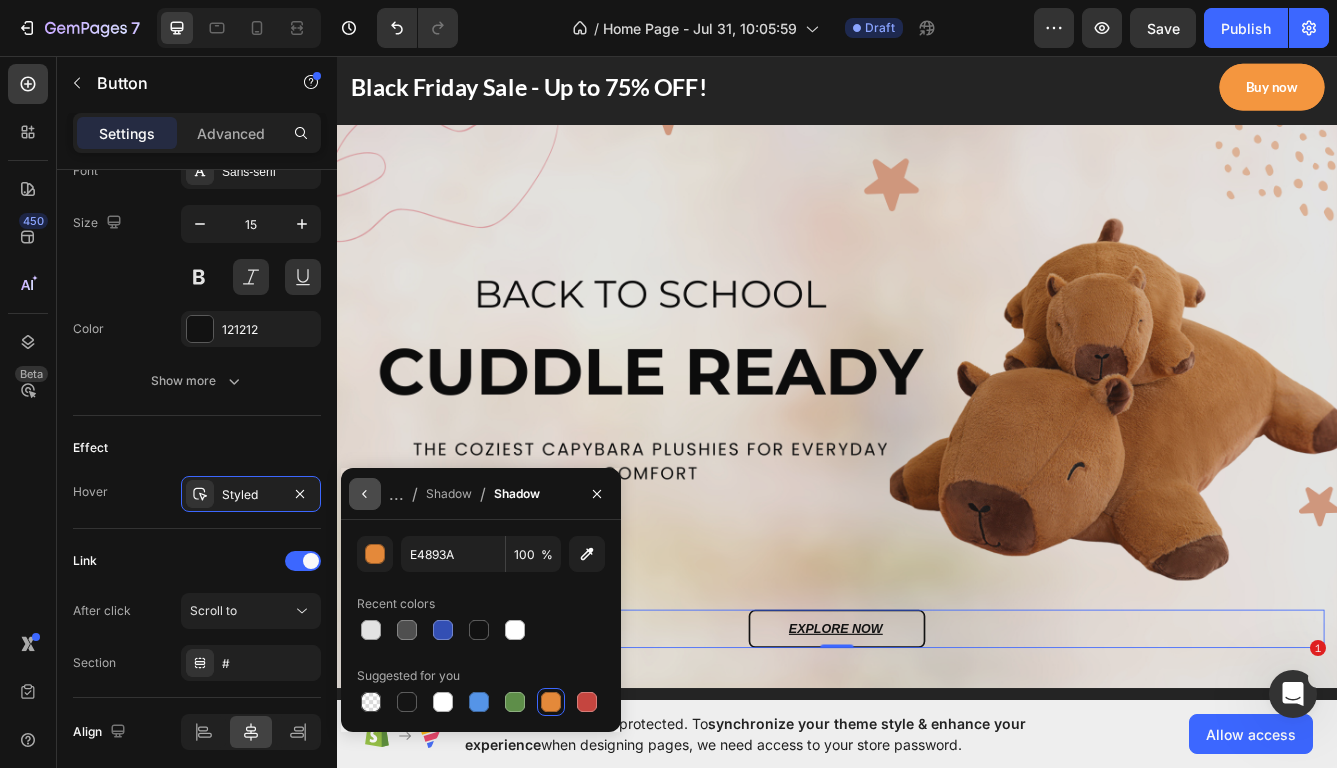 click 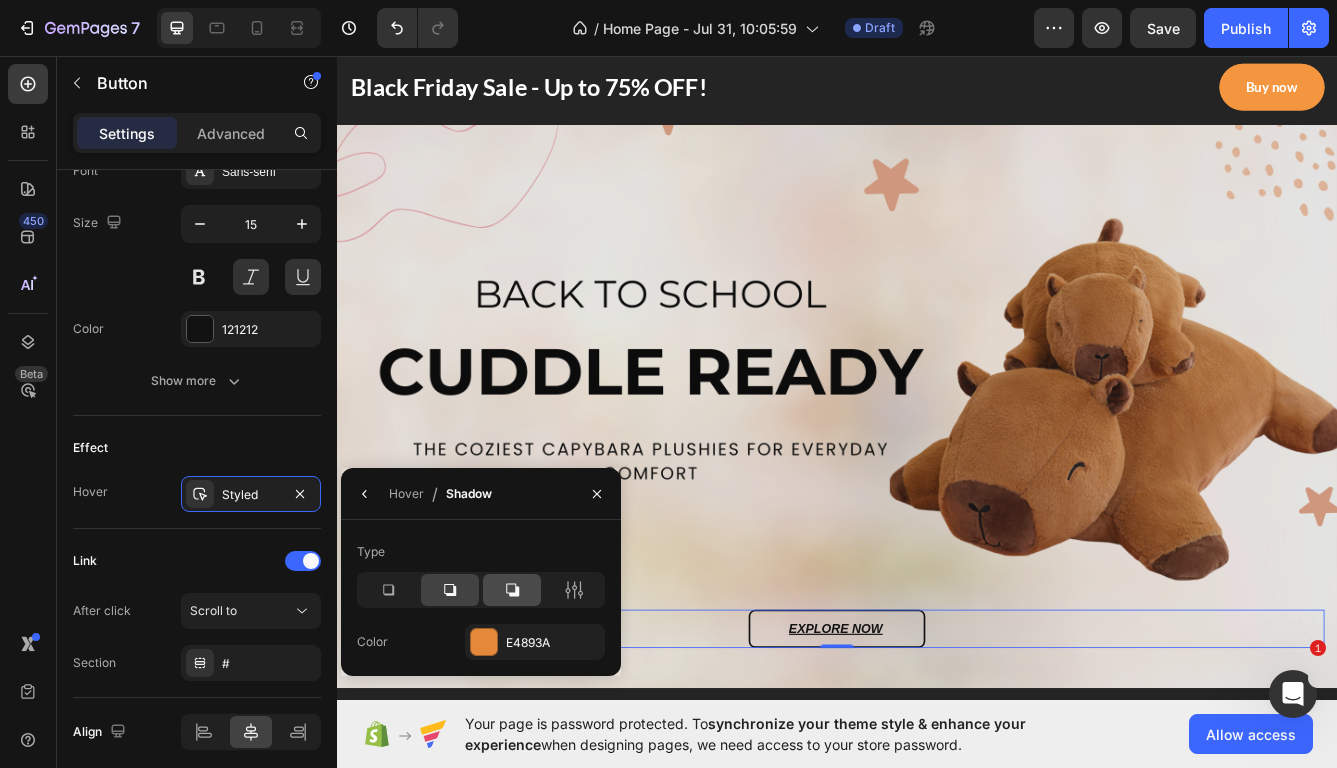 click 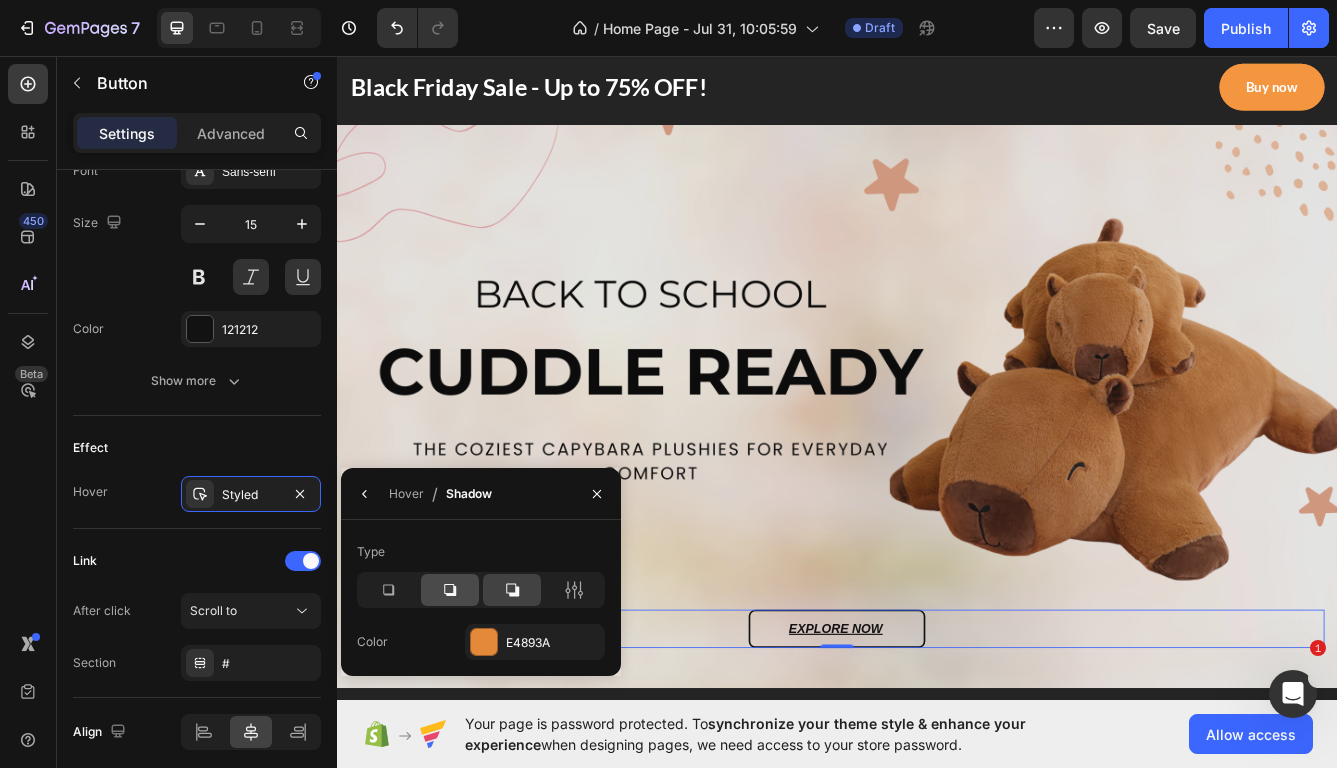 click 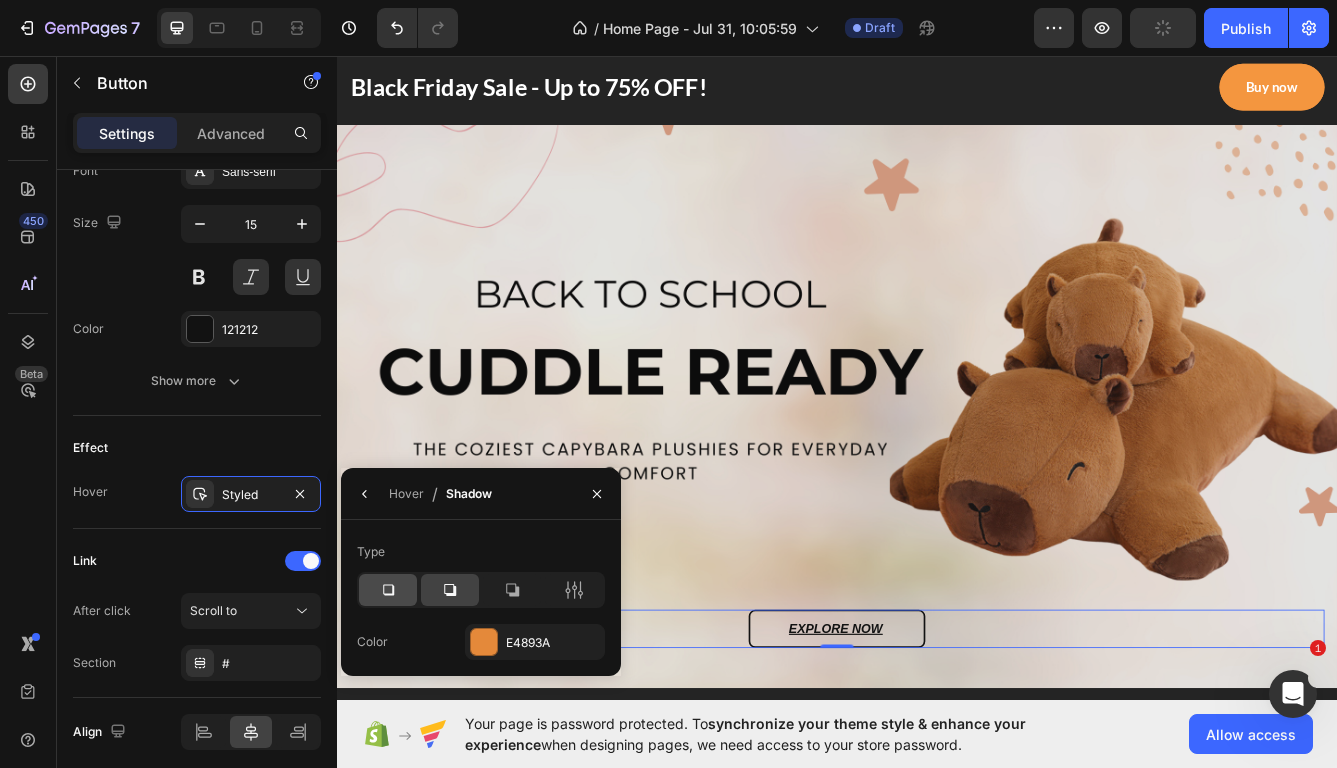 drag, startPoint x: 374, startPoint y: 587, endPoint x: 388, endPoint y: 588, distance: 14.035668 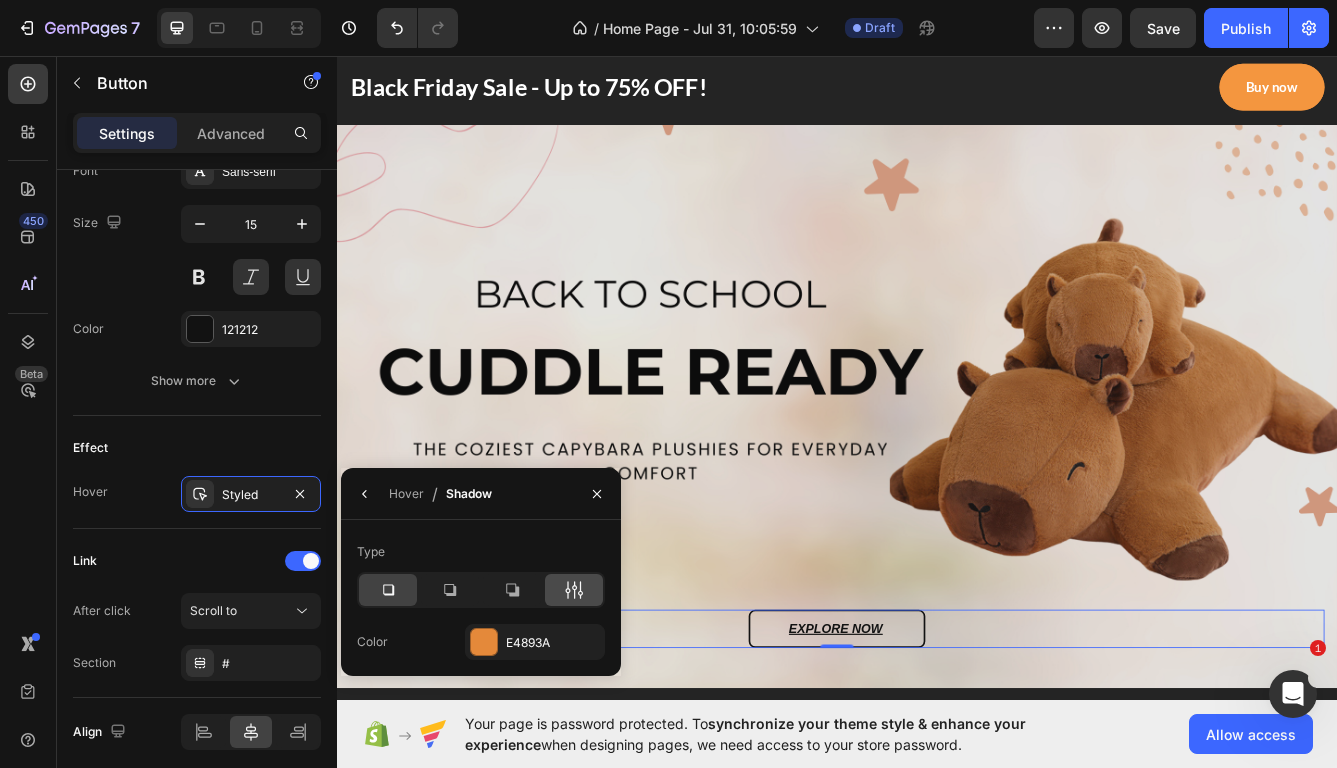 click 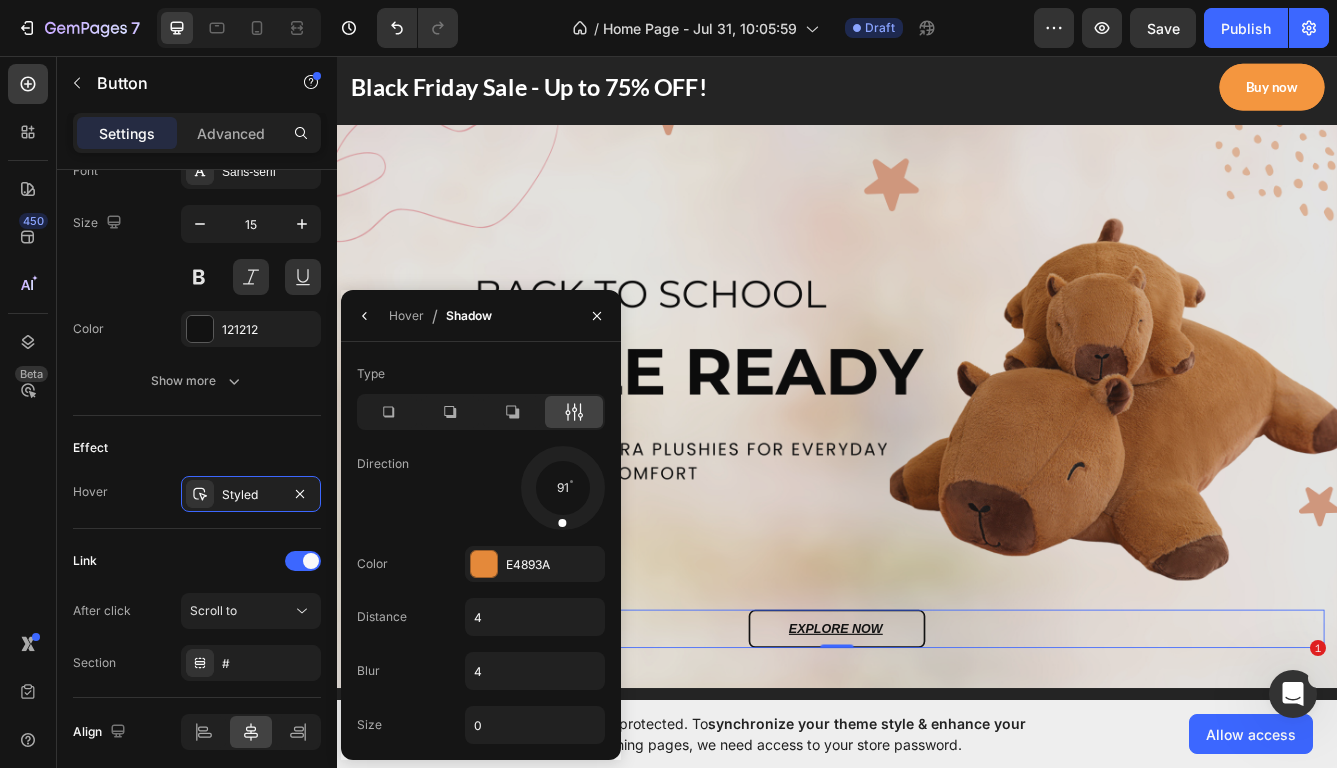 drag, startPoint x: 586, startPoint y: 512, endPoint x: 564, endPoint y: 515, distance: 22.203604 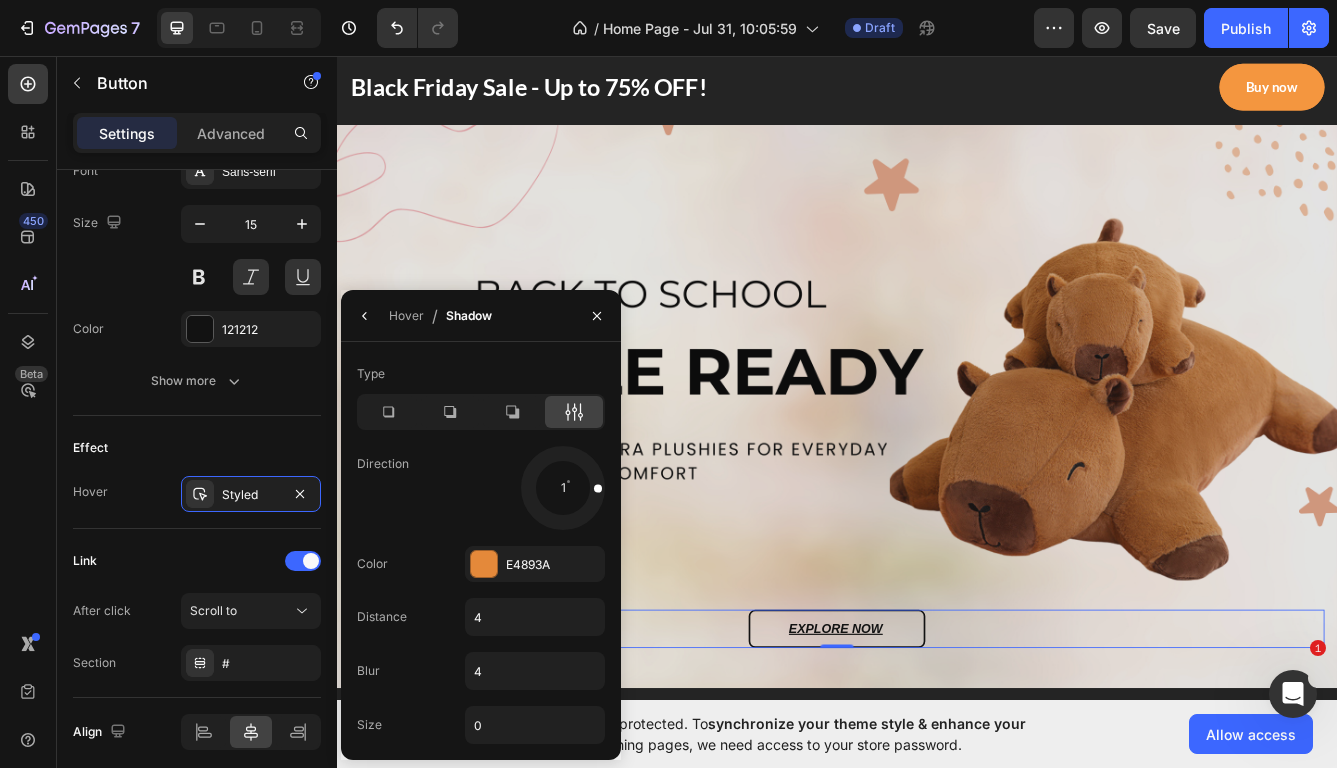 drag, startPoint x: 571, startPoint y: 520, endPoint x: 608, endPoint y: 487, distance: 49.57822 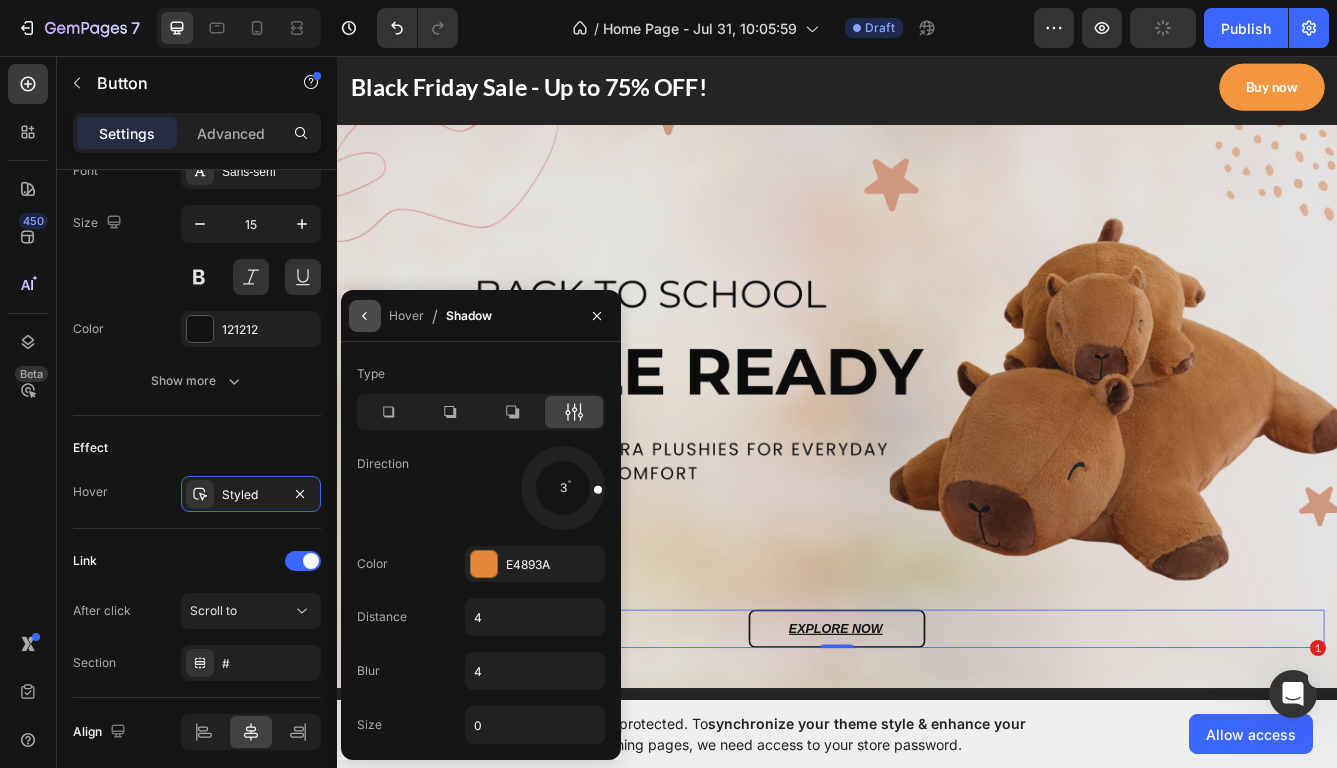 click at bounding box center (365, 316) 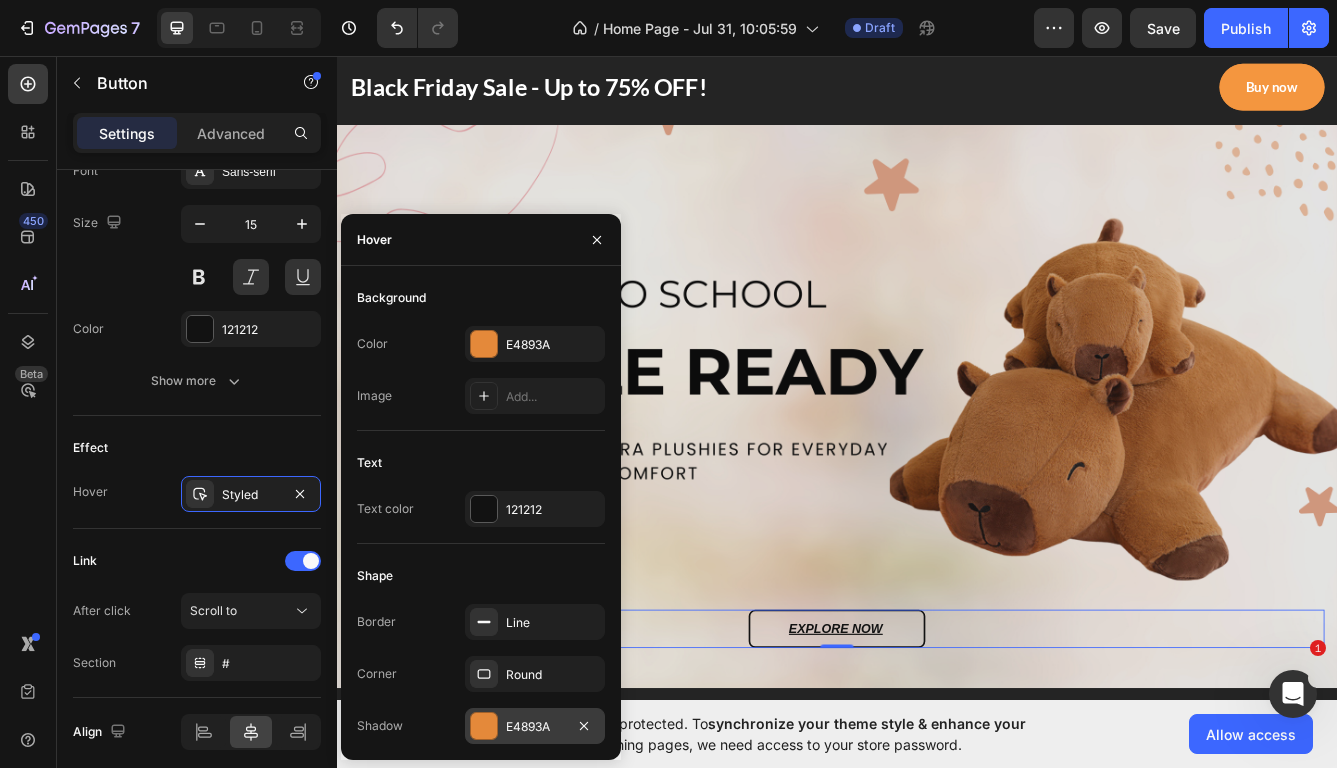 click on "E4893A" at bounding box center (535, 726) 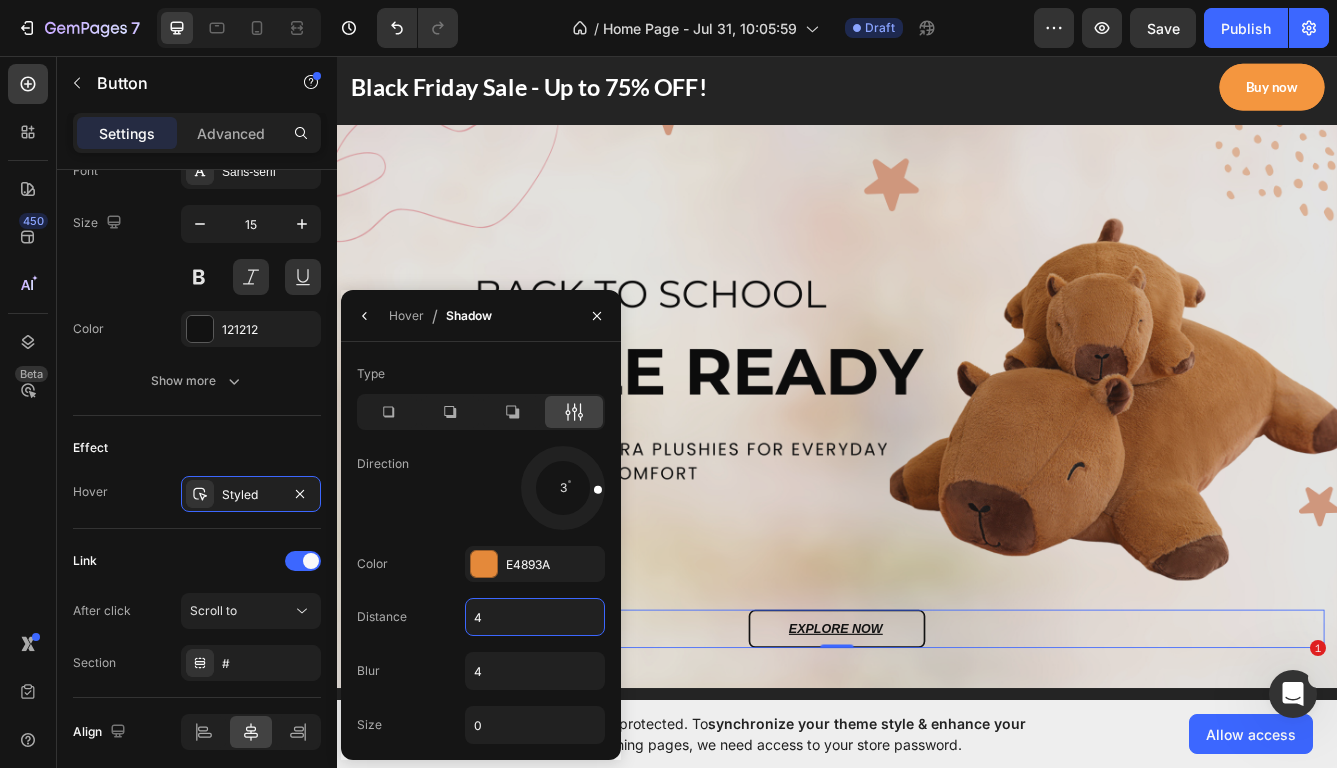 click on "4" at bounding box center [535, 617] 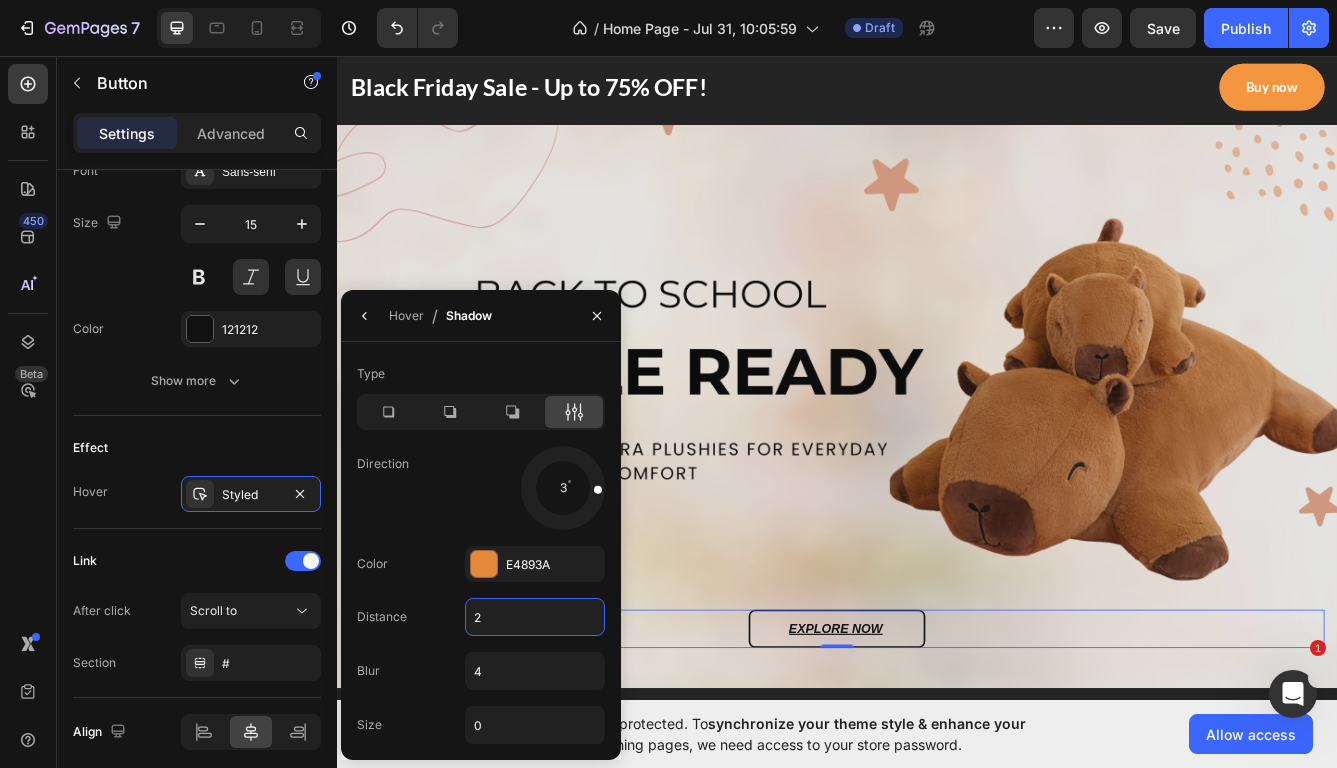 type on "2" 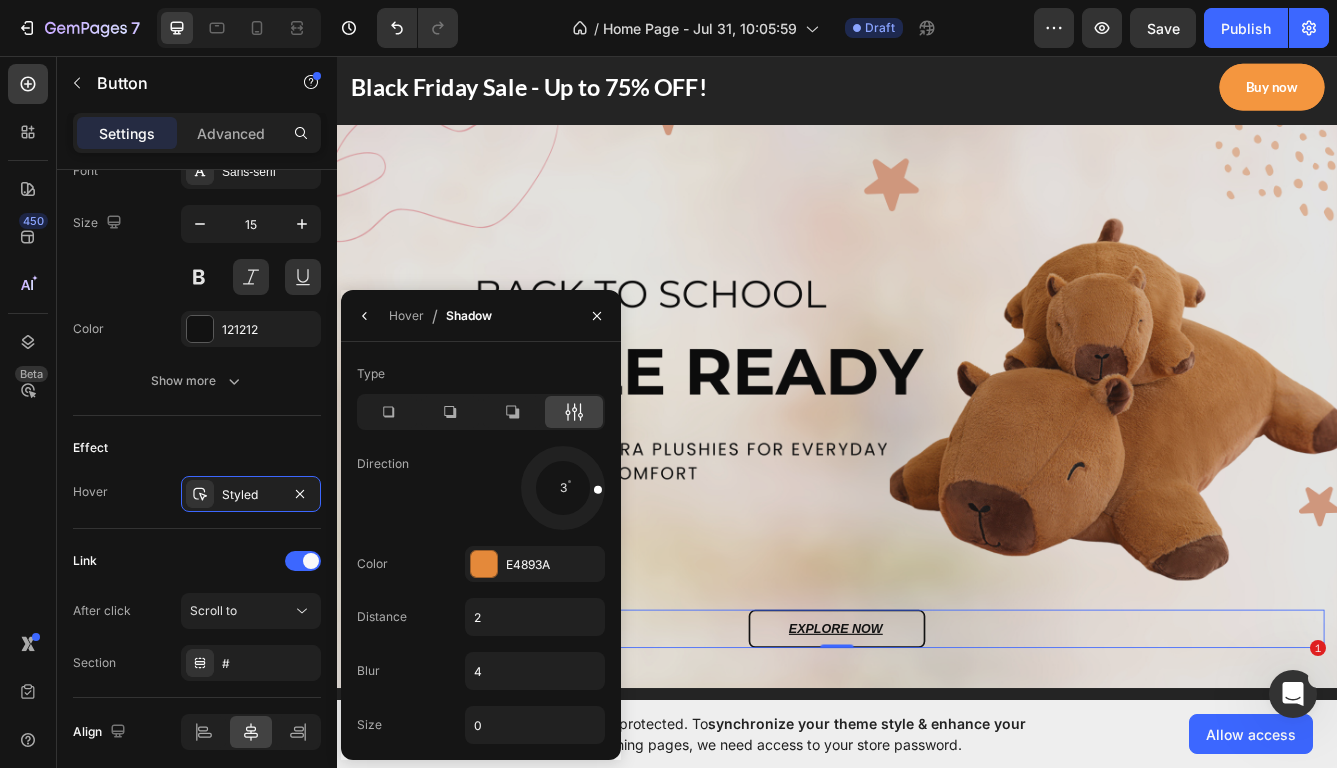 click on "Type Direction 3 Color E4893A Distance 2 Blur 4 Size 0" at bounding box center (481, 551) 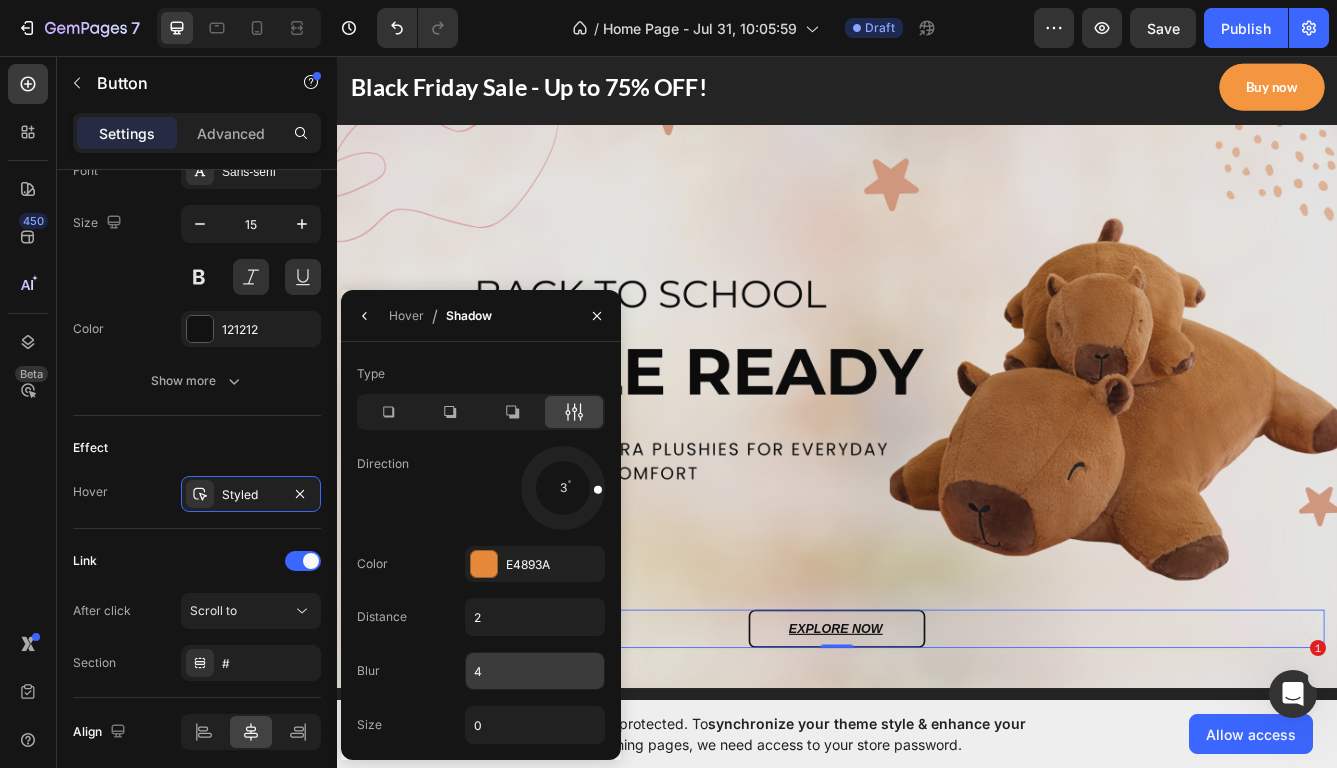 click on "4" at bounding box center (535, 671) 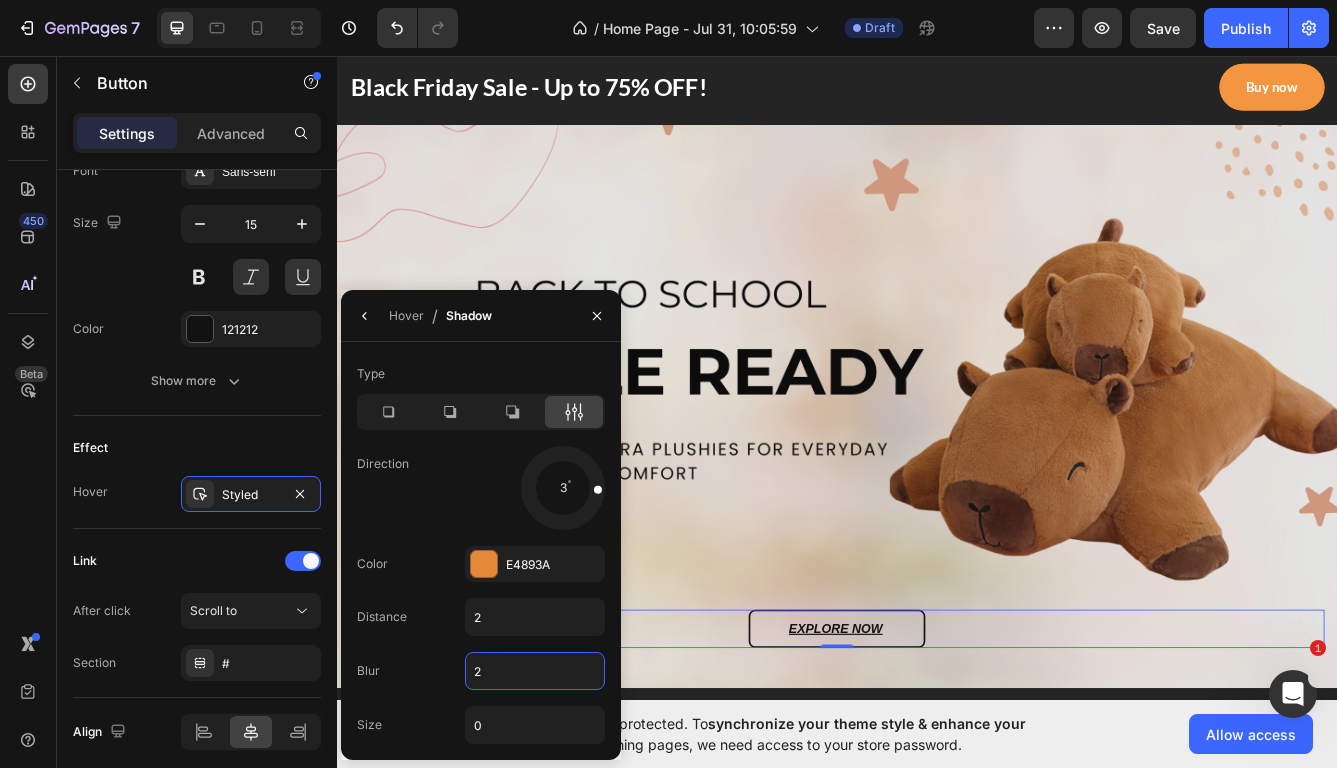 type on "2" 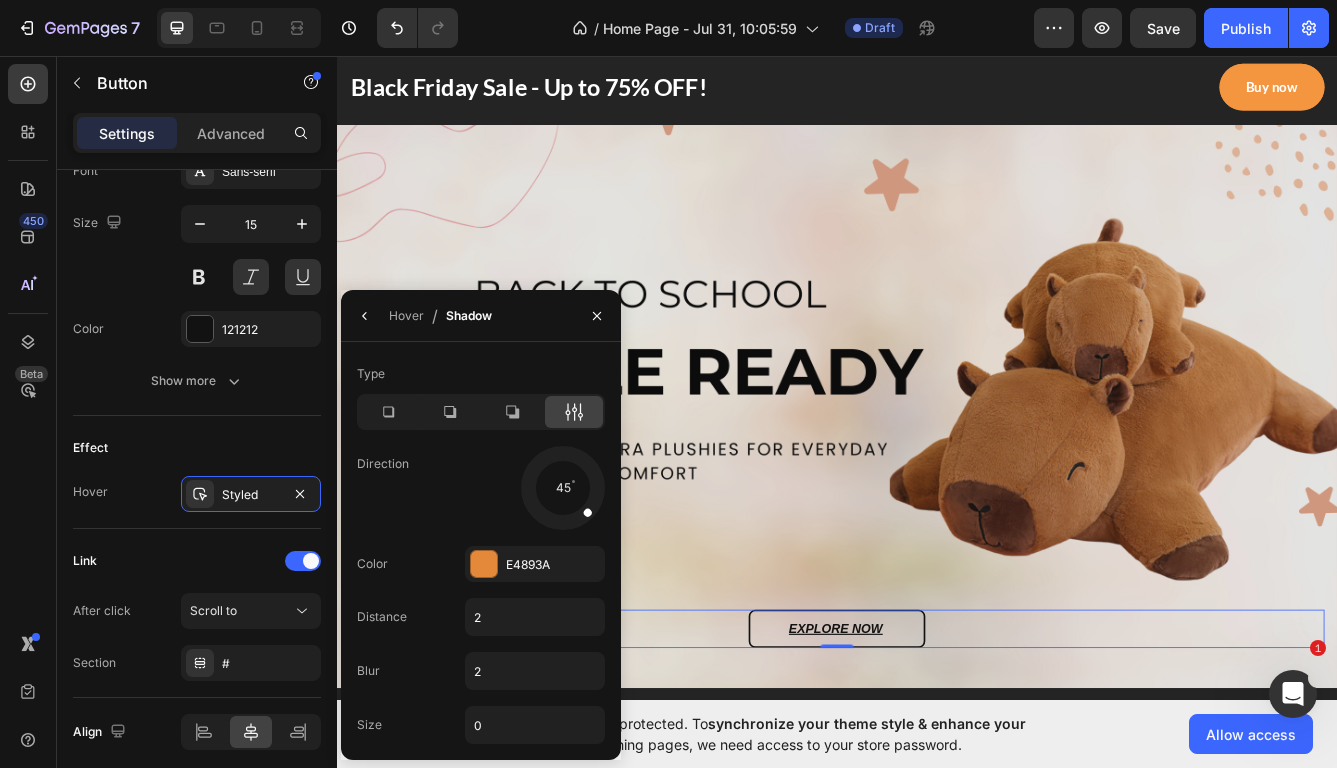 drag, startPoint x: 601, startPoint y: 488, endPoint x: 591, endPoint y: 515, distance: 28.79236 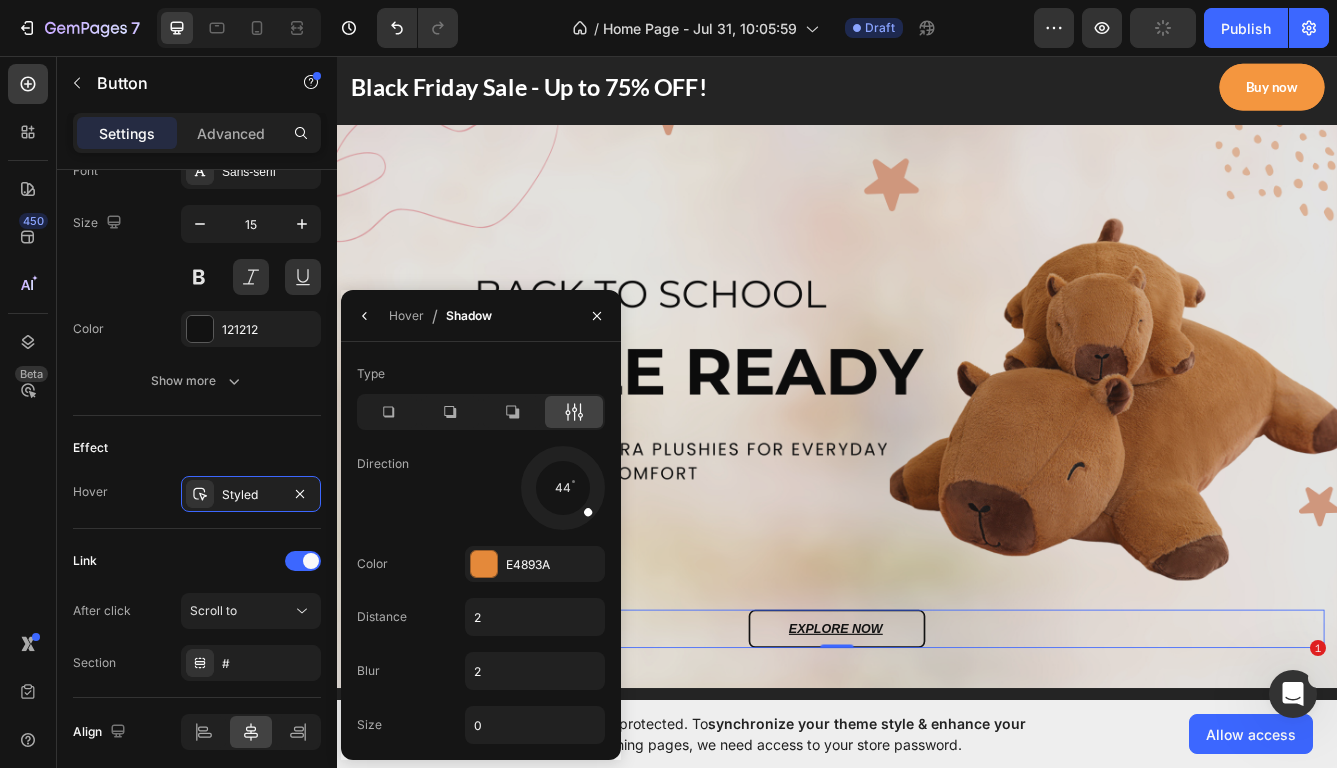 click at bounding box center (578, 503) 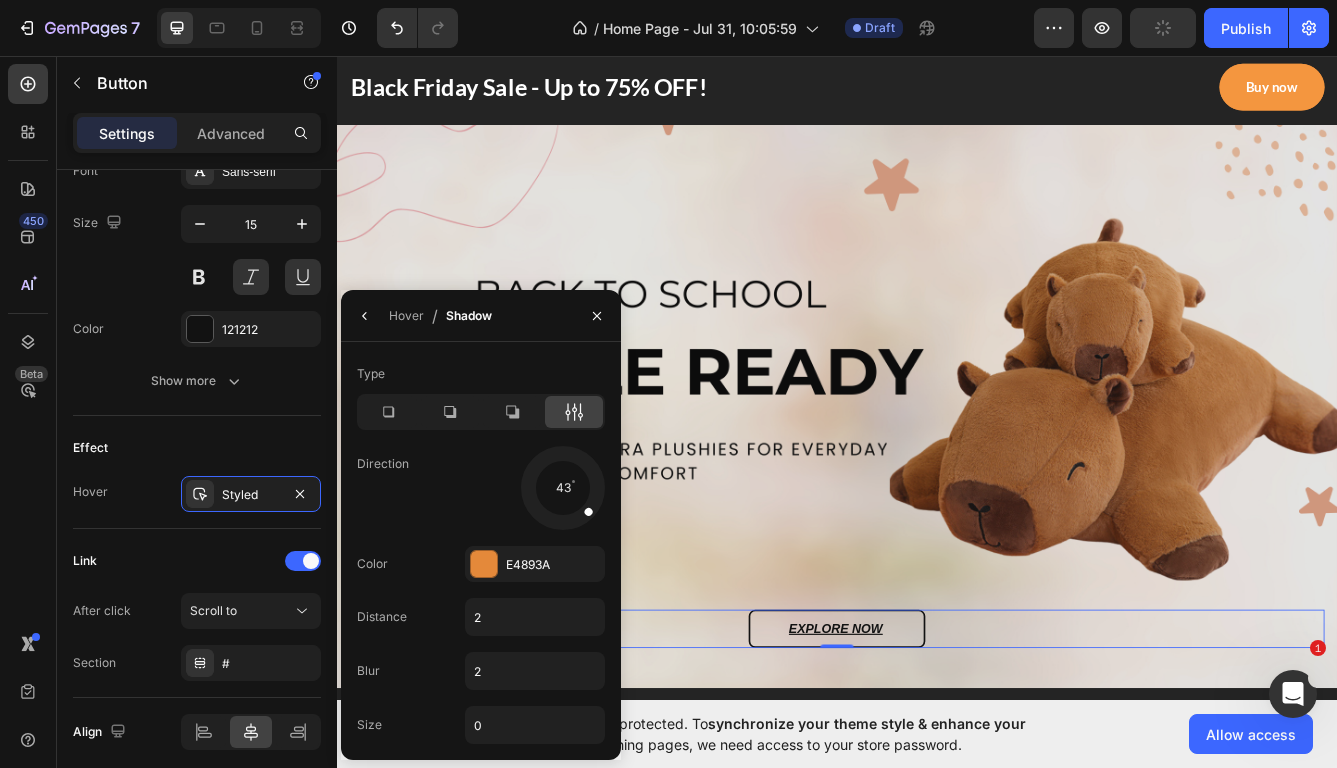 click at bounding box center [578, 502] 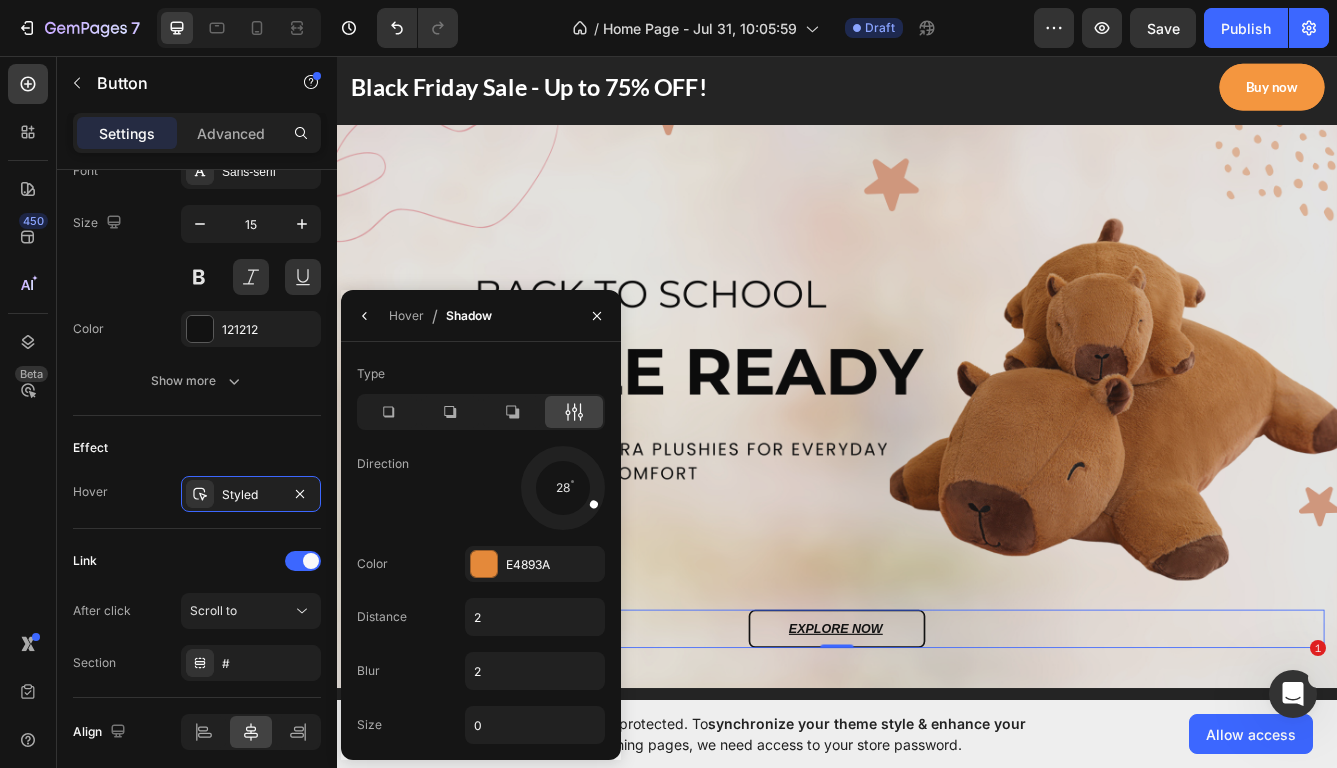 click at bounding box center [582, 497] 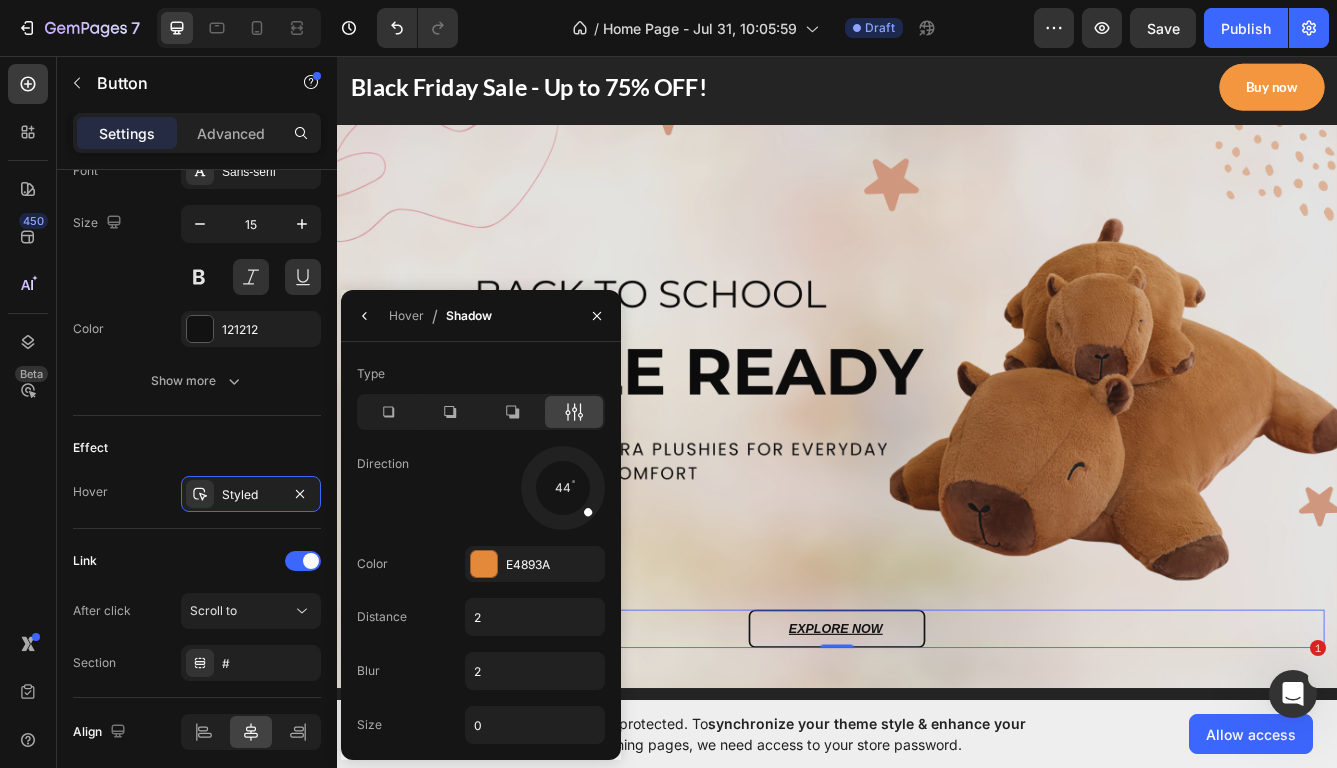 click at bounding box center [587, 511] 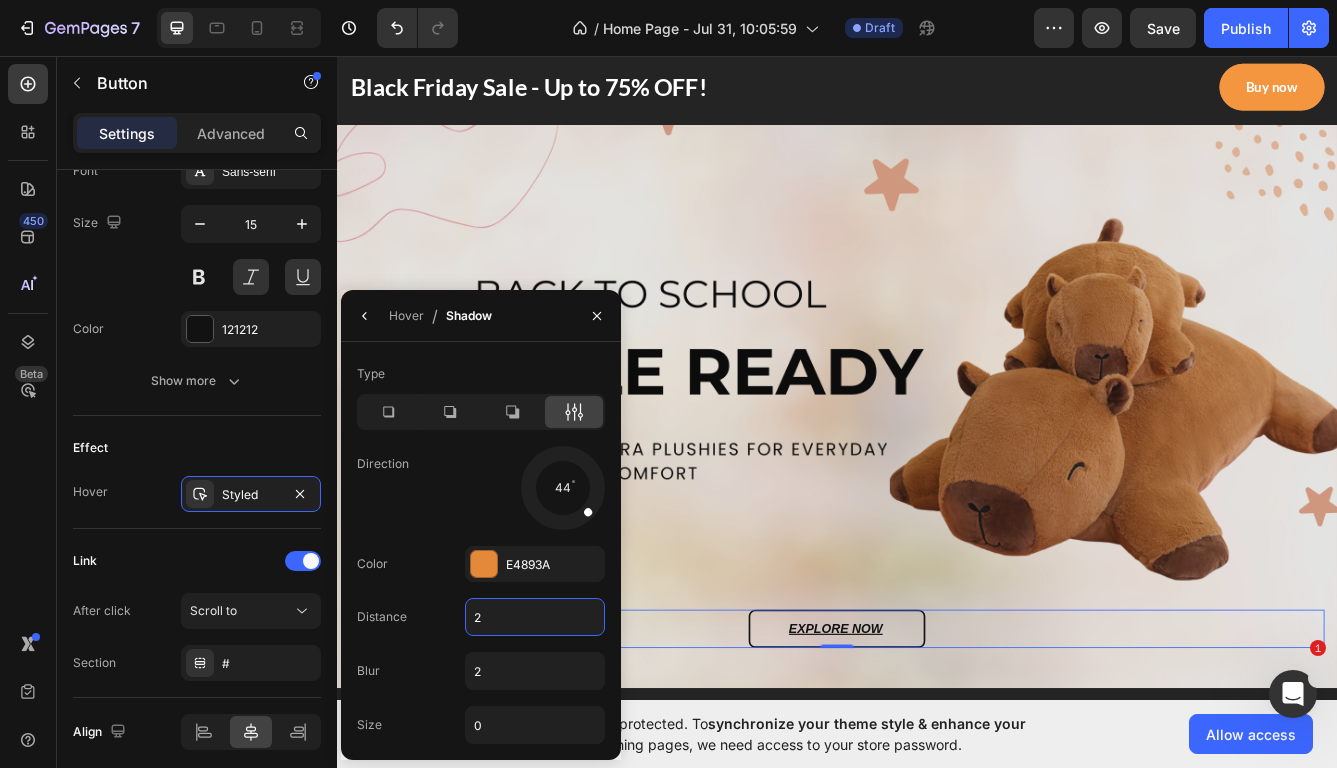 click on "2" at bounding box center (535, 617) 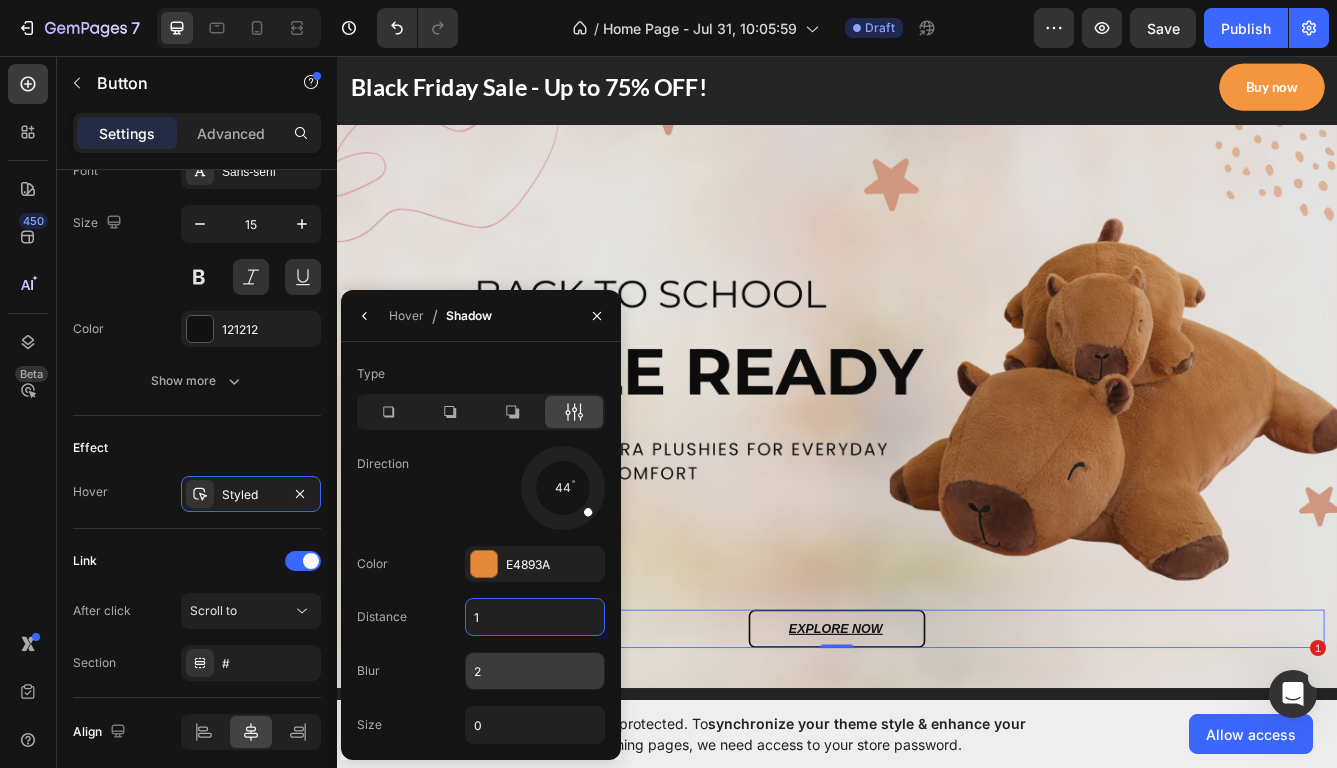 type on "1" 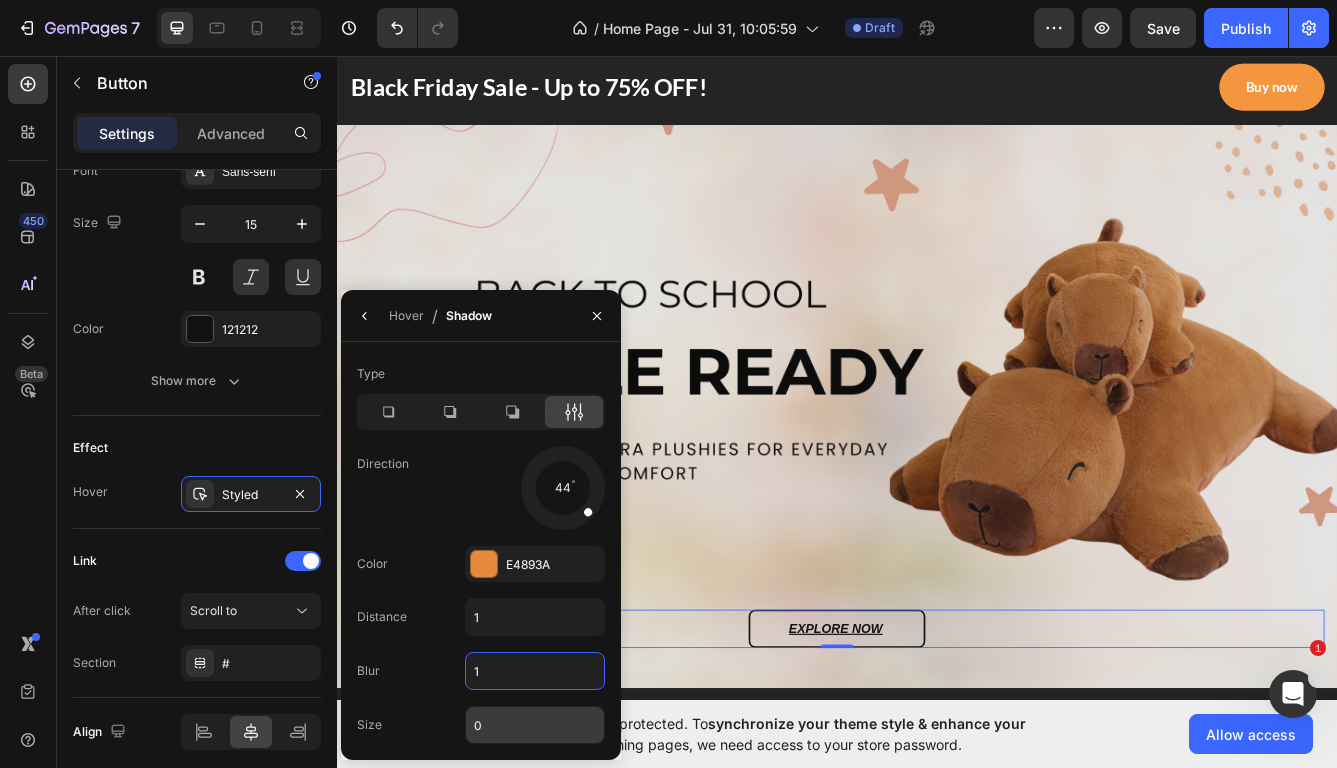 type on "1" 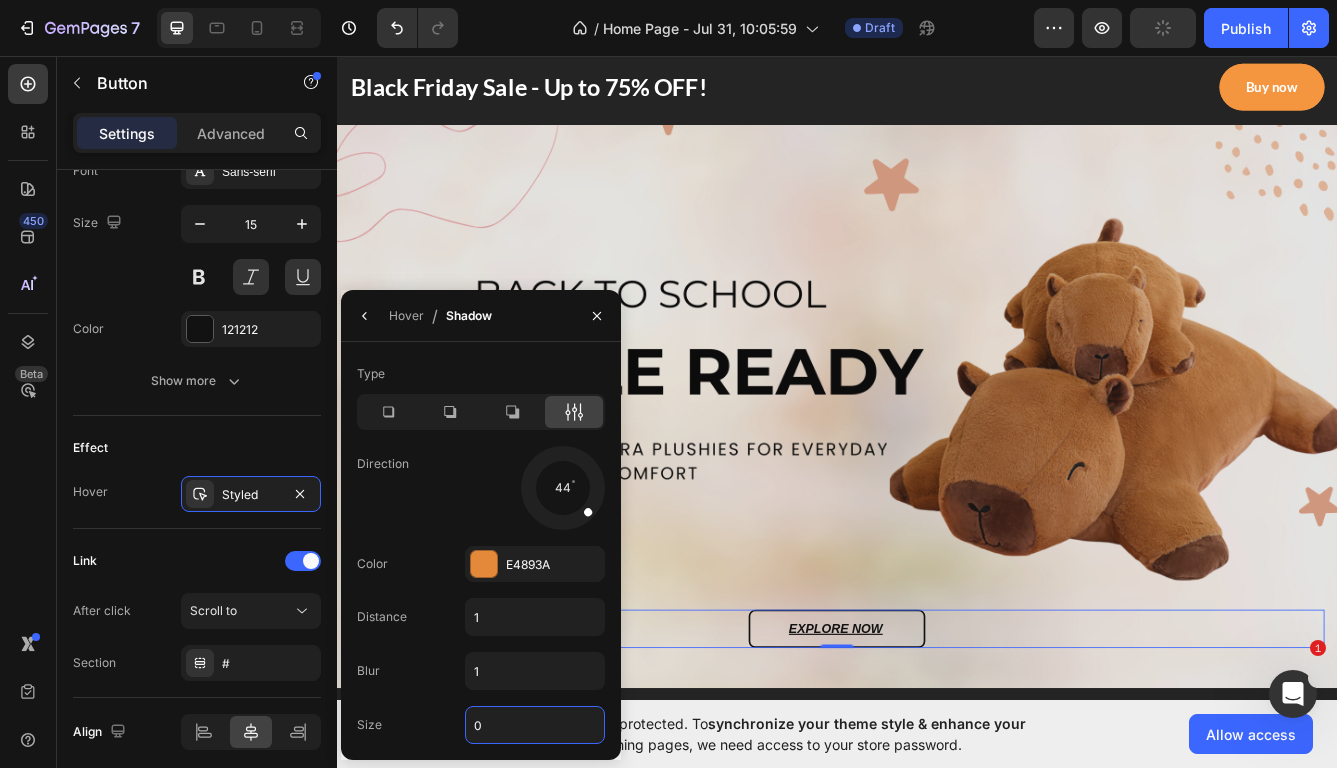 click on "0" at bounding box center [535, 725] 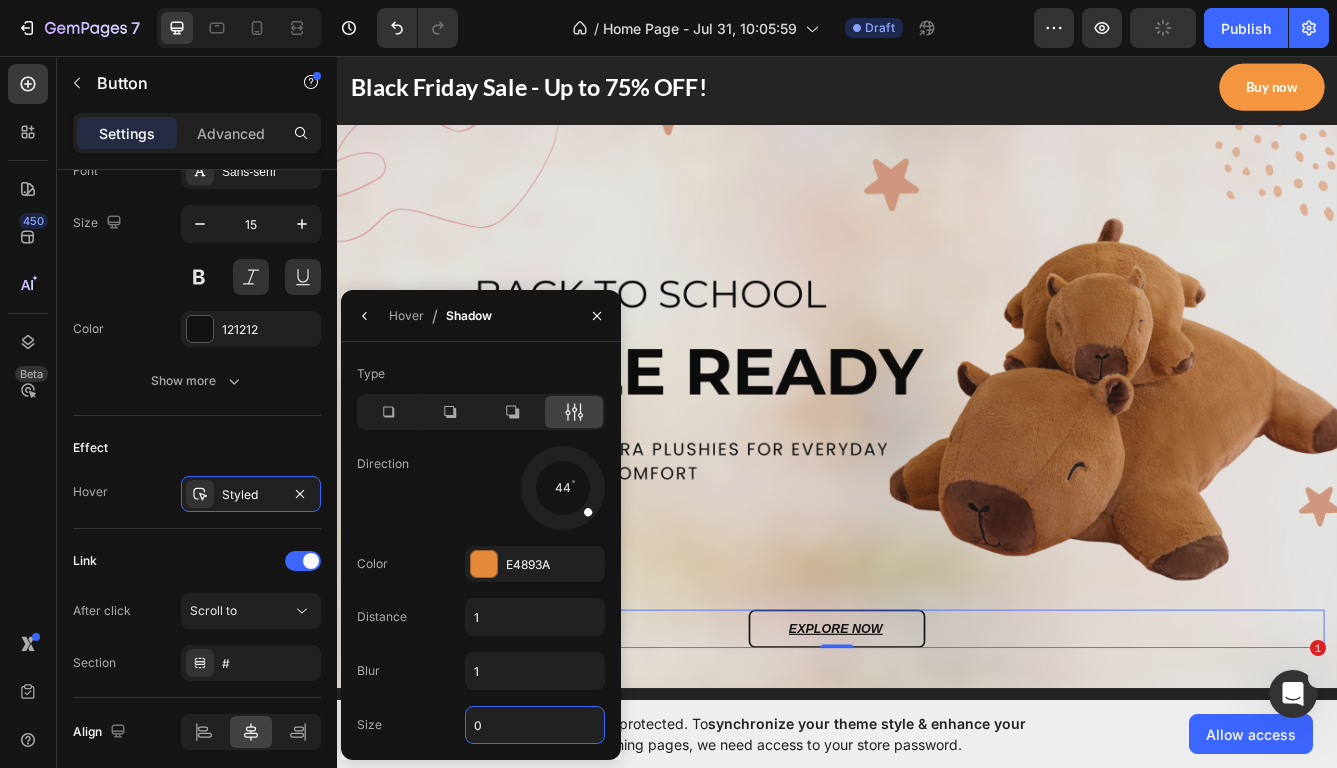 click on "0" at bounding box center (535, 725) 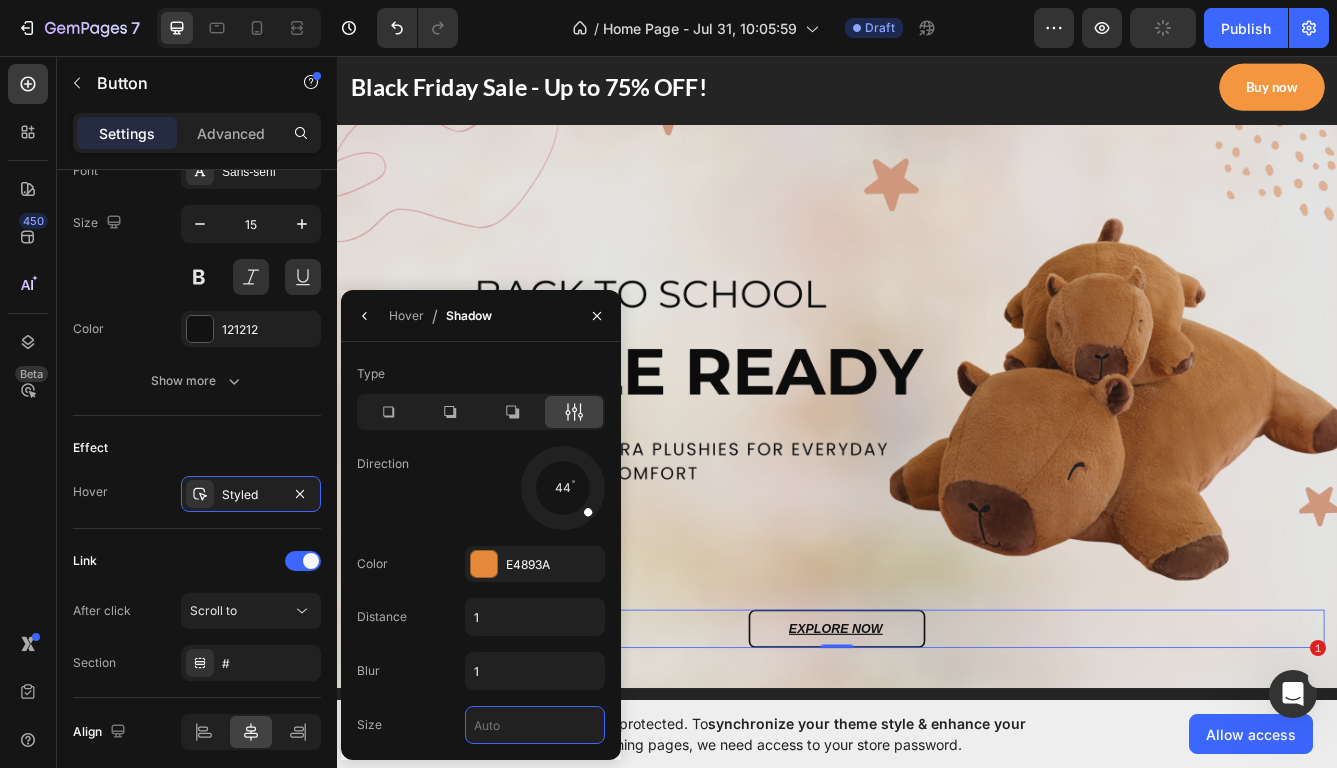 type on "1" 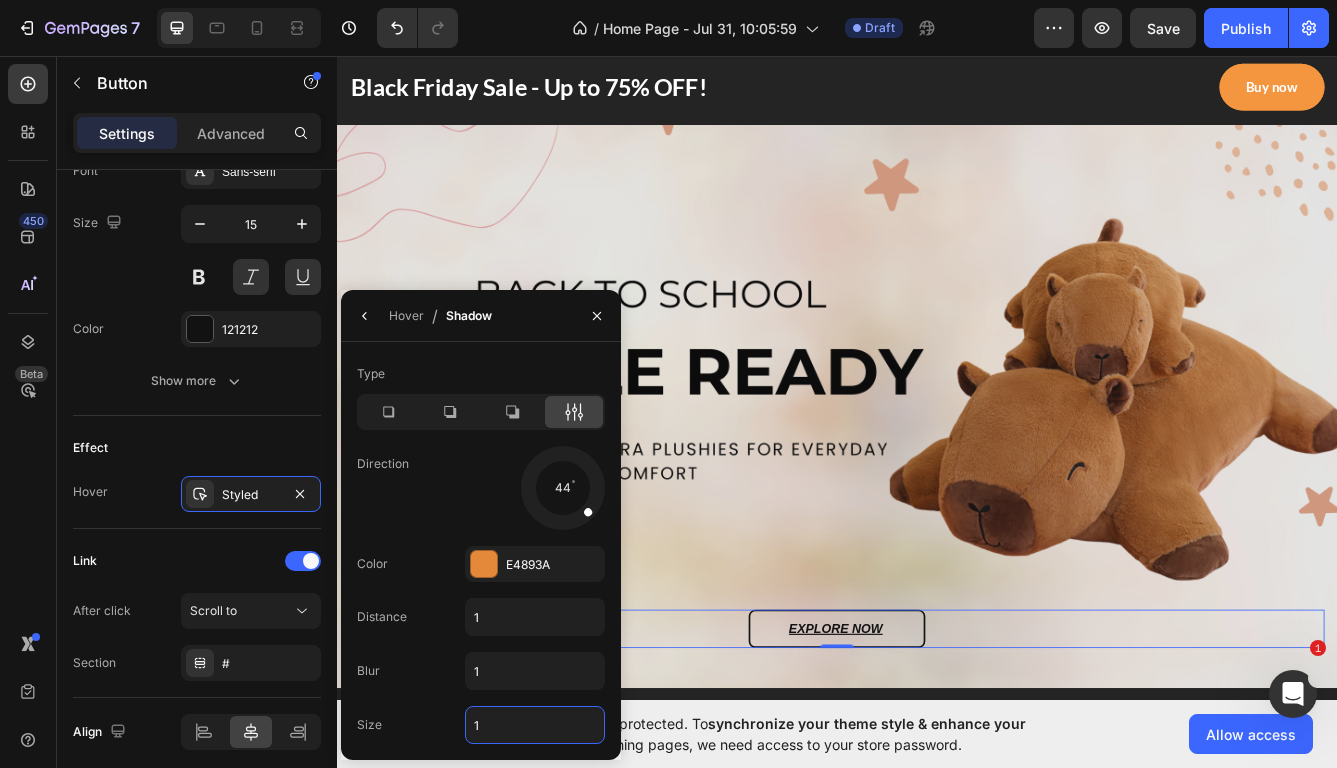 click on "1" at bounding box center (535, 725) 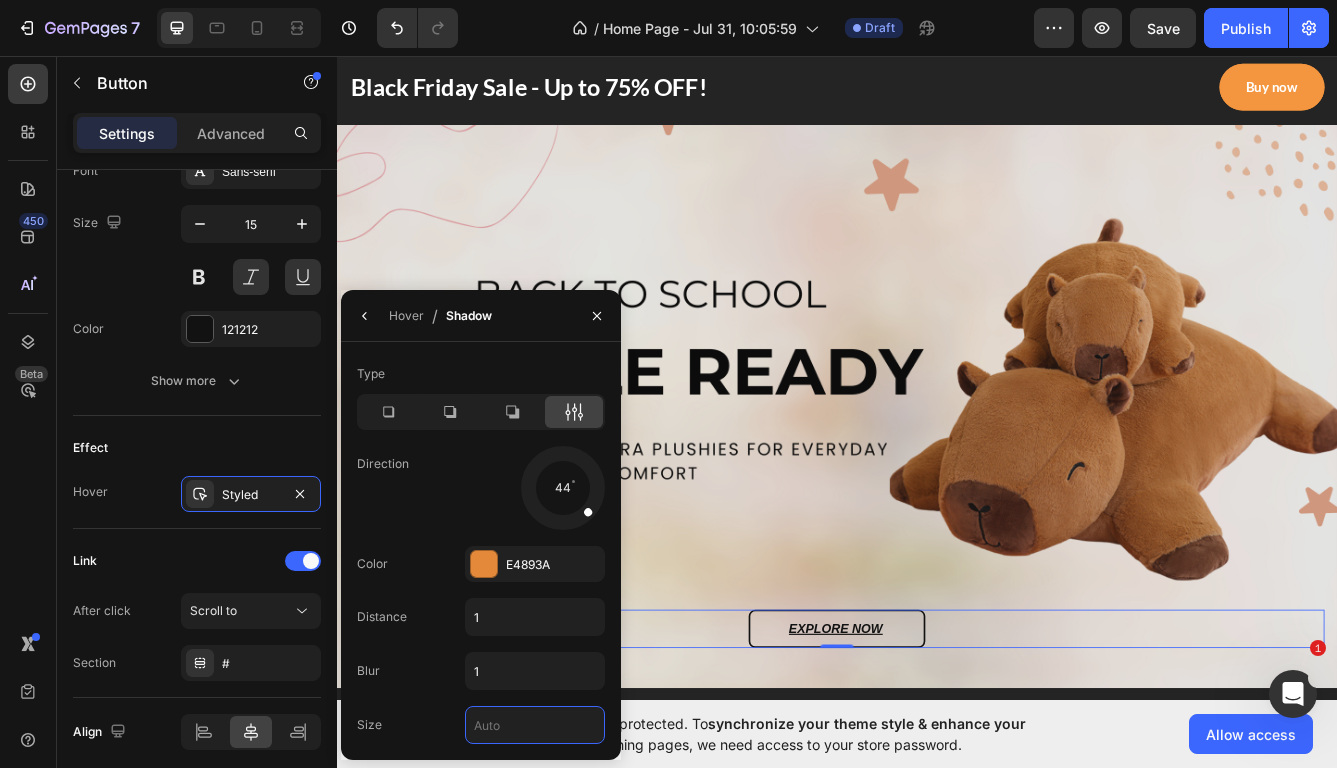 type on "0" 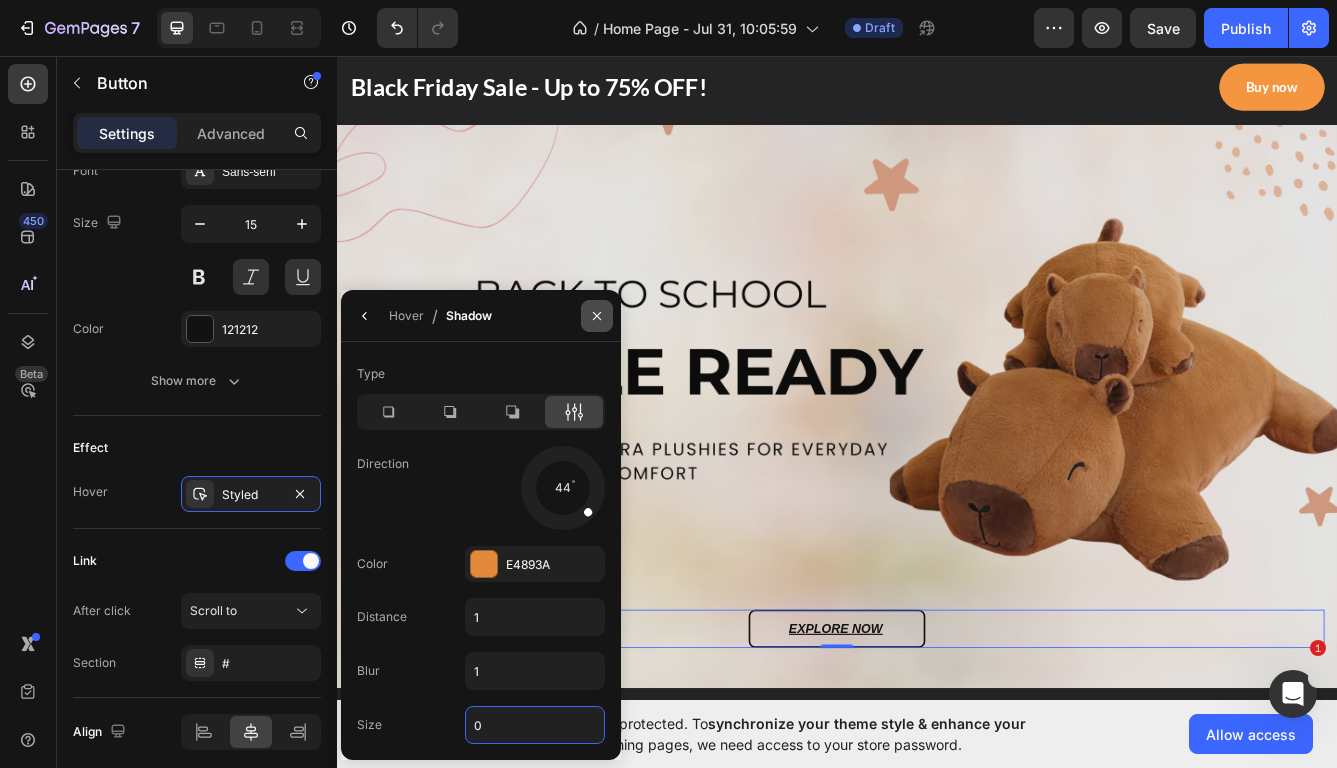 click 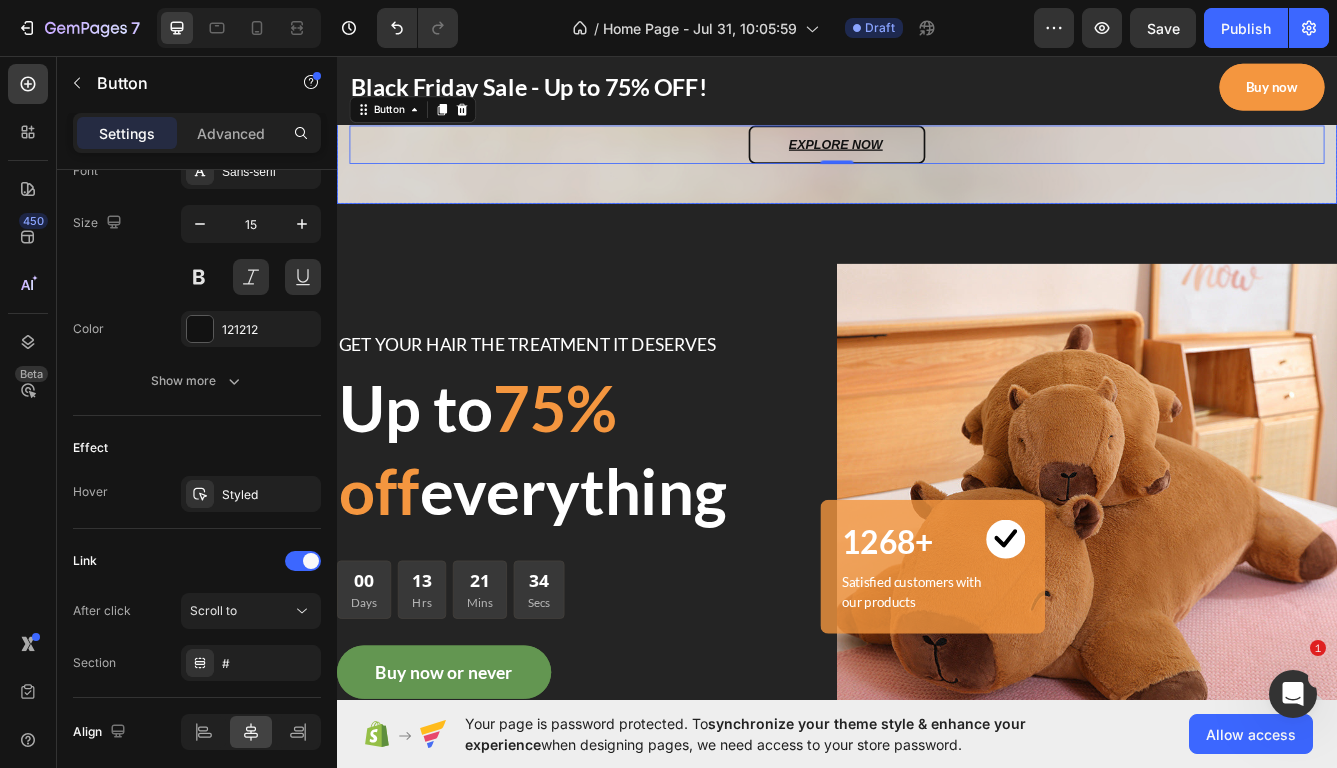 scroll, scrollTop: 218, scrollLeft: 0, axis: vertical 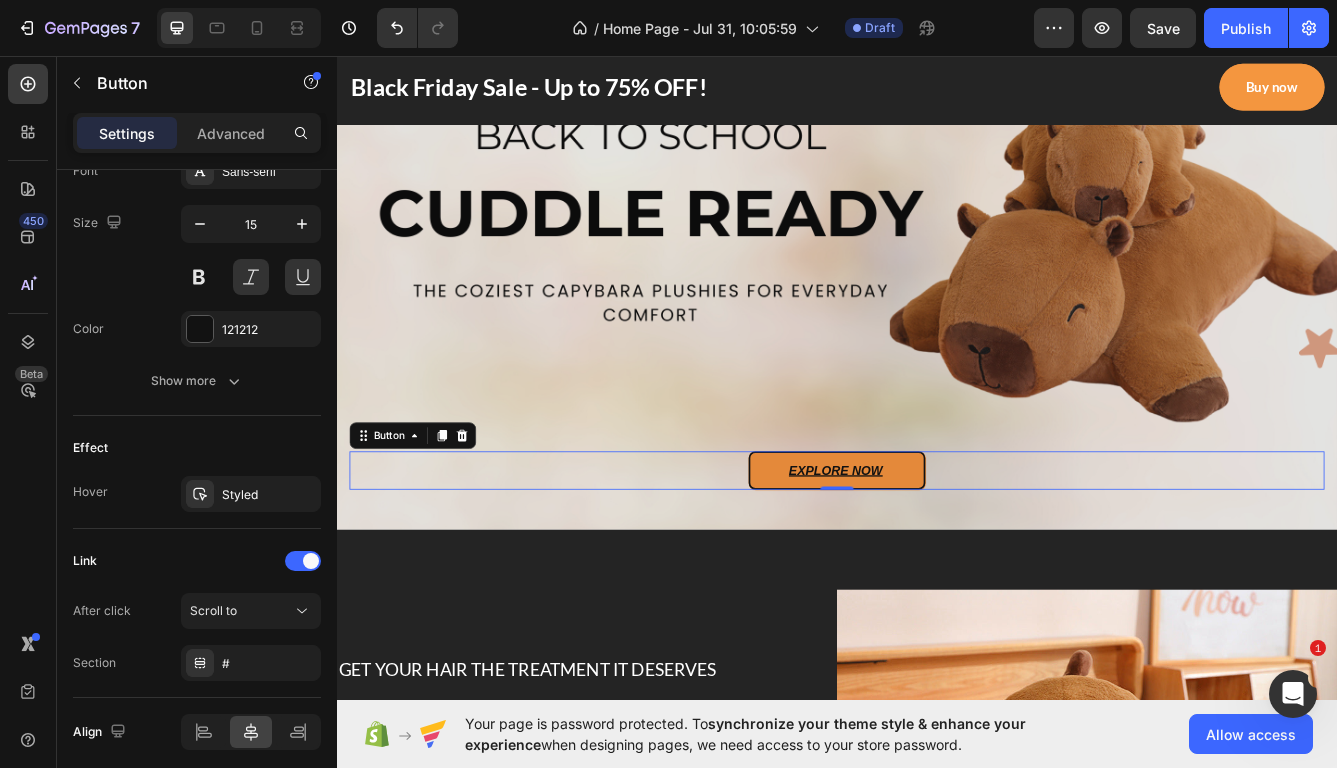 click on "EXPLORE NOW" at bounding box center (937, 554) 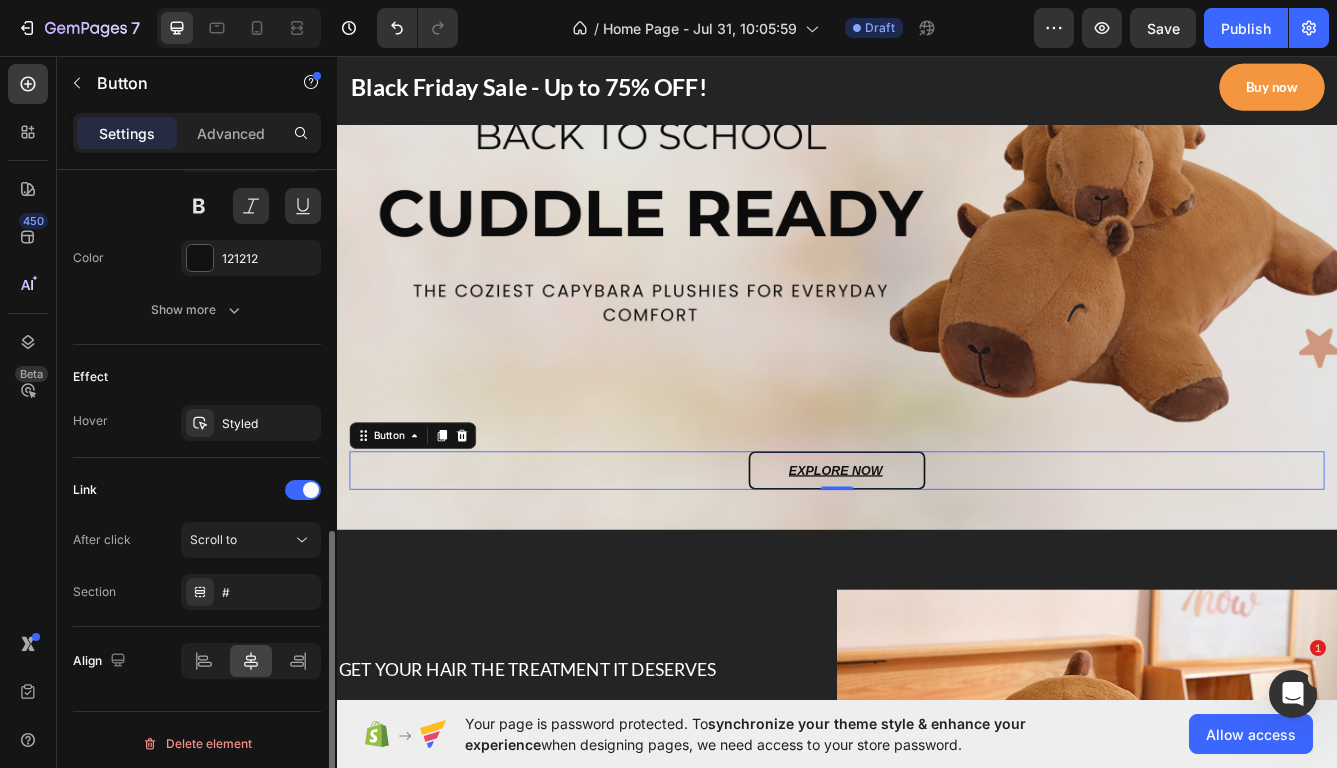 scroll, scrollTop: 882, scrollLeft: 0, axis: vertical 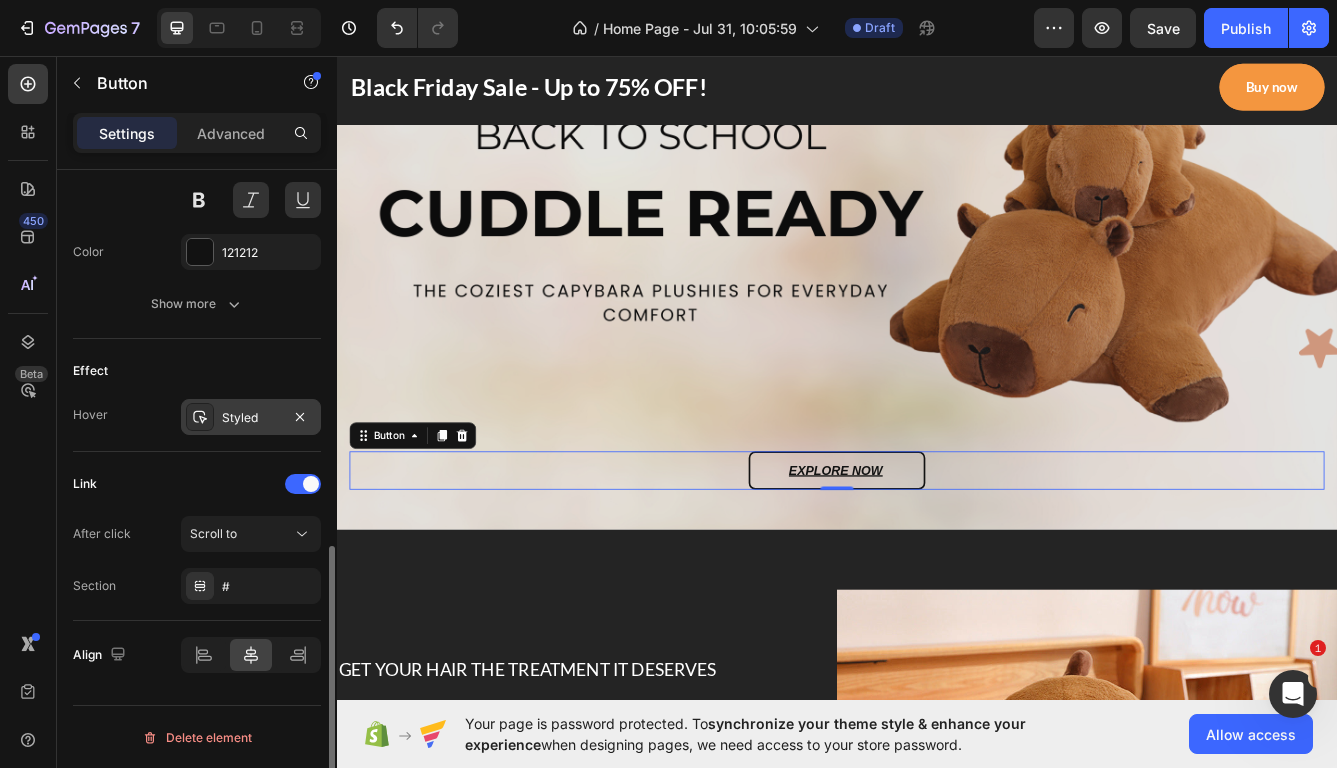 click on "Styled" at bounding box center [251, 418] 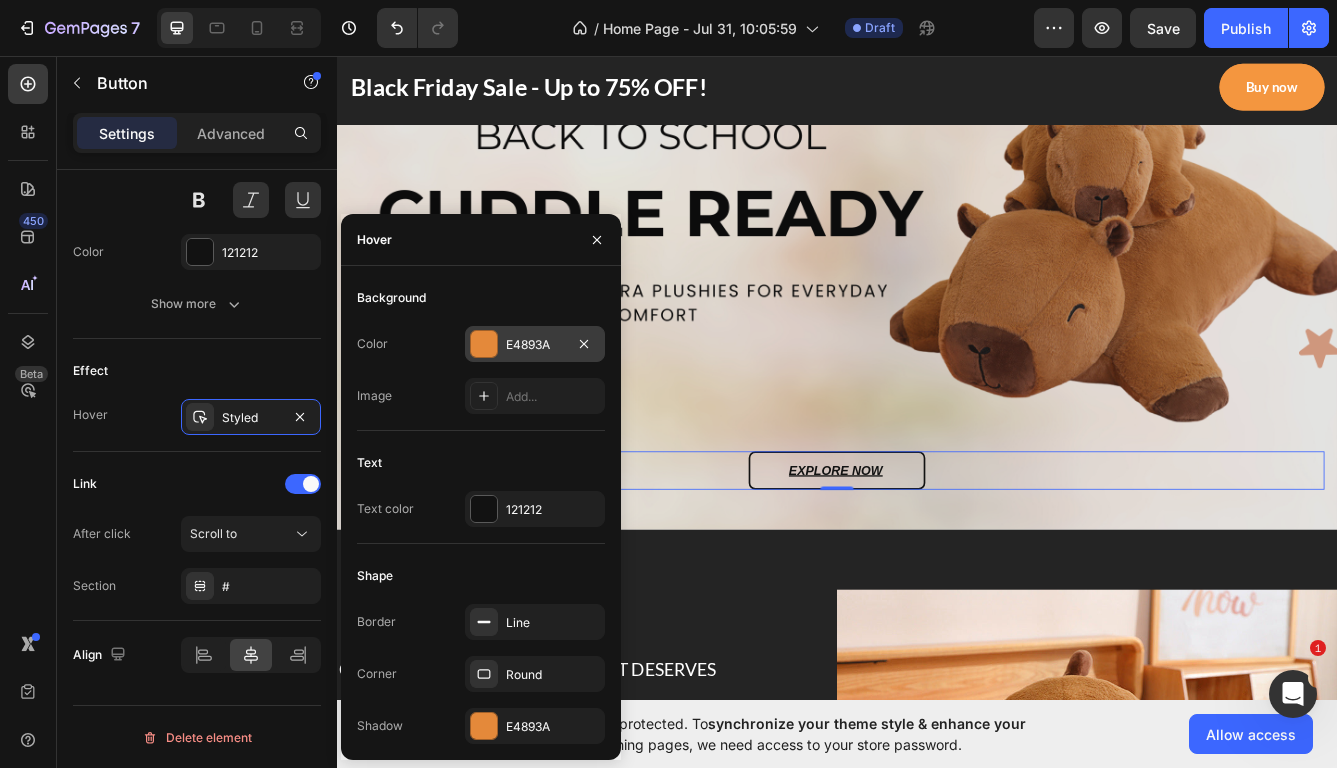 click on "E4893A" at bounding box center (535, 344) 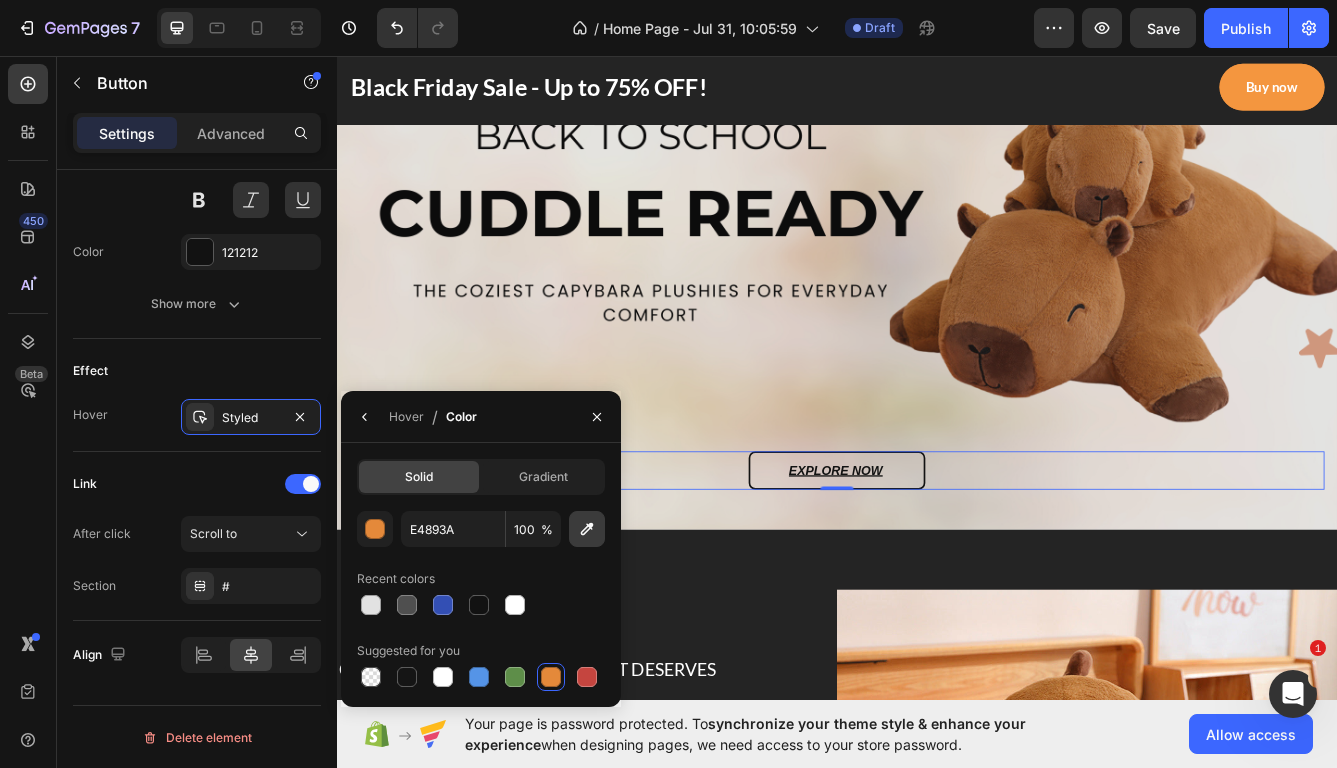 click 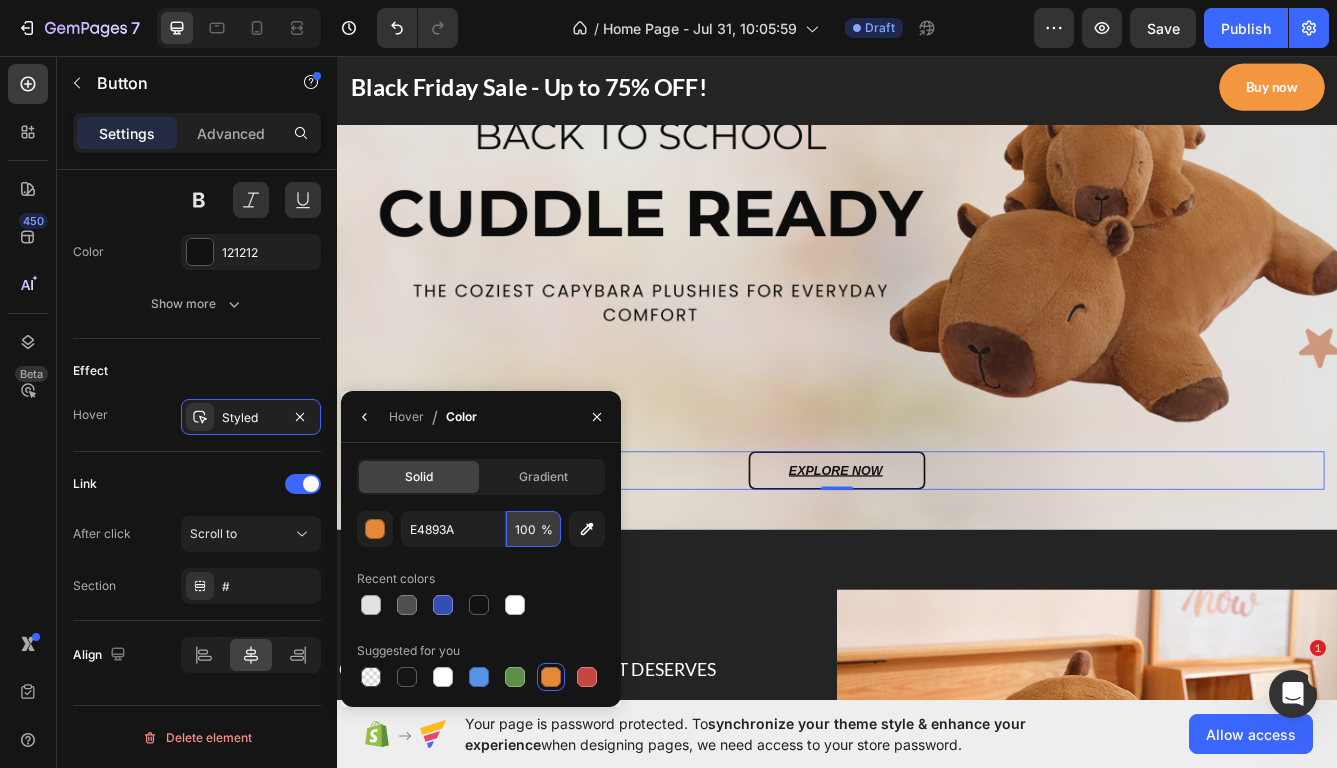 click on "100" at bounding box center (533, 529) 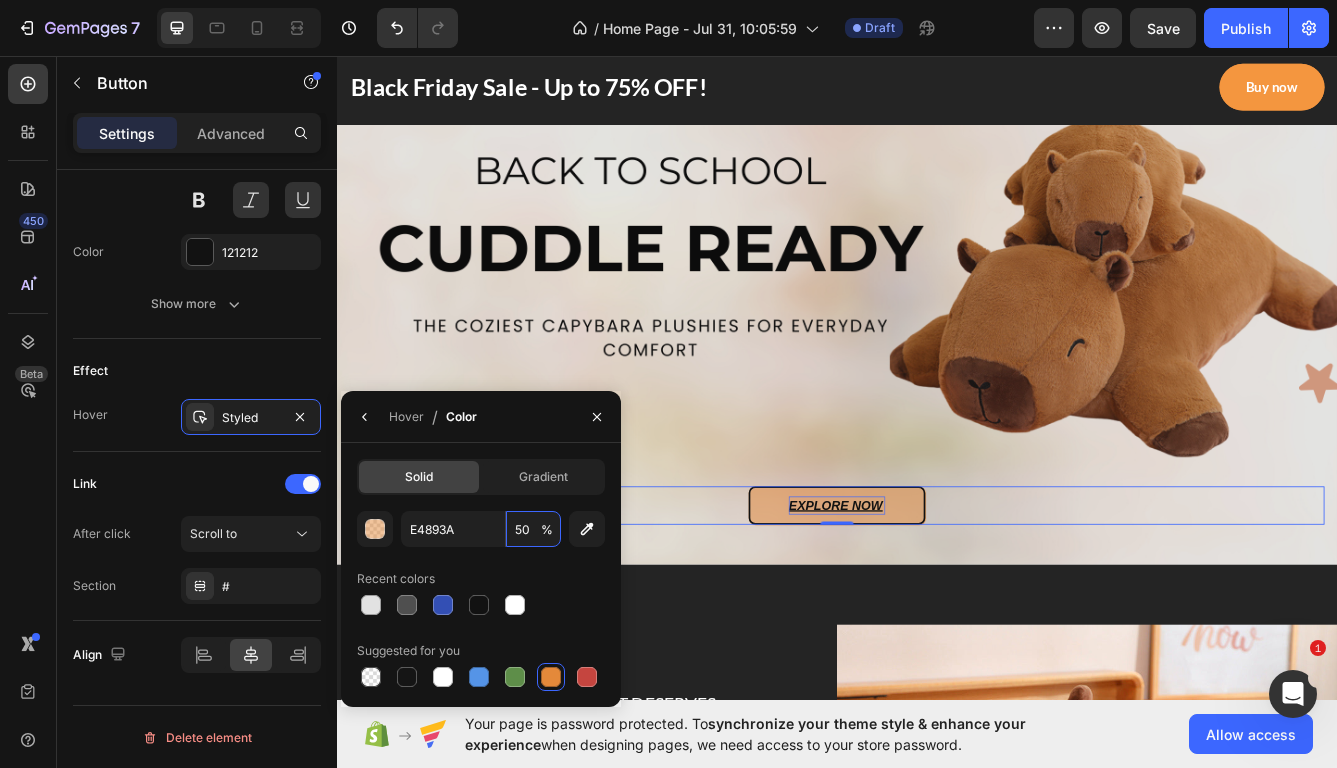 scroll, scrollTop: 166, scrollLeft: 0, axis: vertical 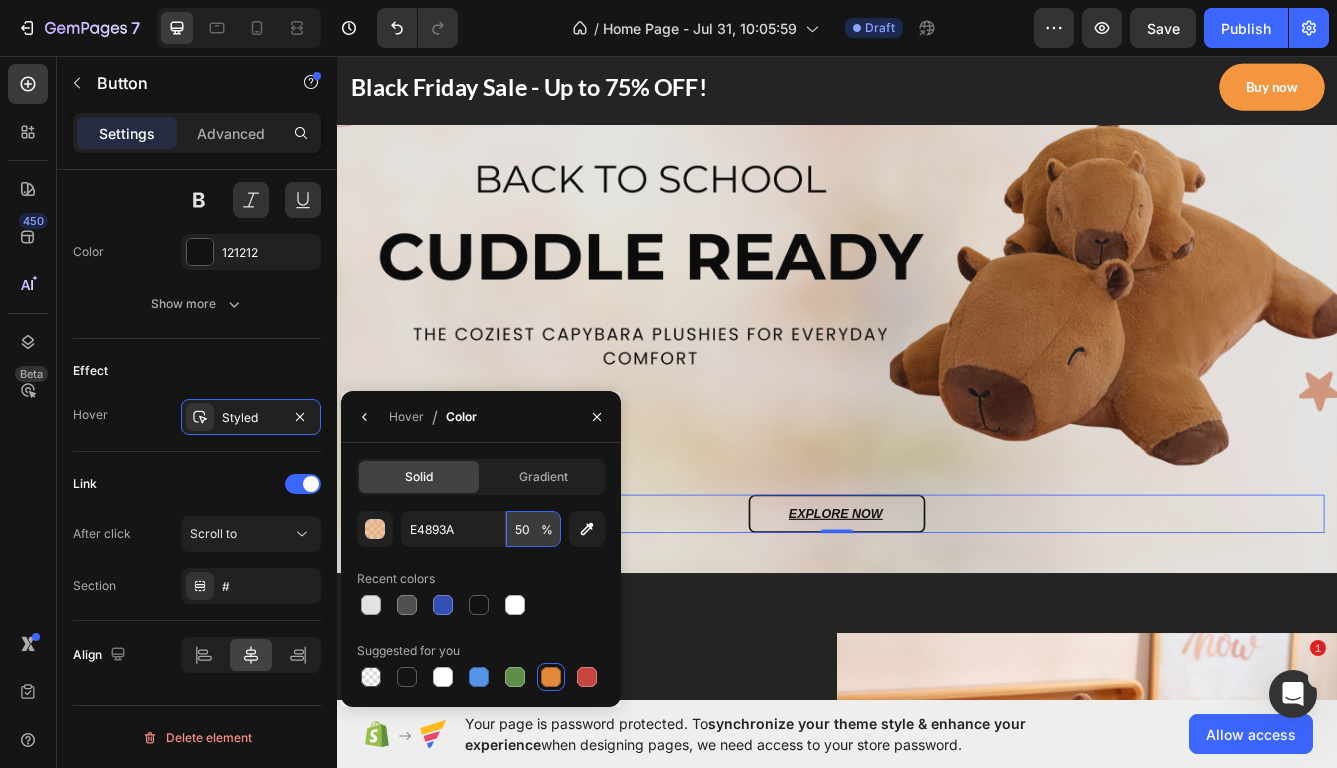 type on "5" 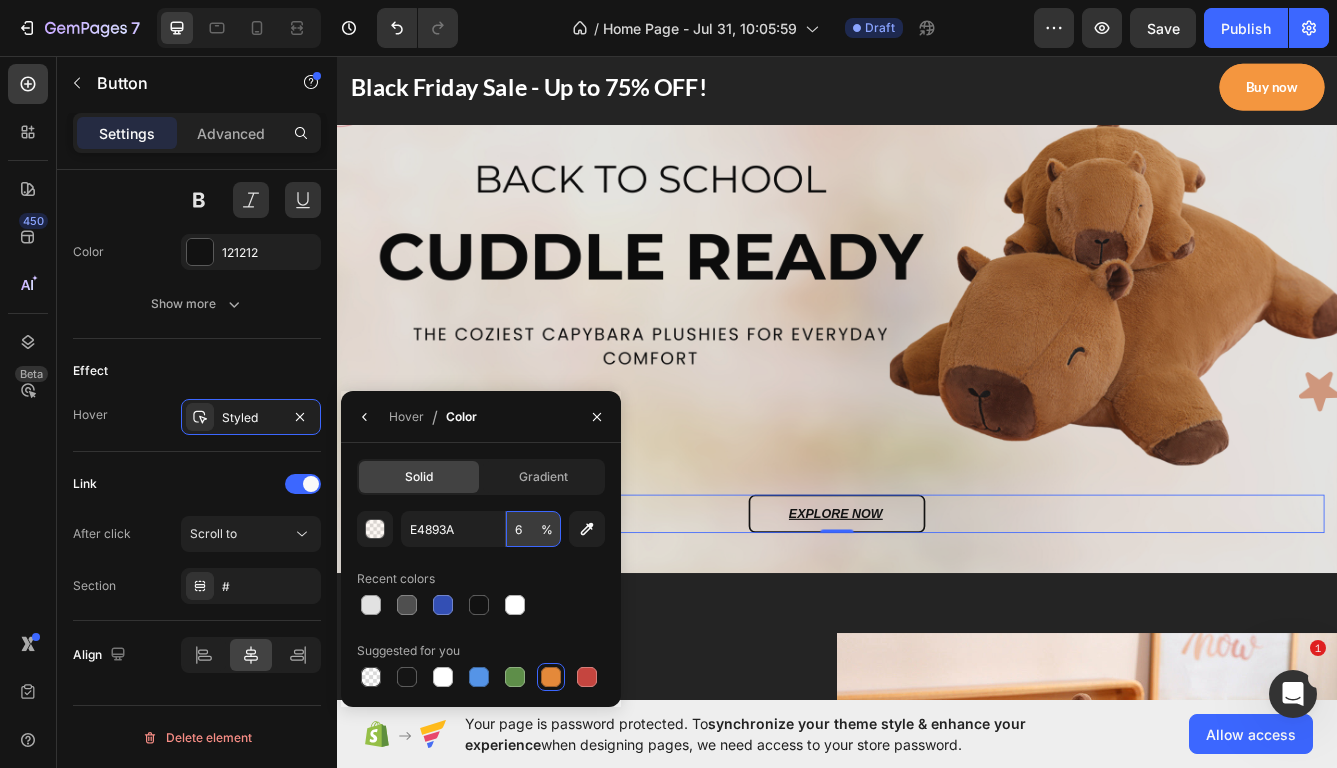 type on "60" 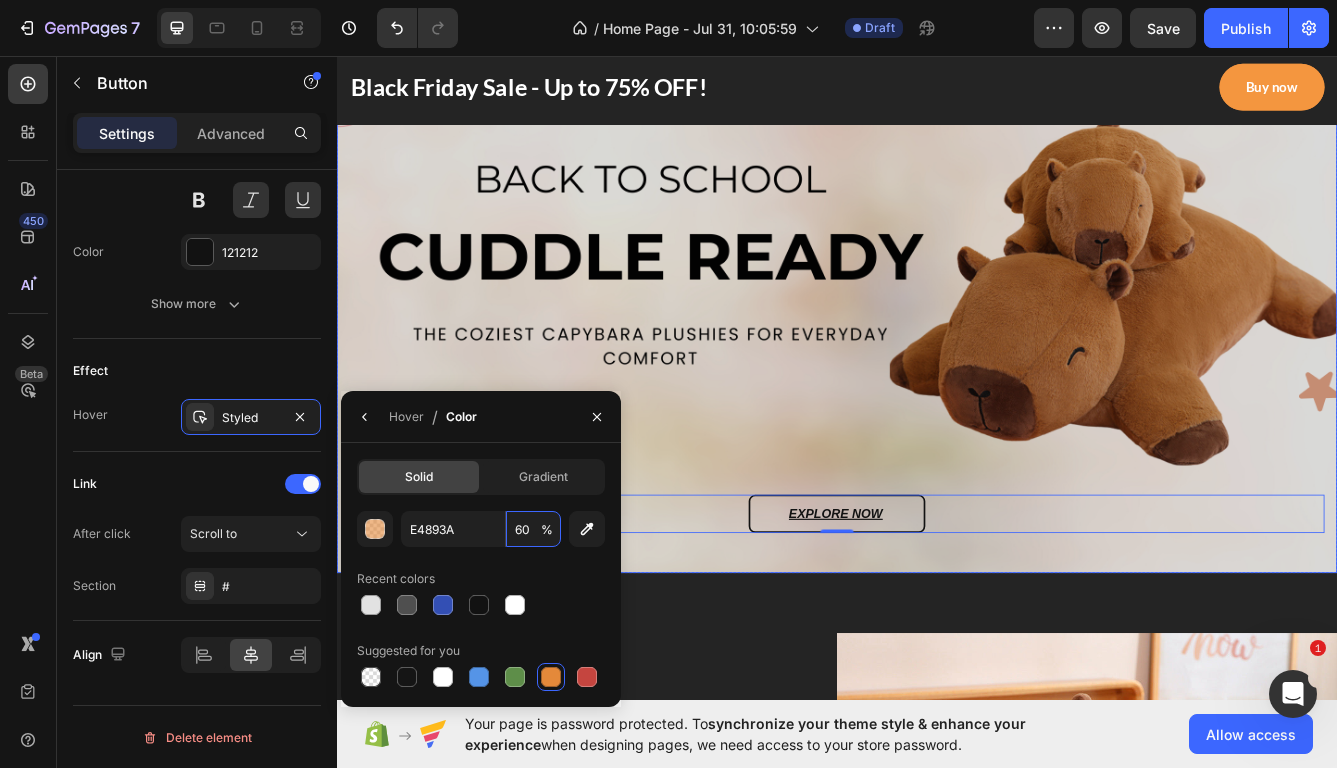scroll, scrollTop: 151, scrollLeft: 0, axis: vertical 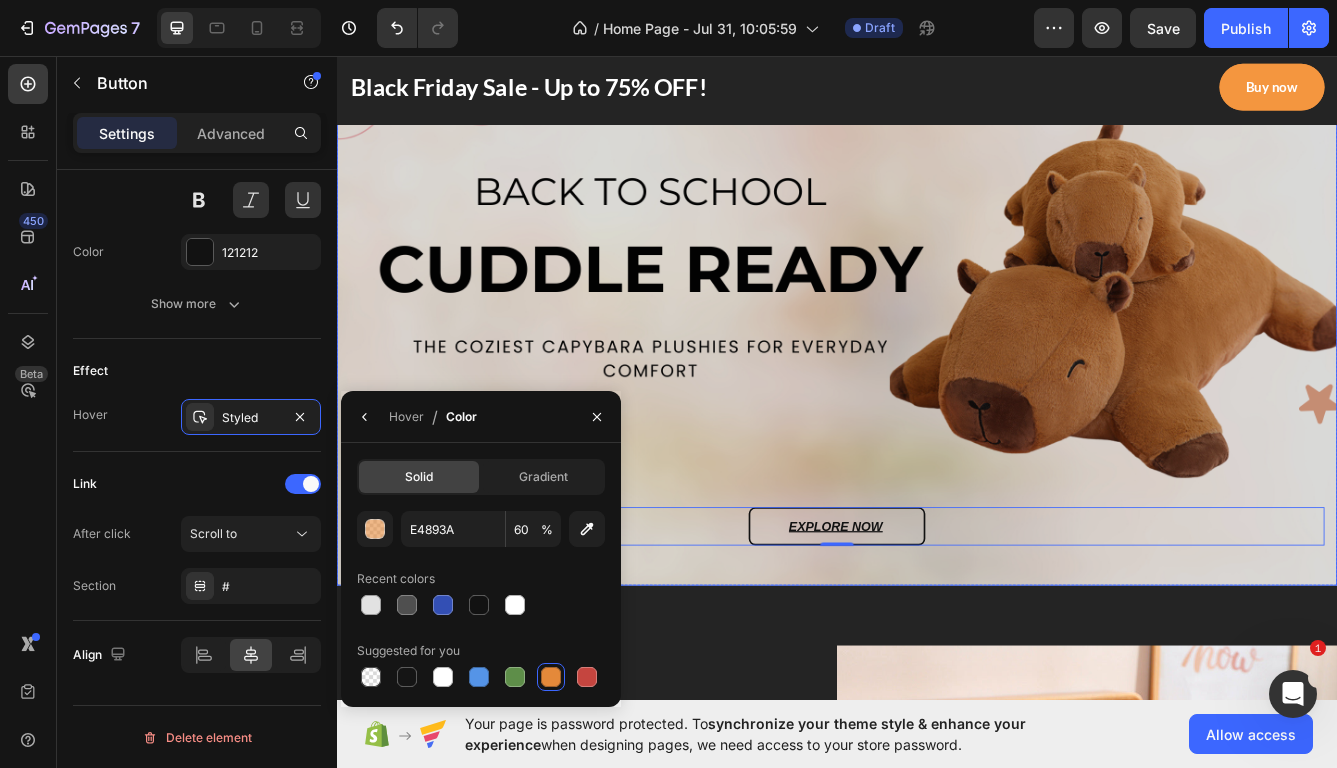 click at bounding box center [937, 342] 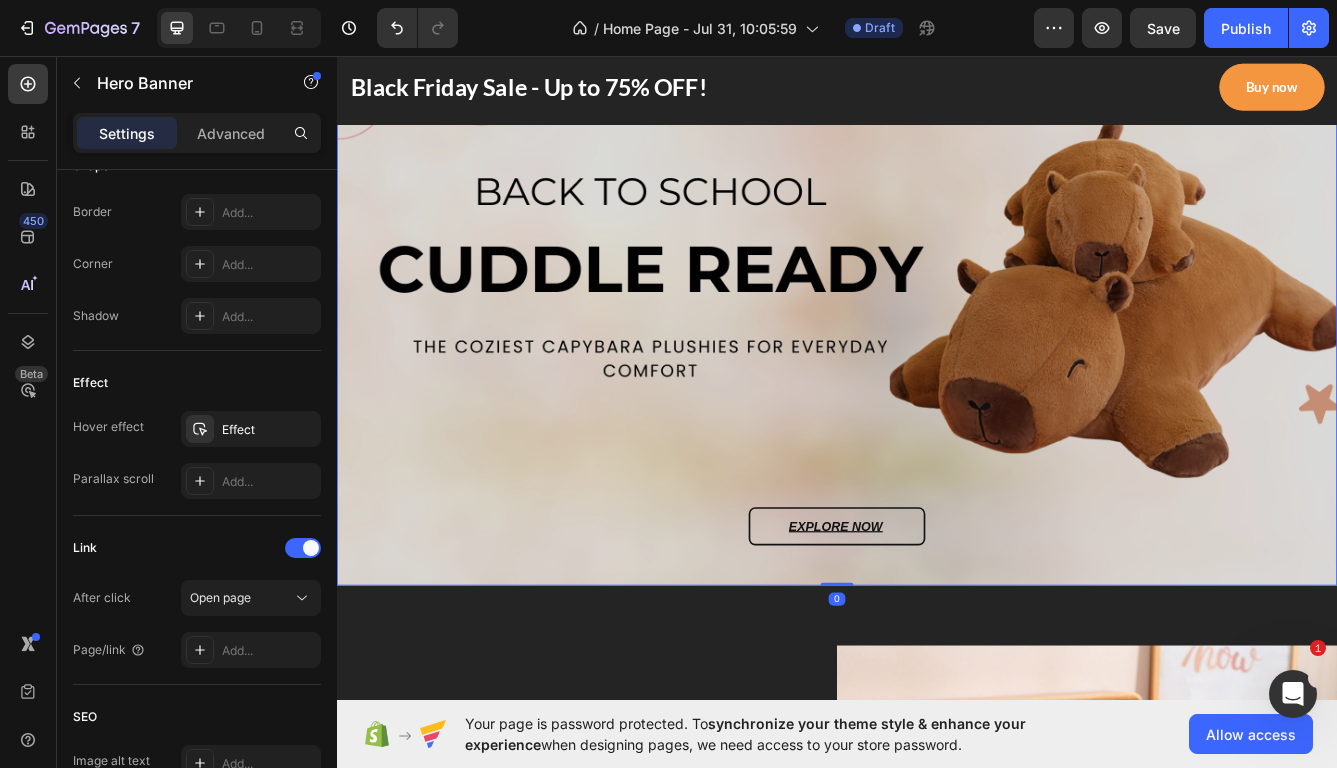 scroll, scrollTop: 0, scrollLeft: 0, axis: both 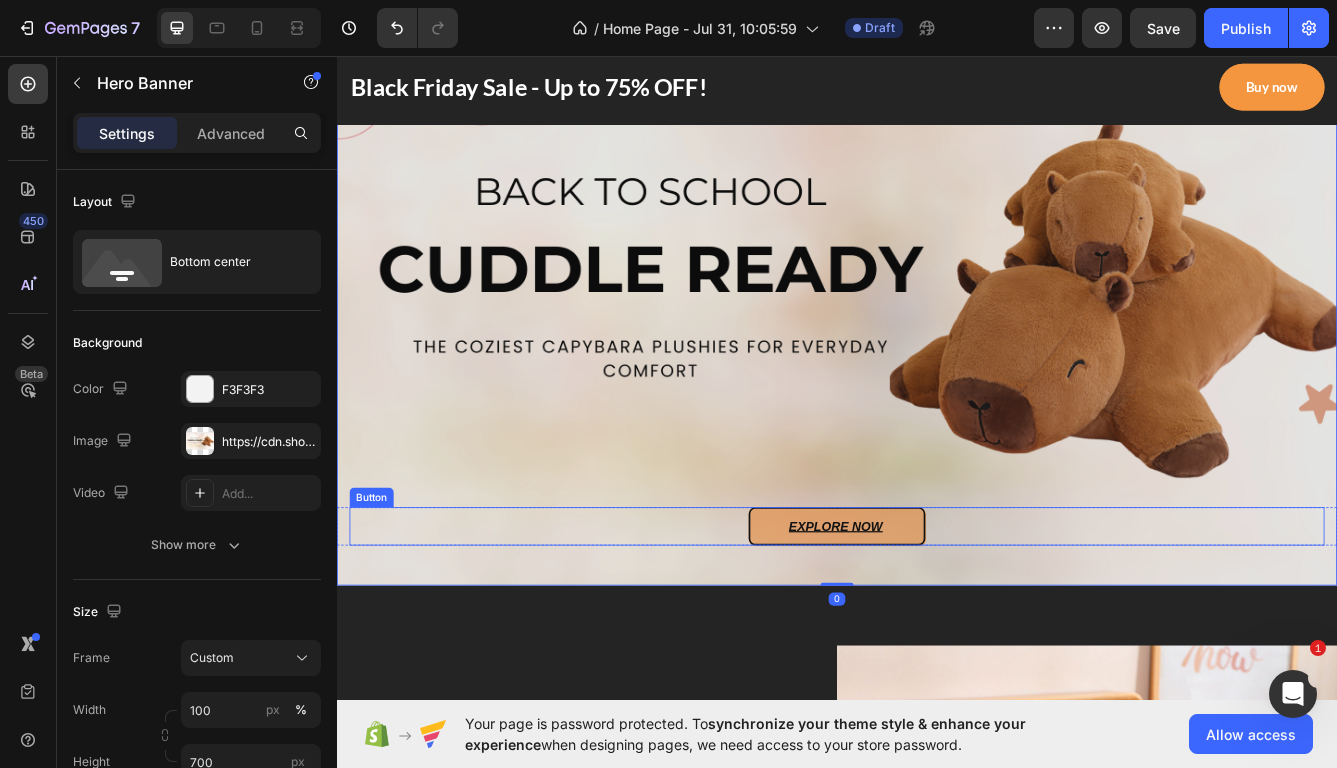 click on "EXPLORE NOW" at bounding box center (937, 621) 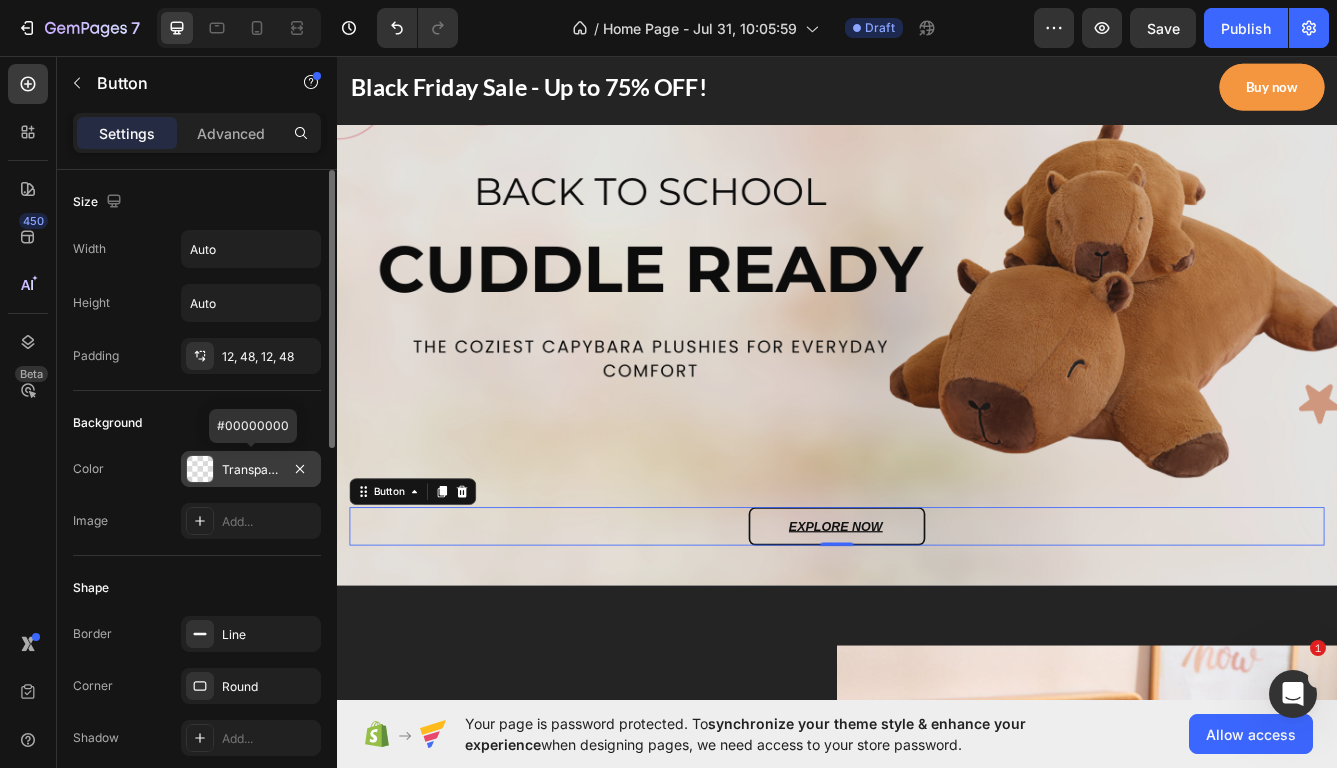 click on "Transparent" at bounding box center (251, 470) 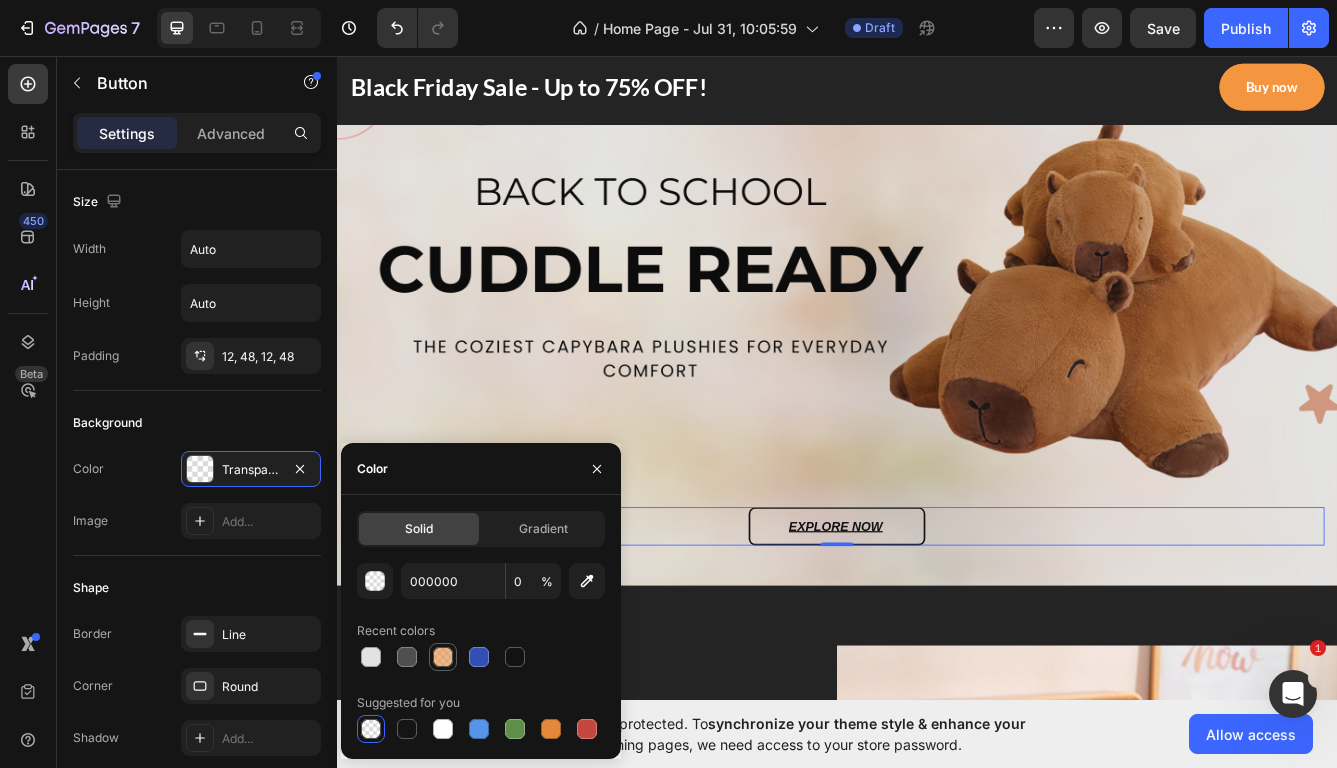 click at bounding box center [443, 657] 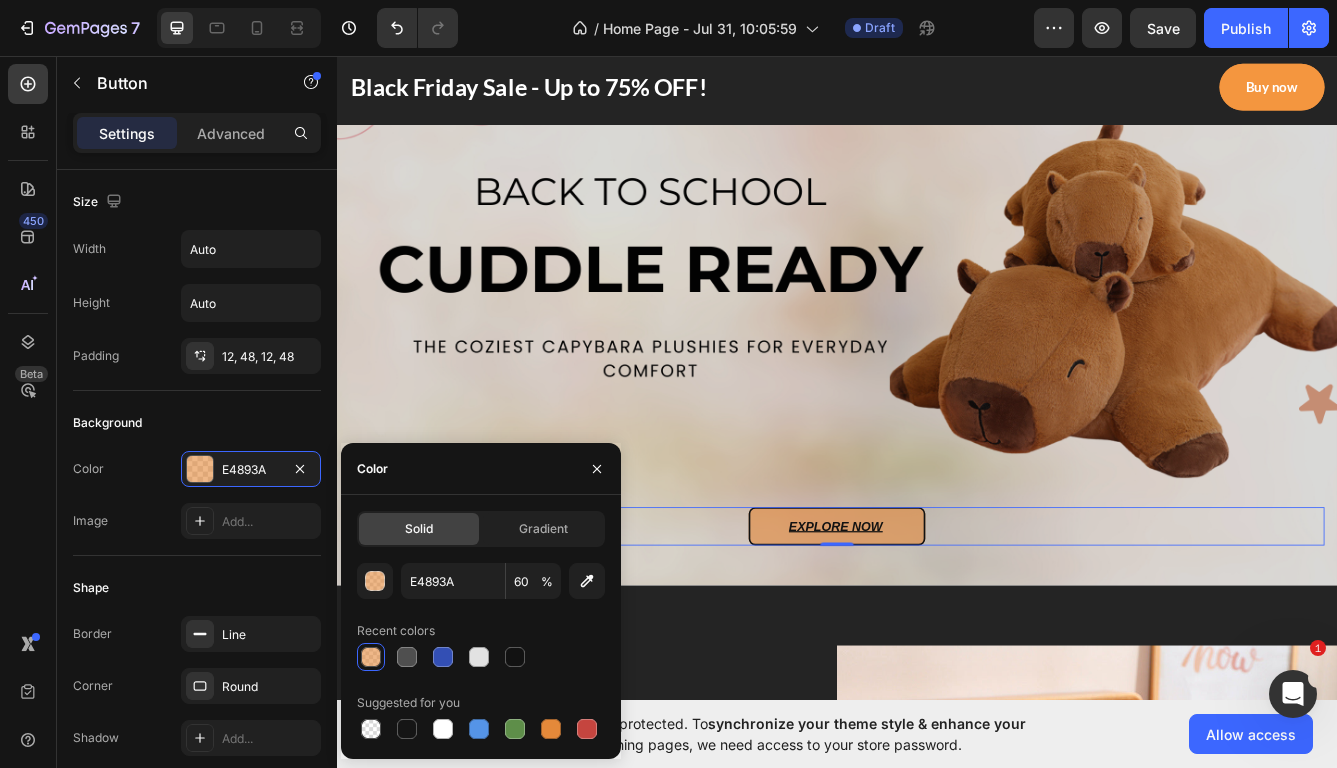 click at bounding box center [937, 342] 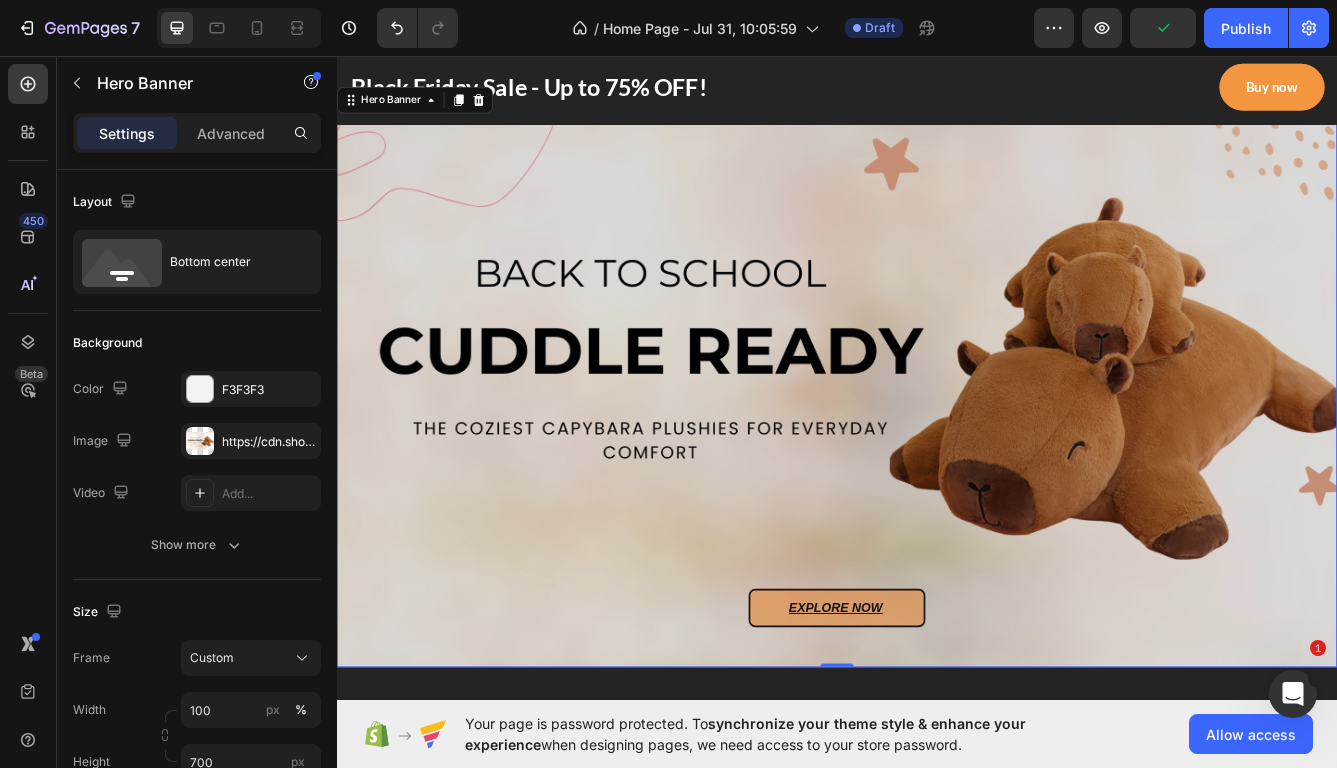 scroll, scrollTop: 56, scrollLeft: 0, axis: vertical 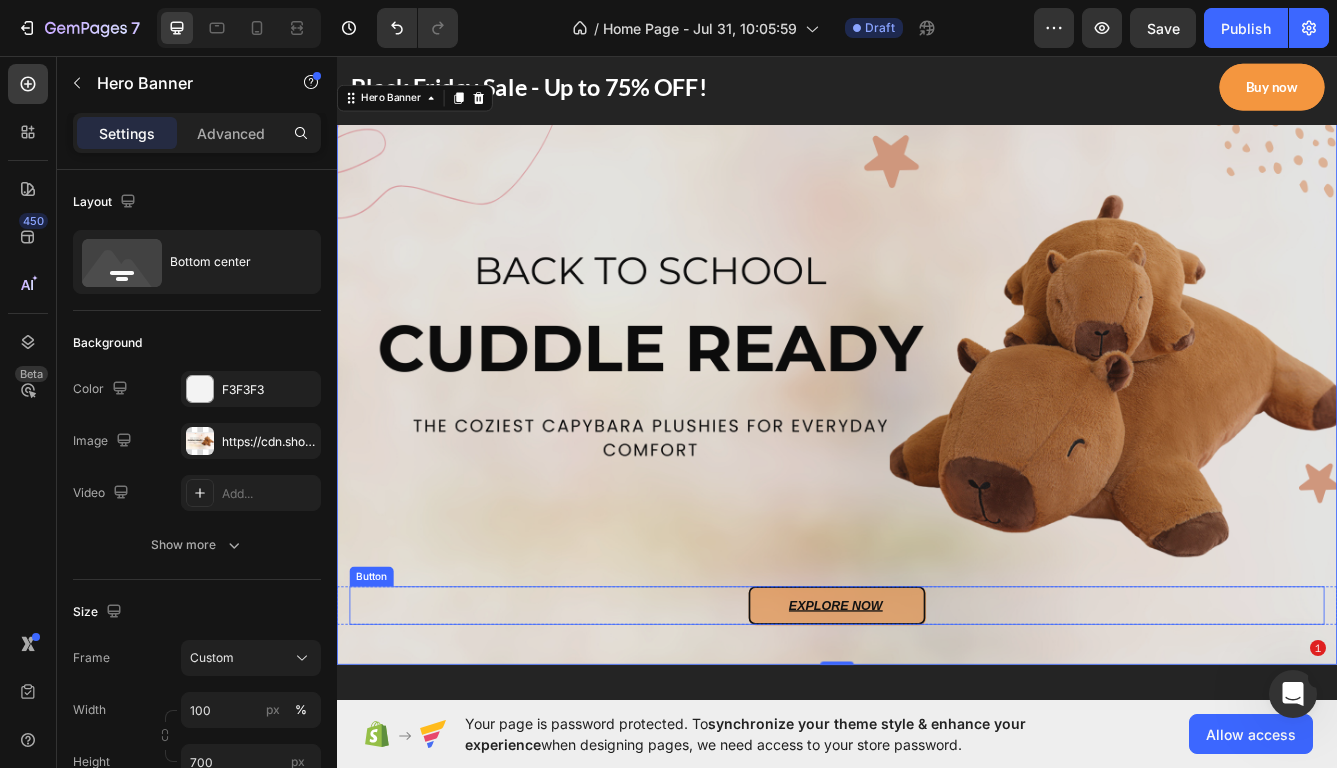 click on "EXPLORE NOW" at bounding box center [937, 716] 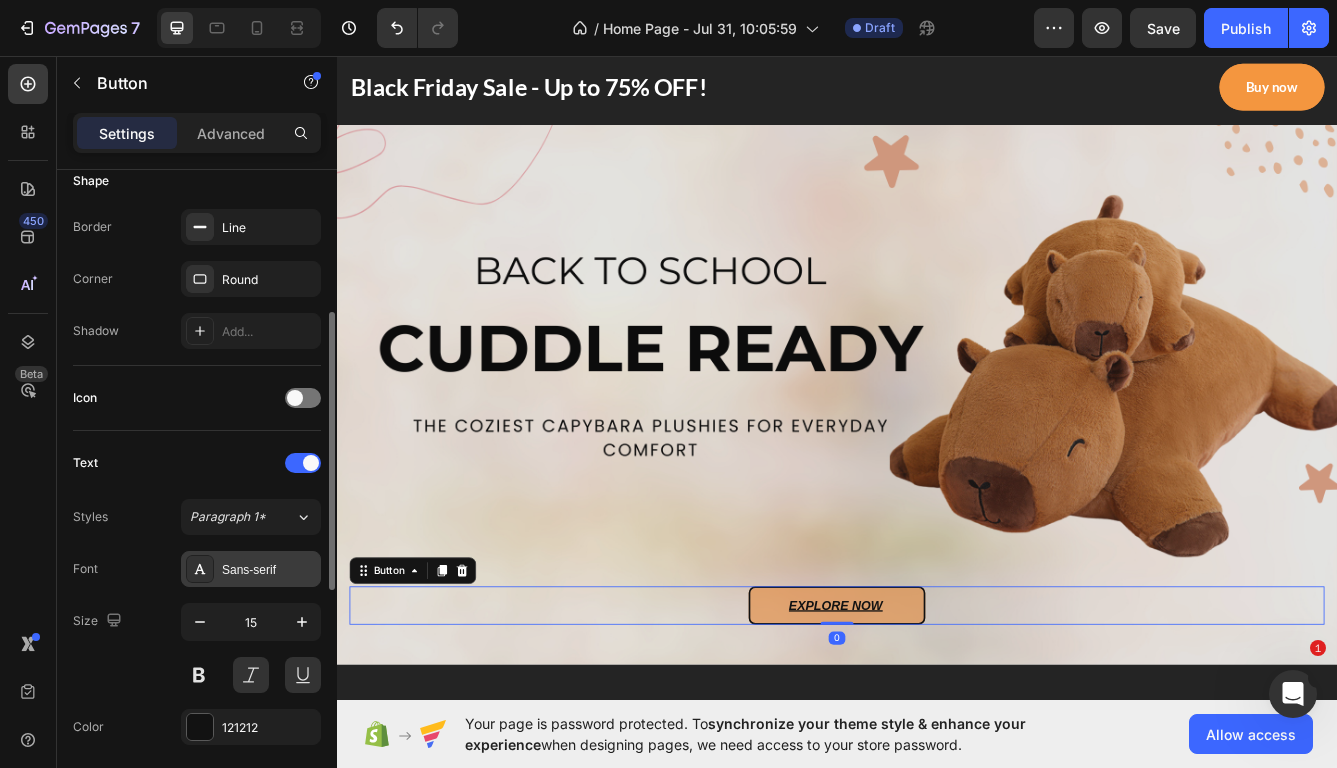 scroll, scrollTop: 434, scrollLeft: 0, axis: vertical 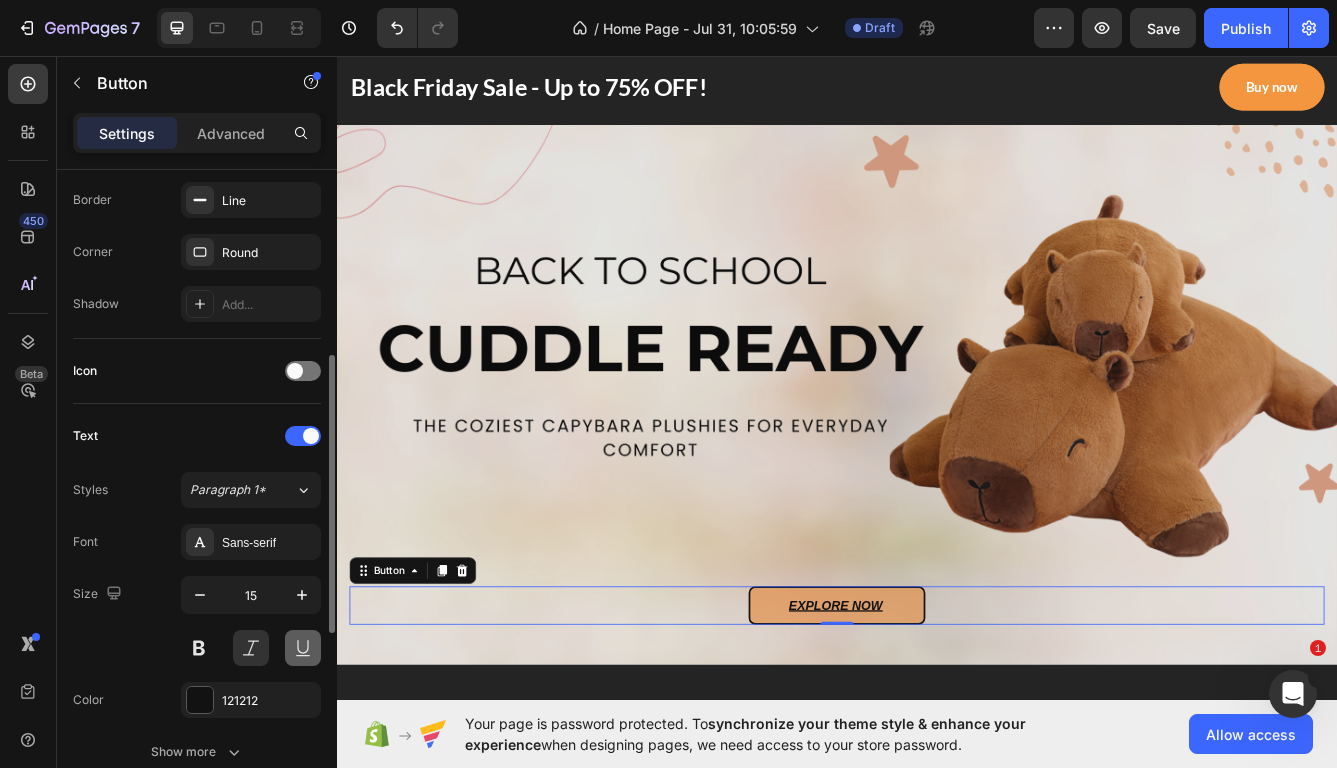 click at bounding box center (303, 648) 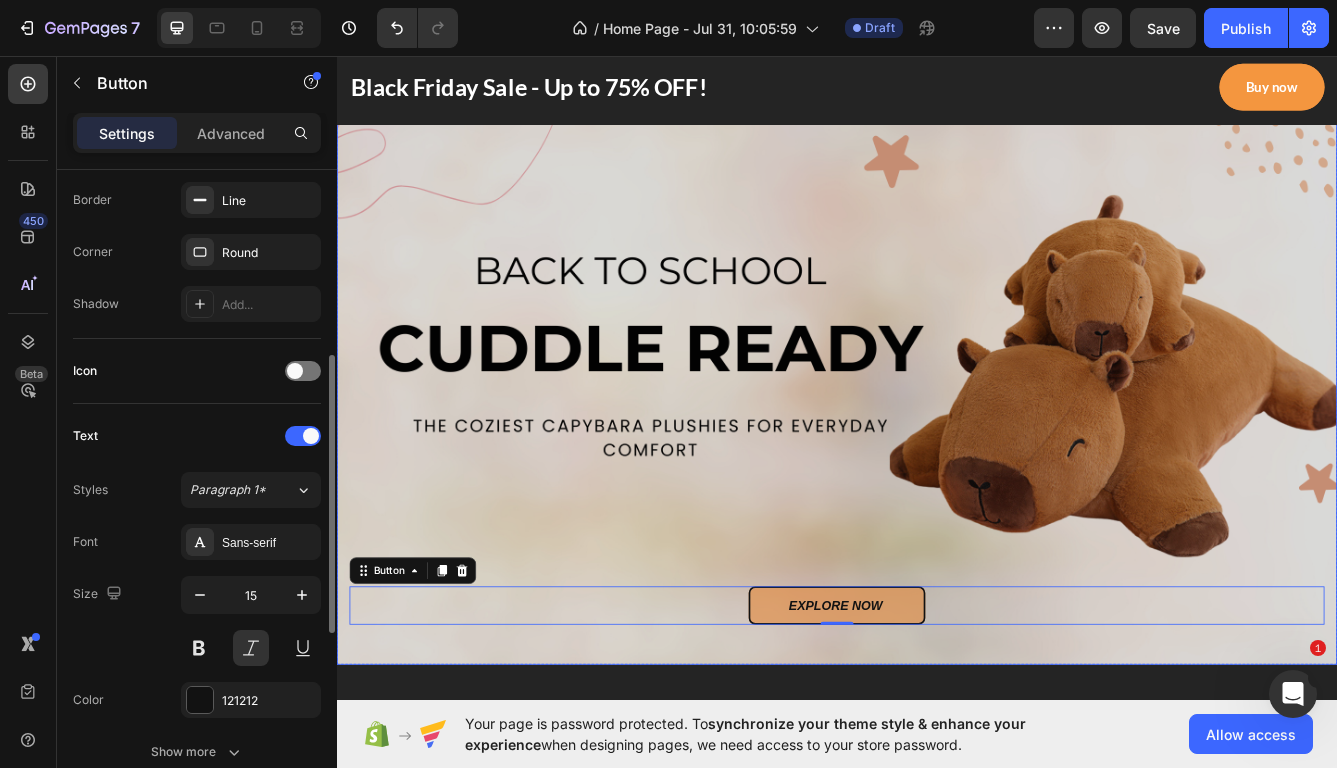 click at bounding box center (937, 437) 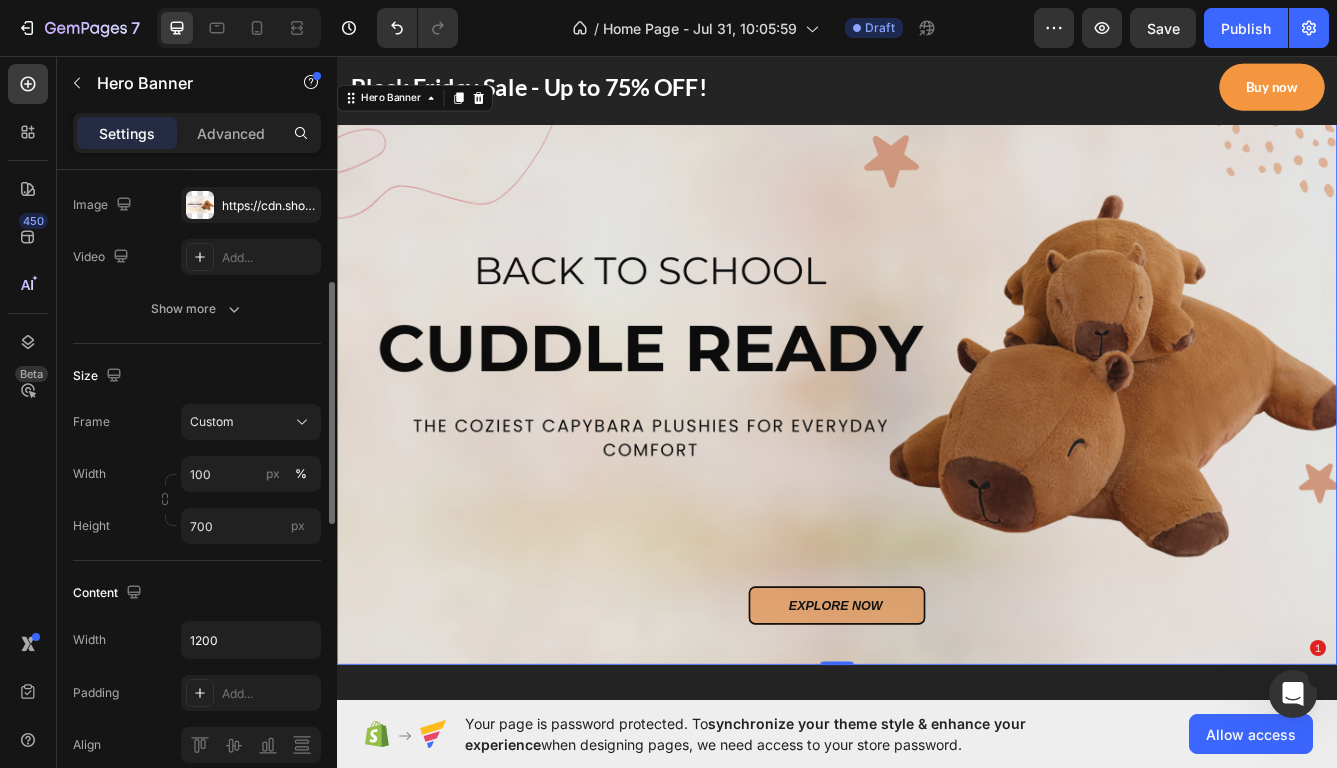 scroll, scrollTop: 265, scrollLeft: 0, axis: vertical 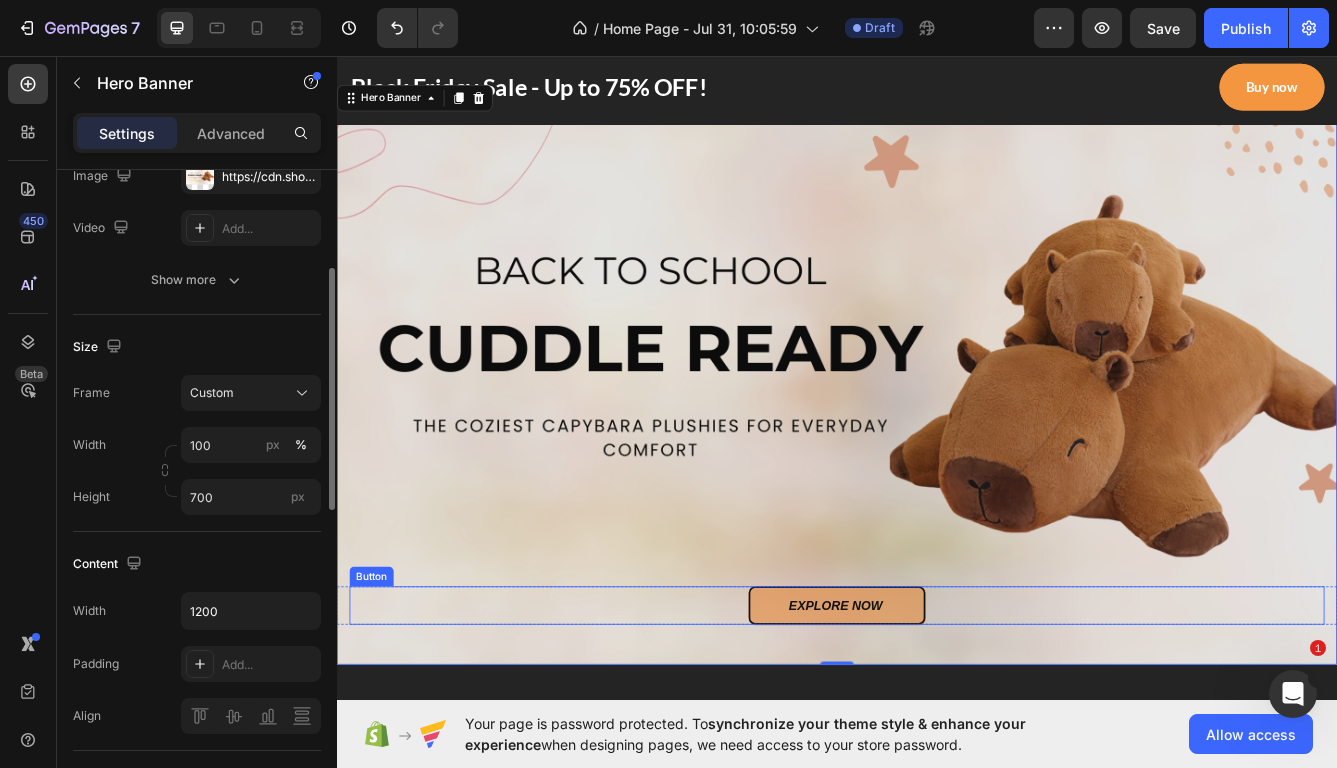 click on "EXPLORE NOW" at bounding box center (937, 716) 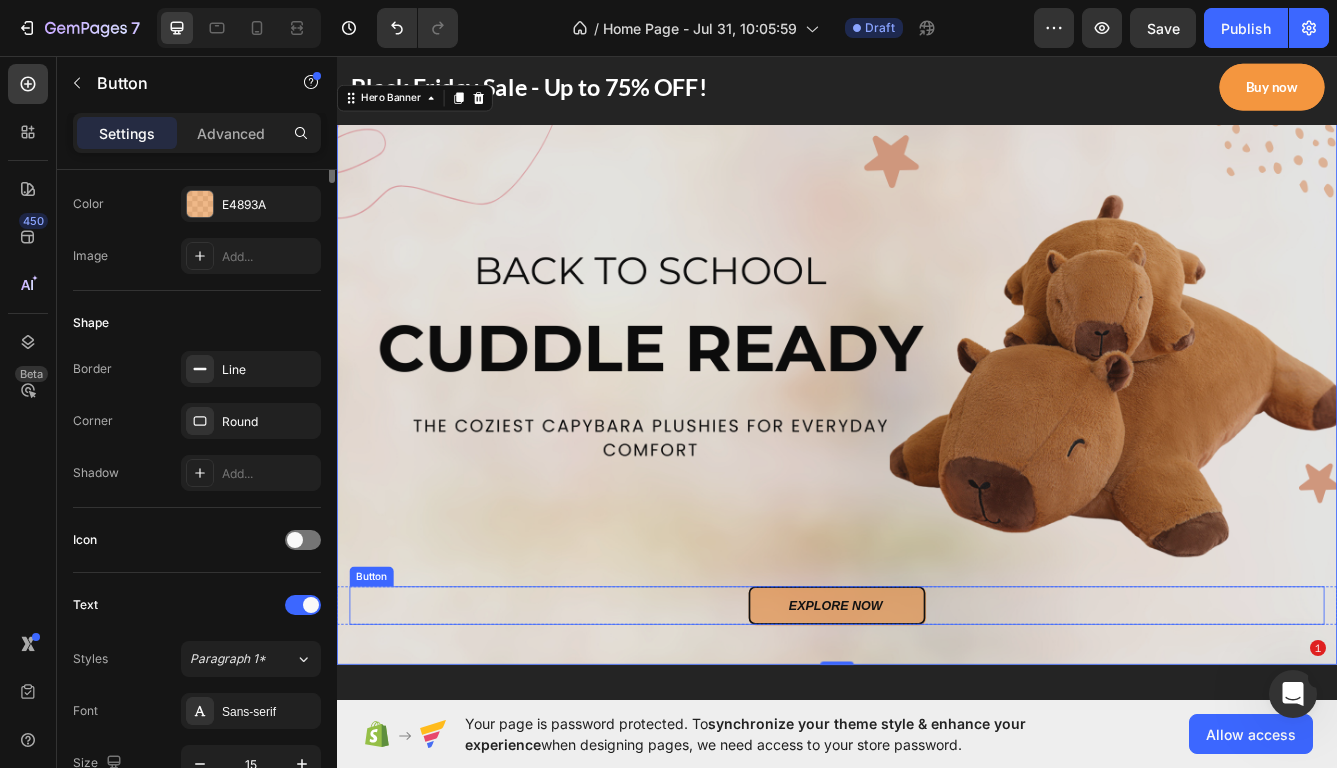 scroll, scrollTop: 0, scrollLeft: 0, axis: both 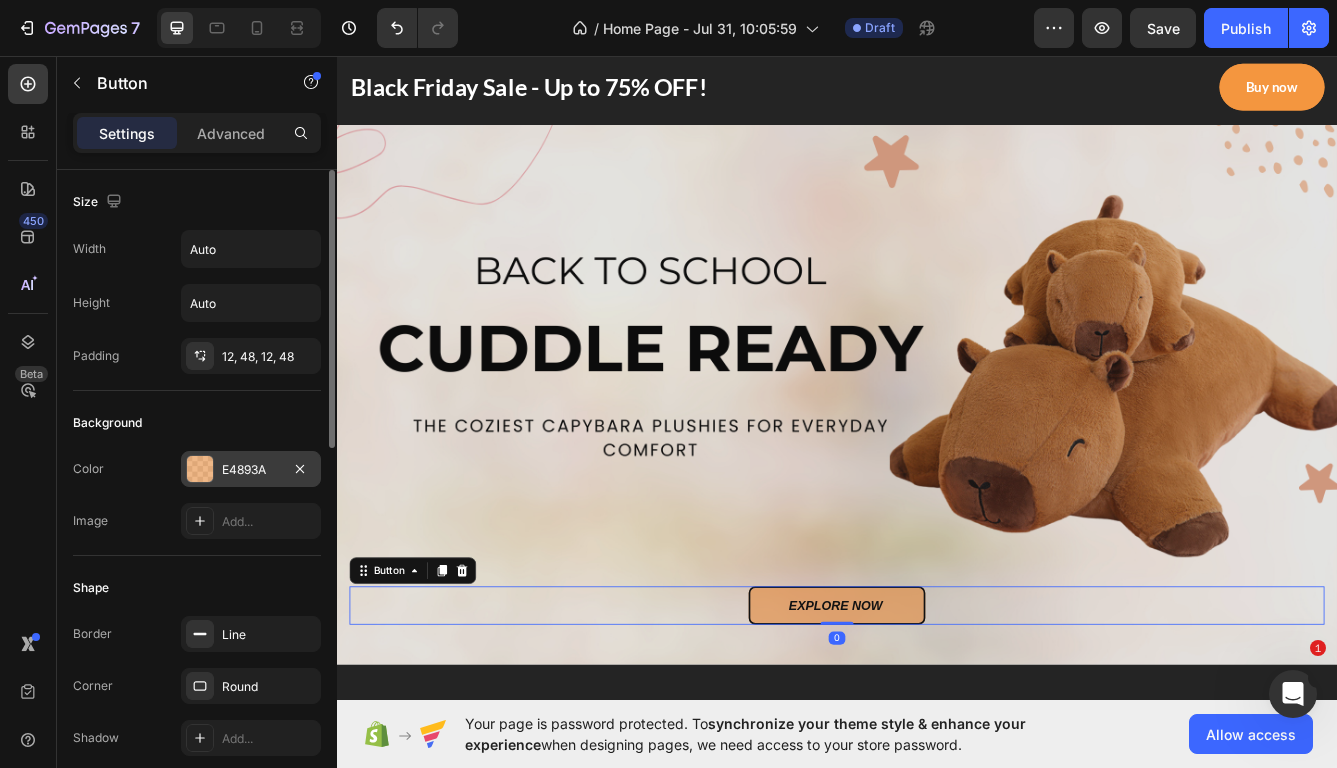 click at bounding box center [200, 469] 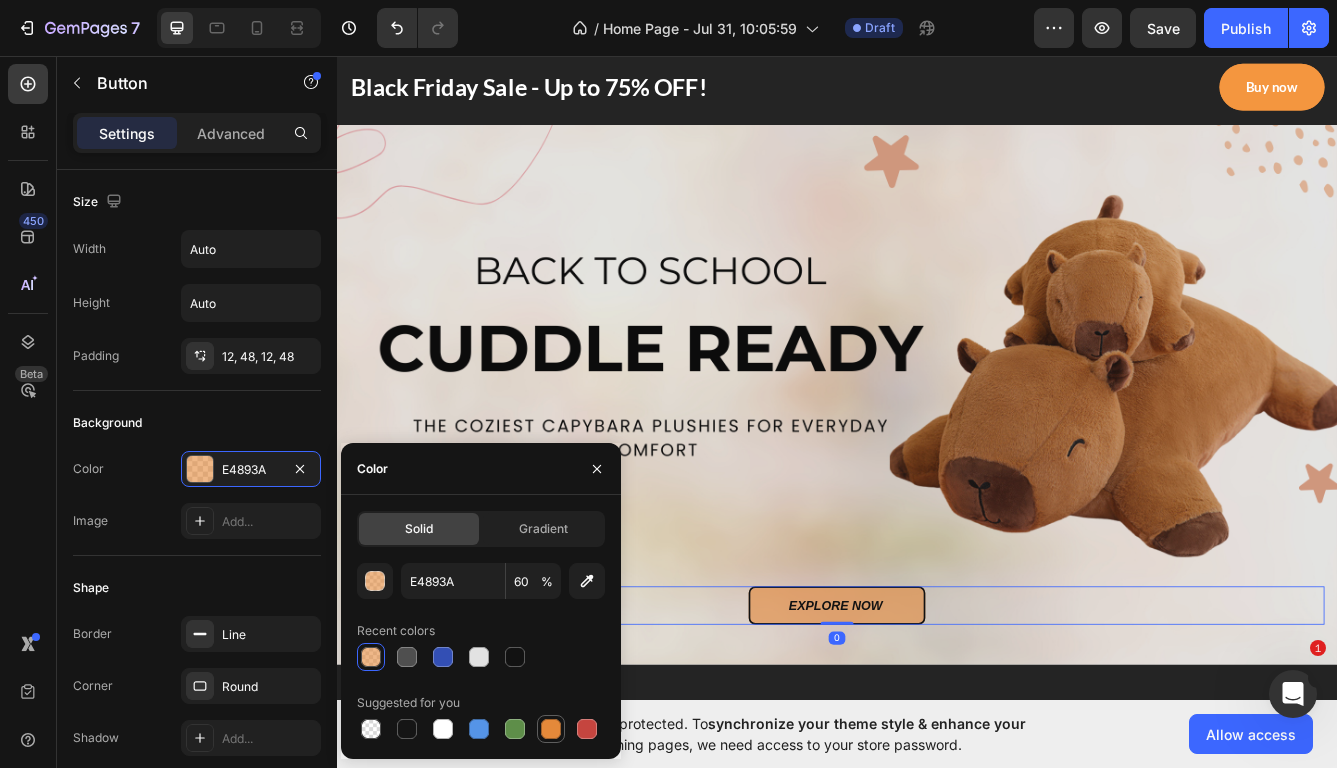 click at bounding box center [551, 729] 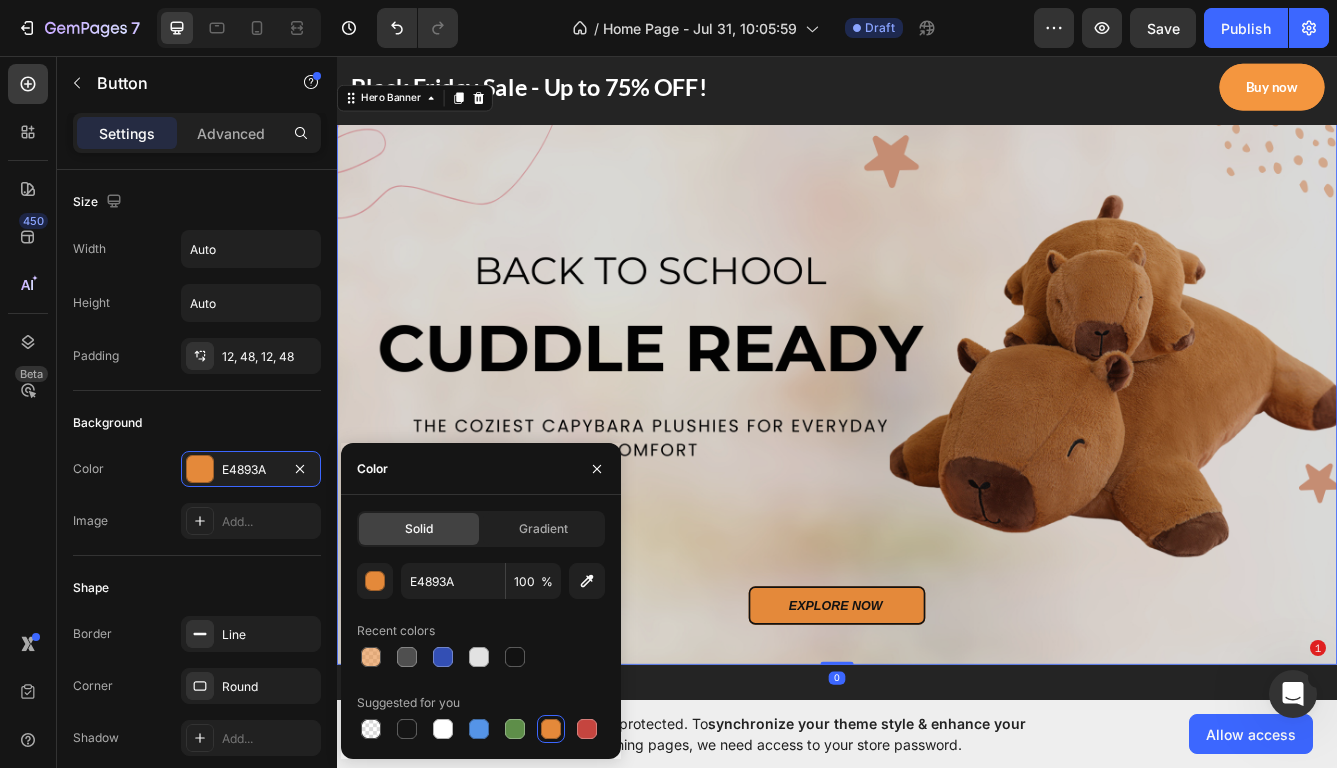 click at bounding box center [937, 437] 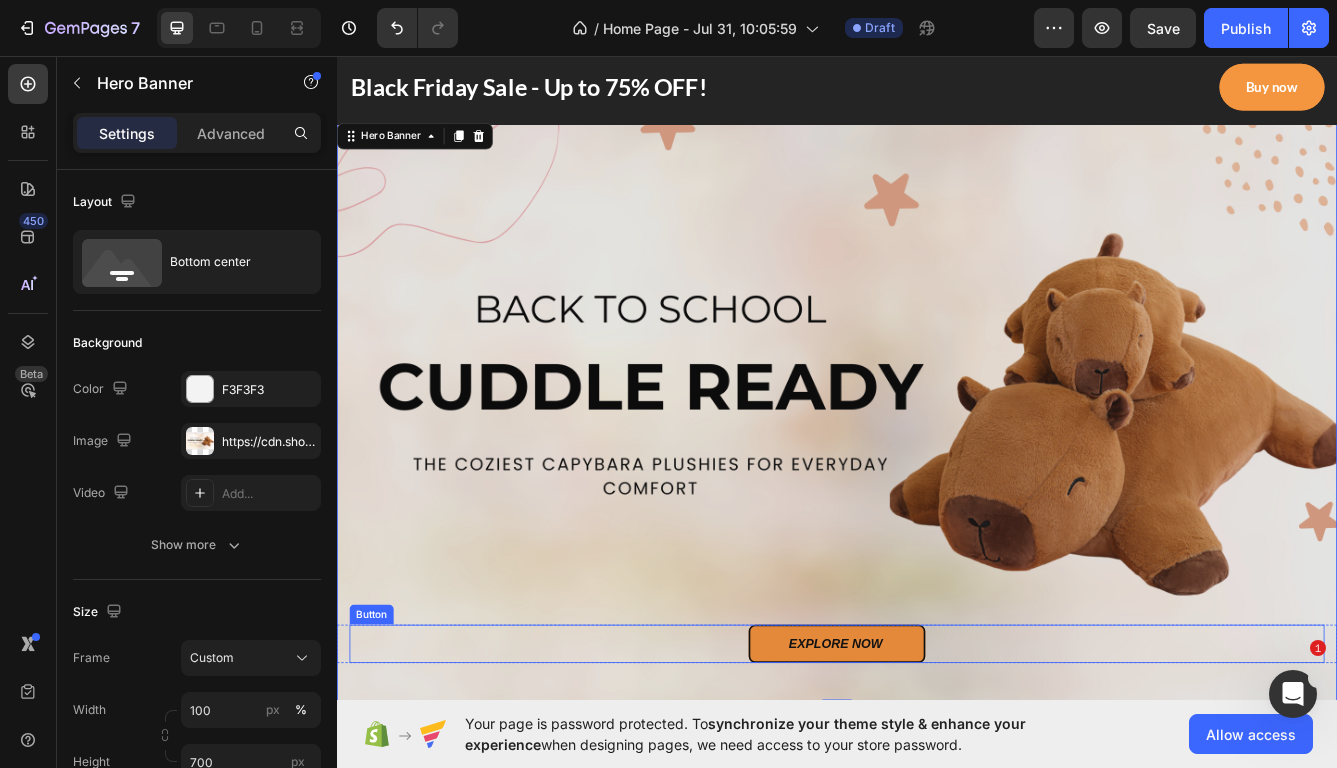 scroll, scrollTop: 8, scrollLeft: 0, axis: vertical 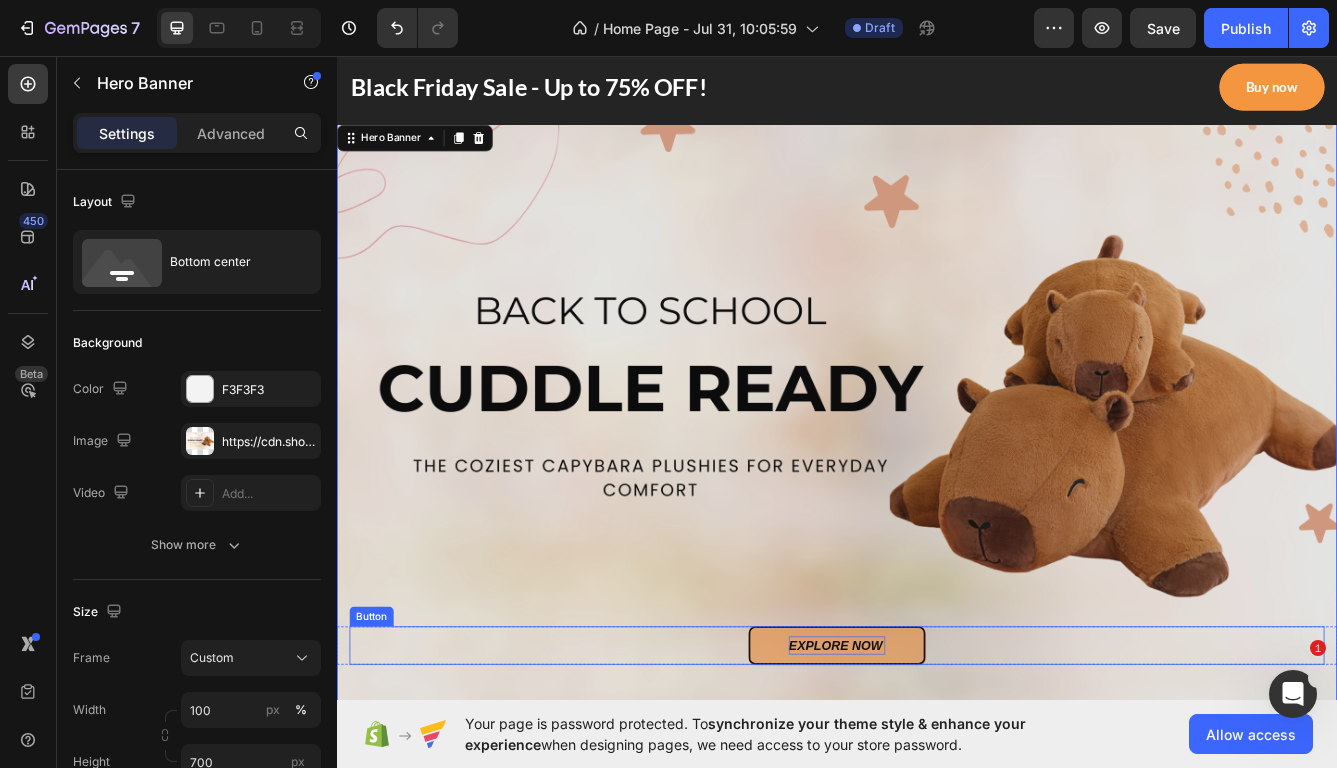 click on "EXPLORE NOW" at bounding box center [937, 764] 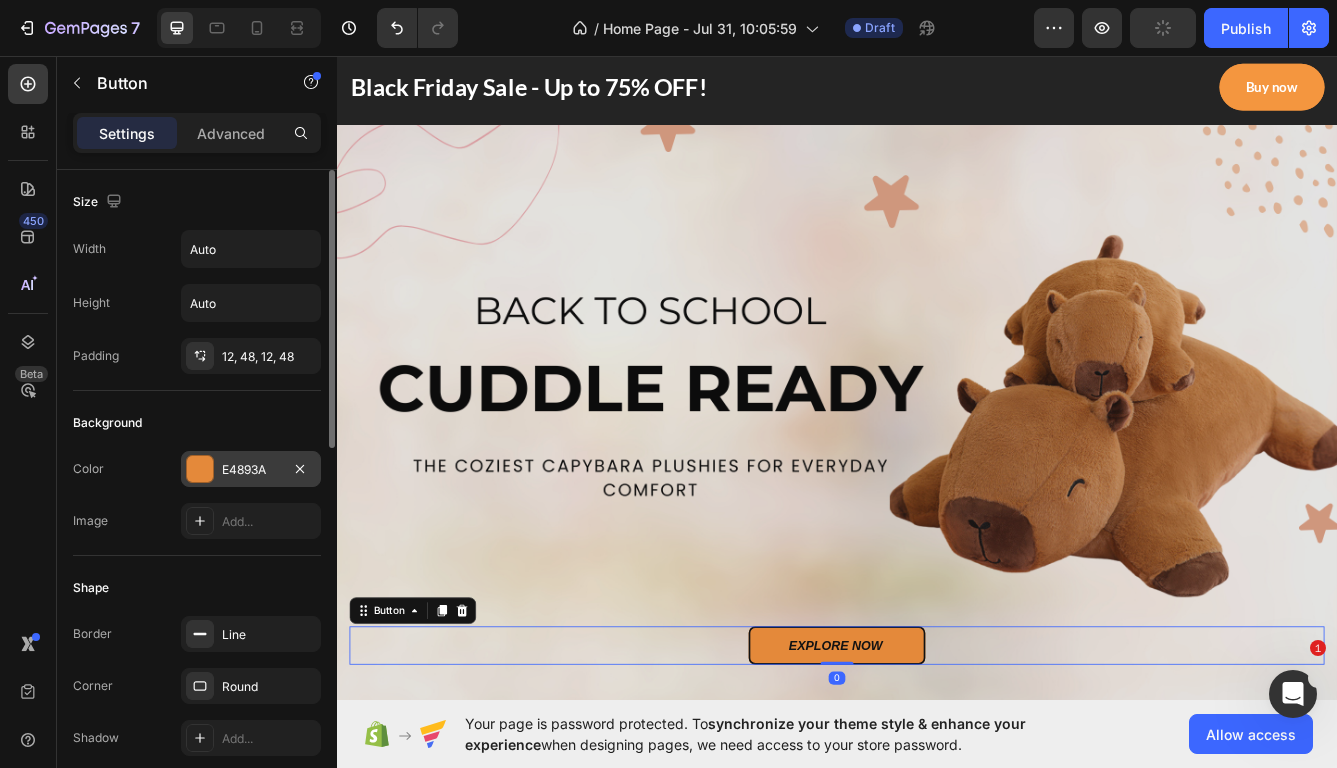 click 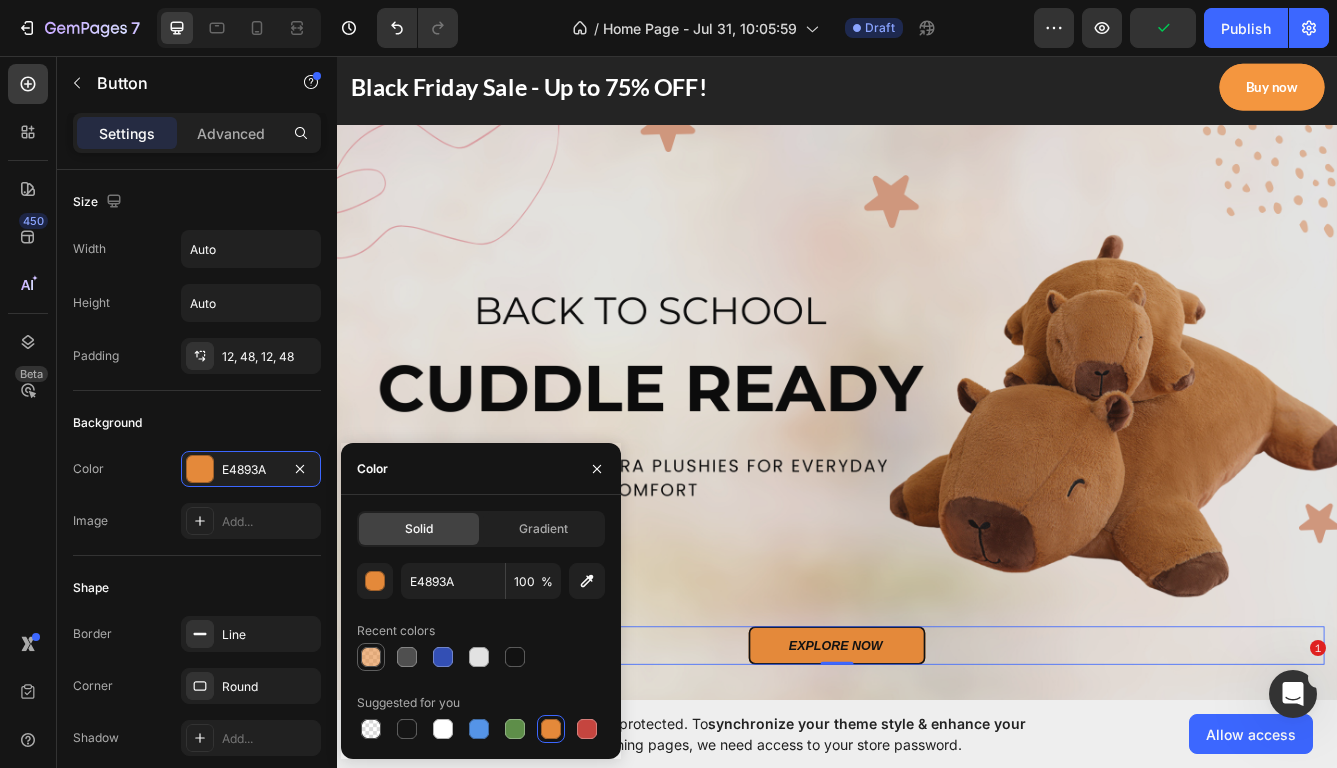 click at bounding box center (371, 657) 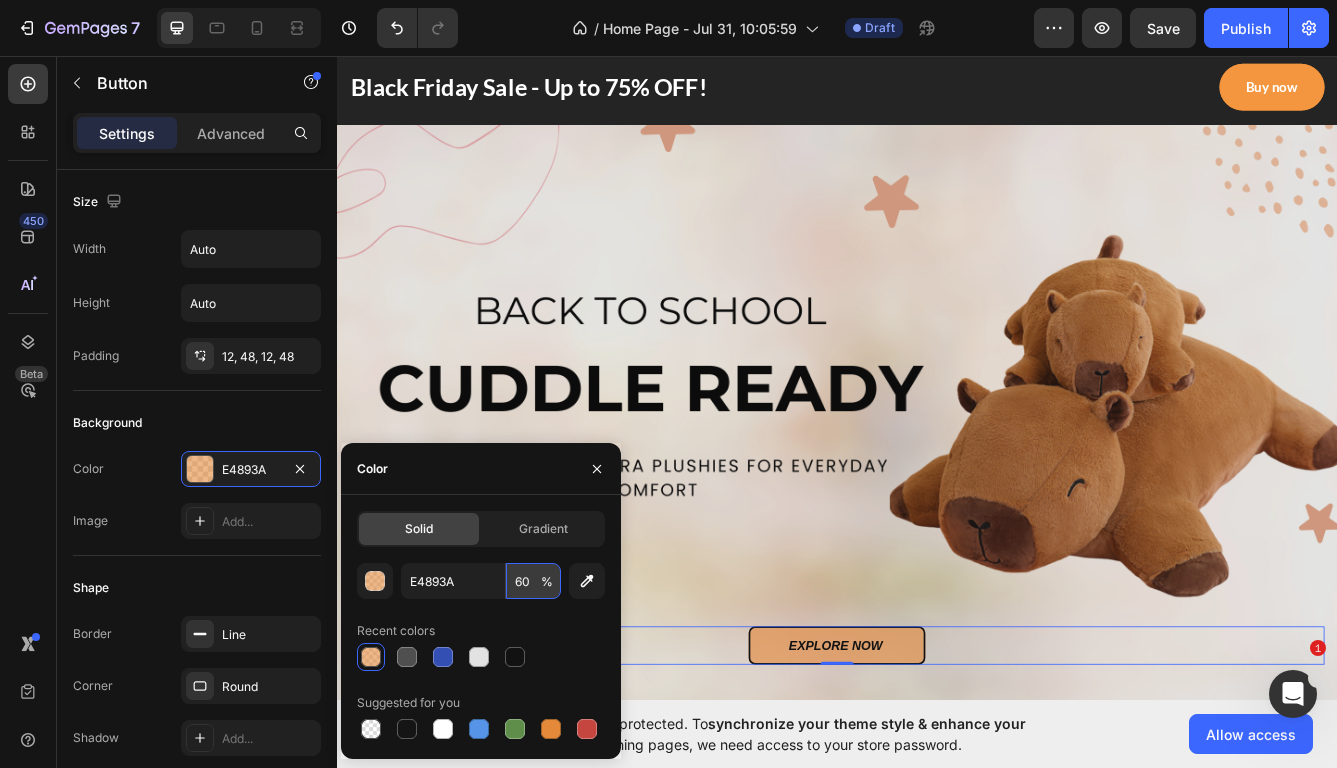 click on "60" at bounding box center (533, 581) 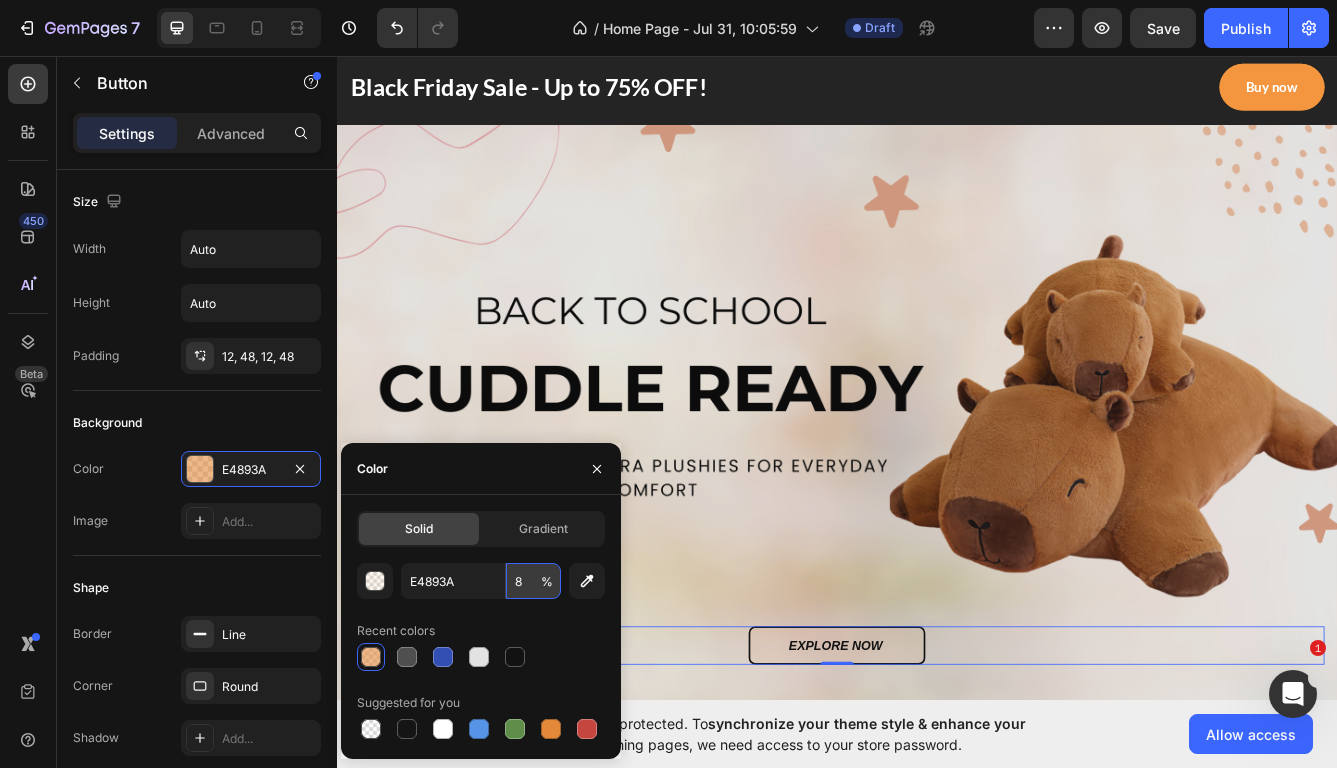 type on "80" 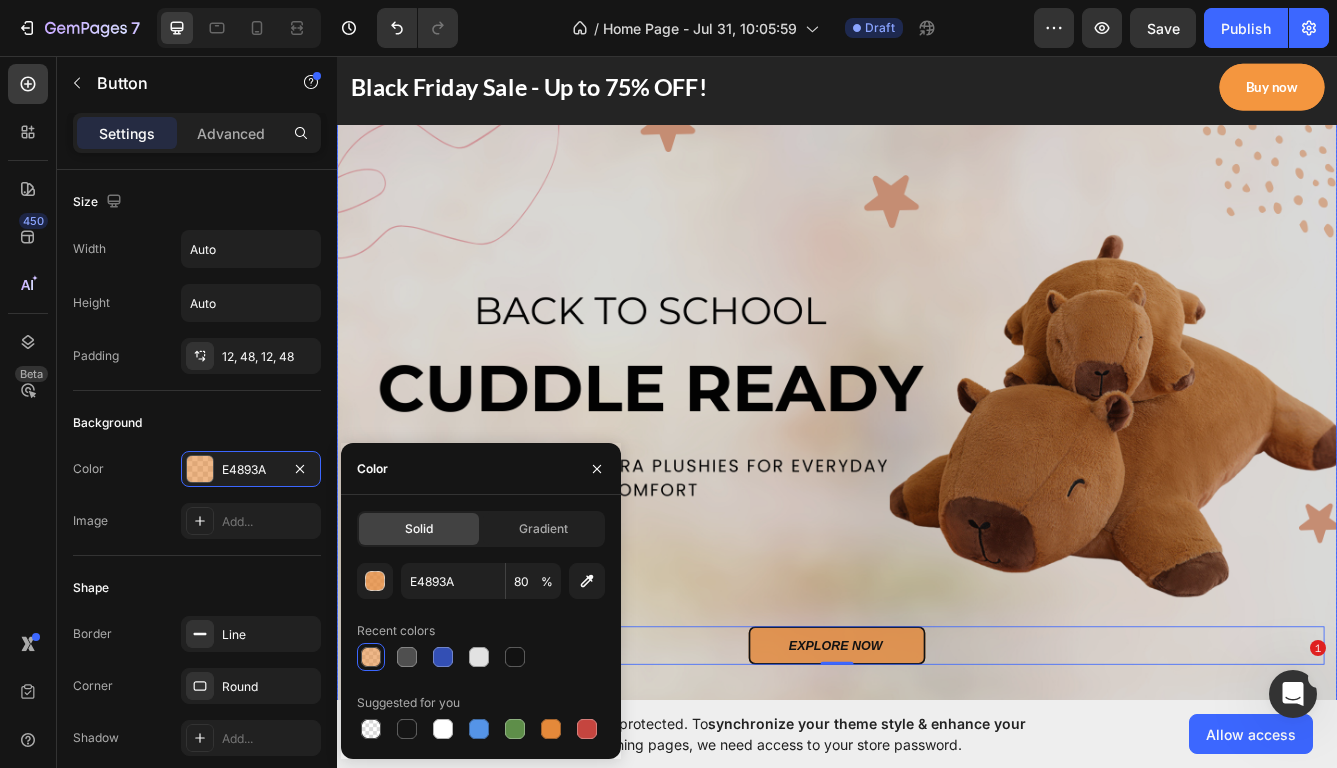 click at bounding box center [937, 485] 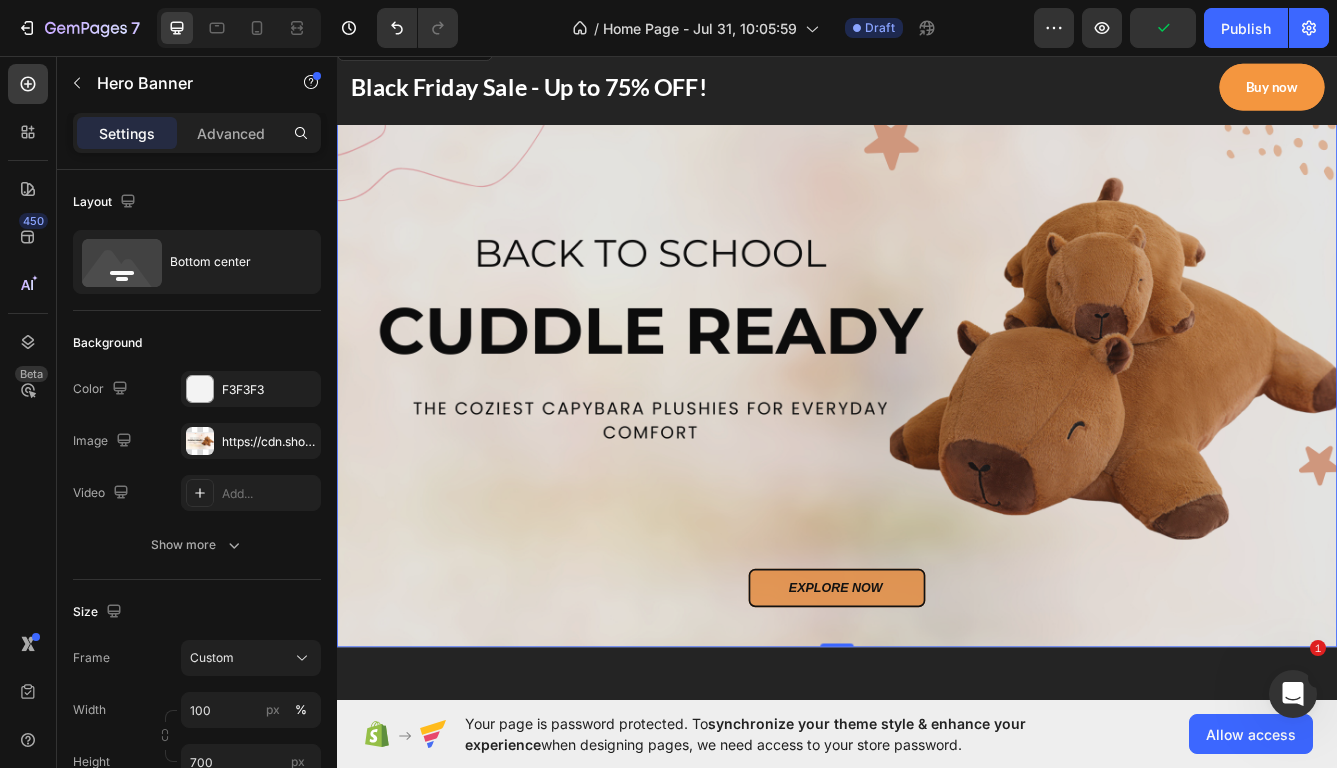 scroll, scrollTop: 56, scrollLeft: 0, axis: vertical 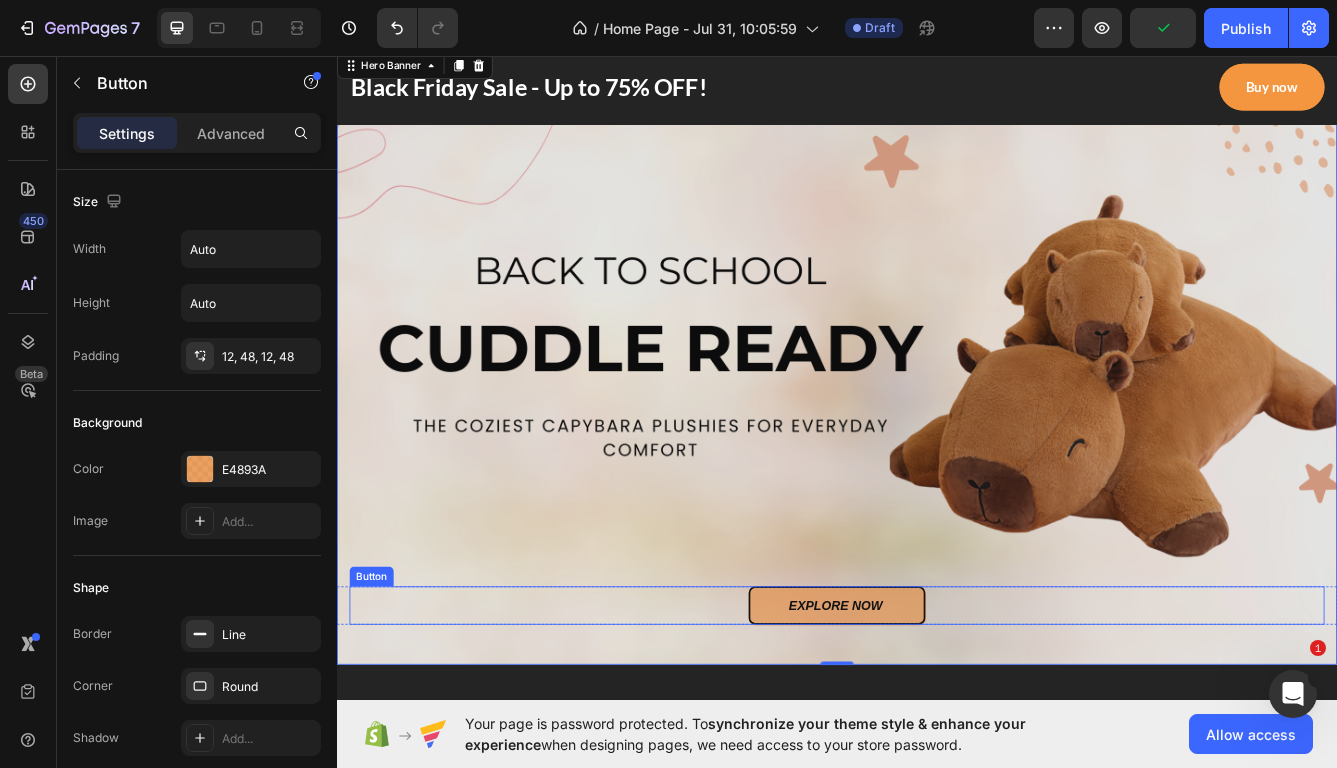 click on "EXPLORE NOW" at bounding box center (937, 716) 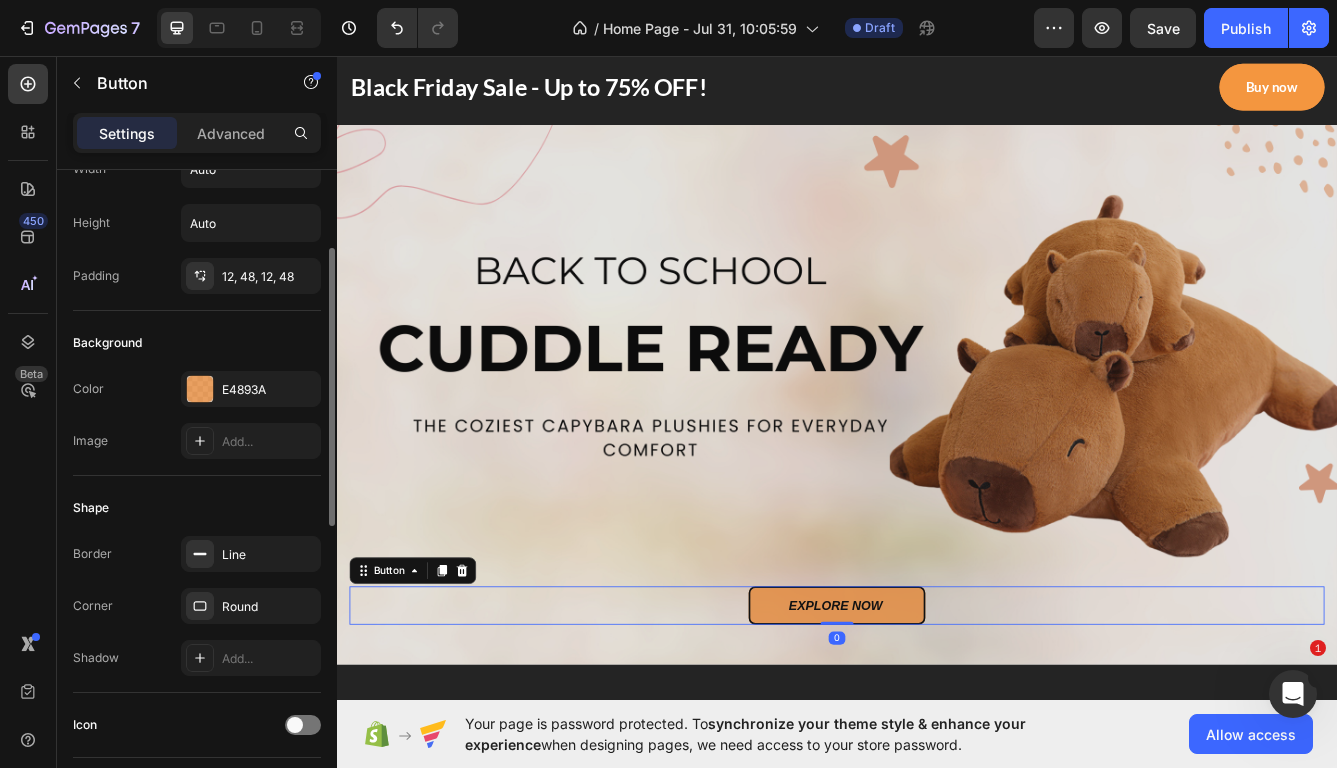 scroll, scrollTop: 215, scrollLeft: 0, axis: vertical 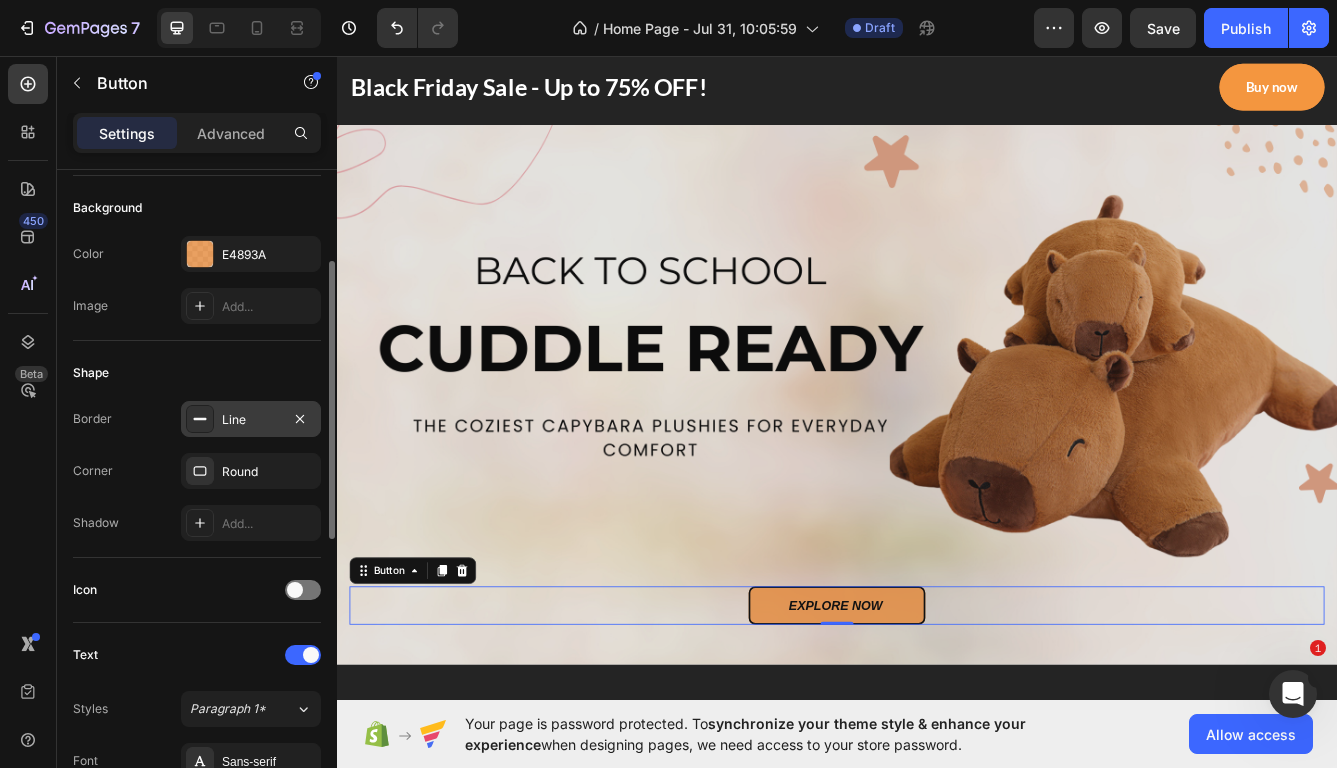 click on "Line" at bounding box center (251, 419) 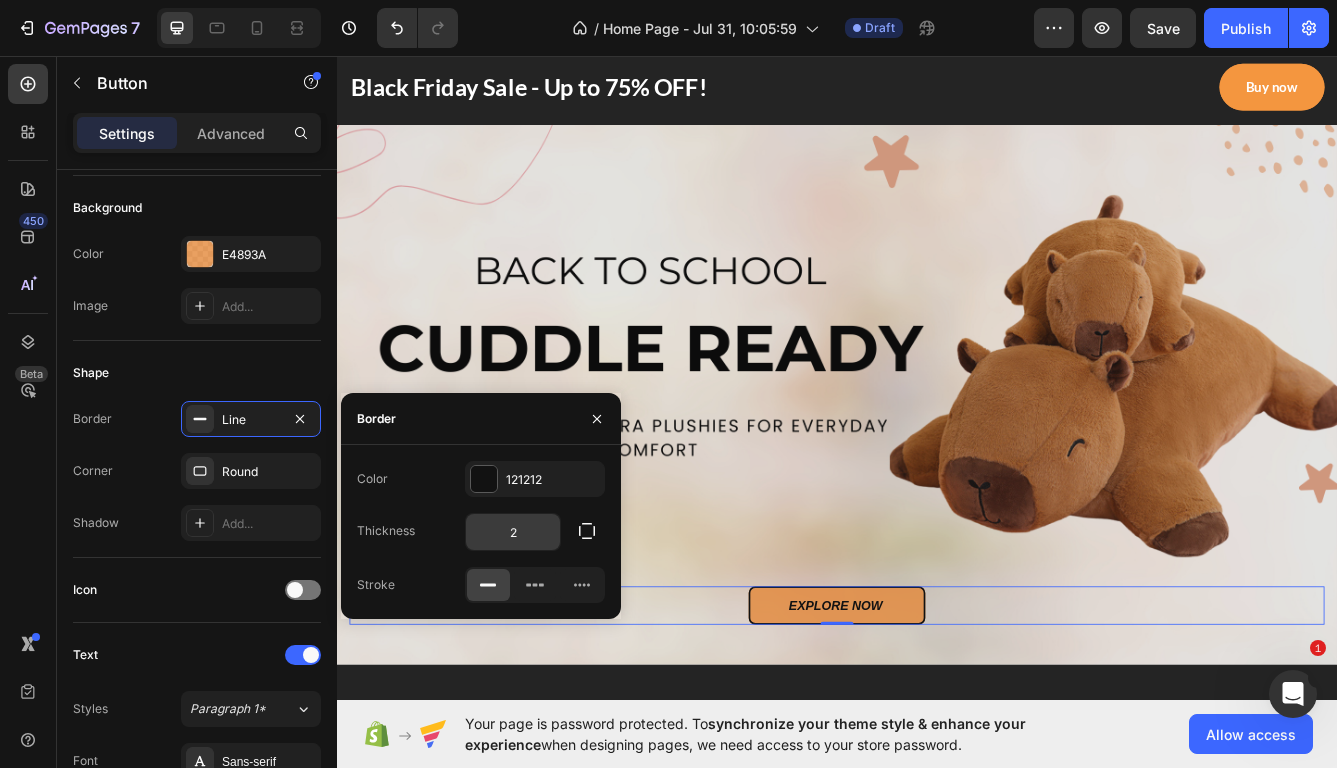 click on "2" at bounding box center [513, 532] 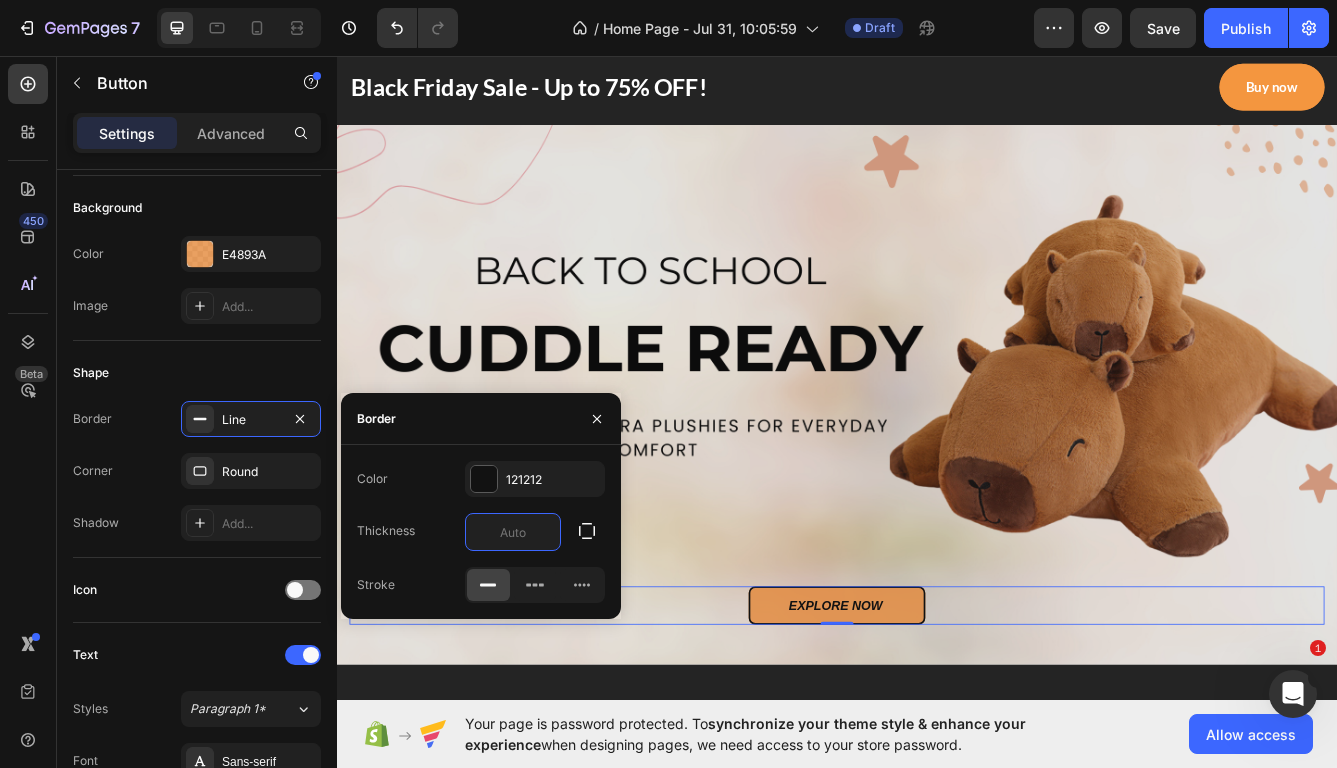 type on "1" 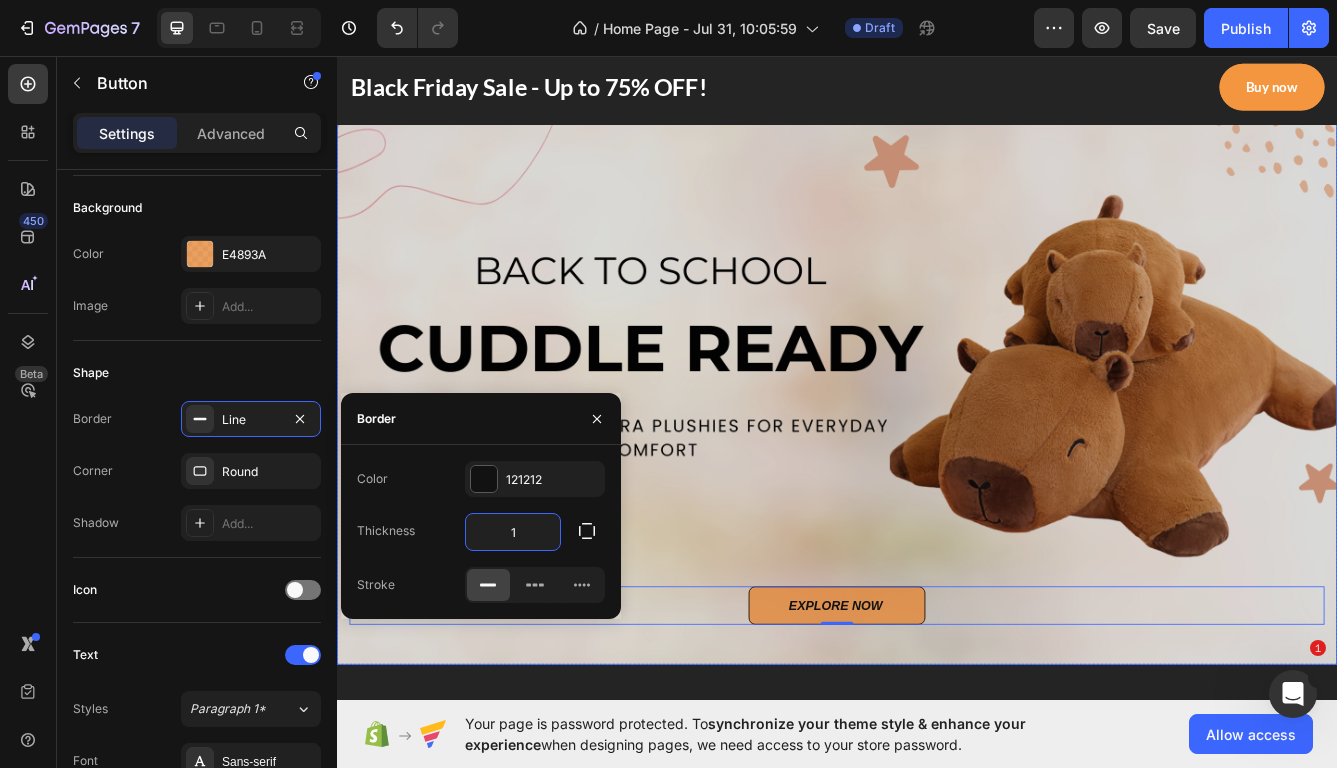 click at bounding box center [937, 437] 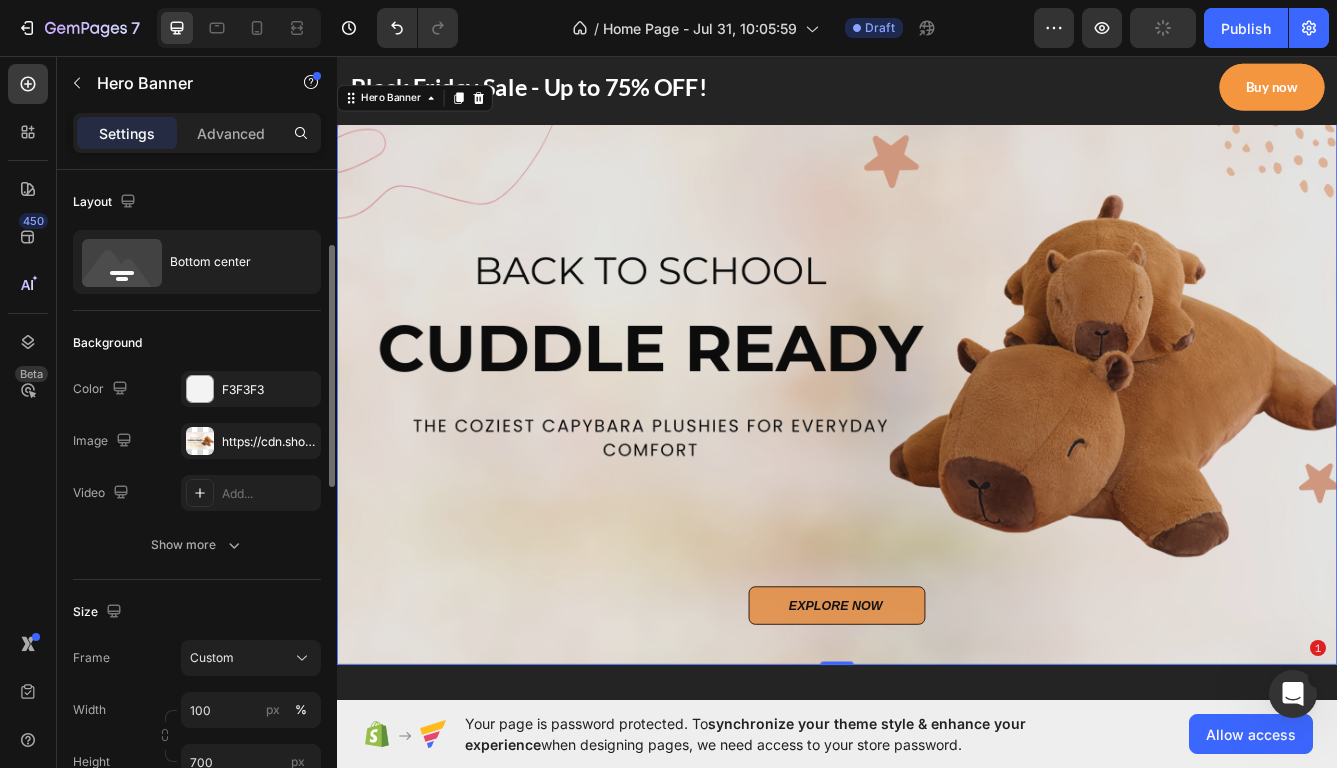 scroll, scrollTop: 151, scrollLeft: 0, axis: vertical 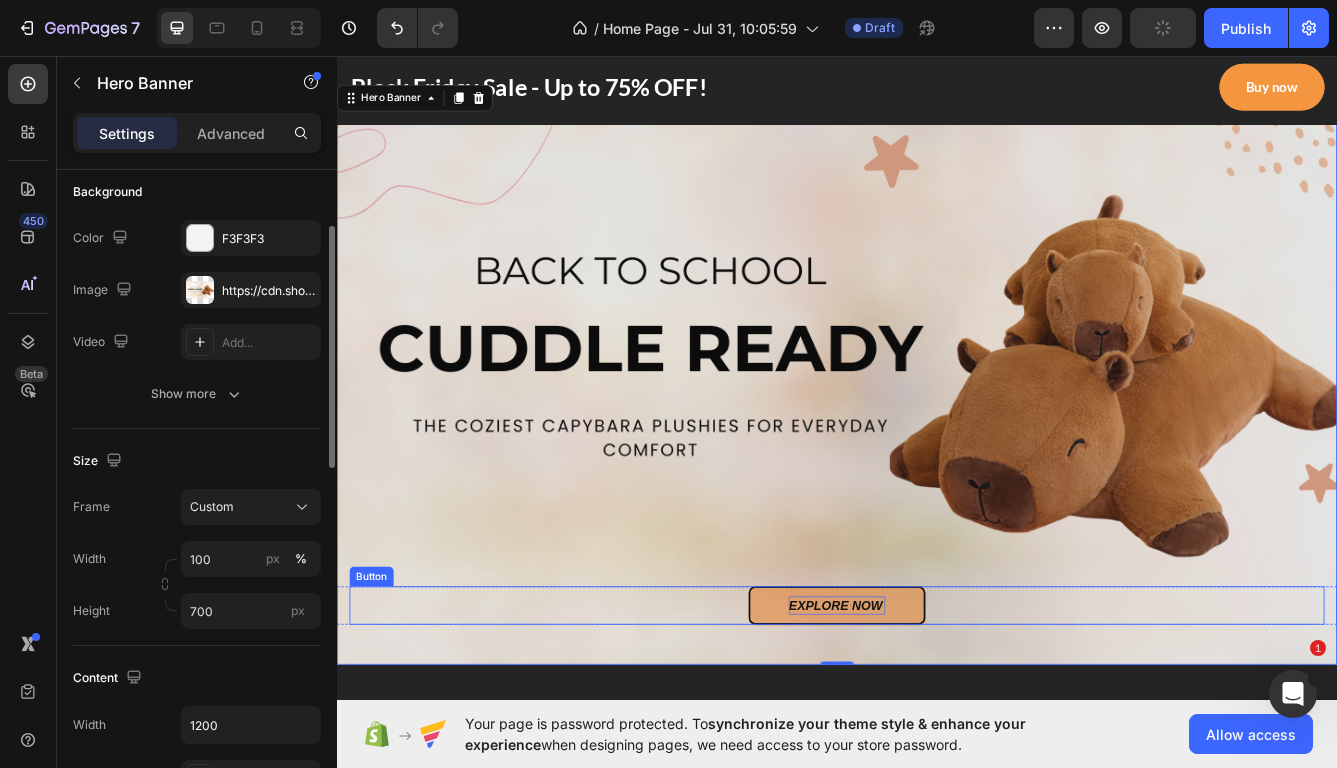 click on "EXPLORE NOW" at bounding box center (937, 716) 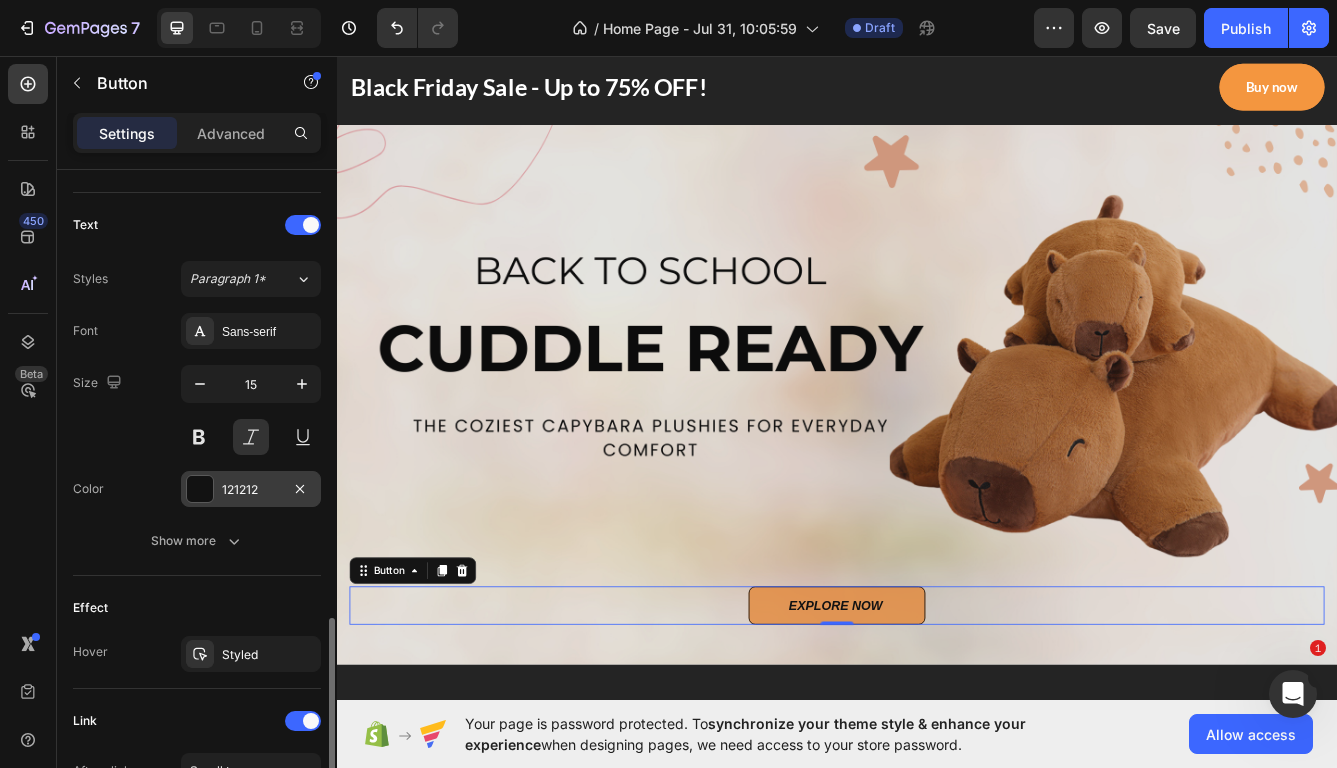 scroll, scrollTop: 883, scrollLeft: 0, axis: vertical 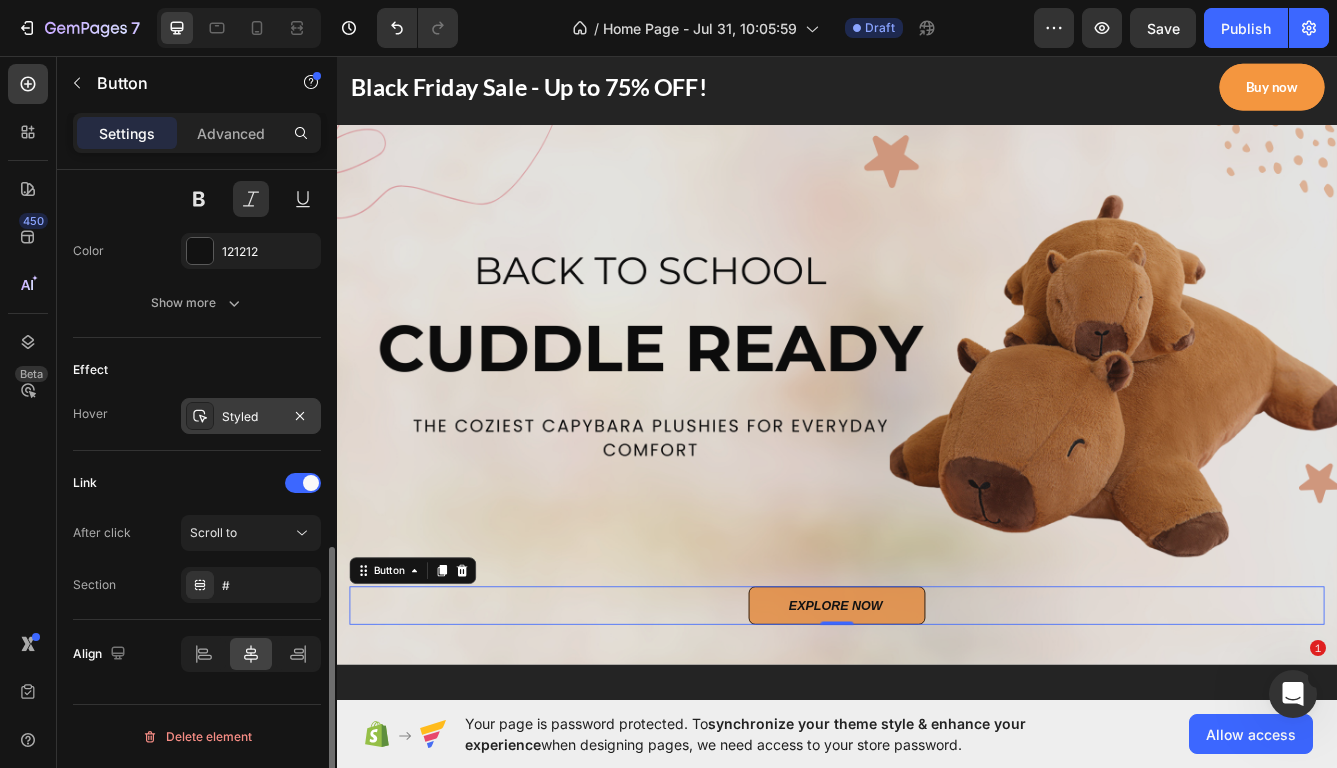 click on "Styled" at bounding box center (251, 417) 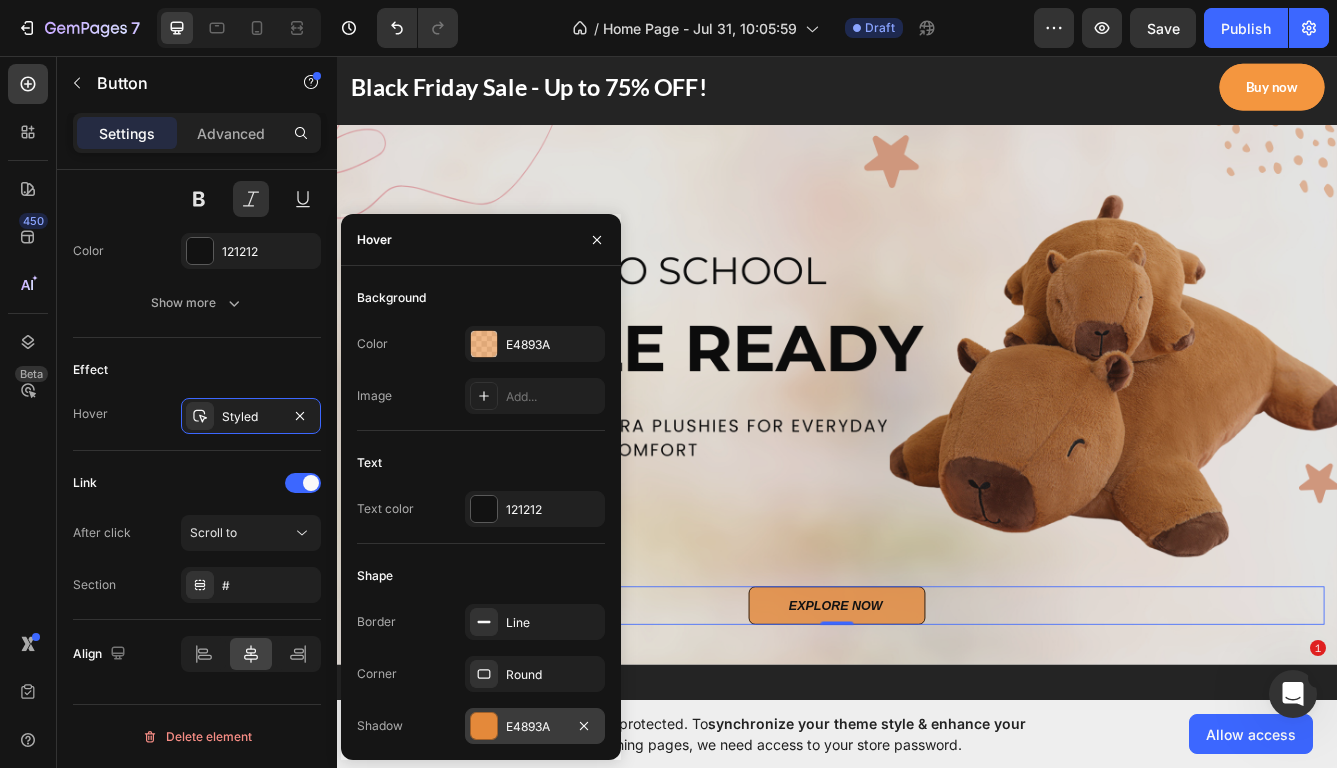 click on "E4893A" at bounding box center (535, 727) 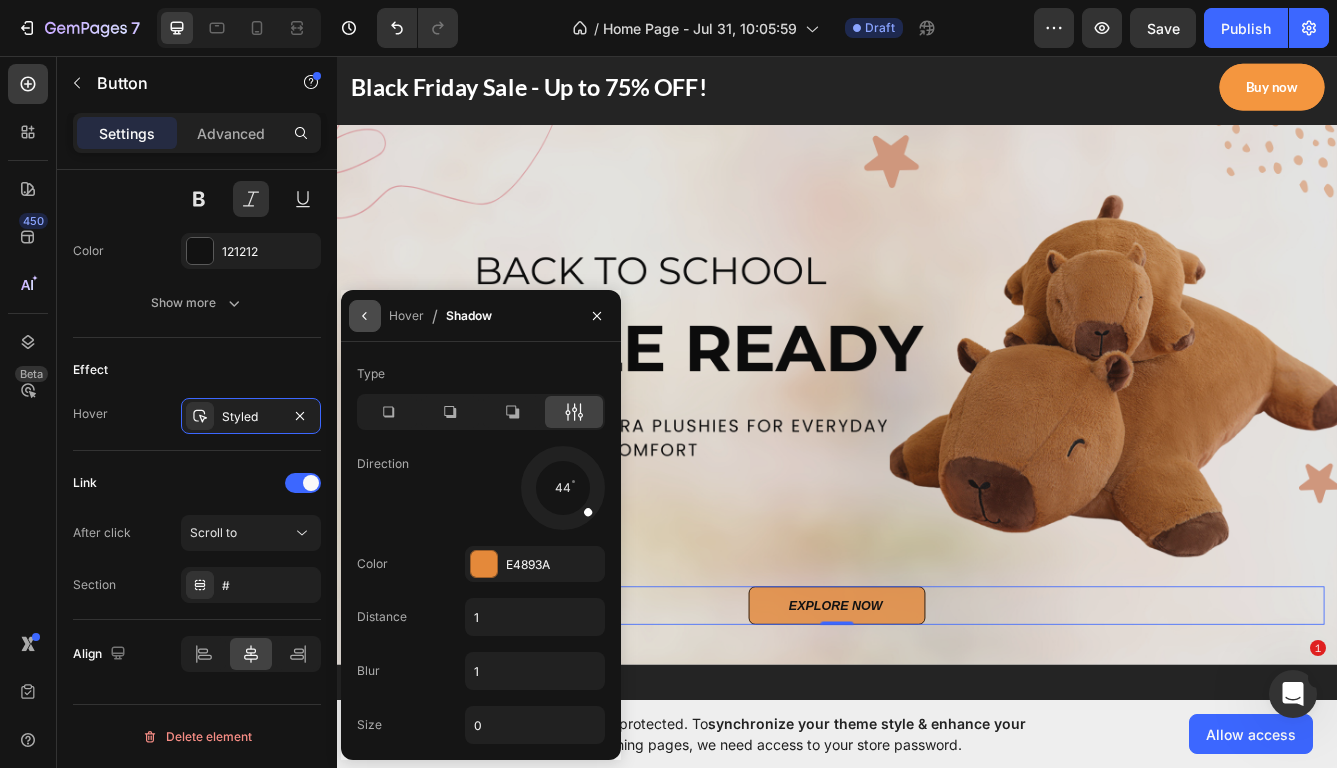 click at bounding box center (365, 316) 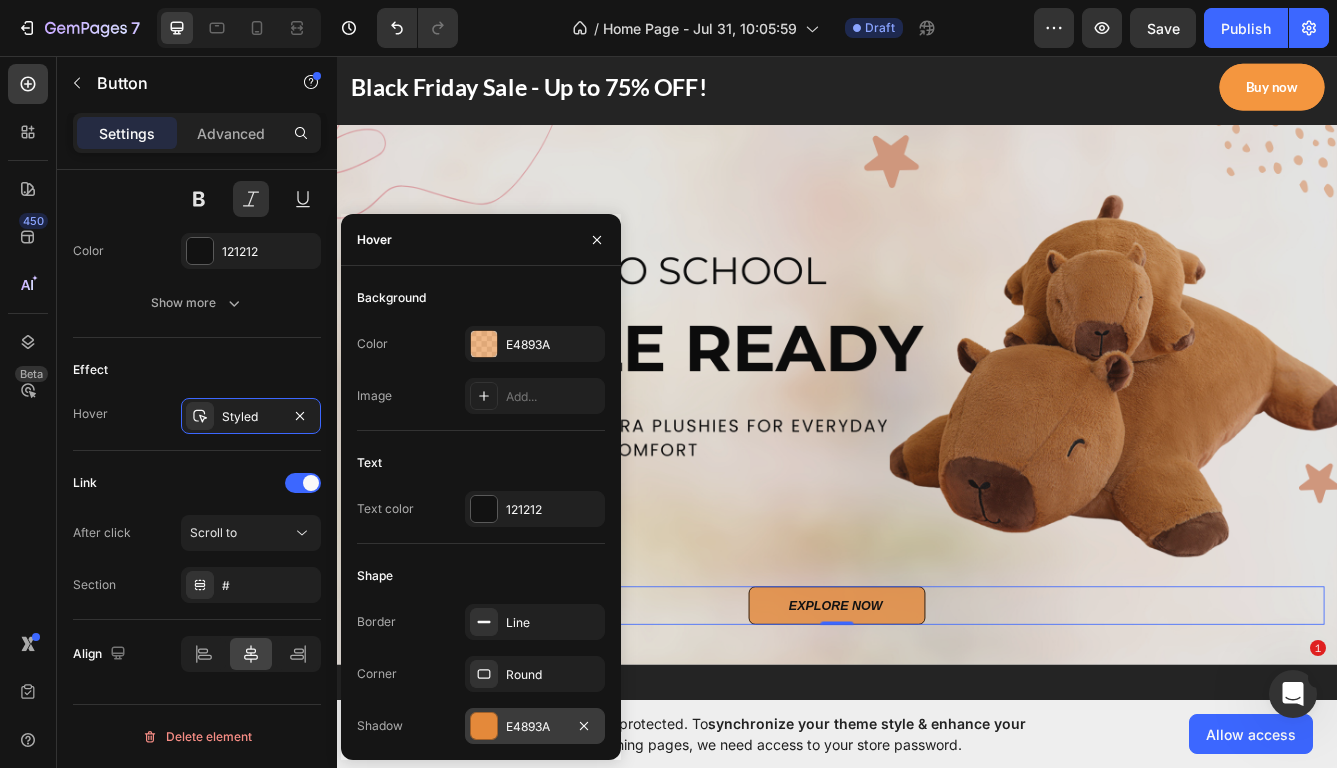 click at bounding box center [484, 726] 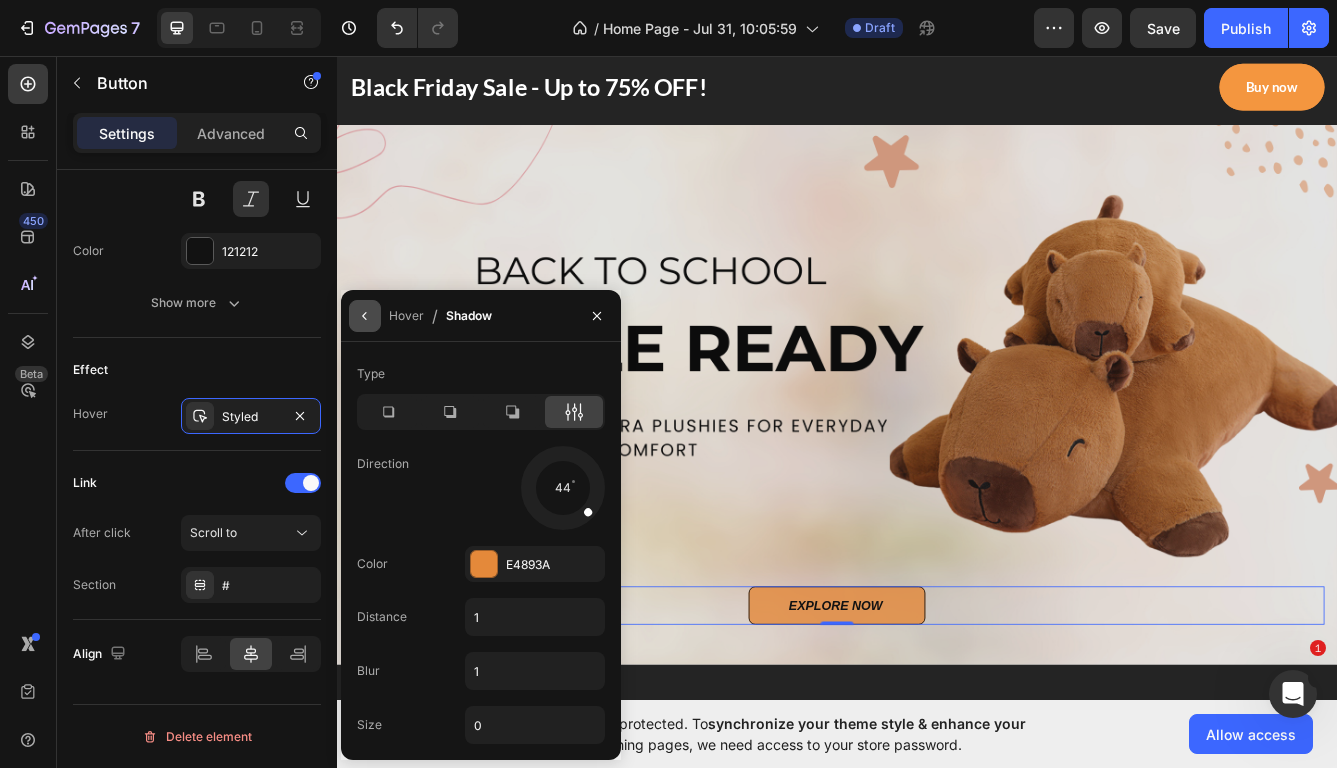 click 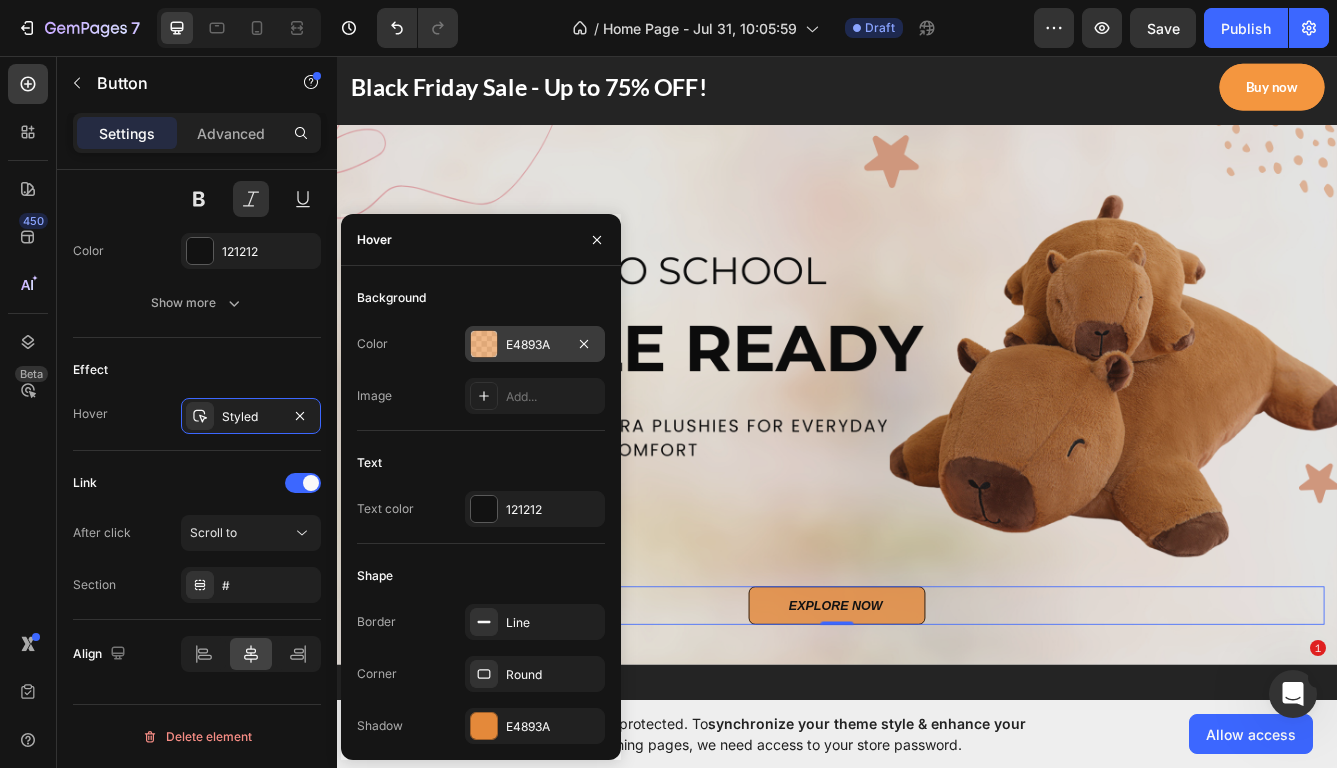click on "E4893A" at bounding box center [535, 345] 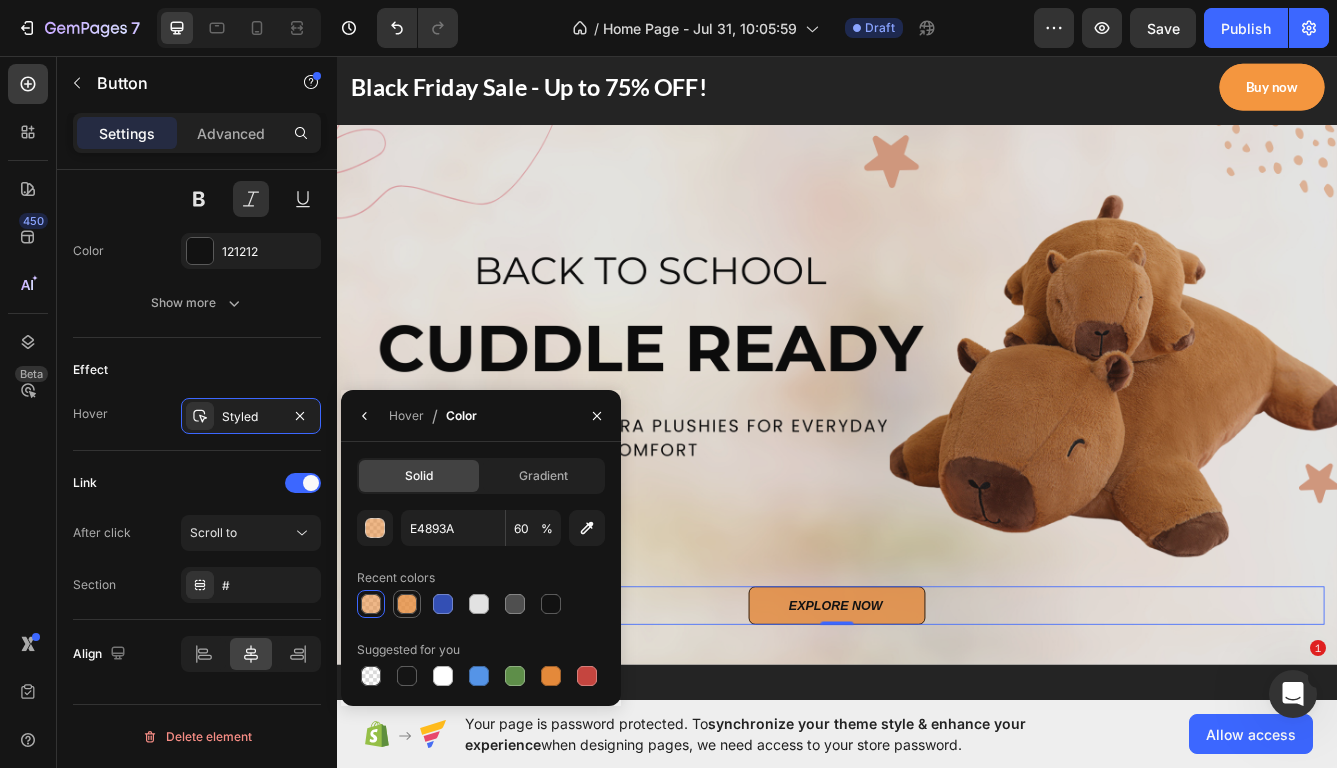 click at bounding box center [407, 604] 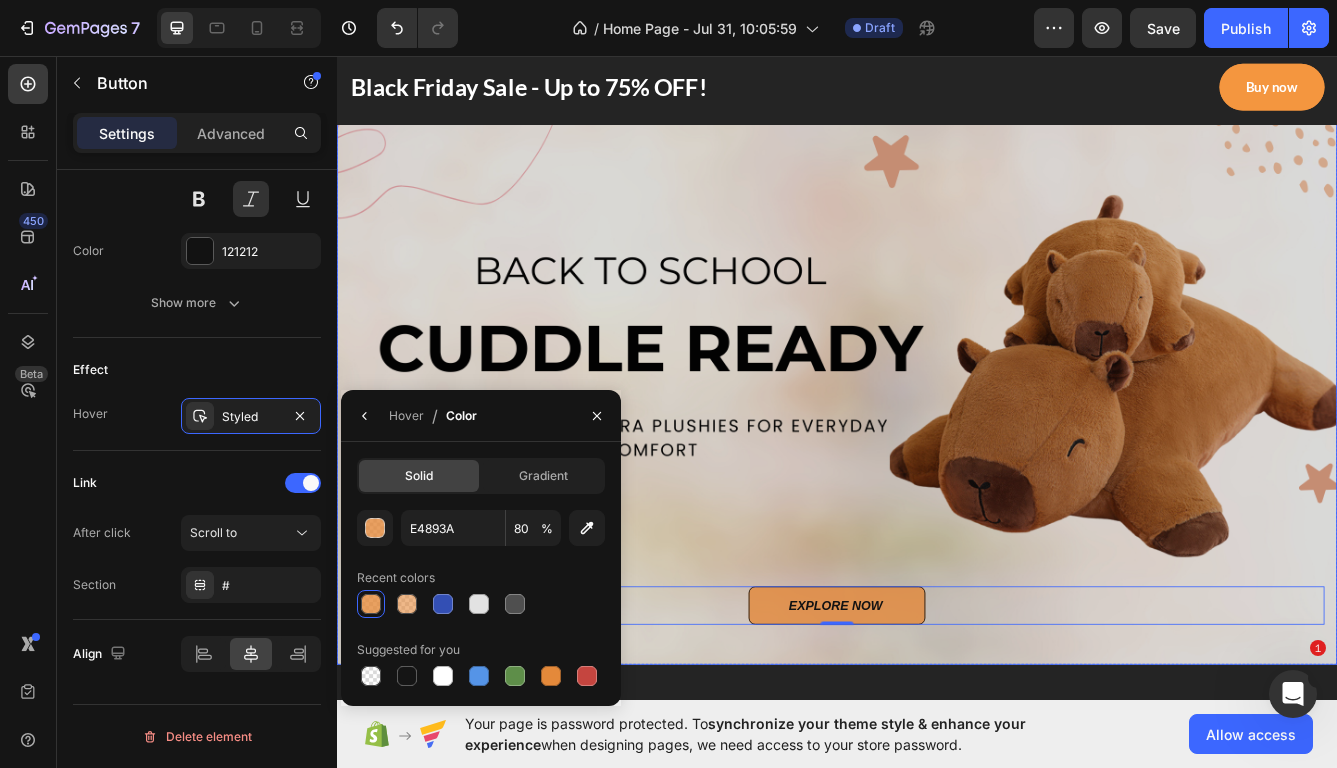 click at bounding box center (937, 437) 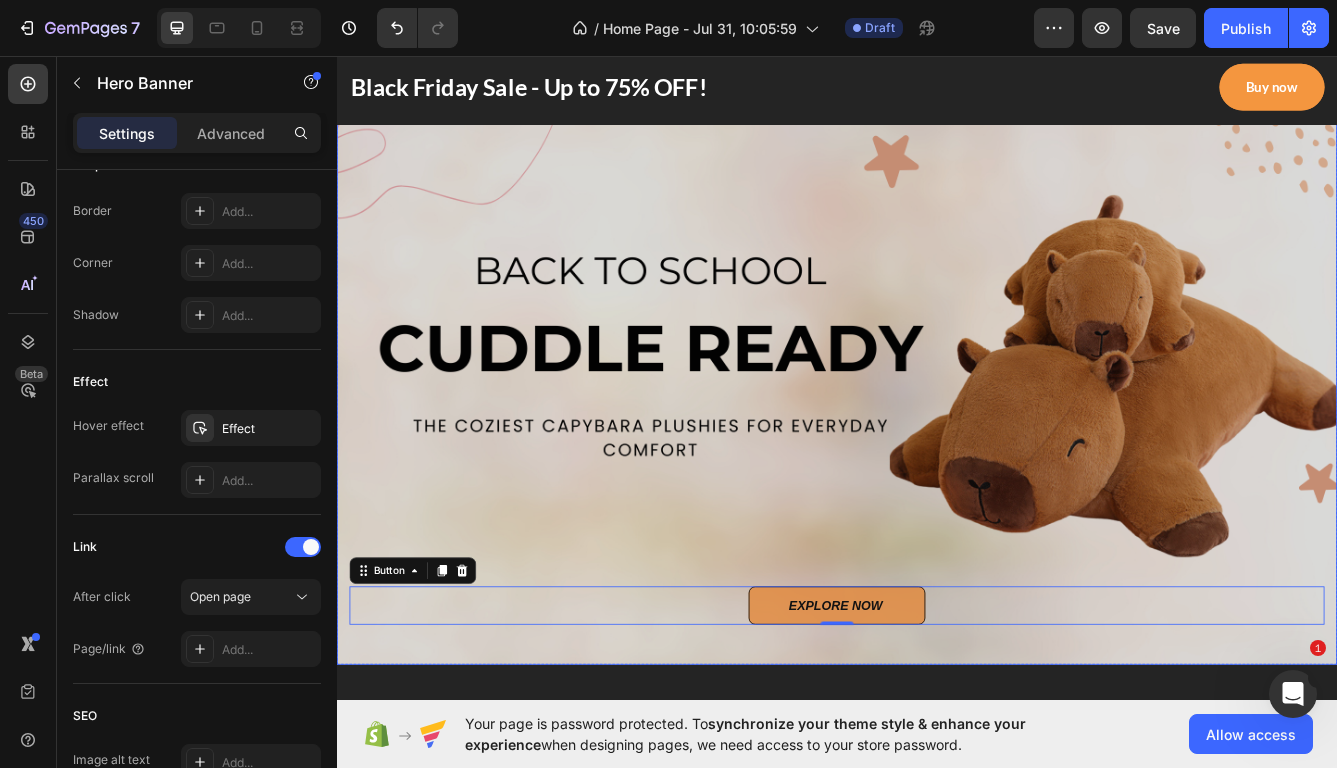 scroll, scrollTop: 0, scrollLeft: 0, axis: both 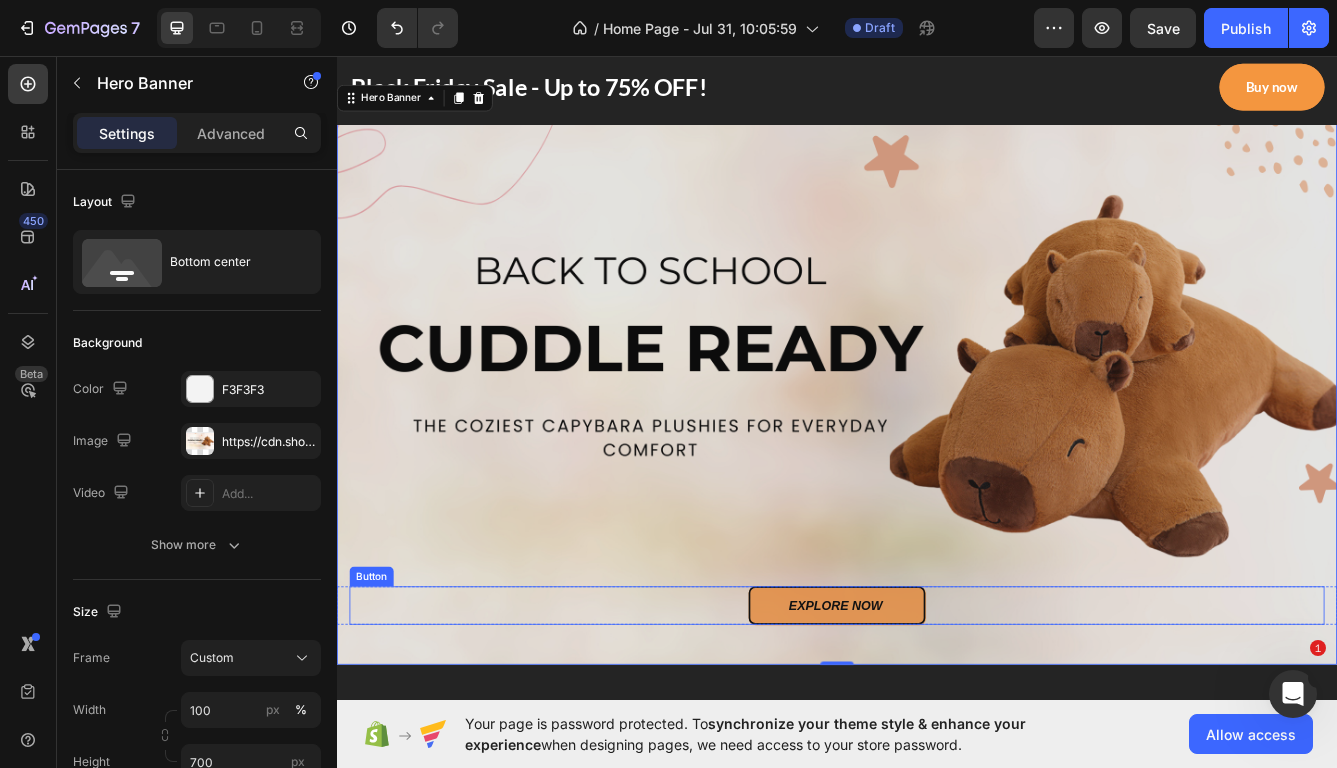 click on "EXPLORE NOW" at bounding box center (937, 716) 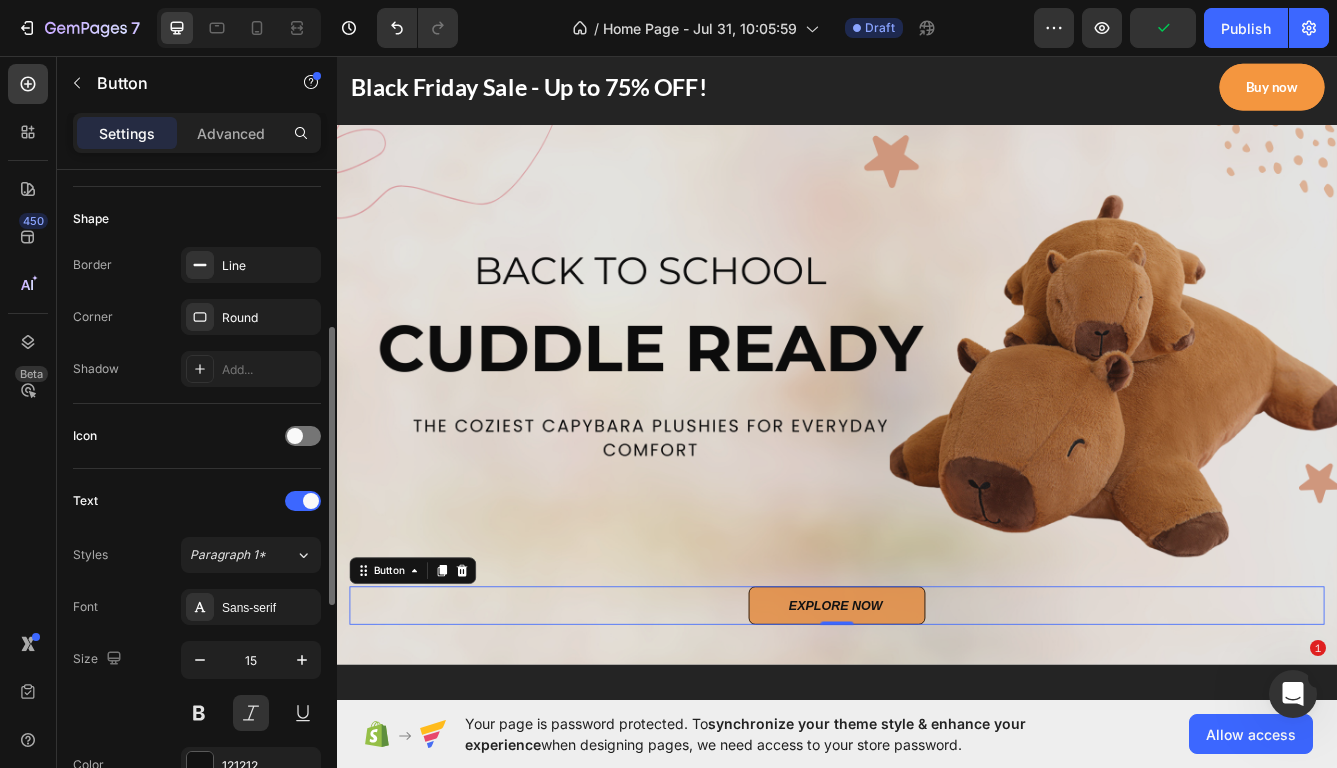 scroll, scrollTop: 377, scrollLeft: 0, axis: vertical 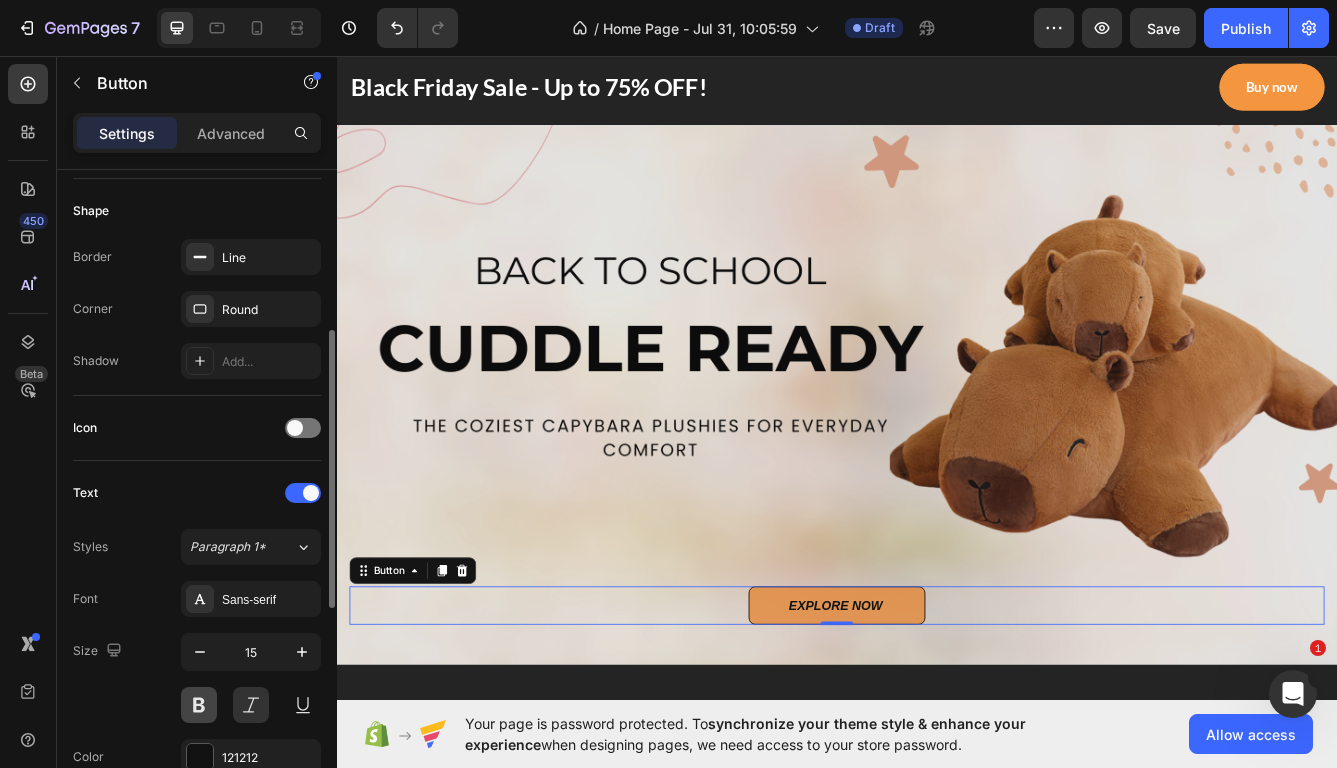 click at bounding box center [199, 705] 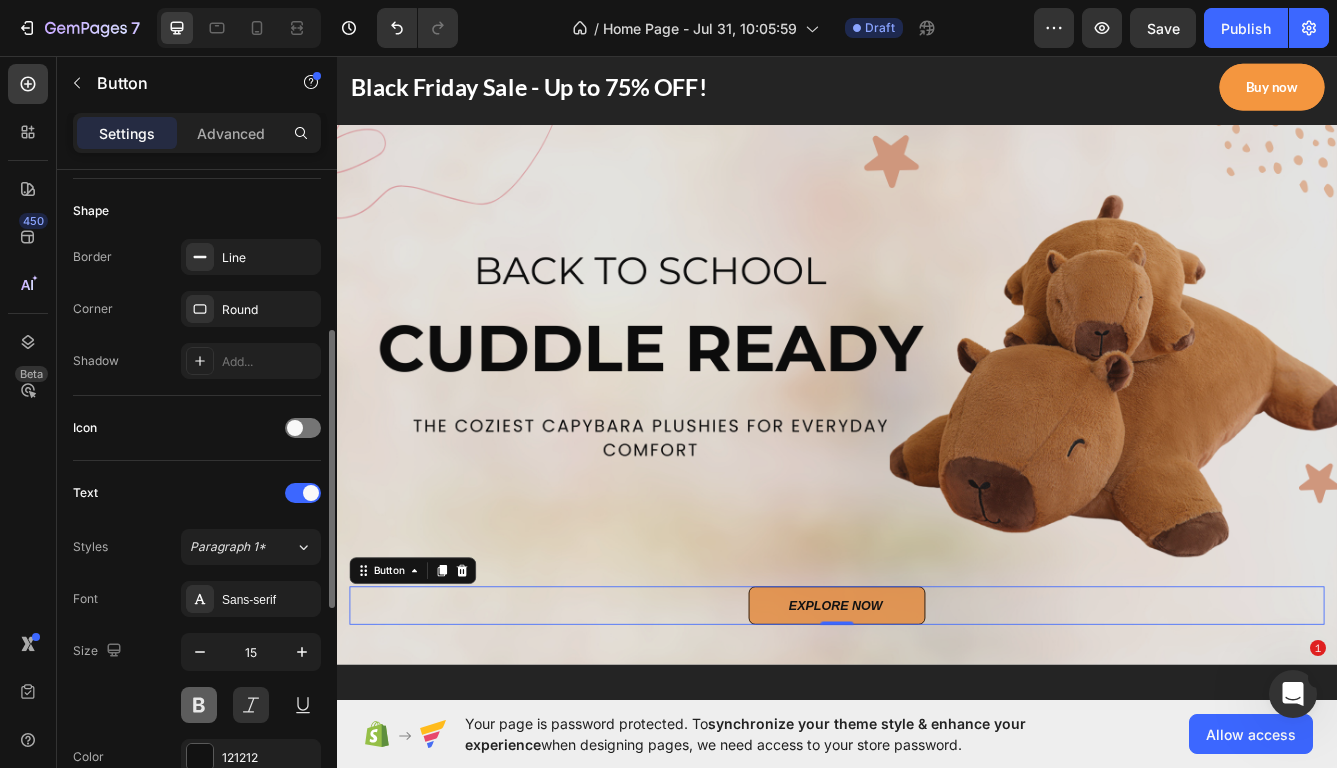 click at bounding box center [199, 705] 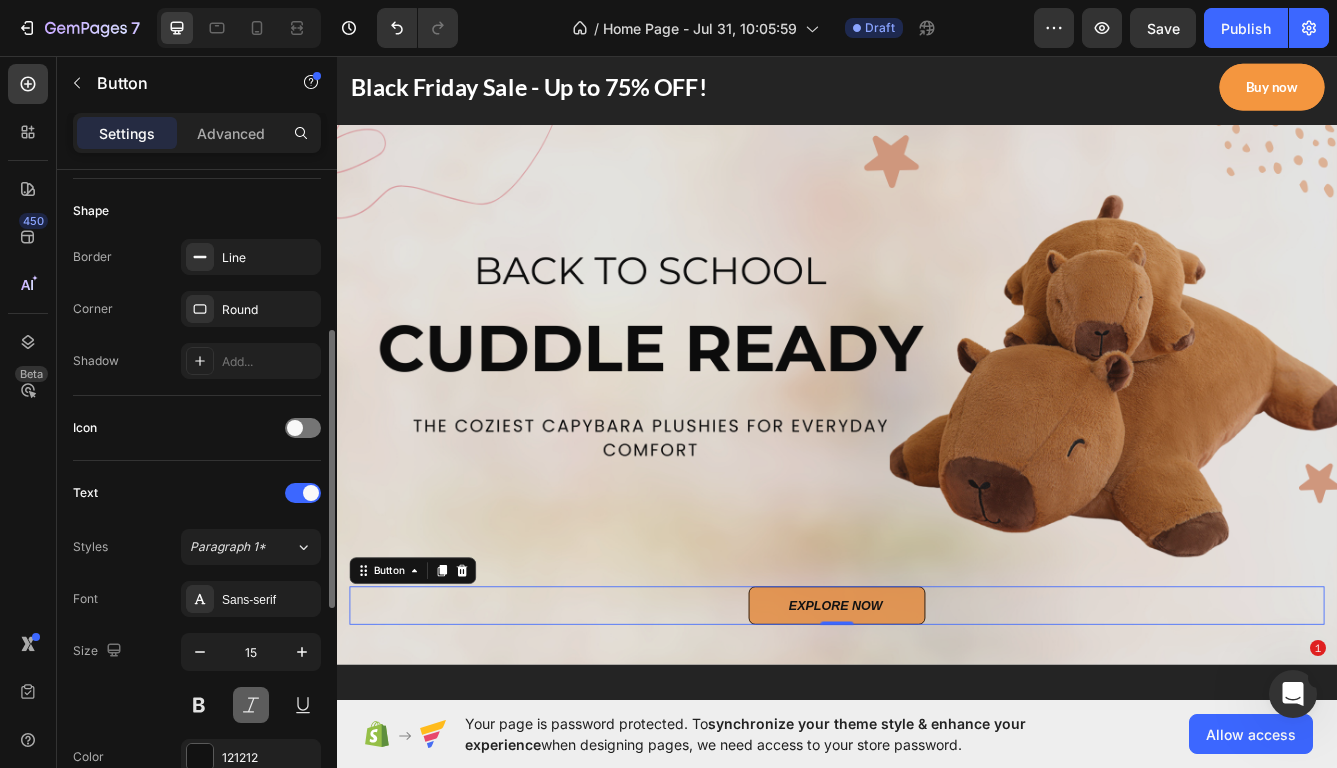 click at bounding box center [251, 705] 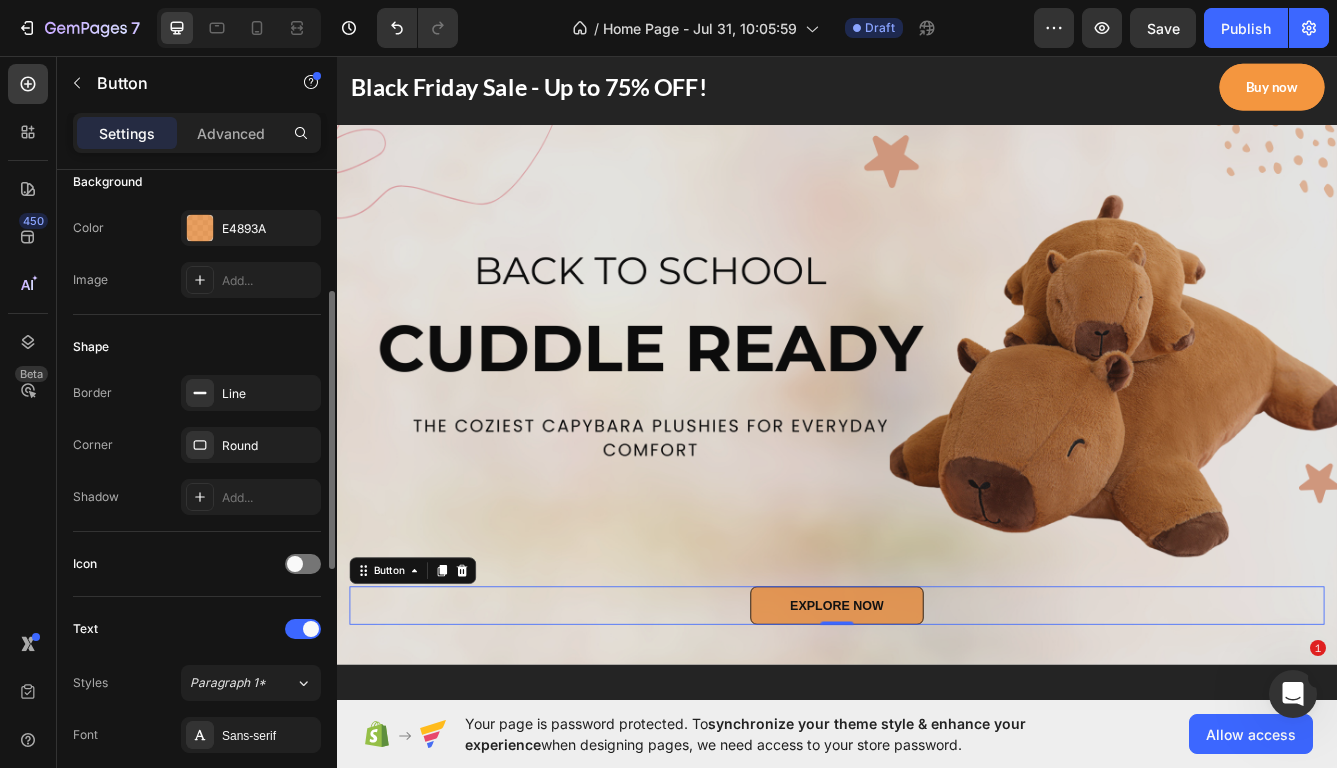 scroll, scrollTop: 272, scrollLeft: 0, axis: vertical 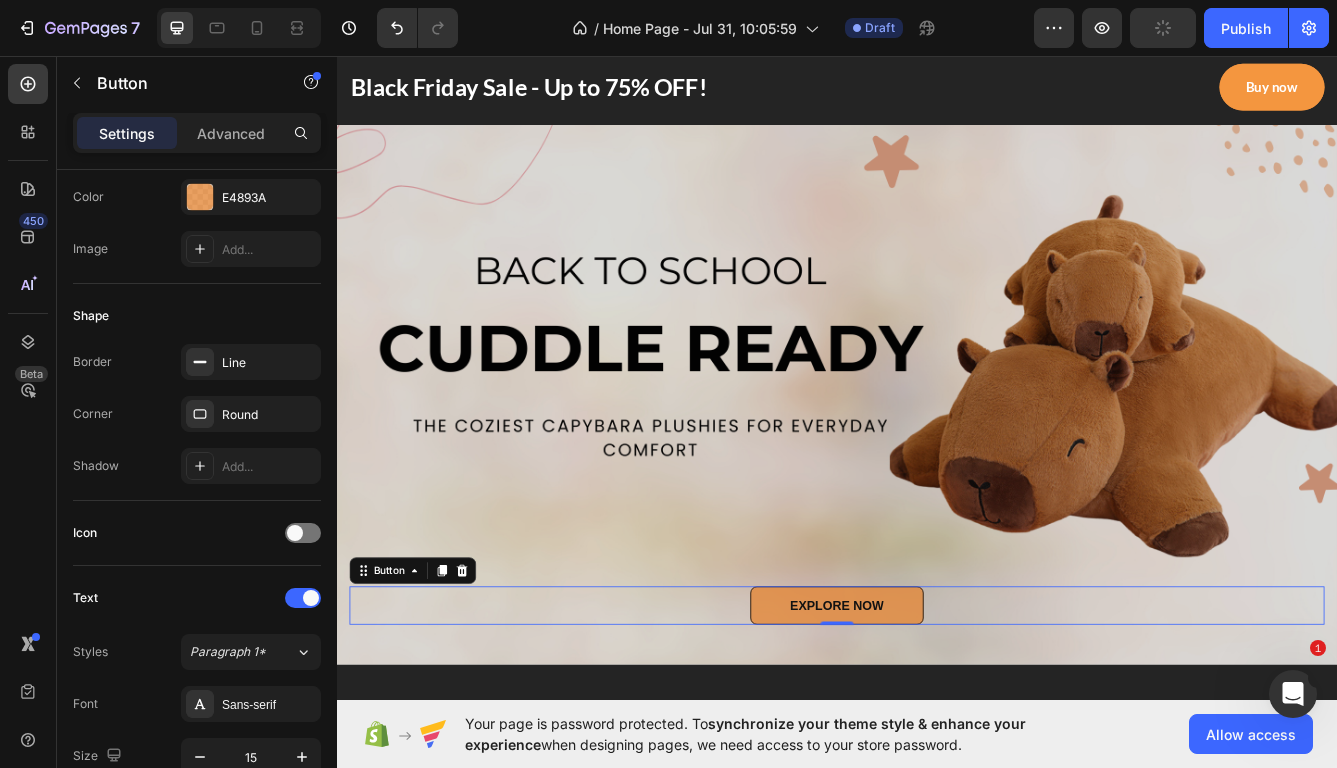 click at bounding box center (937, 437) 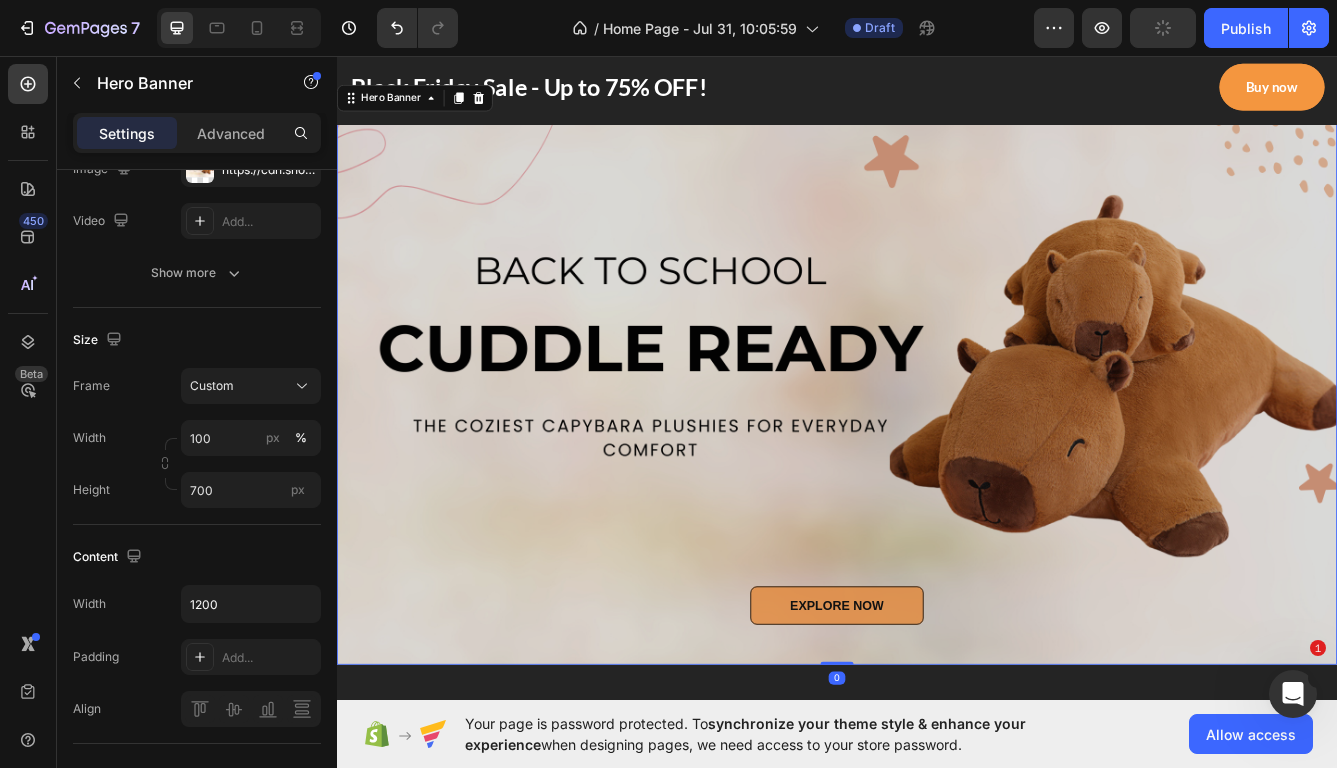 scroll, scrollTop: 0, scrollLeft: 0, axis: both 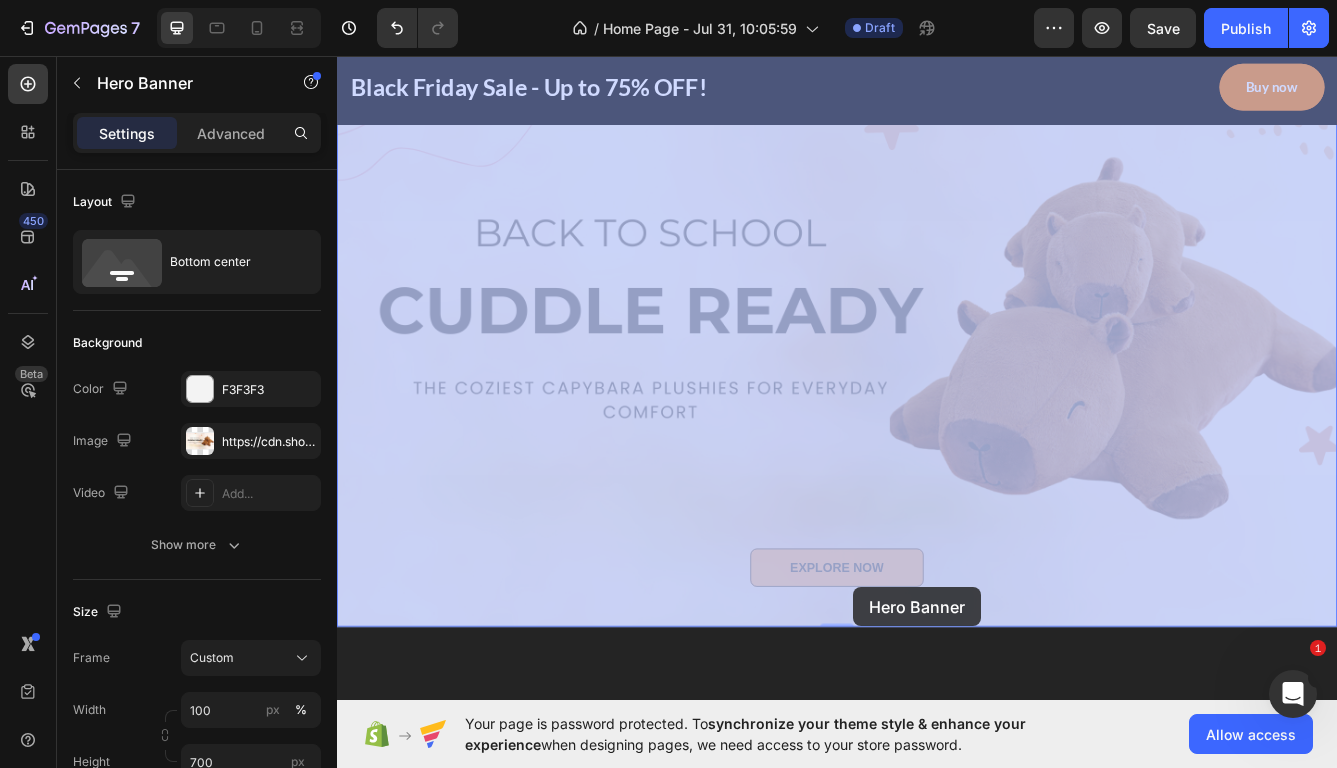 drag, startPoint x: 956, startPoint y: 725, endPoint x: 956, endPoint y: 695, distance: 30 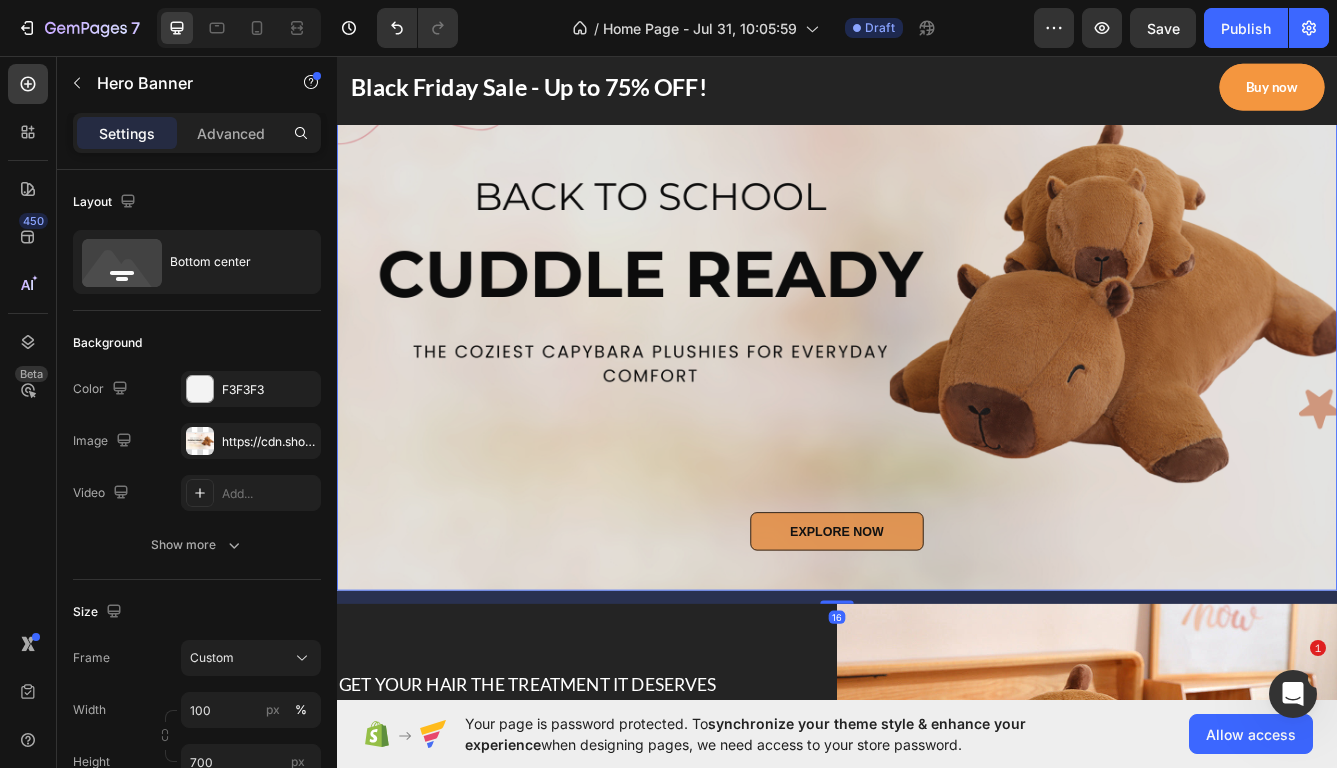 scroll, scrollTop: 282, scrollLeft: 0, axis: vertical 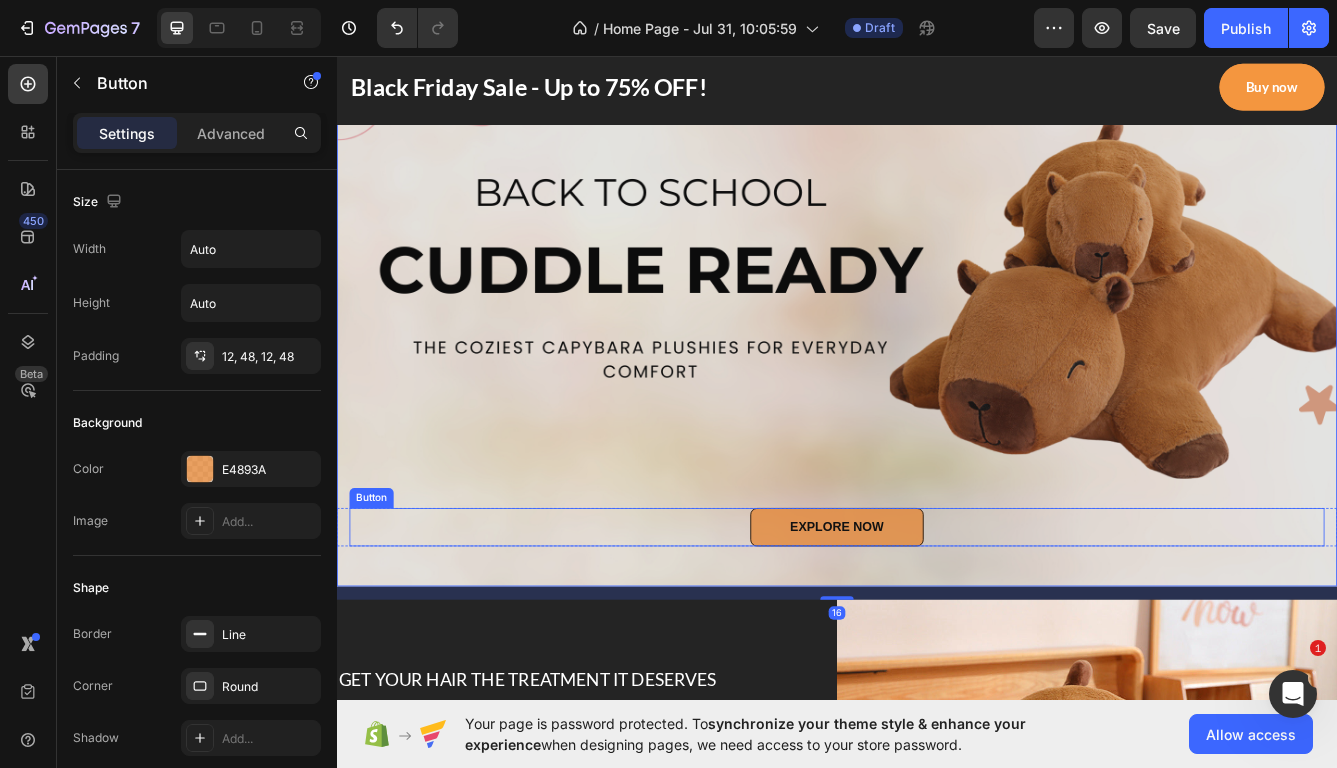 click on "EXPLORE NOW Button" at bounding box center (937, 622) 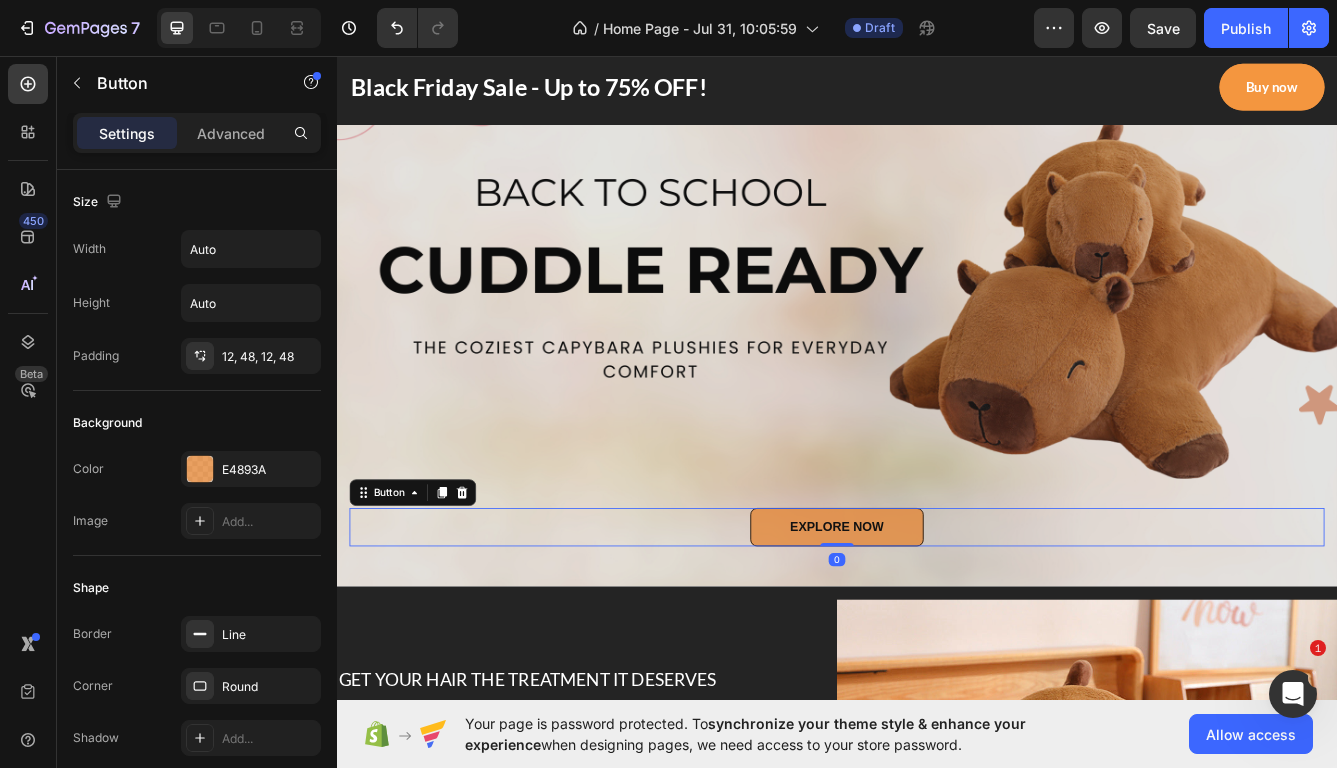 click on "EXPLORE NOW Button   0 Row" at bounding box center (937, 646) 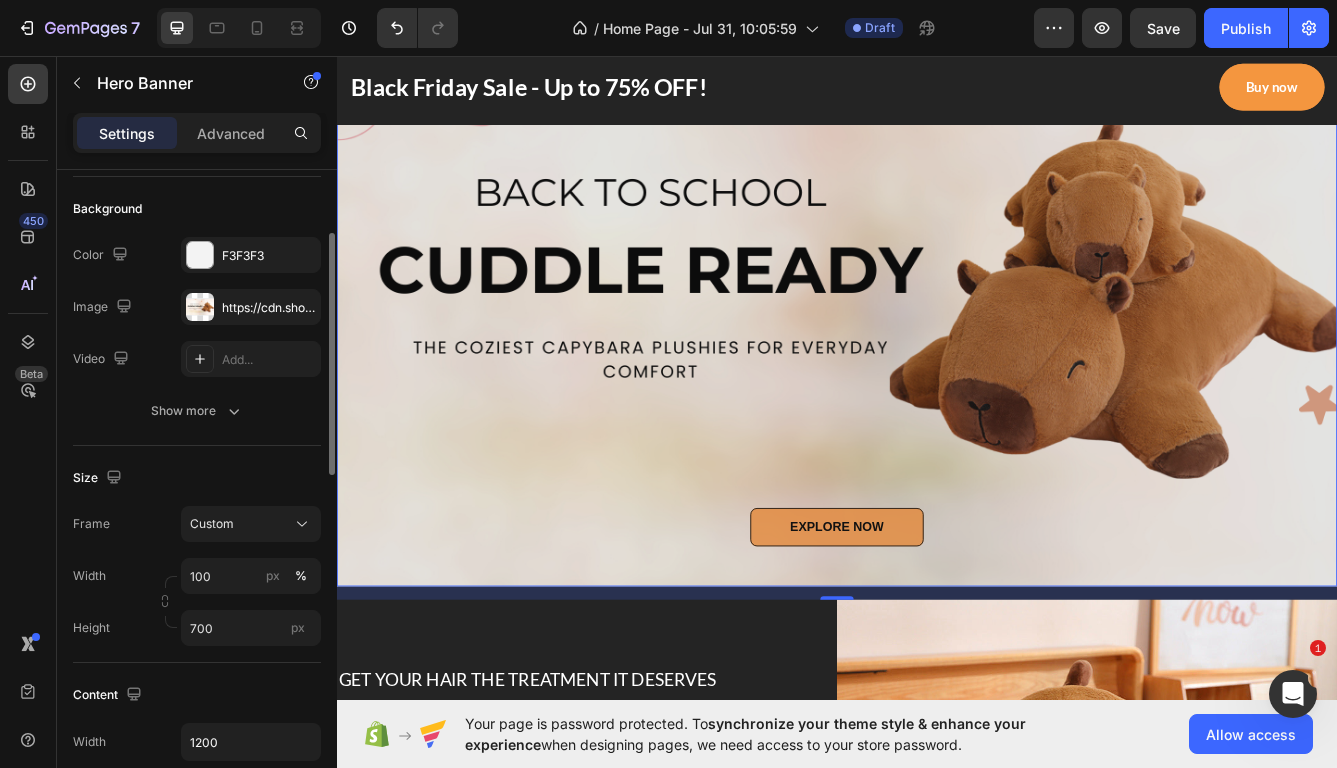 scroll, scrollTop: 154, scrollLeft: 0, axis: vertical 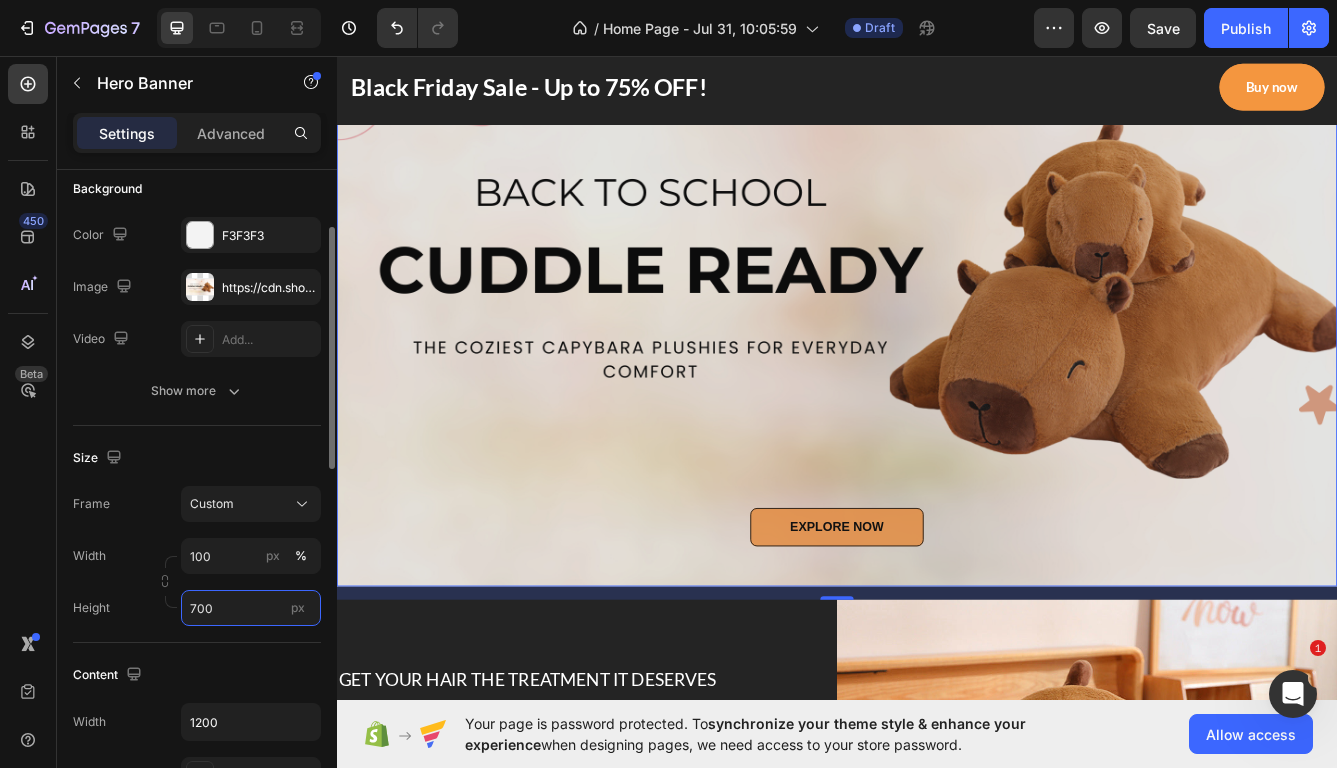 click on "700" at bounding box center (251, 608) 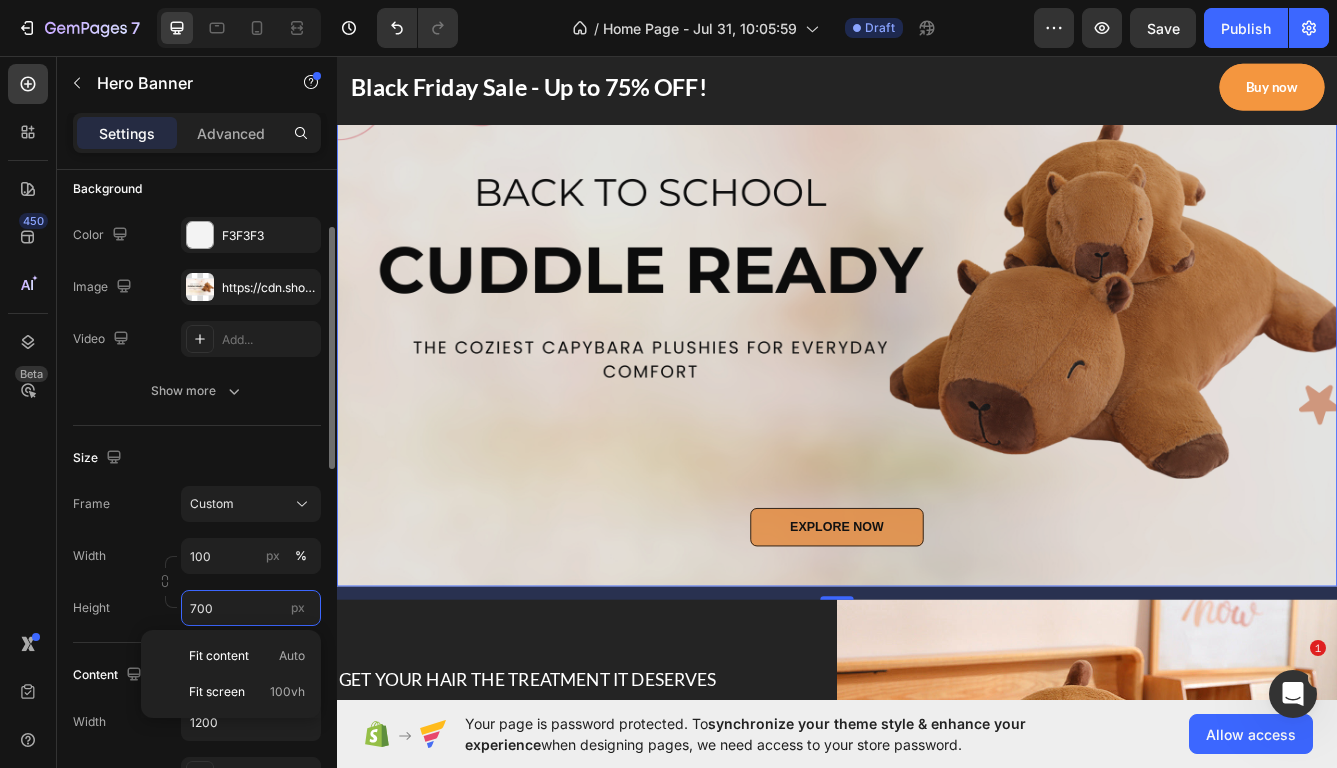 click on "700" at bounding box center (251, 608) 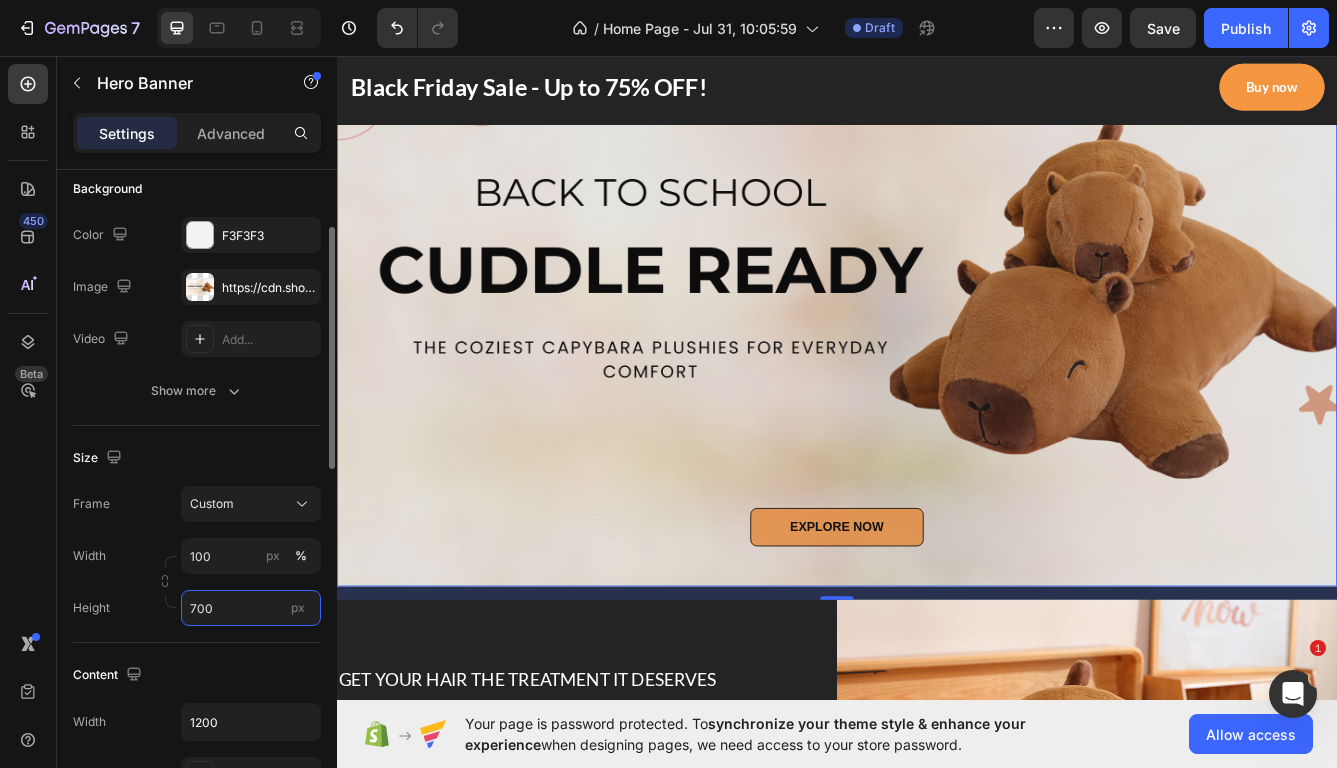 click on "700" at bounding box center [251, 608] 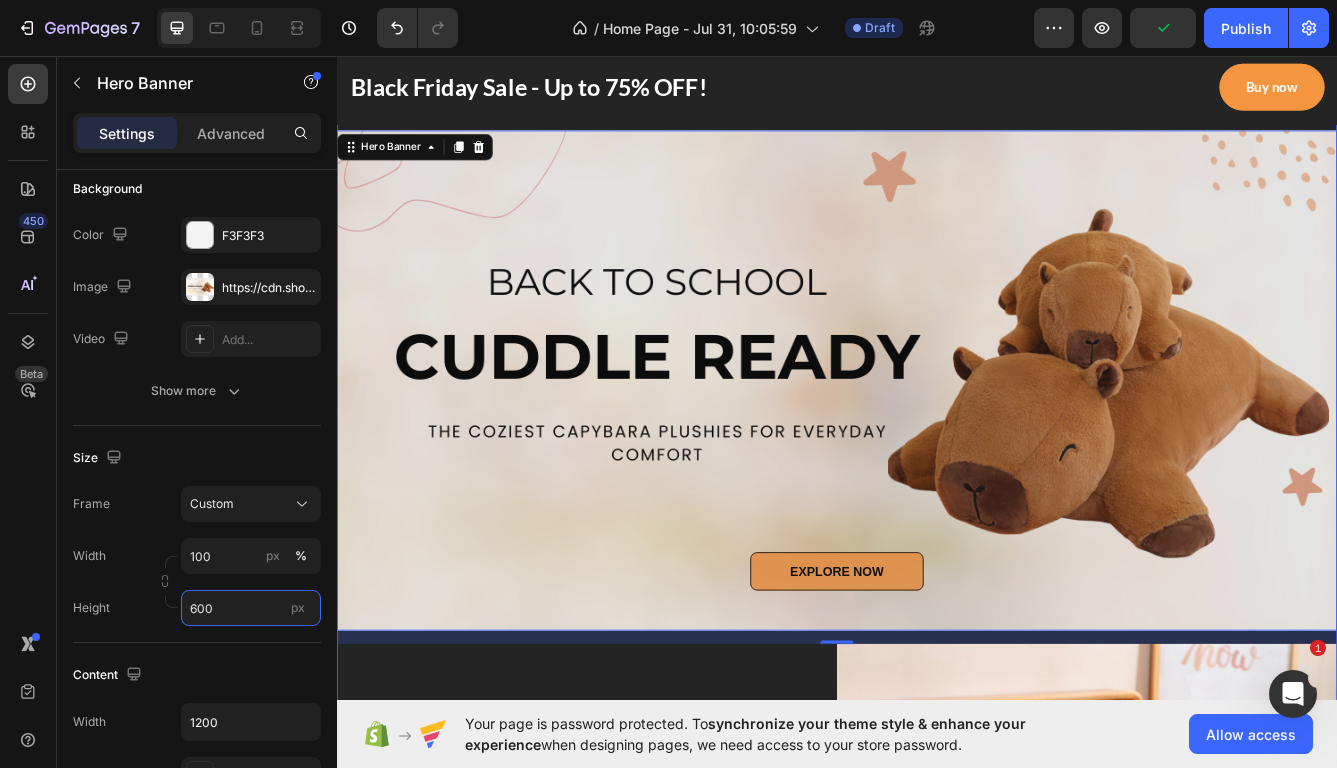 scroll, scrollTop: 161, scrollLeft: 0, axis: vertical 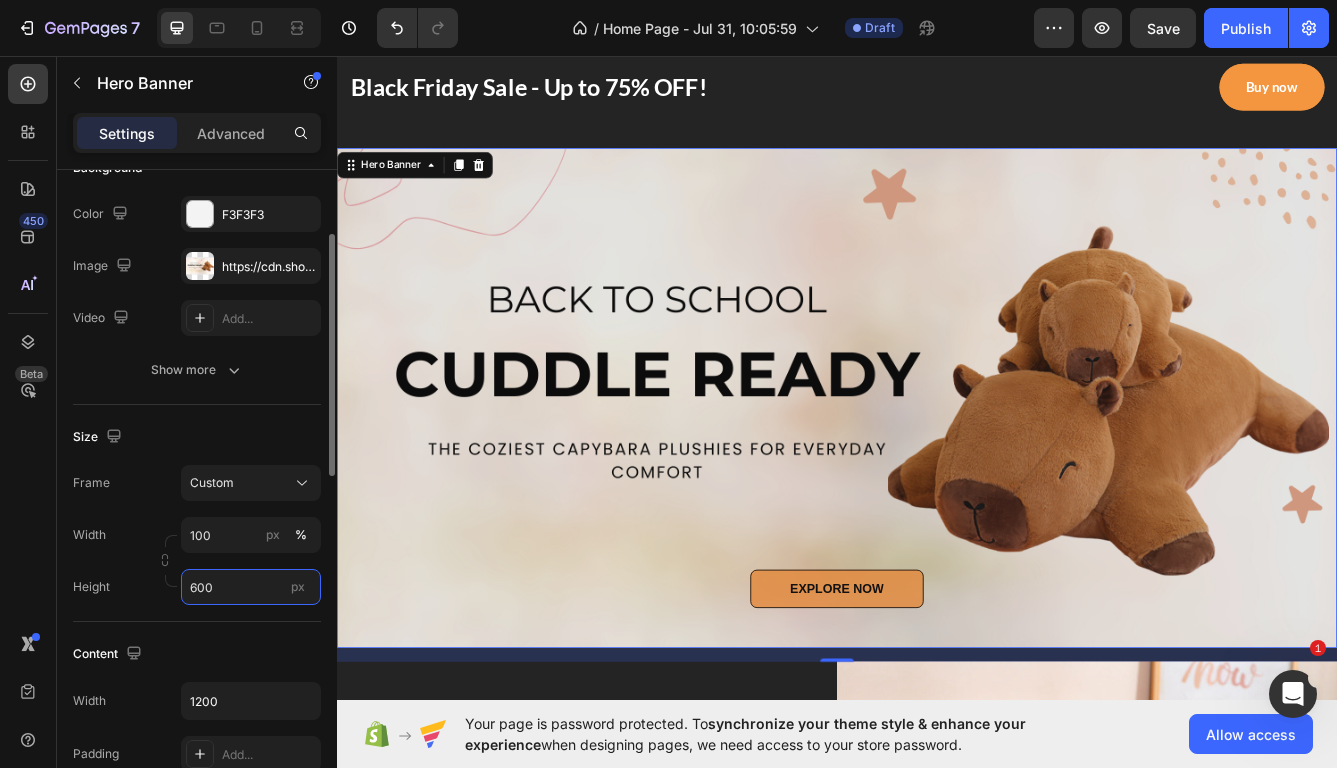 click on "600" at bounding box center (251, 587) 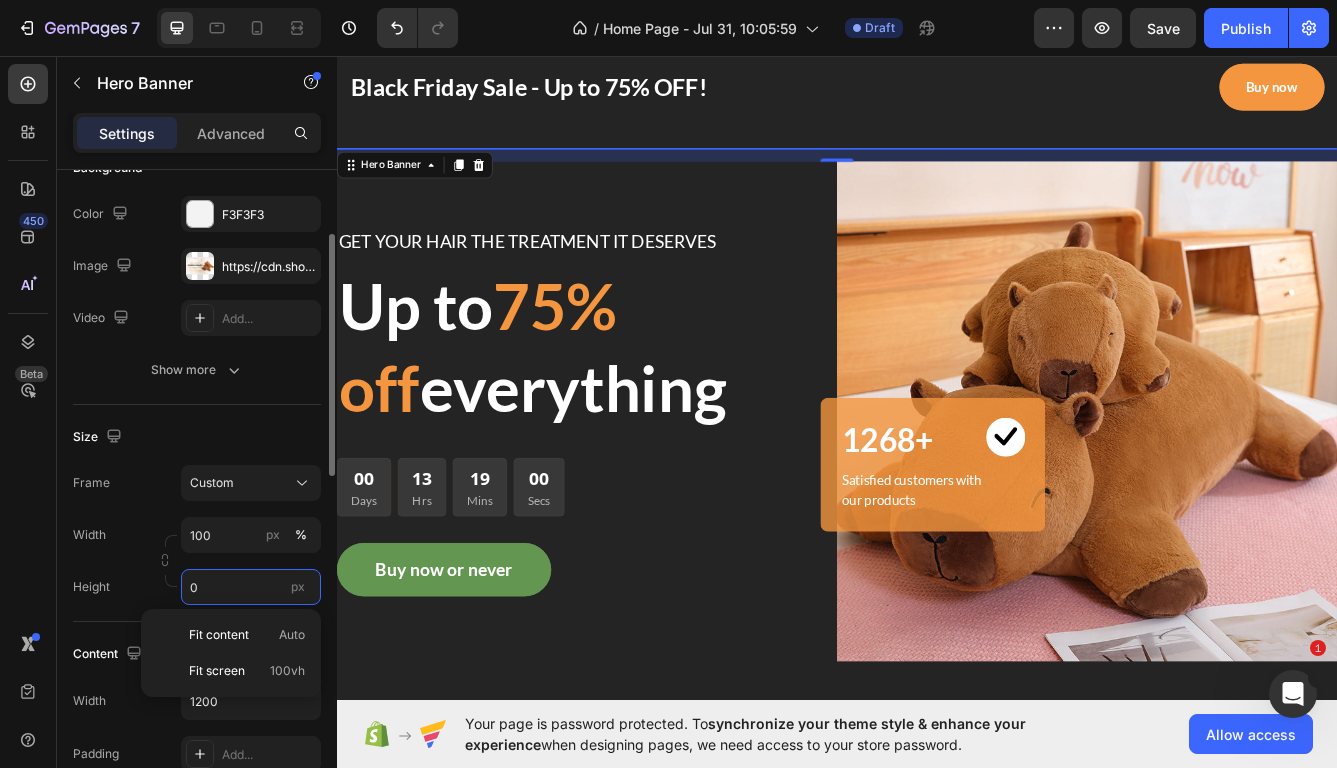 type on "7" 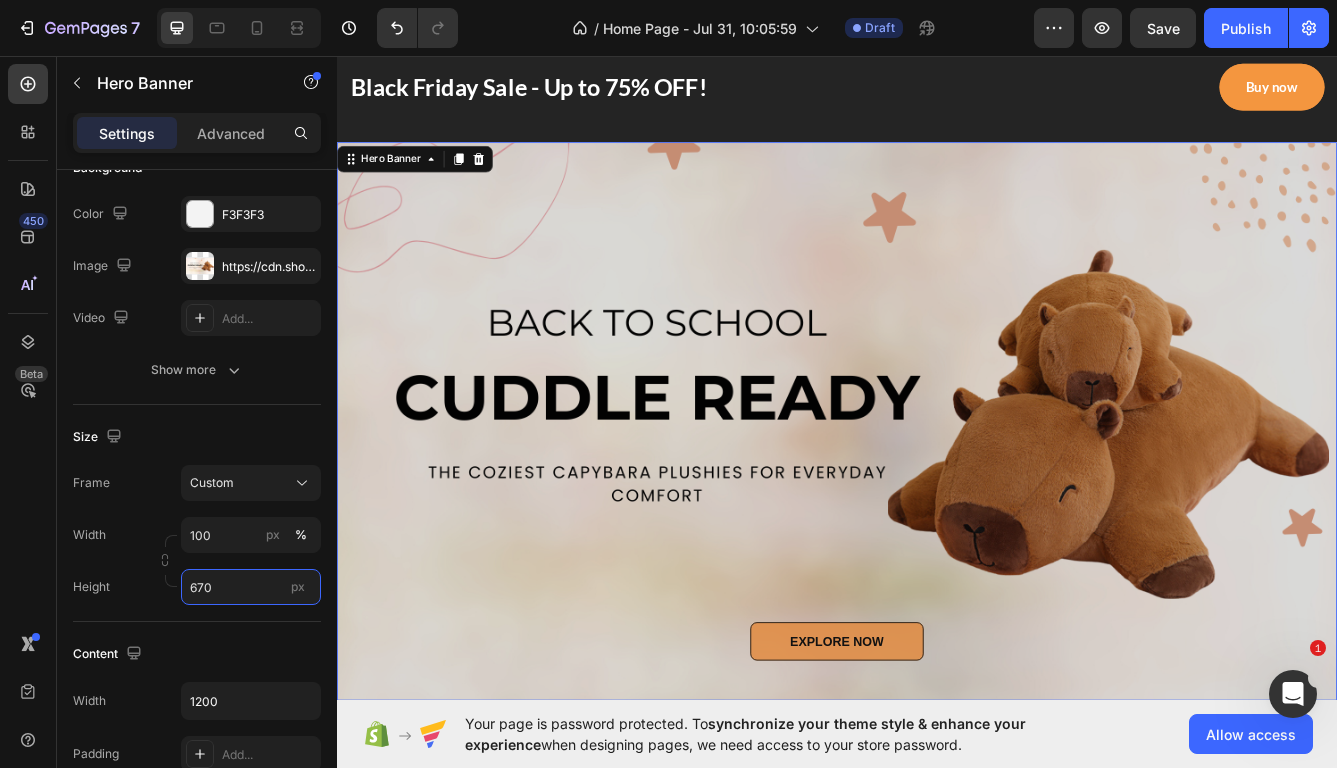 scroll, scrollTop: 116, scrollLeft: 0, axis: vertical 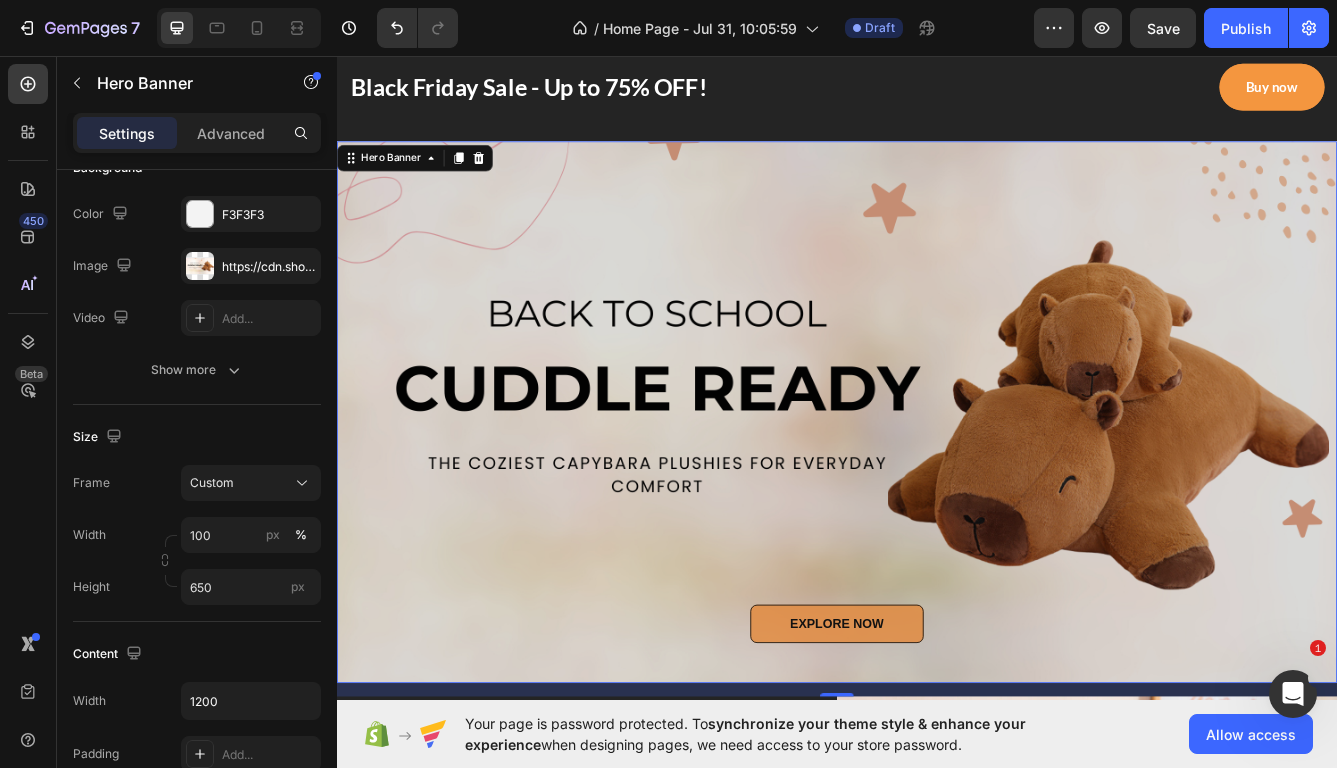 click at bounding box center (937, 484) 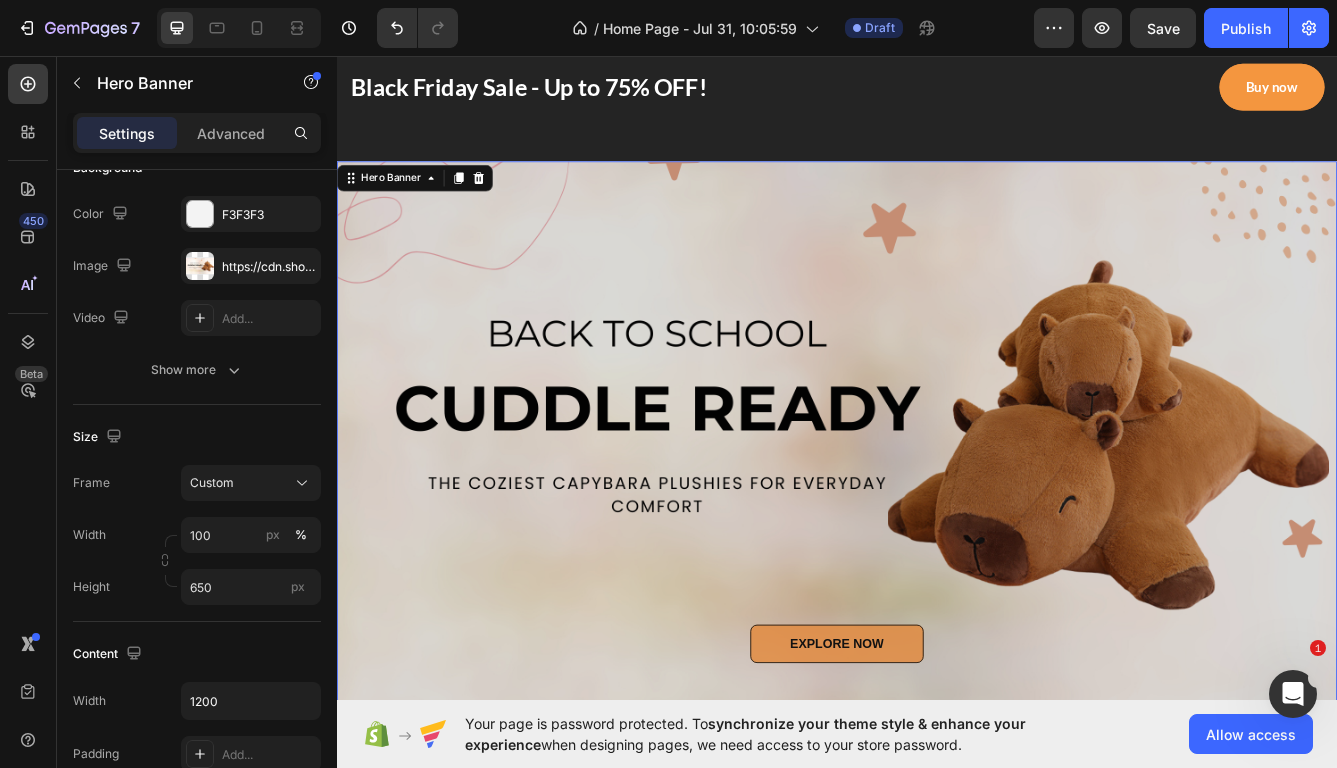 scroll, scrollTop: 98, scrollLeft: 0, axis: vertical 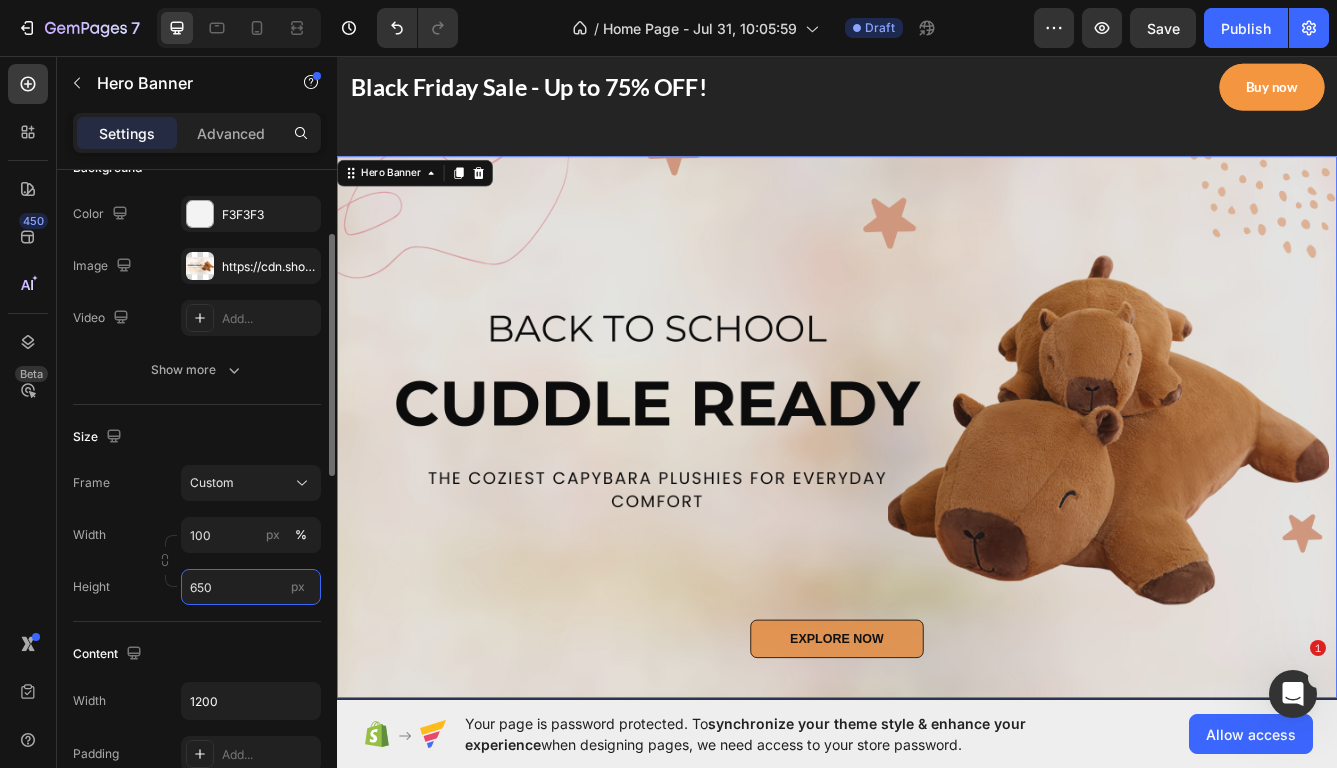click on "650" at bounding box center [251, 587] 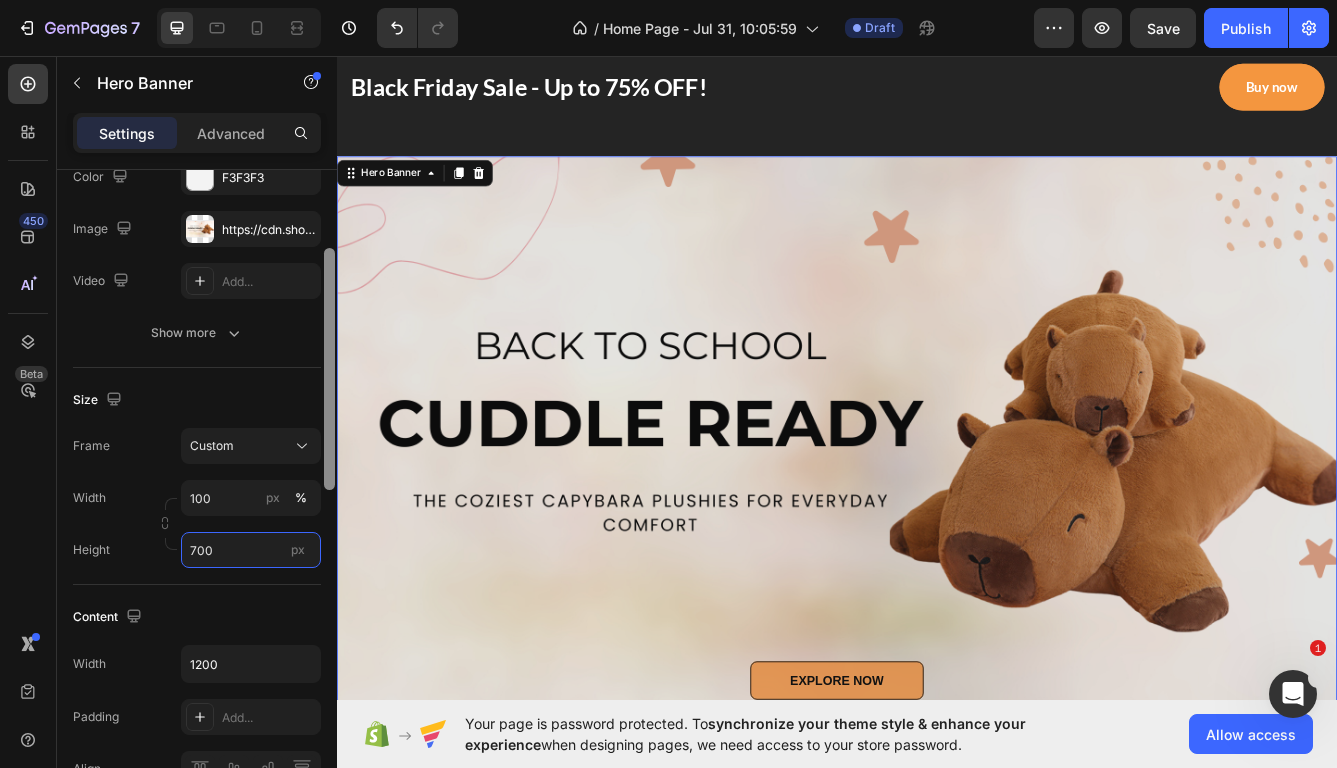 scroll, scrollTop: 211, scrollLeft: 0, axis: vertical 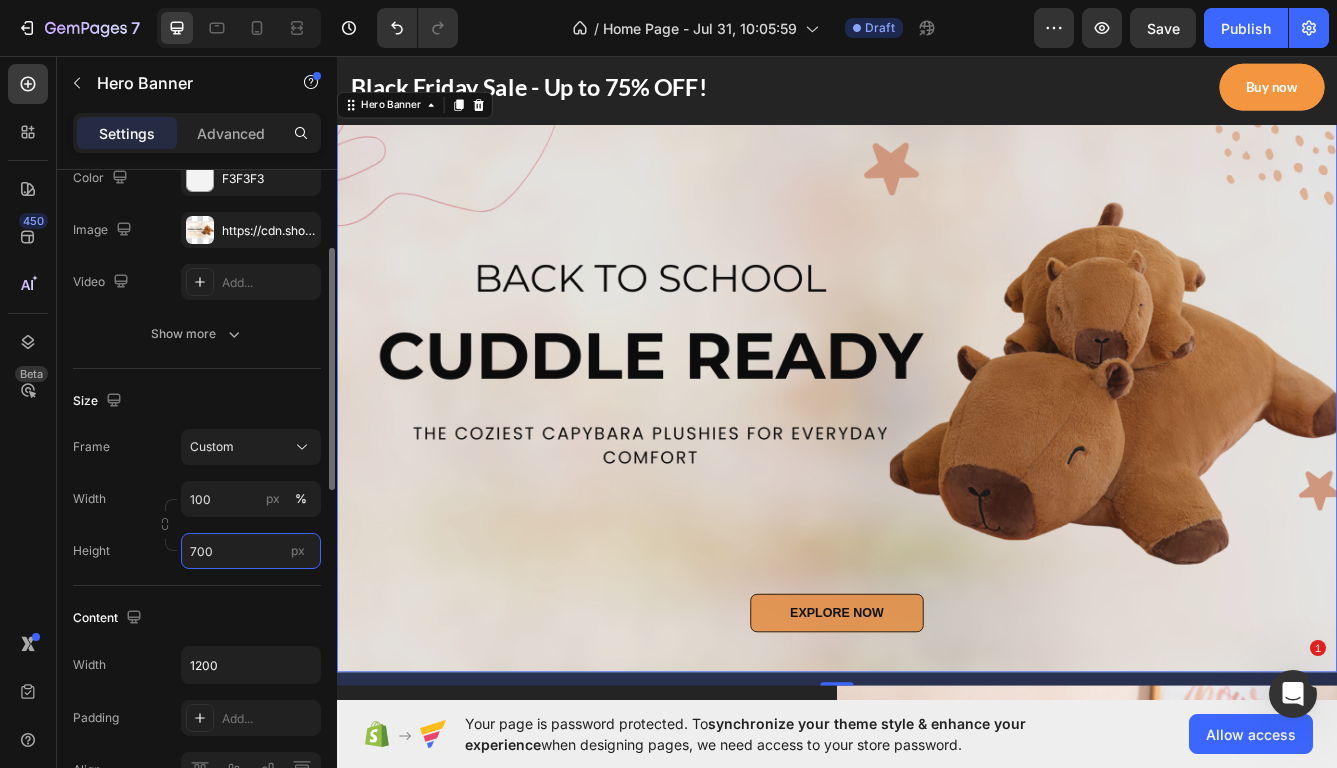click on "700" at bounding box center [251, 551] 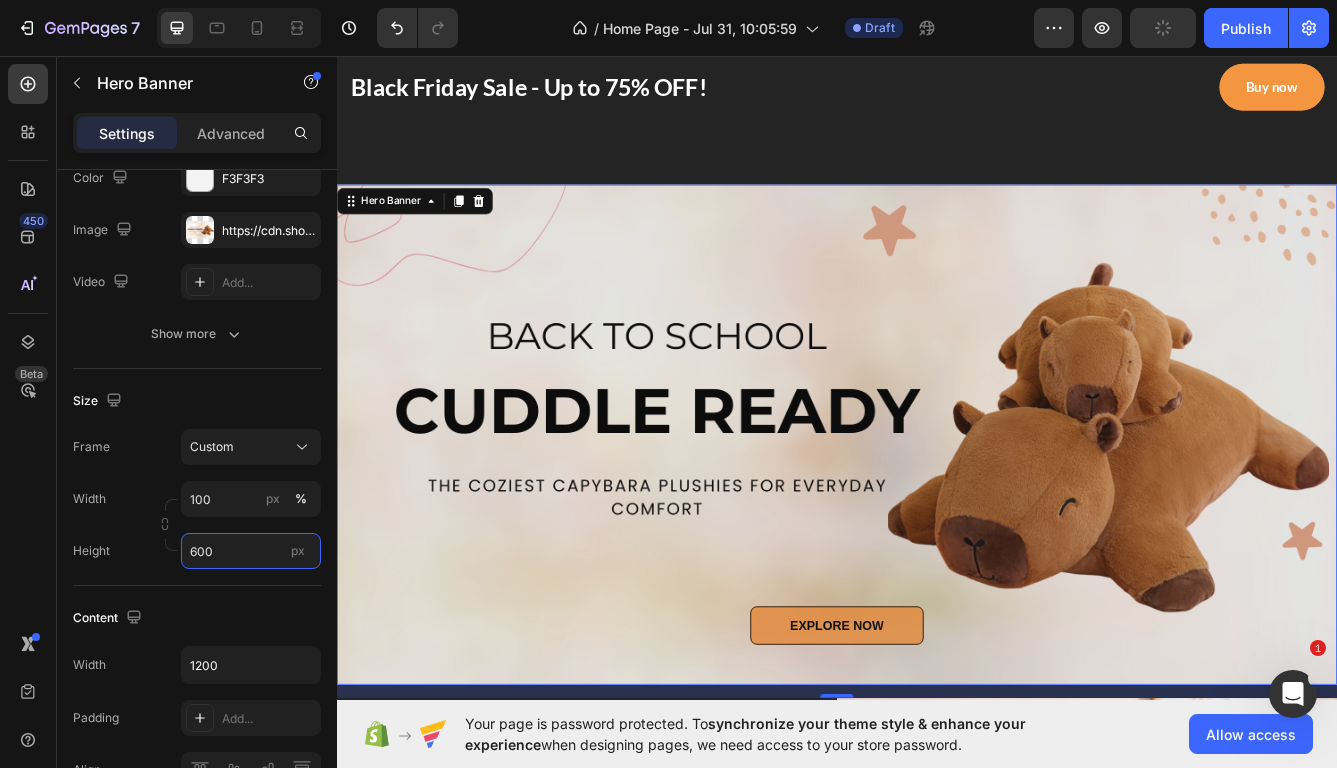 scroll, scrollTop: 61, scrollLeft: 0, axis: vertical 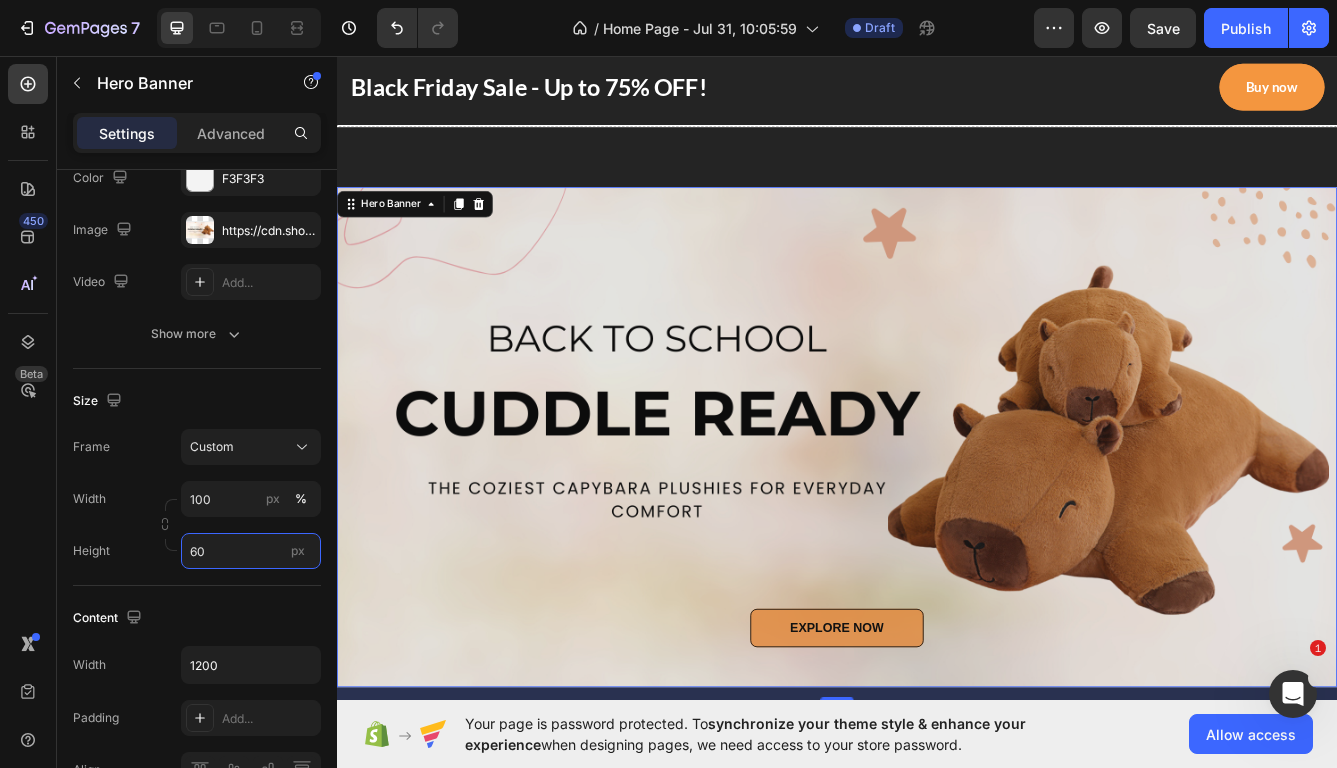 type on "6" 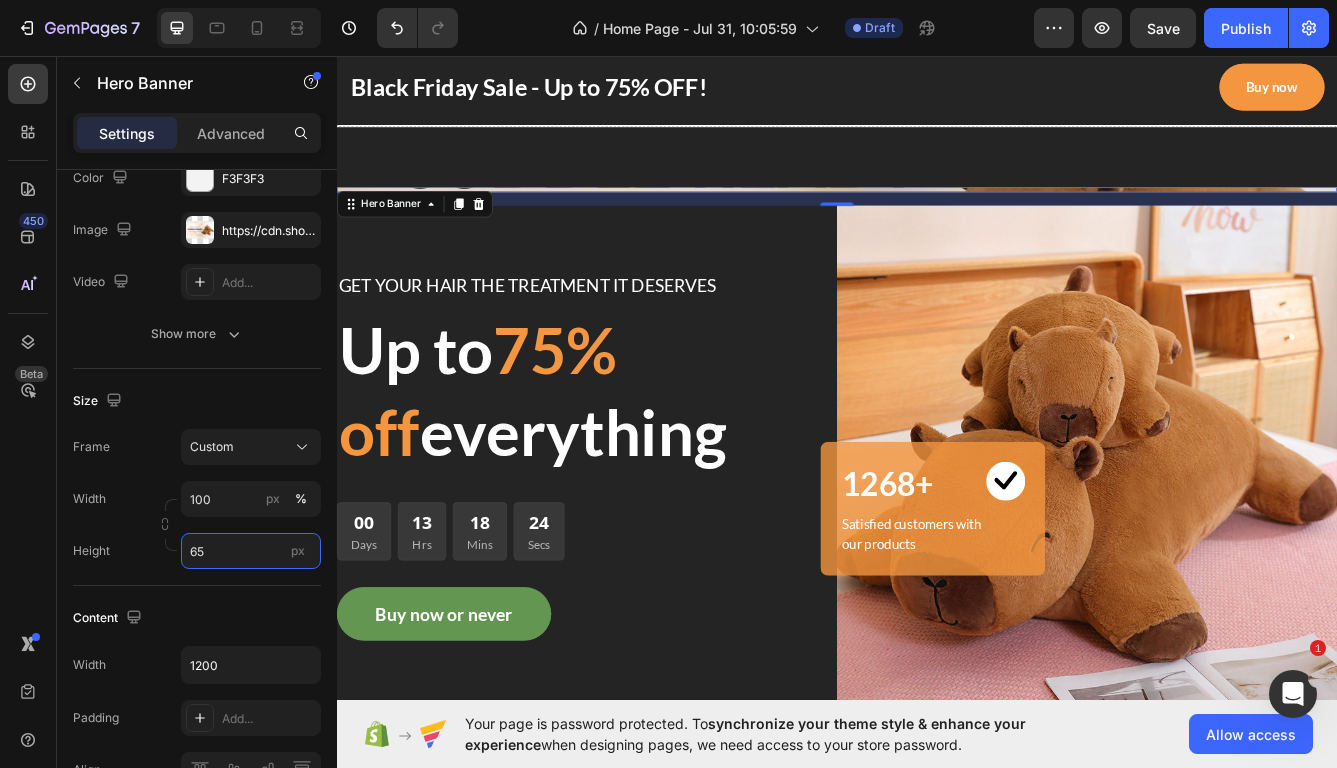 type on "650" 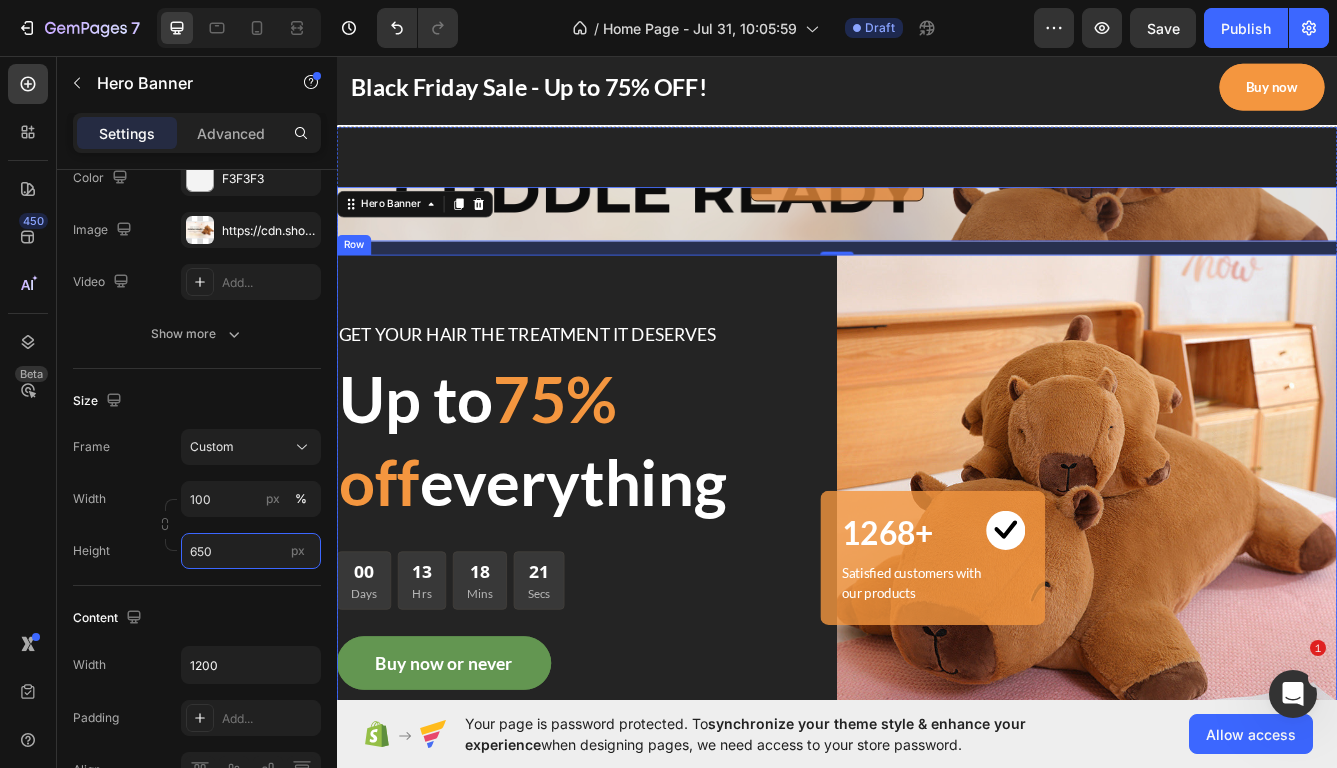 scroll, scrollTop: 0, scrollLeft: 0, axis: both 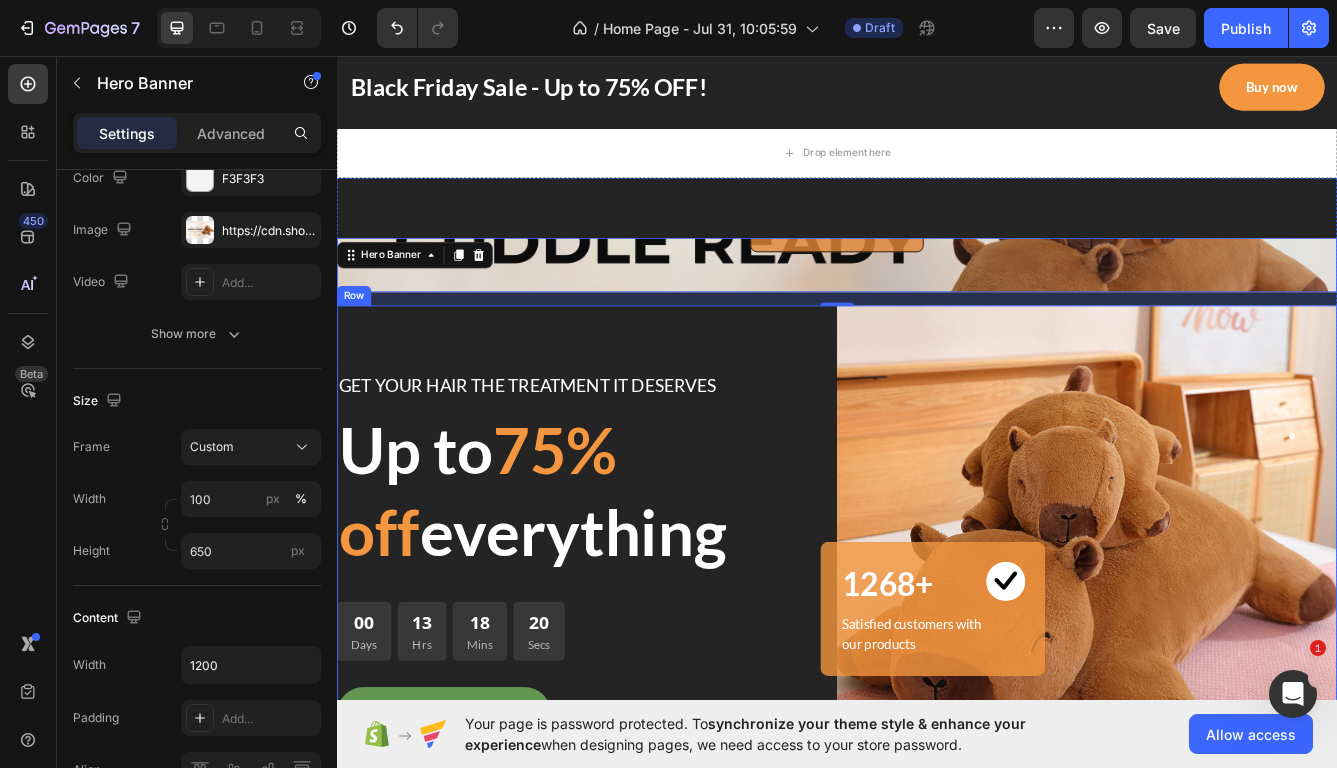 click on "GET YOUR HAIR THE TREATMENT IT DESERVES Text block Up to  75% off  everything Heading 00 Days 13 Hrs 18 Mins 20 Secs CountDown Timer Buy now or never Button" at bounding box center (637, 656) 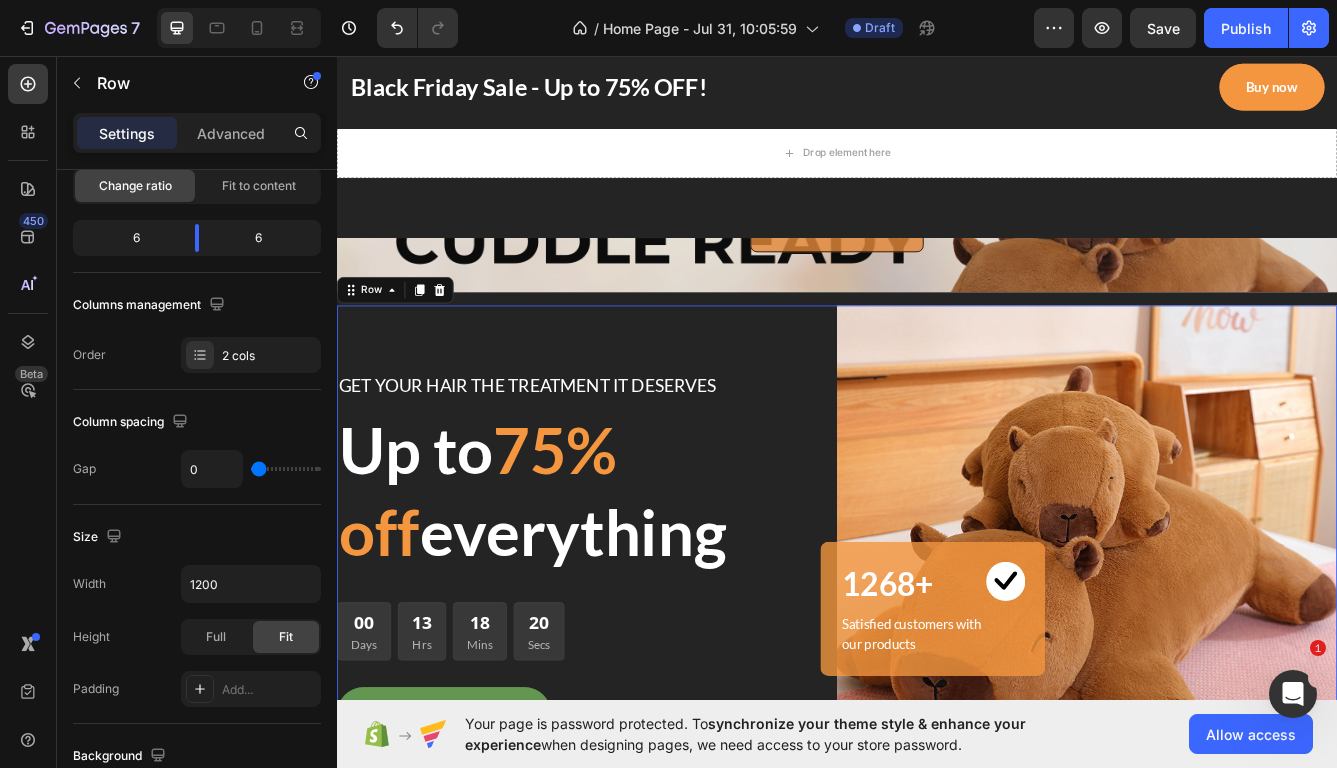 scroll, scrollTop: 0, scrollLeft: 0, axis: both 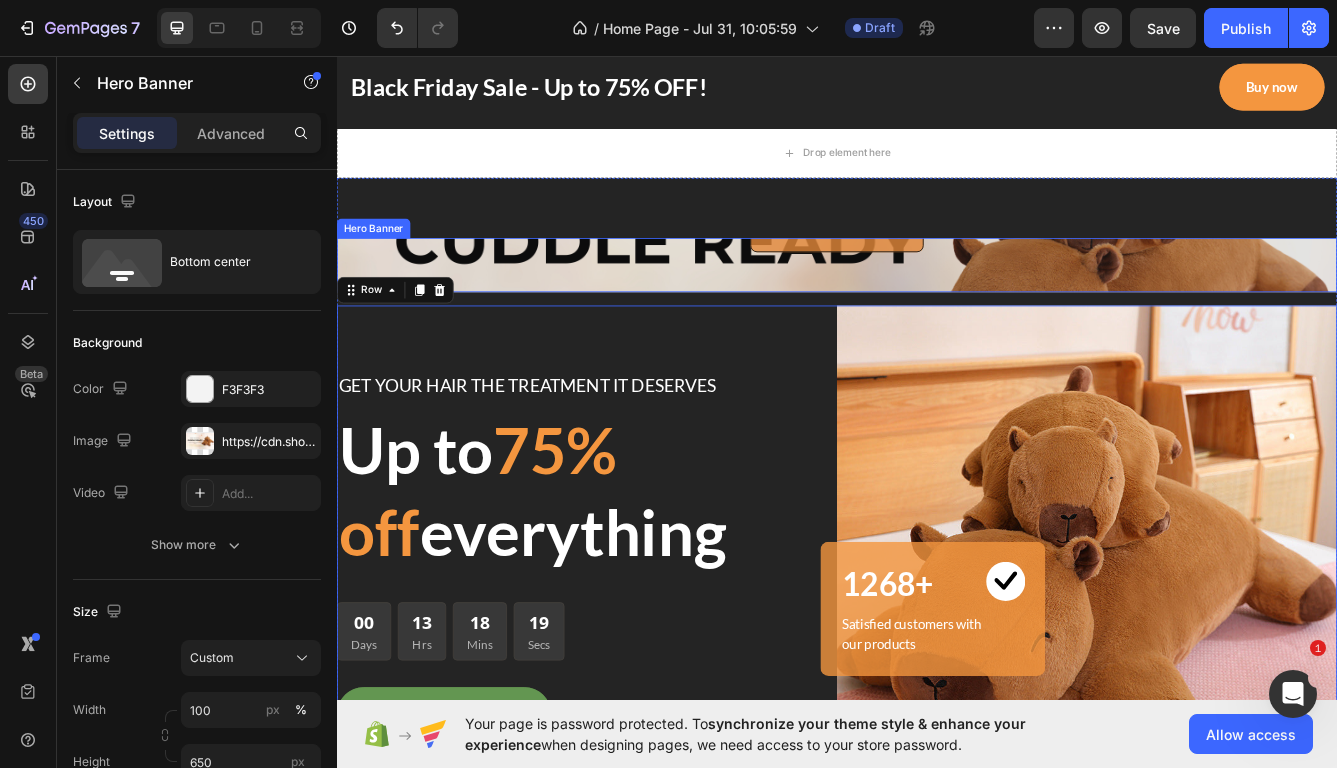 click on "EXPLORE NOW Button Row" at bounding box center [937, 293] 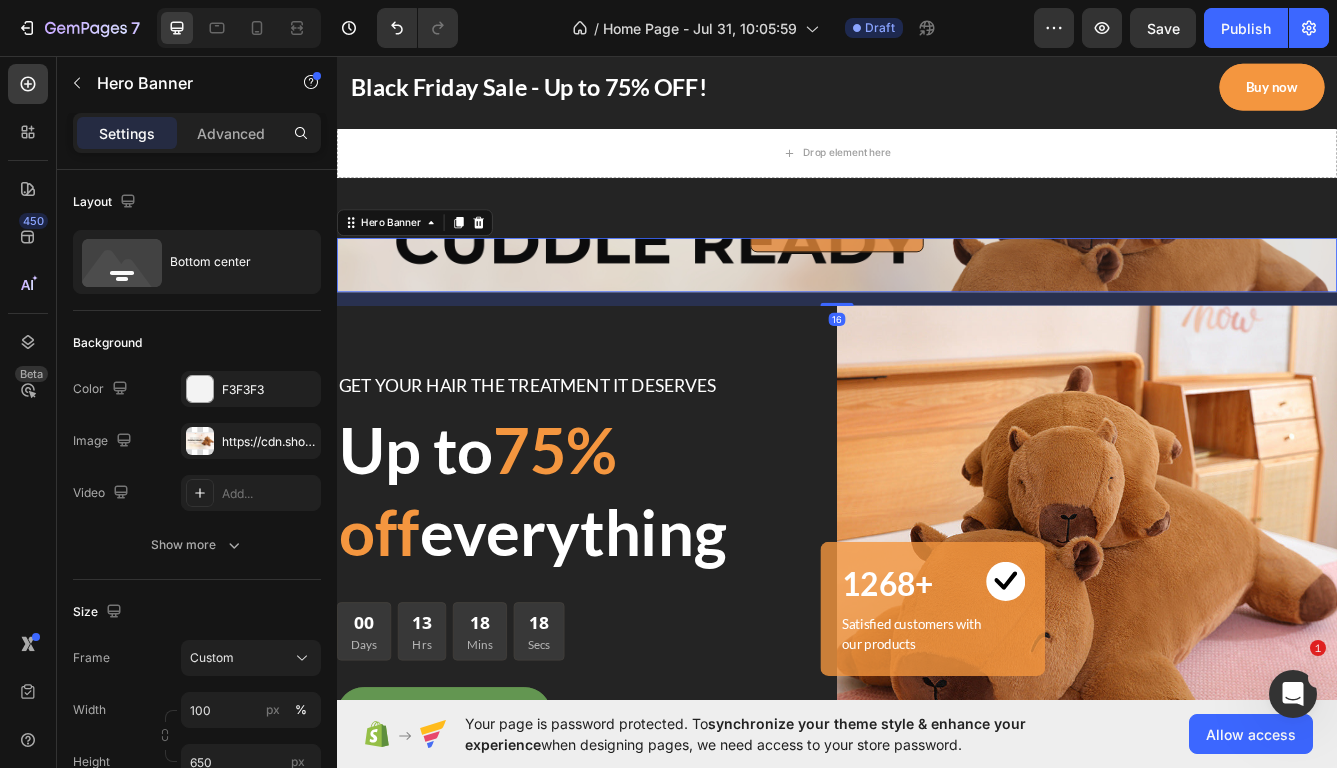 type on "700" 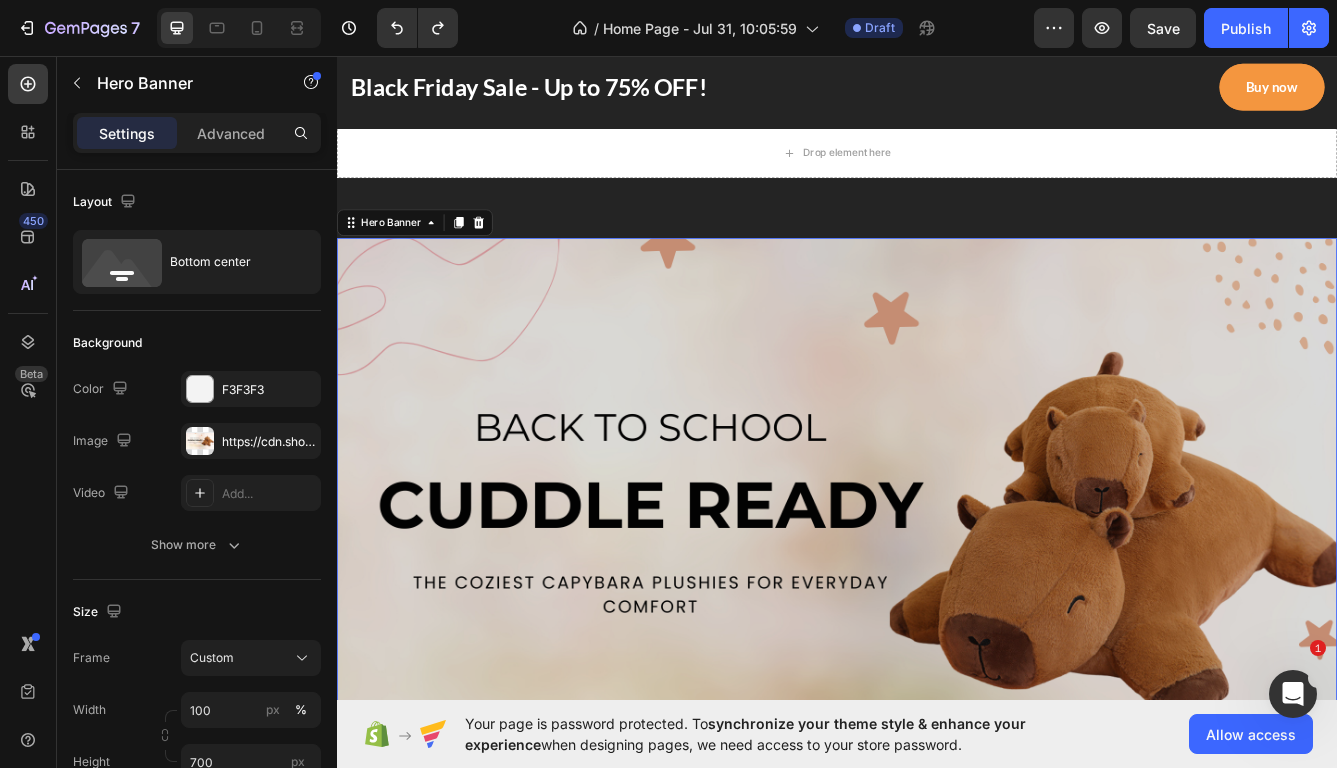 click at bounding box center (937, 625) 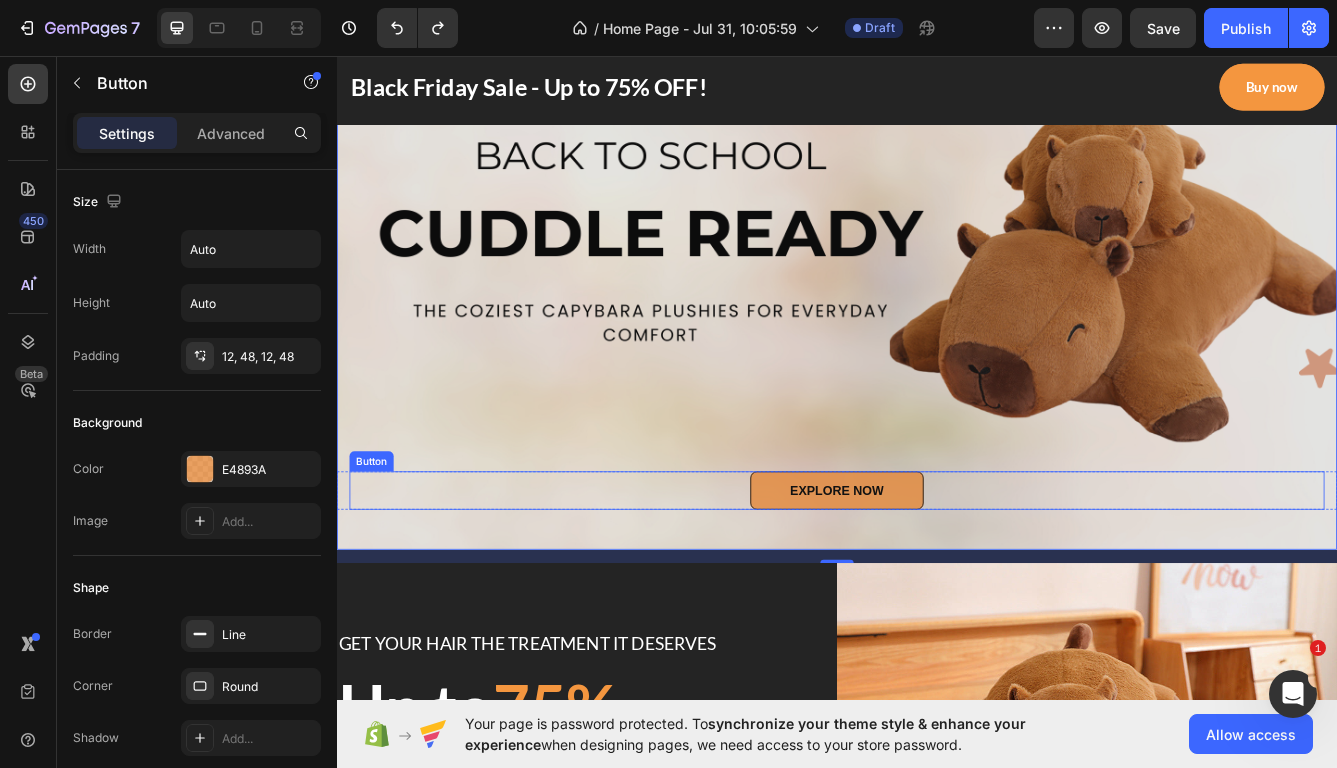 click on "EXPLORE NOW Button" at bounding box center [937, 578] 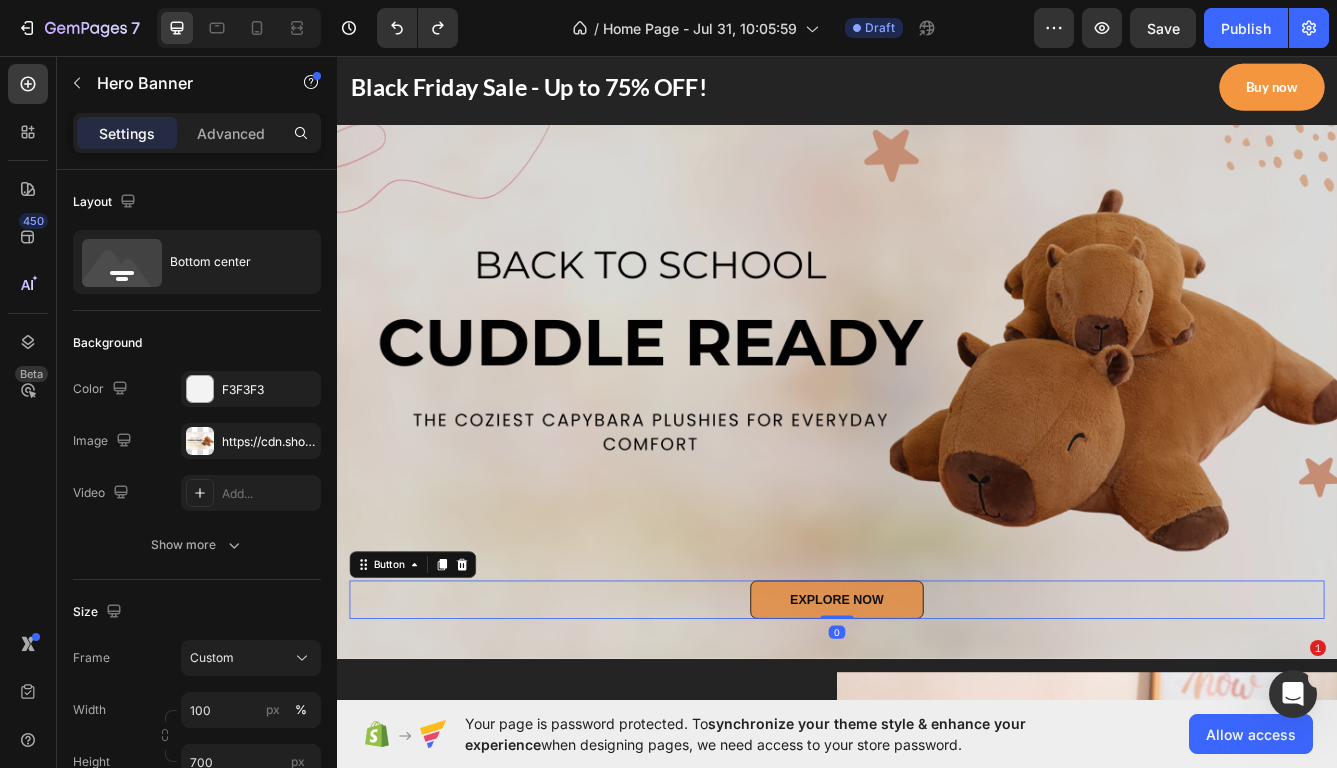 click at bounding box center [937, 430] 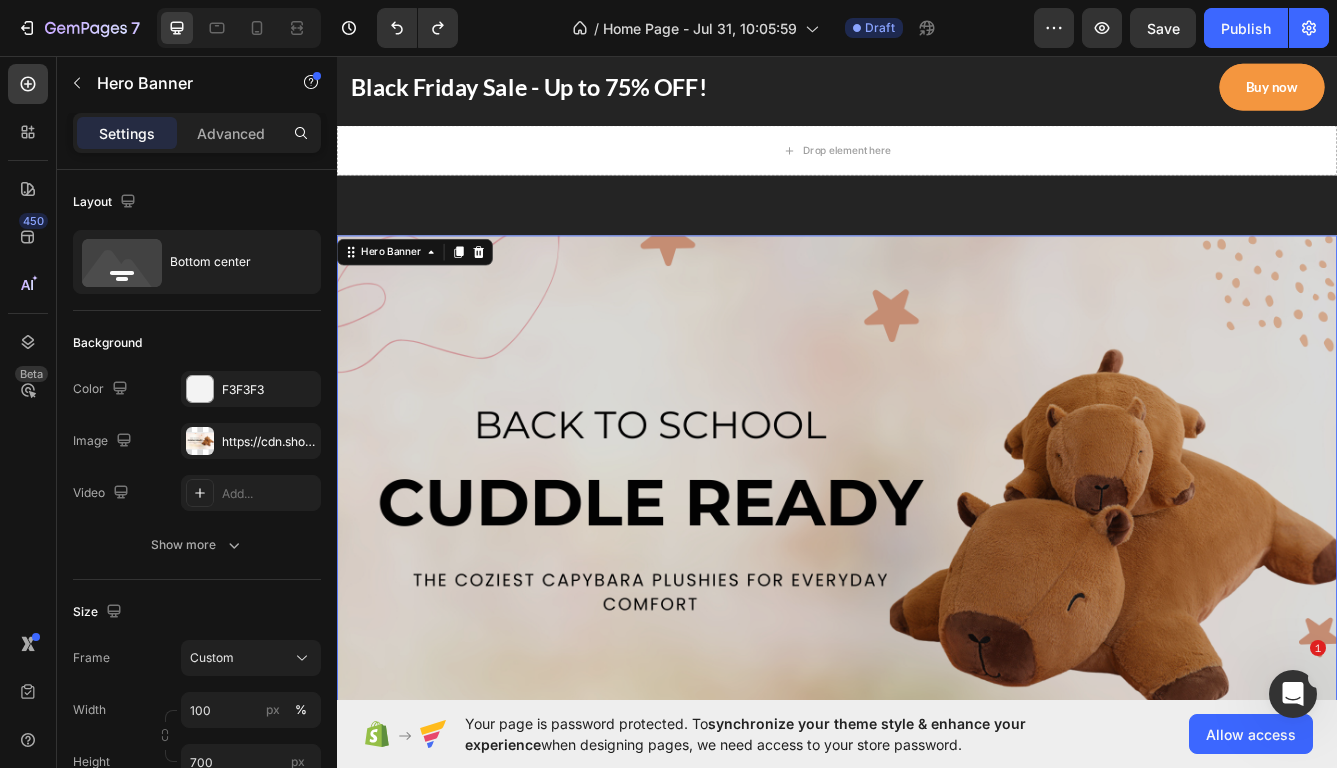 scroll, scrollTop: 0, scrollLeft: 0, axis: both 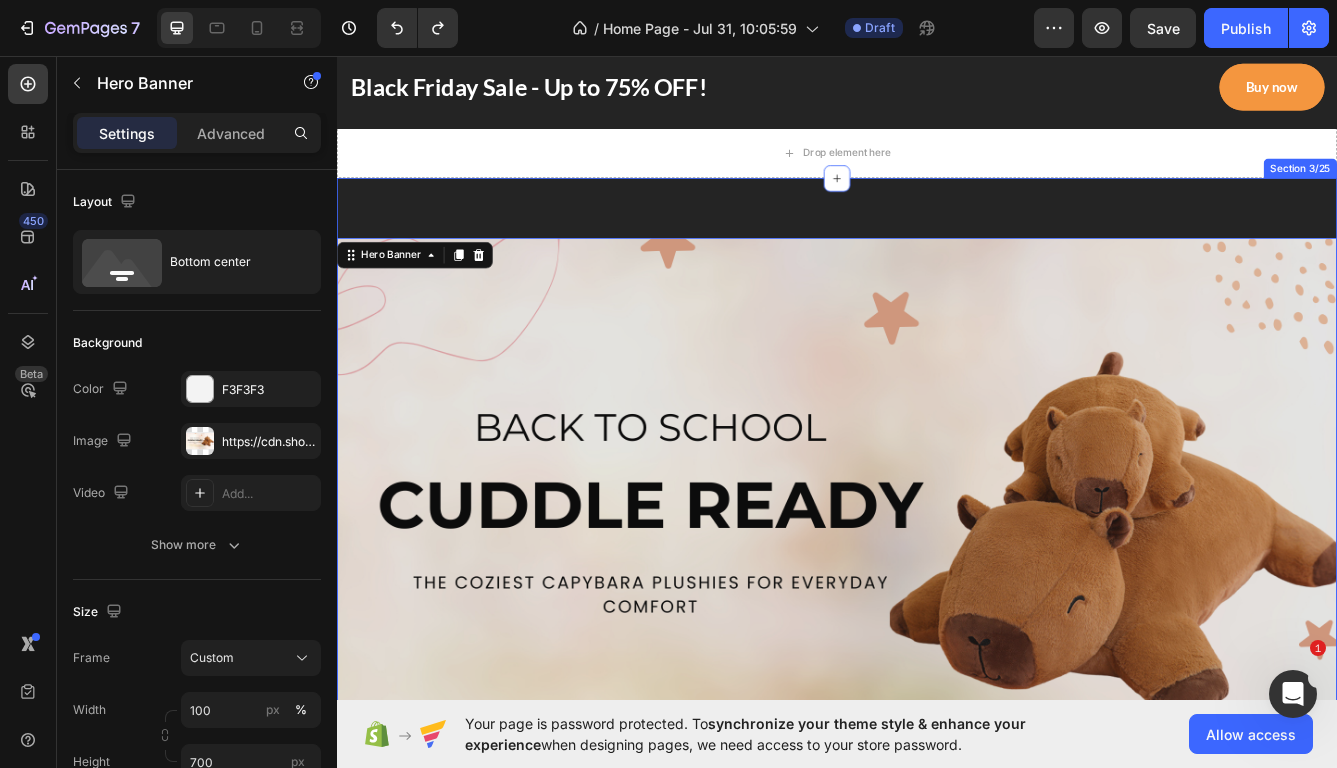 click on "EXPLORE NOW Button Row Hero Banner   16 GET YOUR HAIR THE TREATMENT IT DESERVES Text block Up to  75% off  everything Heading 00 Days 13 Hrs 18 Mins 12 Secs CountDown Timer Buy now or never Button Image 1268+ Heading Image Row Satisfied customers with our products Text block Row Row Row Section 3/25" at bounding box center (937, 933) 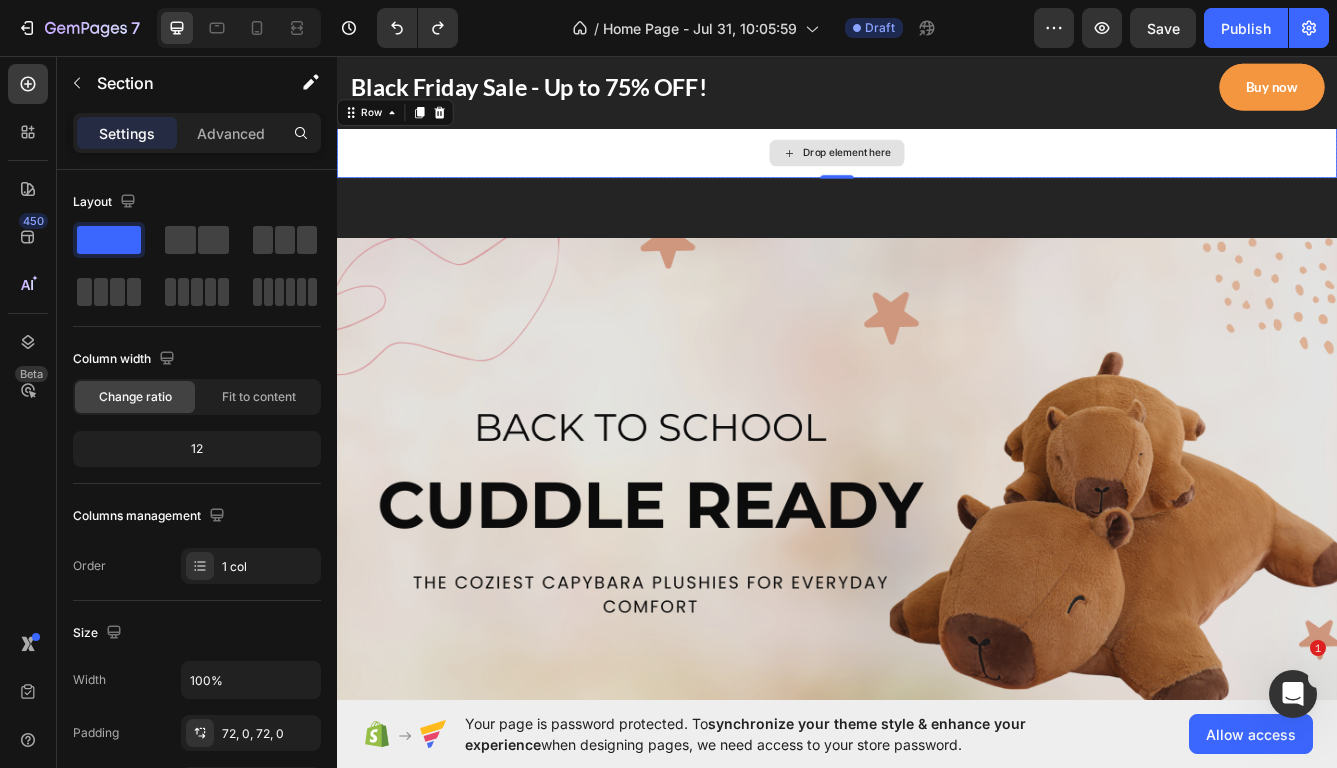 click on "Drop element here" at bounding box center [937, 173] 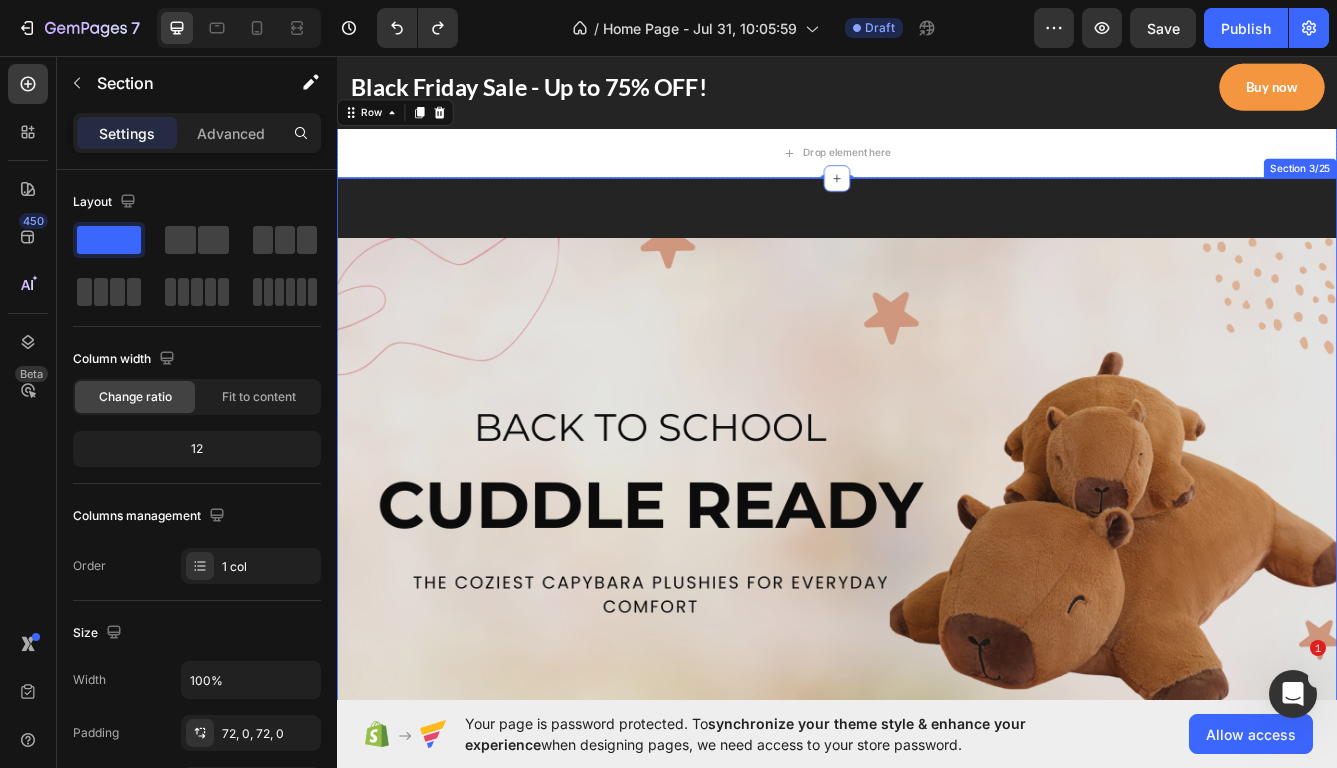 click on "EXPLORE NOW Button Row Hero Banner GET YOUR HAIR THE TREATMENT IT DESERVES Text block Up to  75% off  everything Heading 00 Days 13 Hrs 18 Mins 10 Secs CountDown Timer Buy now or never Button Image 1268+ Heading Image Row Satisfied customers with our products Text block Row Row Row Section 3/25" at bounding box center [937, 933] 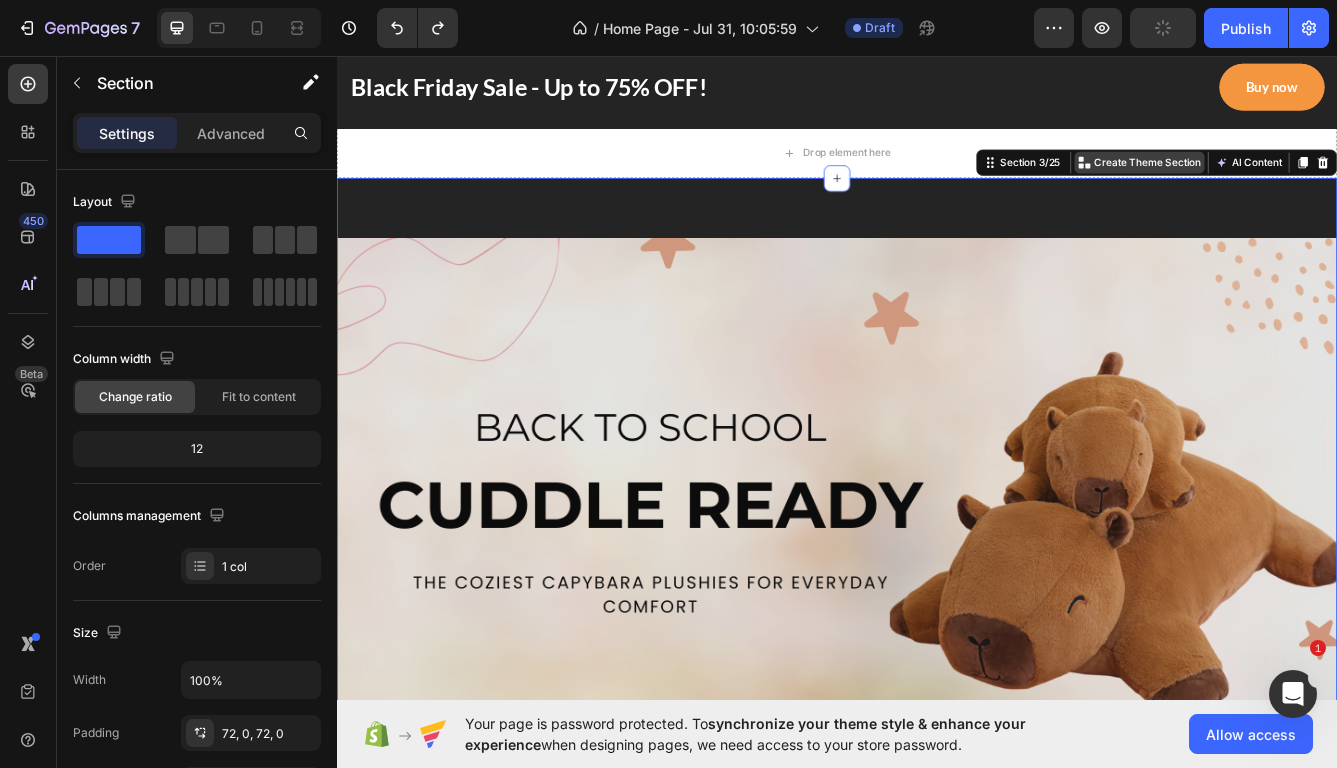 click on "Create Theme Section" at bounding box center [1310, 184] 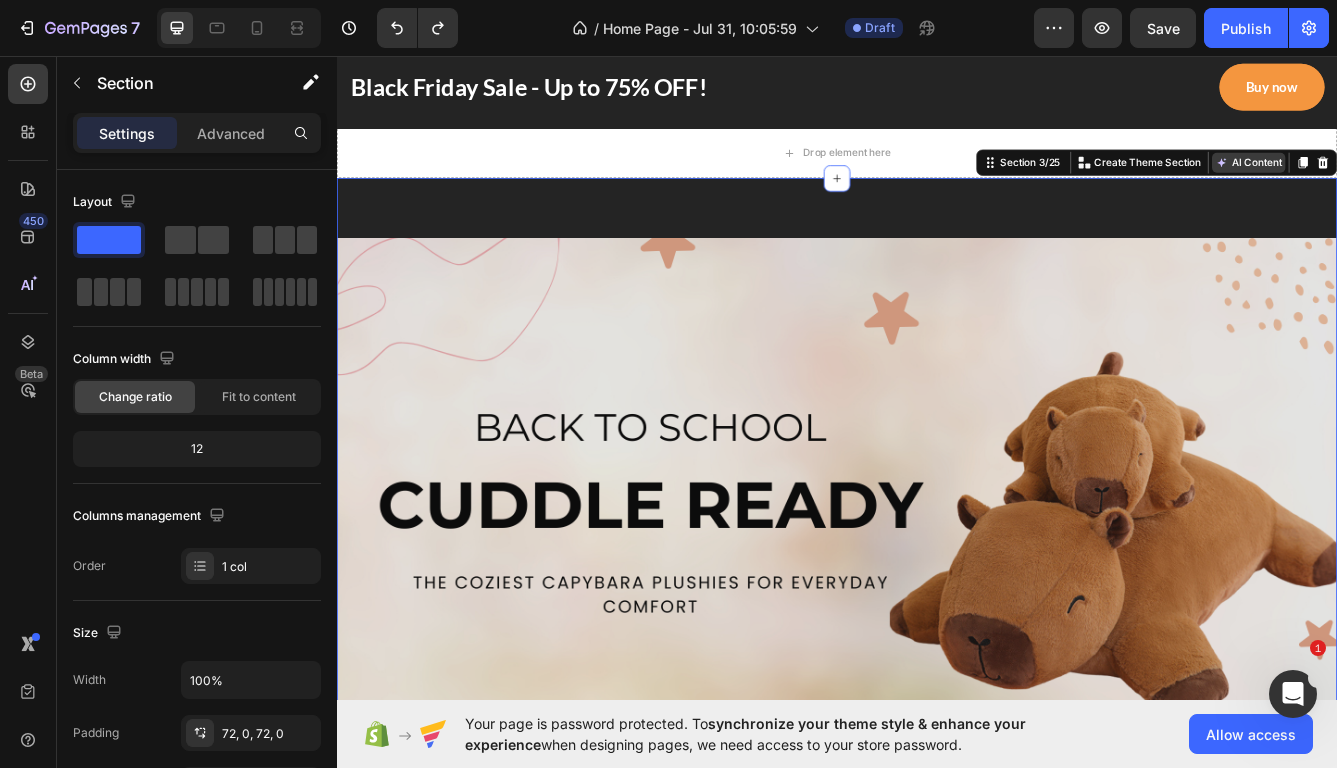 click on "AI Content" at bounding box center [1431, 184] 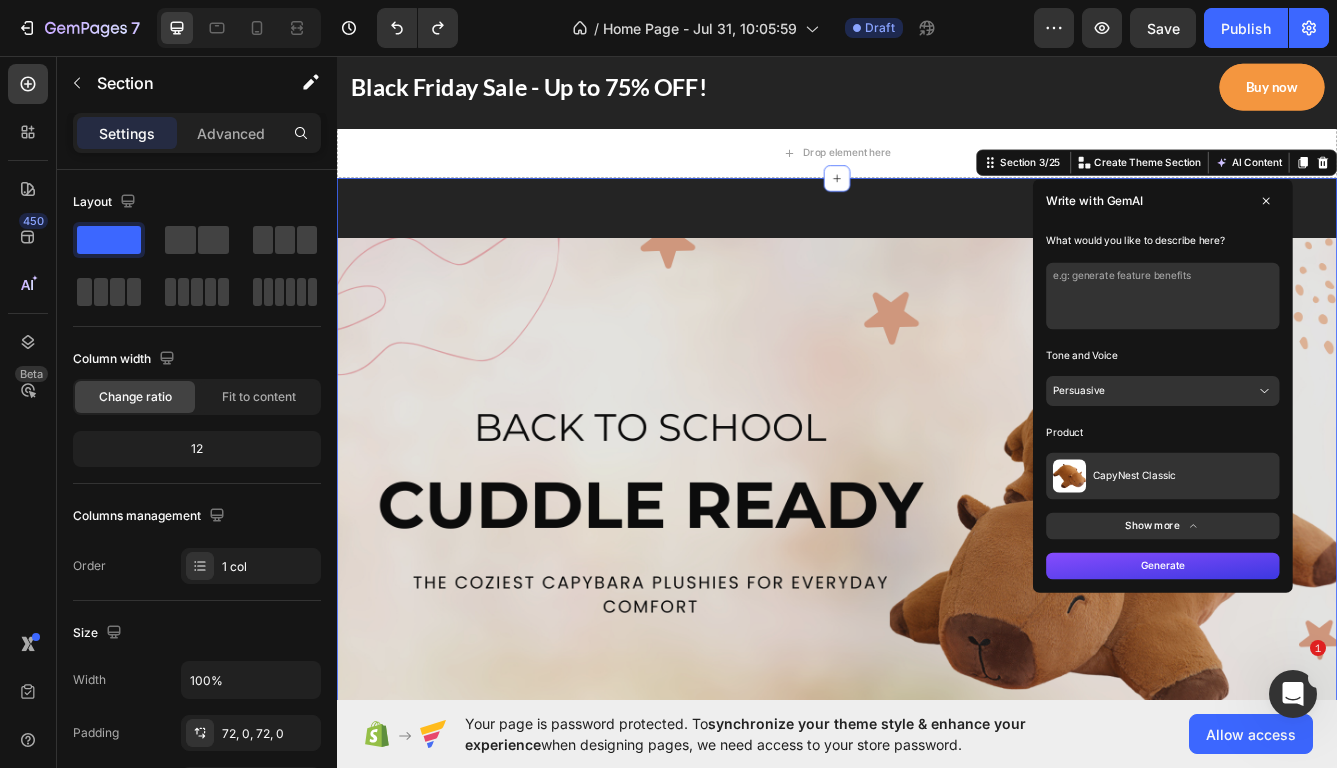 click on "CapyNest Classic" at bounding box center (1294, 560) 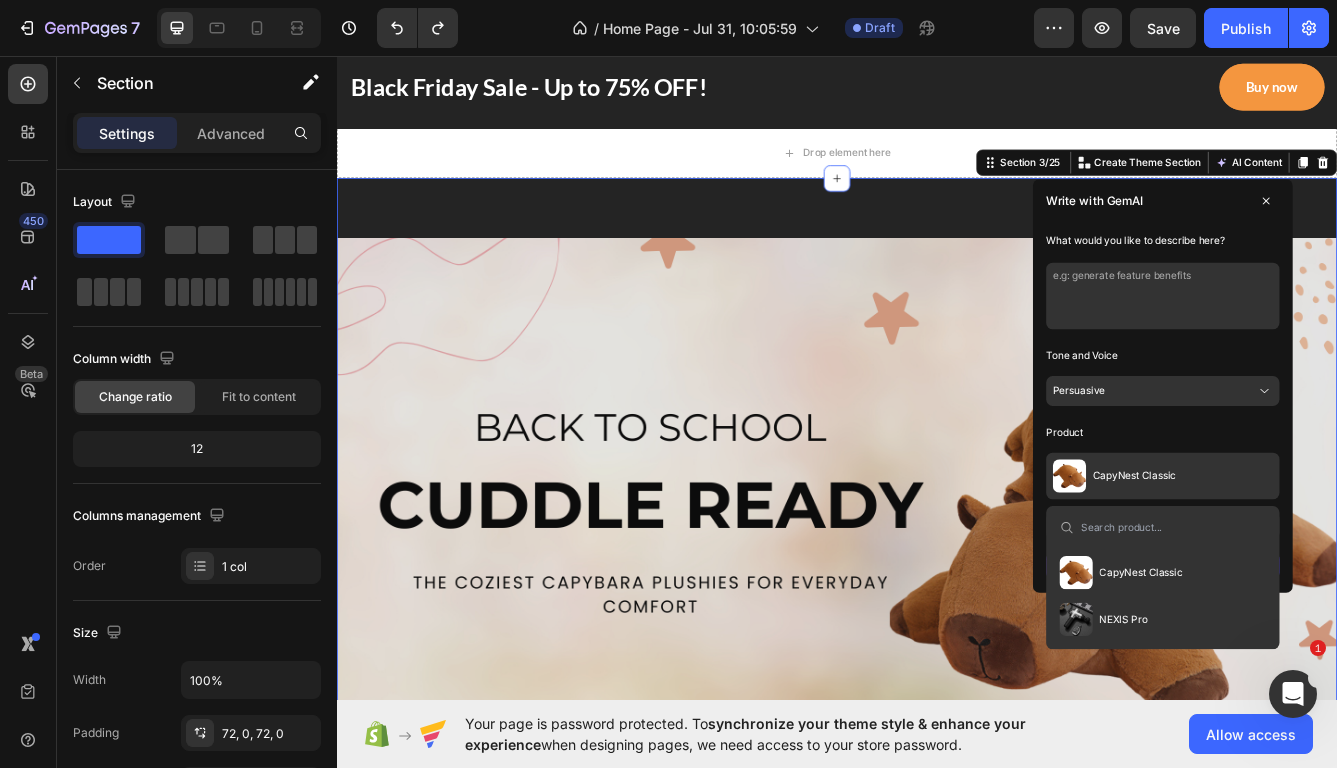 click on "CapyNest Classic" at bounding box center (1294, 560) 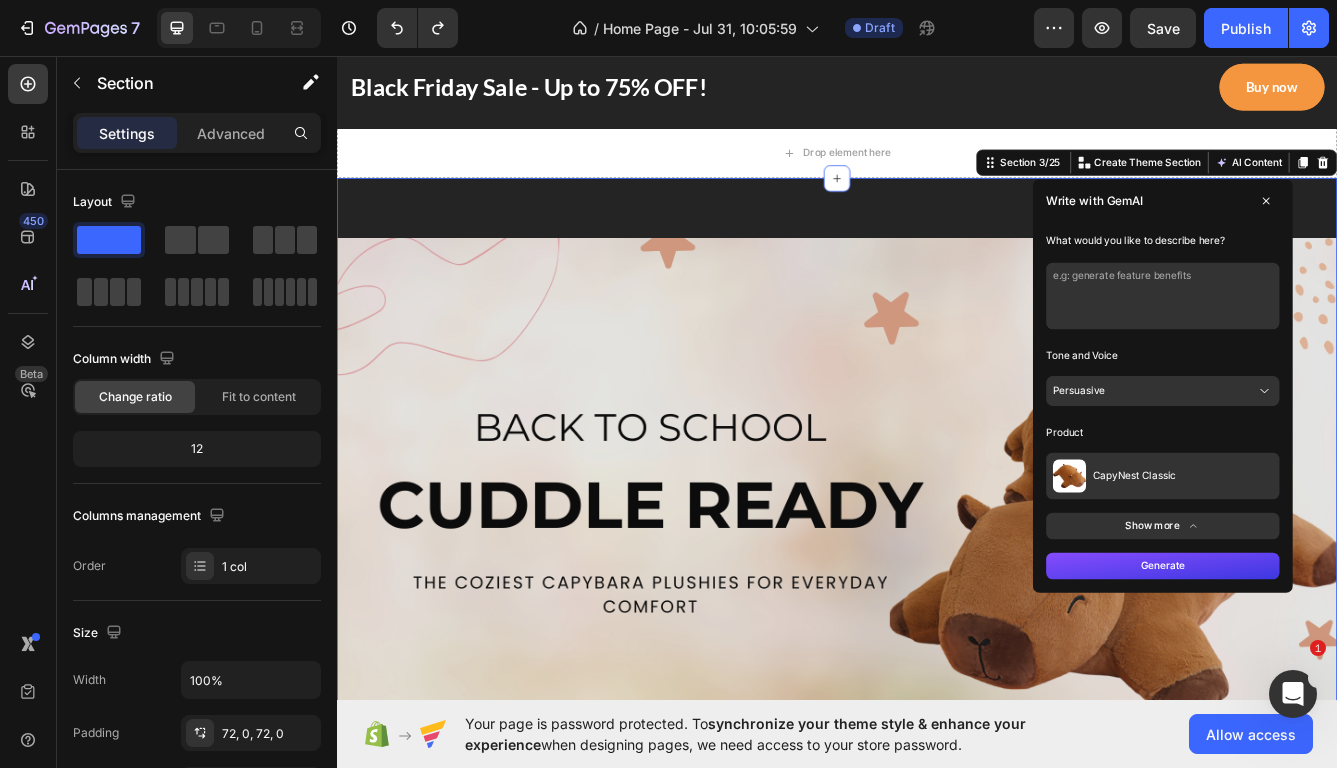 click at bounding box center [1452, 230] 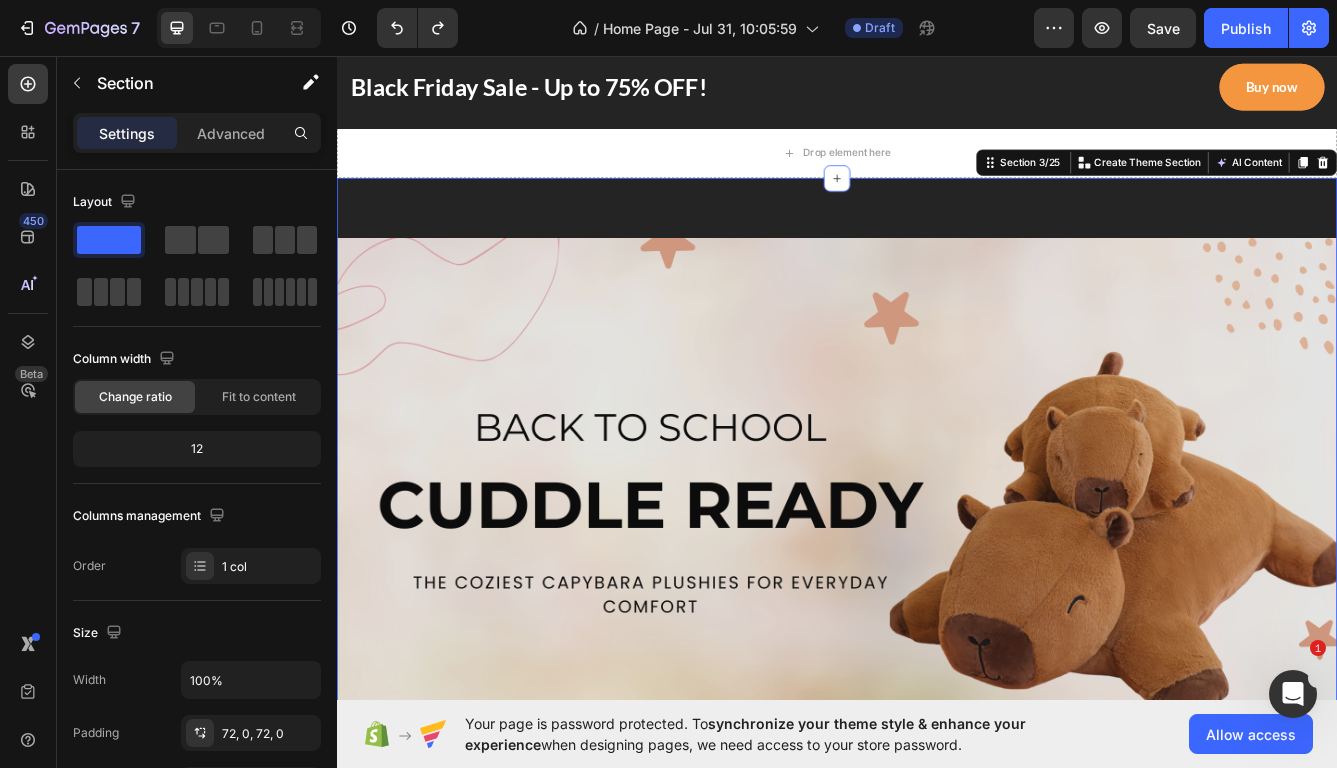 click on "EXPLORE NOW Button Row Hero Banner GET YOUR HAIR THE TREATMENT IT DESERVES Text block Up to  75% off  everything Heading 00 Days 13 Hrs 17 Mins 53 Secs CountDown Timer Buy now or never Button Image 1268+ Heading Image Row Satisfied customers with our products Text block Row Row Row Section 3/25   You can create reusable sections Create Theme Section AI Content Write with GemAI What would you like to describe here? Tone and Voice Persuasive Product CapyNest Classic Show more Generate" at bounding box center (937, 933) 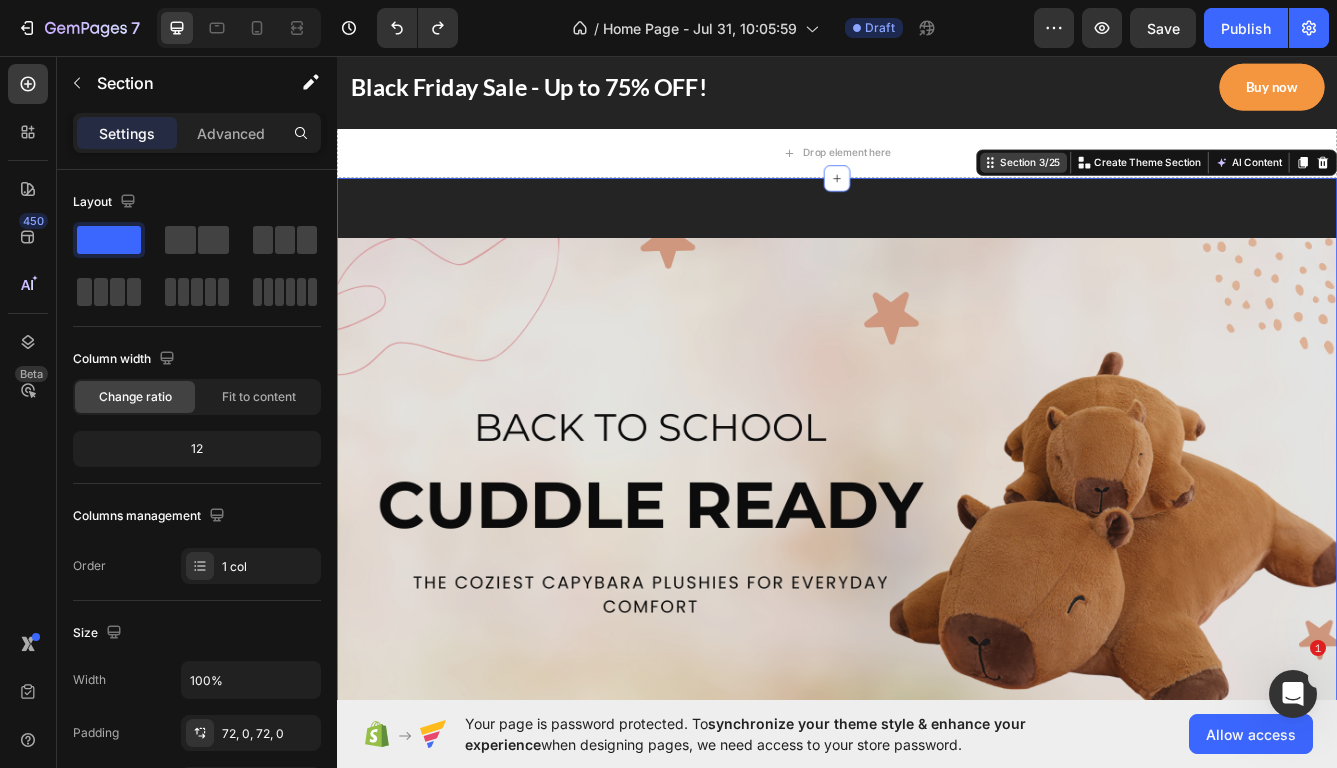 click on "Section 3/25" at bounding box center (1169, 184) 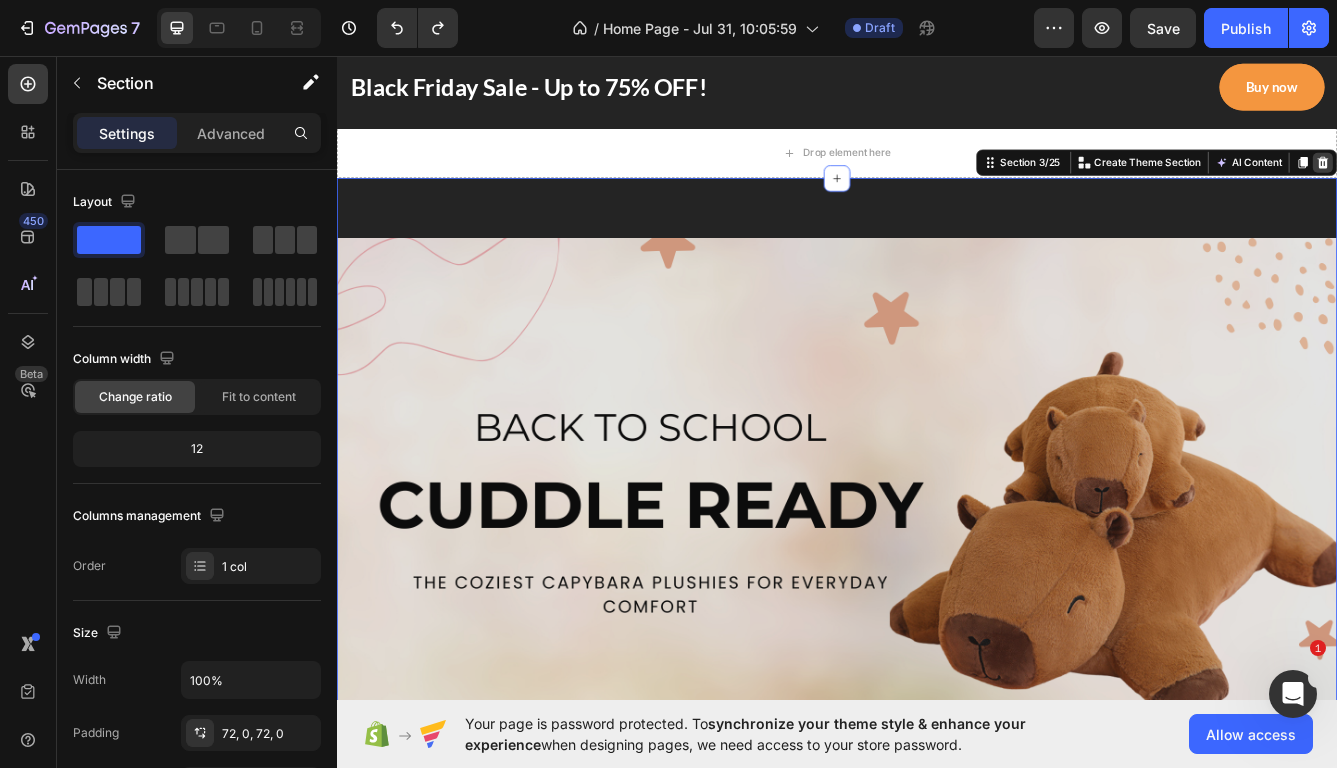 click 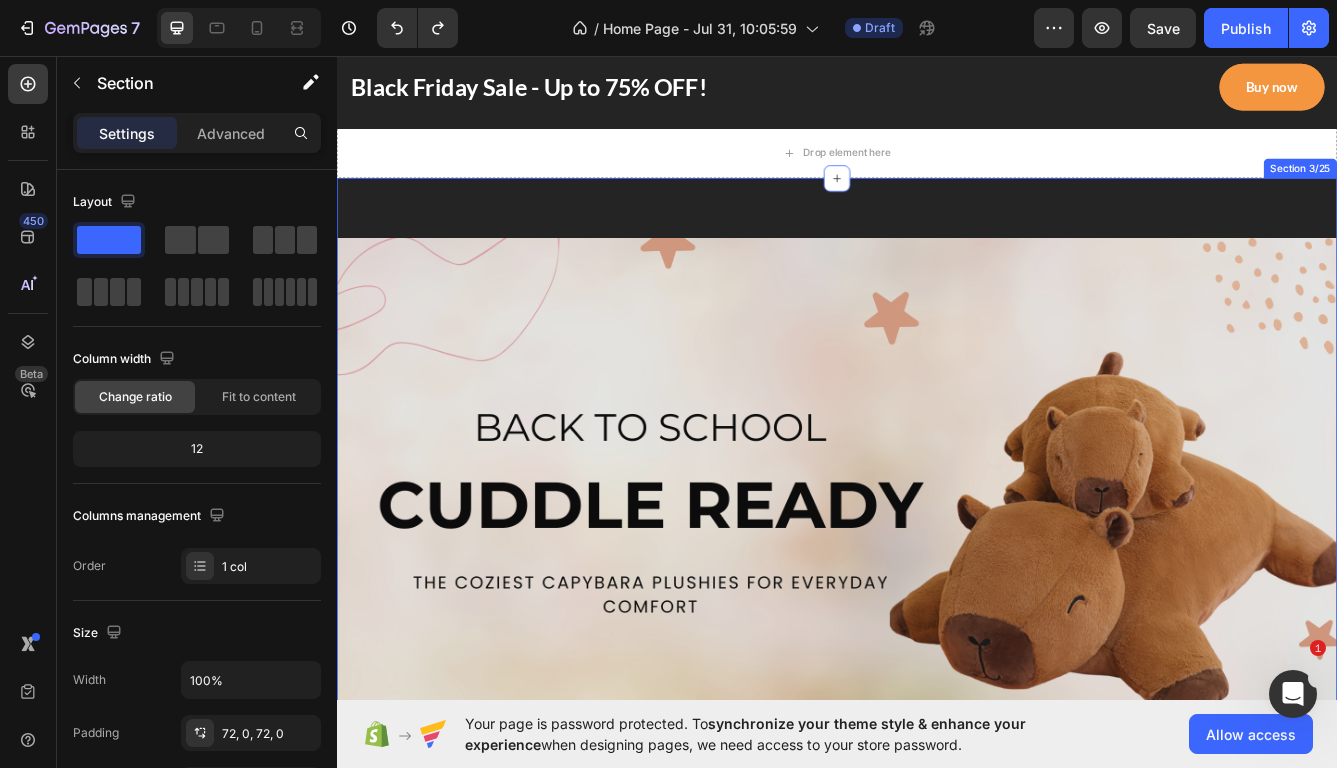 click on "EXPLORE NOW Button Row Hero Banner GET YOUR HAIR THE TREATMENT IT DESERVES Text block Up to  75% off  everything Heading 00 Days 13 Hrs 17 Mins 46 Secs CountDown Timer Buy now or never Button Image 1268+ Heading Image Row Satisfied customers with our products Text block Row Row Row Section 3/25" at bounding box center [937, 933] 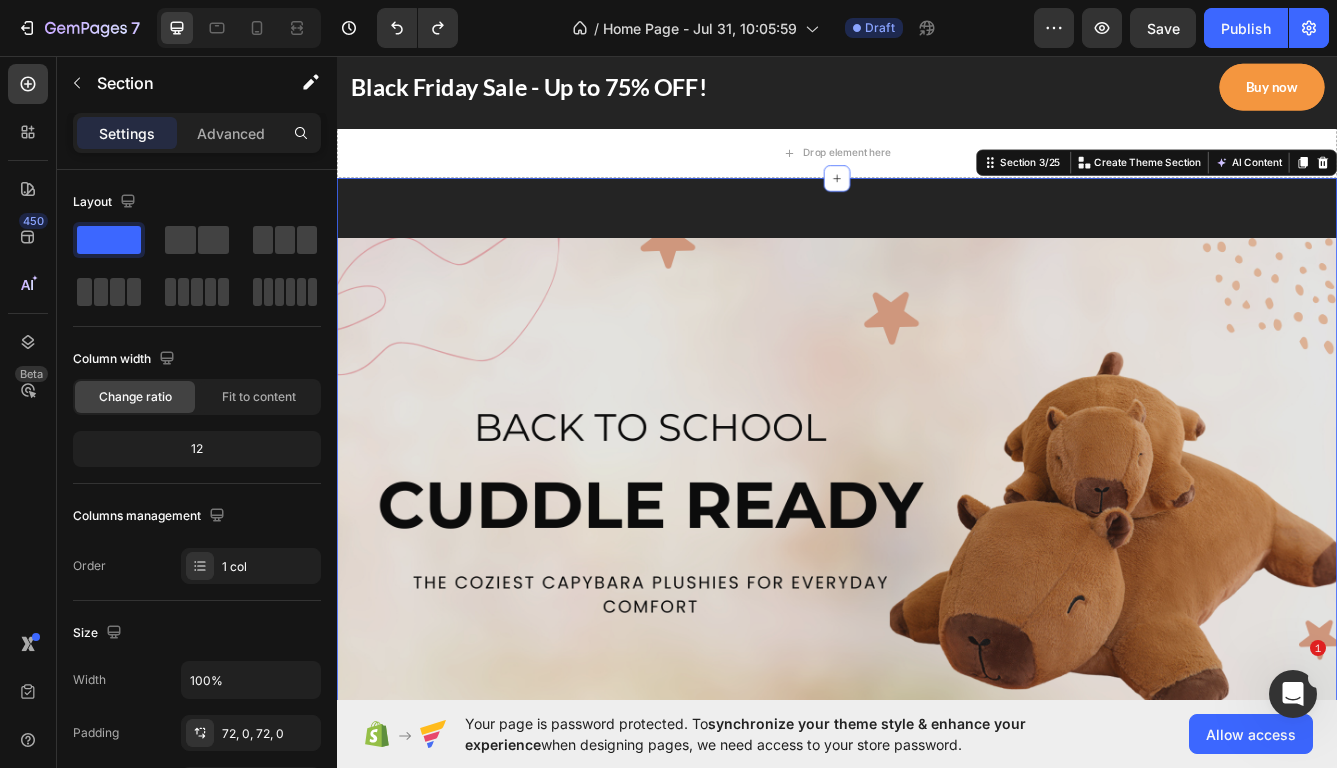 click on "EXPLORE NOW Button Row Hero Banner GET YOUR HAIR THE TREATMENT IT DESERVES Text block Up to  75% off  everything Heading 00 Days 13 Hrs 17 Mins 45 Secs CountDown Timer Buy now or never Button Image 1268+ Heading Image Row Satisfied customers with our products Text block Row Row Row Section 3/25   You can create reusable sections Create Theme Section AI Content Write with GemAI What would you like to describe here? Tone and Voice Persuasive Product CapyNest Classic Show more Generate" at bounding box center (937, 933) 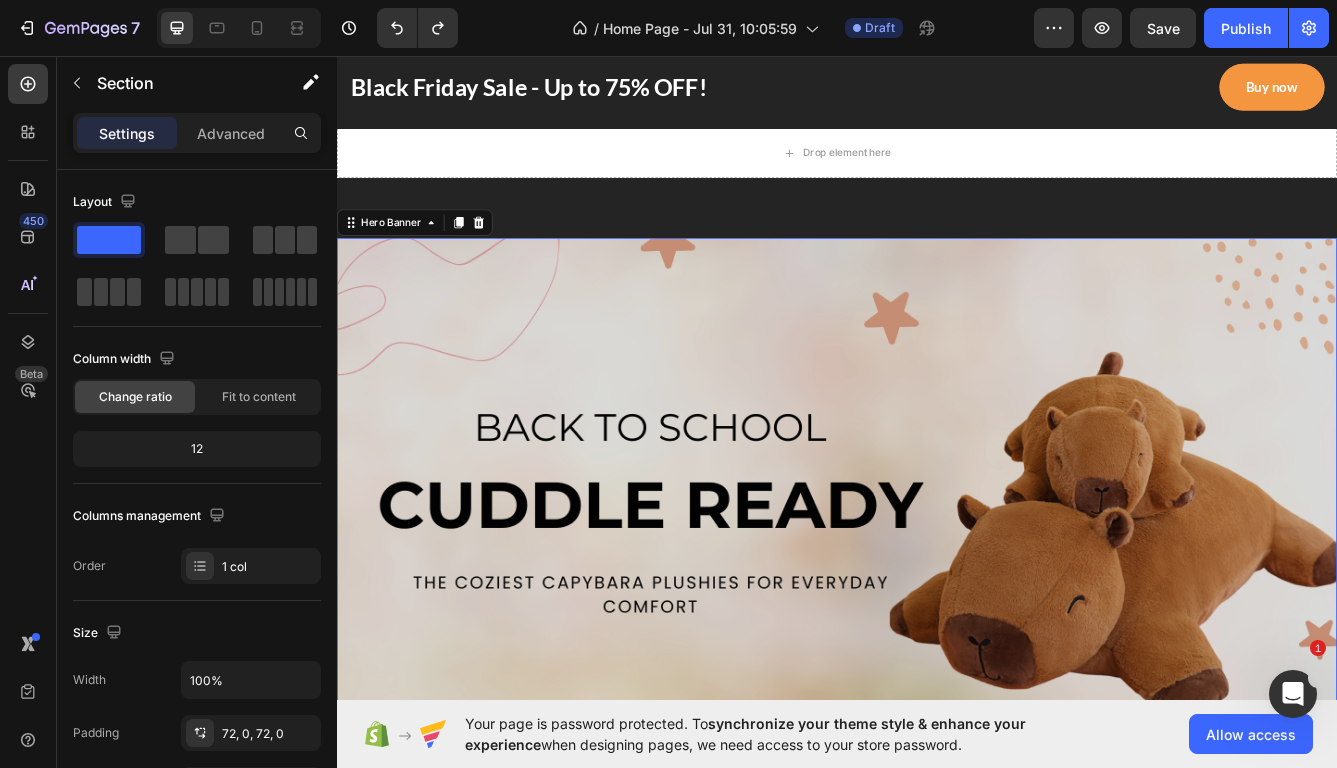 click at bounding box center (937, 625) 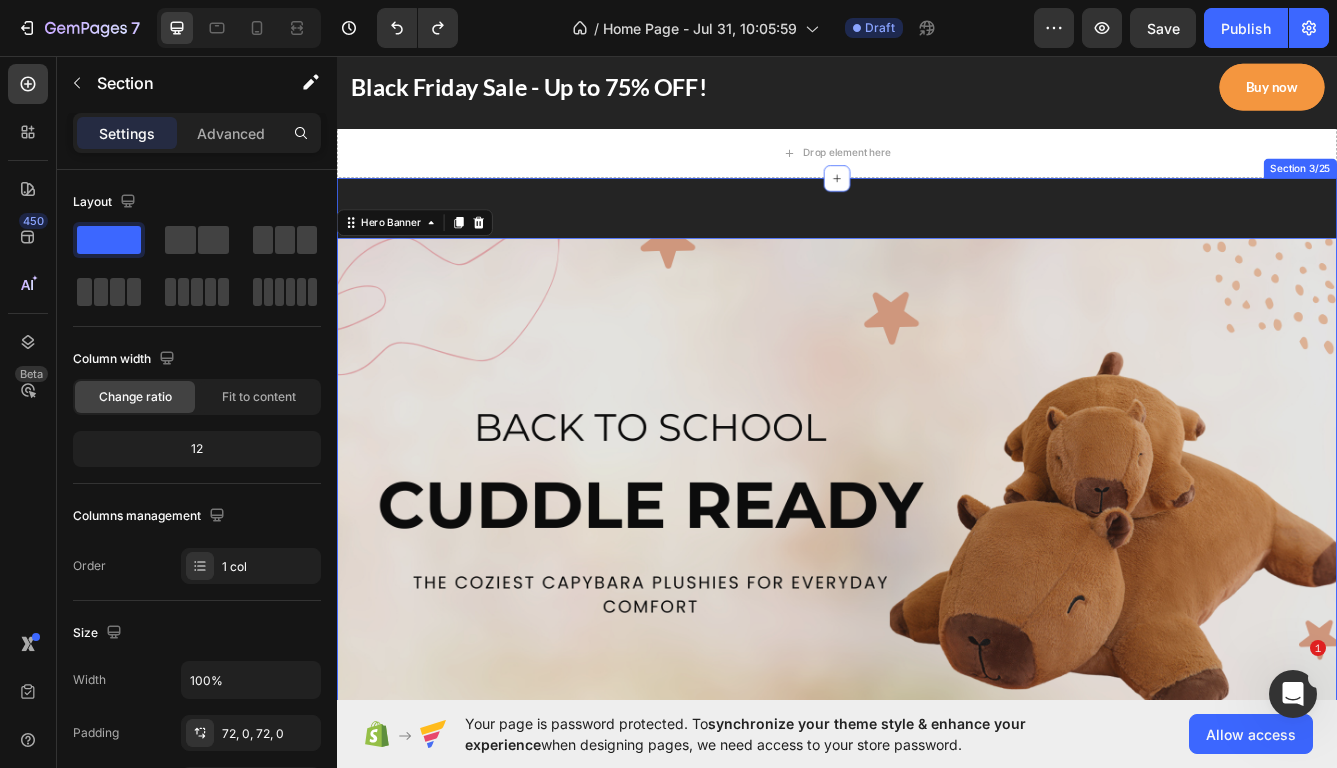click on "EXPLORE NOW Button Row Hero Banner   16 GET YOUR HAIR THE TREATMENT IT DESERVES Text block Up to  75% off  everything Heading 00 Days 13 Hrs 17 Mins 44 Secs CountDown Timer Buy now or never Button Image 1268+ Heading Image Row Satisfied customers with our products Text block Row Row Row Section 3/25" at bounding box center (937, 933) 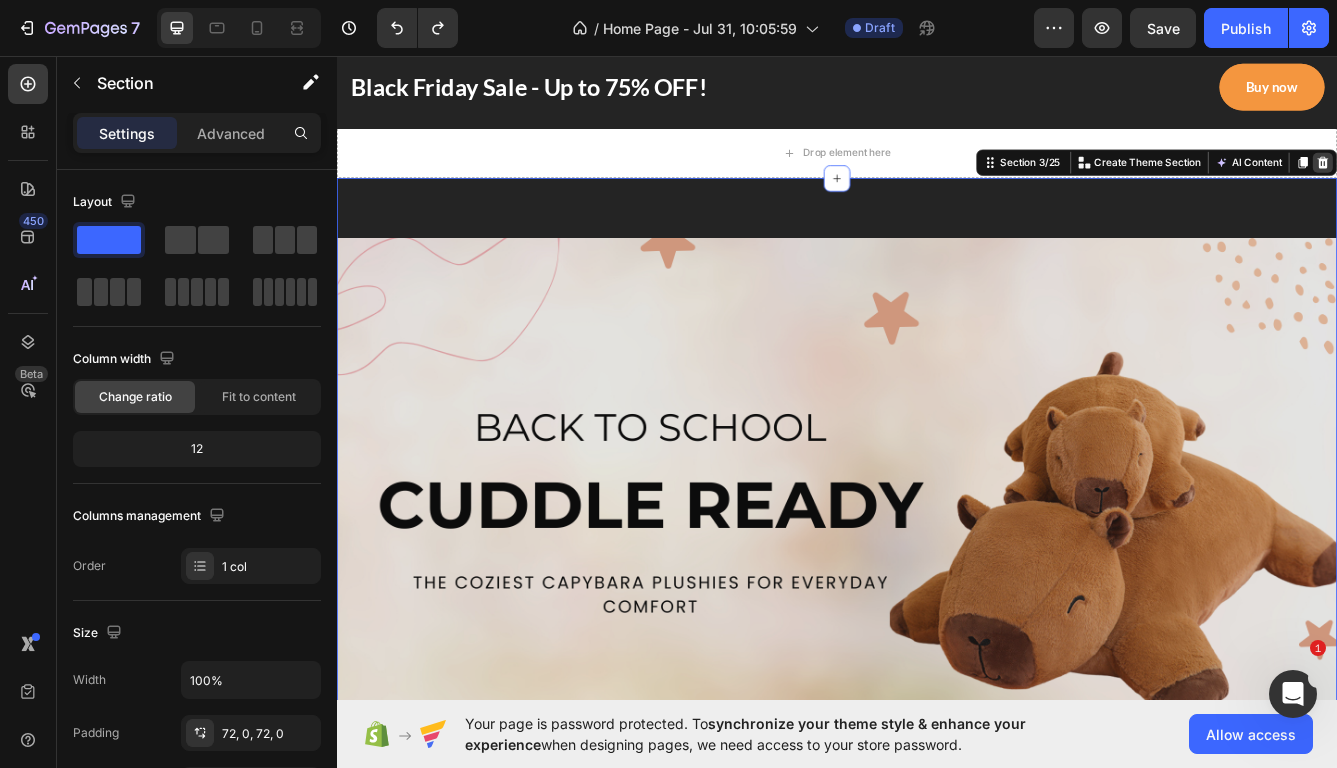 click 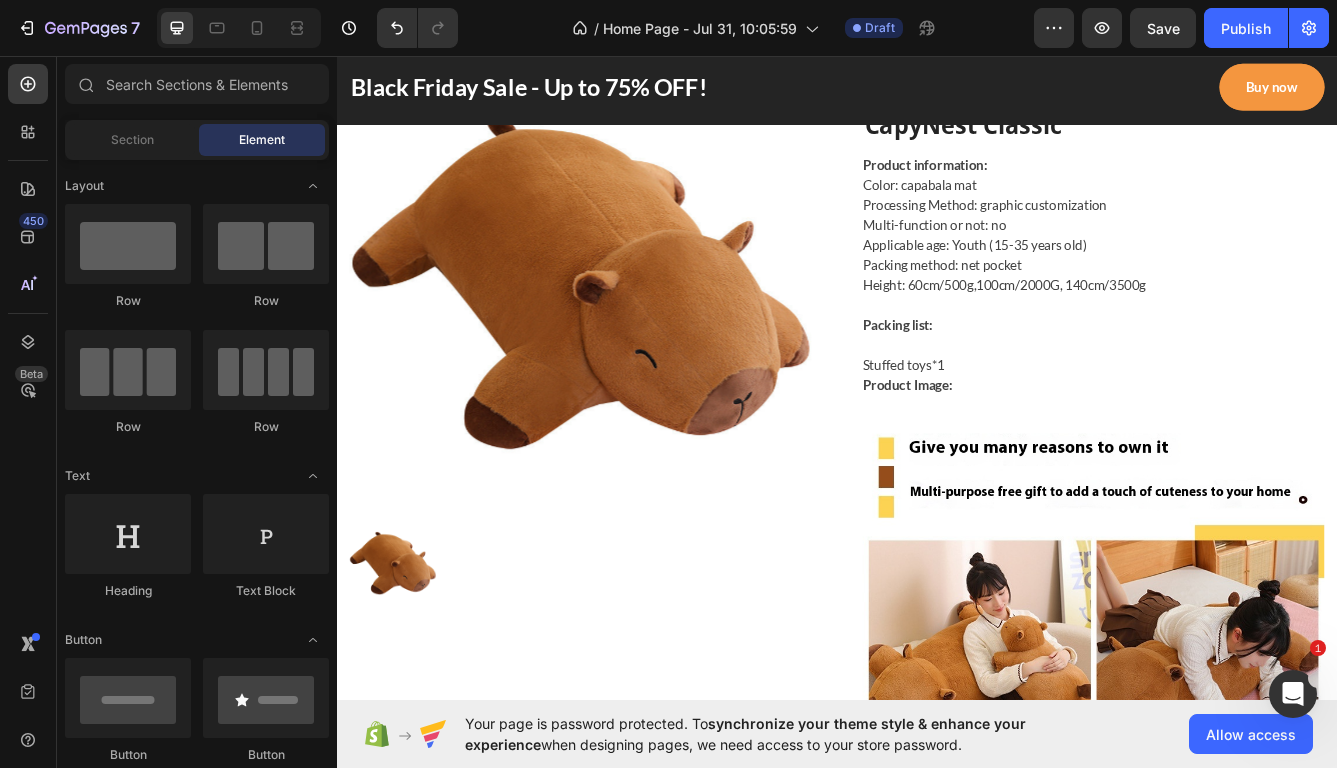 scroll, scrollTop: 0, scrollLeft: 0, axis: both 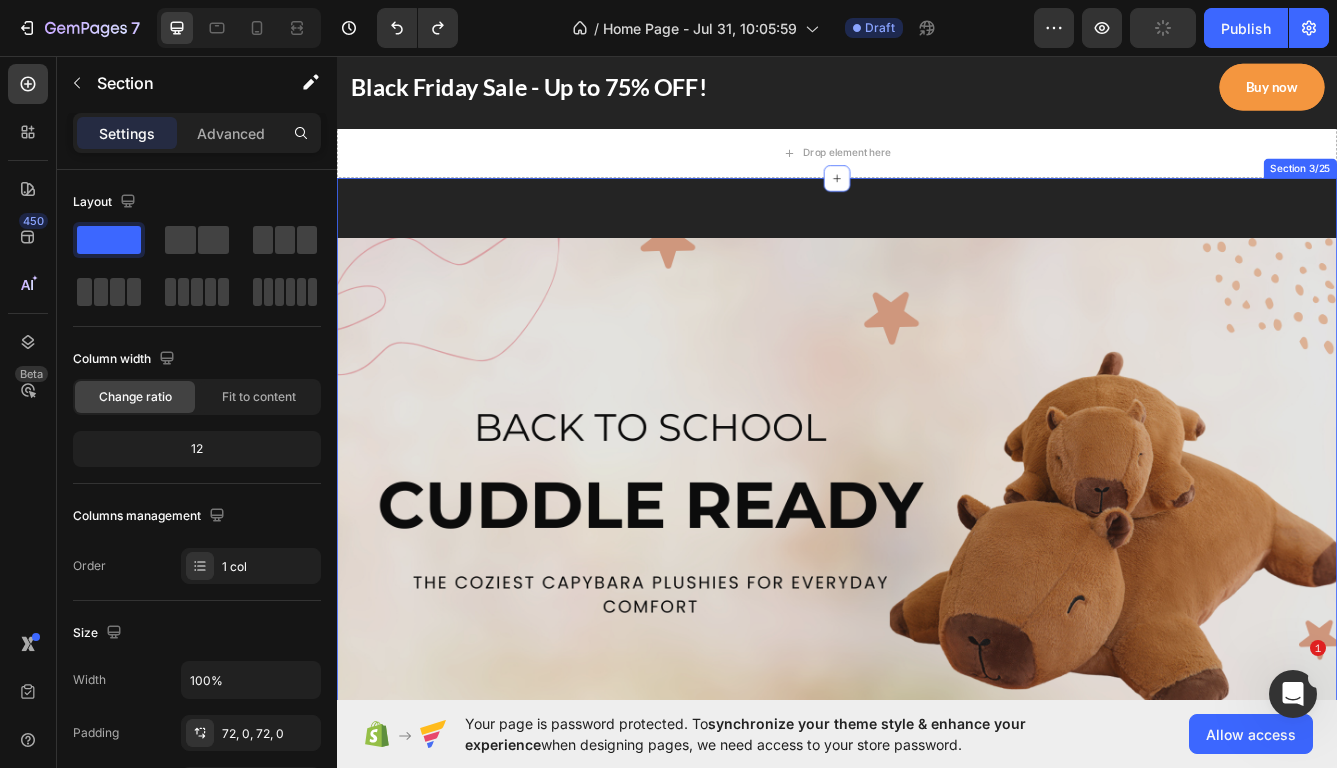 click on "EXPLORE NOW Button Row Hero Banner GET YOUR HAIR THE TREATMENT IT DESERVES Text block Up to  75% off  everything Heading 00 Days 13 Hrs 17 Mins 36 Secs CountDown Timer Buy now or never Button Image 1268+ Heading Image Row Satisfied customers with our products Text block Row Row Row Section 3/25" at bounding box center (937, 933) 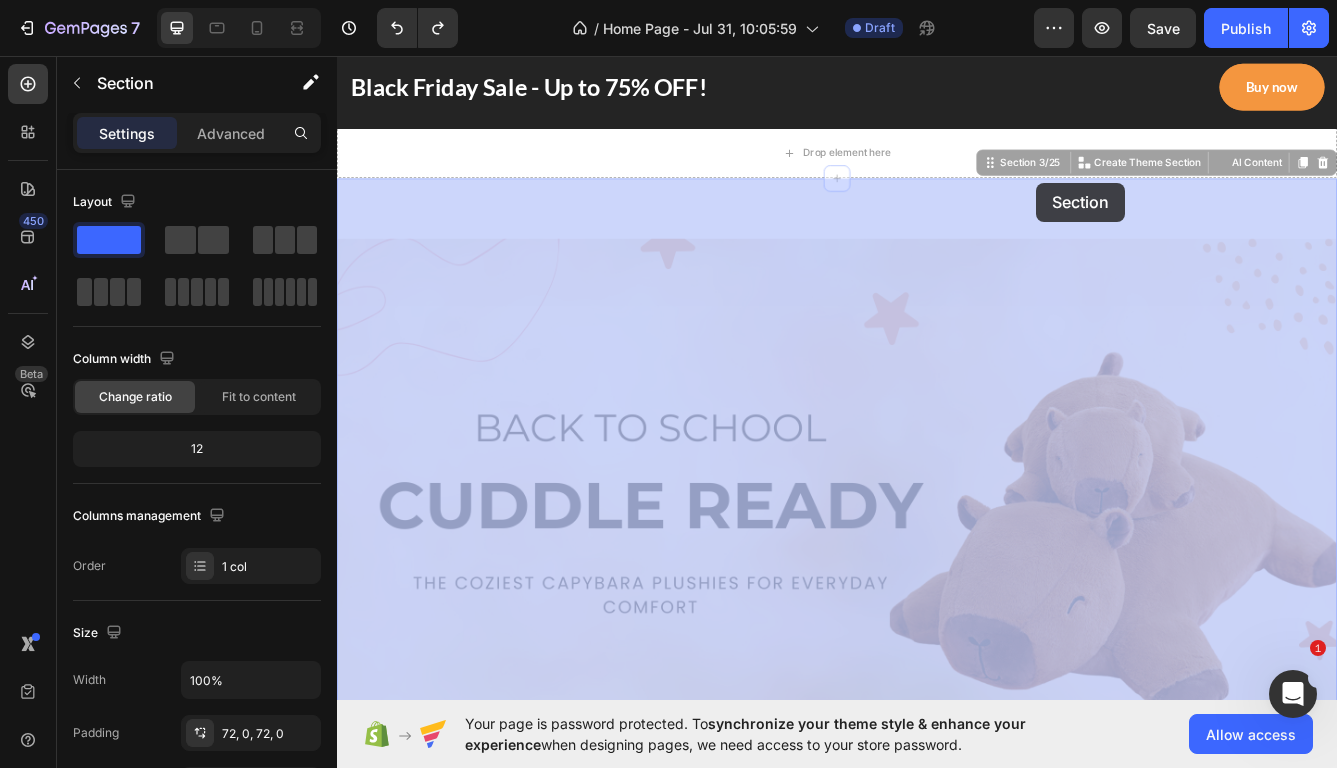 drag, startPoint x: 1128, startPoint y: 188, endPoint x: 1176, endPoint y: 209, distance: 52.392746 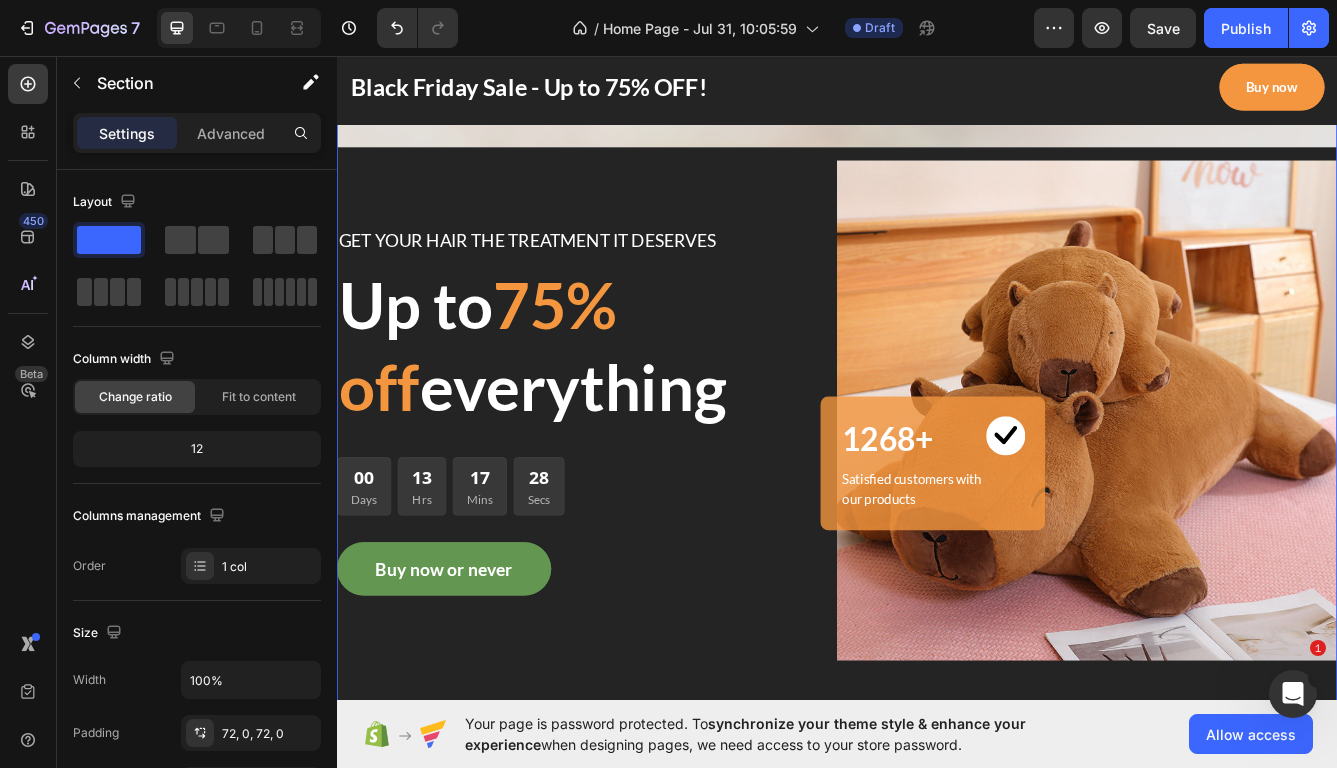 scroll, scrollTop: 0, scrollLeft: 0, axis: both 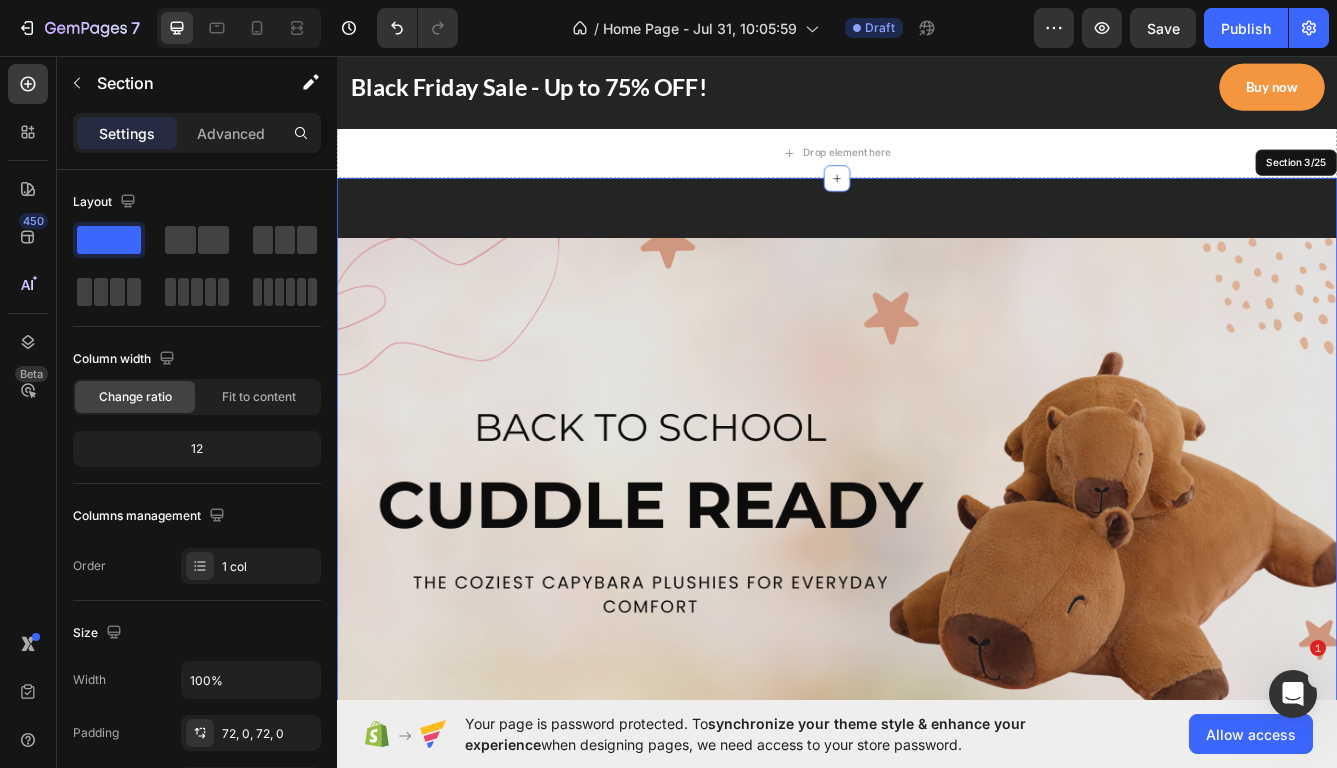 click on "EXPLORE NOW Button Row Hero Banner GET YOUR HAIR THE TREATMENT IT DESERVES Text block Up to  75% off  everything Heading 00 Days 13 Hrs 17 Mins 27 Secs CountDown Timer Buy now or never Button Image 1268+ Heading Image Row Satisfied customers with our products Text block Row Row Row Section 3/25" at bounding box center (937, 933) 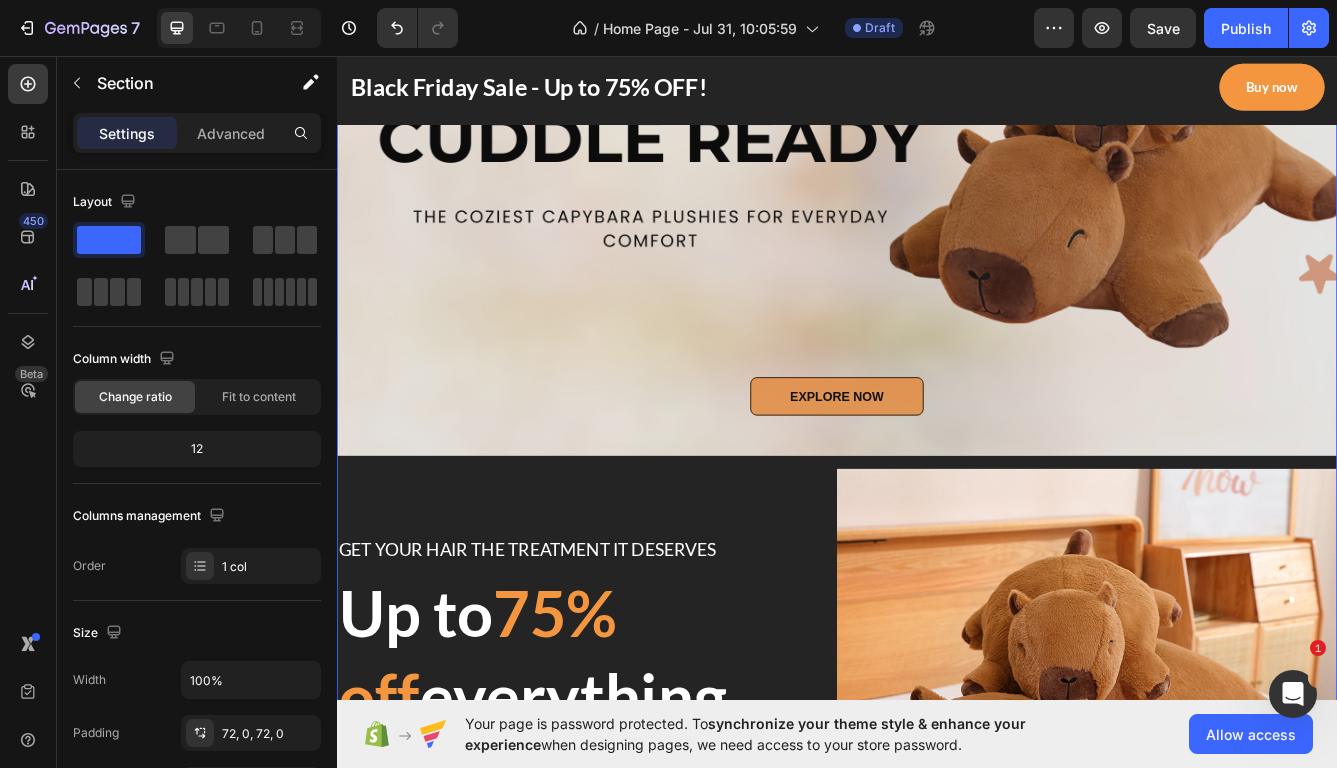 scroll, scrollTop: 0, scrollLeft: 0, axis: both 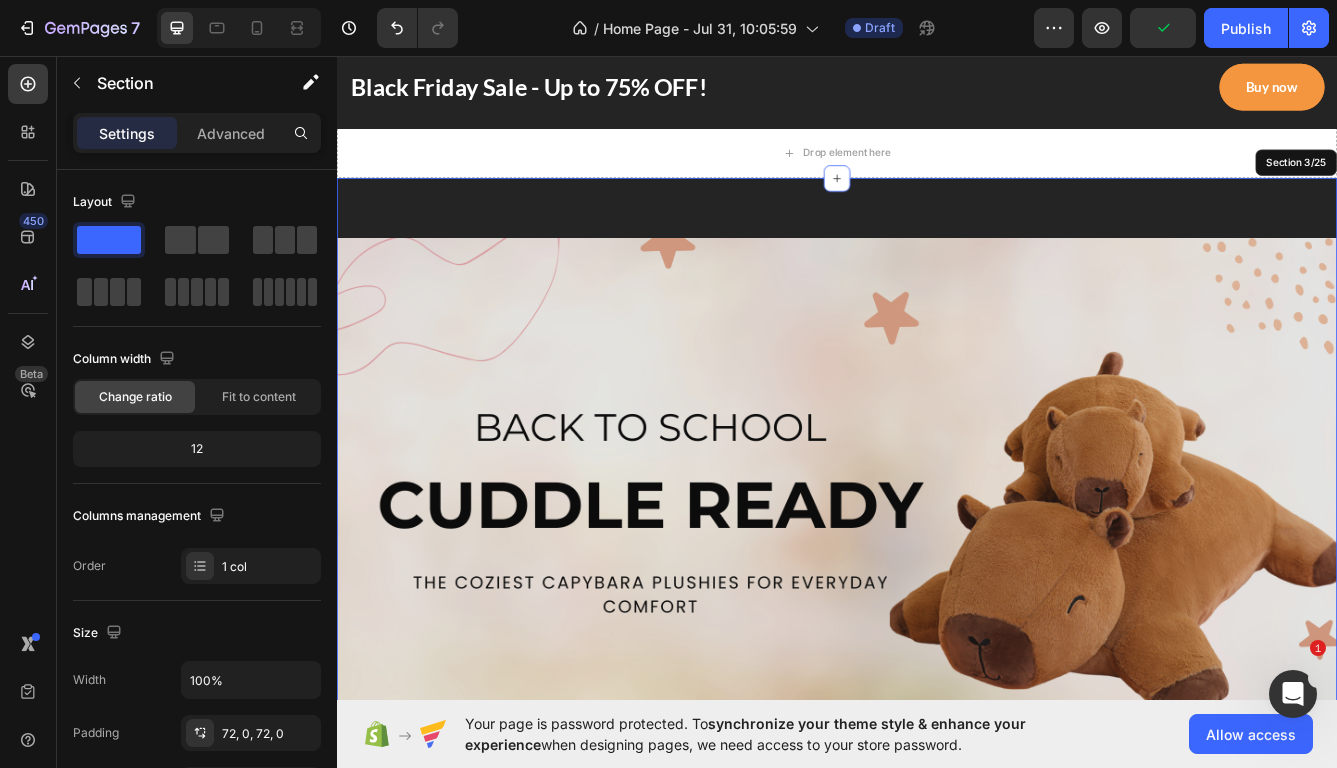 click on "EXPLORE NOW Button Row Hero Banner GET YOUR HAIR THE TREATMENT IT DESERVES Text block Up to  75% off  everything Heading 00 Days 13 Hrs 17 Mins 21 Secs CountDown Timer Buy now or never Button Image 1268+ Heading Image Row Satisfied customers with our products Text block Row Row Row Section 3/25" at bounding box center (937, 933) 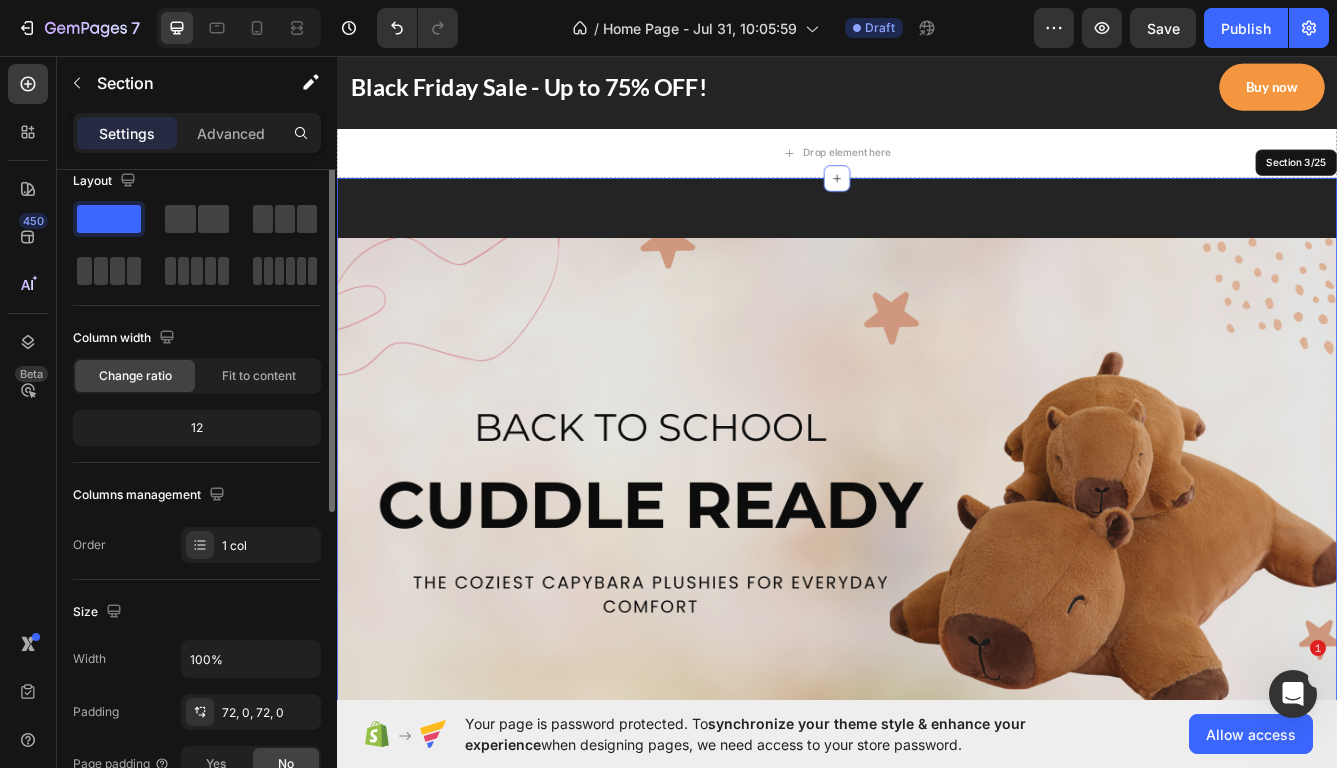 scroll, scrollTop: 0, scrollLeft: 0, axis: both 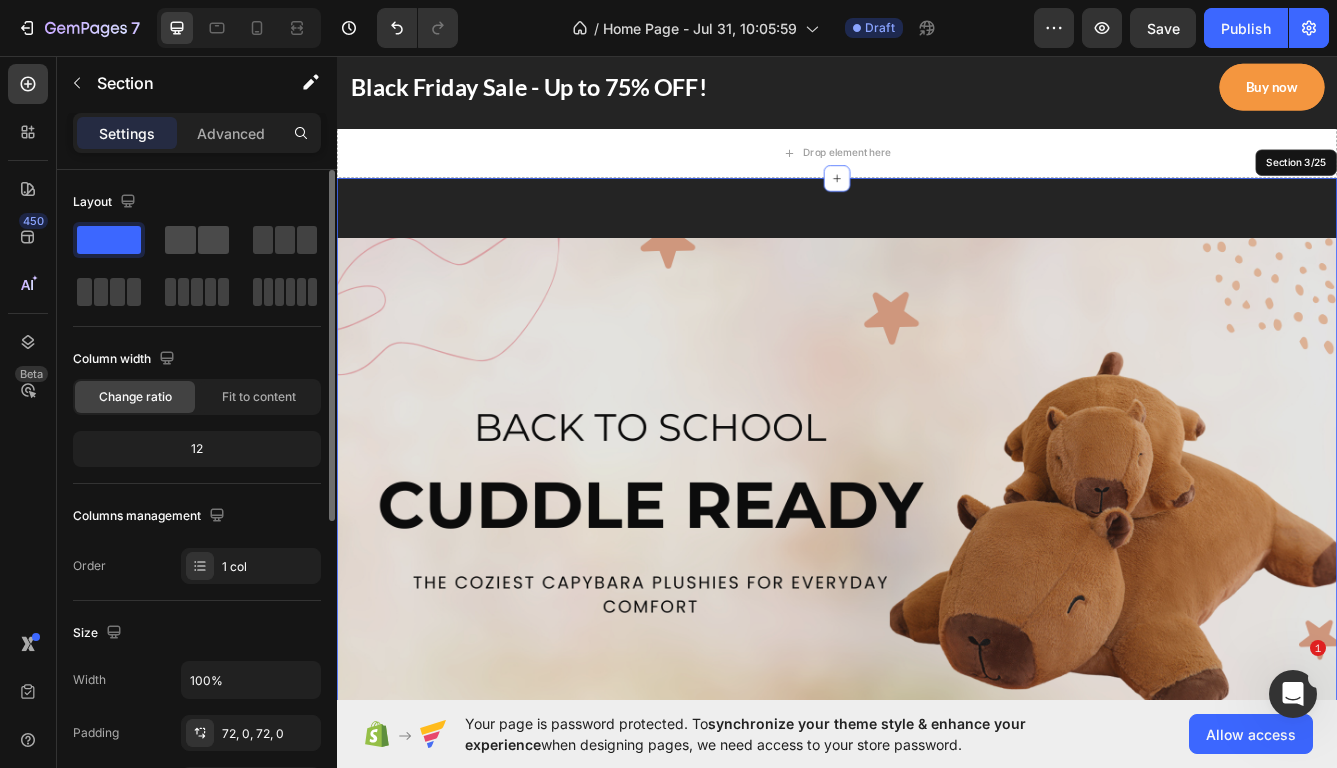click 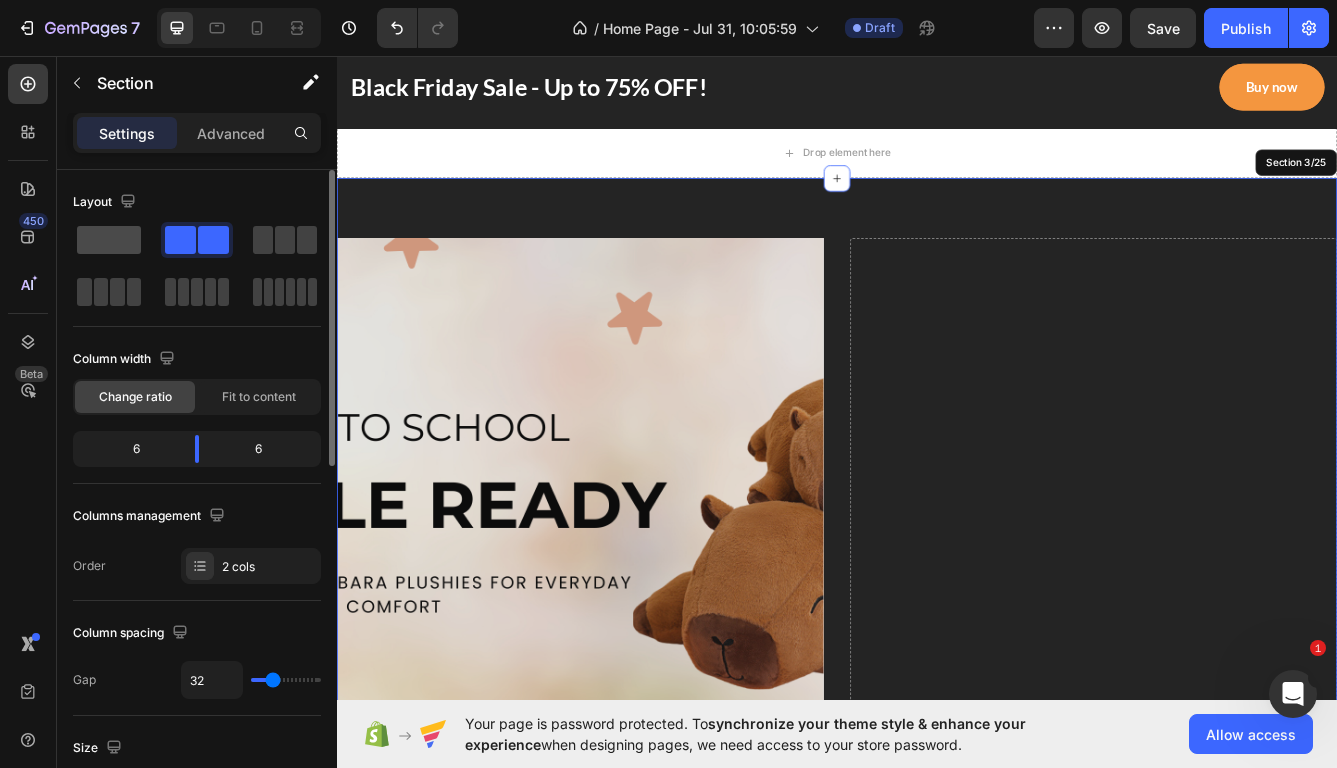 click 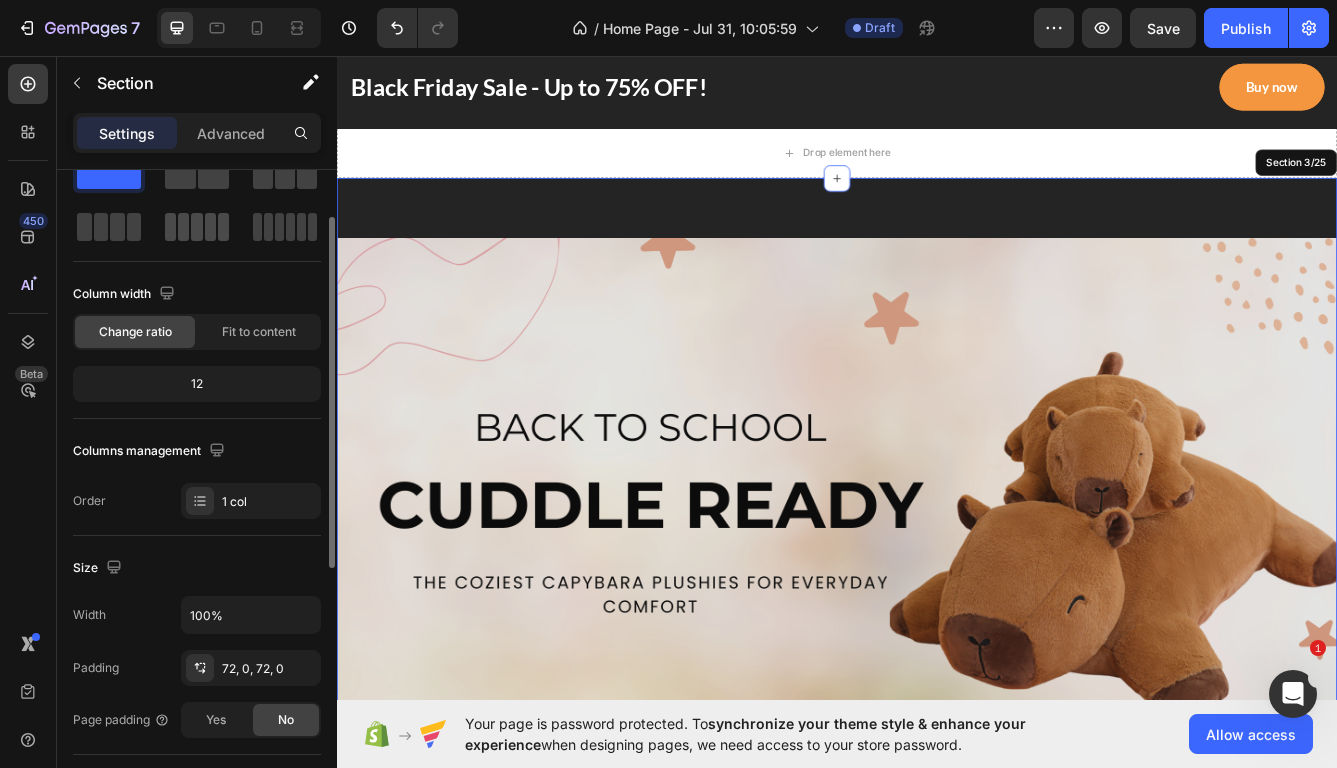 scroll, scrollTop: 73, scrollLeft: 0, axis: vertical 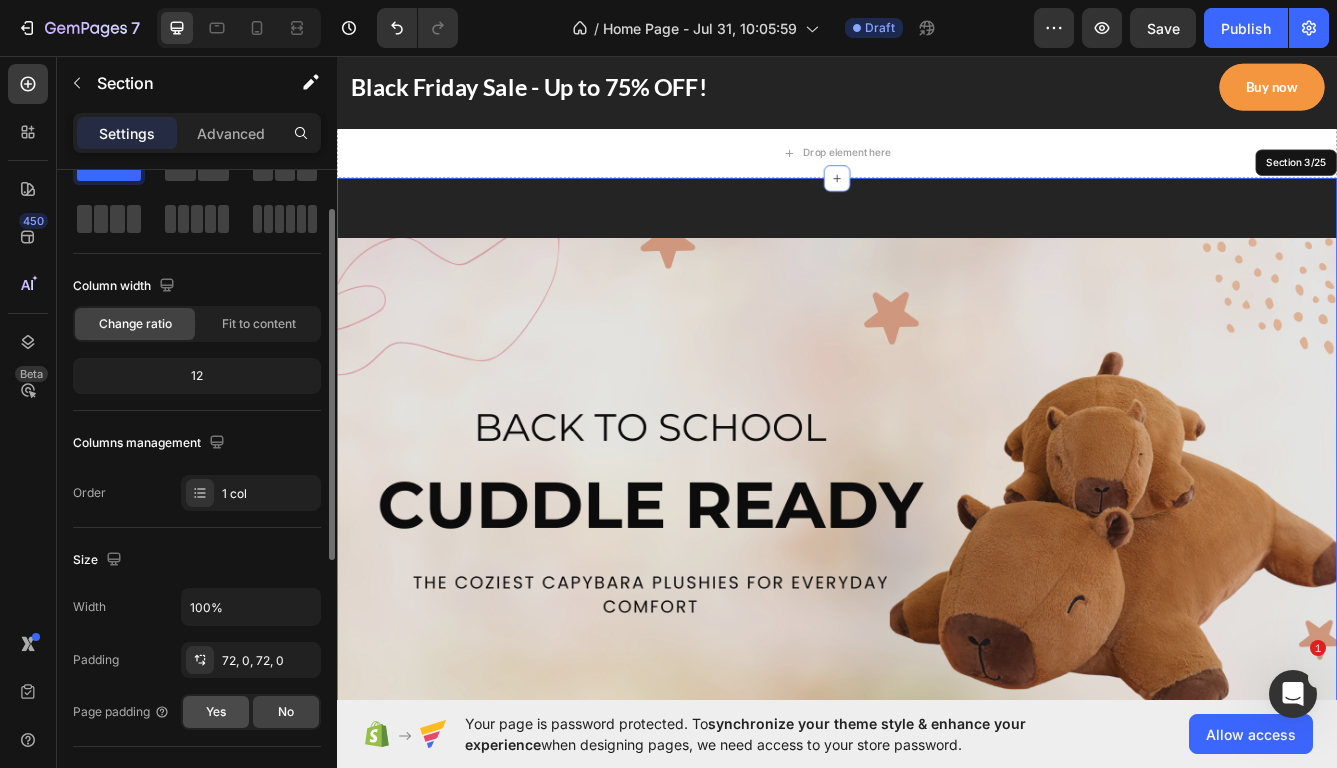 click on "Yes" 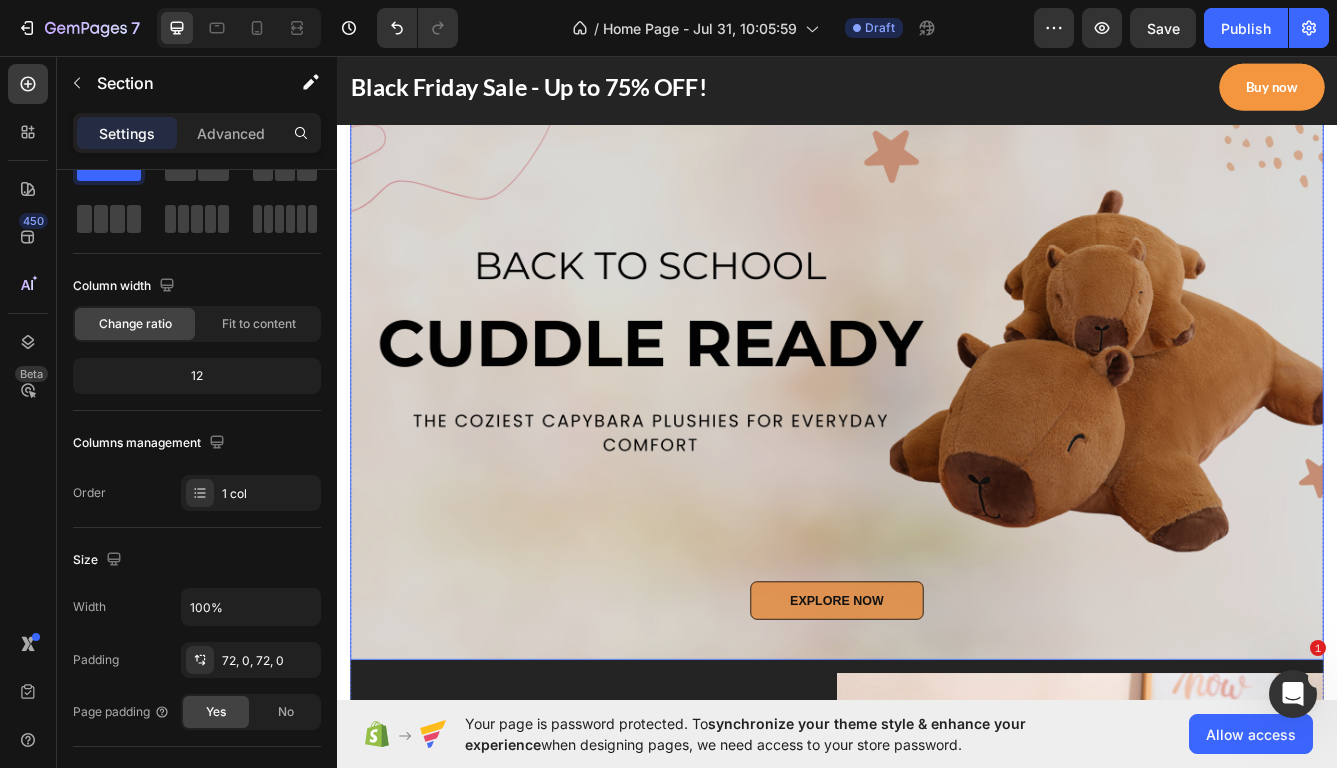 scroll, scrollTop: 200, scrollLeft: 0, axis: vertical 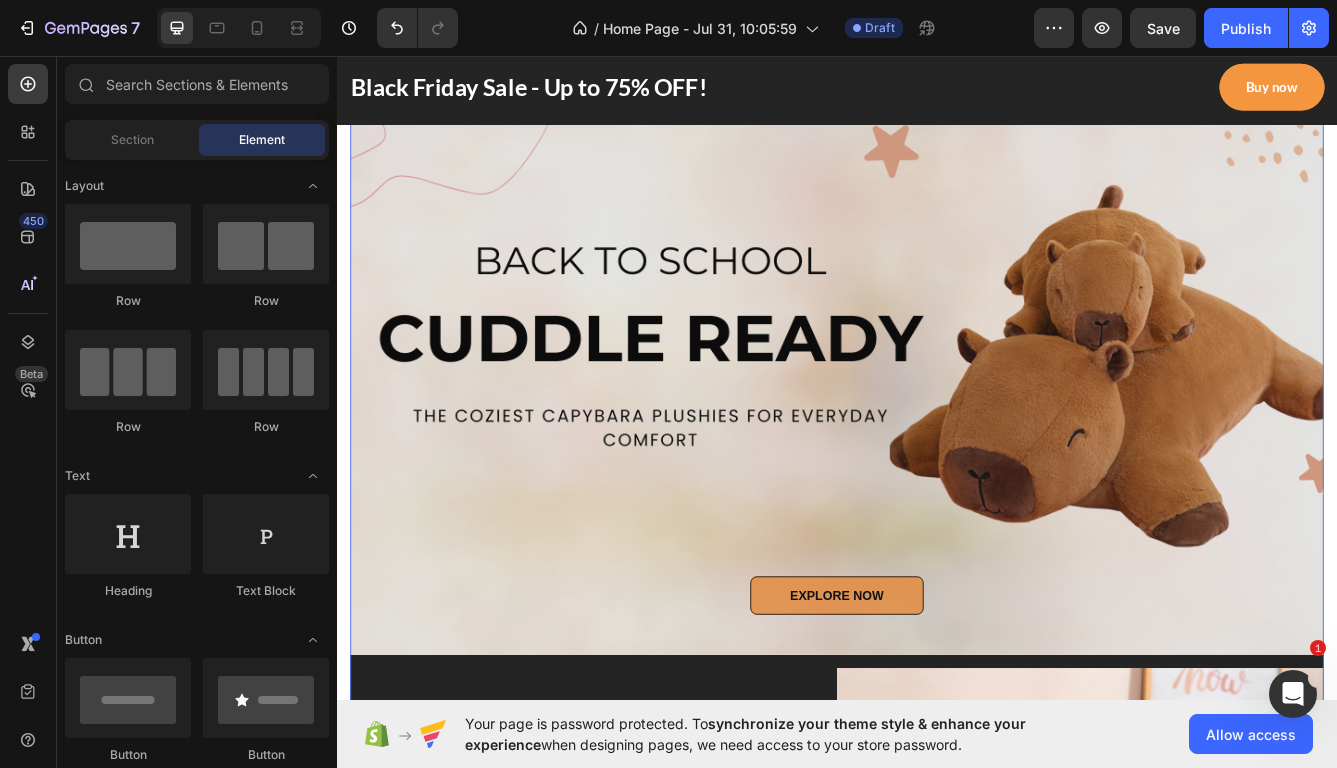 click on "EXPLORE NOW Button Row Hero Banner GET YOUR HAIR THE TREATMENT IT DESERVES Text block Up to  75% off  everything Heading 00 Days 13 Hrs 17 Mins 25 Secs CountDown Timer Buy now or never Button Image 1268+ Heading Image Row Satisfied customers with our products Text block Row Row Row Section 3/25" at bounding box center (937, 725) 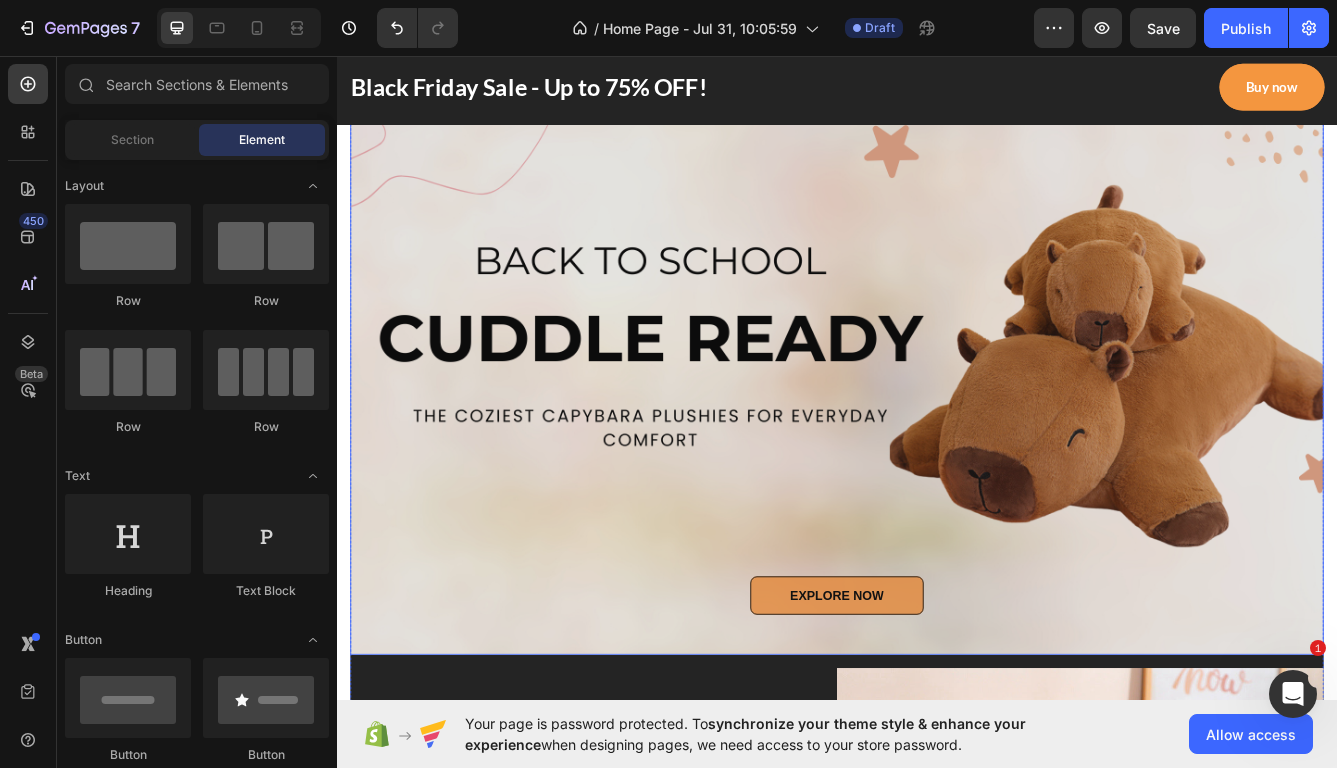 click on "EXPLORE NOW Button Row" at bounding box center (937, 728) 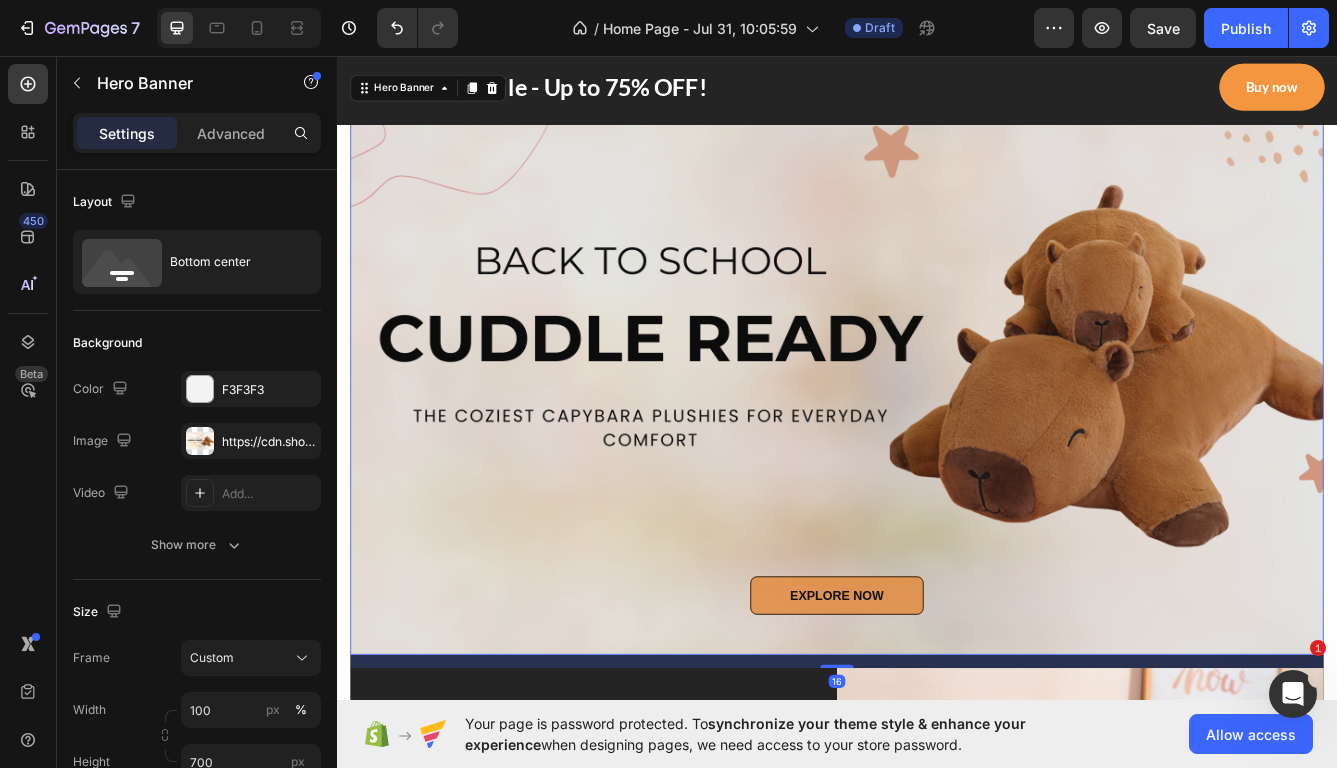 scroll, scrollTop: 0, scrollLeft: 0, axis: both 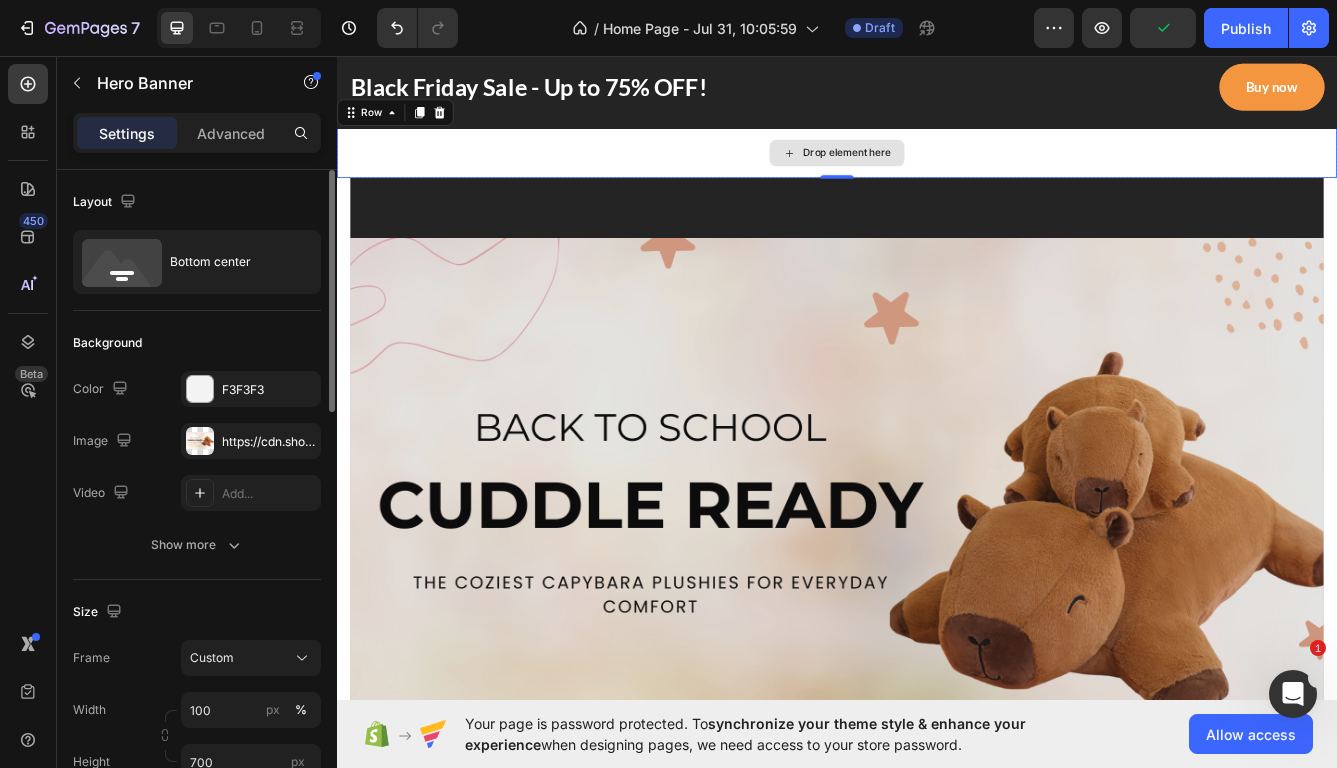 click on "Drop element here" at bounding box center [937, 173] 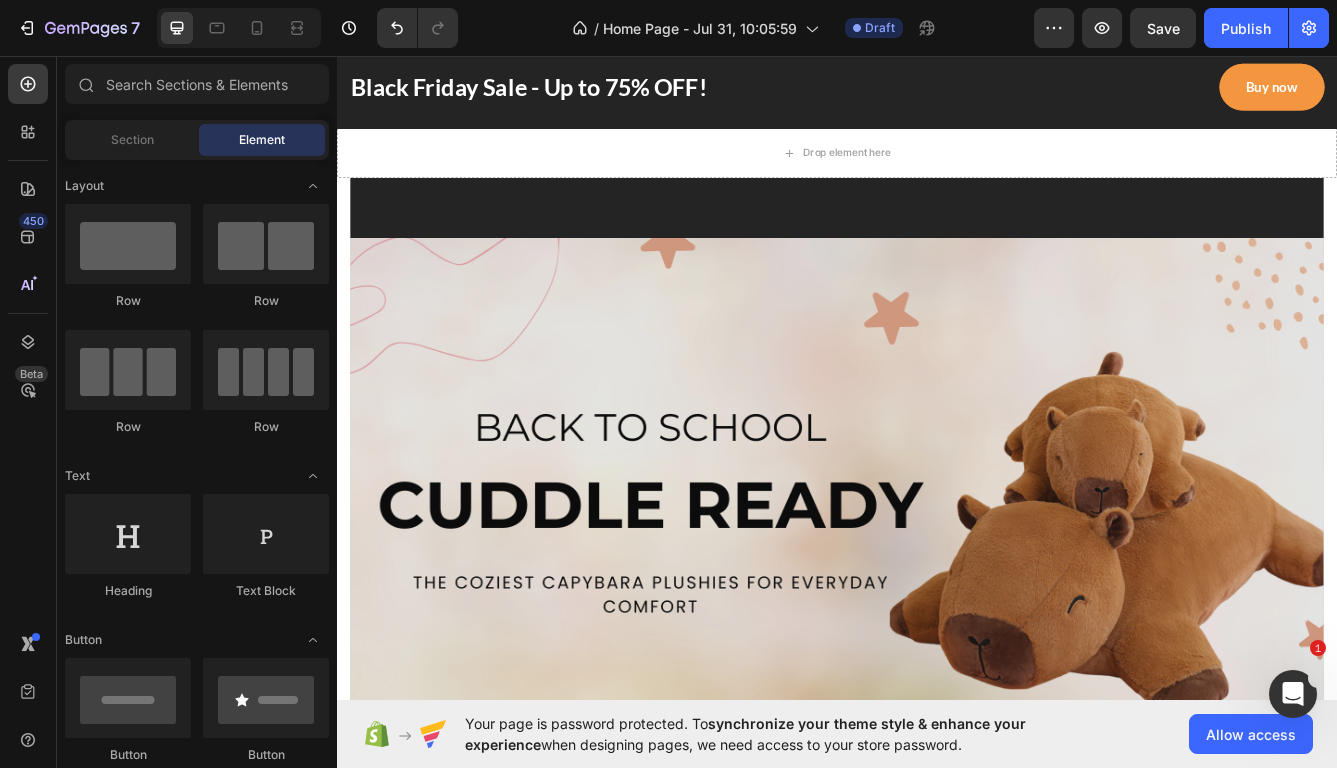 click on "EXPLORE NOW Button Row Hero Banner GET YOUR HAIR THE TREATMENT IT DESERVES Text block Up to  75% off  everything Heading 00 Days 13 Hrs 17 Mins 19 Secs CountDown Timer Buy now or never Button Image 1268+ Heading Image Row Satisfied customers with our products Text block Row Row Row Section 3/25" at bounding box center (937, 925) 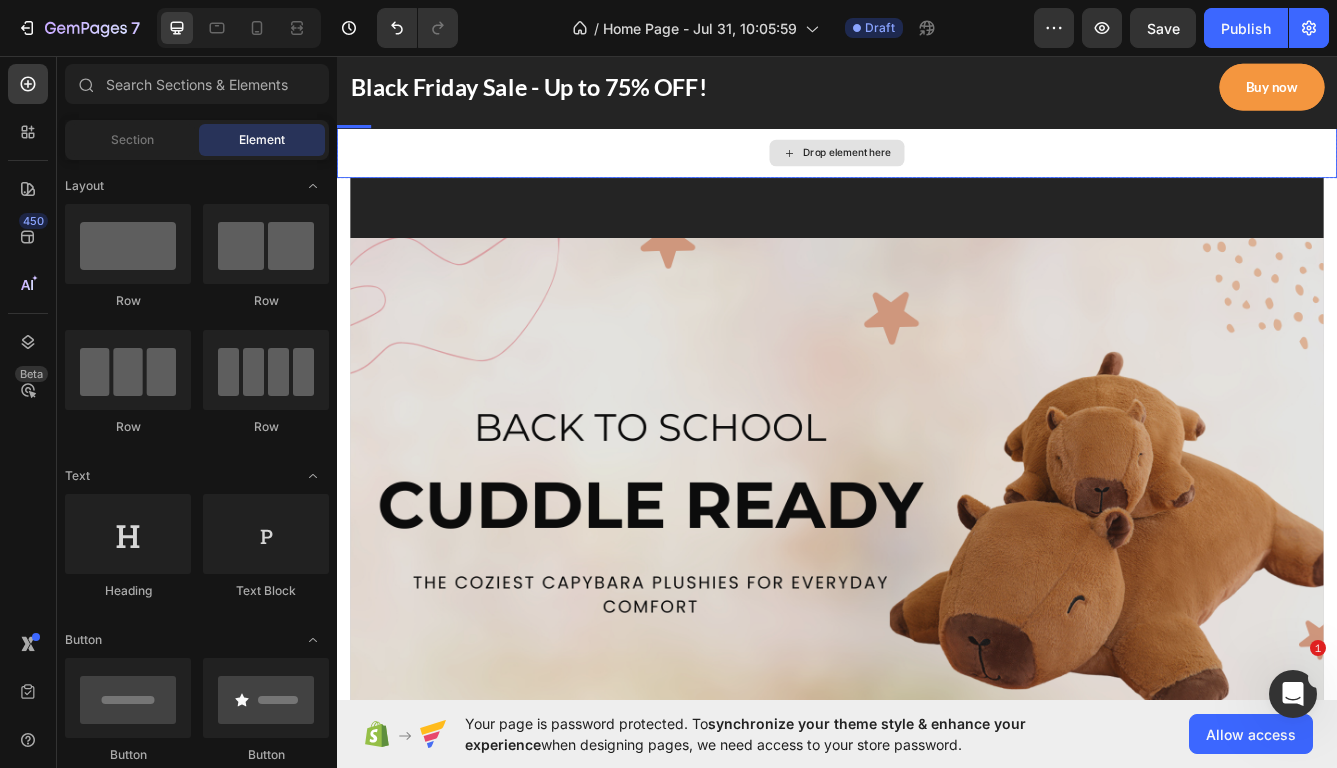 click on "Drop element here" at bounding box center [937, 173] 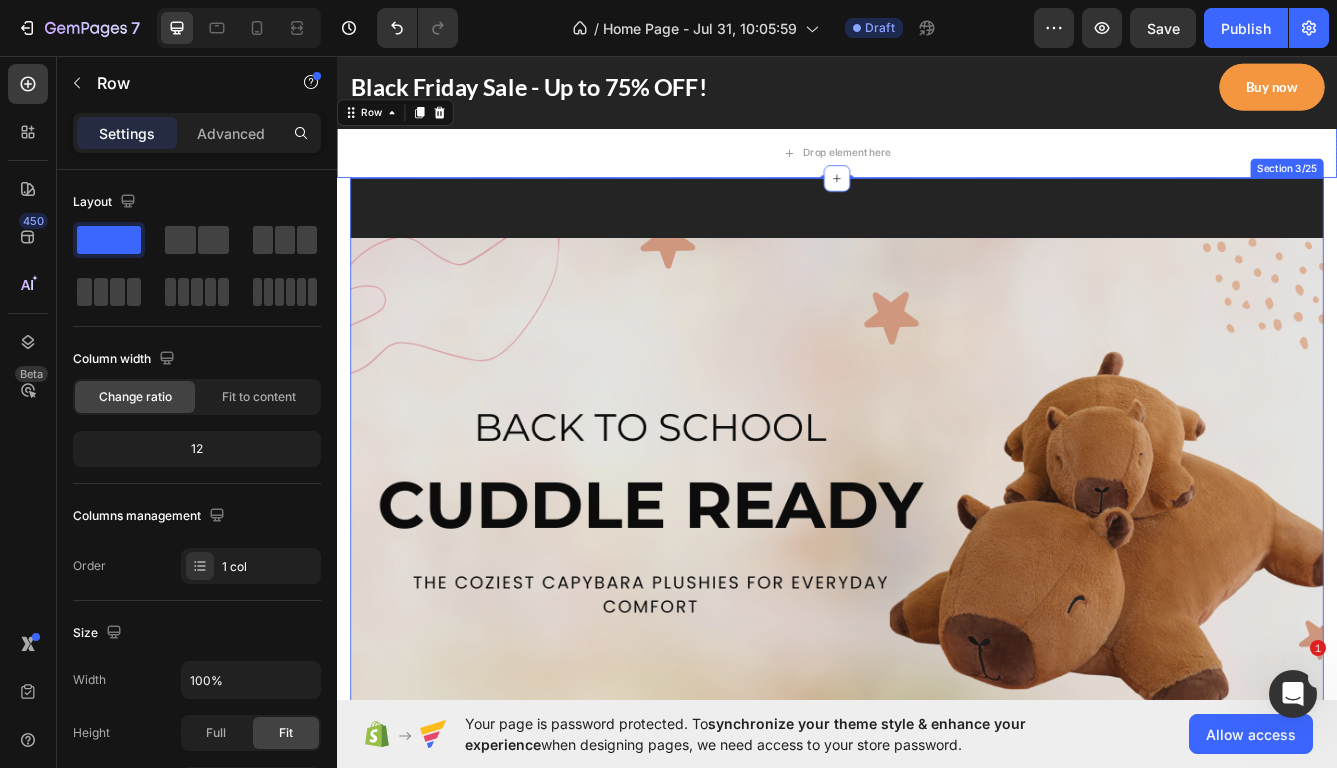 click on "EXPLORE NOW Button Row Hero Banner GET YOUR HAIR THE TREATMENT IT DESERVES Text block Up to  75% off  everything Heading 00 Days 13 Hrs 17 Mins 16 Secs CountDown Timer Buy now or never Button Image 1268+ Heading Image Row Satisfied customers with our products Text block Row Row Row Section 3/25" at bounding box center (937, 925) 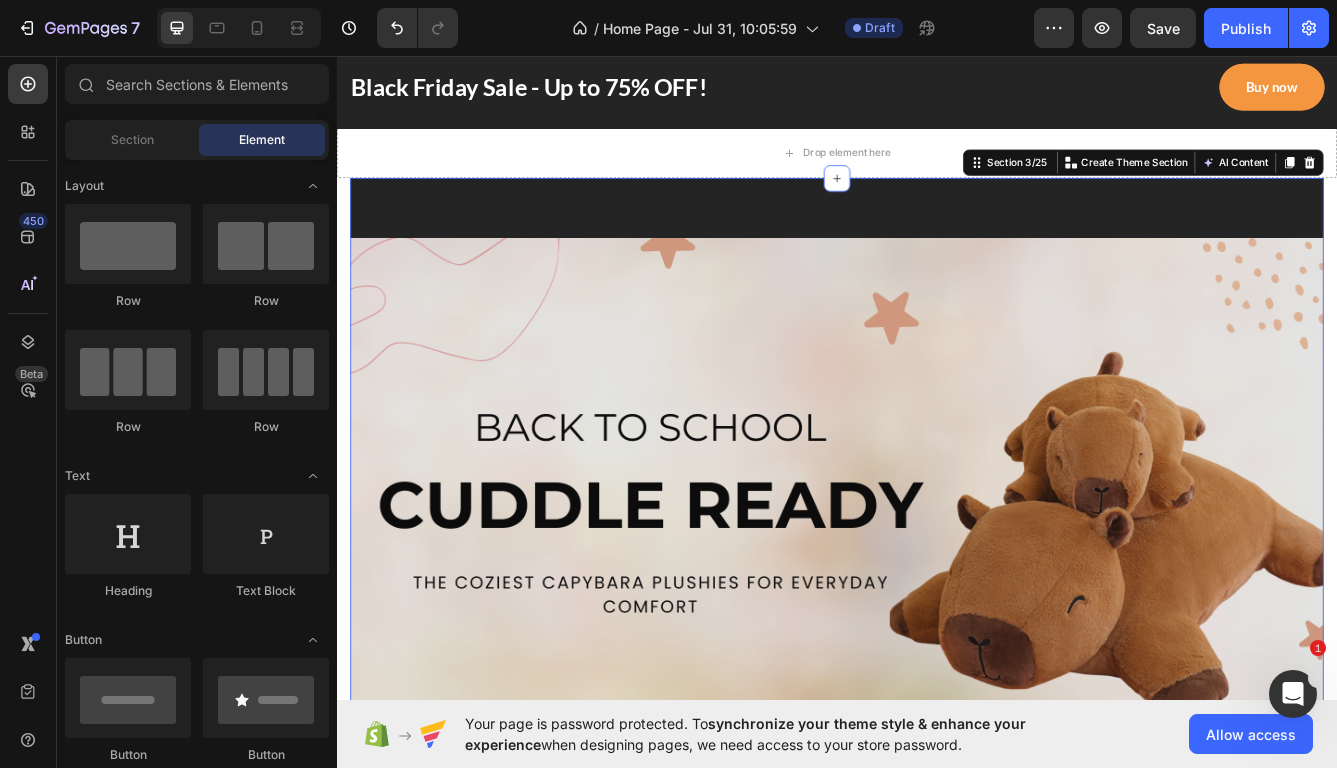 click on "EXPLORE NOW Button Row Hero Banner GET YOUR HAIR THE TREATMENT IT DESERVES Text block Up to  75% off  everything Heading 00 Days 13 Hrs 17 Mins 16 Secs CountDown Timer Buy now or never Button Image 1268+ Heading Image Row Satisfied customers with our products Text block Row Row Row Section 3/25   You can create reusable sections Create Theme Section AI Content Write with GemAI What would you like to describe here? Tone and Voice Persuasive Product CapyNest Classic Show more Generate" at bounding box center (937, 925) 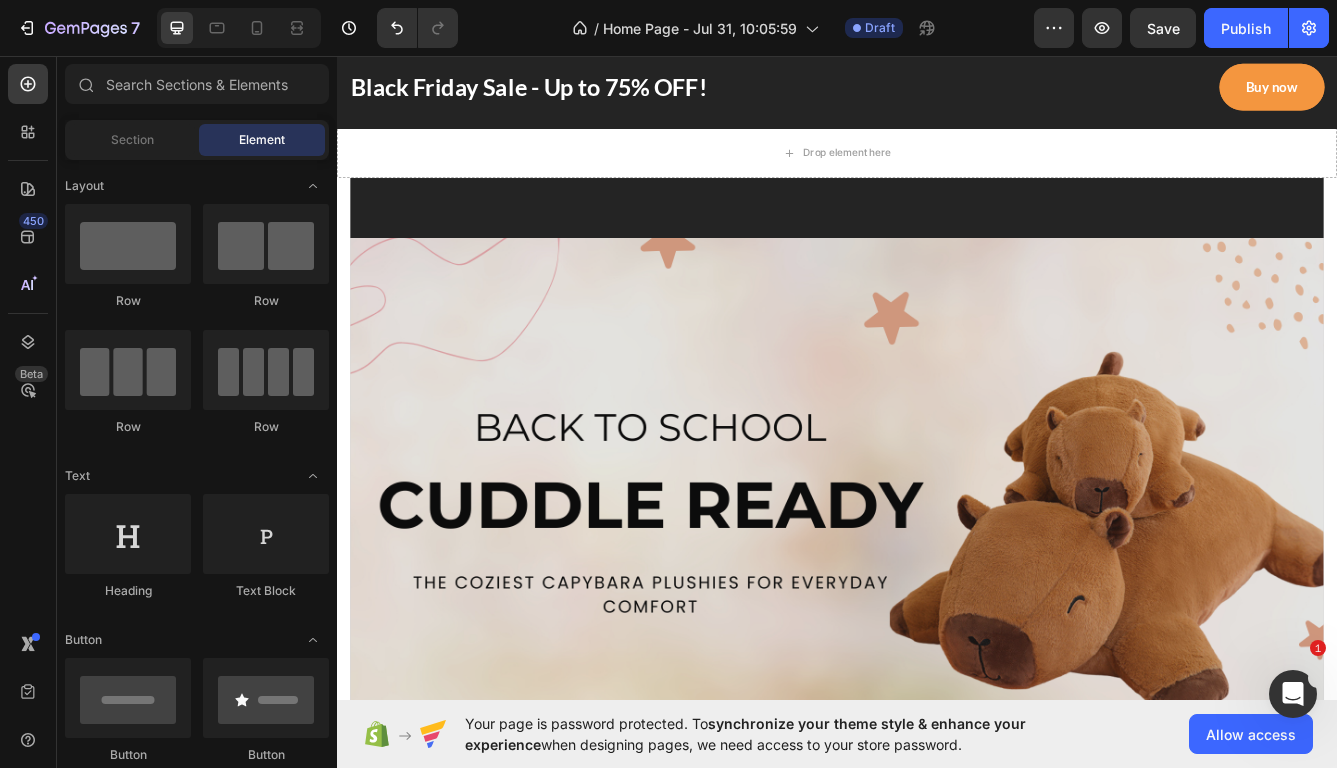 click on "EXPLORE NOW Button Row Hero Banner GET YOUR HAIR THE TREATMENT IT DESERVES Text block Up to  75% off  everything Heading 00 Days 13 Hrs 17 Mins 15 Secs CountDown Timer Buy now or never Button Image 1268+ Heading Image Row Satisfied customers with our products Text block Row Row Row Section 3/25" at bounding box center [937, 925] 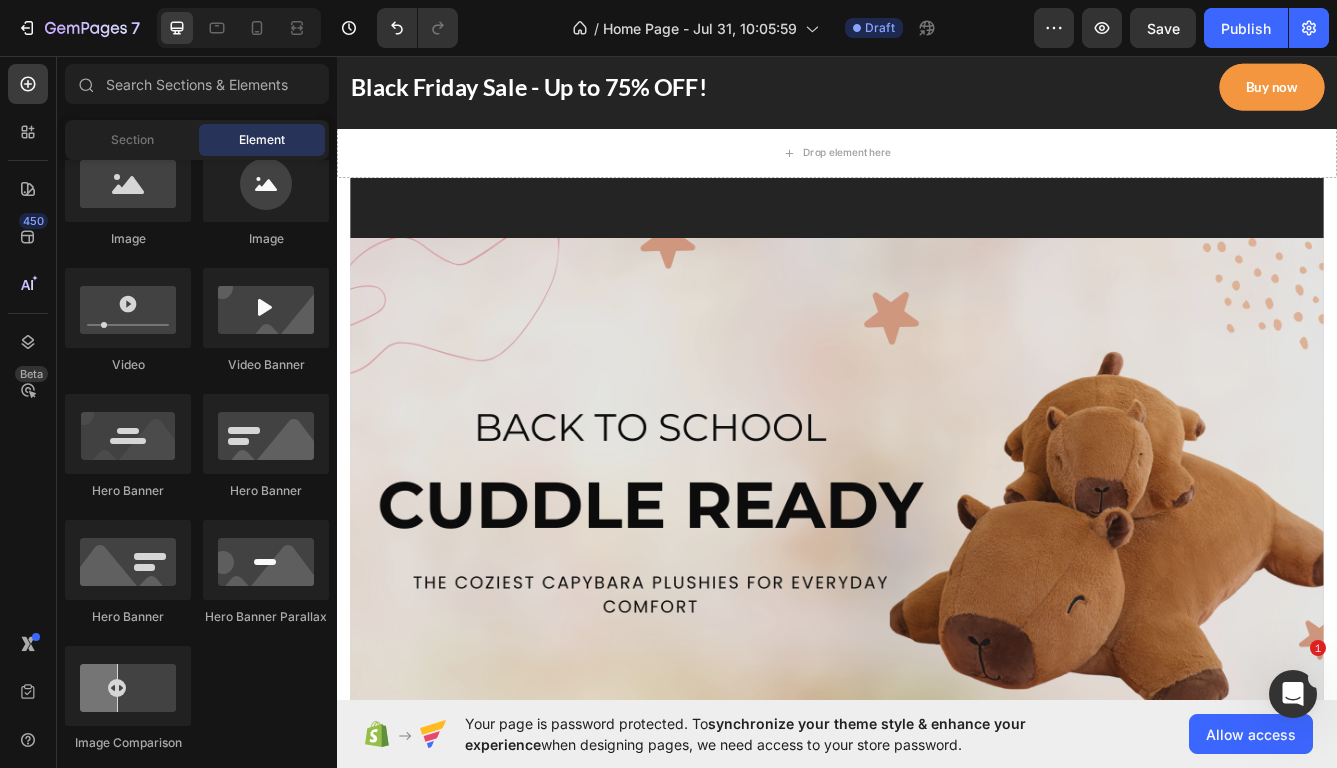 scroll, scrollTop: 701, scrollLeft: 0, axis: vertical 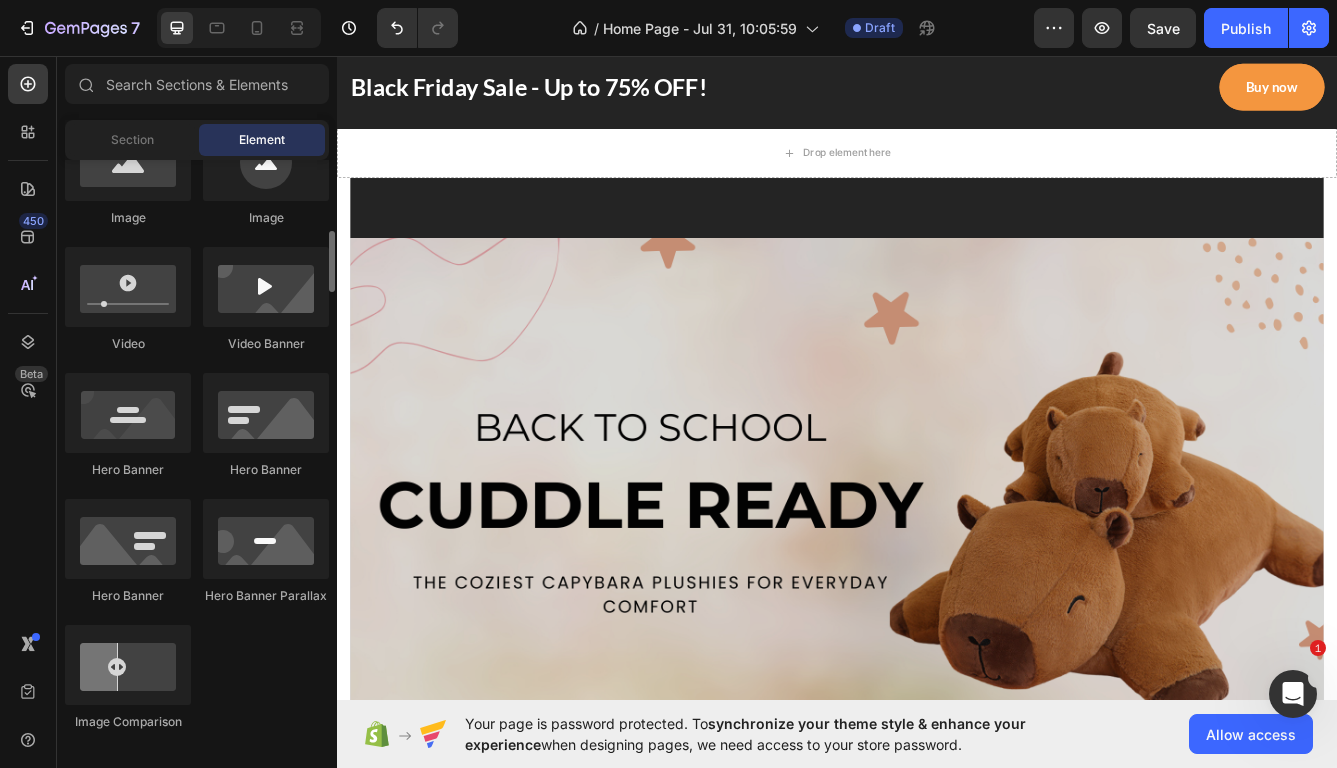 click at bounding box center [937, 625] 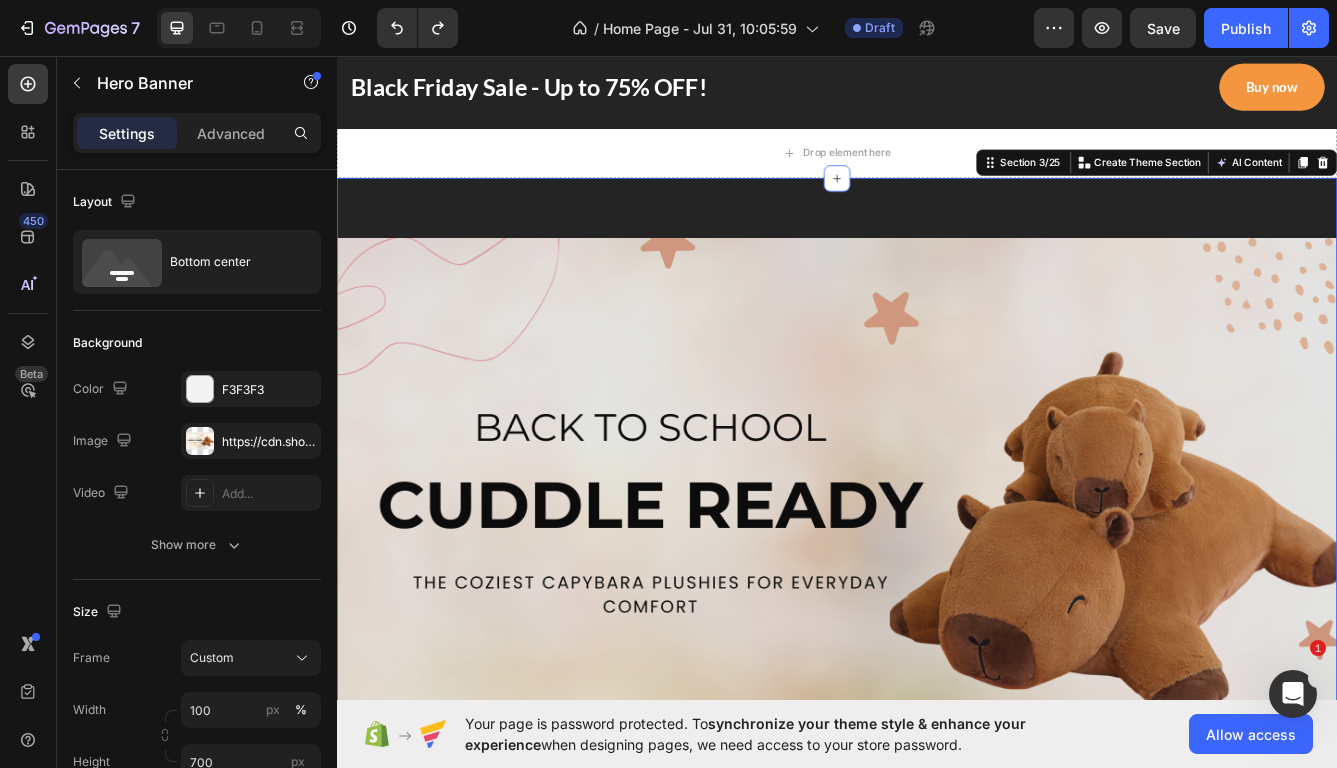 click on "EXPLORE NOW Button Row Hero Banner GET YOUR HAIR THE TREATMENT IT DESERVES Text block Up to  75% off  everything Heading 00 Days 13 Hrs 17 Mins 10 Secs CountDown Timer Buy now or never Button Image 1268+ Heading Image Row Satisfied customers with our products Text block Row Row Row Section 3/25   You can create reusable sections Create Theme Section AI Content Write with GemAI What would you like to describe here? Tone and Voice Persuasive Product CapyNest Classic Show more Generate" at bounding box center (937, 933) 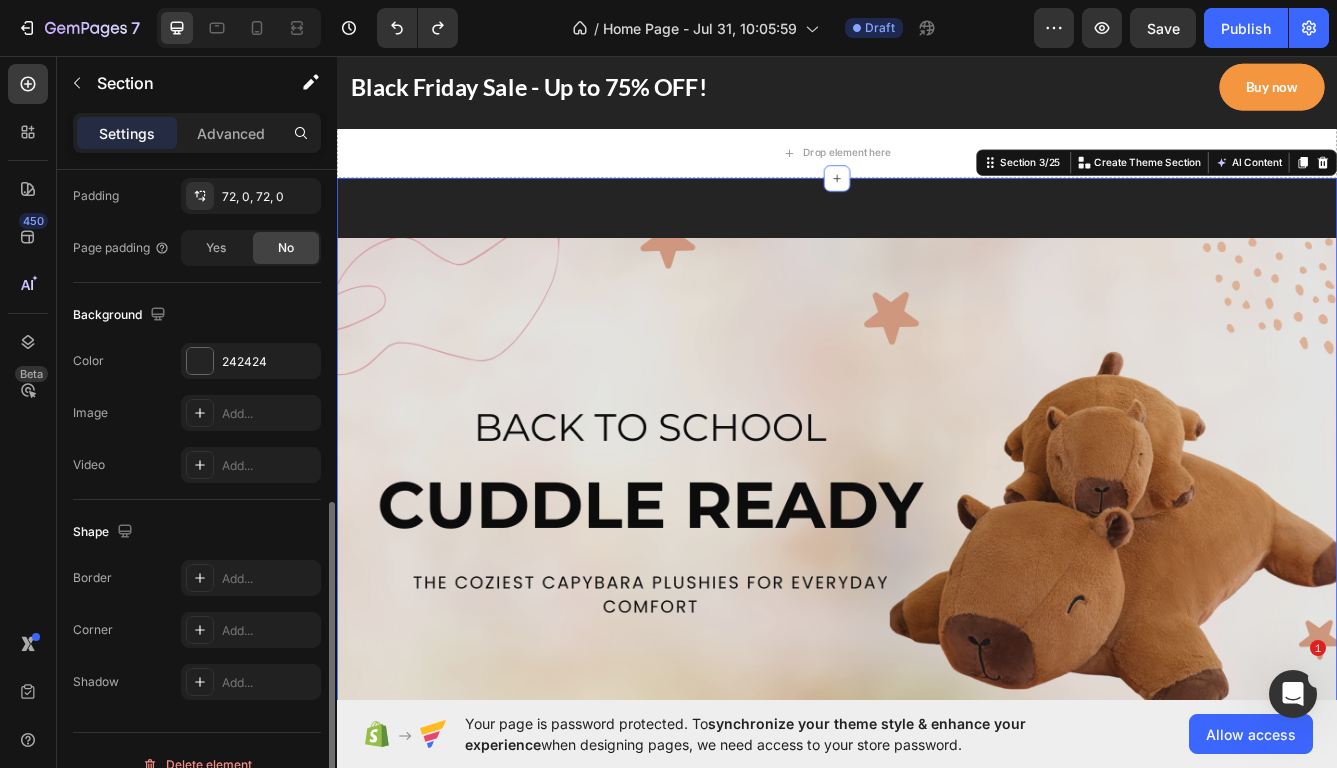 scroll, scrollTop: 565, scrollLeft: 0, axis: vertical 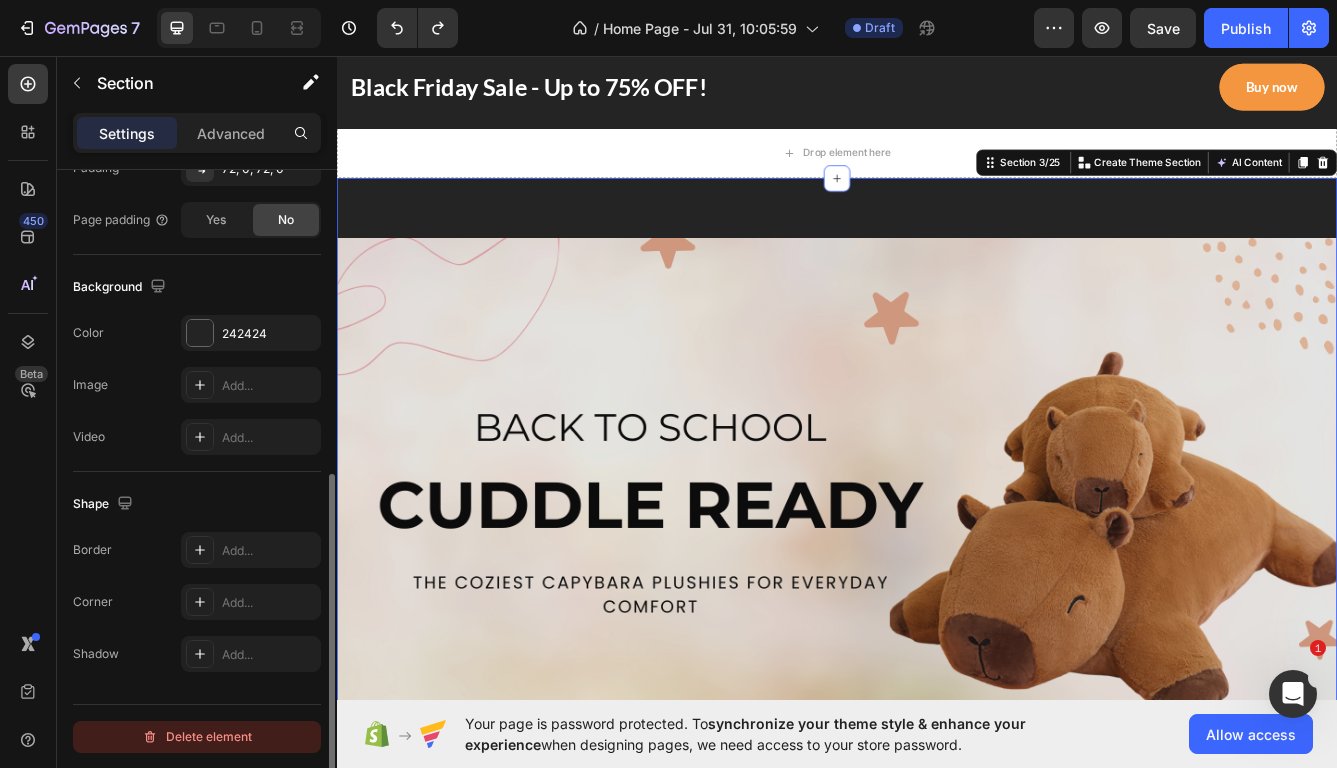 click on "Delete element" at bounding box center [197, 737] 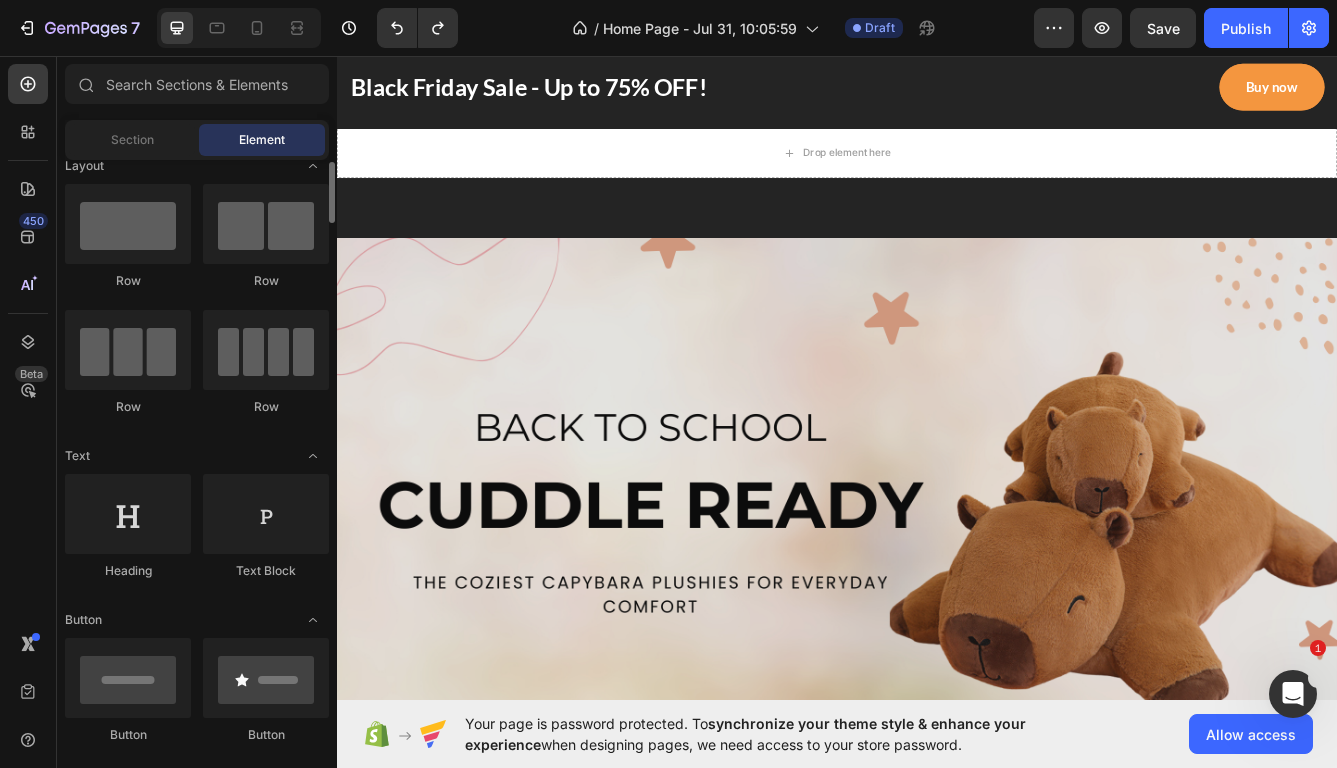 scroll, scrollTop: 0, scrollLeft: 0, axis: both 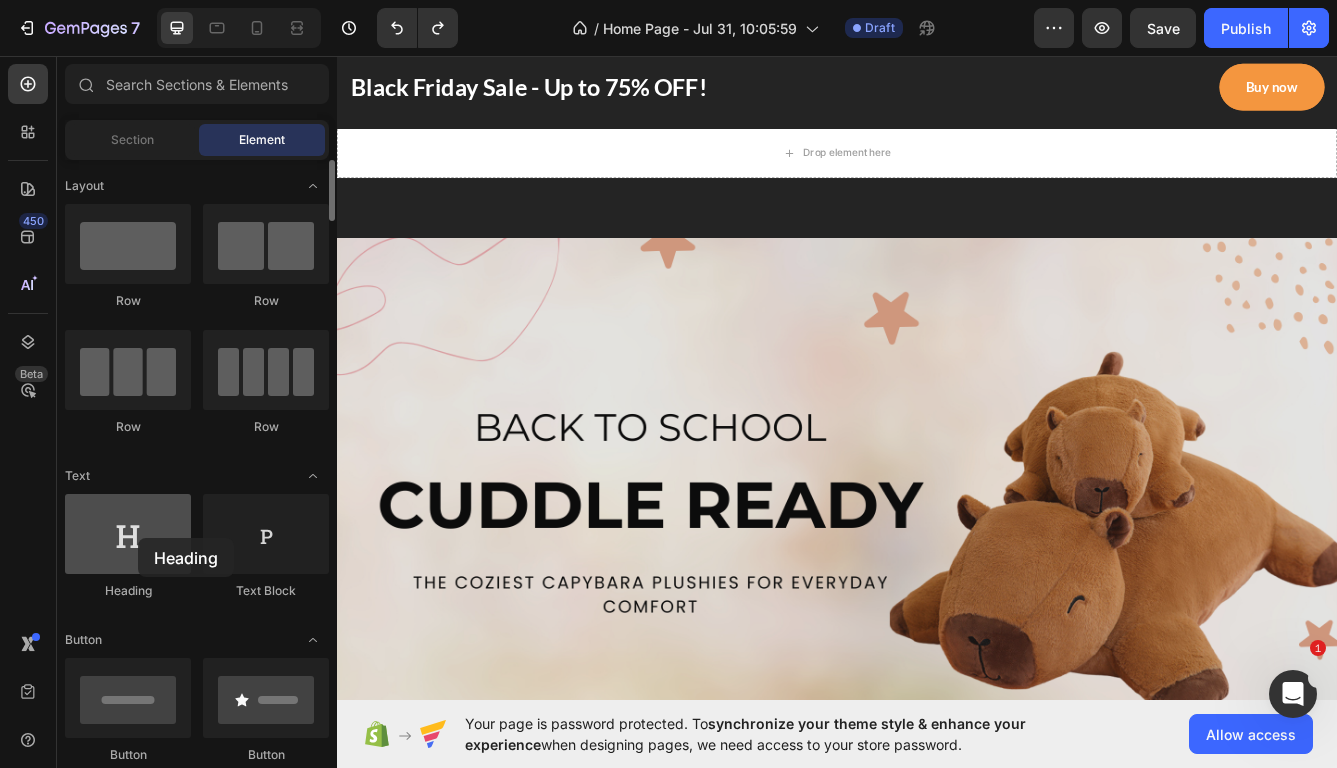 click at bounding box center [128, 534] 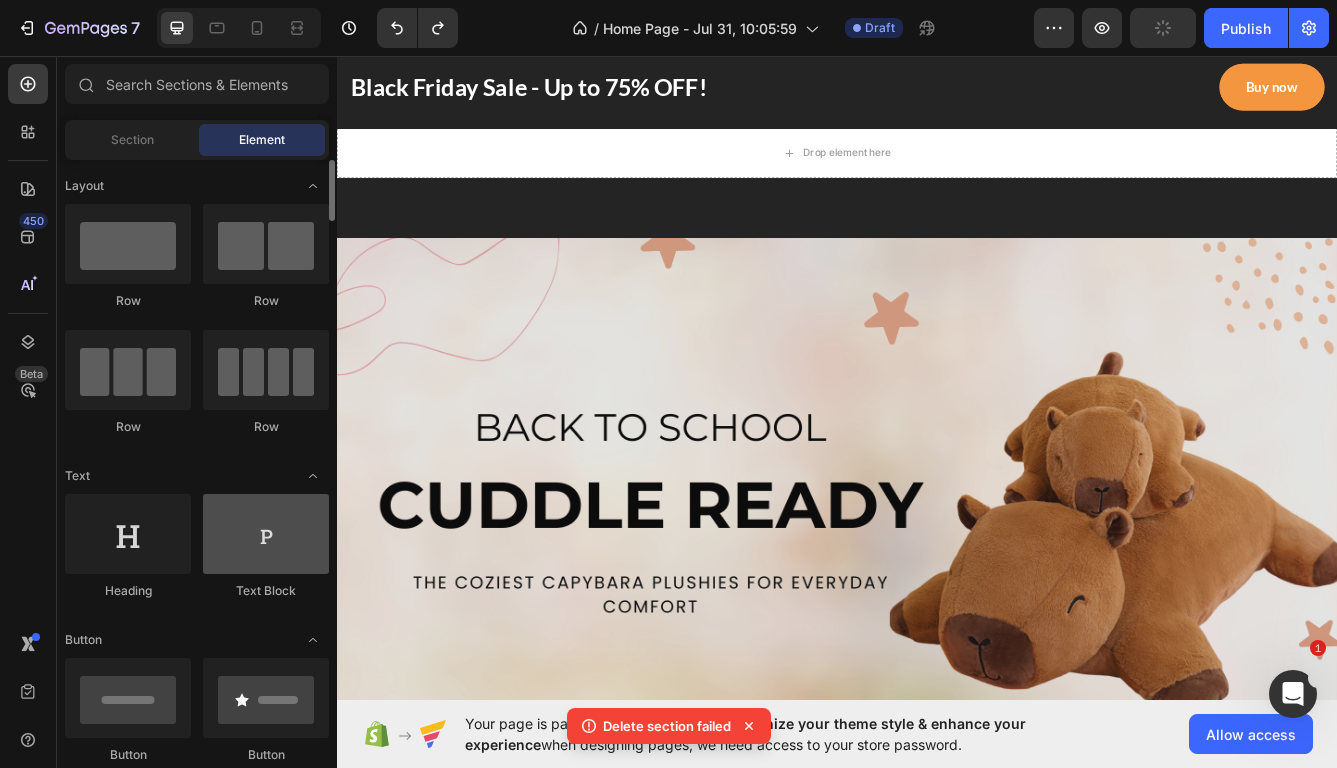 click at bounding box center (266, 534) 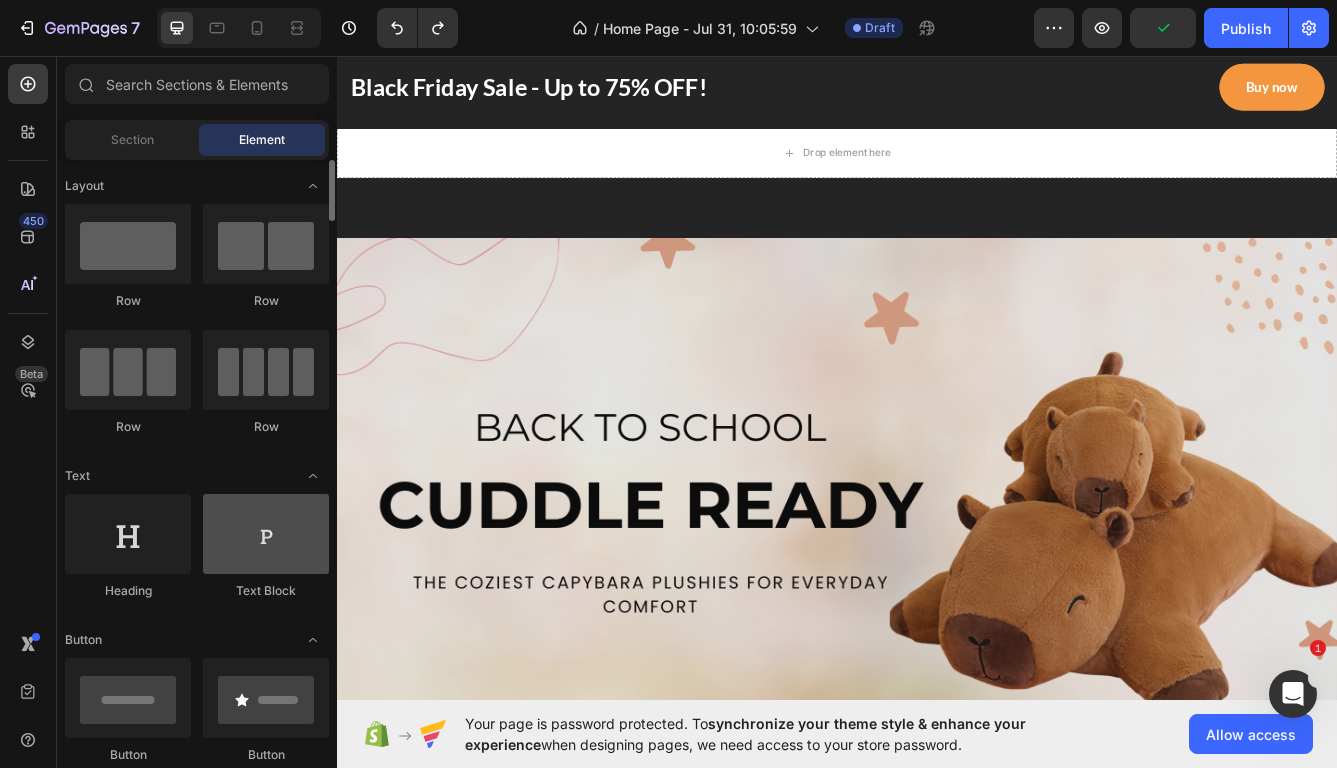 click at bounding box center [266, 534] 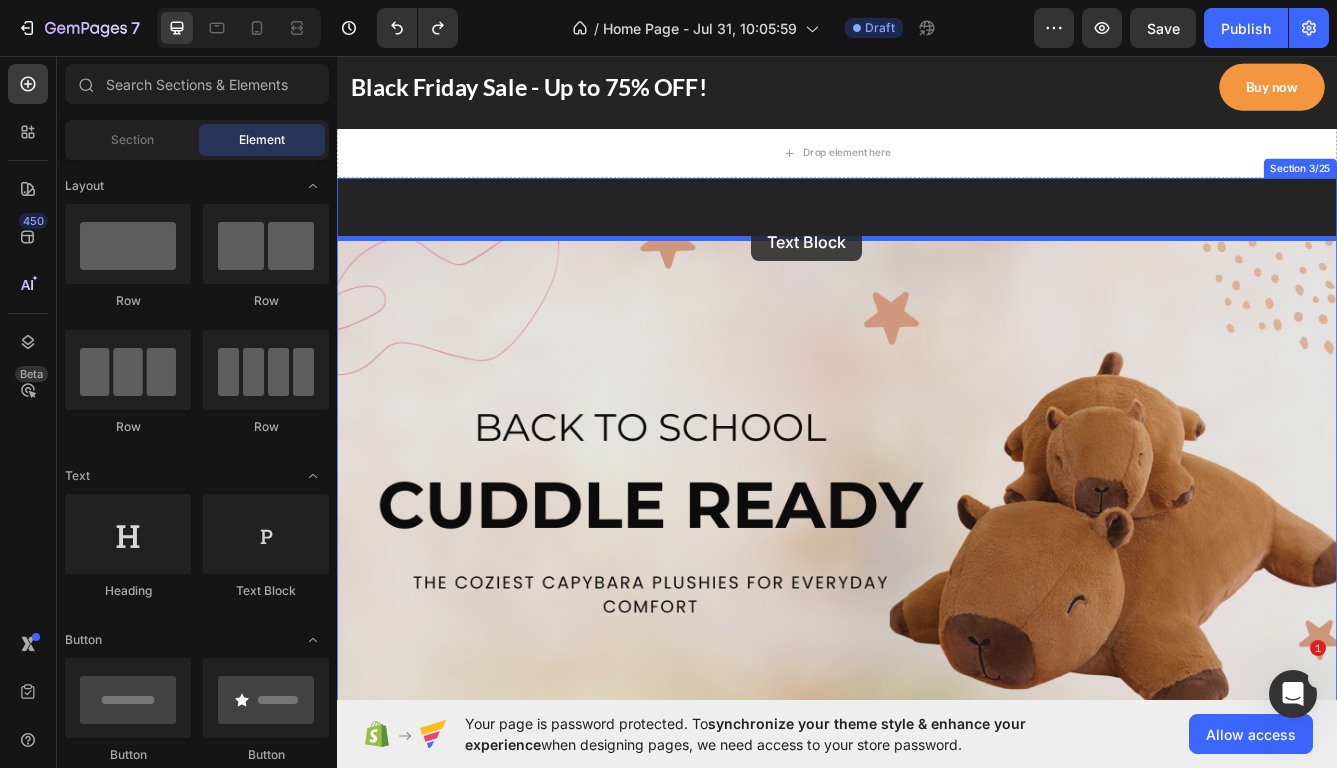 drag, startPoint x: 634, startPoint y: 593, endPoint x: 834, endPoint y: 256, distance: 391.8788 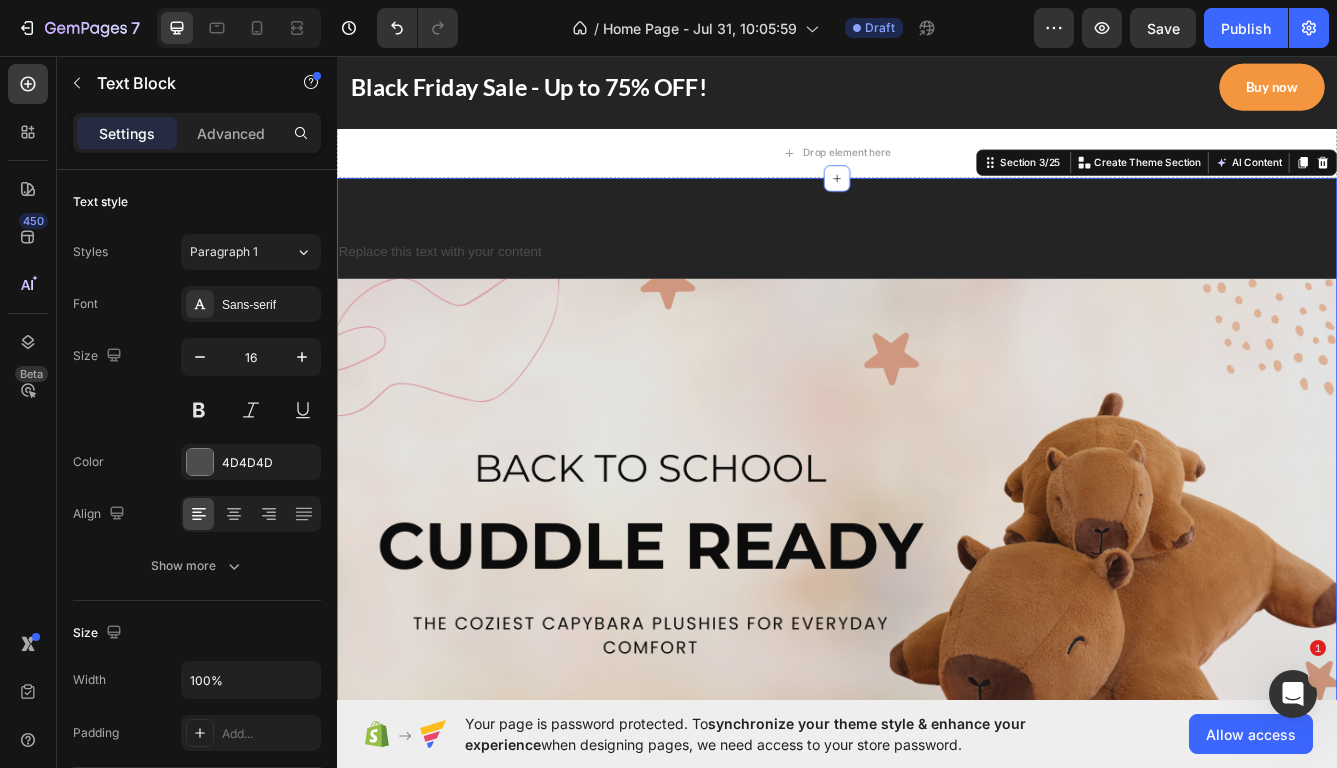 click on "Replace this text with your content Text Block EXPLORE NOW Button Row Hero Banner GET YOUR HAIR THE TREATMENT IT DESERVES Text block Up to  75% off  everything Heading 00 Days 13 Hrs 16 Mins 39 Secs CountDown Timer Buy now or never Button Image 1268+ Heading Image Row Satisfied customers with our products Text block Row Row Row Section 3/25   You can create reusable sections Create Theme Section AI Content Write with GemAI What would you like to describe here? Tone and Voice Persuasive Product CapyNest Classic Show more Generate" at bounding box center [937, 957] 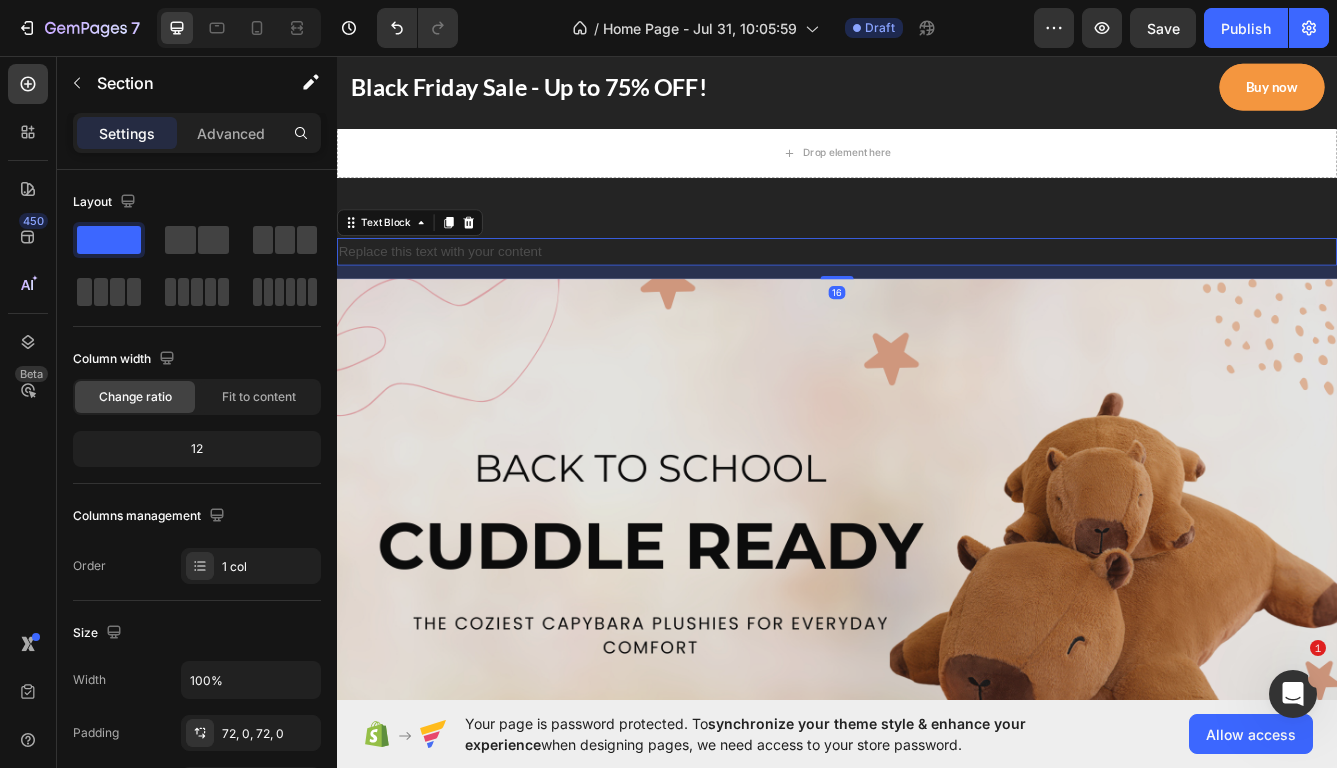 click on "Replace this text with your content" at bounding box center [937, 291] 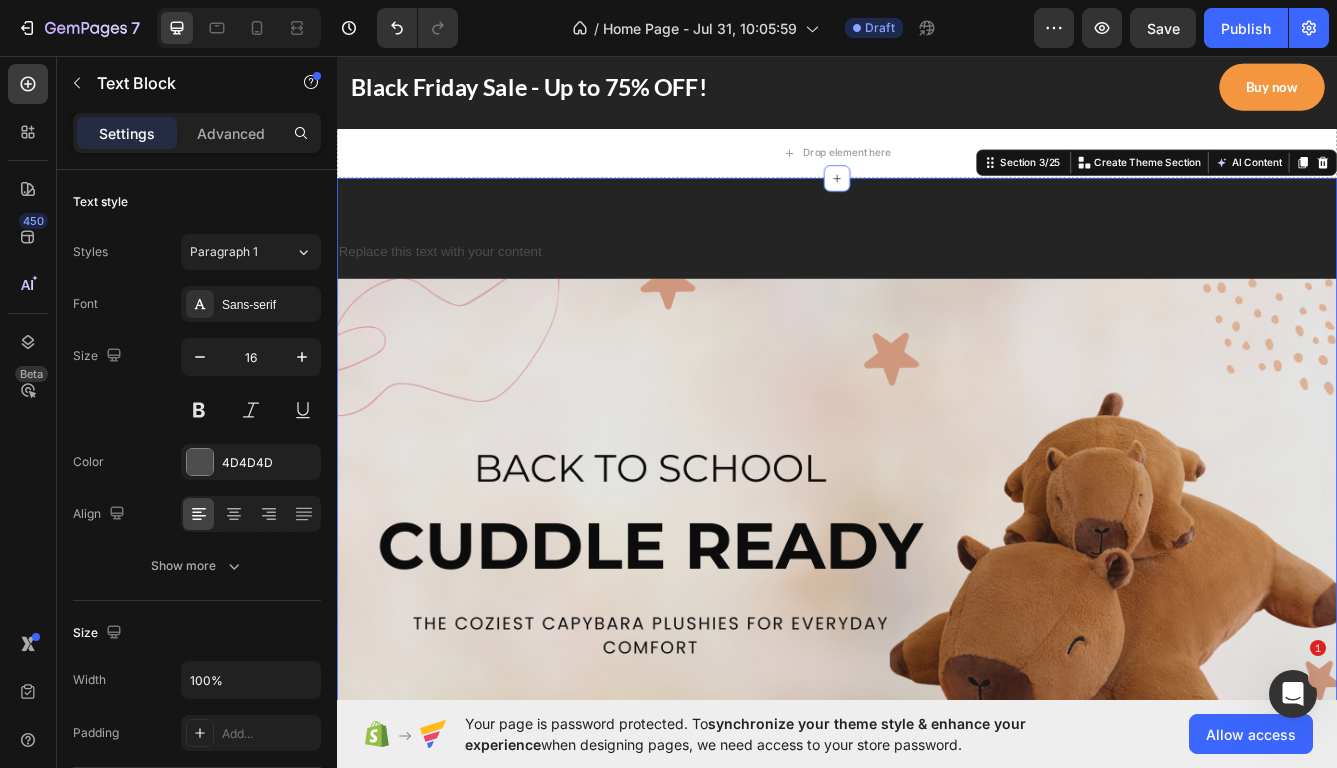 click on "Replace this text with your content Text Block EXPLORE NOW Button Row Hero Banner GET YOUR HAIR THE TREATMENT IT DESERVES Text block Up to  75% off  everything Heading 00 Days 13 Hrs 16 Mins 38 Secs CountDown Timer Buy now or never Button Image 1268+ Heading Image Row Satisfied customers with our products Text block Row Row Row Section 3/25   You can create reusable sections Create Theme Section AI Content Write with GemAI What would you like to describe here? Tone and Voice Persuasive Product CapyNest Classic Show more Generate" at bounding box center (937, 957) 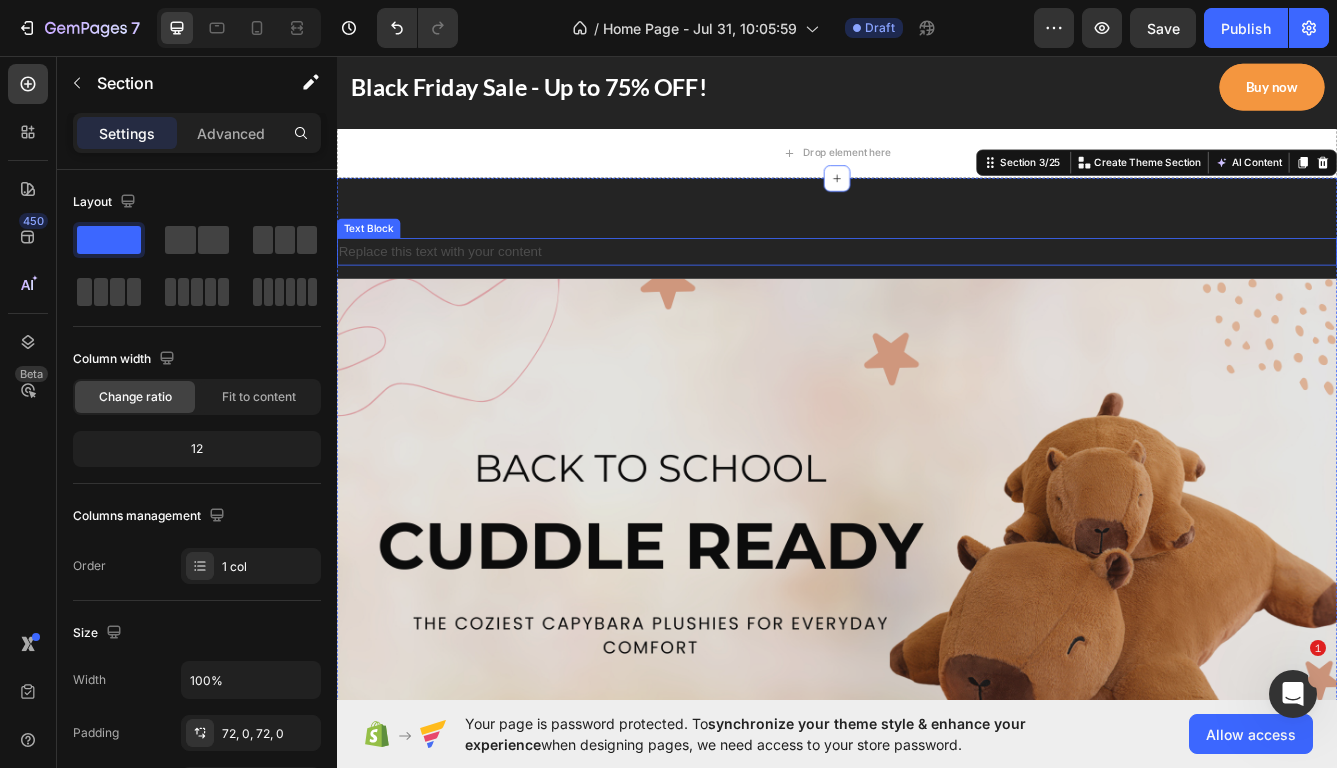 click on "Replace this text with your content" at bounding box center (937, 291) 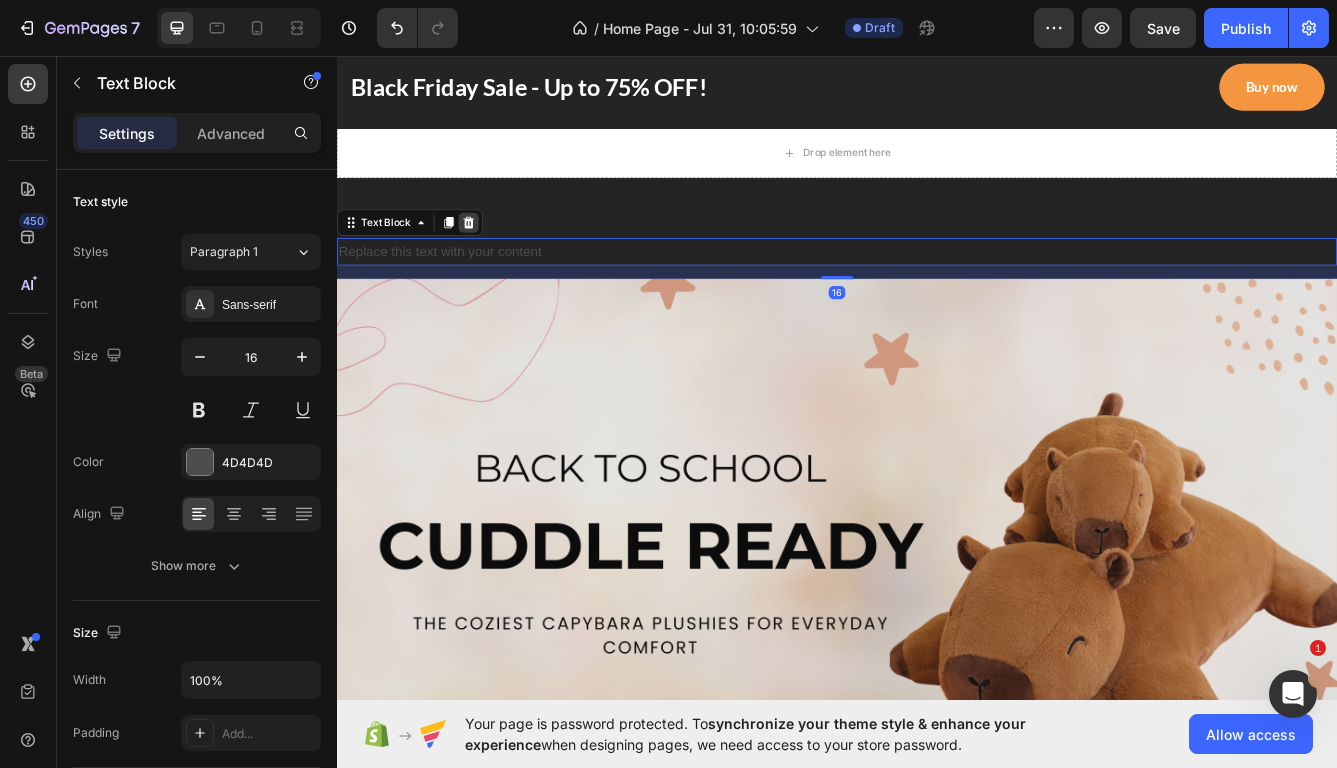 click at bounding box center [495, 256] 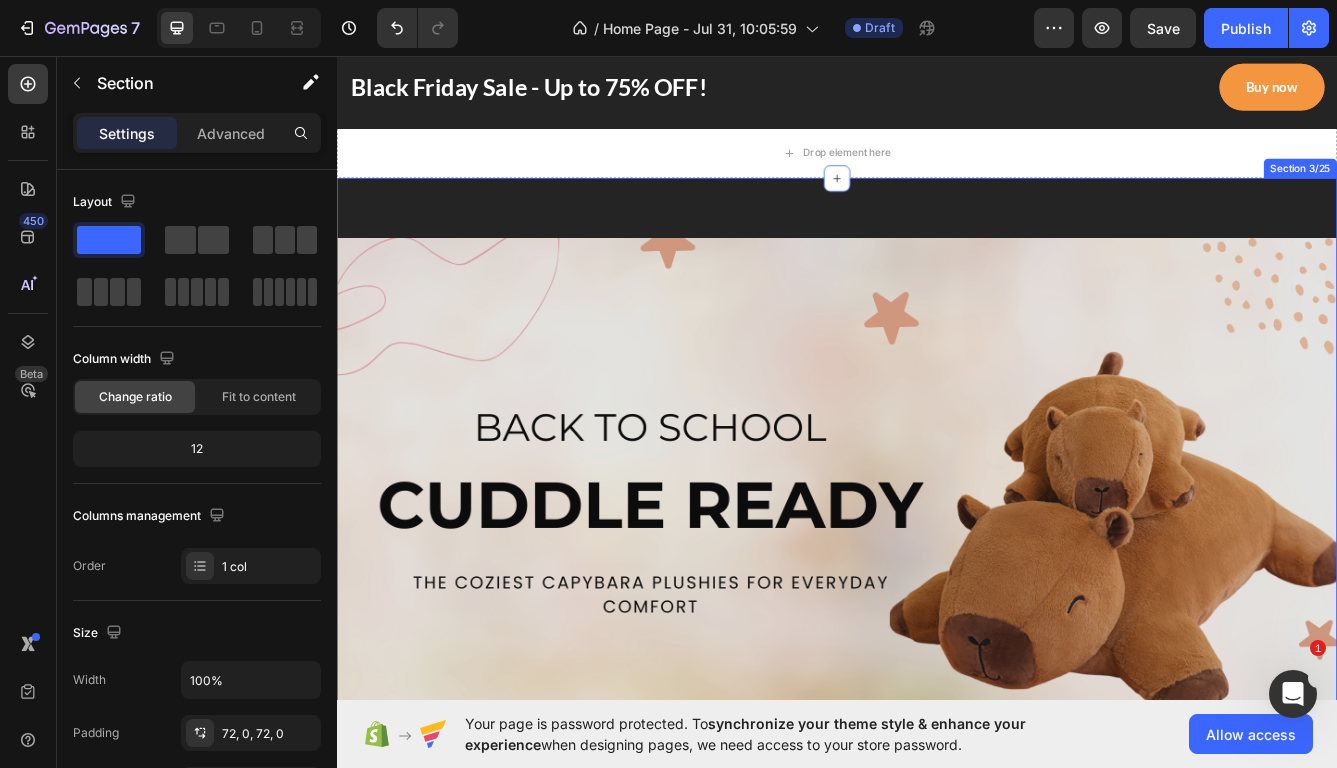 click on "EXPLORE NOW Button Row Hero Banner GET YOUR HAIR THE TREATMENT IT DESERVES Text block Up to  75% off  everything Heading 00 Days 13 Hrs 16 Mins 34 Secs CountDown Timer Buy now or never Button Image 1268+ Heading Image Row Satisfied customers with our products Text block Row Row Row Section 3/25" at bounding box center [937, 933] 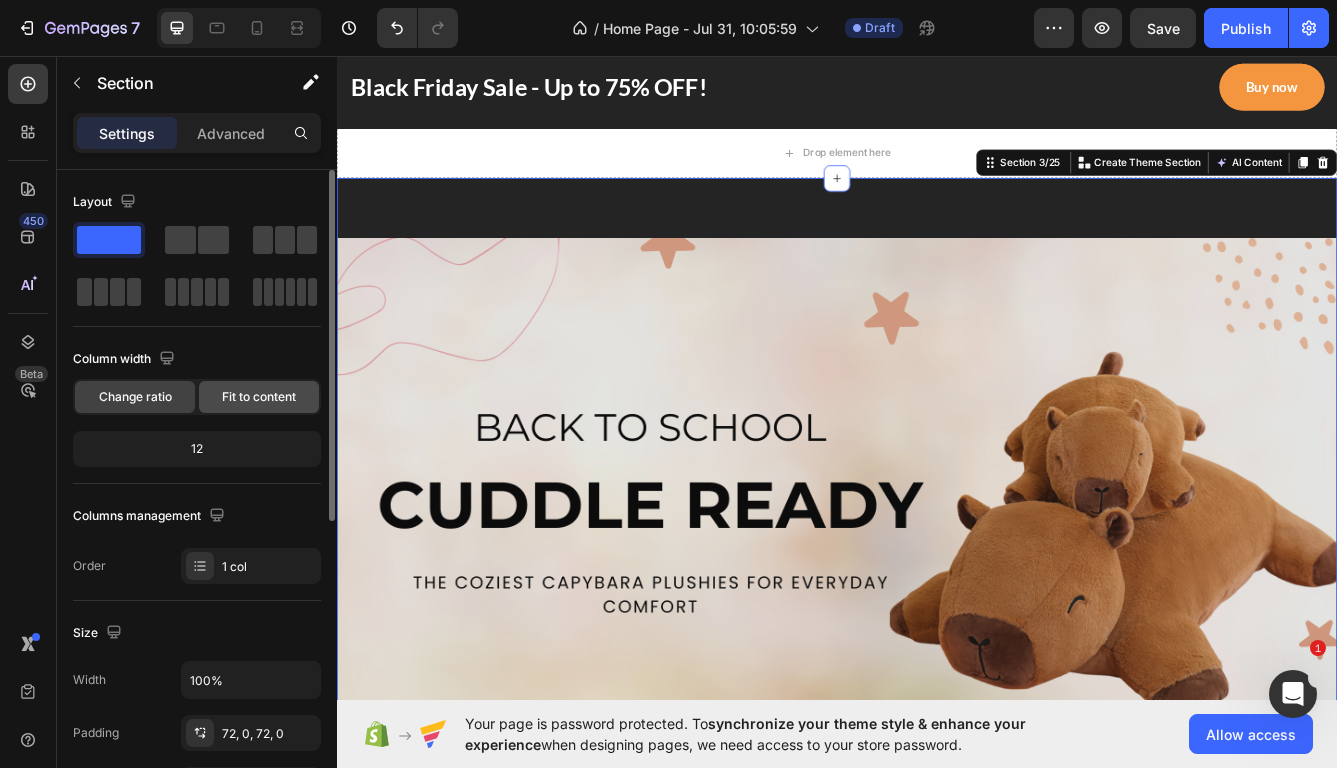 click on "Fit to content" 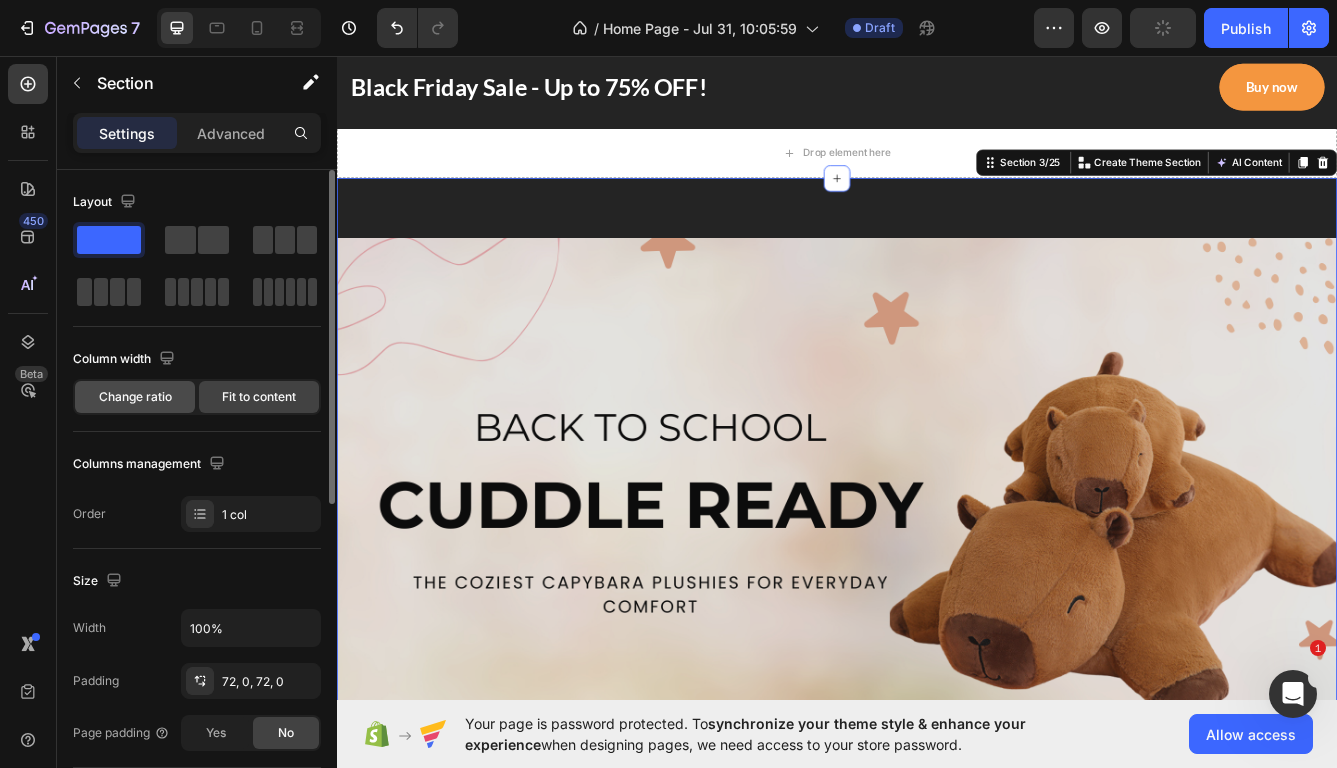 click on "Change ratio" 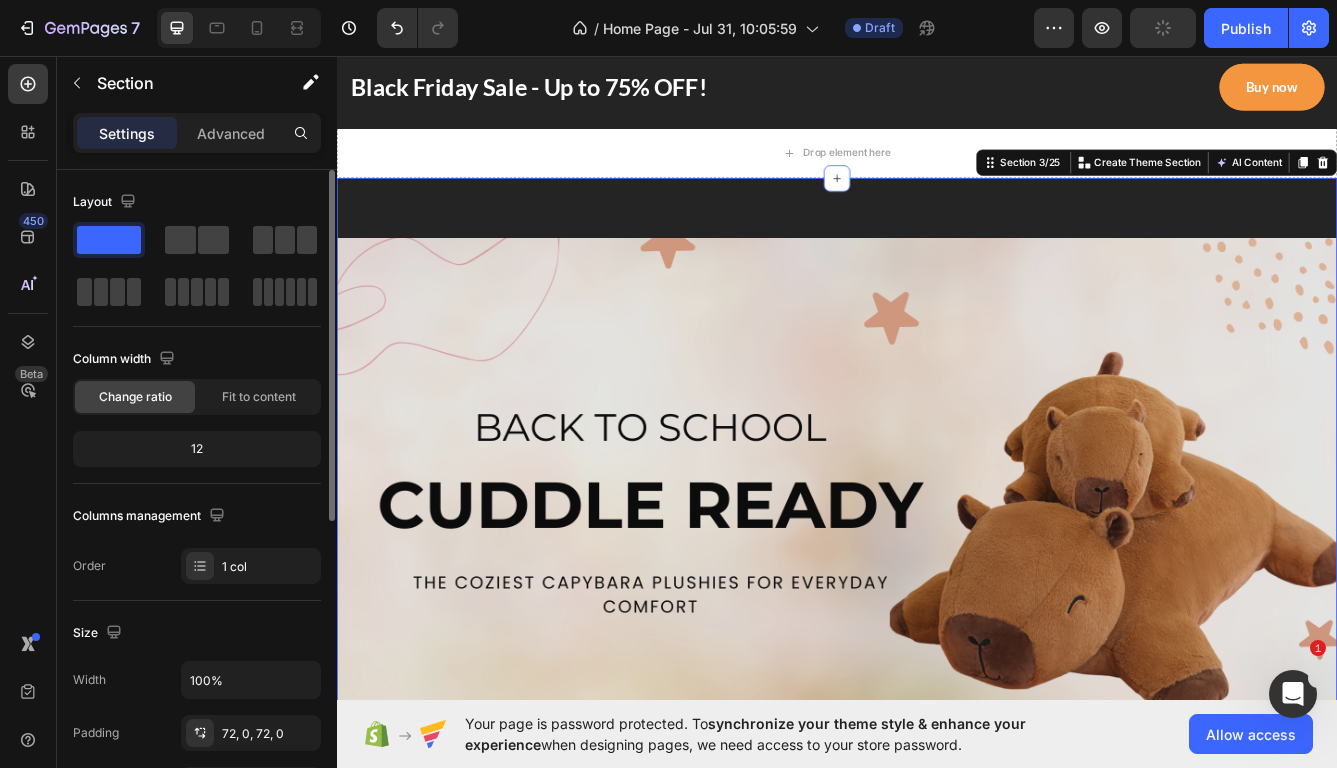 click on "12" 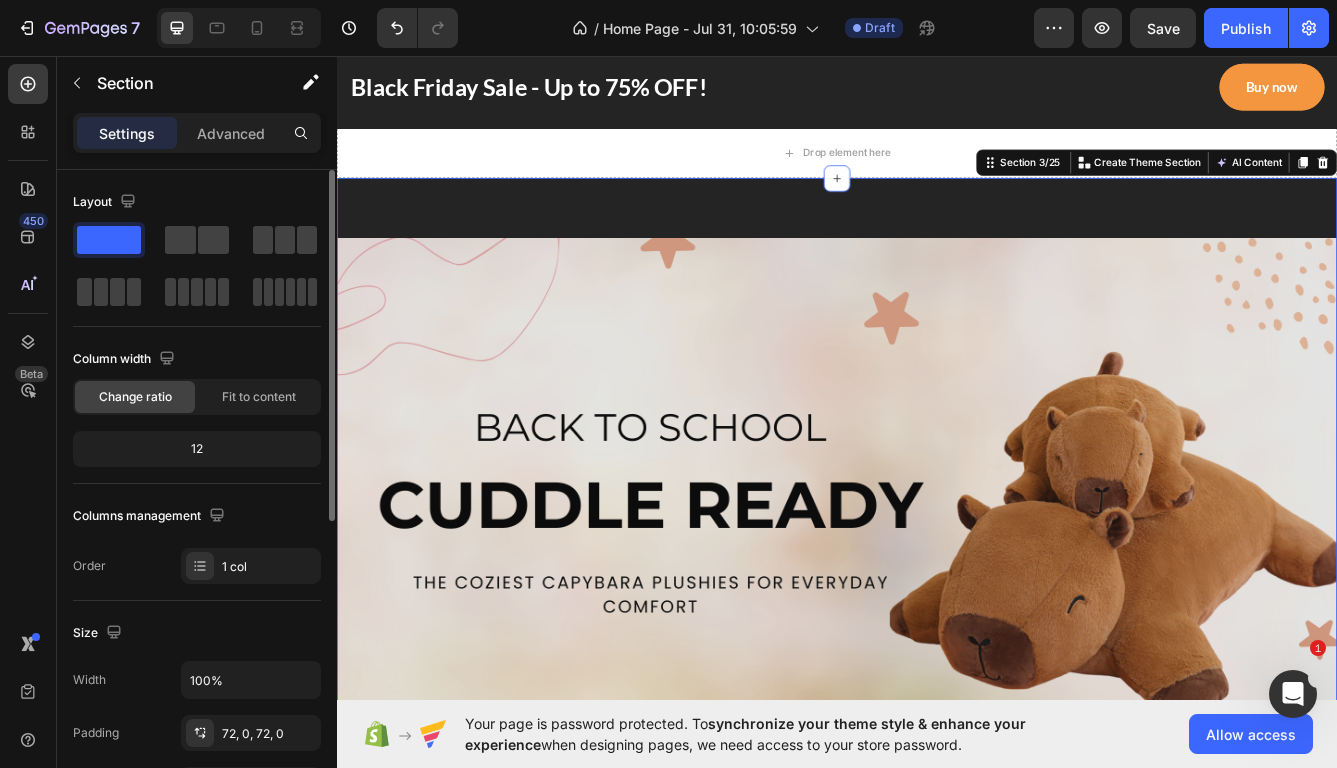 click on "12" 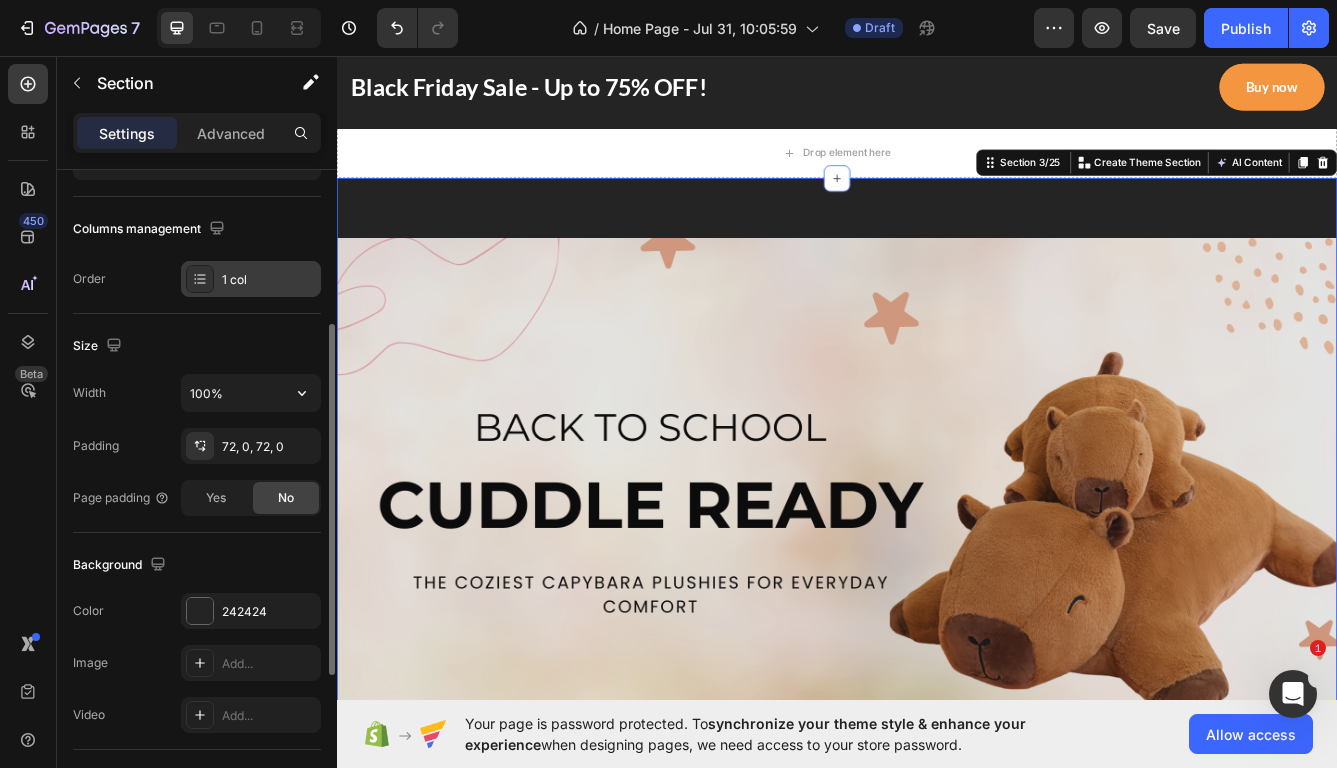 scroll, scrollTop: 288, scrollLeft: 0, axis: vertical 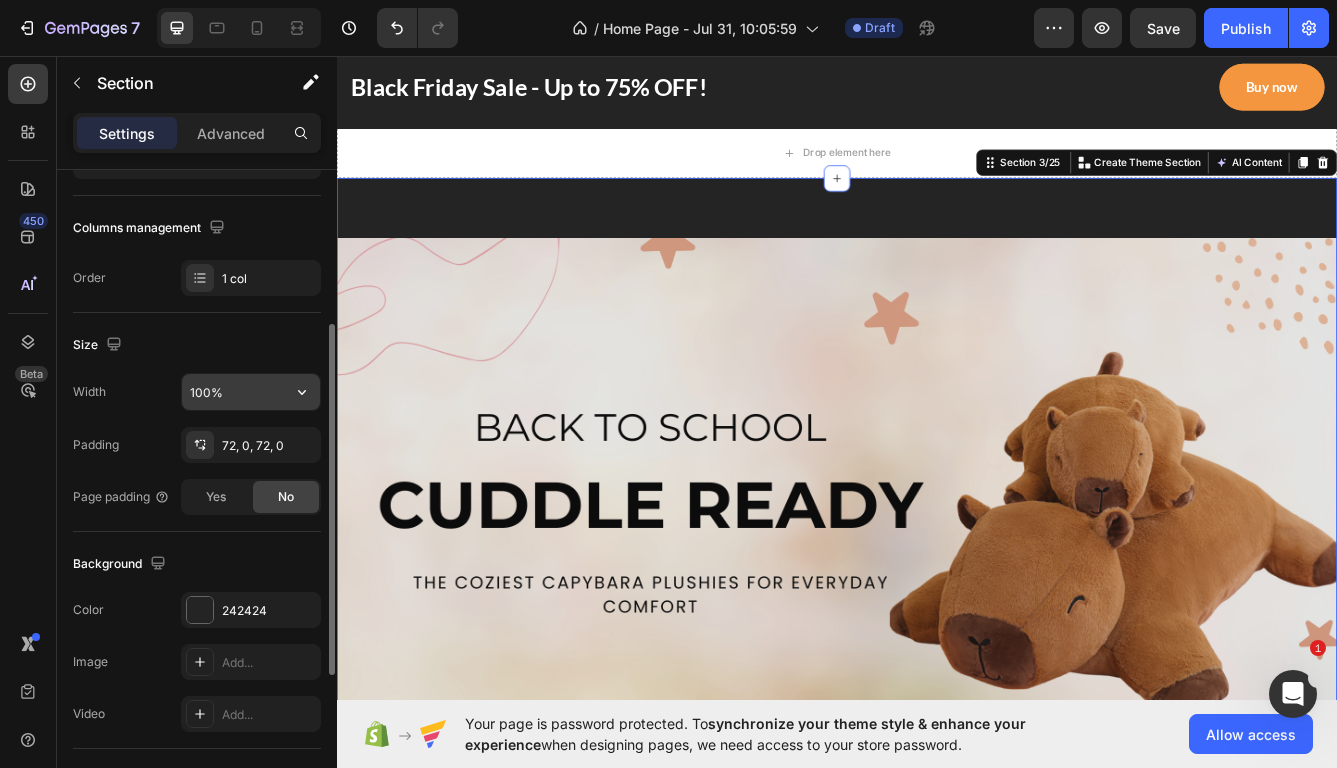 click on "100%" at bounding box center (251, 392) 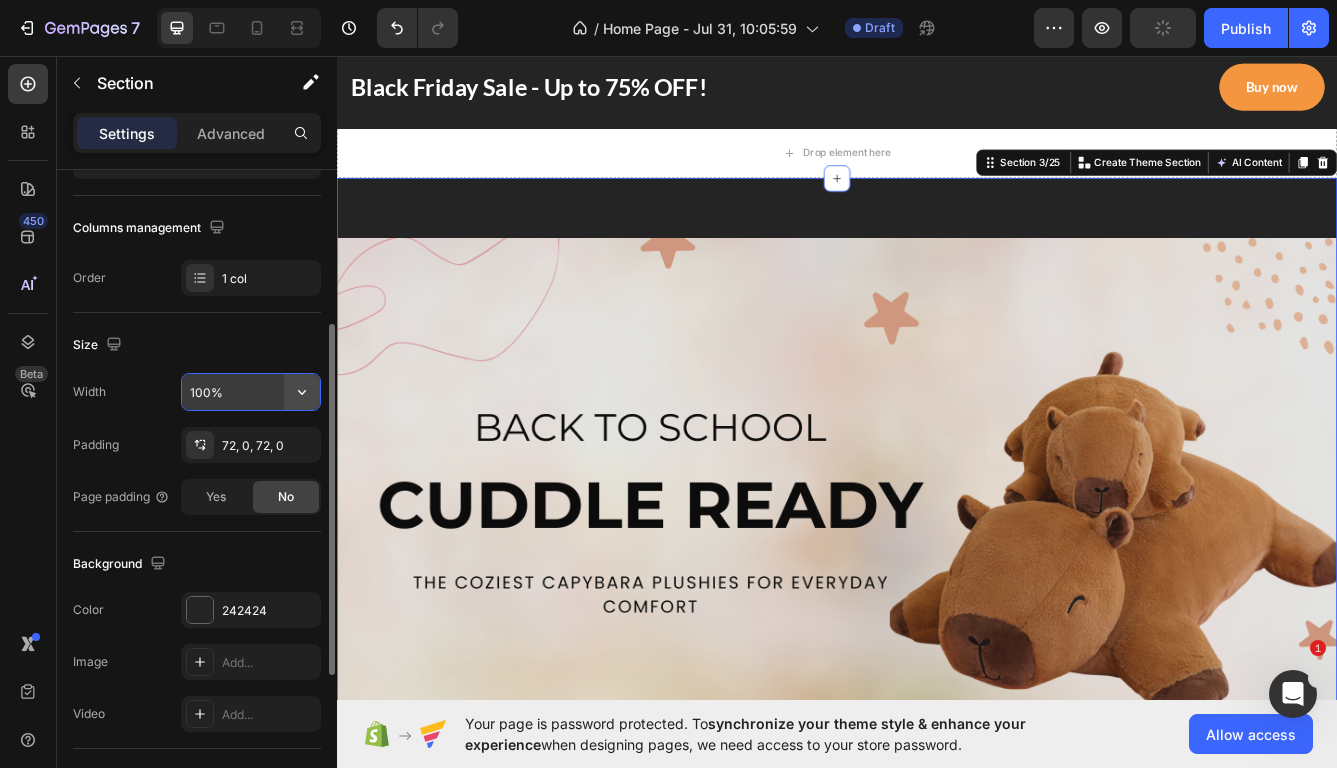 click 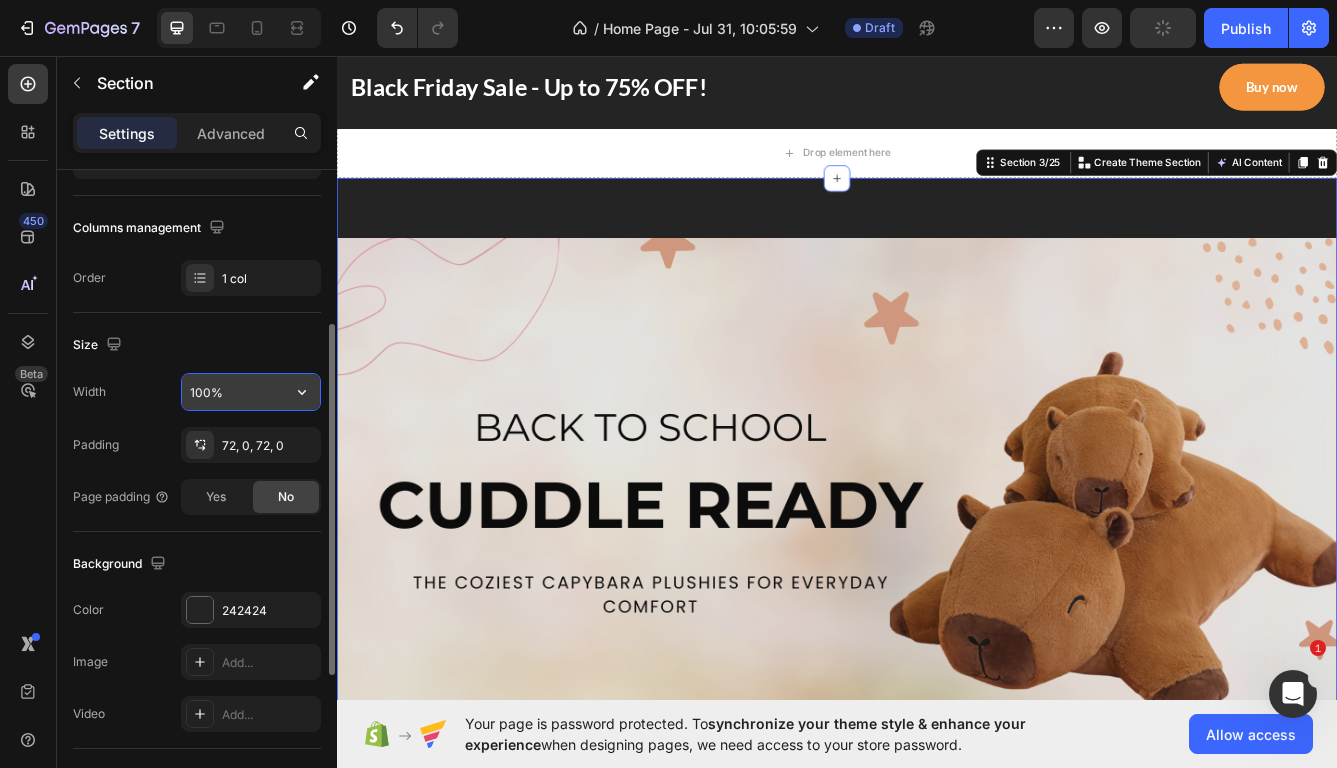 click 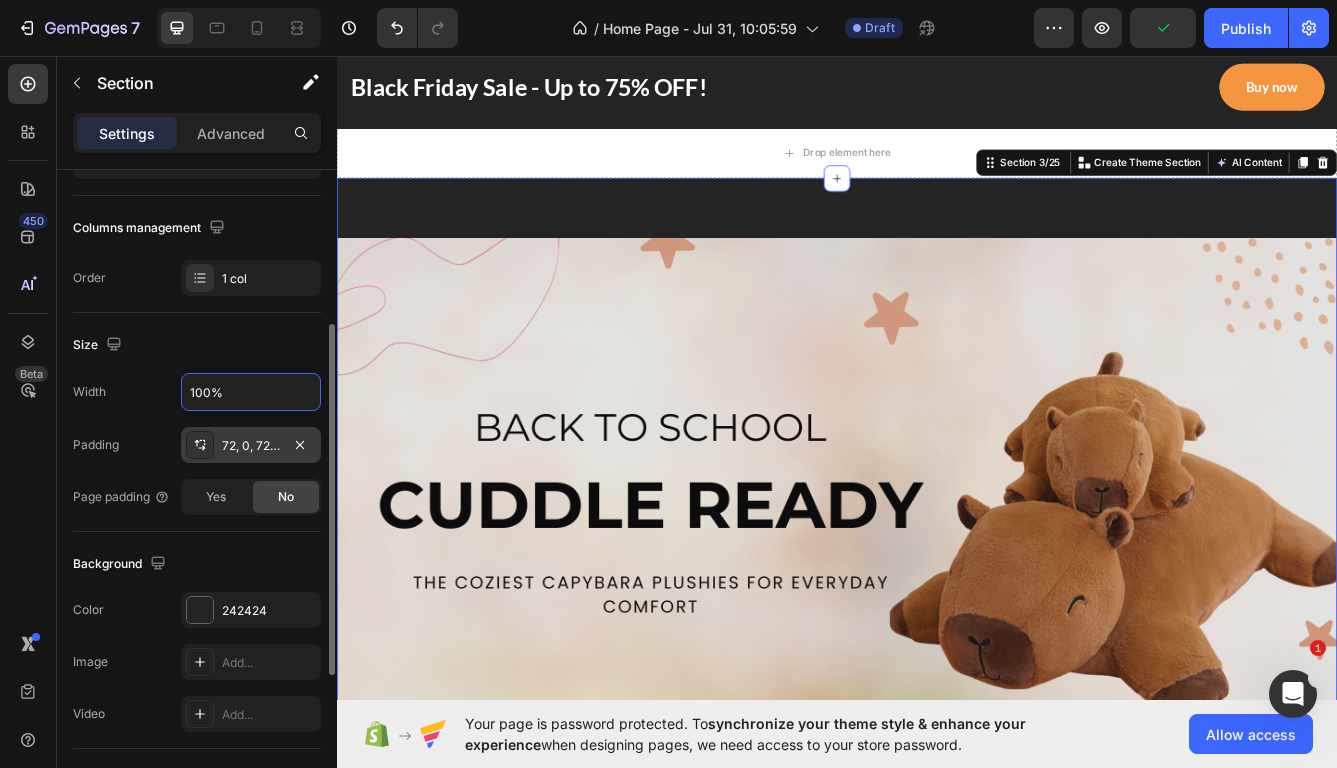 click on "72, 0, 72, 0" at bounding box center (251, 446) 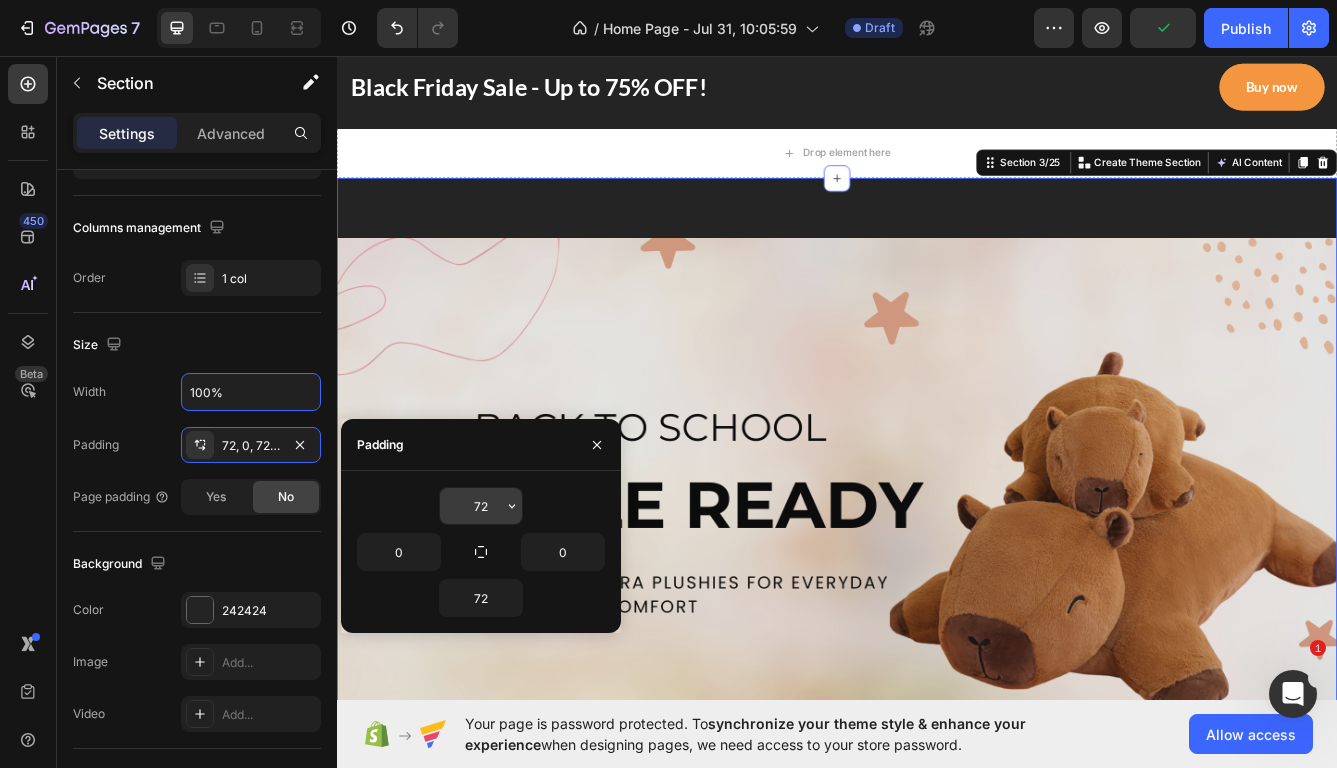 click on "72" at bounding box center [481, 506] 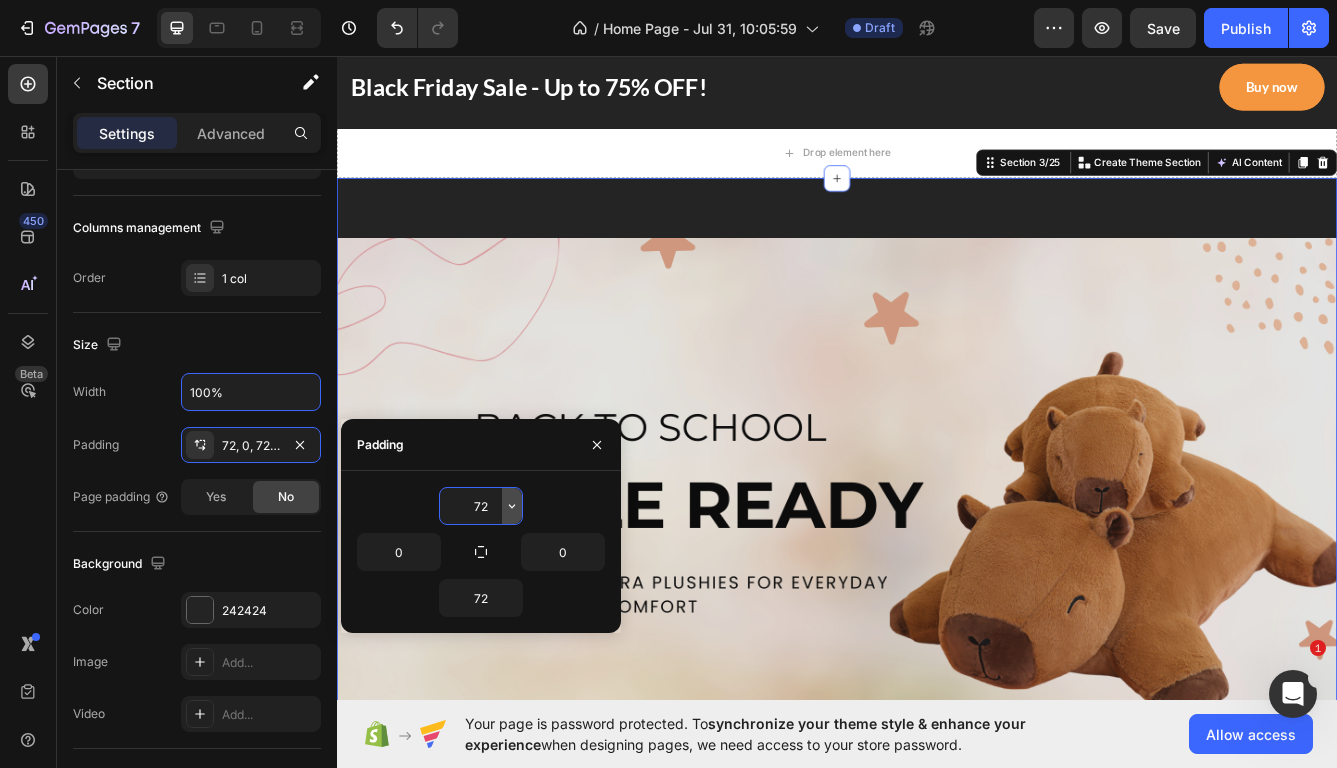 click 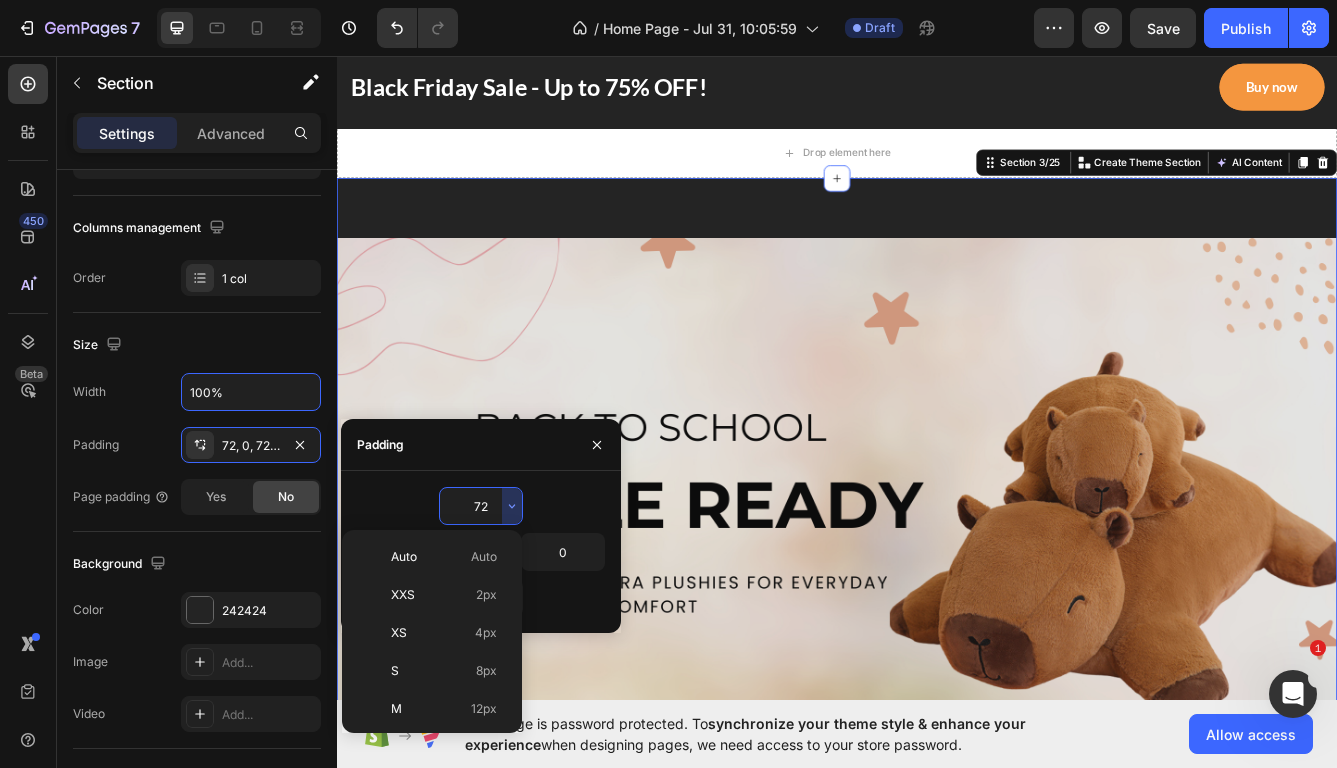 click on "72" at bounding box center [481, 506] 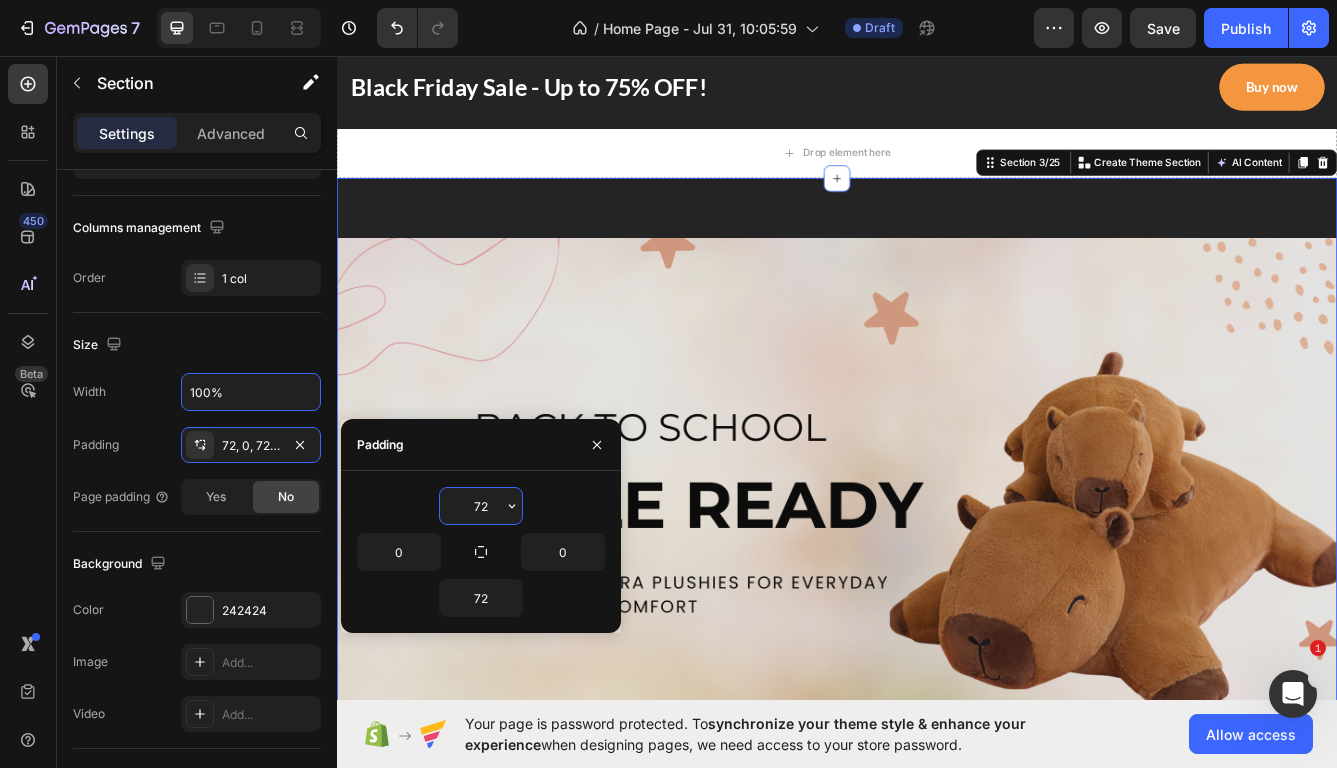 drag, startPoint x: 488, startPoint y: 513, endPoint x: 472, endPoint y: 512, distance: 16.03122 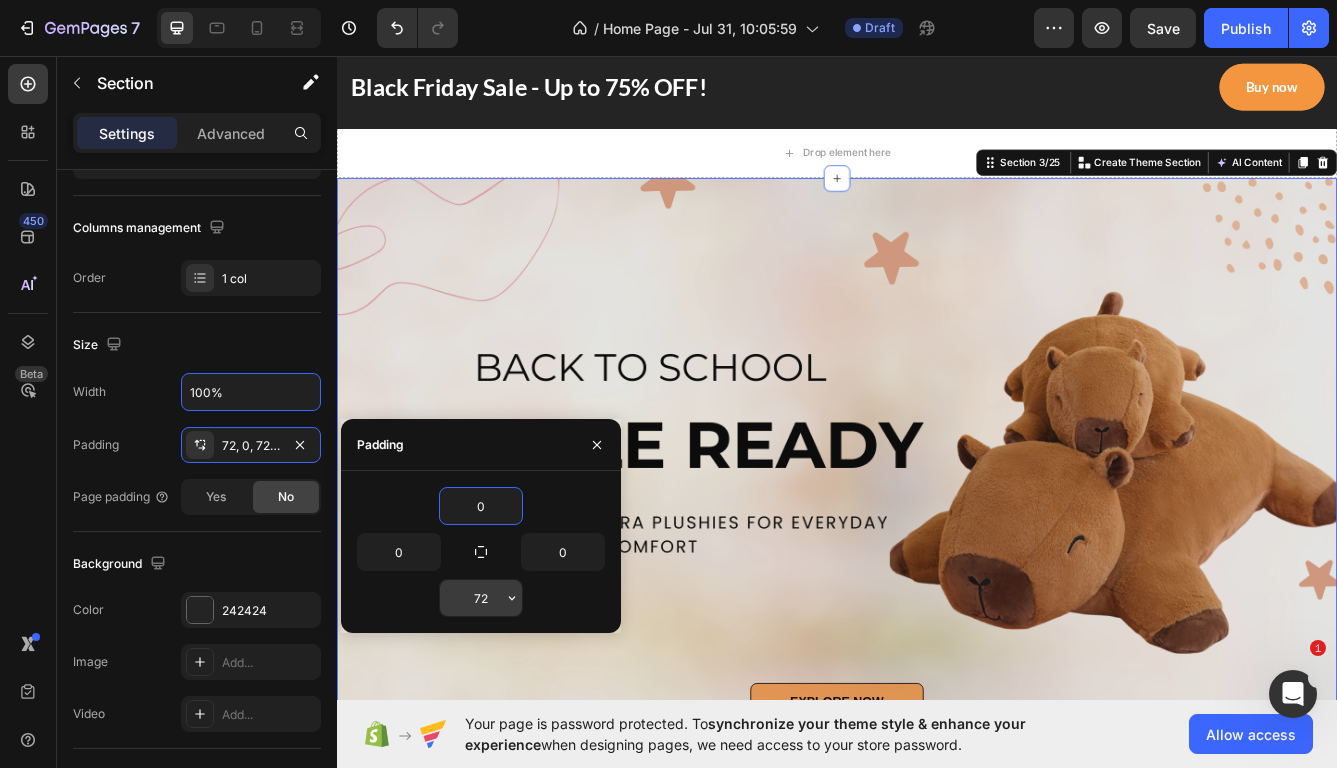 type on "0" 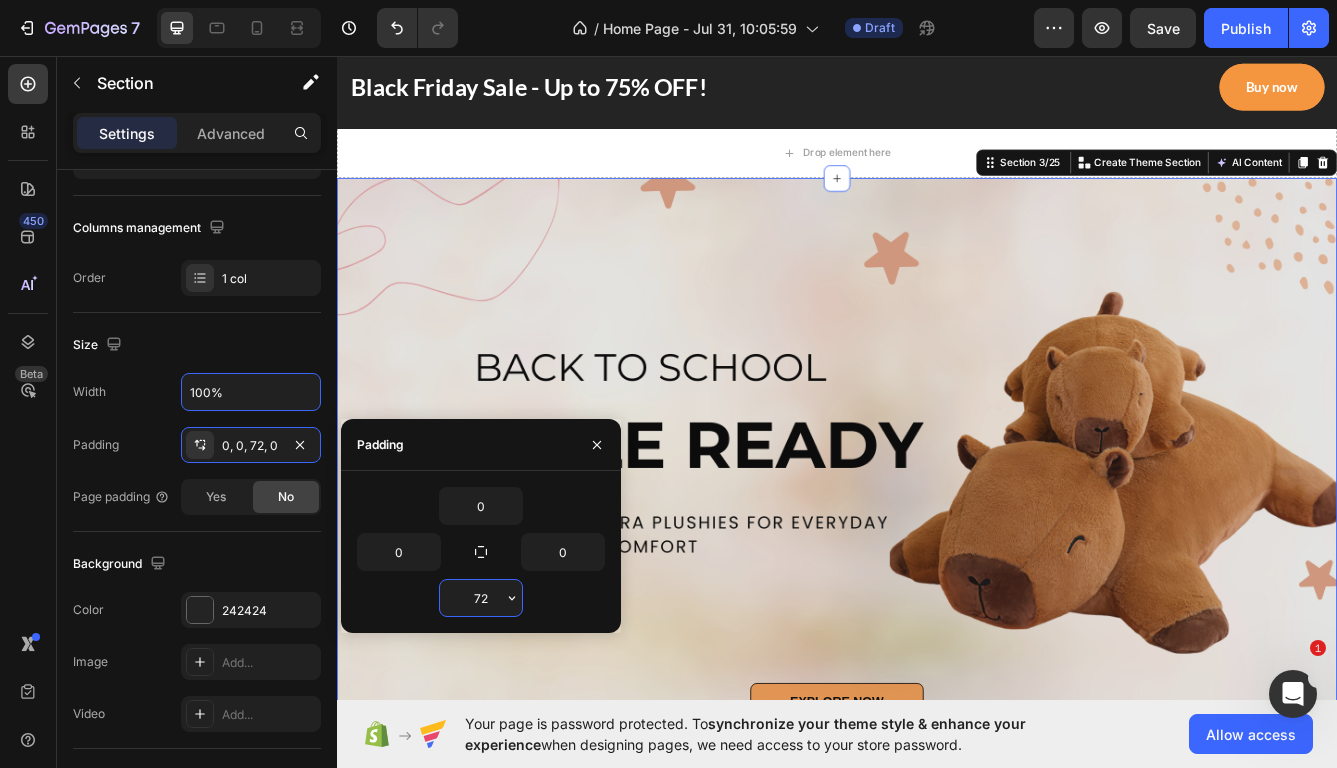 drag, startPoint x: 496, startPoint y: 582, endPoint x: 478, endPoint y: 583, distance: 18.027756 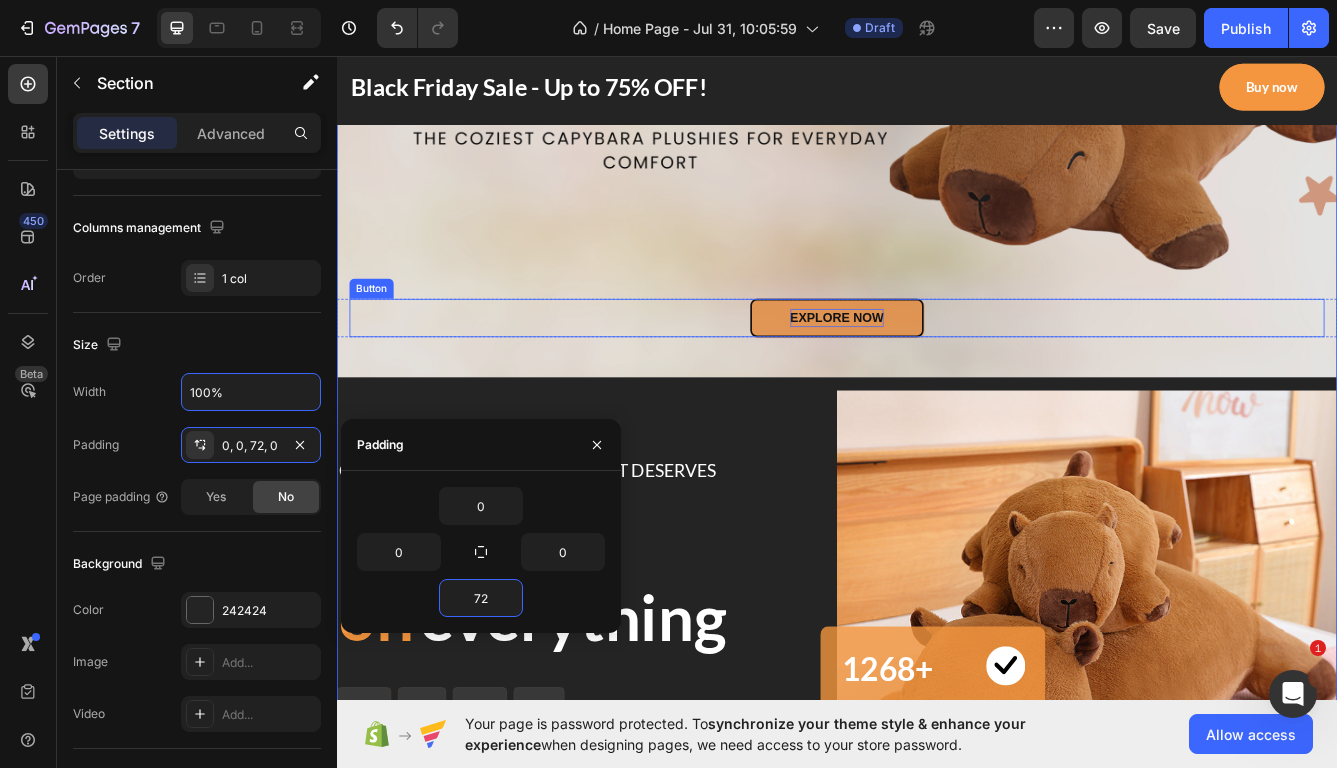 scroll, scrollTop: 455, scrollLeft: 0, axis: vertical 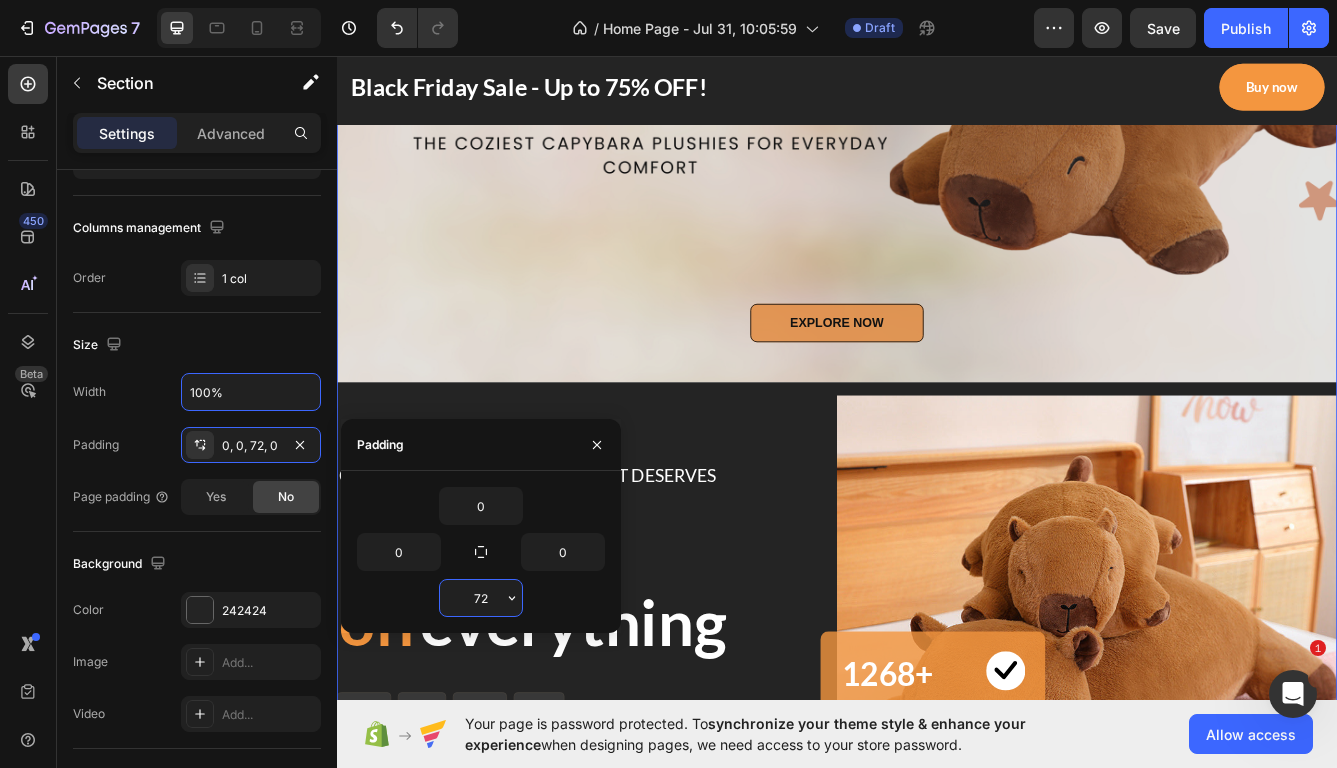 drag, startPoint x: 499, startPoint y: 596, endPoint x: 466, endPoint y: 596, distance: 33 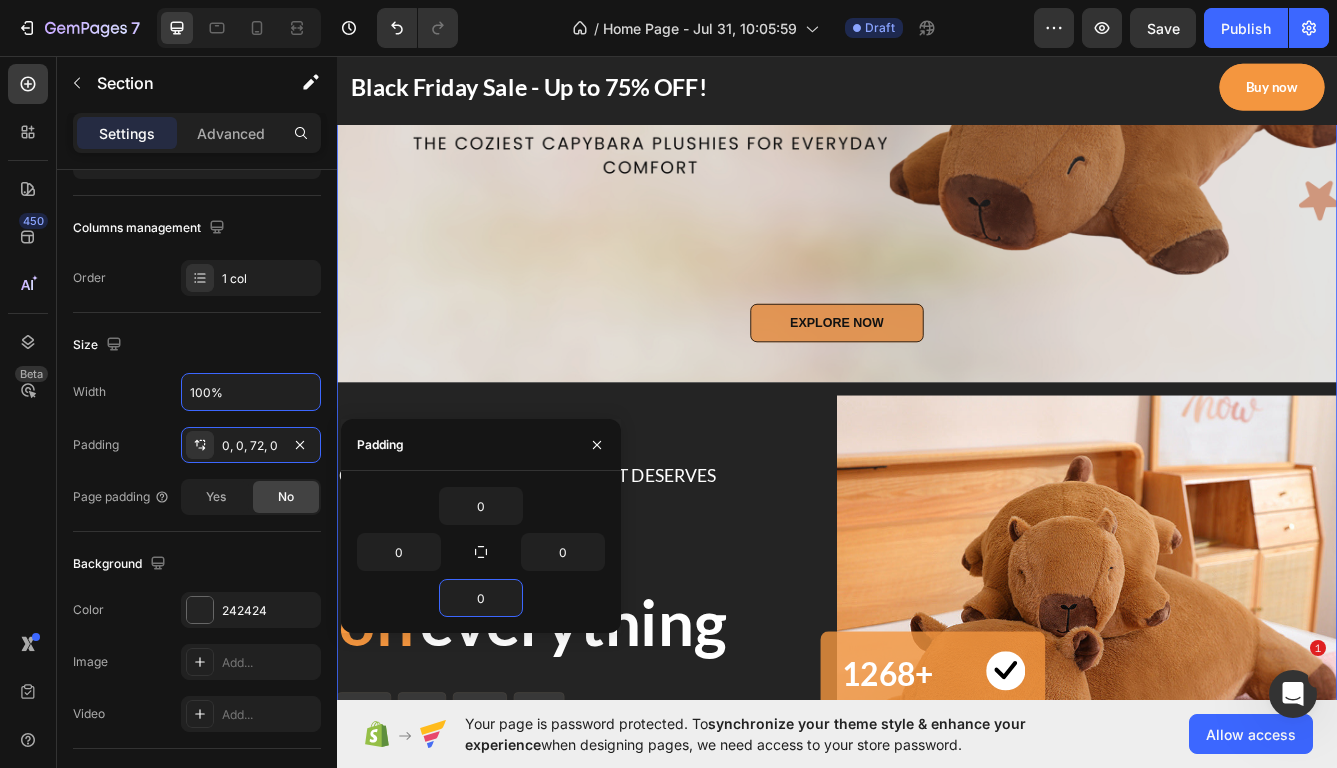type on "0" 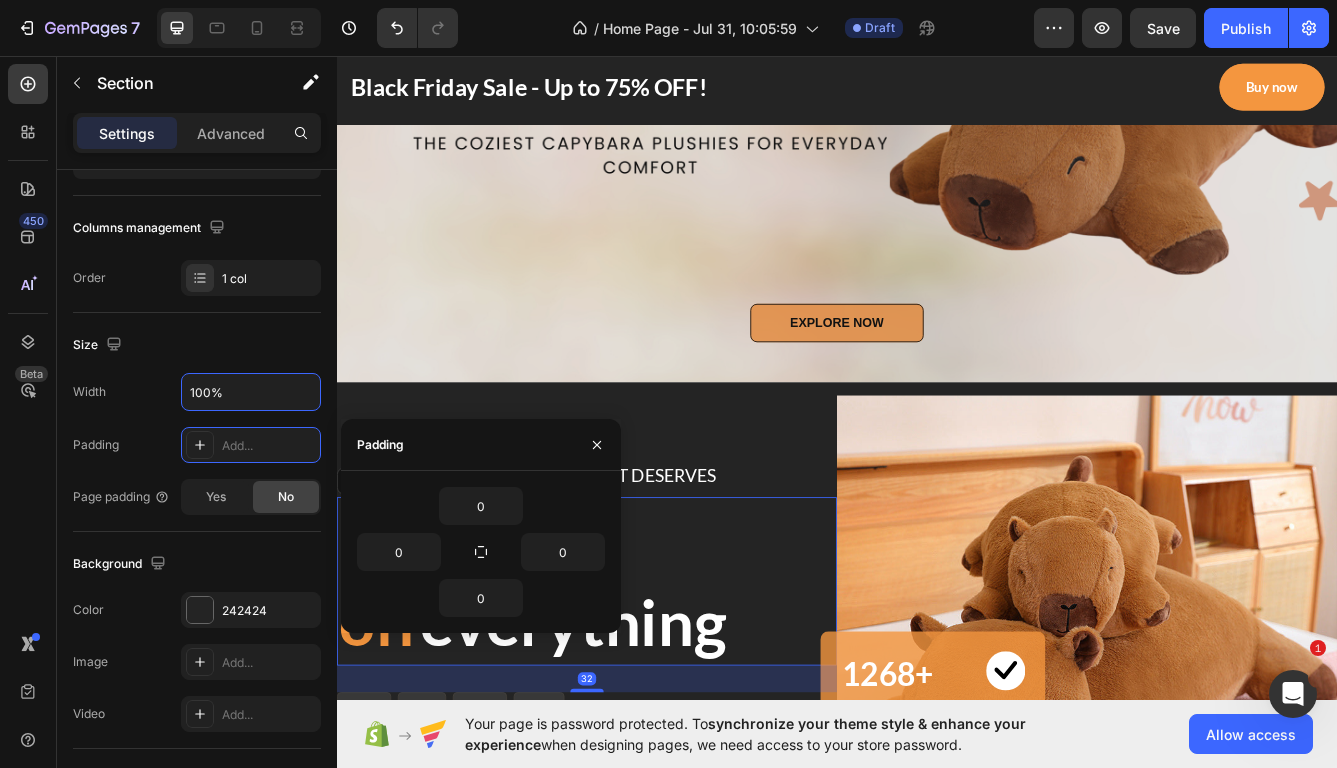click on "75% off" at bounding box center [506, 686] 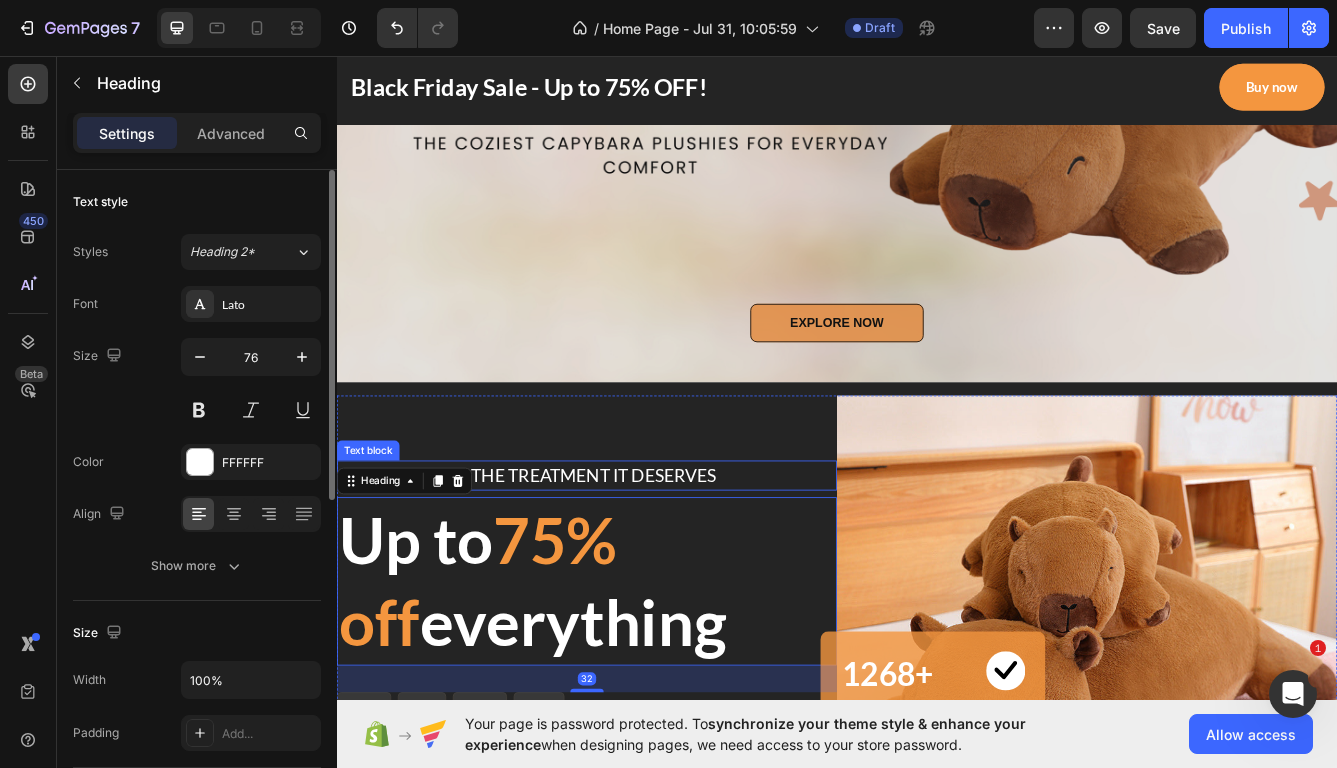 scroll, scrollTop: 0, scrollLeft: 0, axis: both 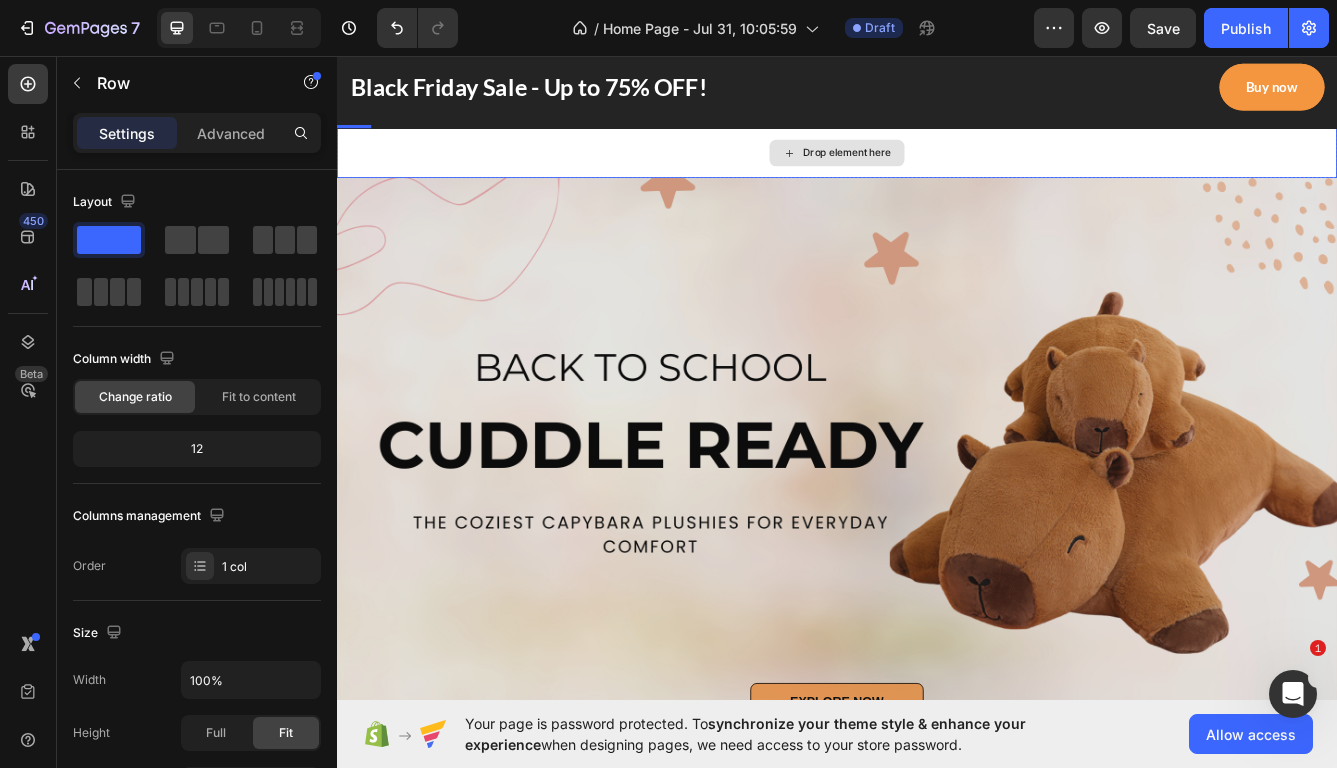 click on "Drop element here" at bounding box center (937, 173) 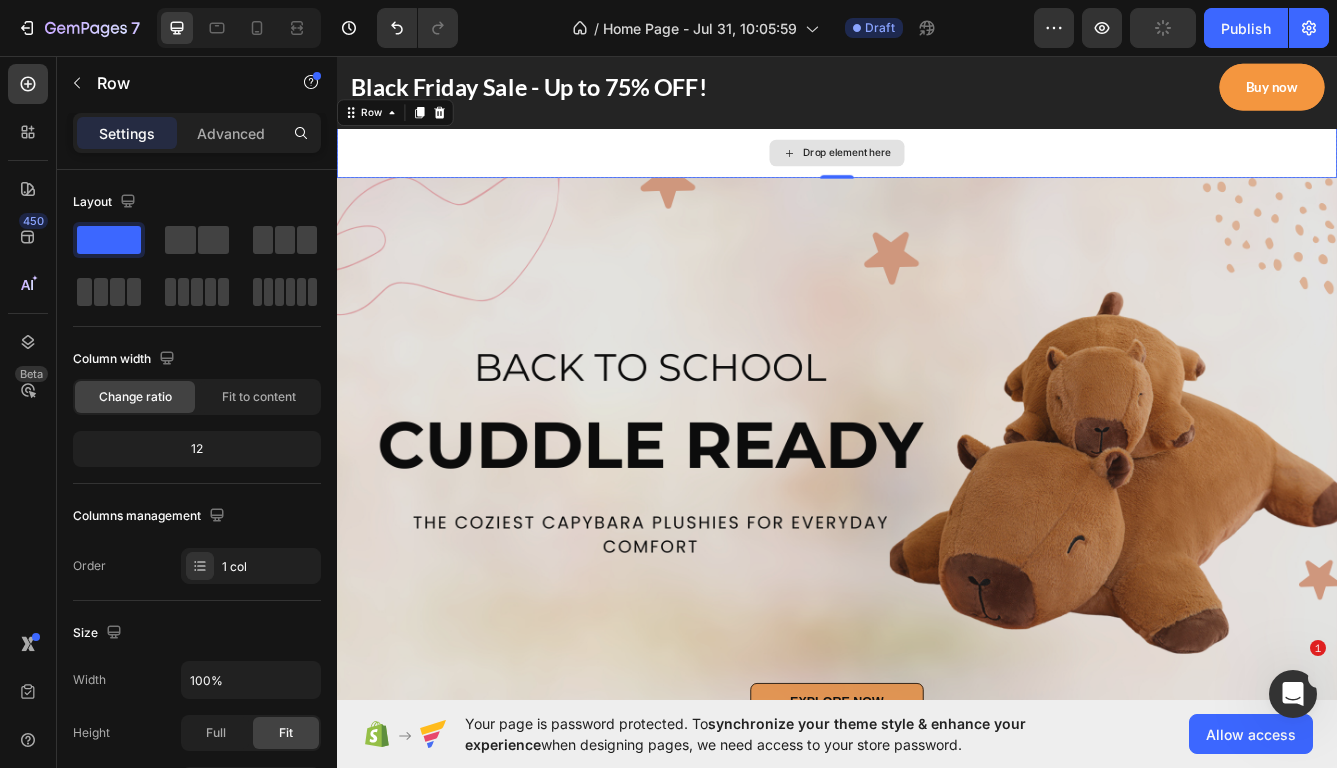 click on "Drop element here" at bounding box center (937, 173) 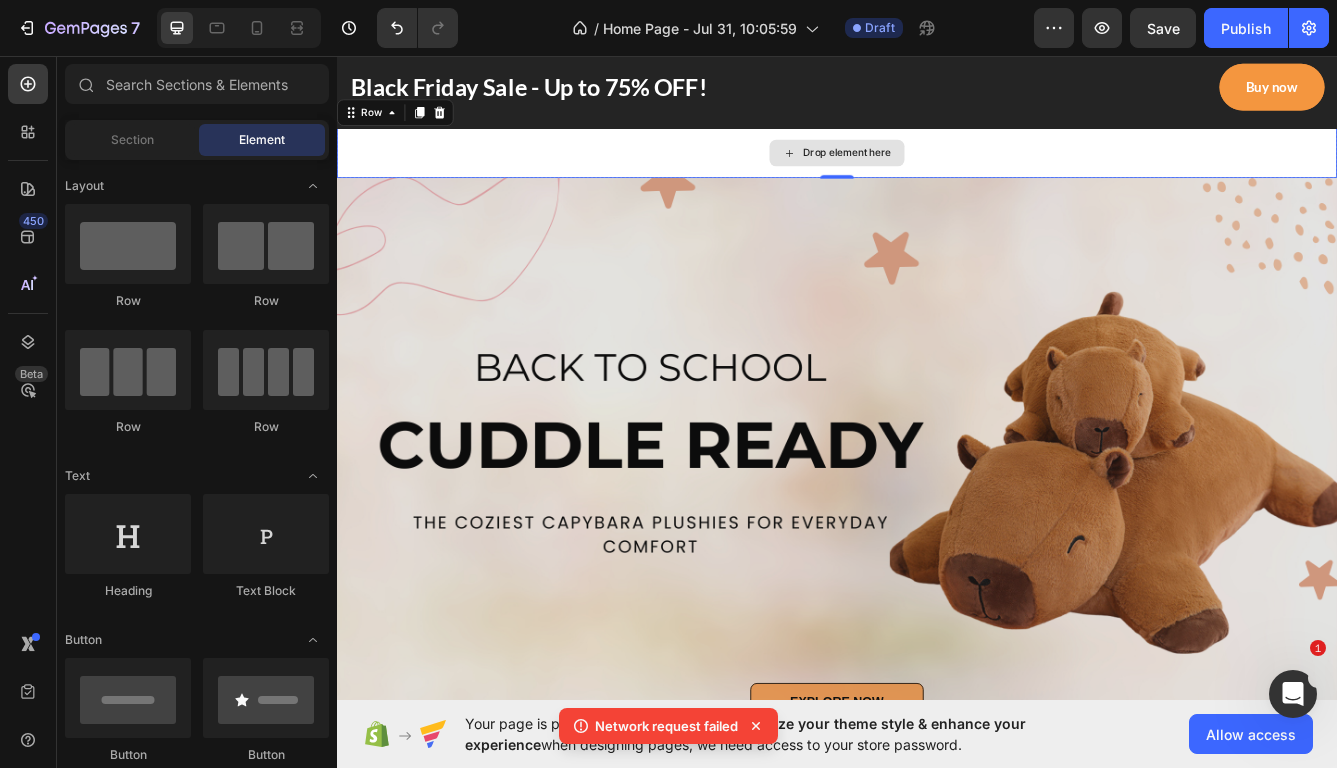 click on "Drop element here" at bounding box center (949, 173) 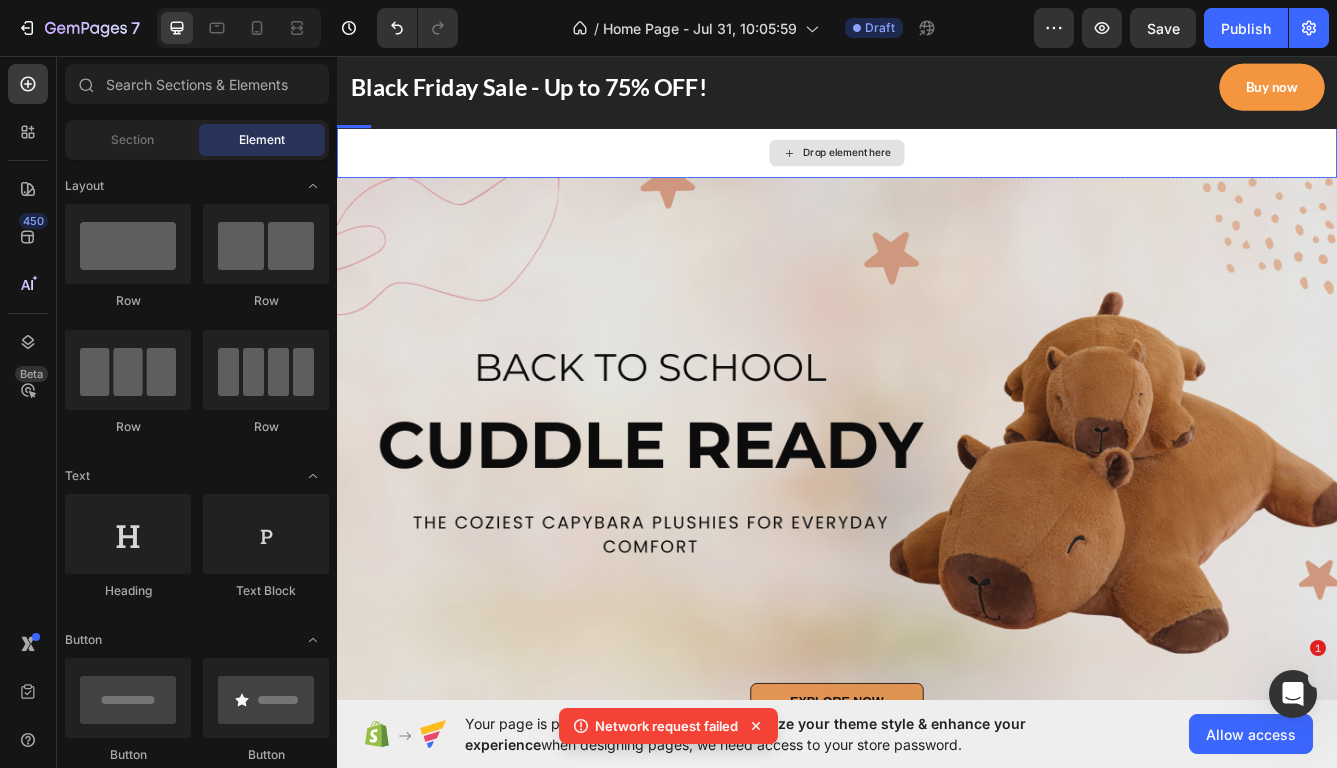 click on "Drop element here" at bounding box center (949, 173) 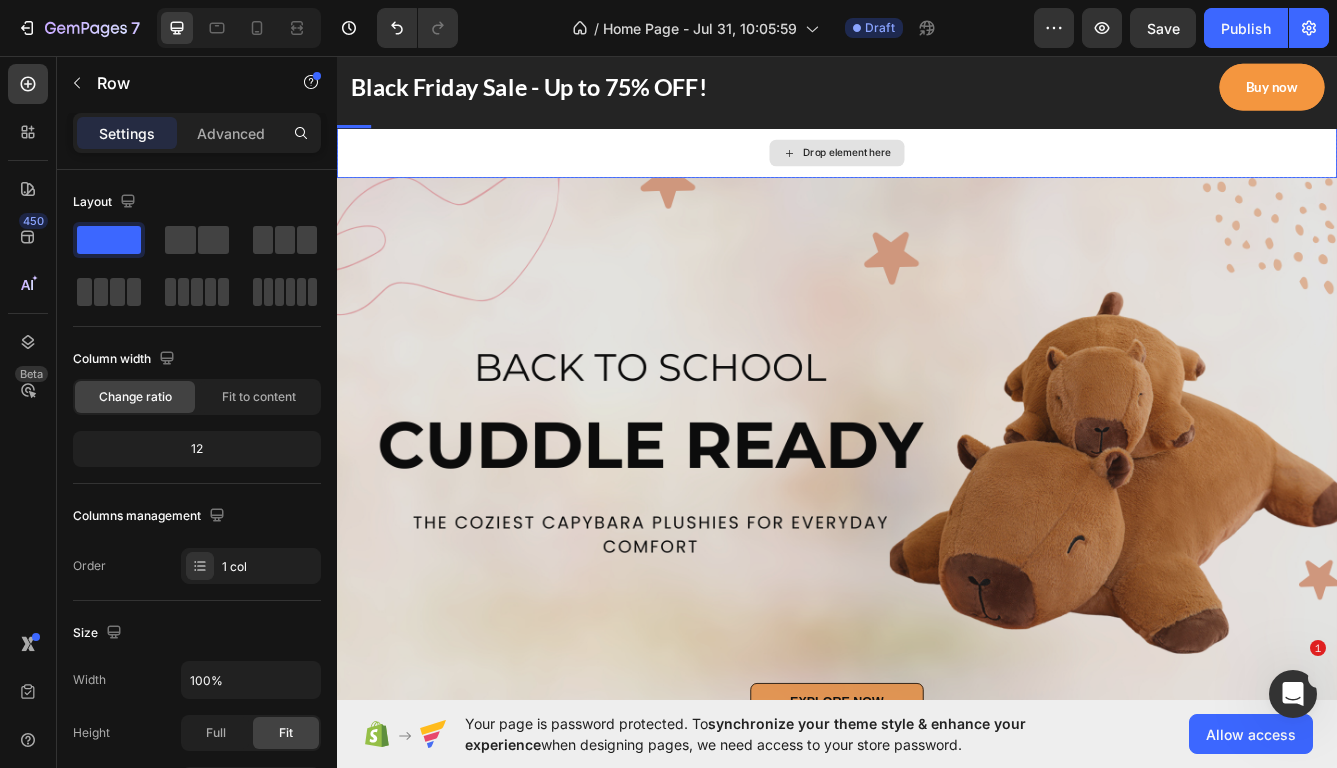 click on "Drop element here" at bounding box center (937, 173) 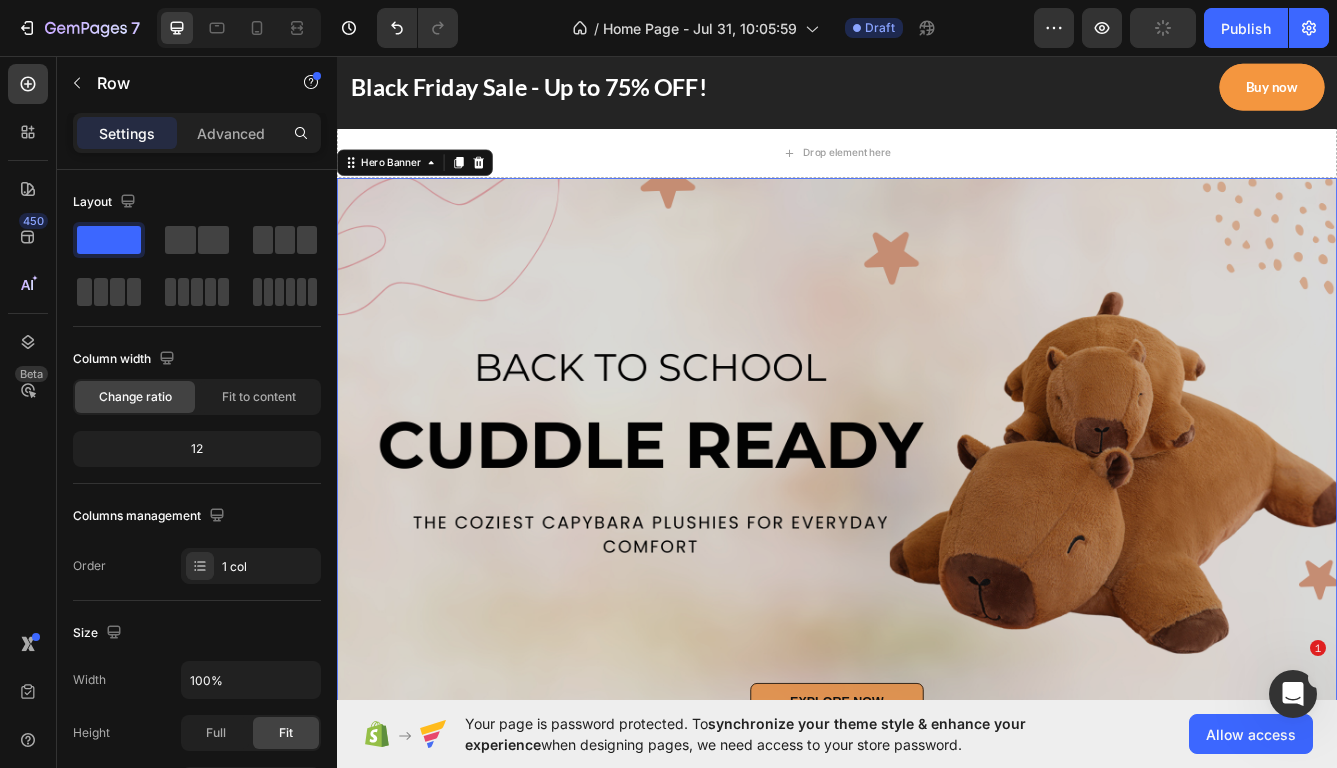 click at bounding box center (937, 553) 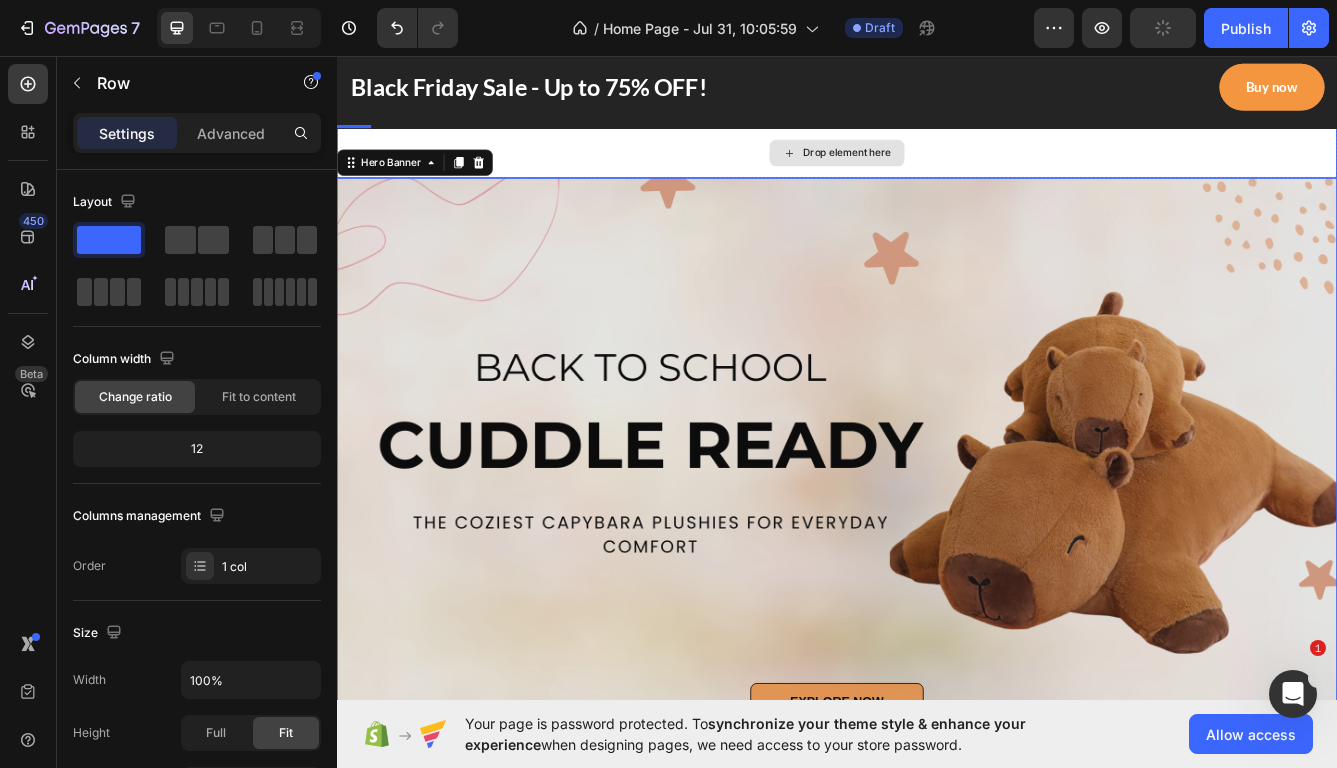 click on "Drop element here" at bounding box center [937, 173] 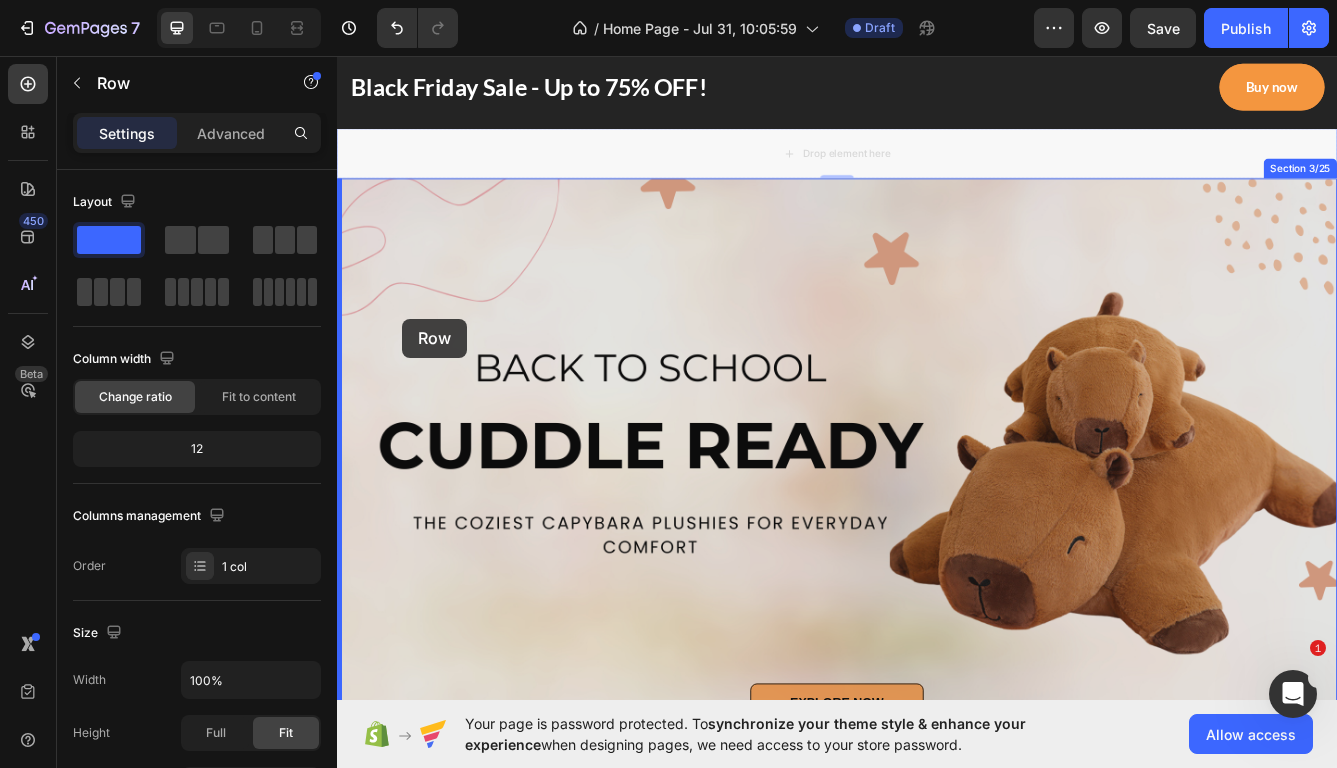 drag, startPoint x: 386, startPoint y: 127, endPoint x: 415, endPoint y: 372, distance: 246.71036 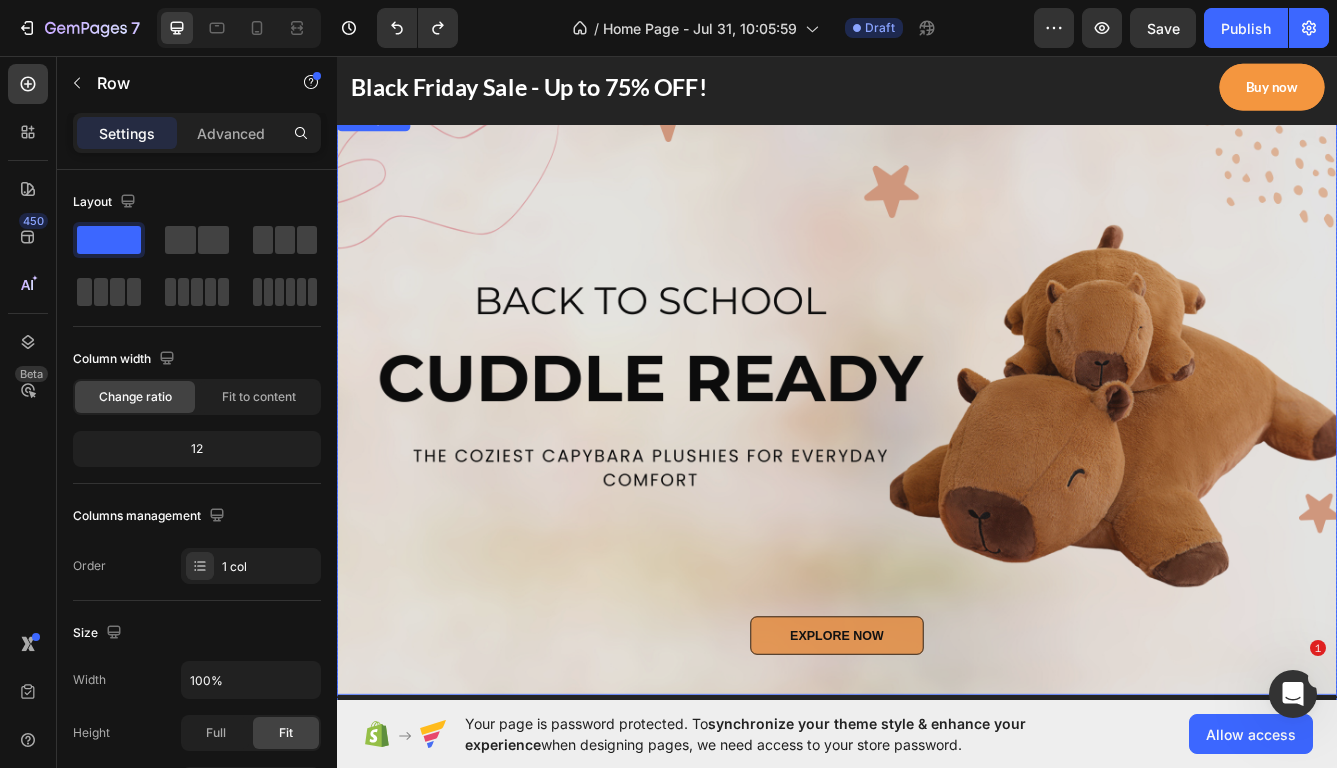 scroll, scrollTop: 0, scrollLeft: 0, axis: both 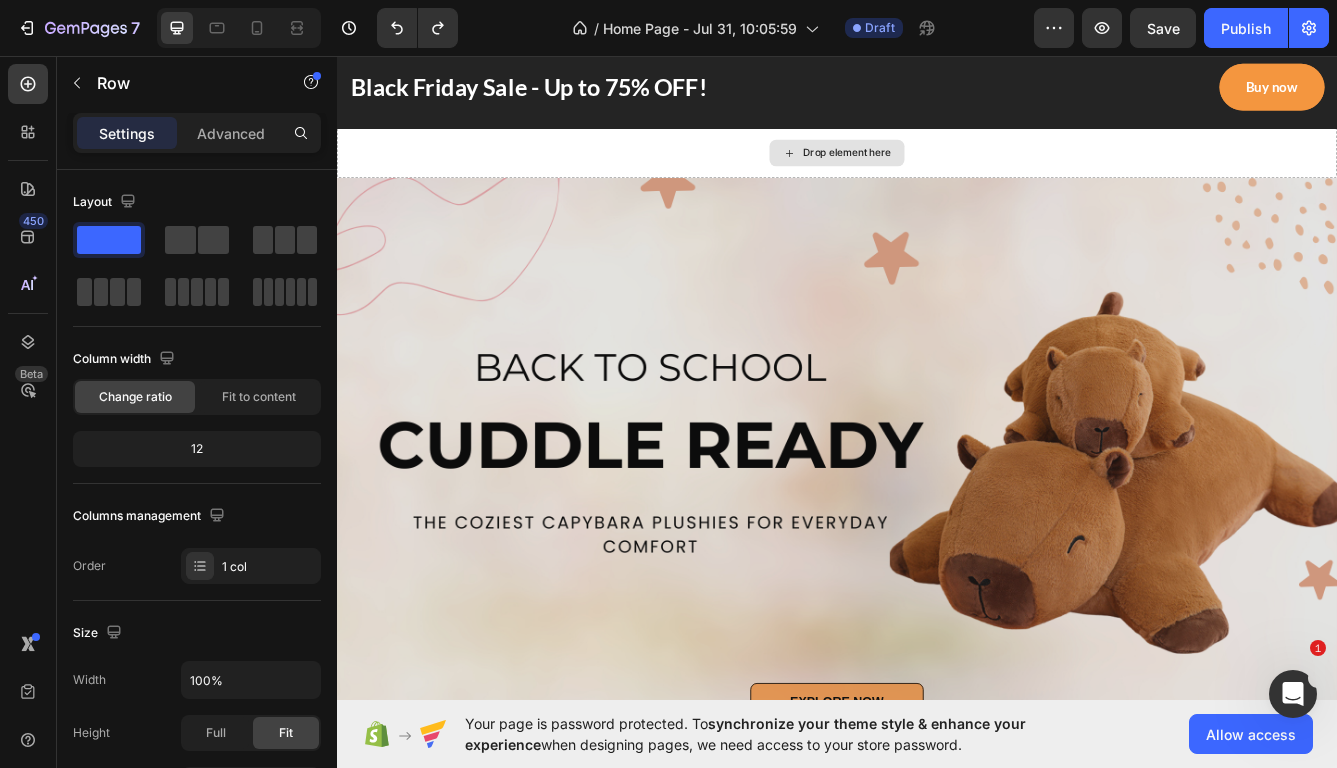 click on "Drop element here" at bounding box center [937, 173] 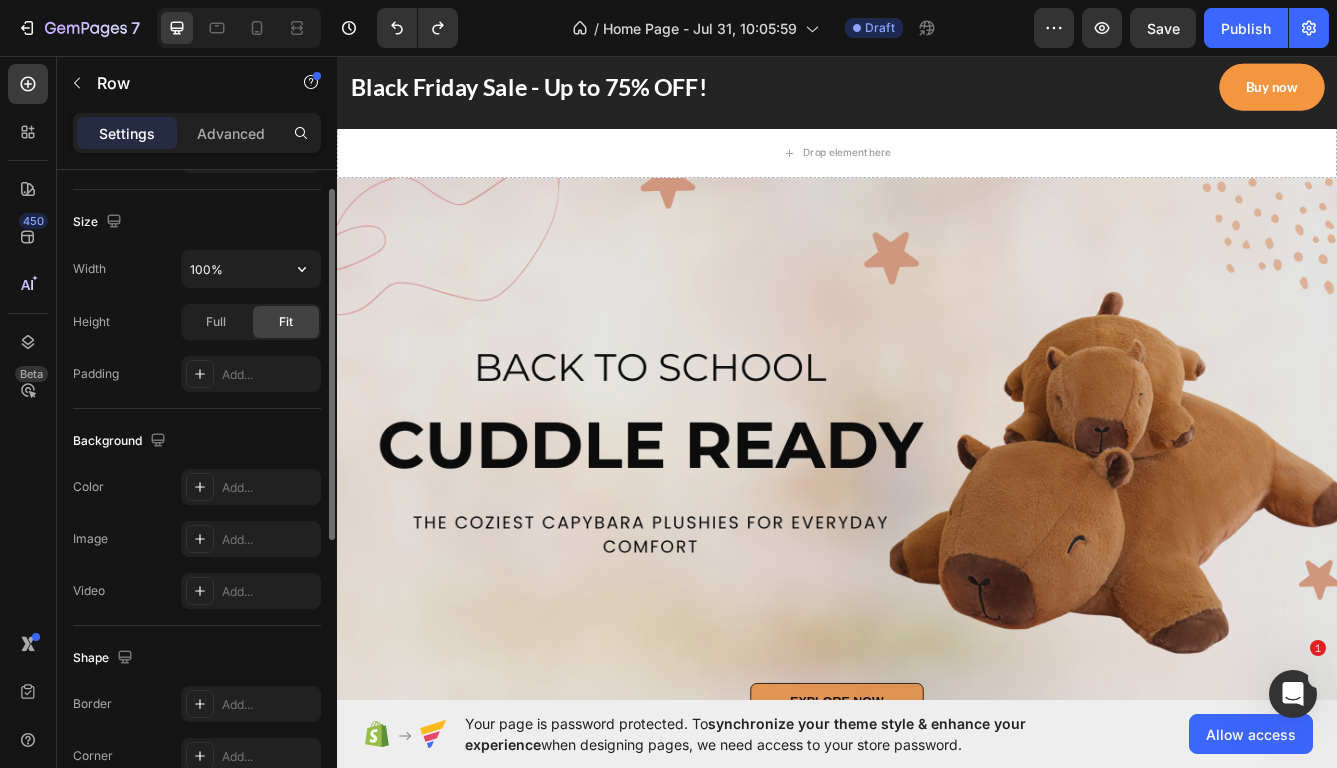 scroll, scrollTop: 413, scrollLeft: 0, axis: vertical 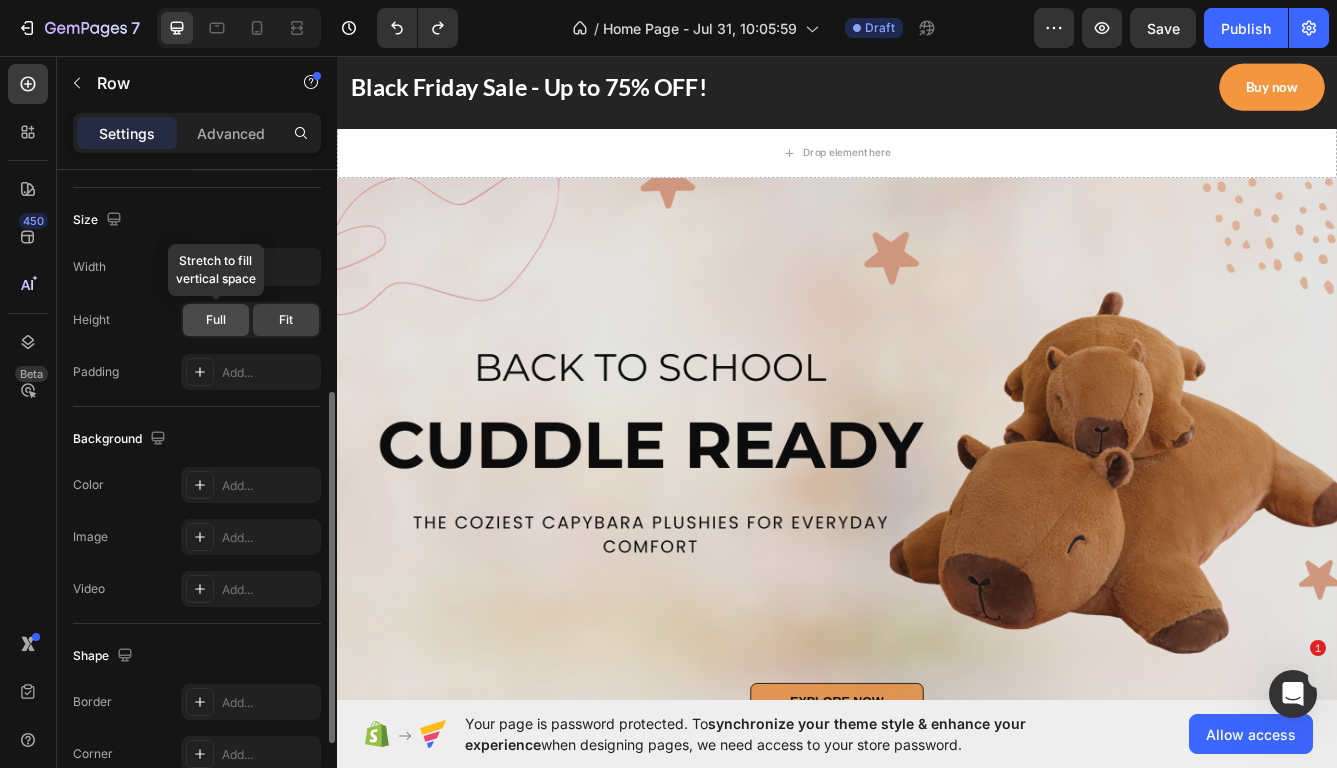 click on "Full" 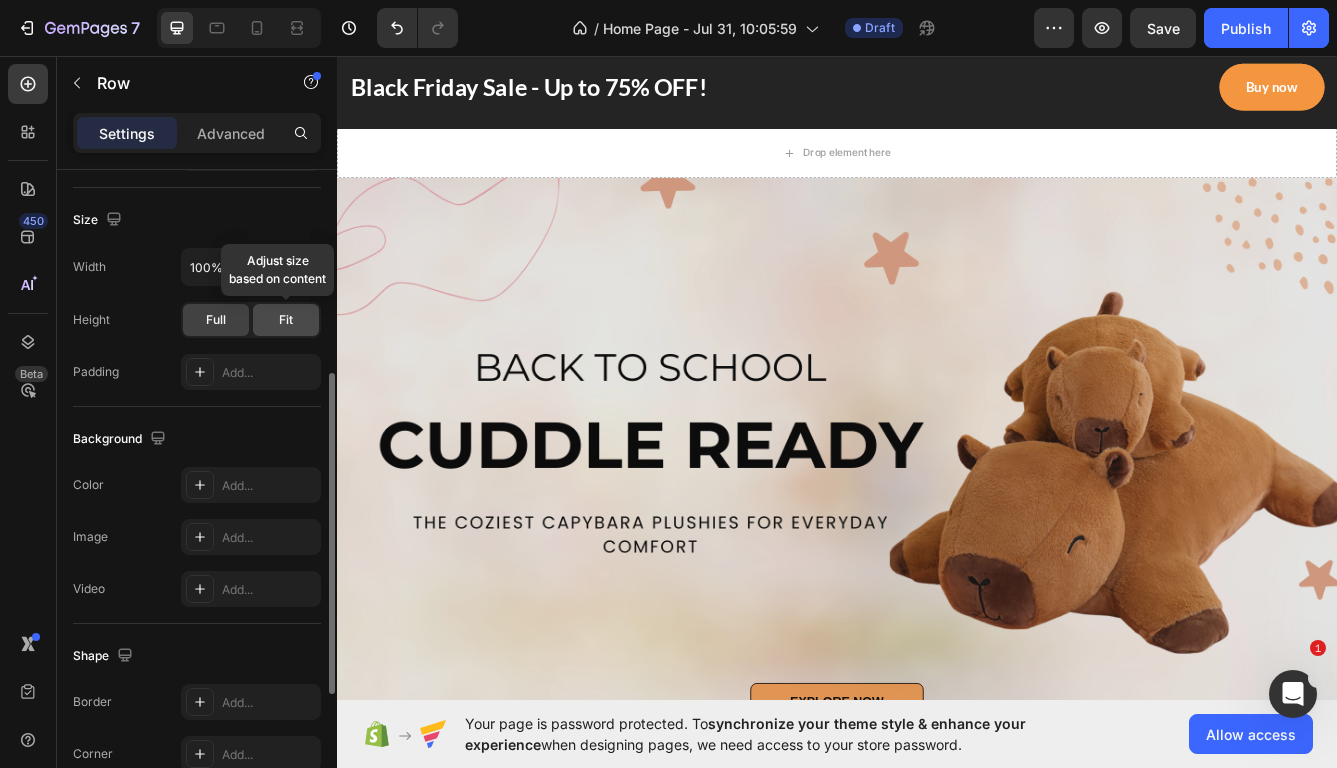 click on "Fit" 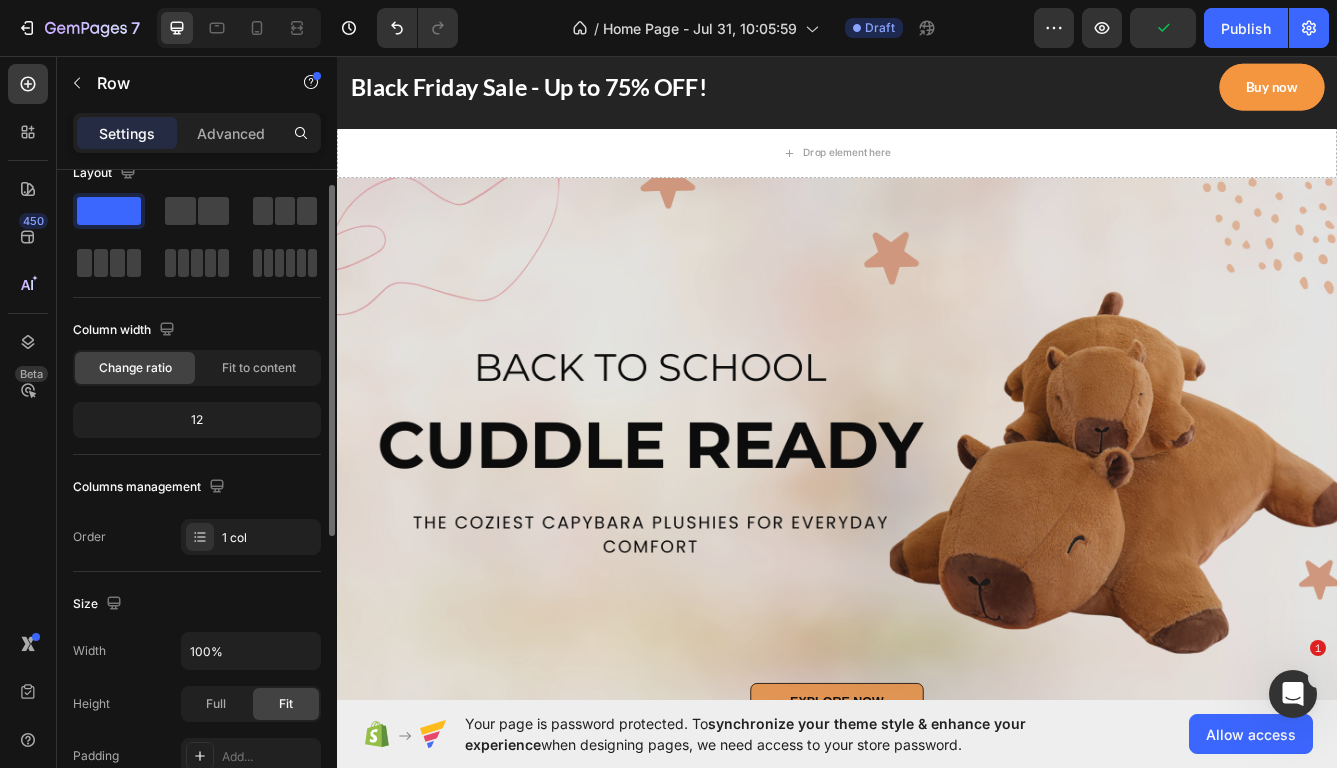 scroll, scrollTop: 0, scrollLeft: 0, axis: both 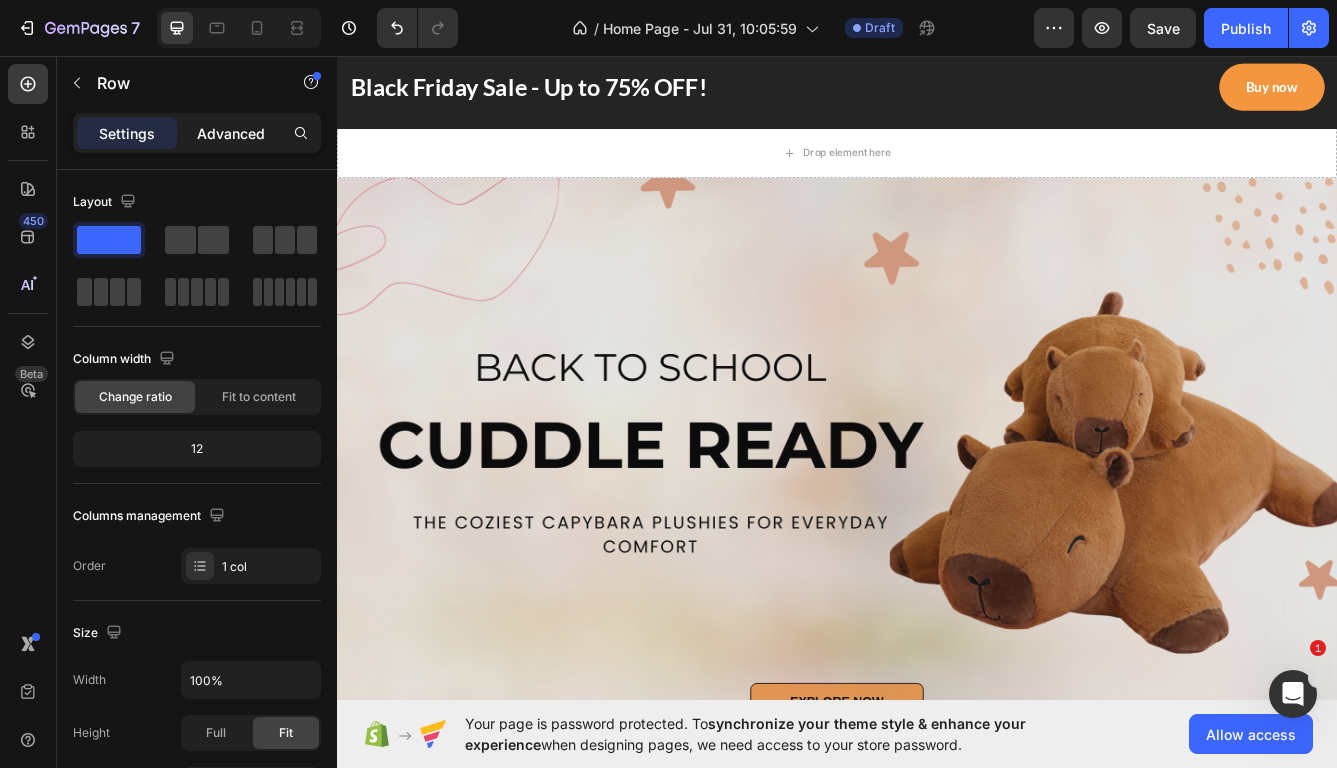 click on "Advanced" at bounding box center (231, 133) 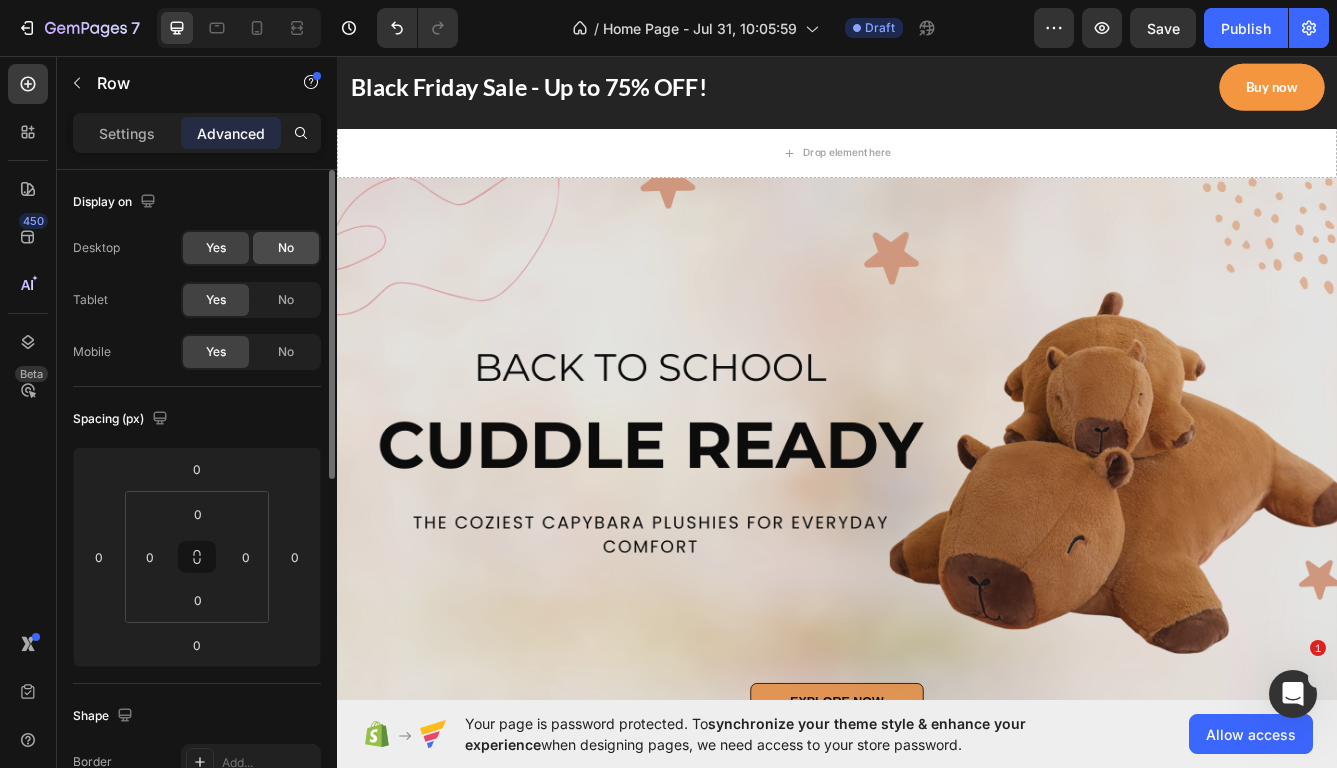click on "No" 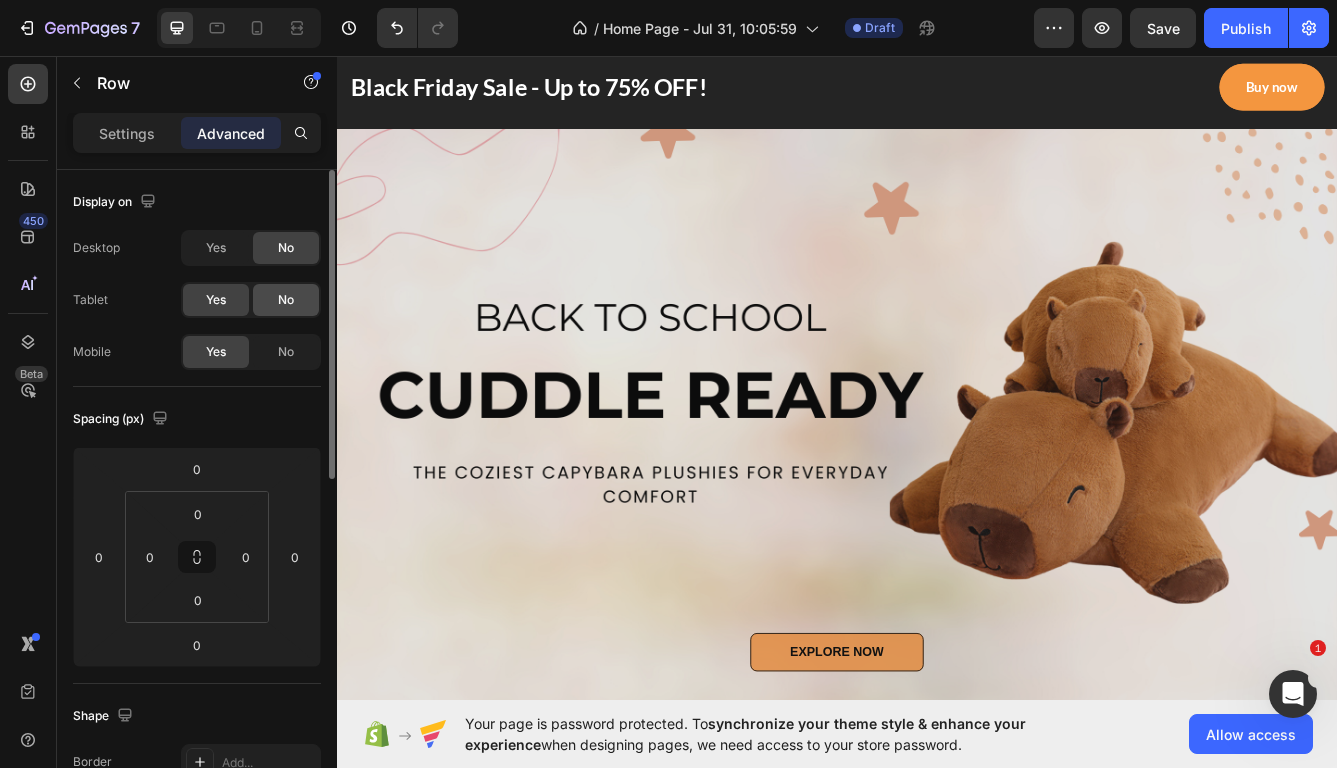 click on "No" 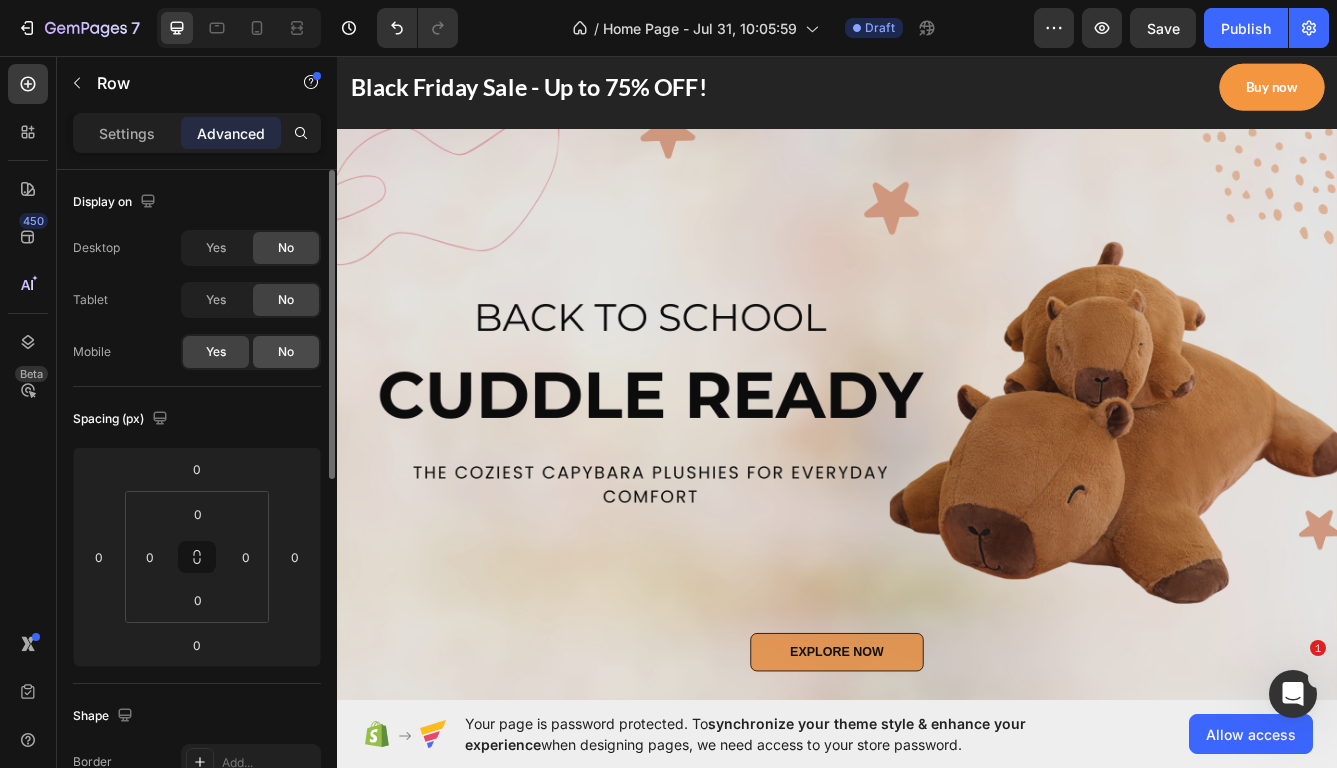 click on "No" 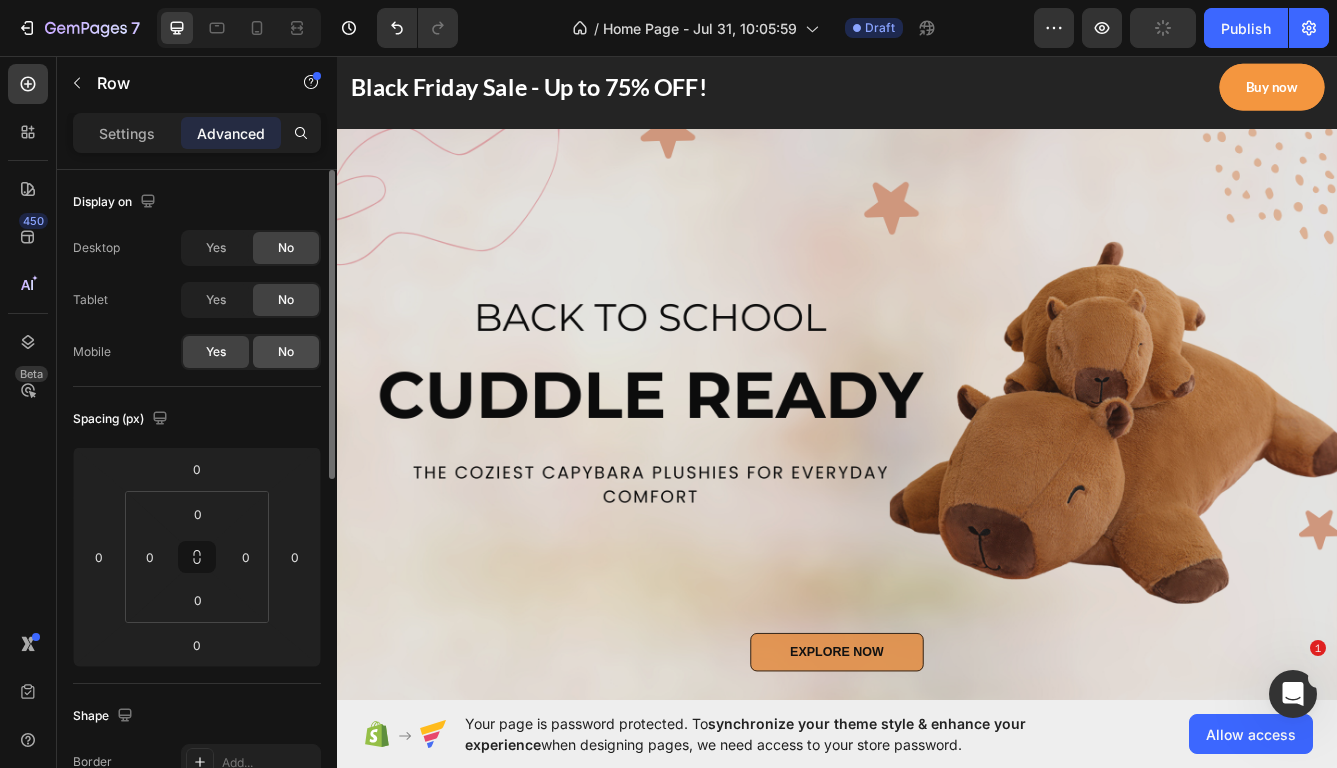 click on "No" 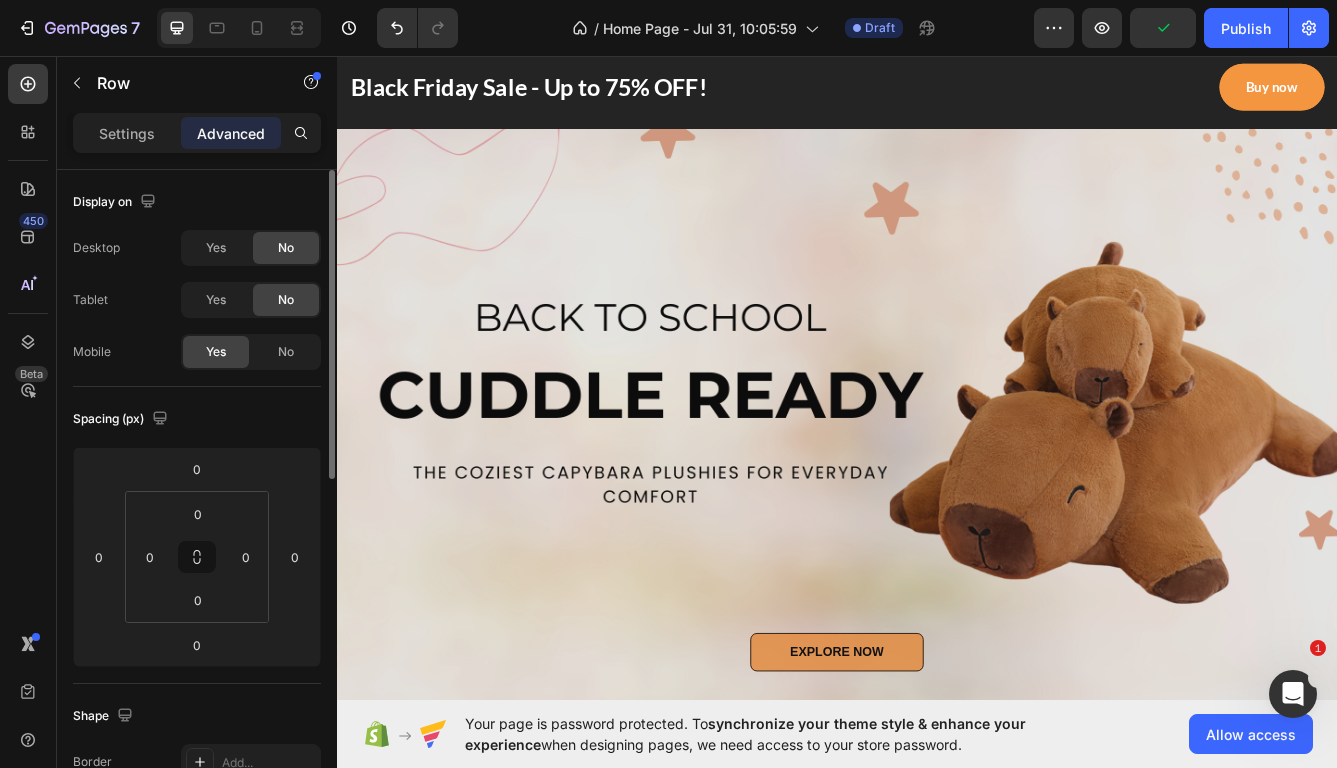click on "Desktop Yes No Tablet Yes No Mobile Yes No" at bounding box center (197, 300) 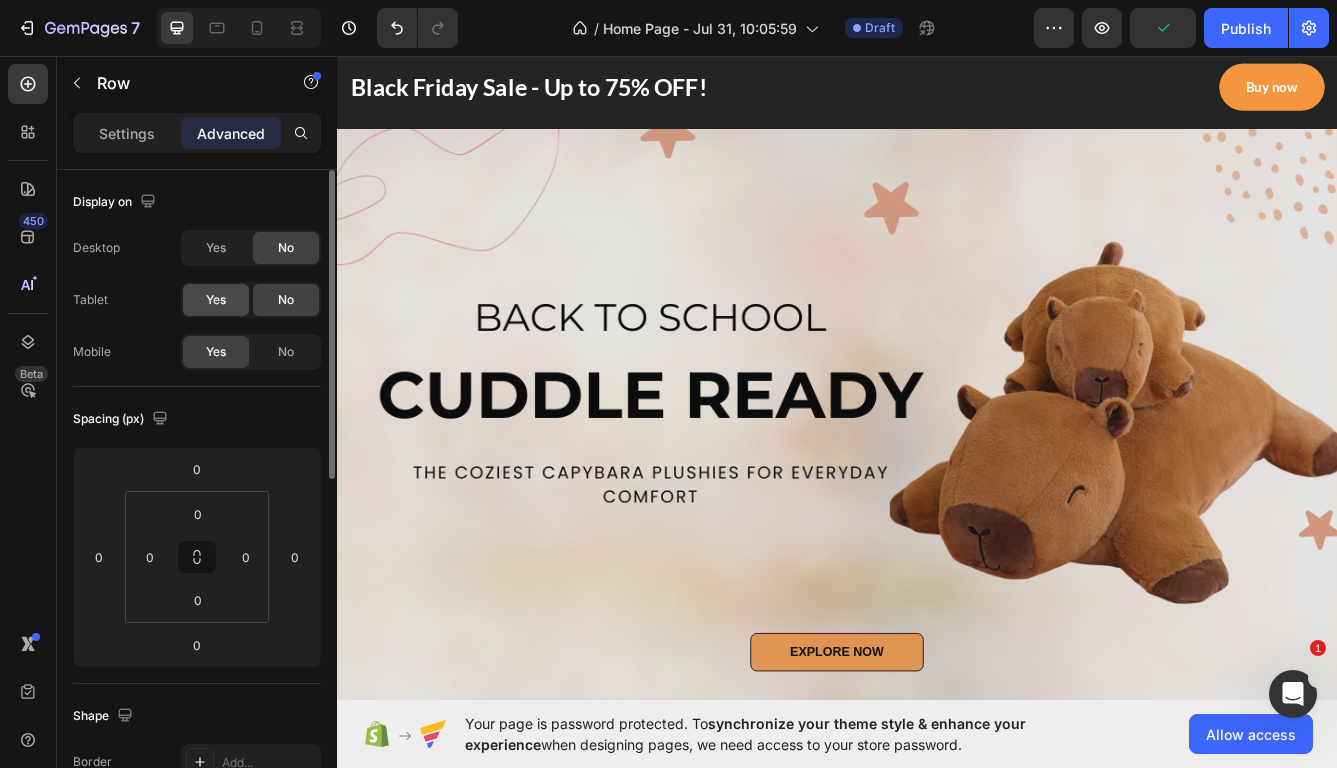 click on "Yes" 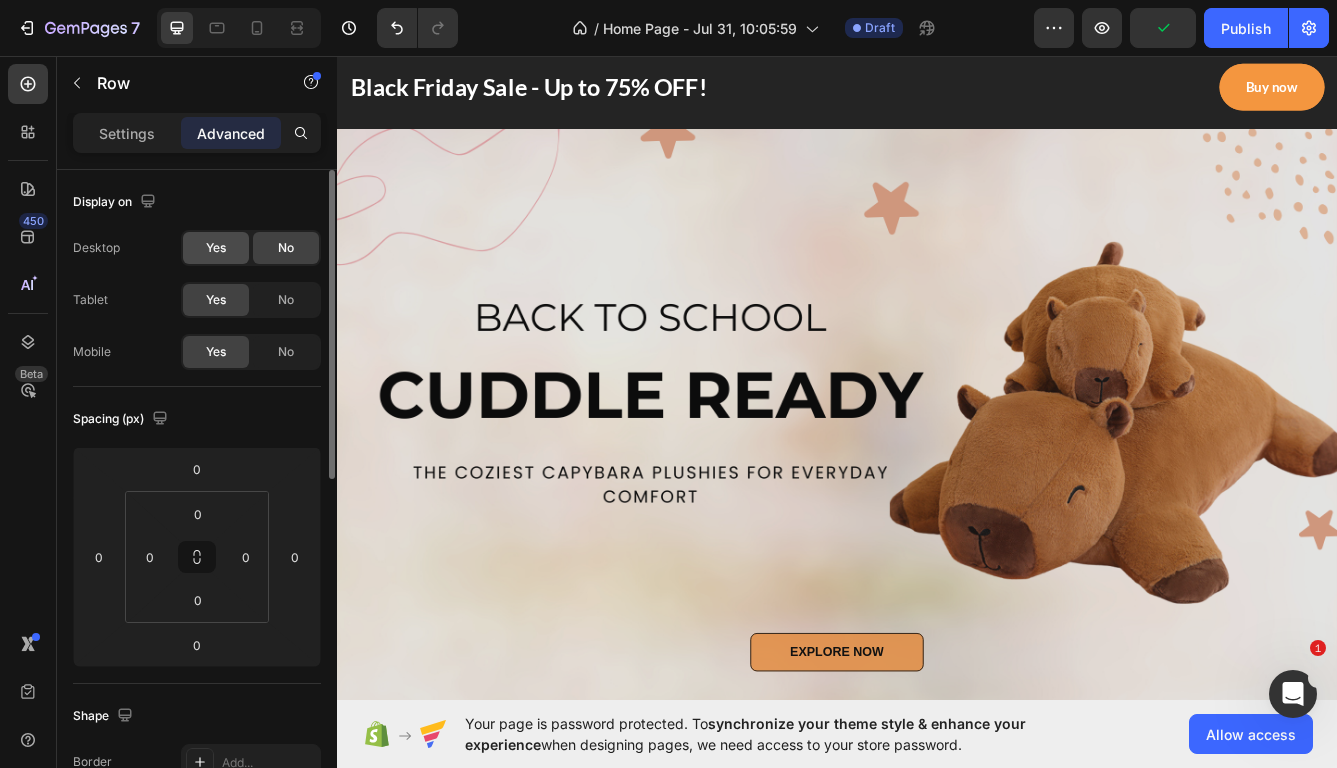 click on "Yes" 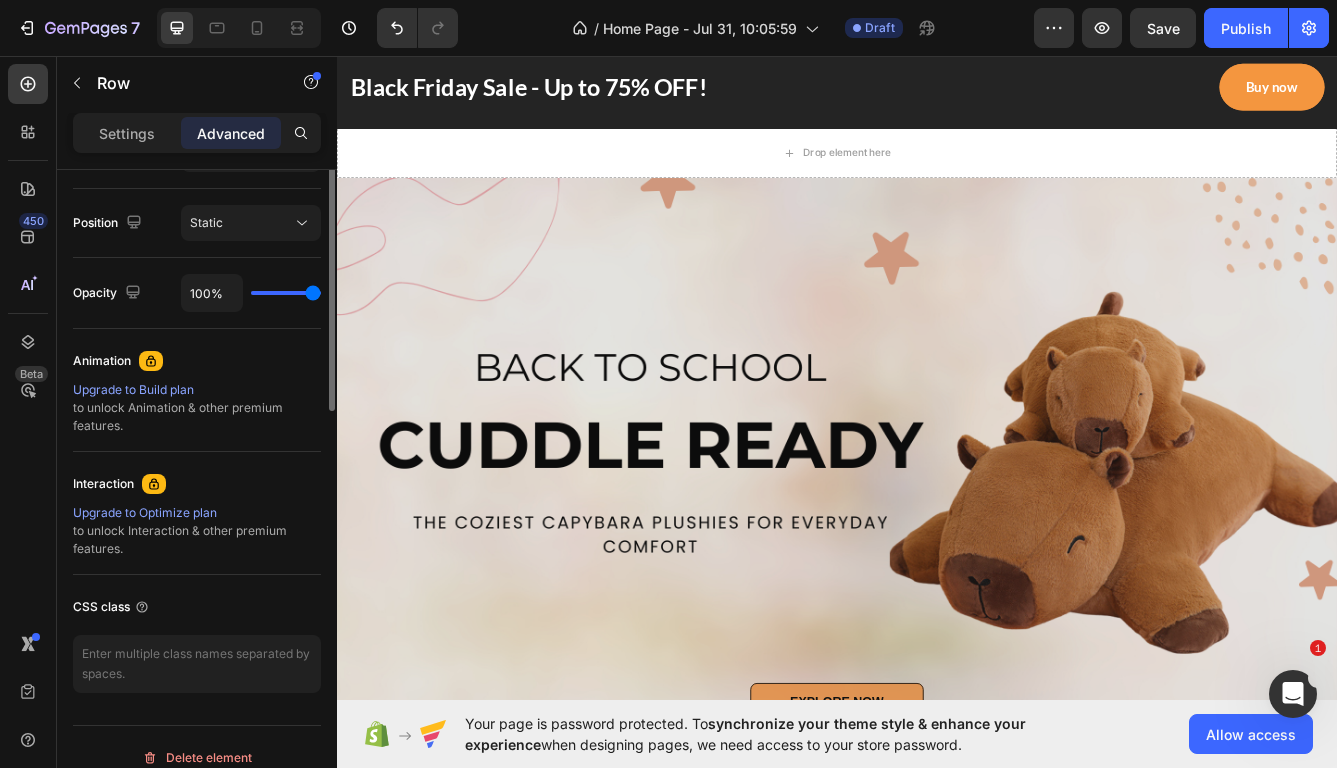 scroll, scrollTop: 733, scrollLeft: 0, axis: vertical 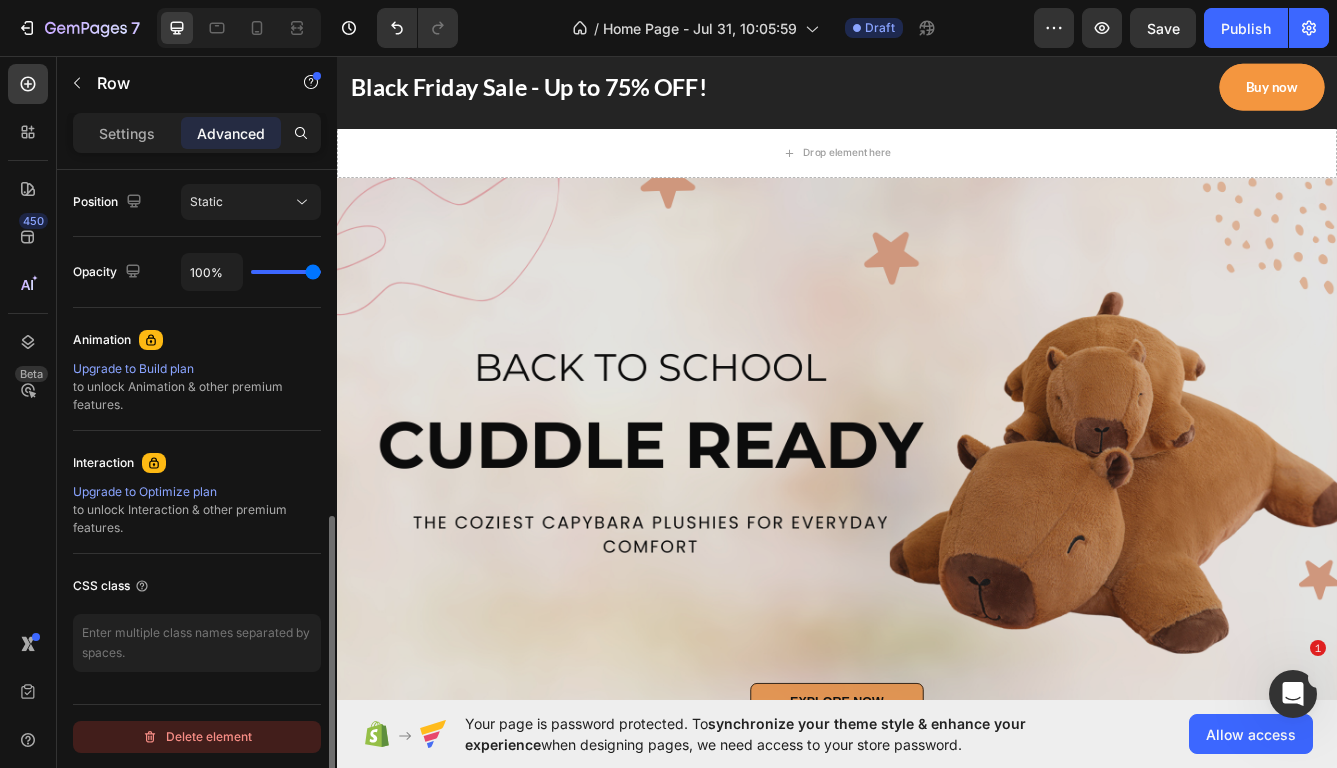 click on "Delete element" at bounding box center [197, 737] 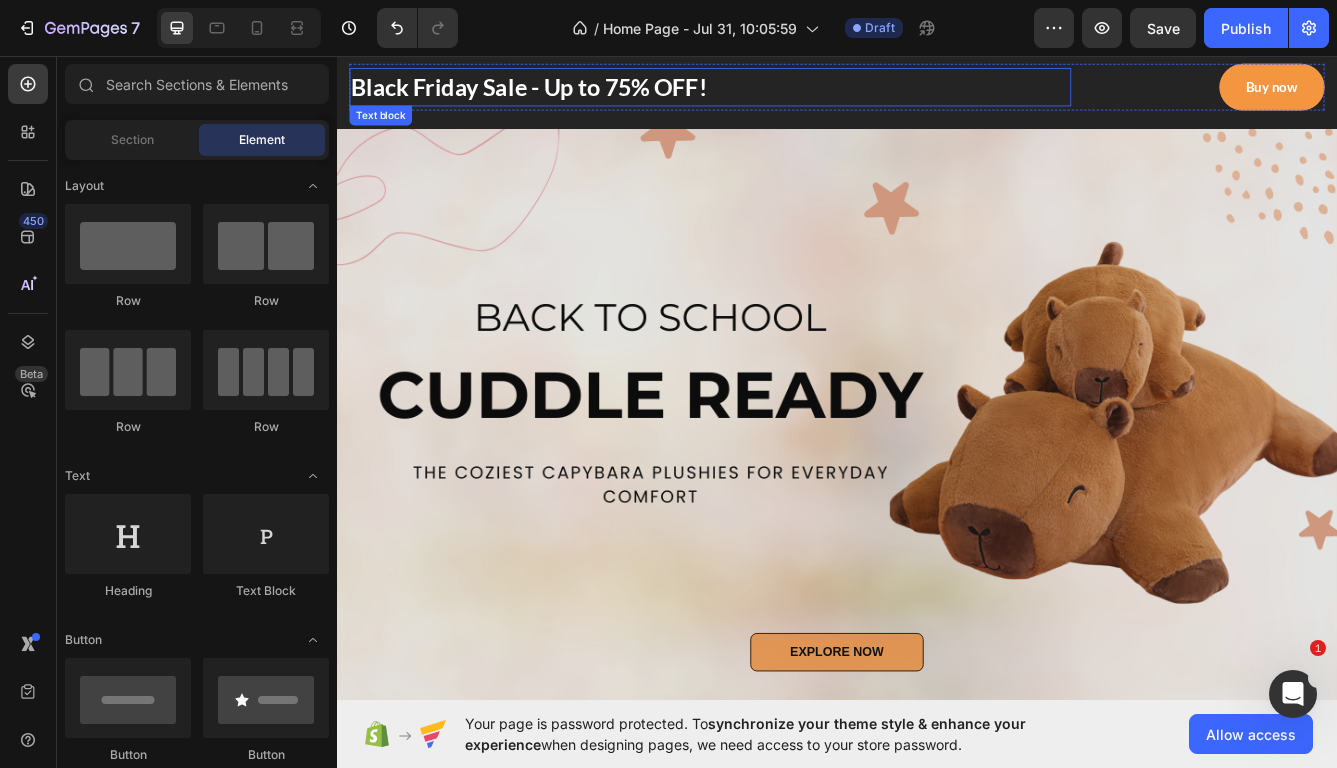 click on "Black Friday Sale - Up to 75% OFF!" at bounding box center [785, 94] 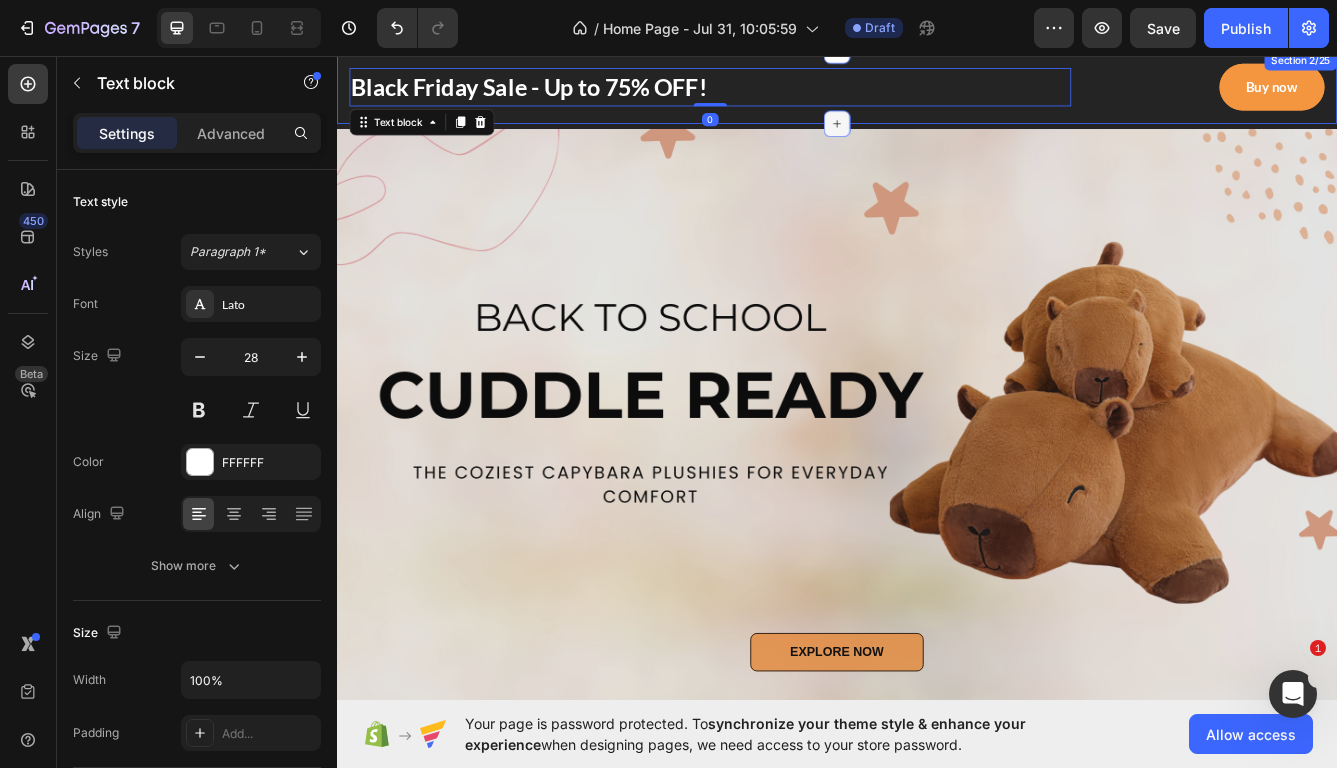 click 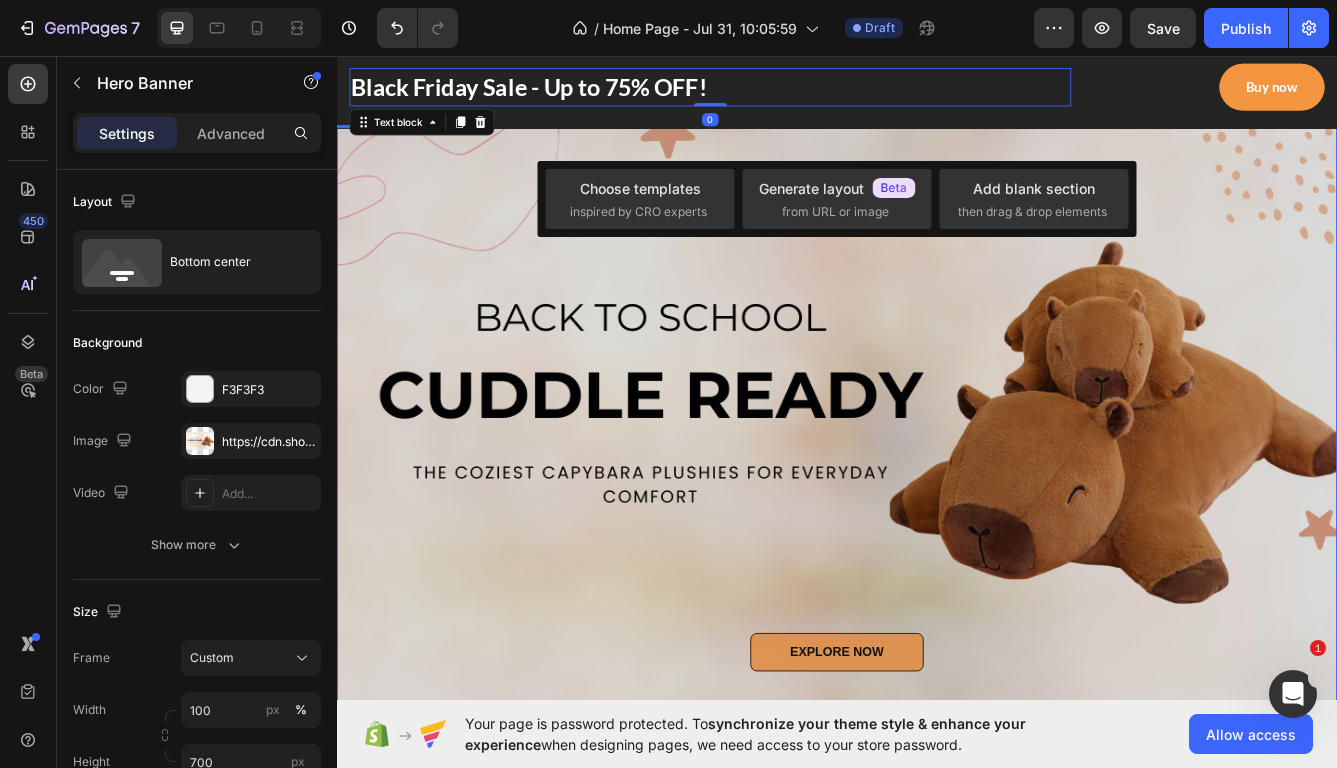 click at bounding box center [937, 493] 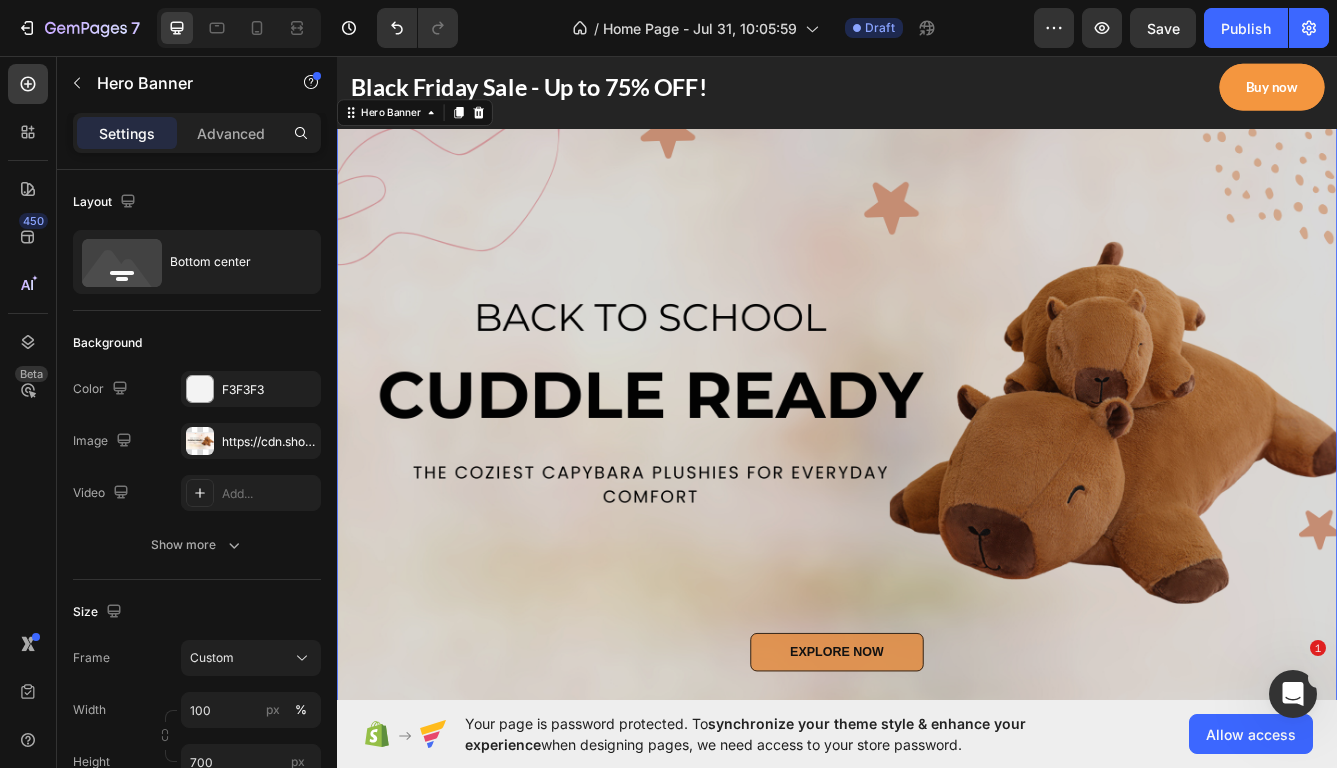 click at bounding box center [937, 493] 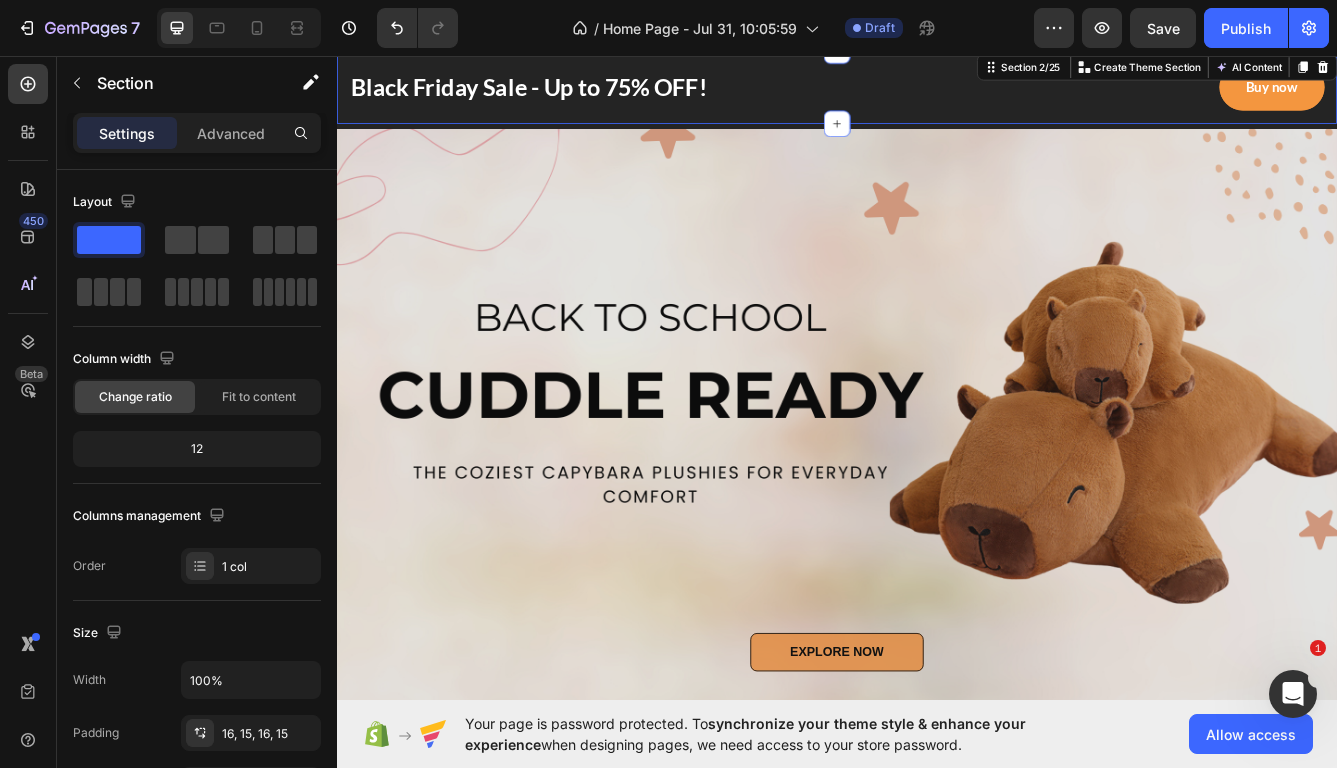 click on "Black Friday Sale - Up to 75% OFF! Text block Buy now Button Row Section 2/25   You can create reusable sections Create Theme Section AI Content Write with GemAI What would you like to describe here? Tone and Voice Persuasive Product CapyNest Classic Show more Generate" at bounding box center (937, 94) 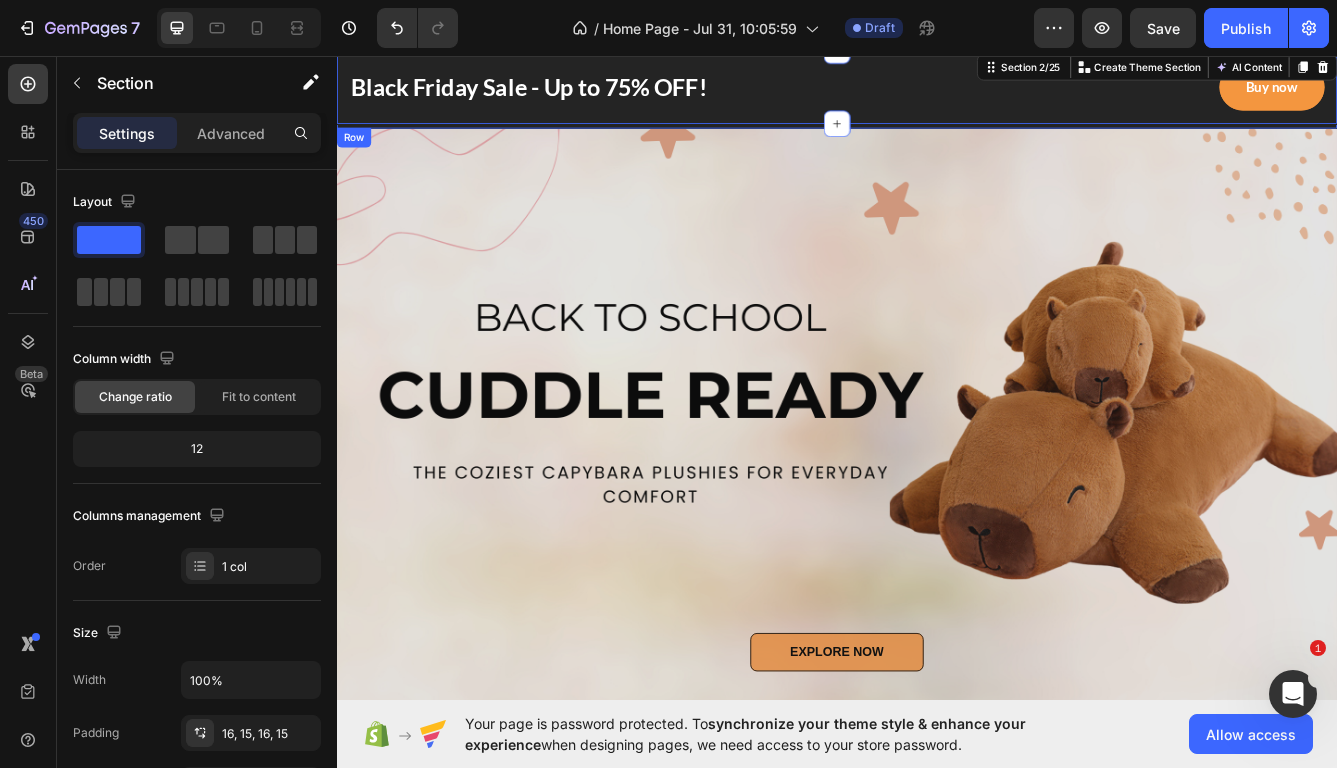 click on "Back-to-School Sale Text block Big Savings Today Up To 35% OFF  Text block Row Back-to-School Sale Up To 35% OFF  Text block Shop Now Button Row Row" at bounding box center [937, 117] 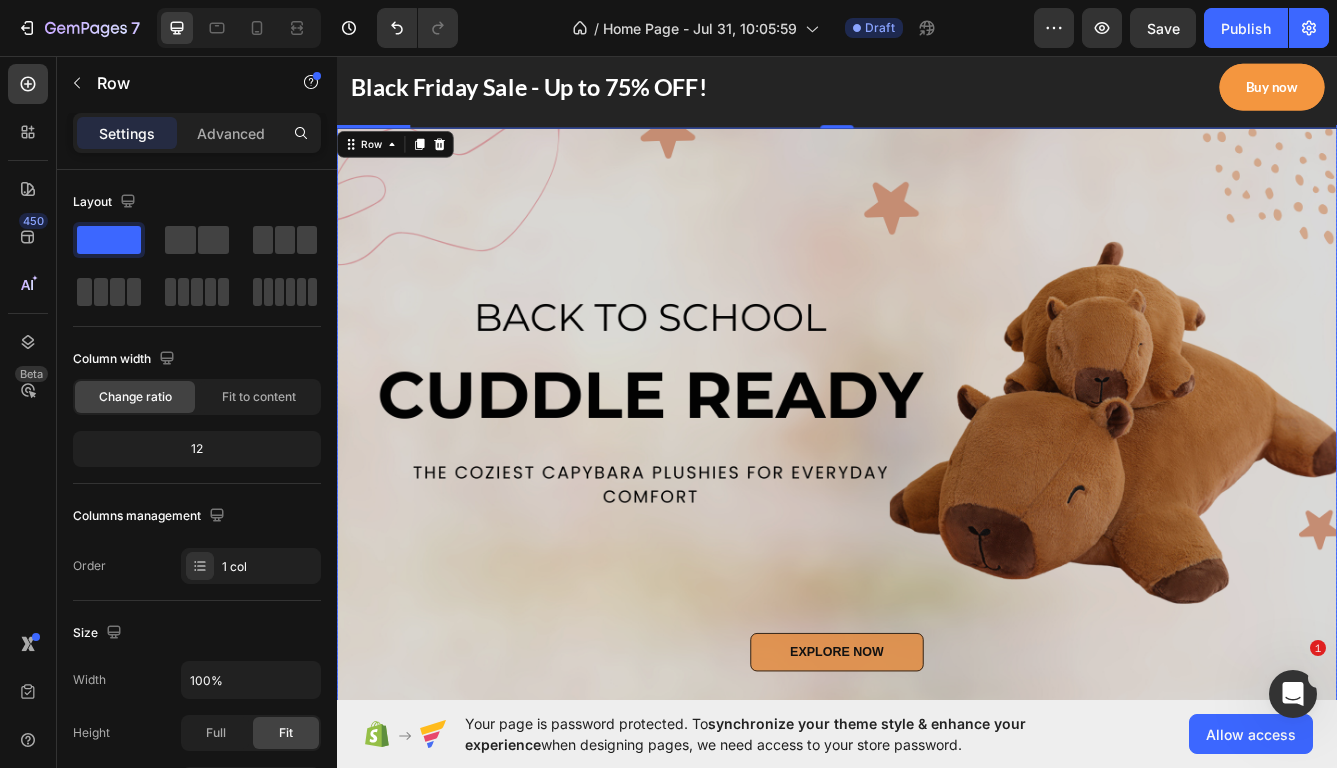 click at bounding box center [937, 493] 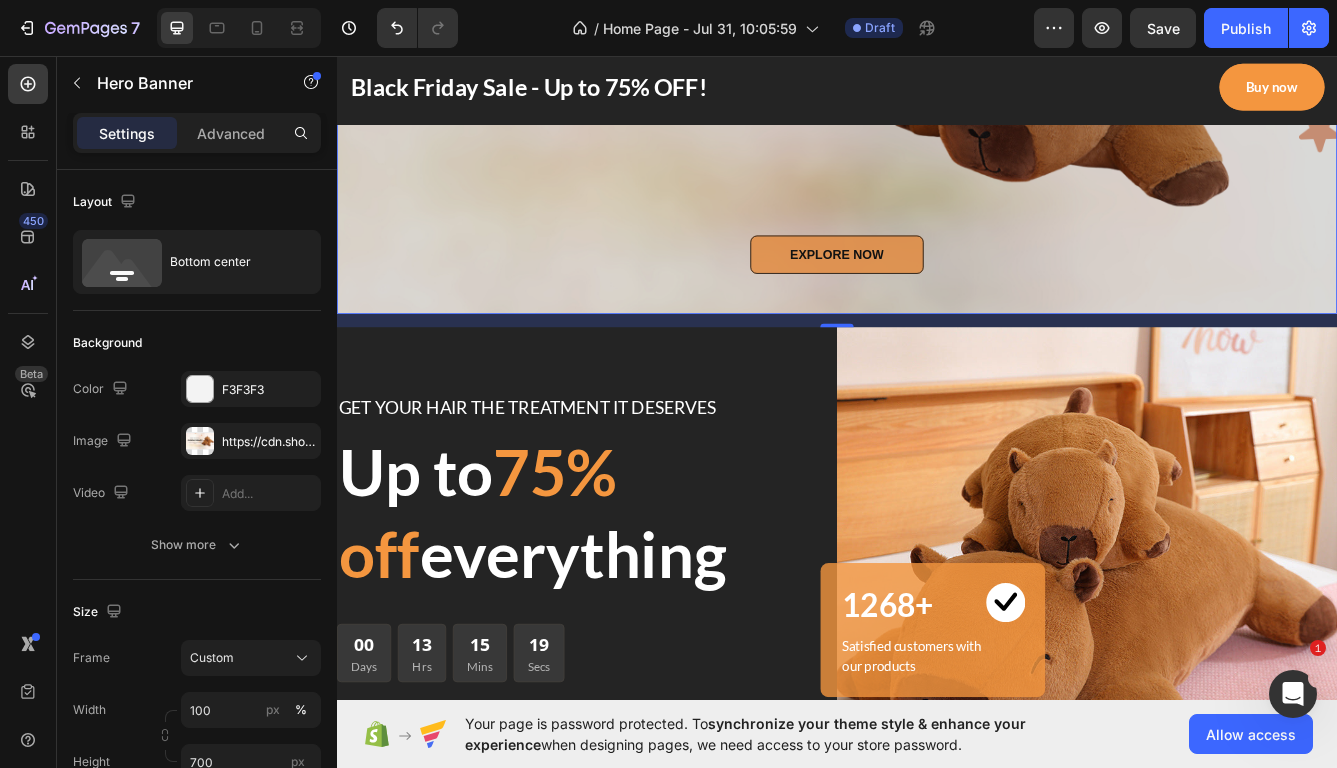 scroll, scrollTop: 515, scrollLeft: 0, axis: vertical 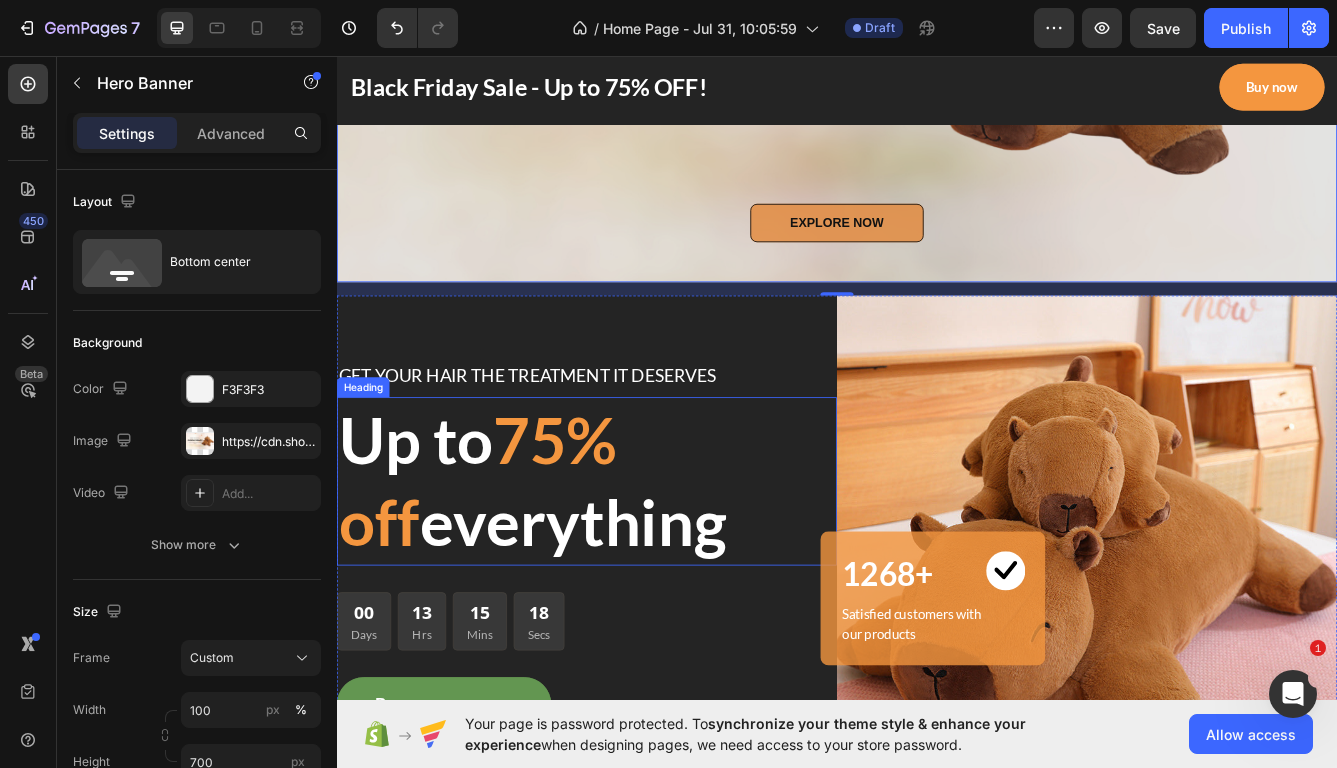 click on "Up to  75% off  everything" at bounding box center [637, 567] 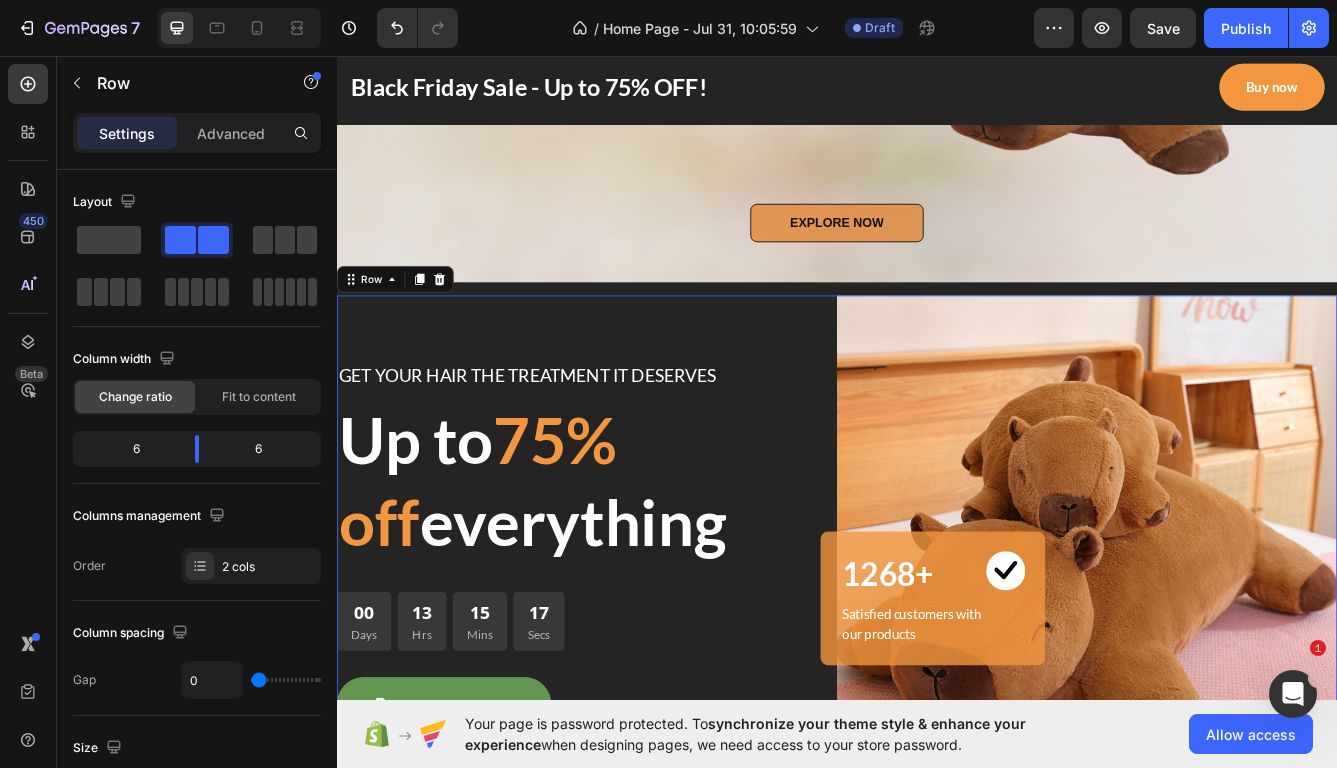 click on "GET YOUR HAIR THE TREATMENT IT DESERVES Text block Up to  75% off  everything Heading 00 Days 13 Hrs 15 Mins 17 Secs CountDown Timer Buy now or never Button" at bounding box center (637, 644) 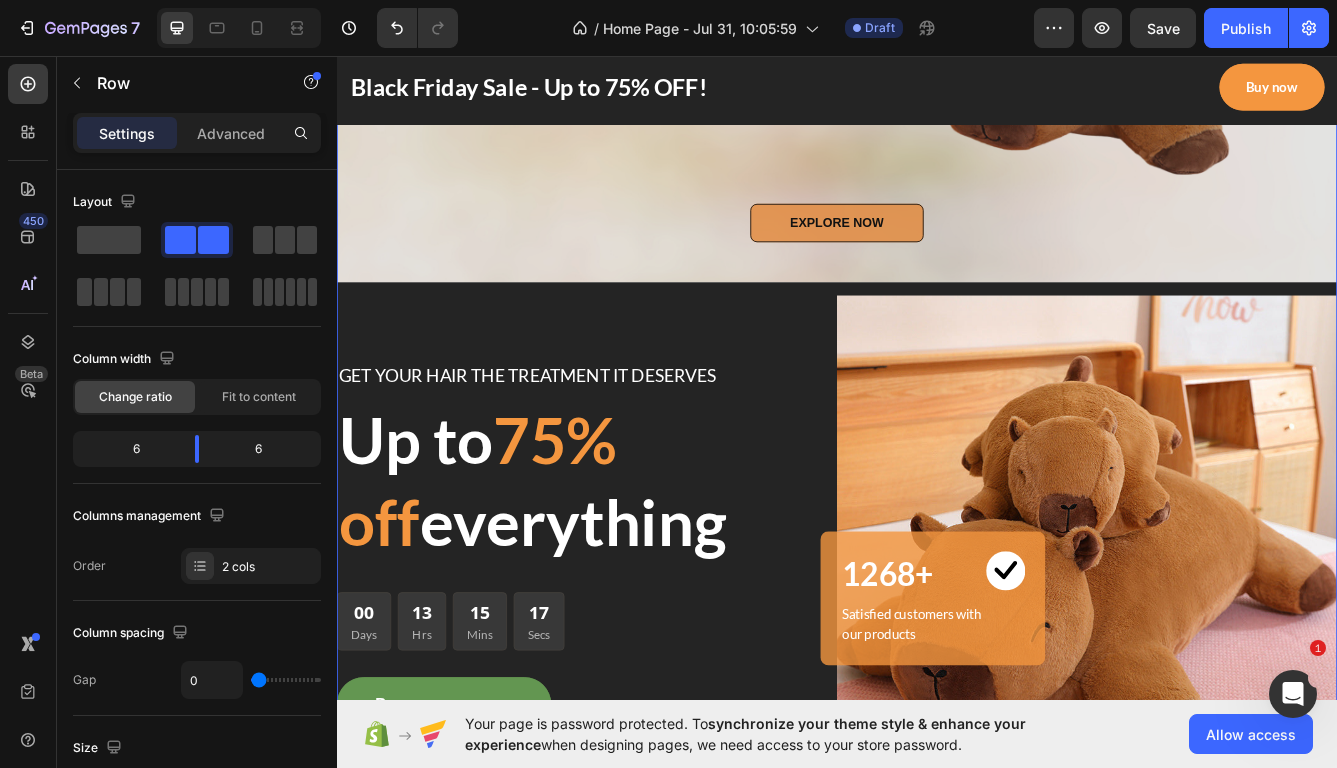 click on "EXPLORE NOW Button Row Hero Banner GET YOUR HAIR THE TREATMENT IT DESERVES Text block Up to  75% off  everything Heading 00 Days 13 Hrs 15 Mins 17 Secs CountDown Timer Buy now or never Button Image 1268+ Heading Image Row Satisfied customers with our products Text block Row Row Row" at bounding box center (937, 286) 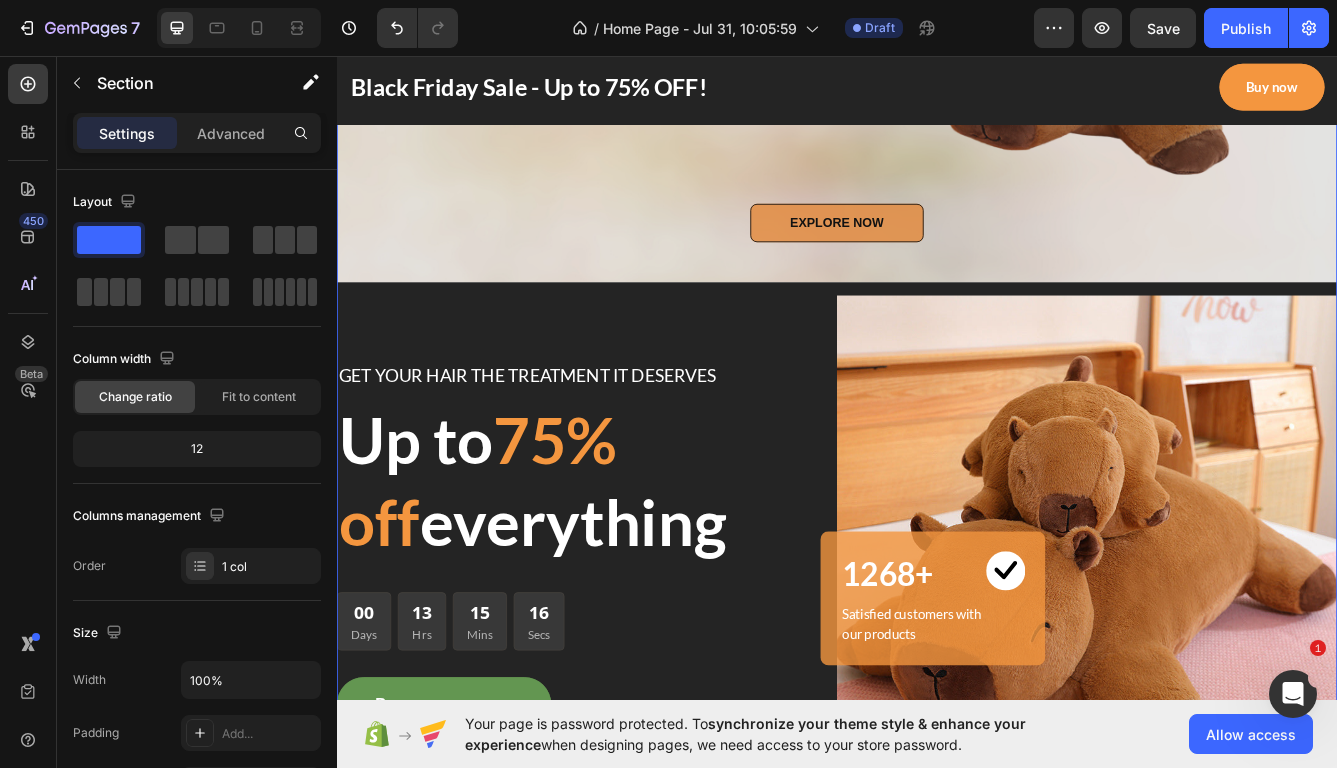 click on "EXPLORE NOW Button Row Hero Banner GET YOUR HAIR THE TREATMENT IT DESERVES Text block Up to  75% off  everything Heading 00 Days 13 Hrs 15 Mins 16 Secs CountDown Timer Buy now or never Button Image 1268+ Heading Image Row Satisfied customers with our products Text block Row Row Row" at bounding box center (937, 286) 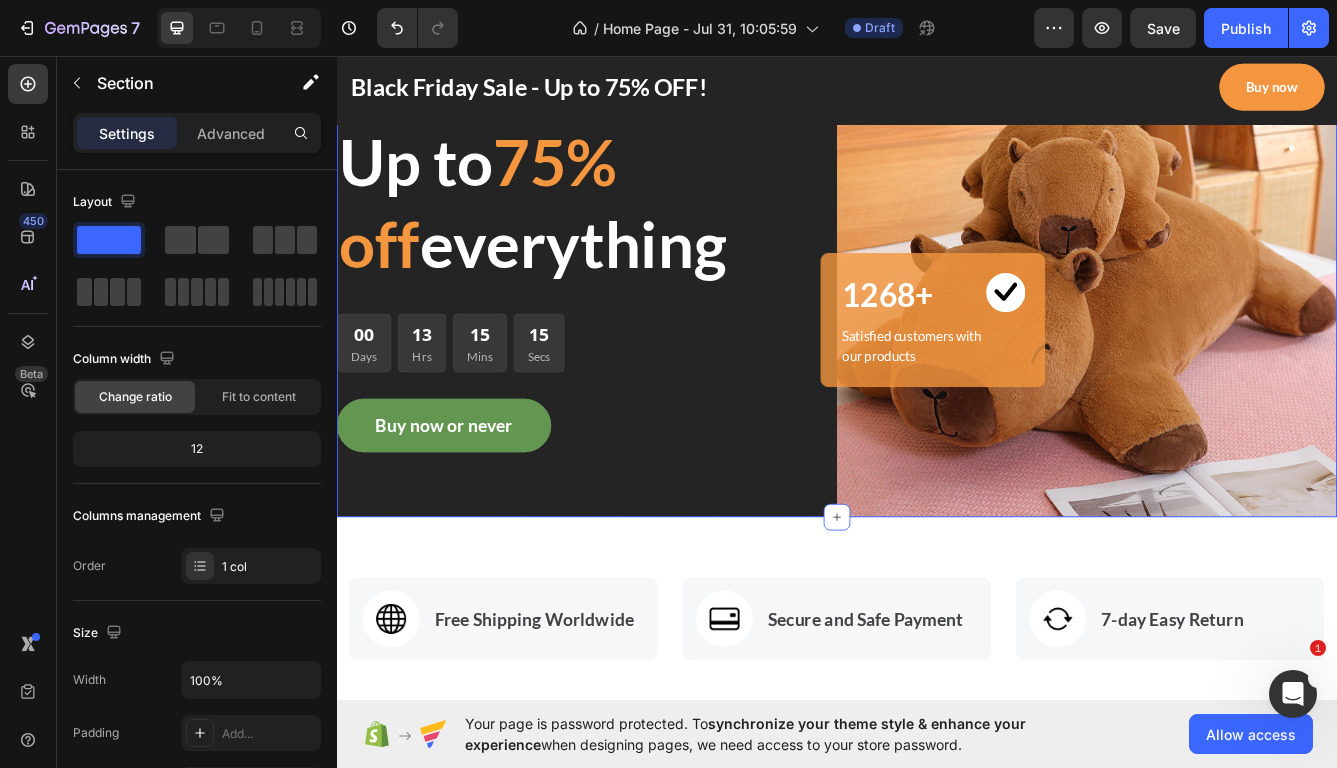 scroll, scrollTop: 870, scrollLeft: 0, axis: vertical 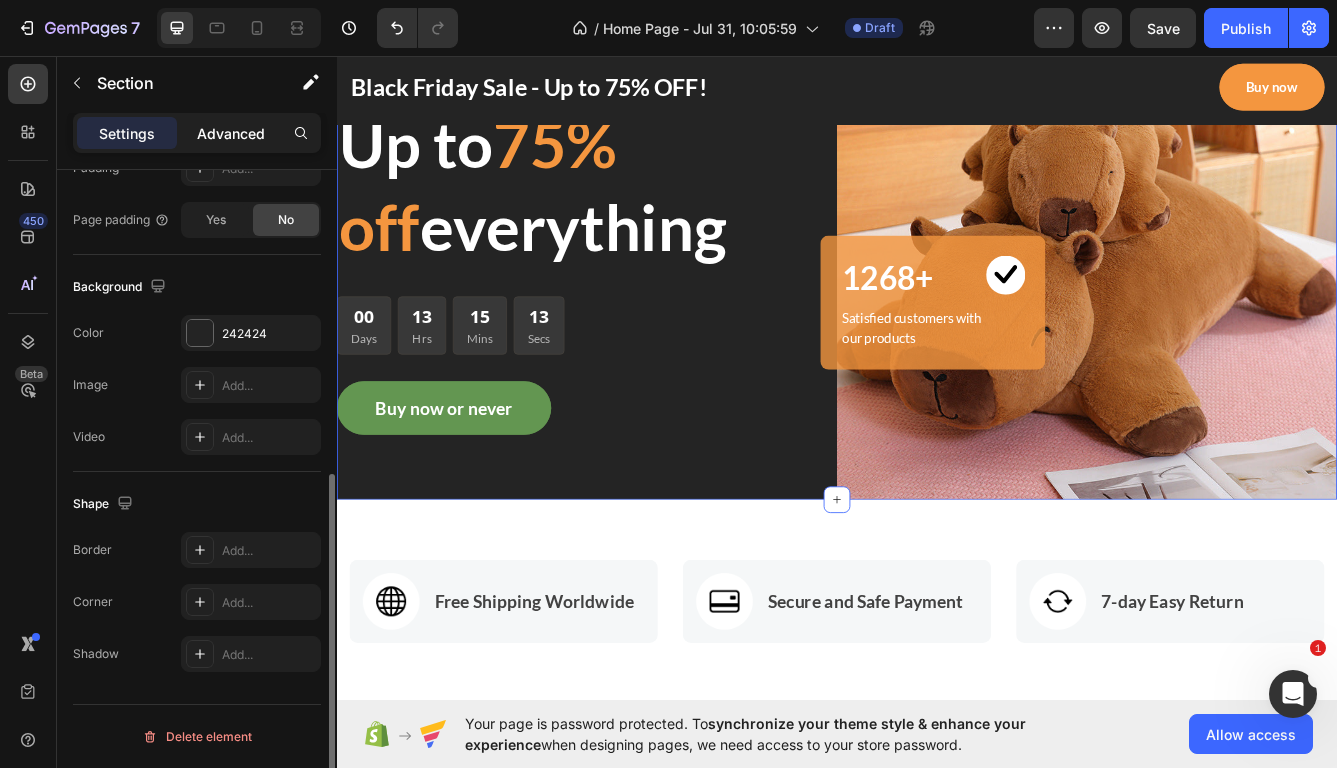click on "Advanced" 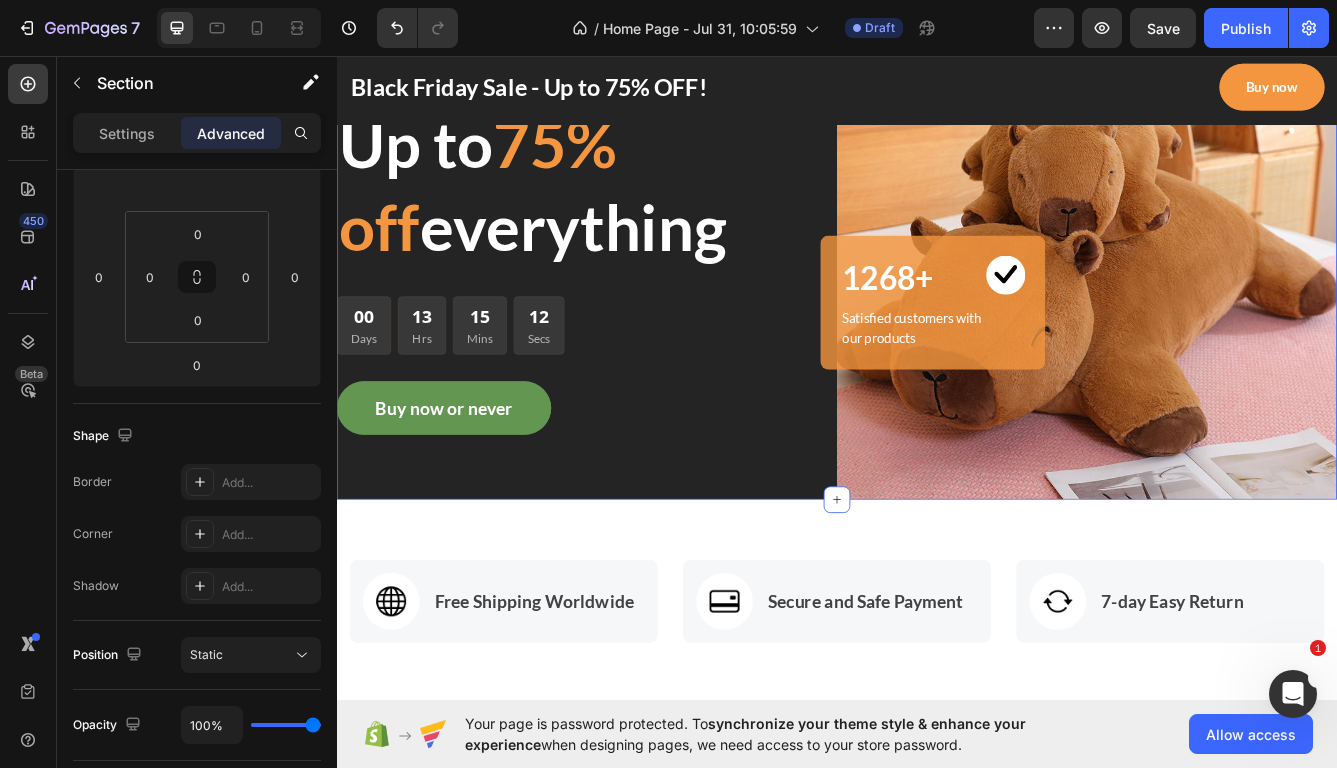 scroll, scrollTop: 142, scrollLeft: 0, axis: vertical 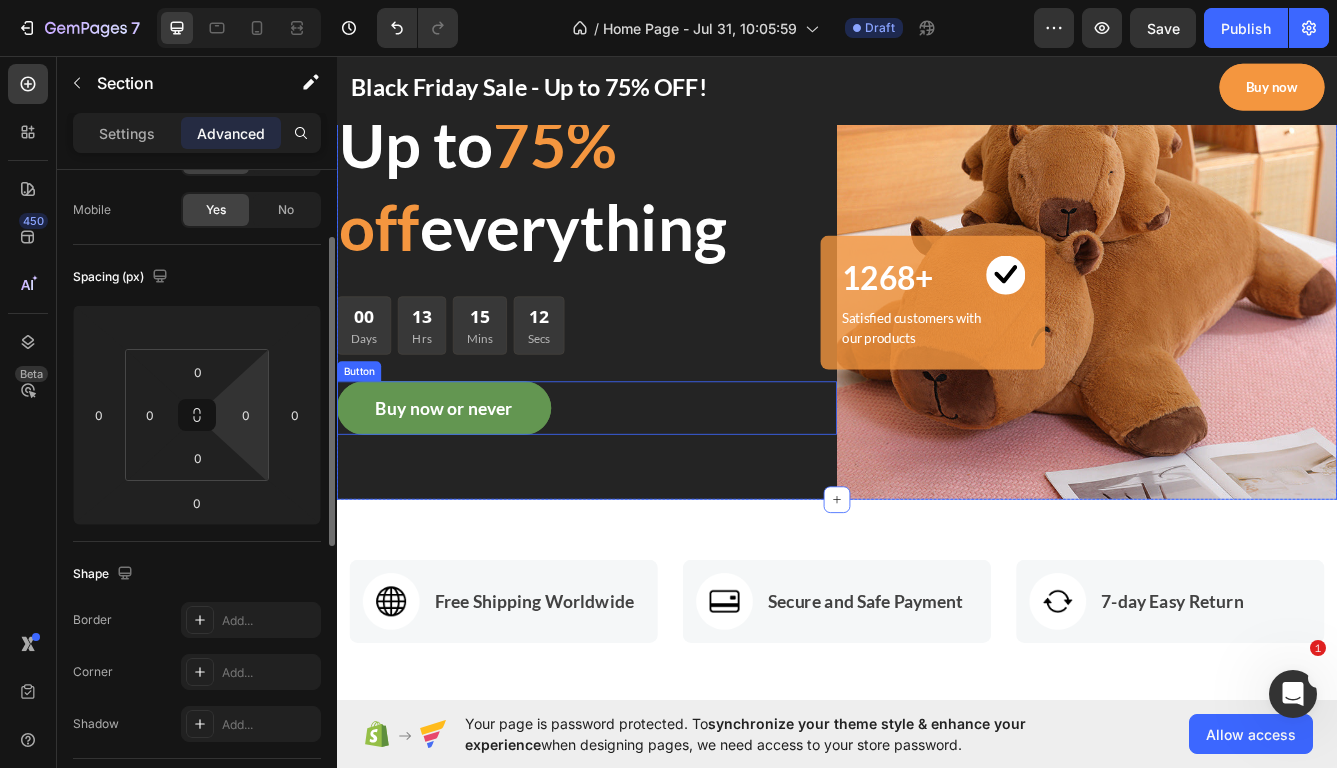 click on "Buy now or never Button" at bounding box center (637, 479) 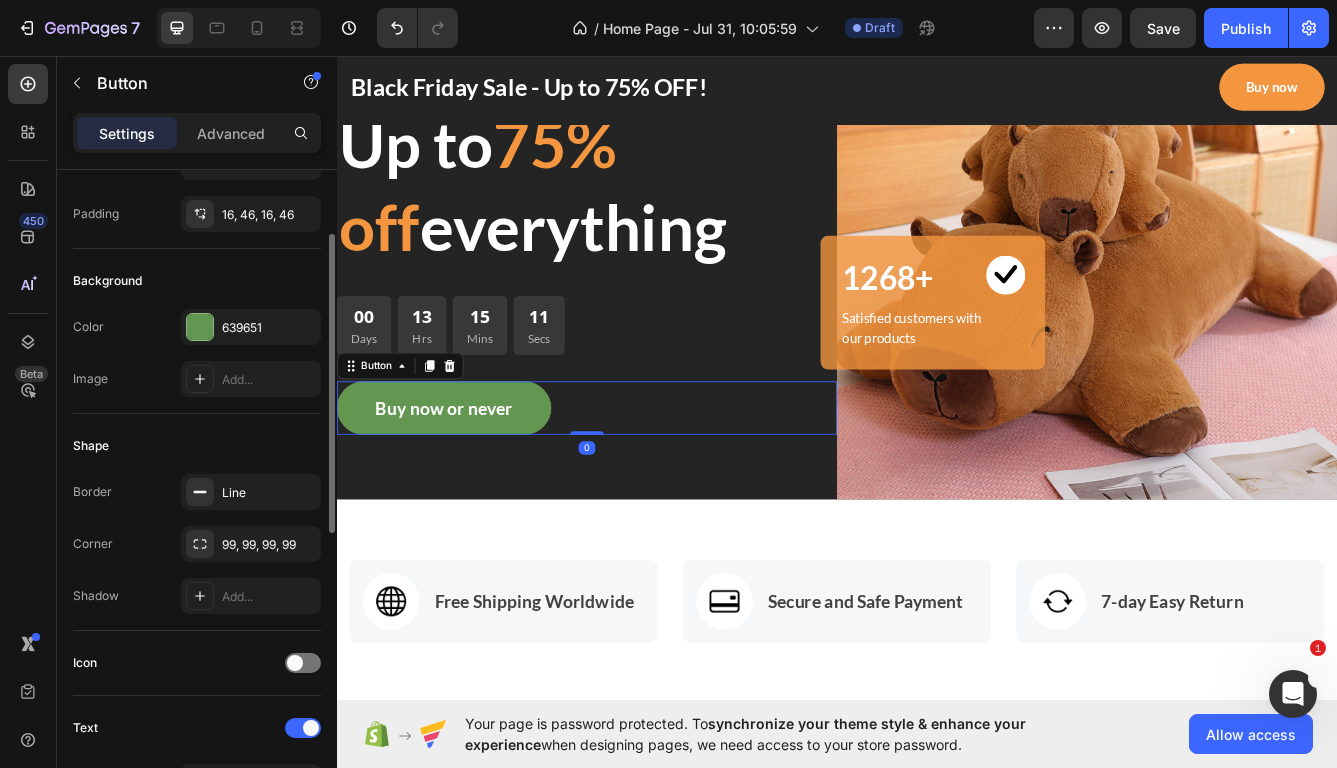 scroll, scrollTop: 0, scrollLeft: 0, axis: both 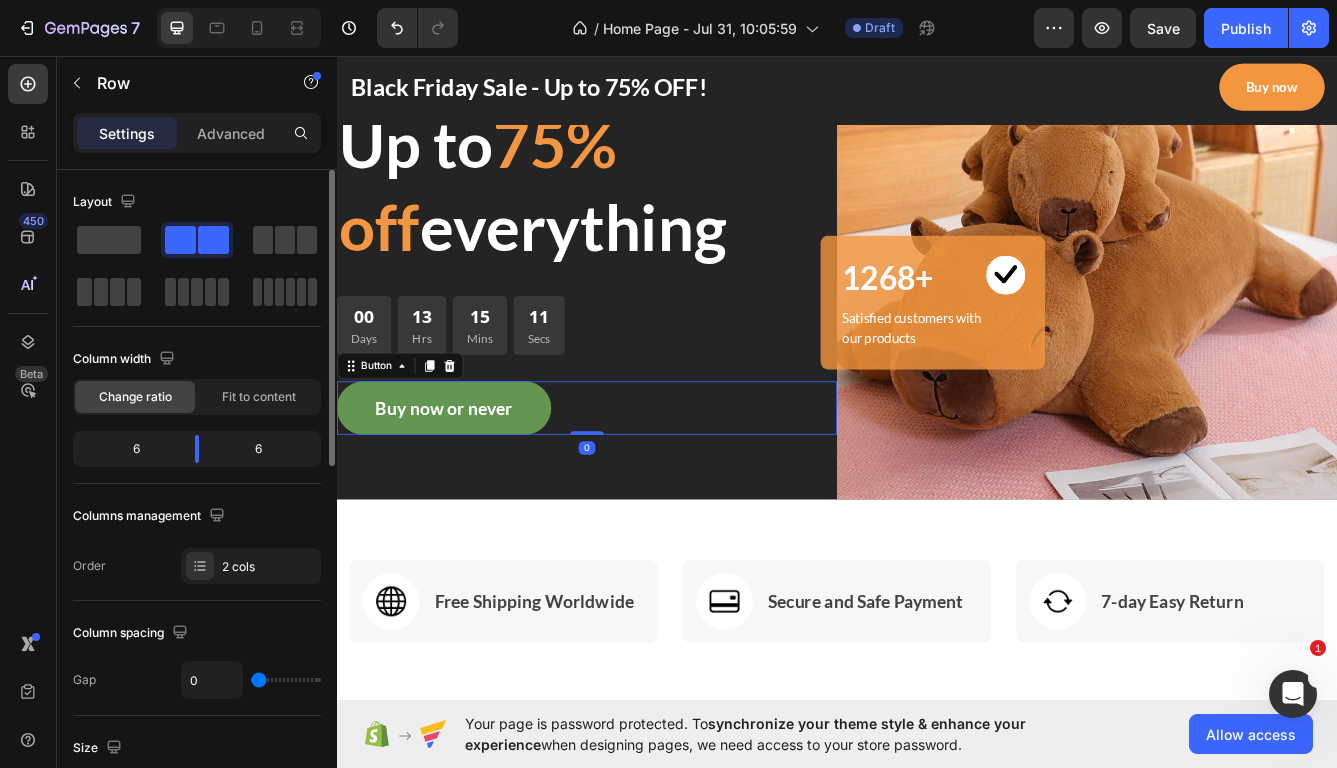 click on "GET YOUR HAIR THE TREATMENT IT DESERVES Text block Up to  75% off  everything Heading 00 Days 13 Hrs 15 Mins 11 Secs CountDown Timer Buy now or never Button   0" at bounding box center (637, 289) 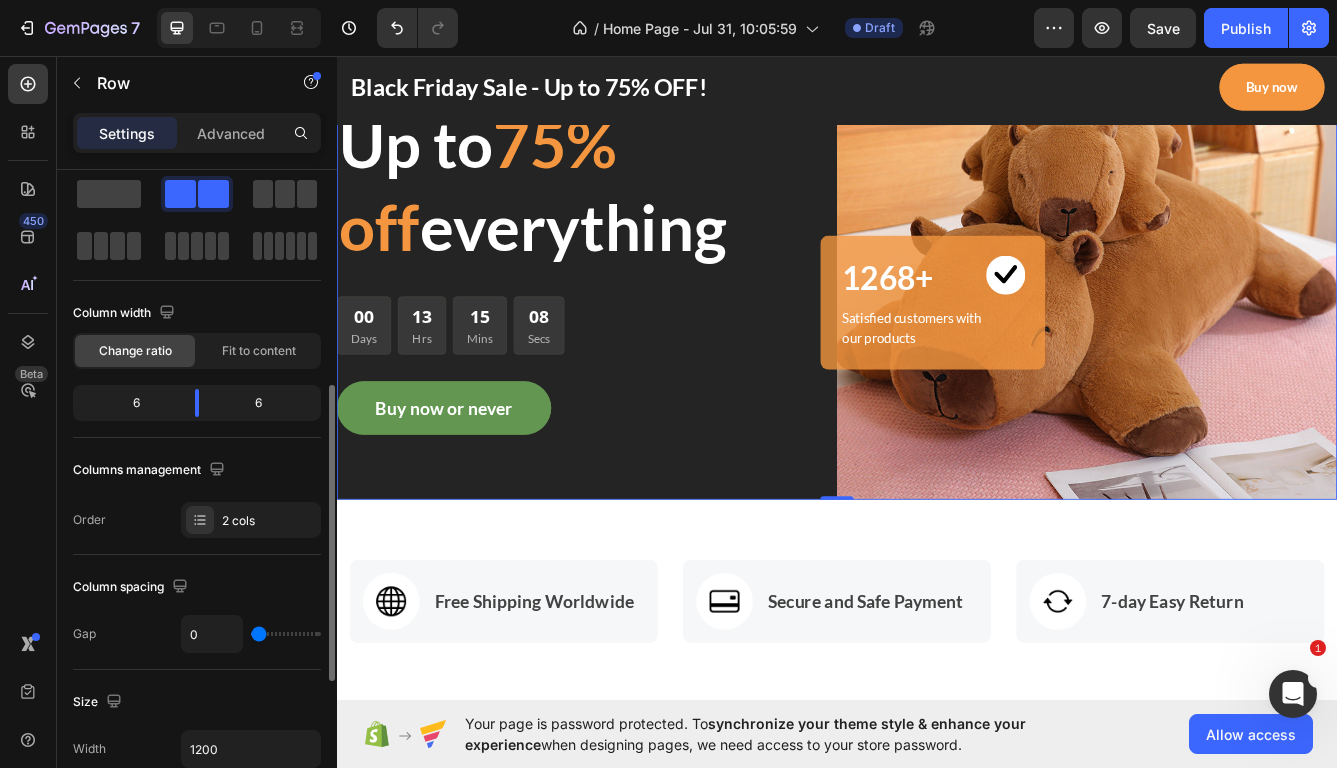 scroll, scrollTop: 0, scrollLeft: 0, axis: both 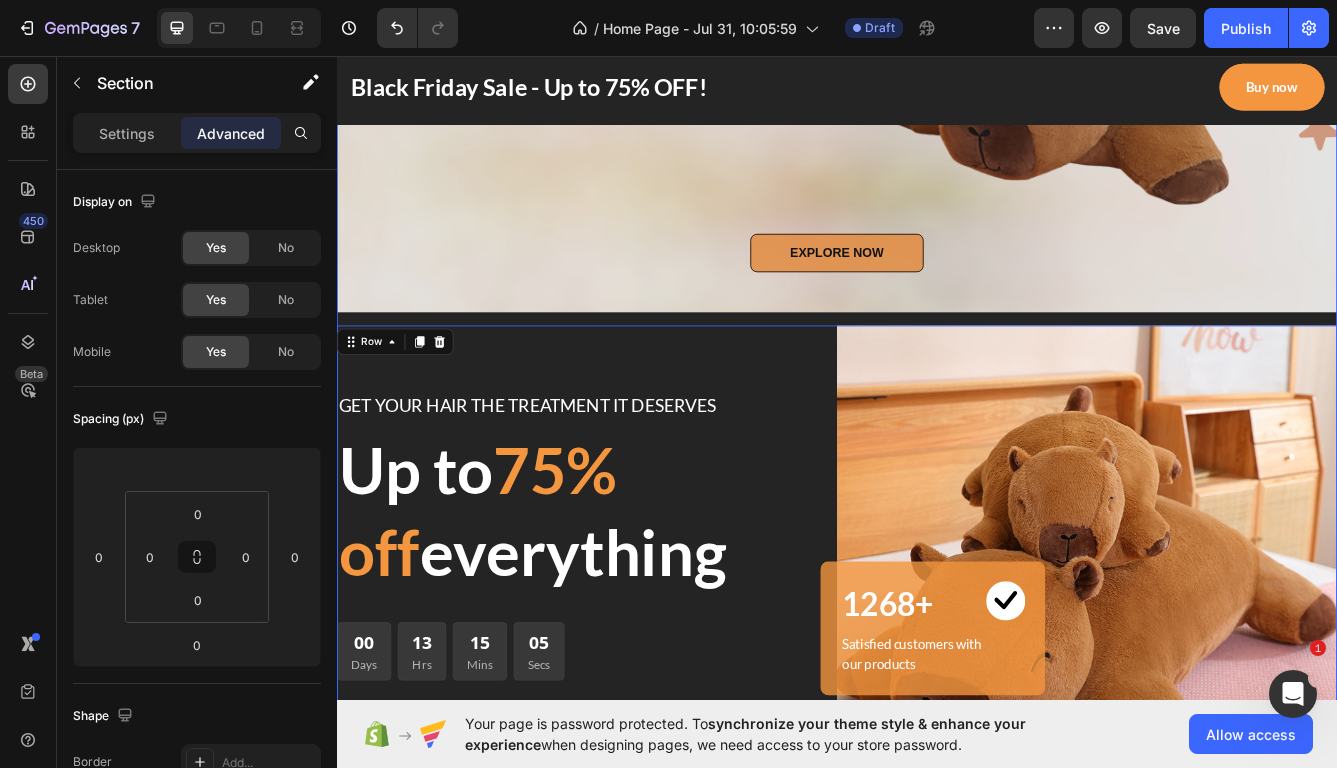 click on "EXPLORE NOW Button Row Hero Banner GET YOUR HAIR THE TREATMENT IT DESERVES Text block Up to  75% off  everything Heading 00 Days 13 Hrs 15 Mins 05 Secs CountDown Timer Buy now or never Button Image 1268+ Heading Image Row Satisfied customers with our products Text block Row Row Row   0" at bounding box center (937, 322) 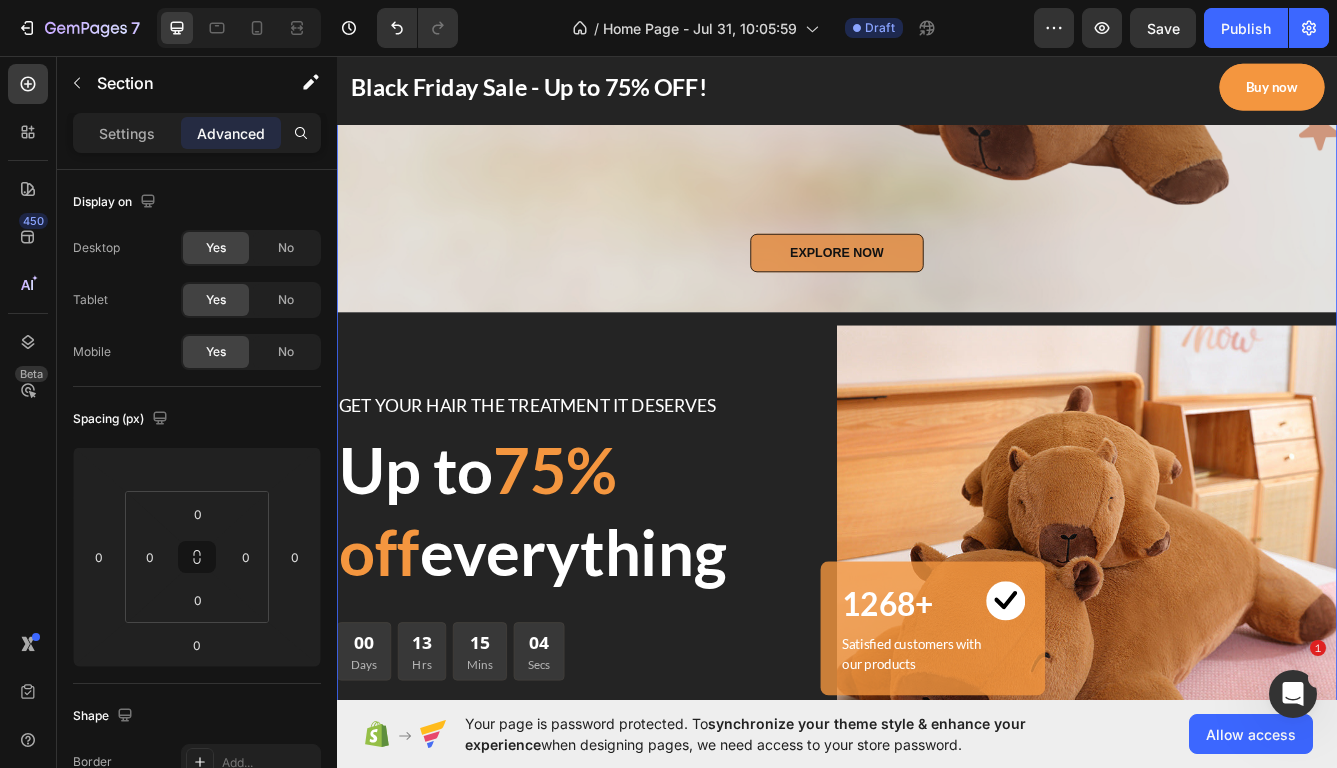 click on "EXPLORE NOW Button Row Hero Banner GET YOUR HAIR THE TREATMENT IT DESERVES Text block Up to  75% off  everything Heading 00 Days 13 Hrs 15 Mins 04 Secs CountDown Timer Buy now or never Button Image 1268+ Heading Image Row Satisfied customers with our products Text block Row Row Row" at bounding box center [937, 322] 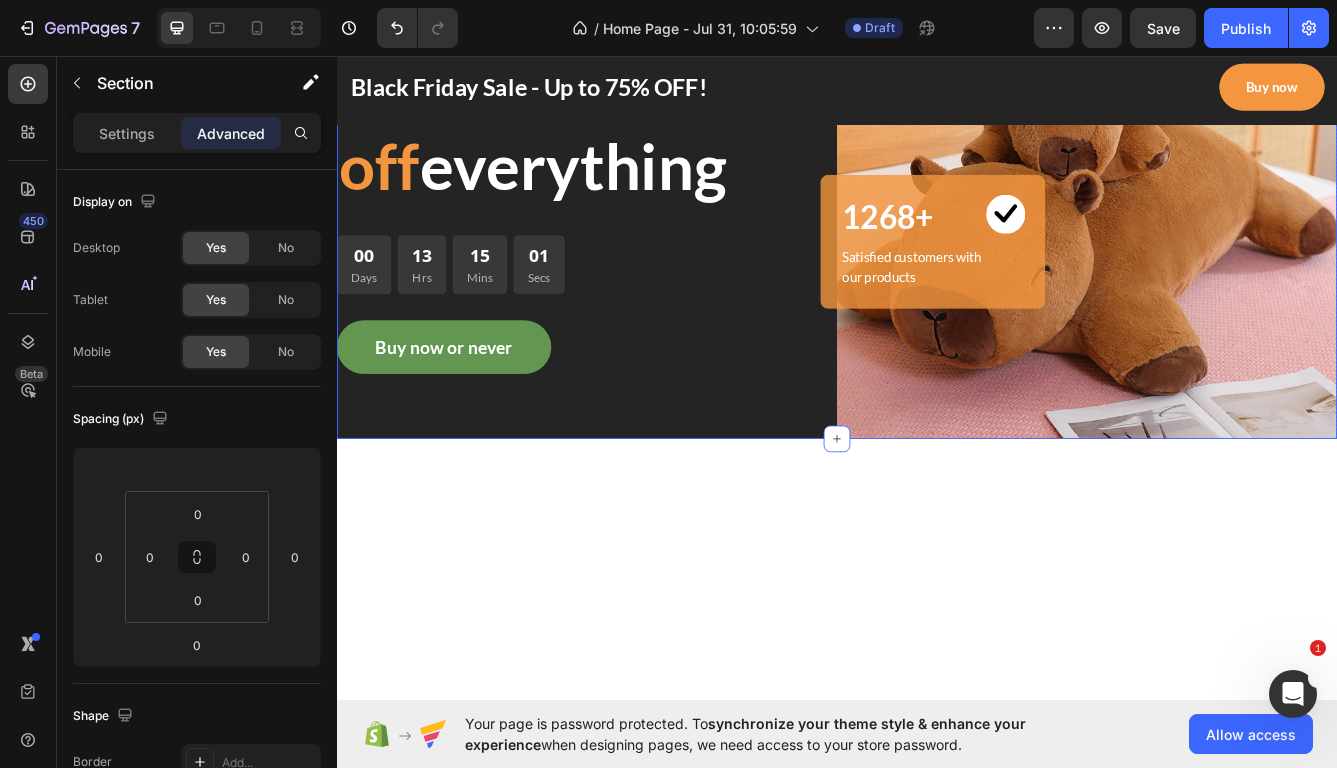 scroll, scrollTop: 268, scrollLeft: 0, axis: vertical 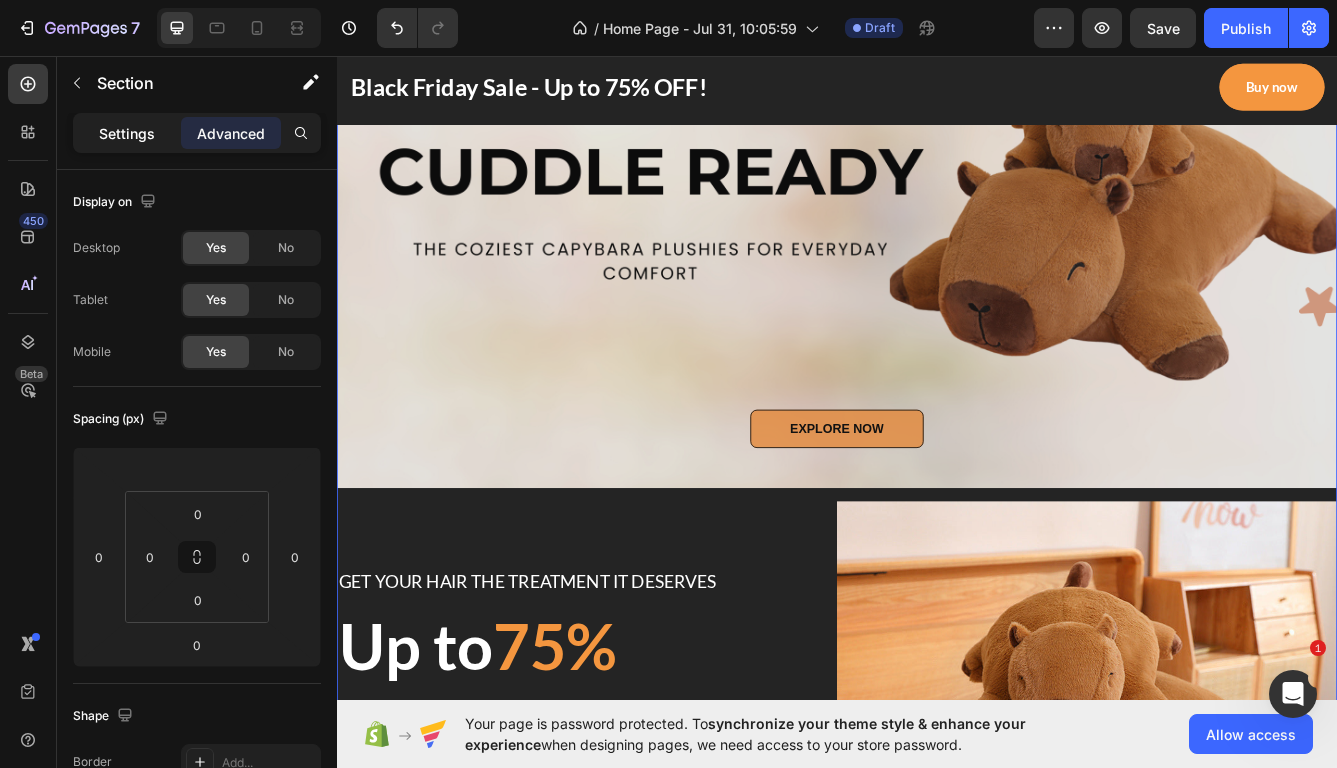 click on "Settings" 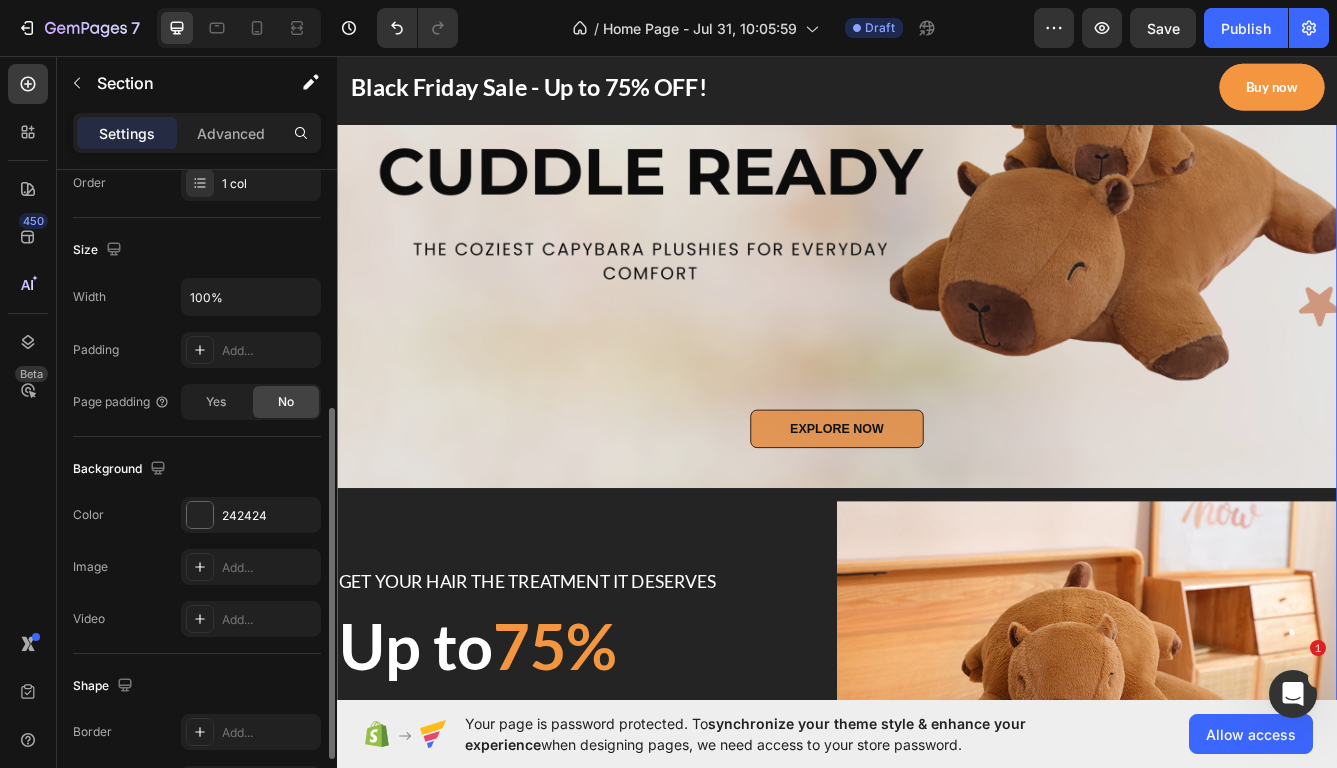scroll, scrollTop: 405, scrollLeft: 0, axis: vertical 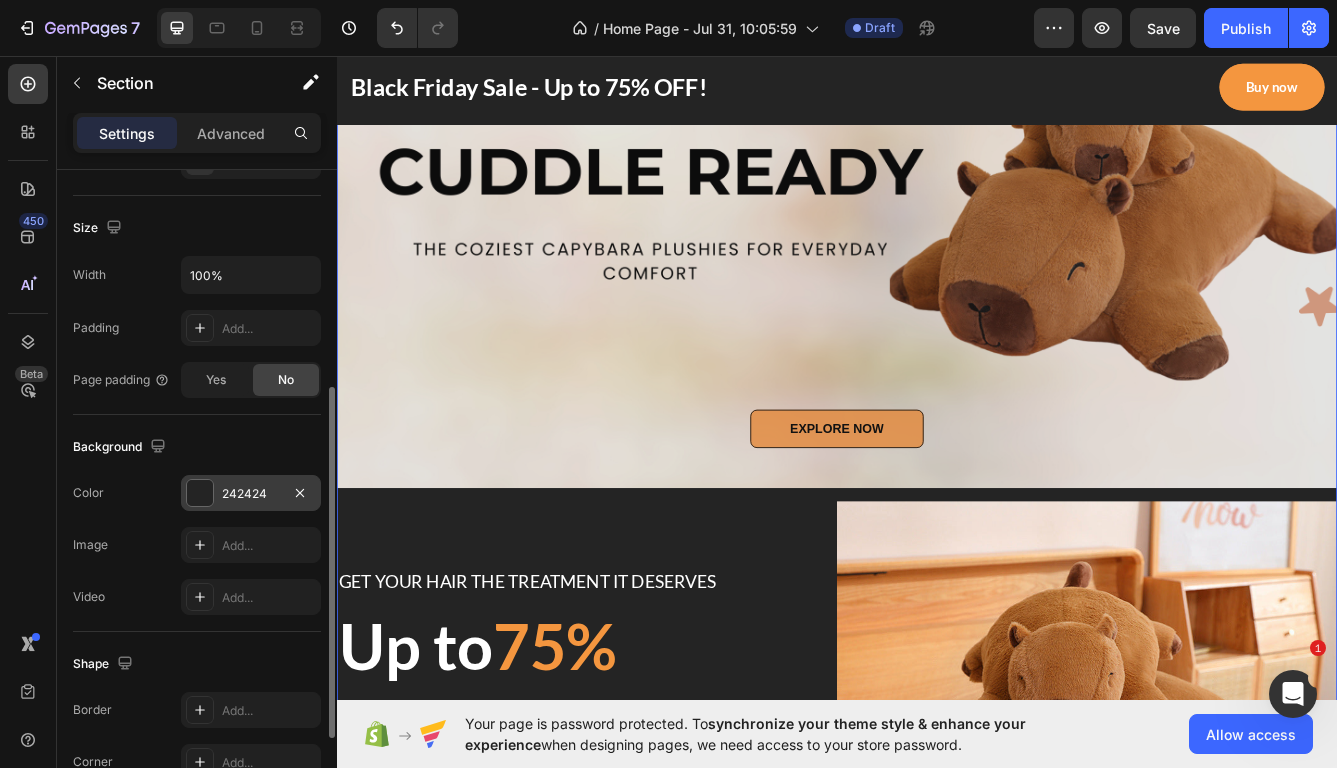 click at bounding box center (200, 493) 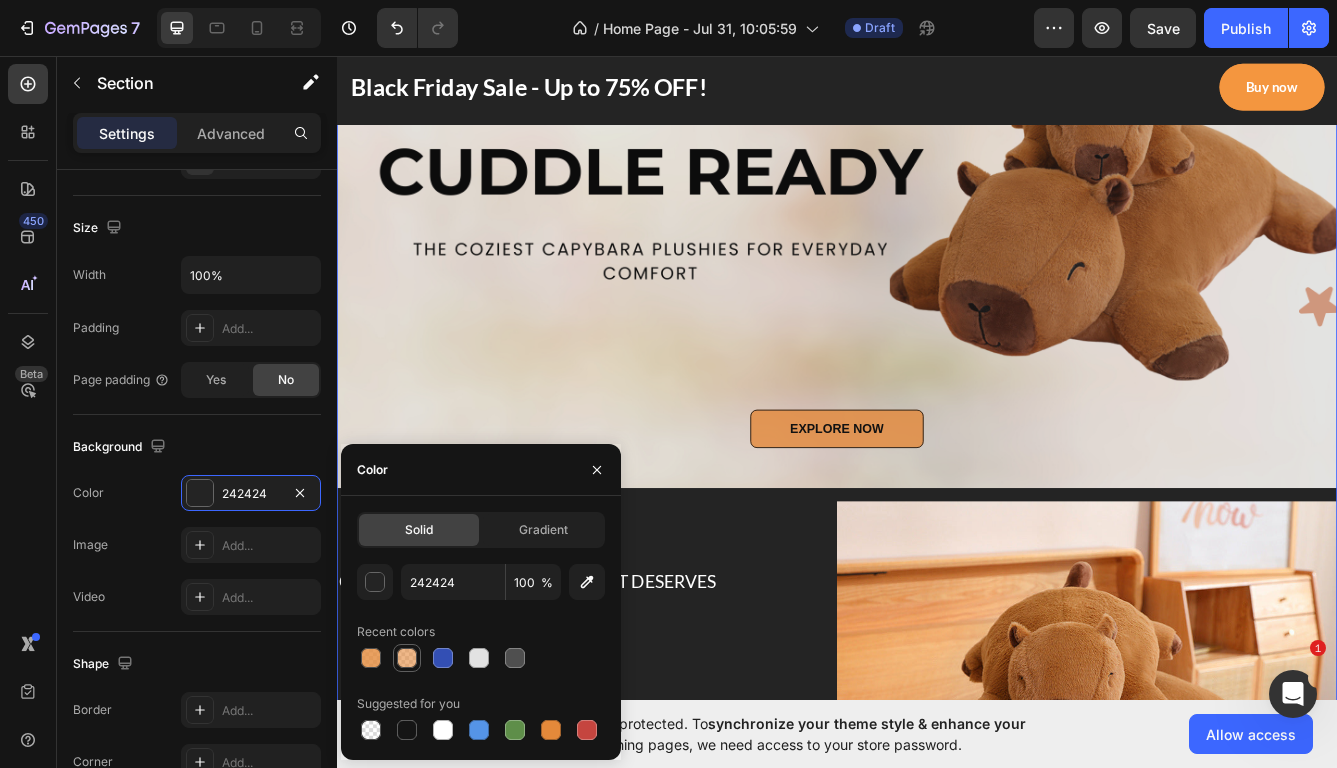 click at bounding box center [407, 658] 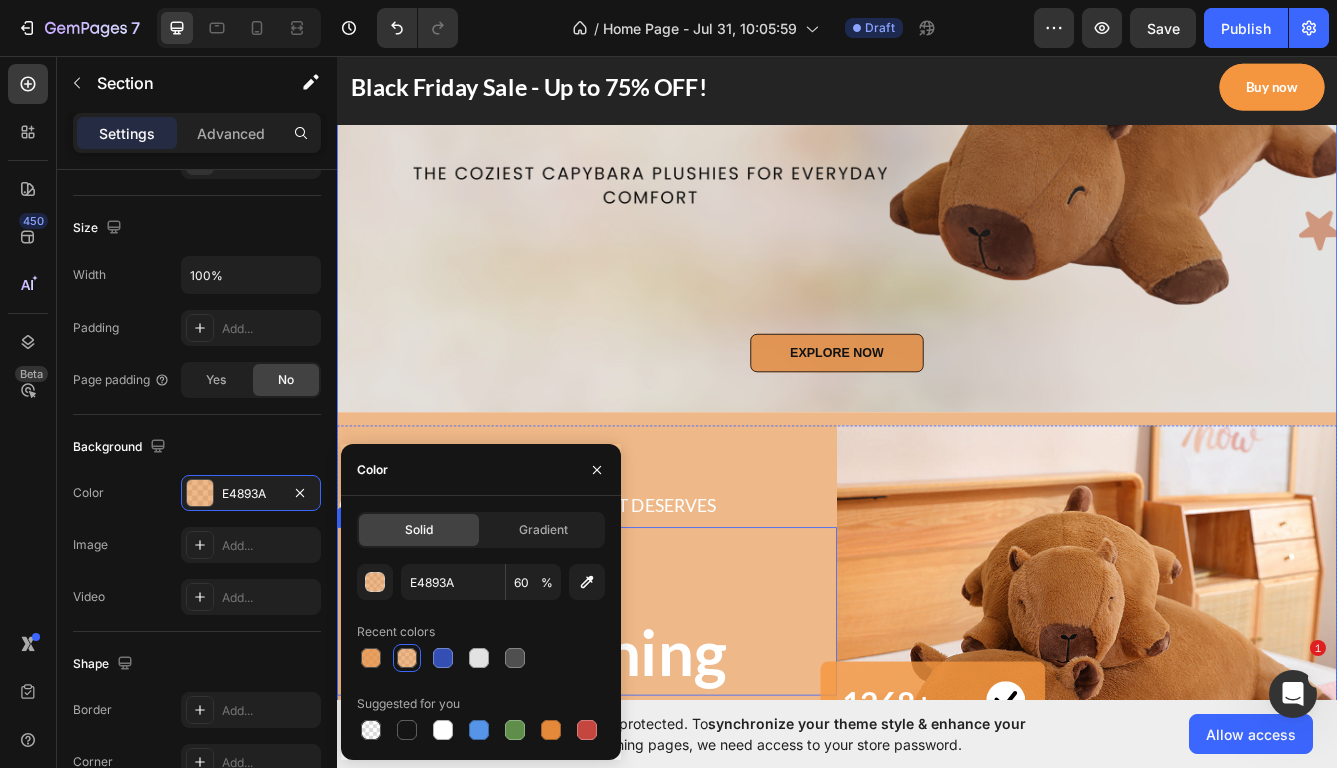 scroll, scrollTop: 363, scrollLeft: 0, axis: vertical 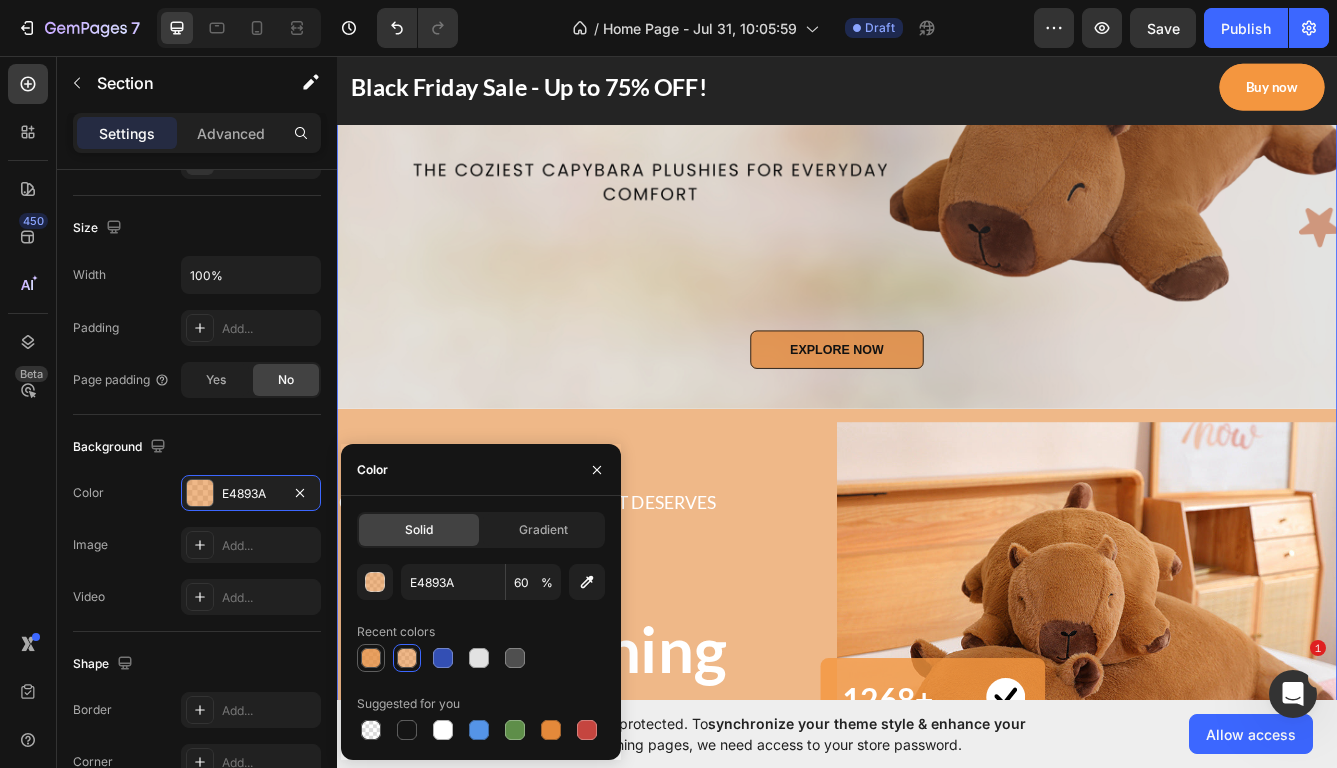 click at bounding box center (371, 658) 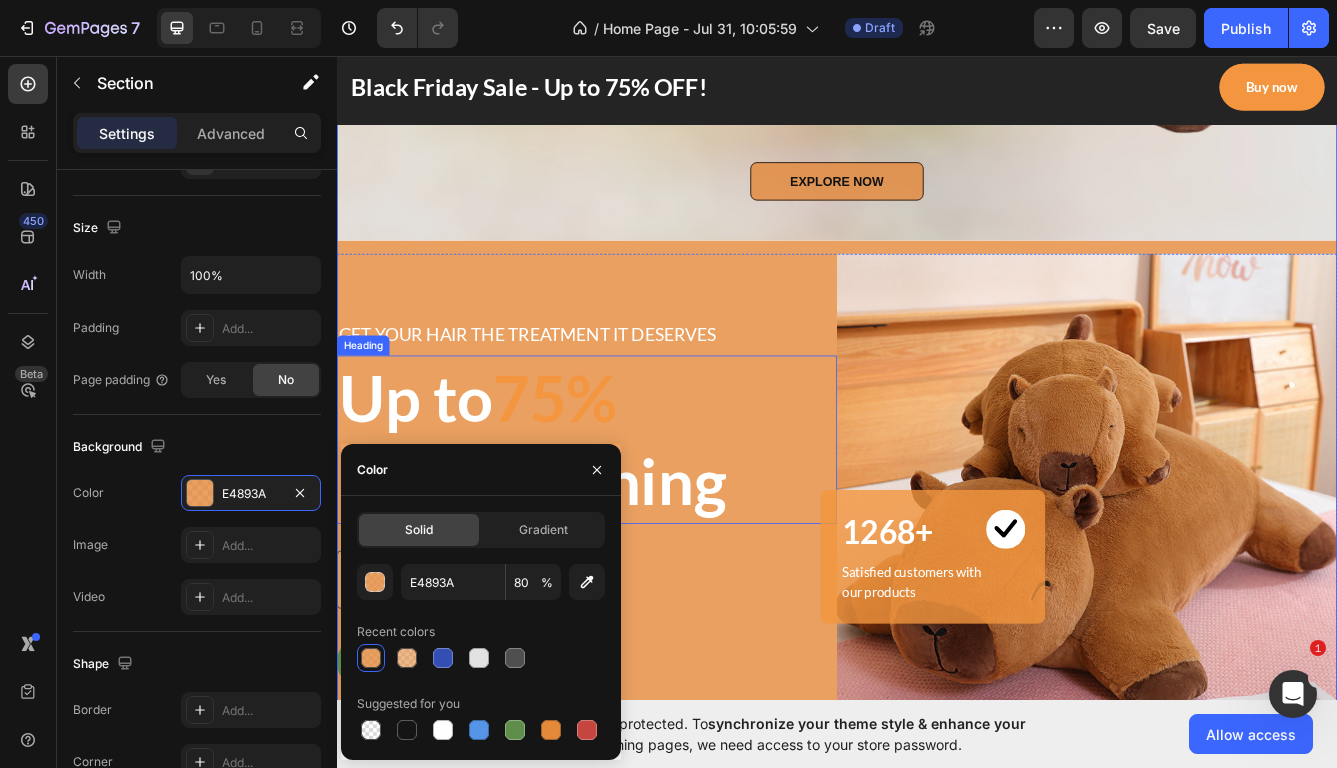 scroll, scrollTop: 577, scrollLeft: 0, axis: vertical 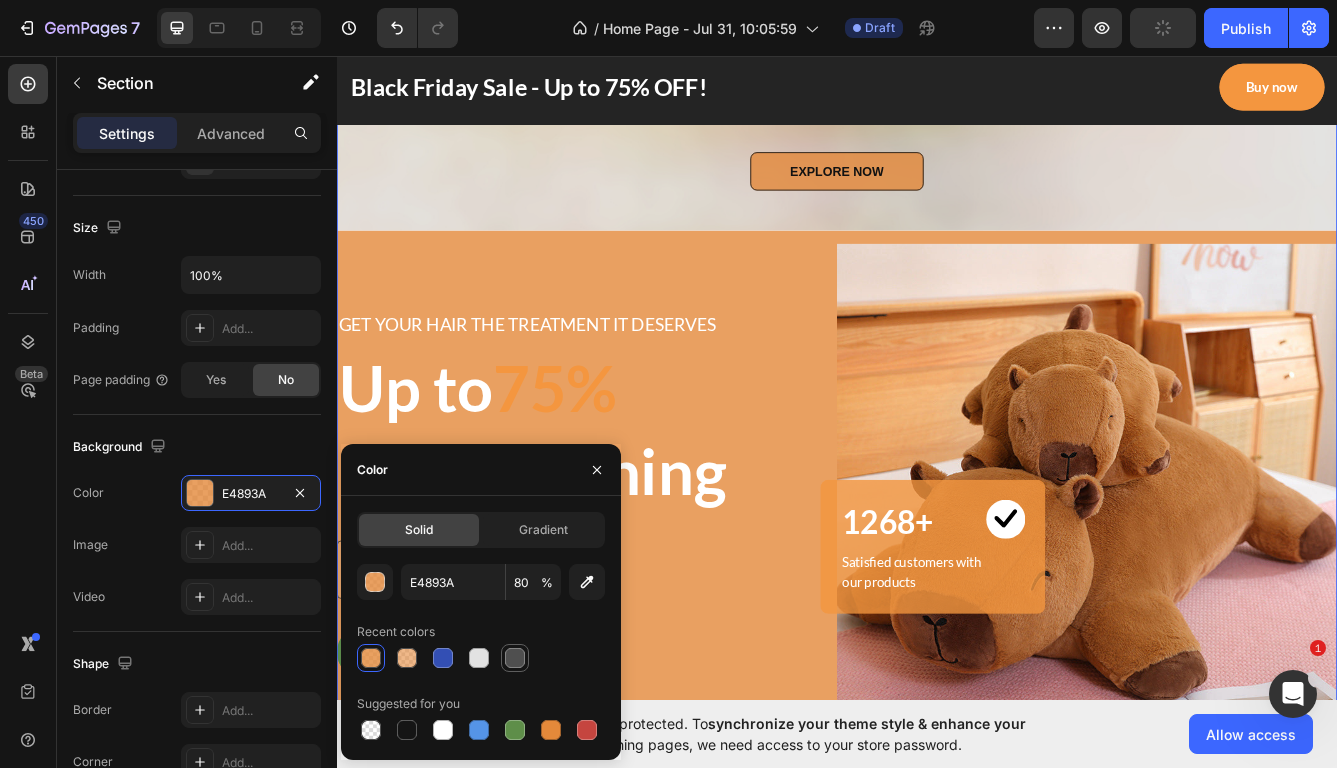 click at bounding box center (515, 658) 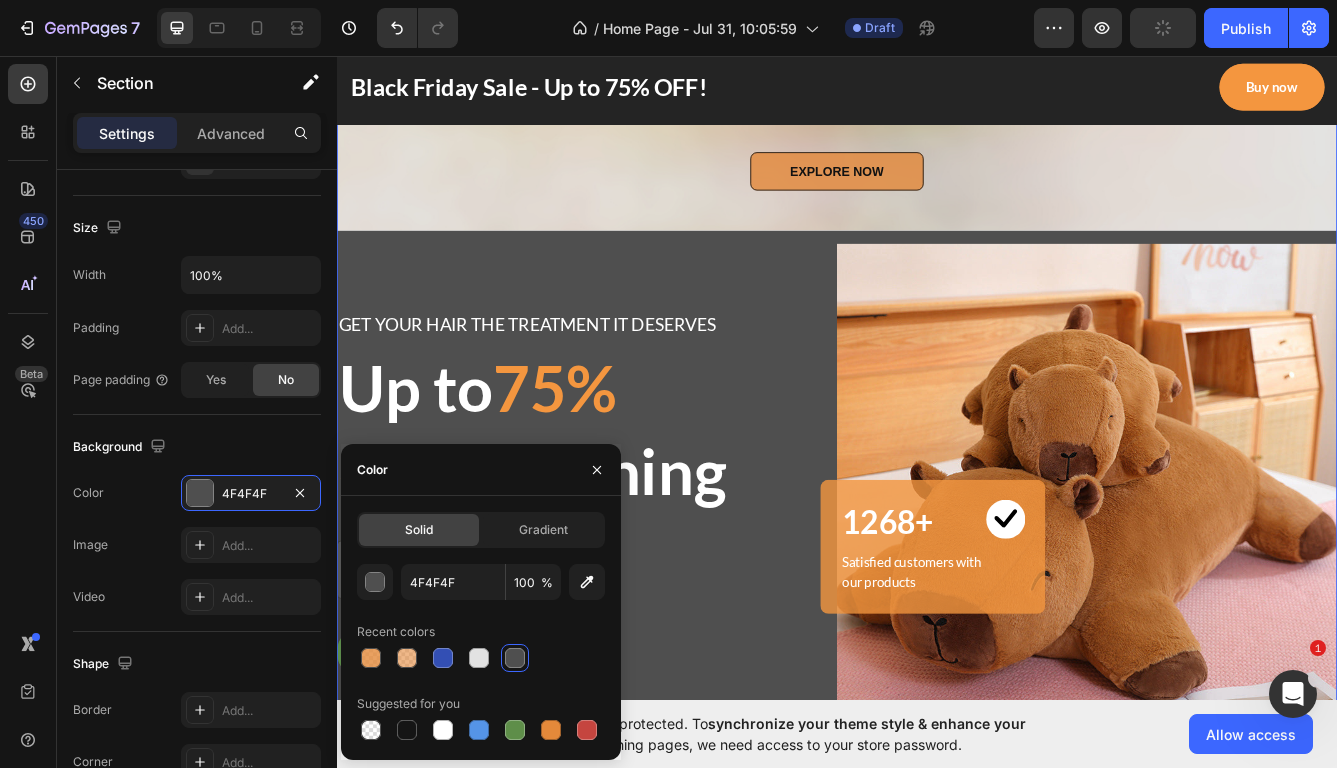 click at bounding box center [515, 658] 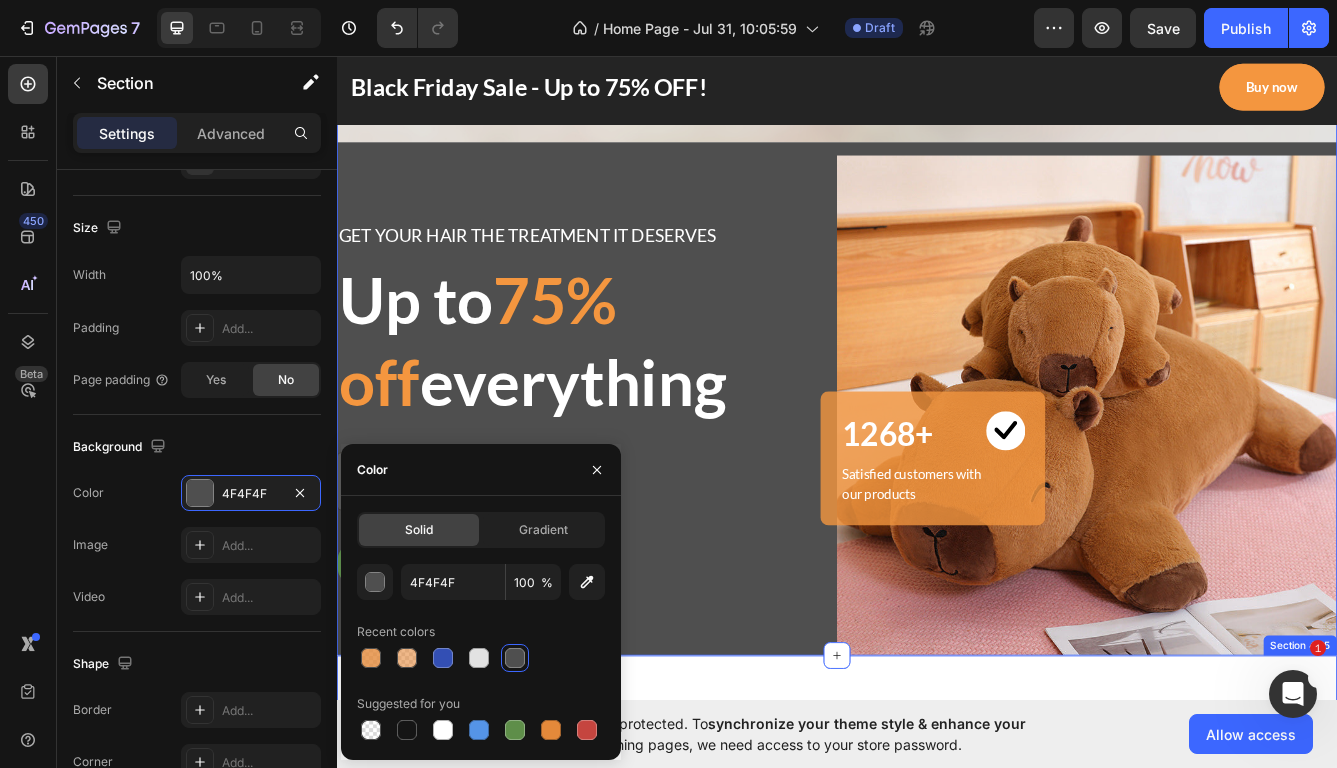 scroll, scrollTop: 649, scrollLeft: 0, axis: vertical 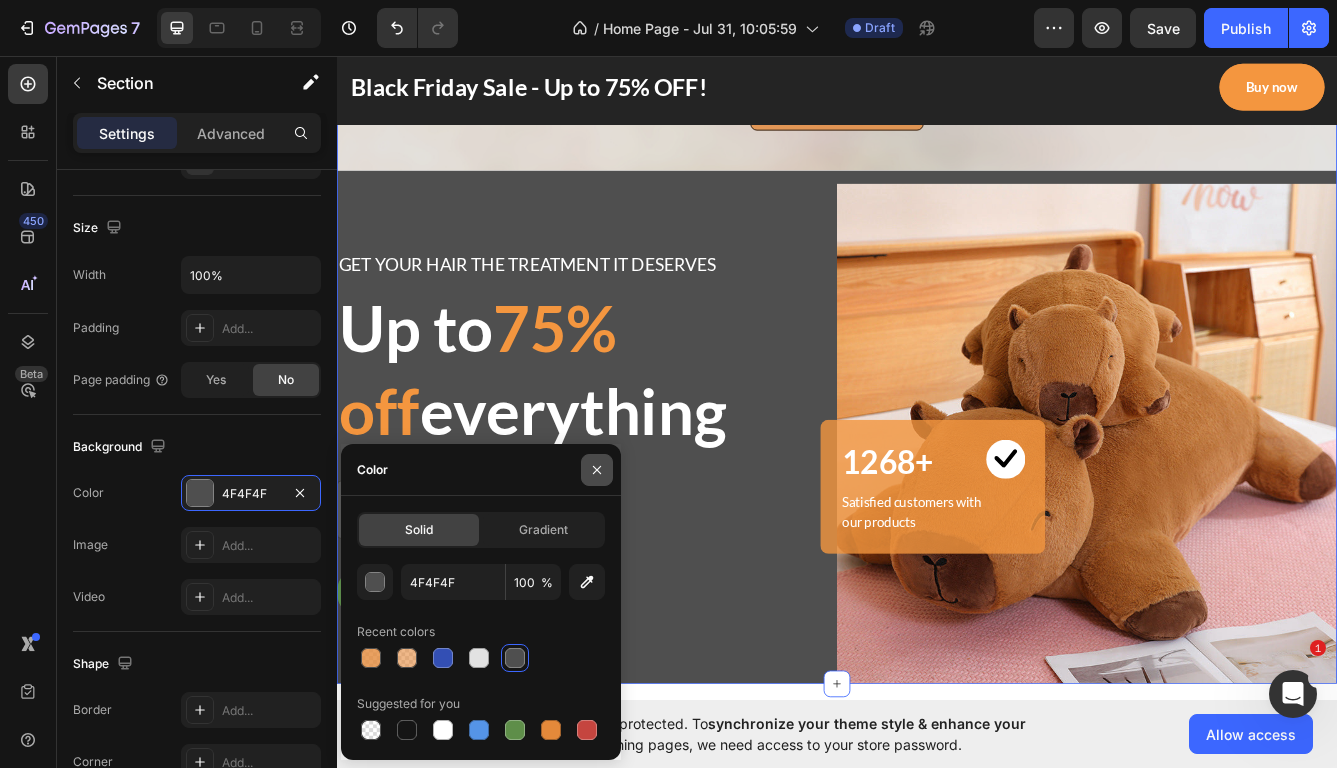 click 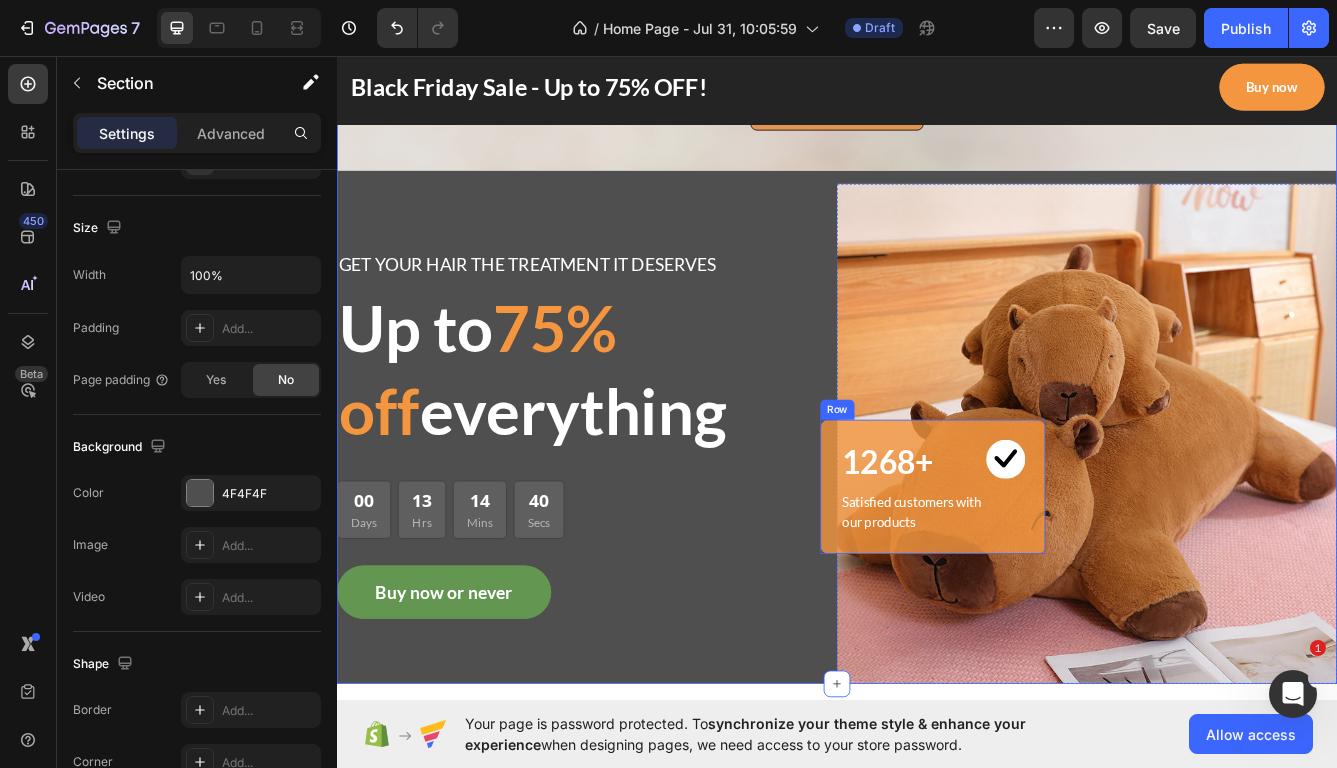 click on "1268+ Heading Image Row Satisfied customers with our products Text block" at bounding box center [1052, 573] 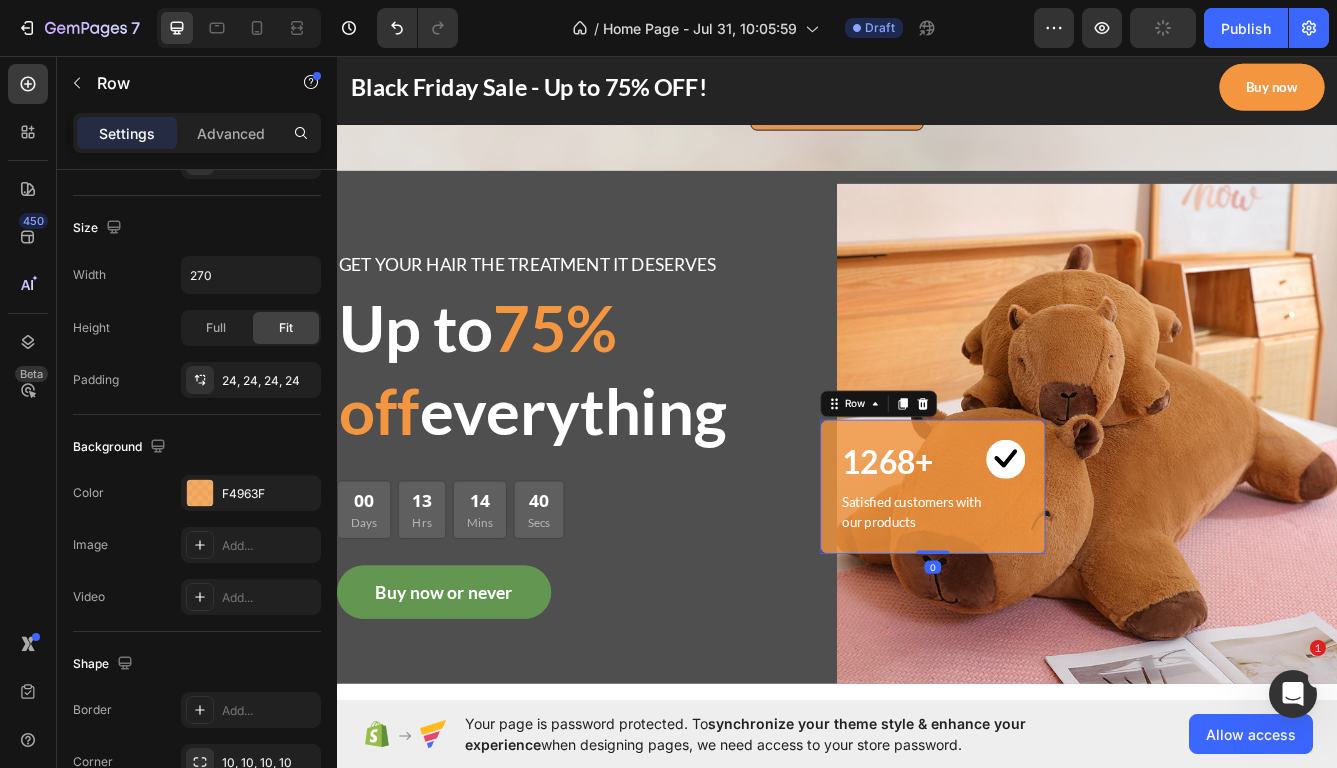 scroll, scrollTop: 0, scrollLeft: 0, axis: both 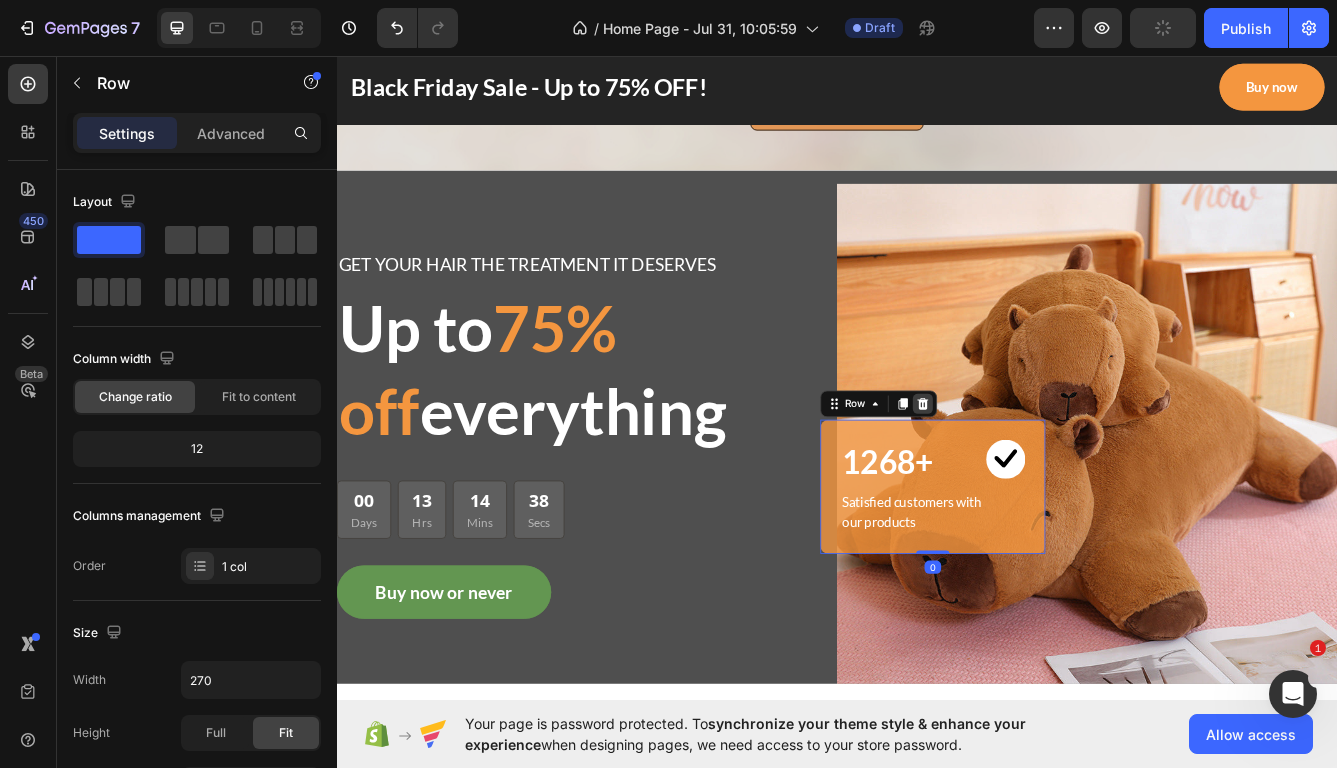 click 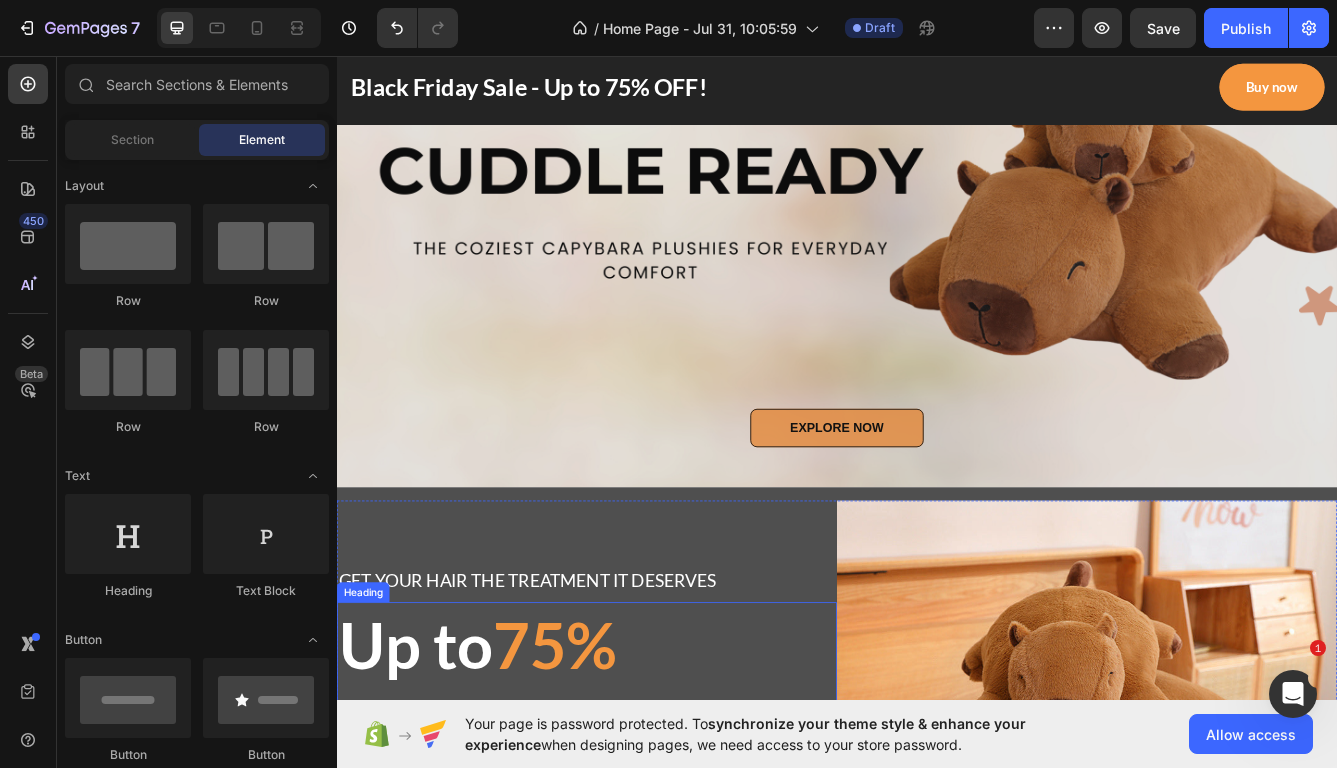 scroll, scrollTop: 153, scrollLeft: 0, axis: vertical 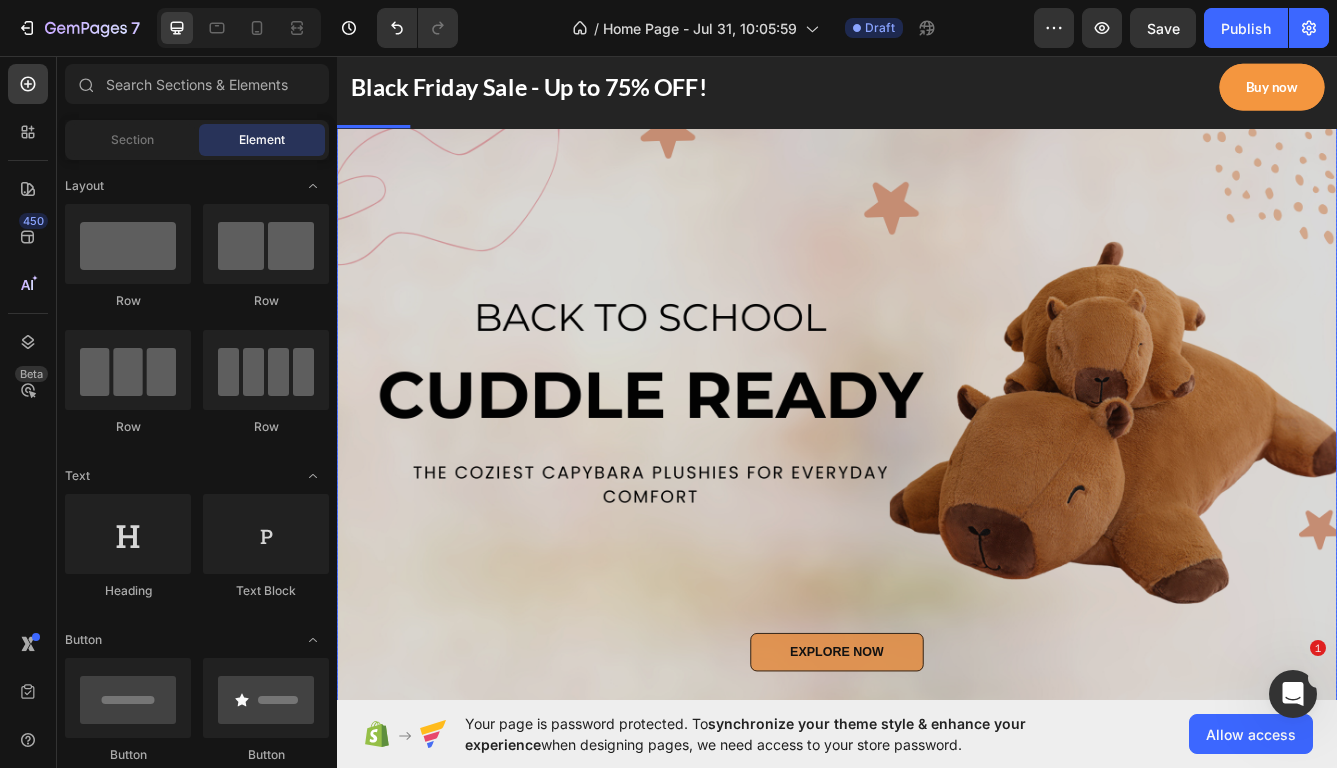 click at bounding box center [937, 493] 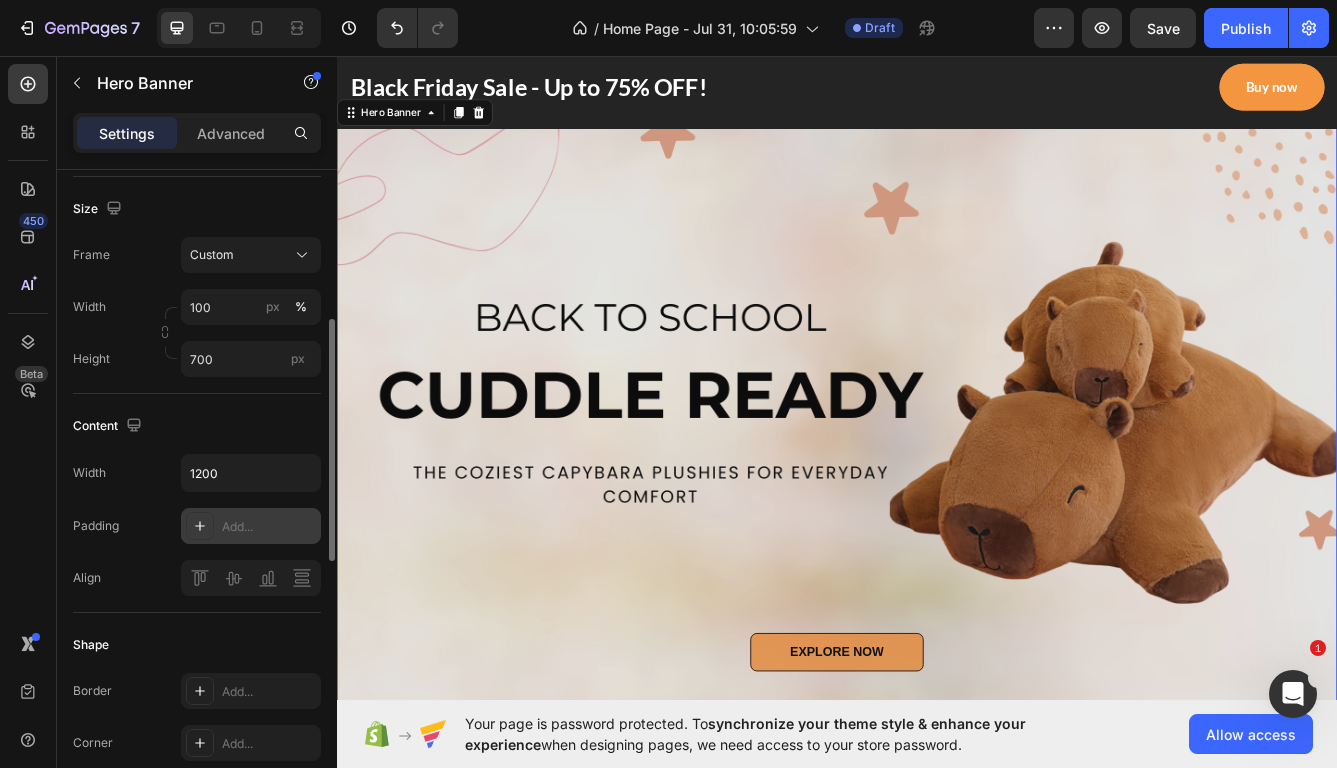 click at bounding box center [200, 526] 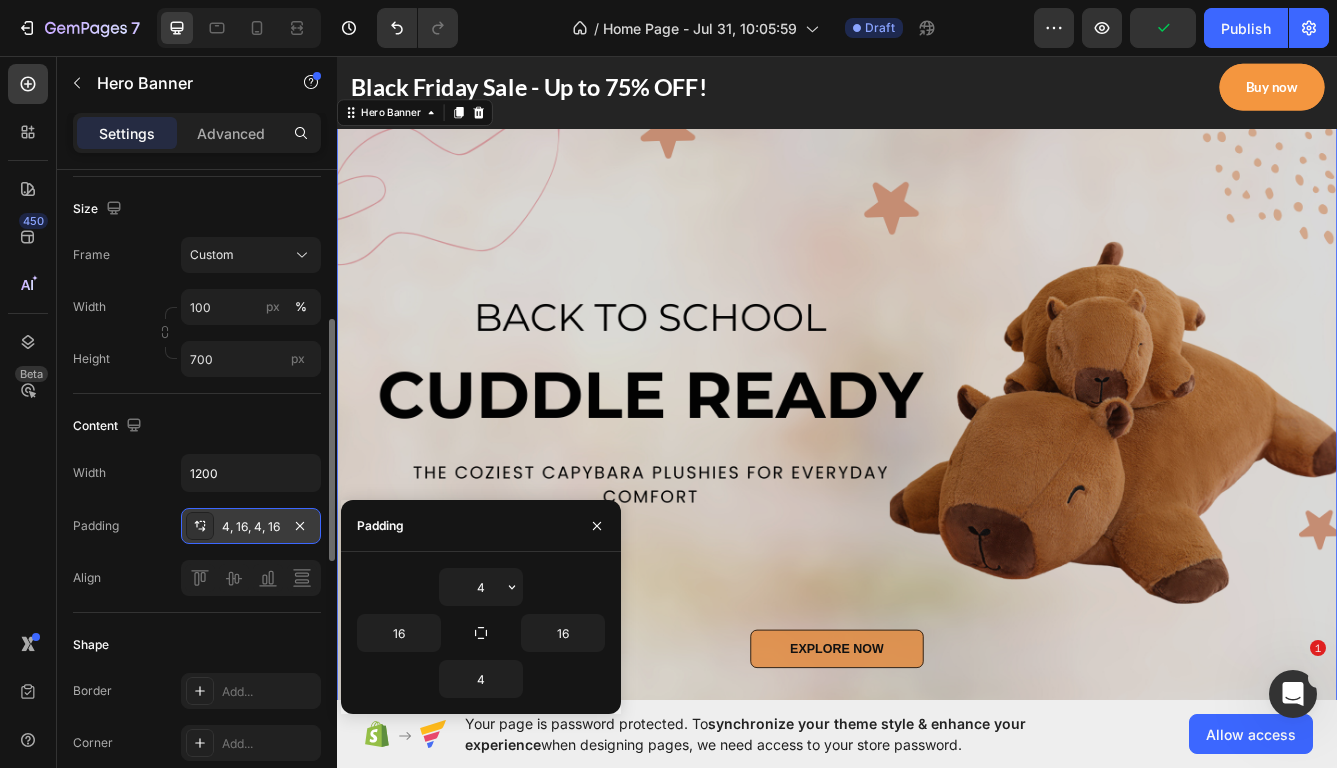 click at bounding box center [937, 493] 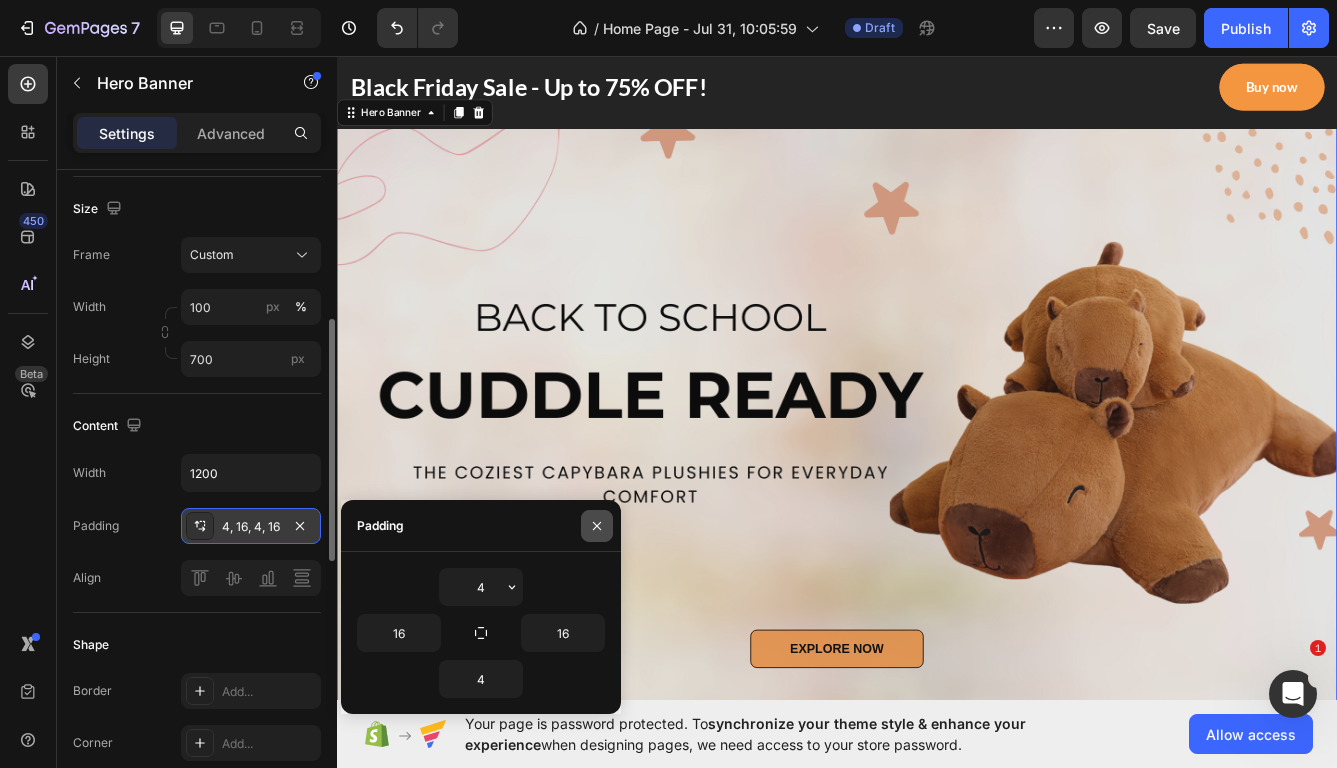 click 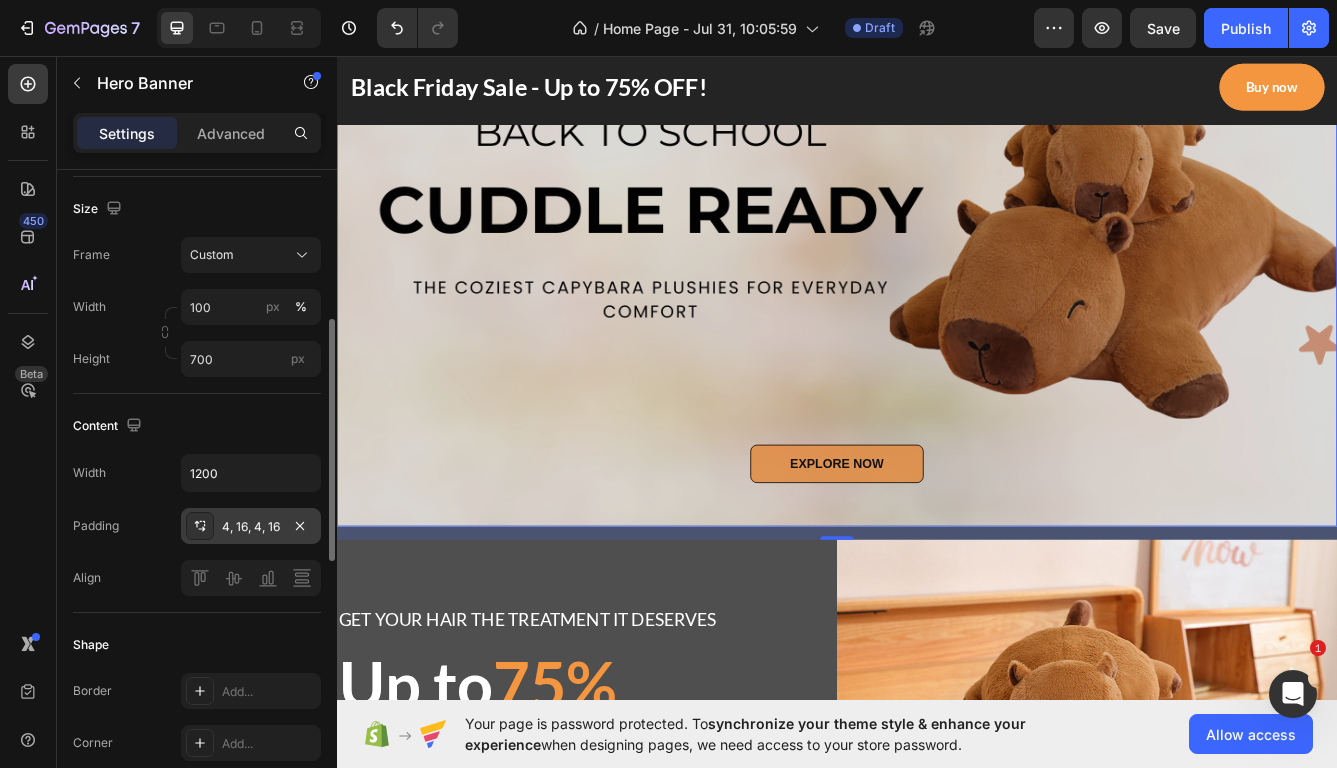 scroll, scrollTop: 0, scrollLeft: 0, axis: both 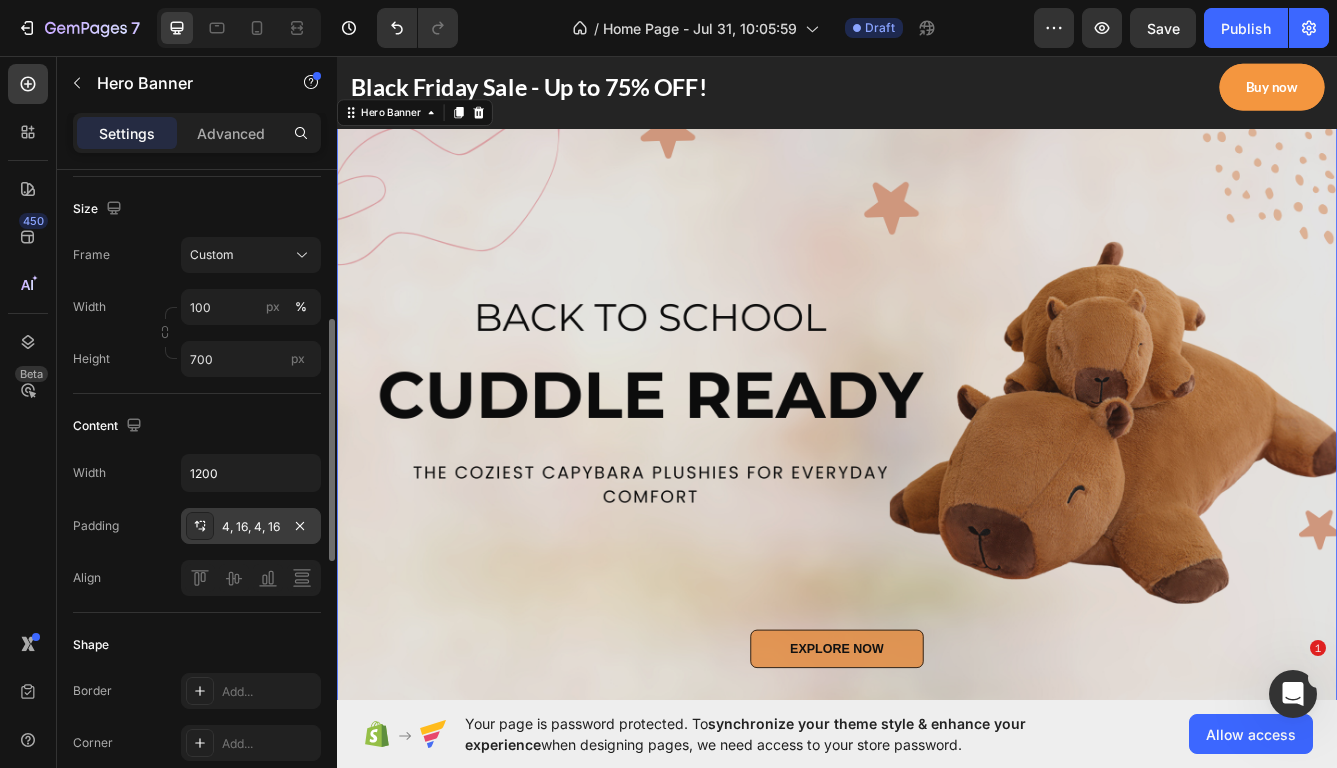 click on "4, 16, 4, 16" at bounding box center (251, 527) 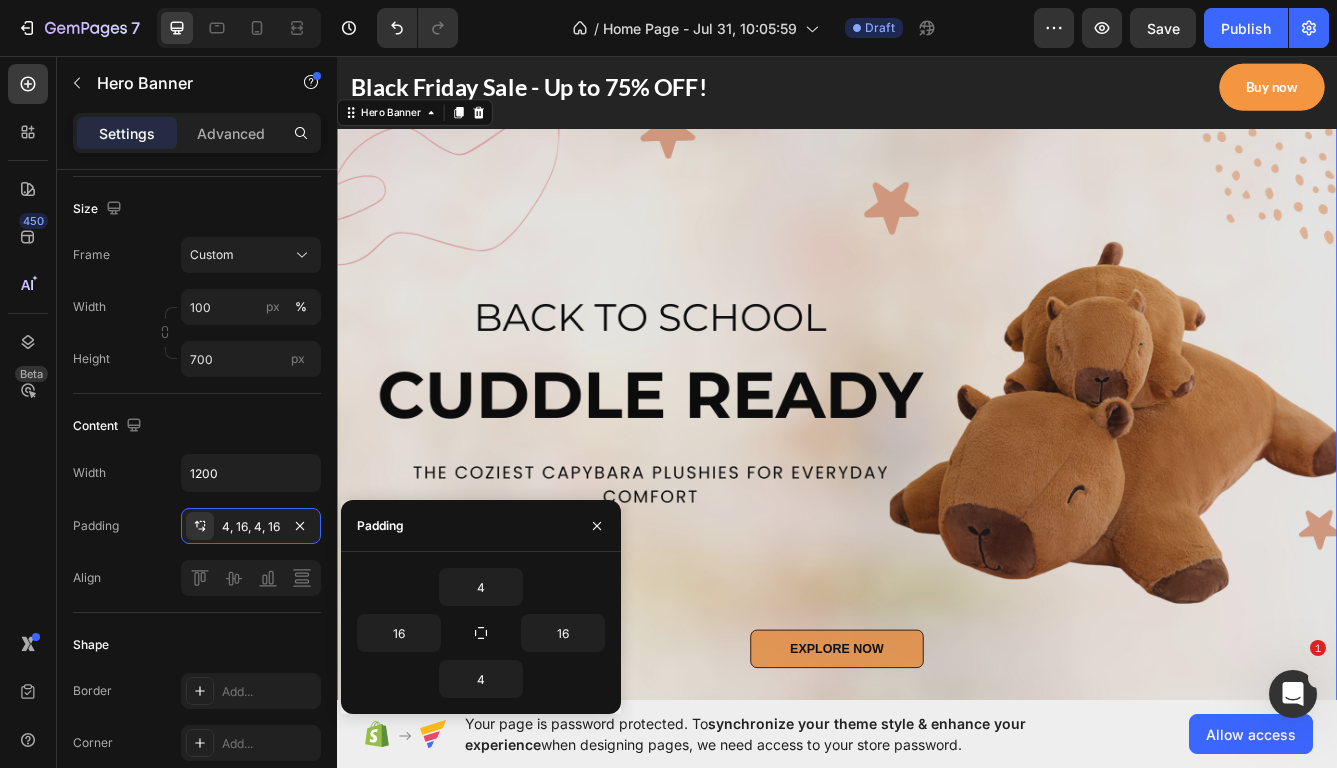 click on "16" at bounding box center (543, 633) 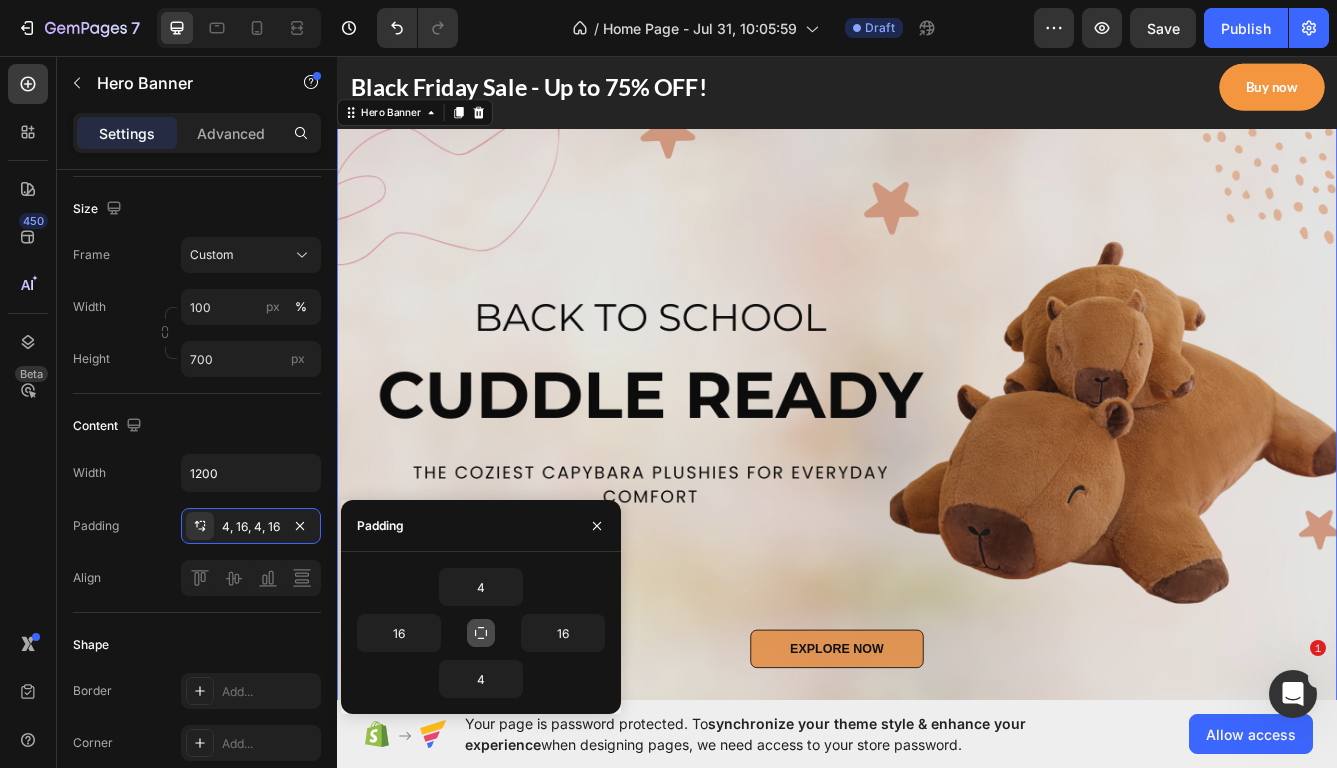 click at bounding box center [481, 633] 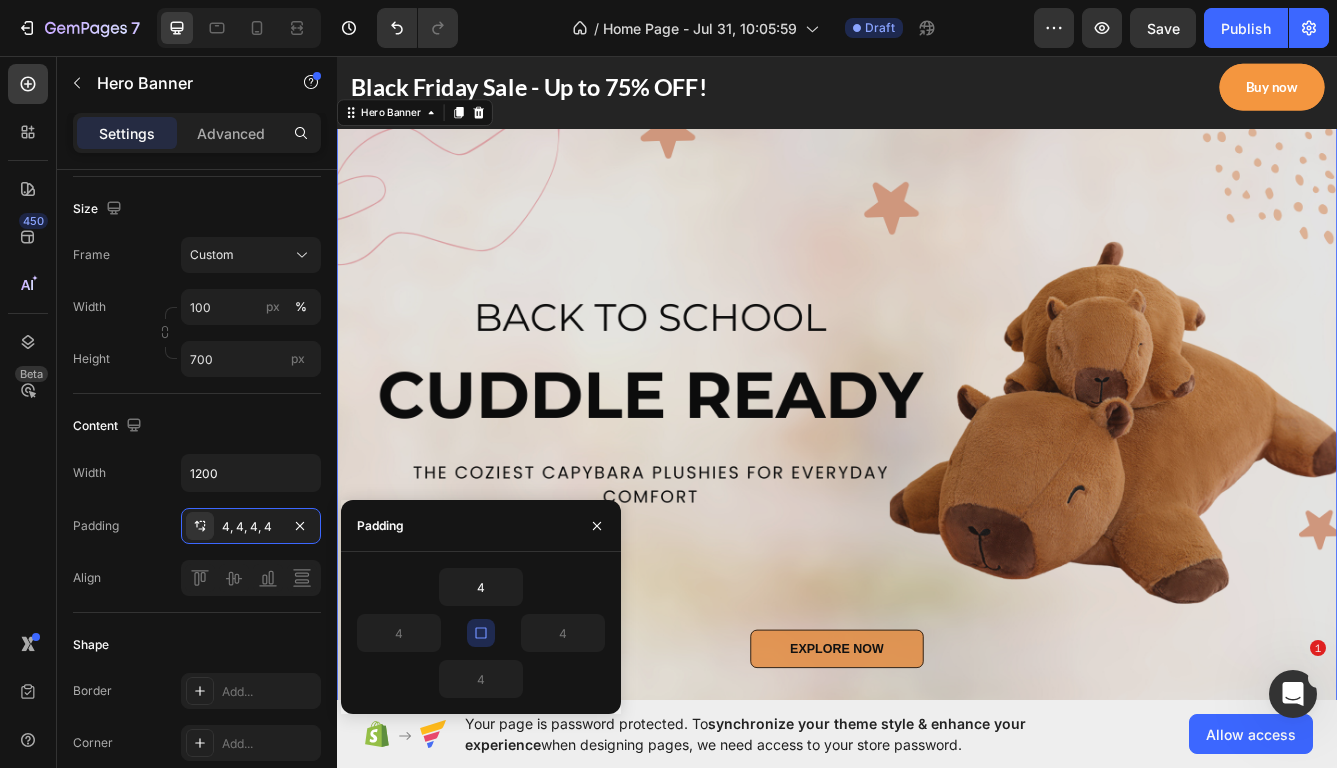click 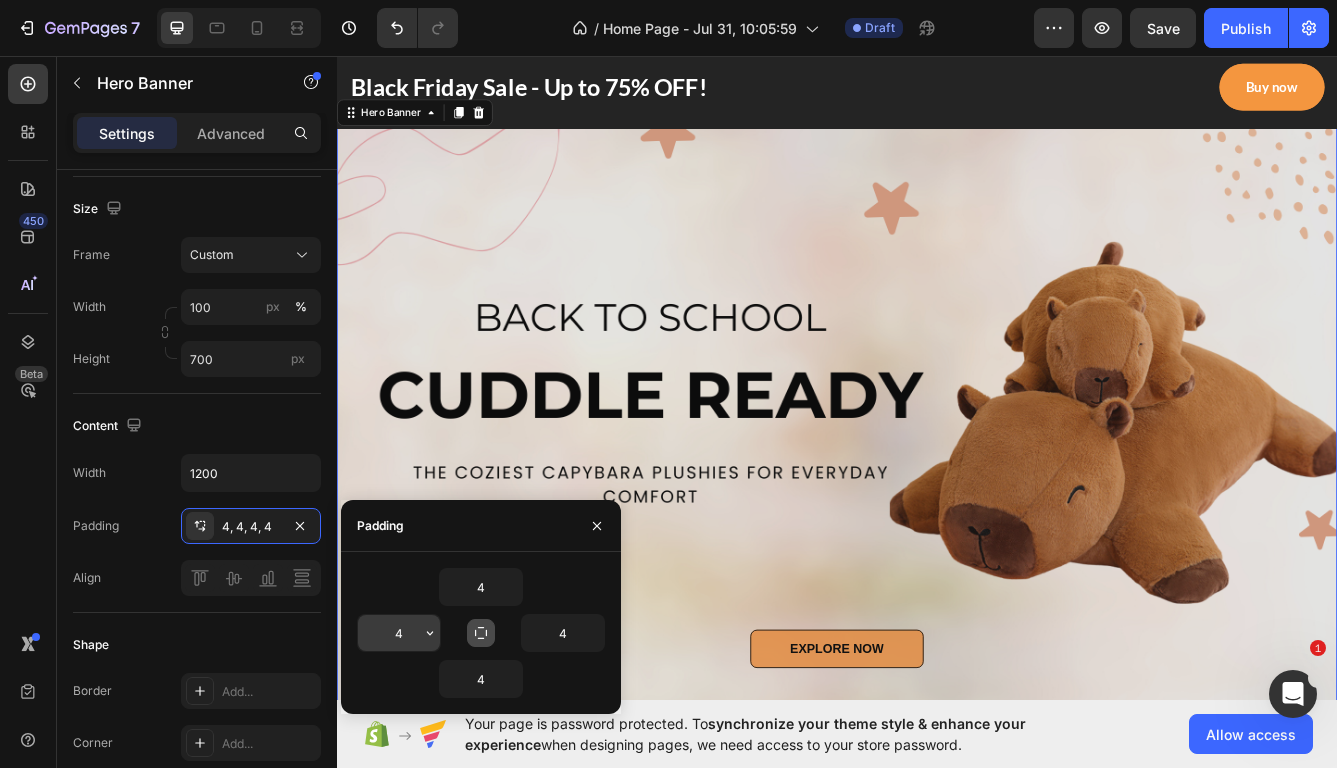 click on "4" at bounding box center (399, 633) 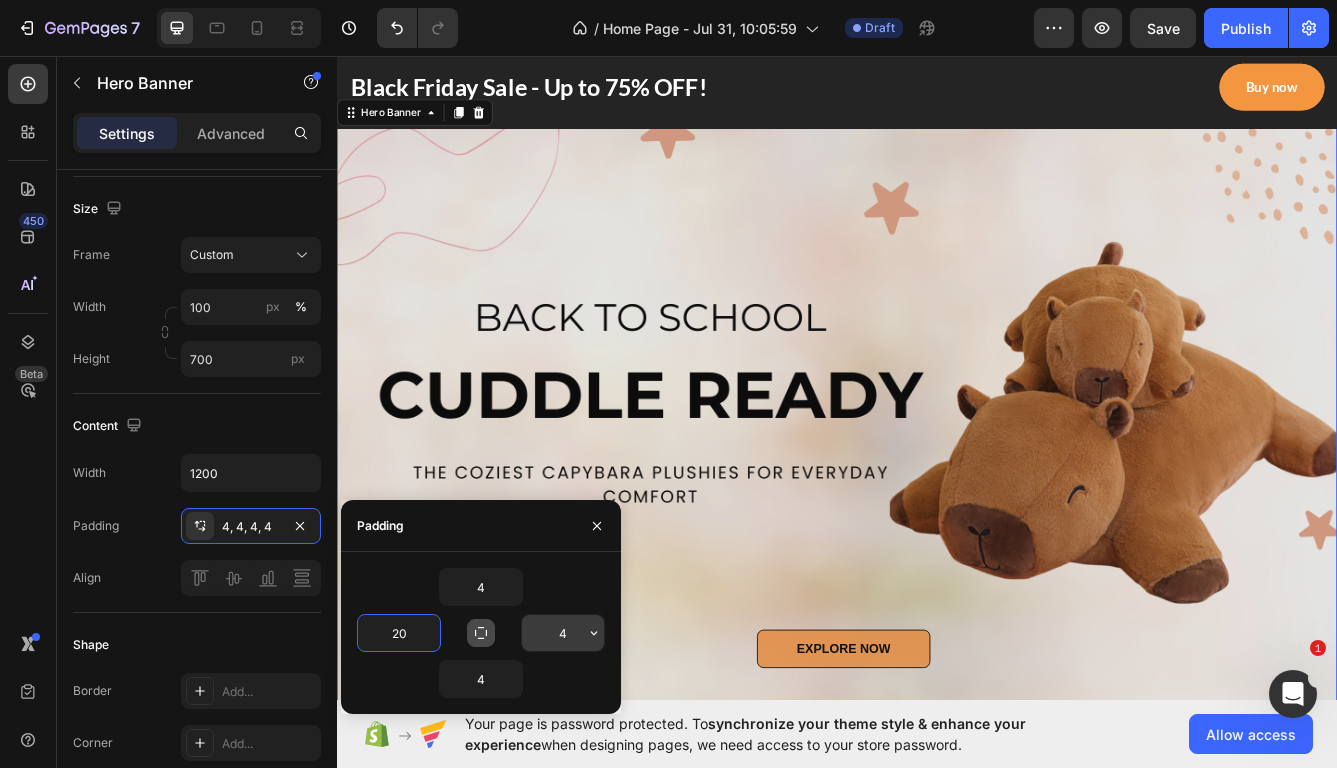 type on "20" 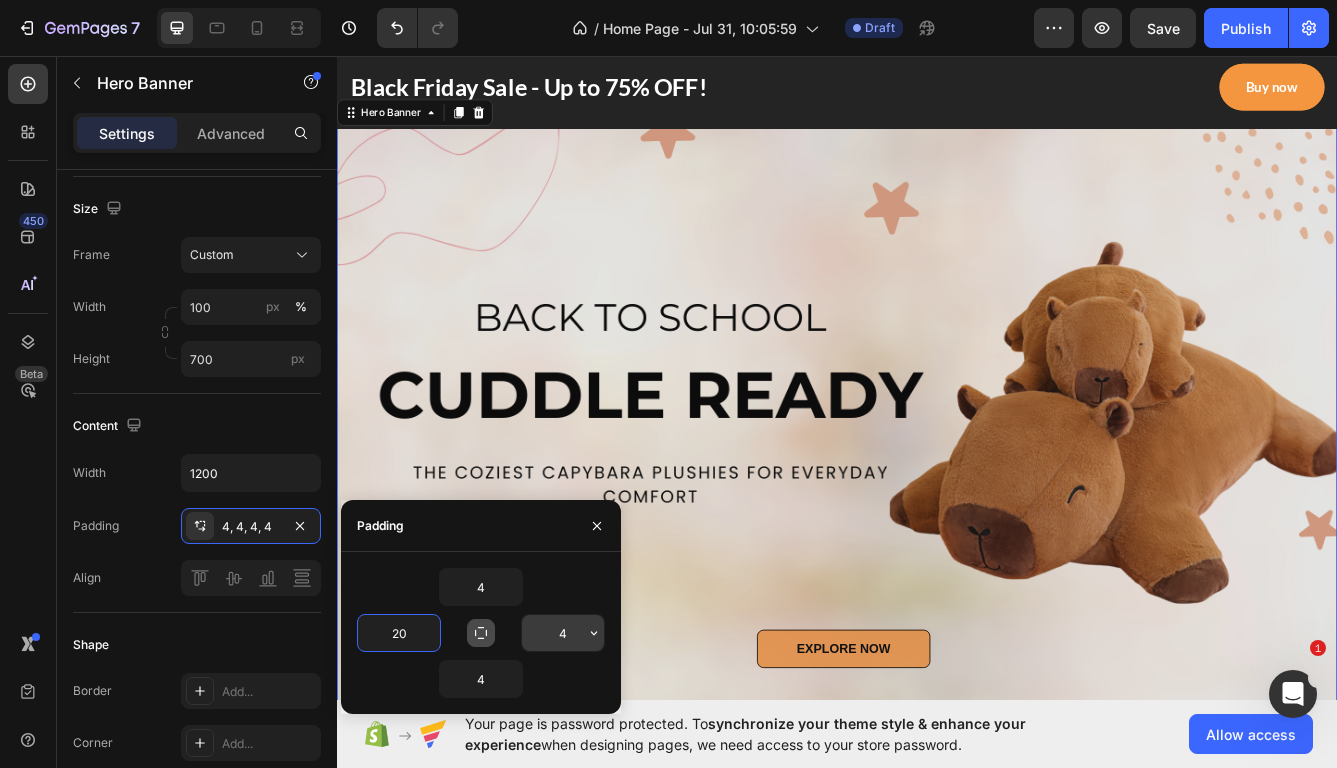 click on "4" at bounding box center (563, 633) 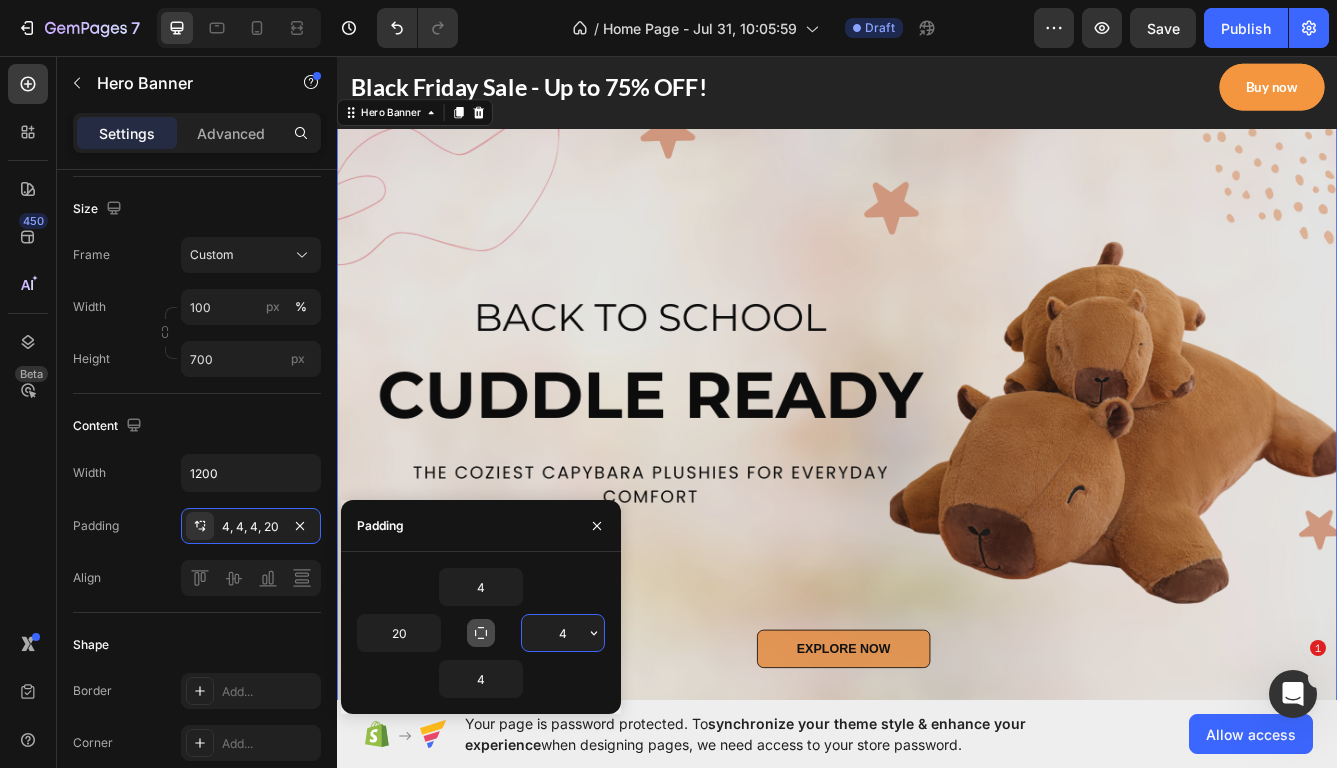 click on "4" at bounding box center [563, 633] 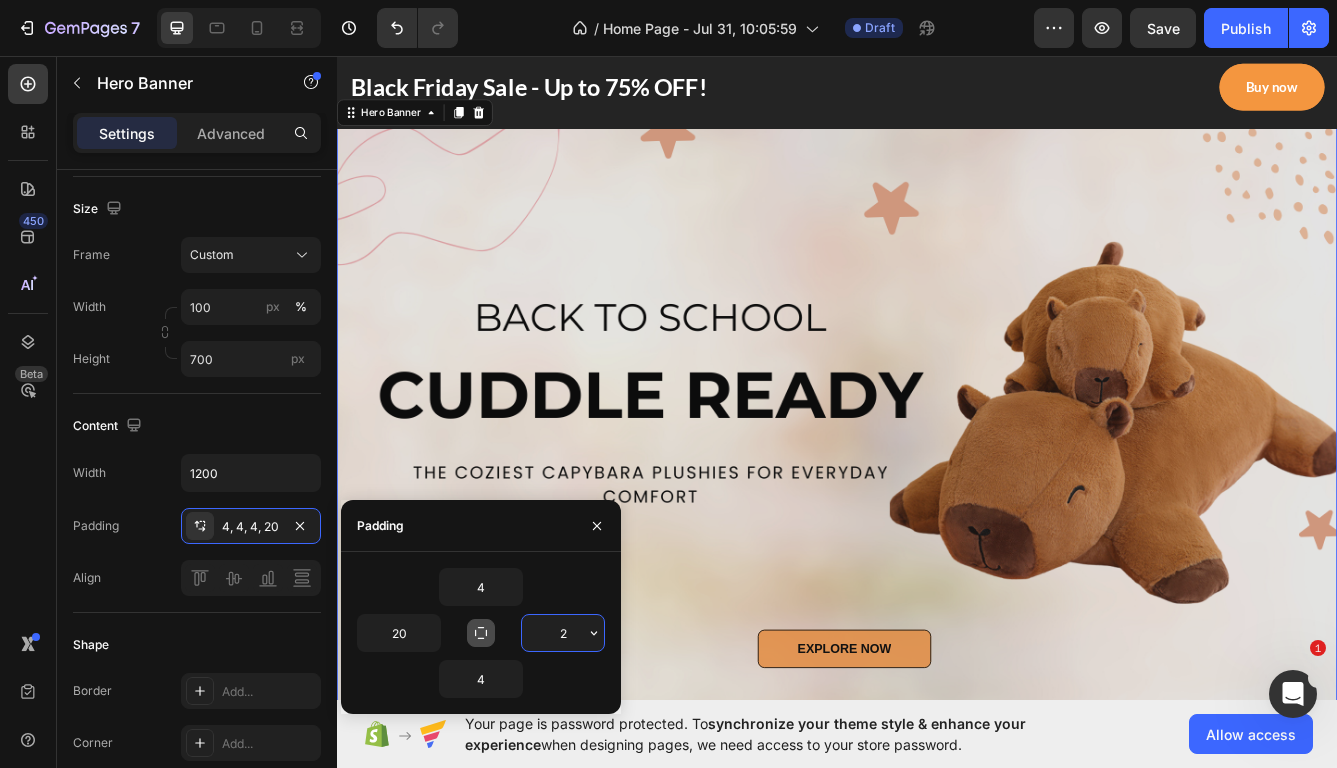type on "20" 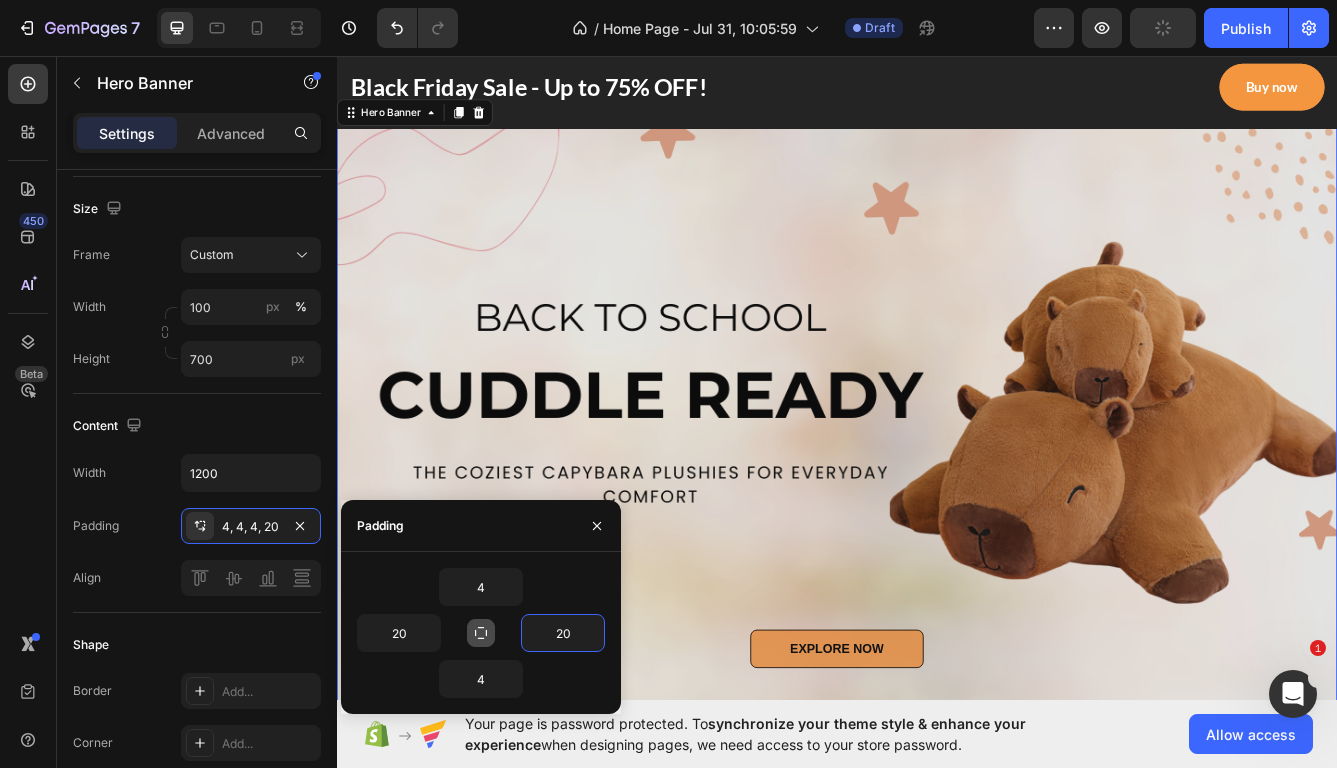 type on "4" 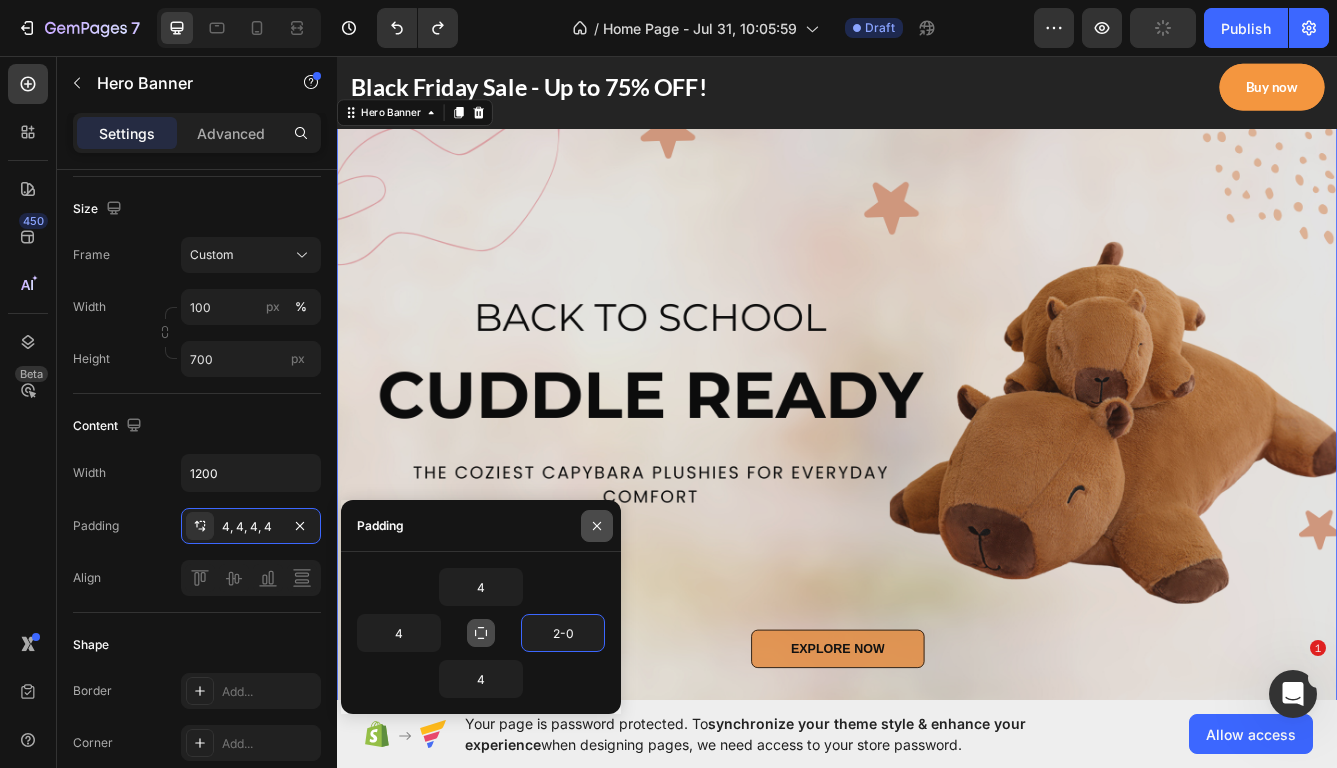 type on "2" 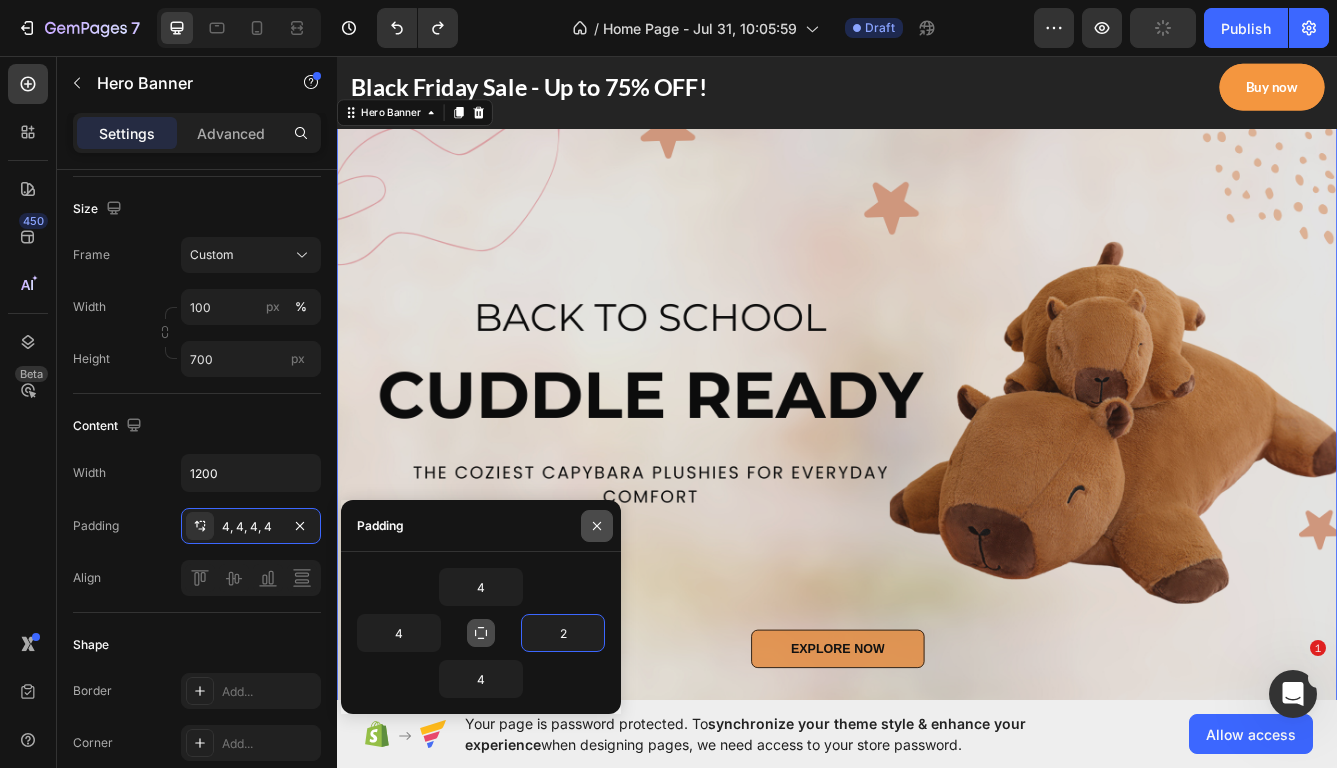 click 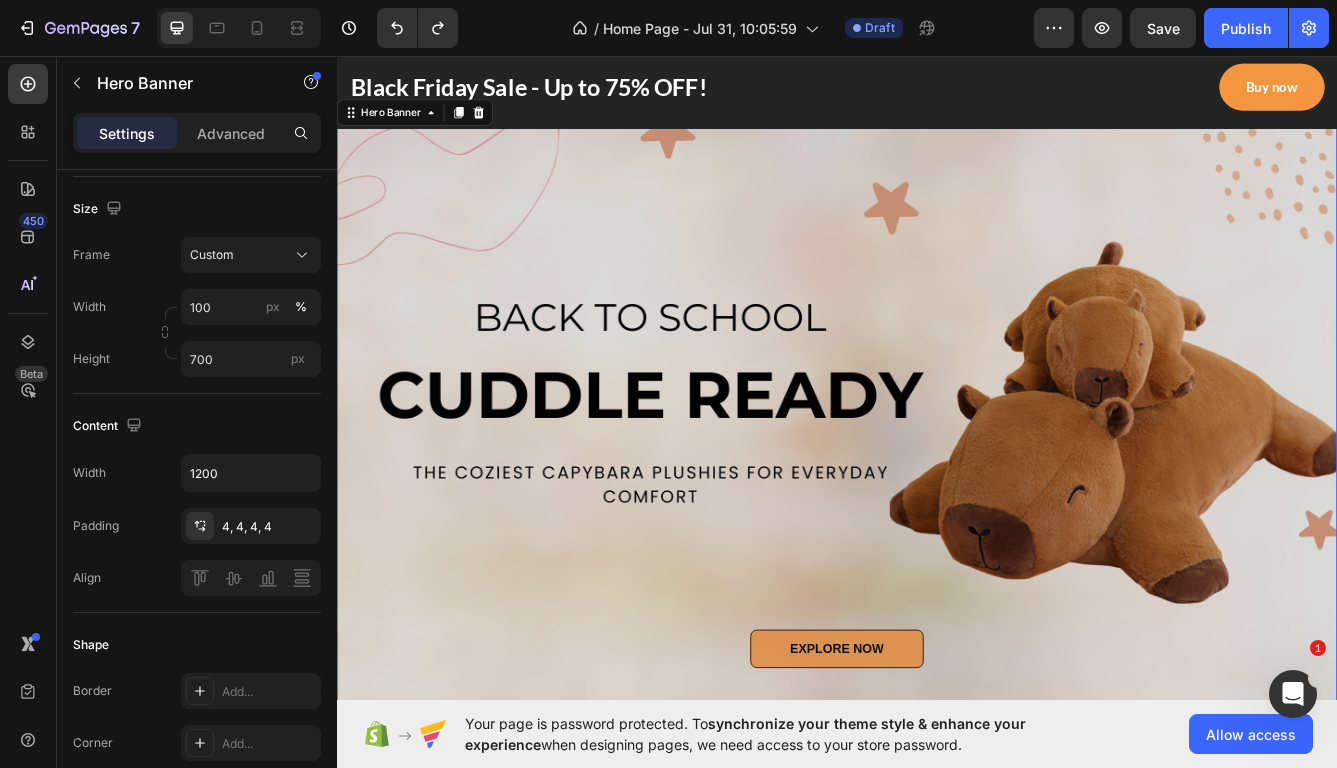 click at bounding box center [937, 493] 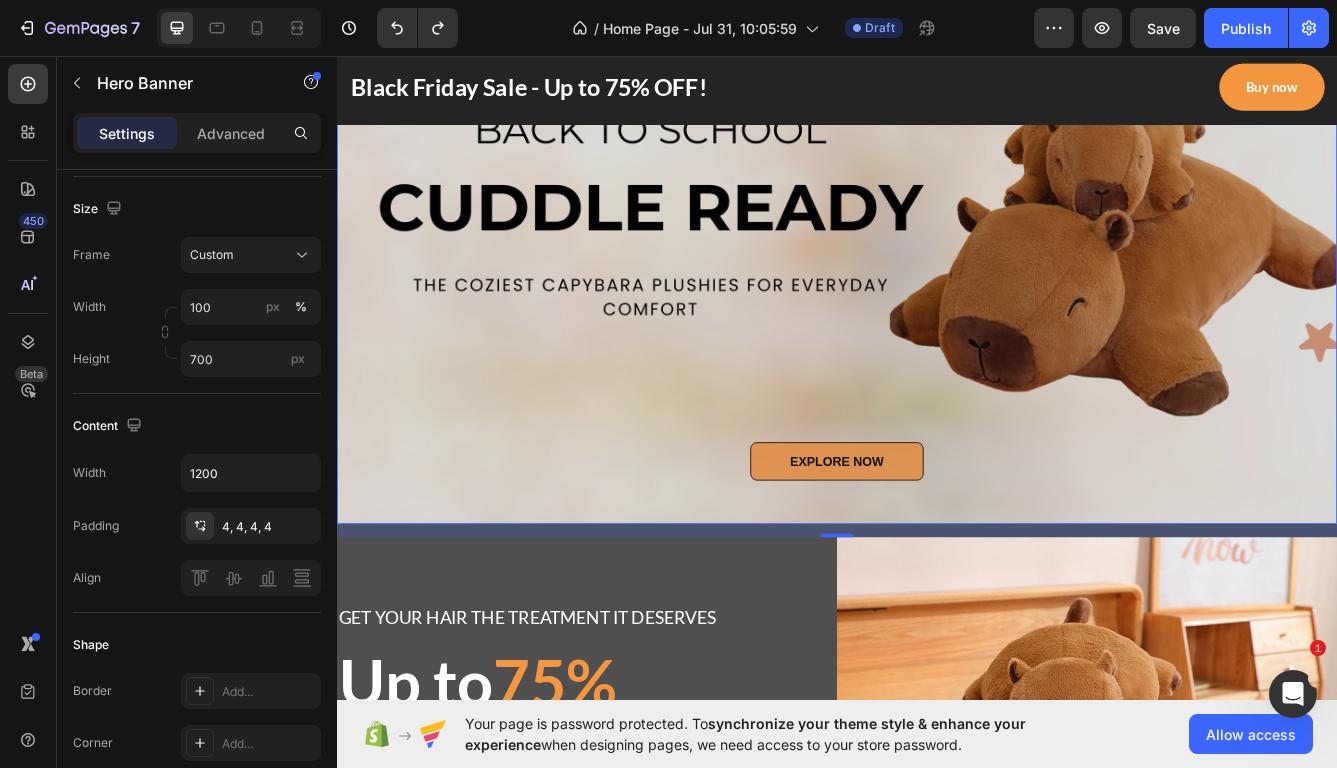 scroll, scrollTop: 0, scrollLeft: 0, axis: both 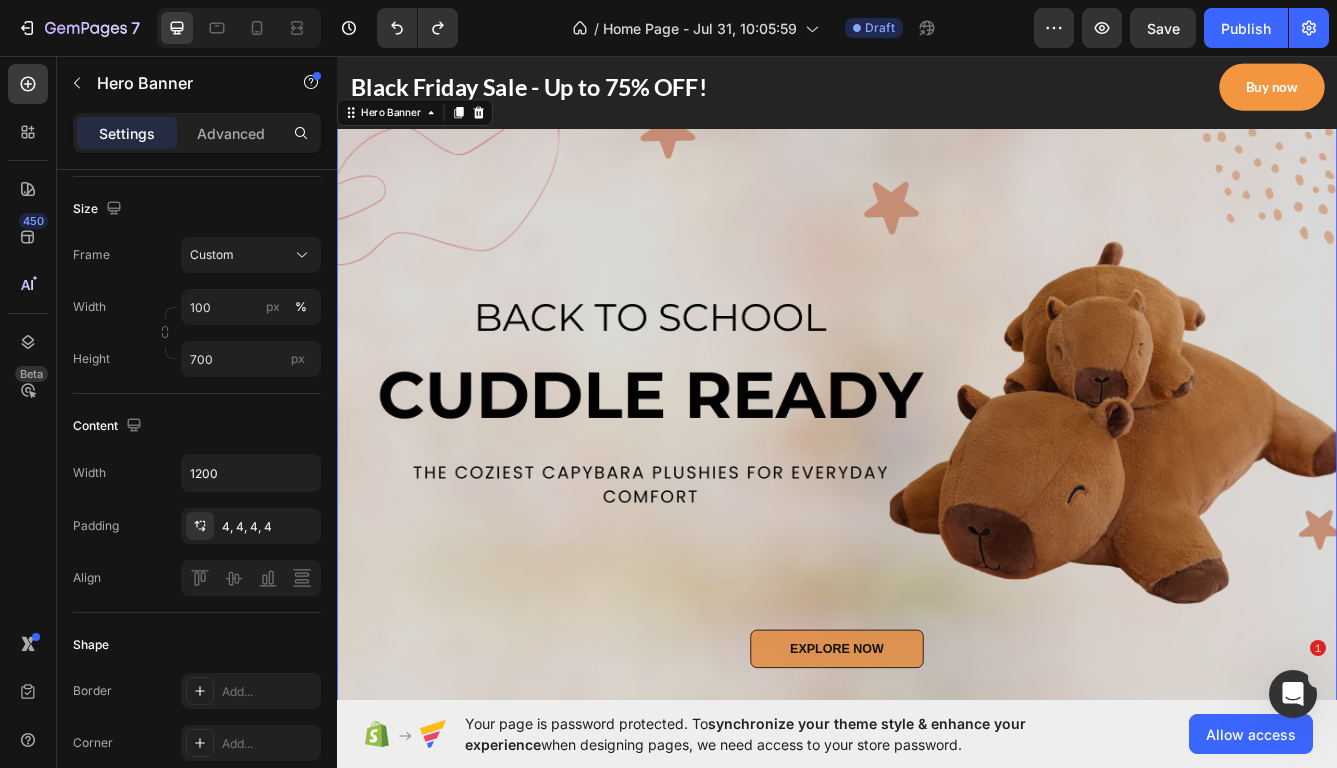 click at bounding box center (937, 493) 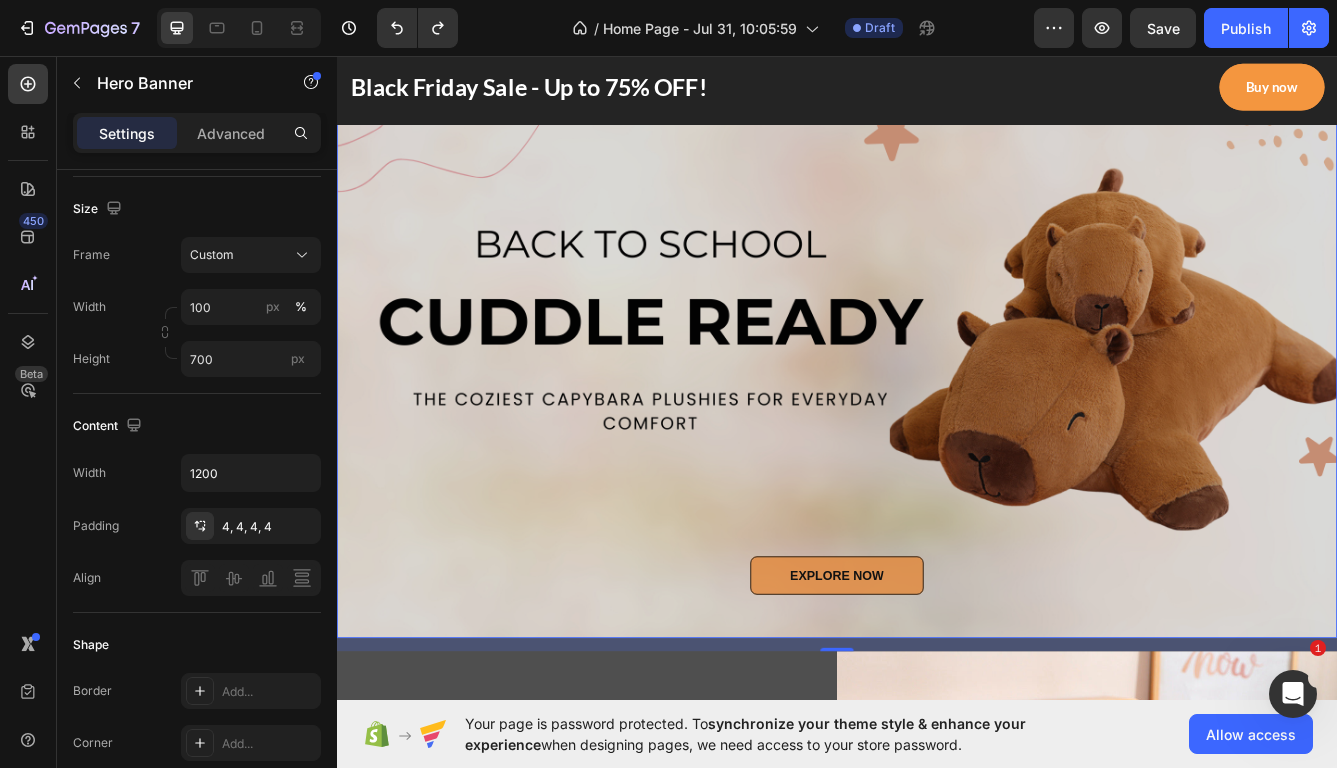 scroll, scrollTop: 0, scrollLeft: 0, axis: both 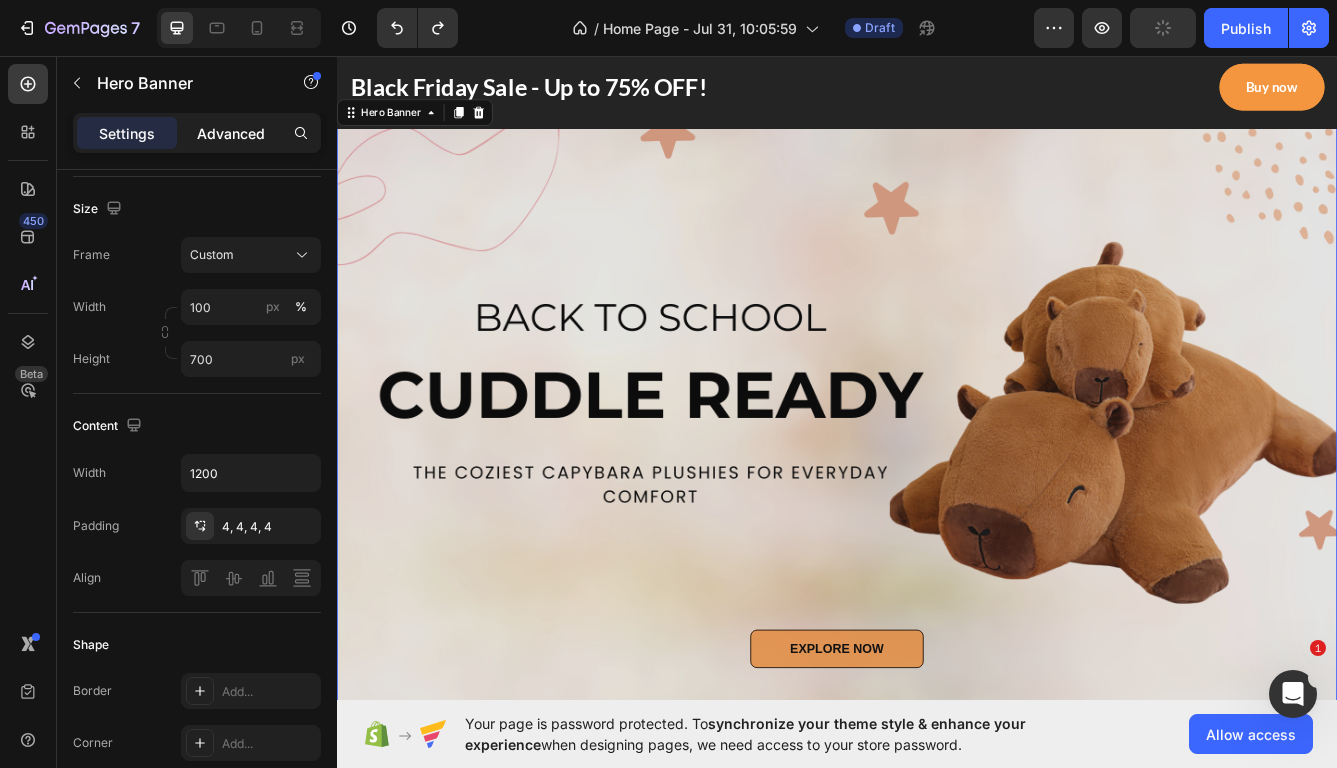 click on "Advanced" at bounding box center (231, 133) 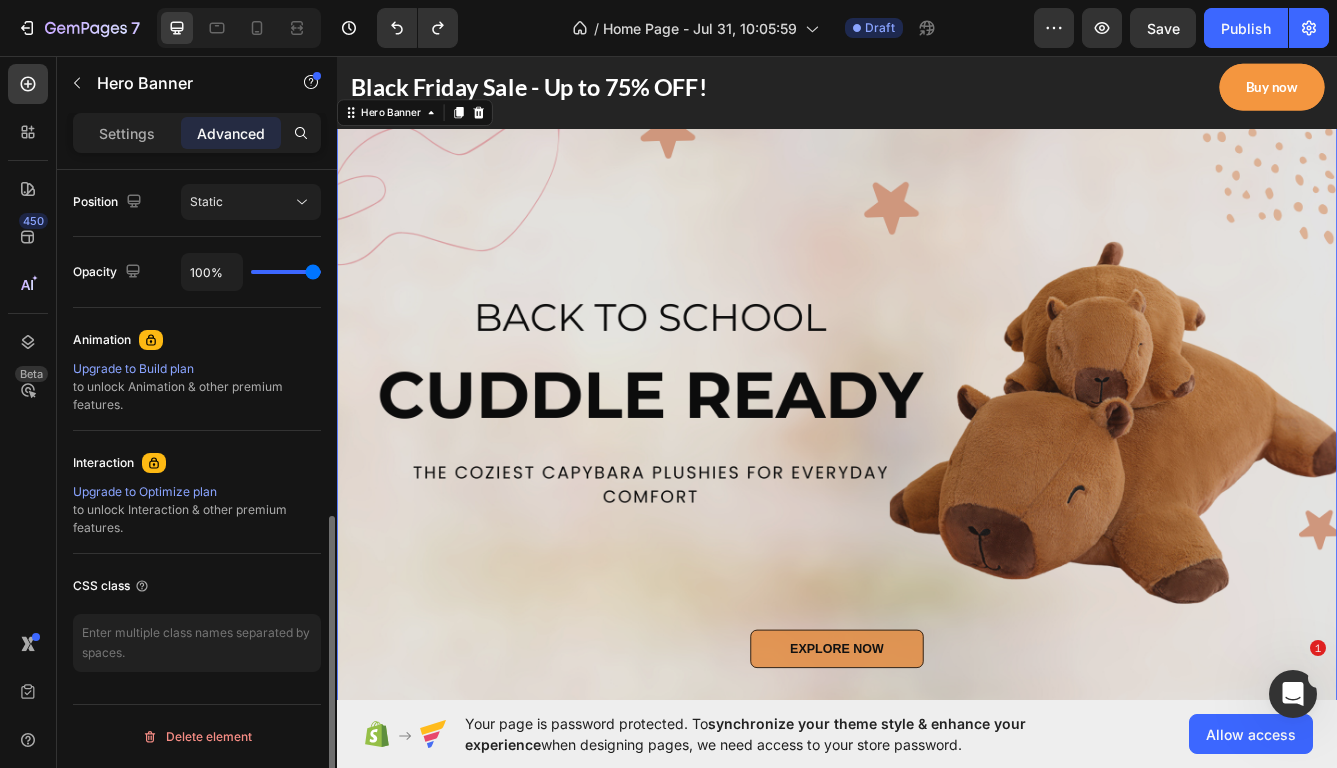 scroll, scrollTop: 0, scrollLeft: 0, axis: both 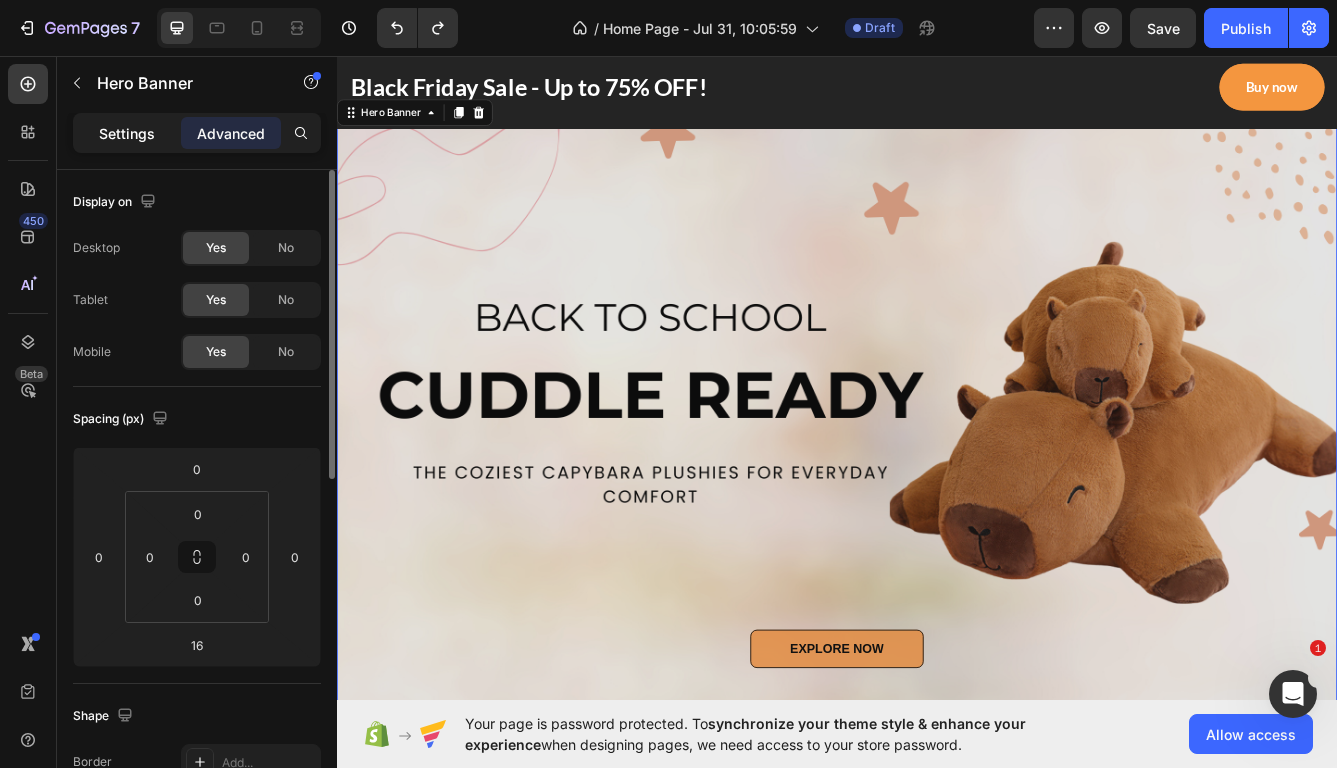 click on "Settings" 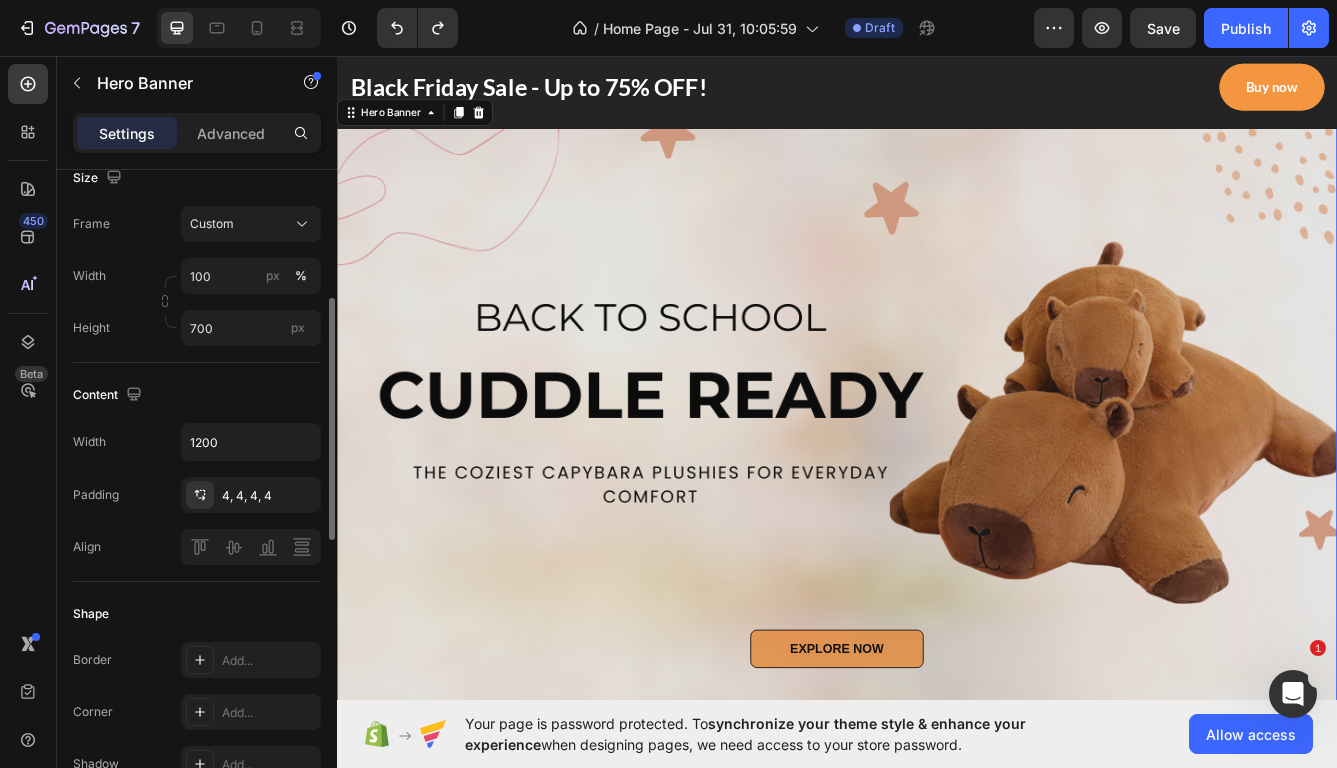 scroll, scrollTop: 375, scrollLeft: 0, axis: vertical 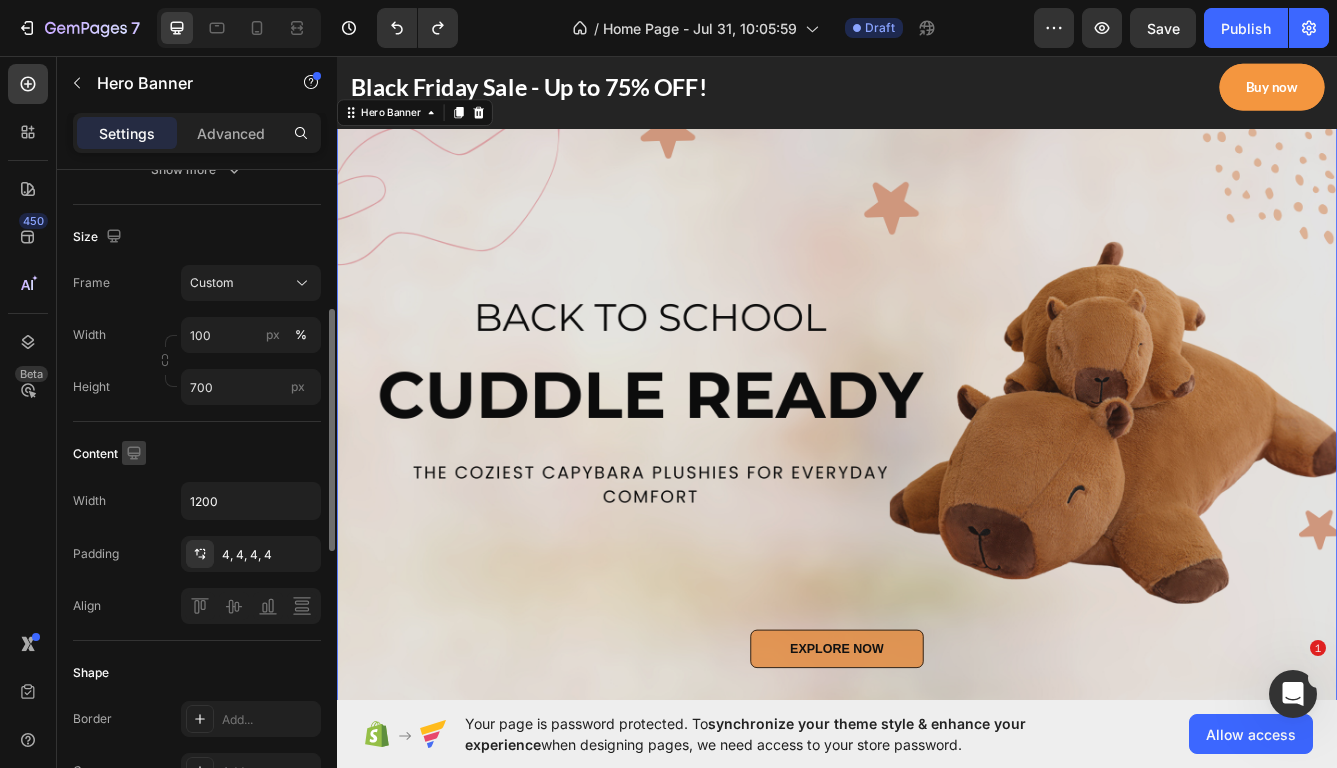 click 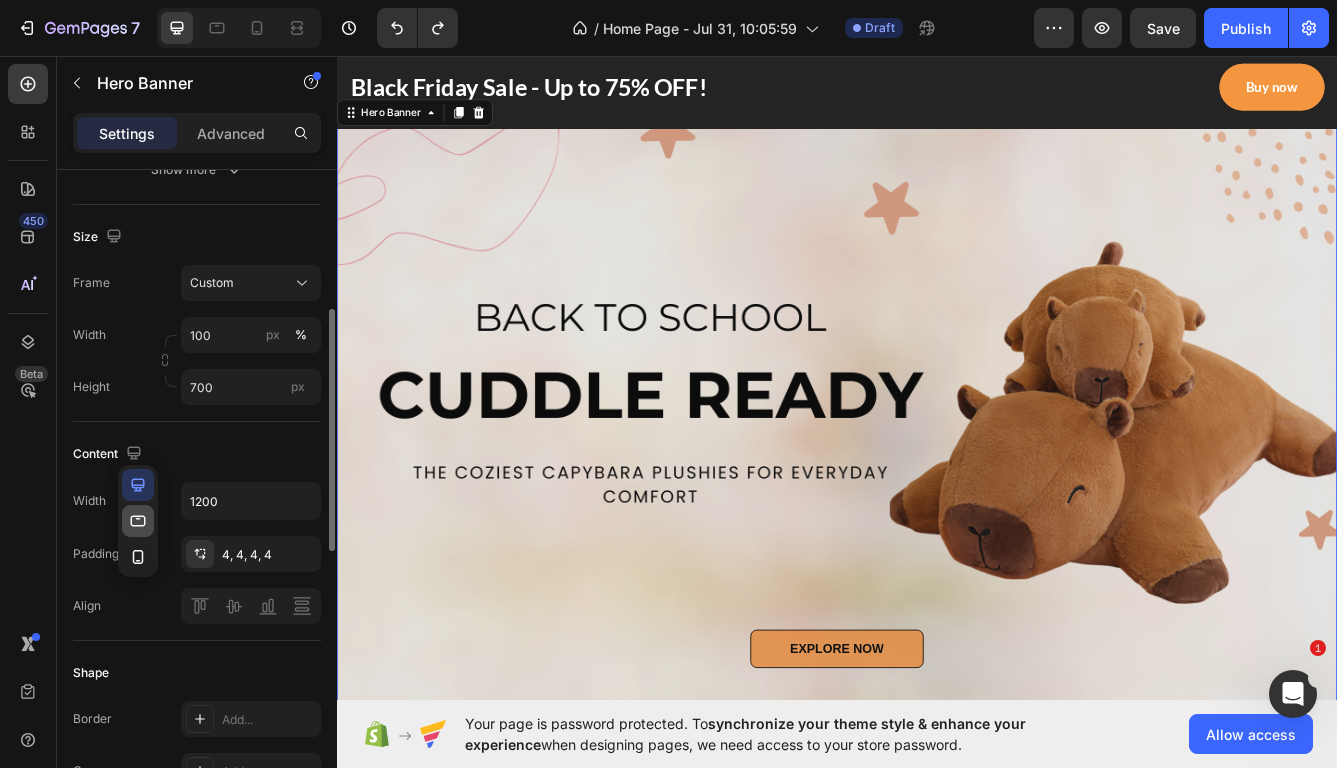 click 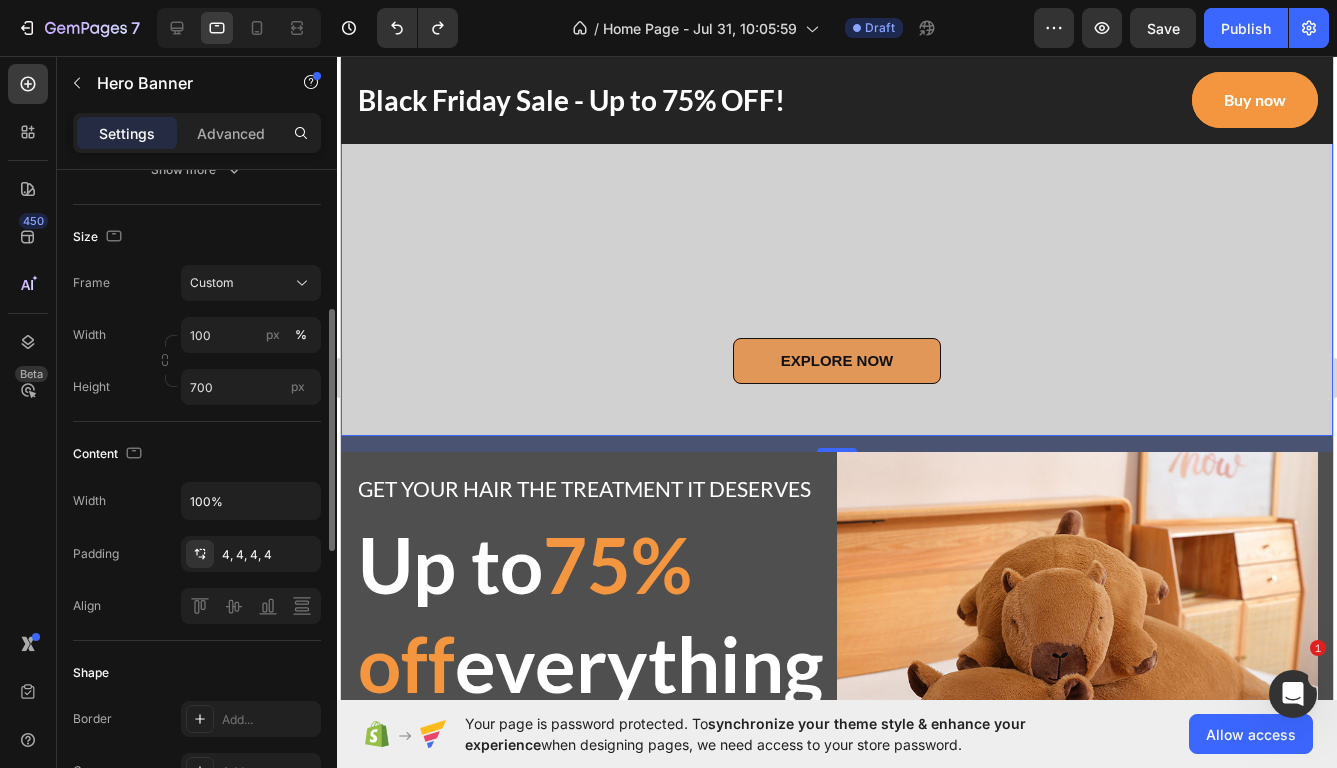 scroll, scrollTop: 0, scrollLeft: 0, axis: both 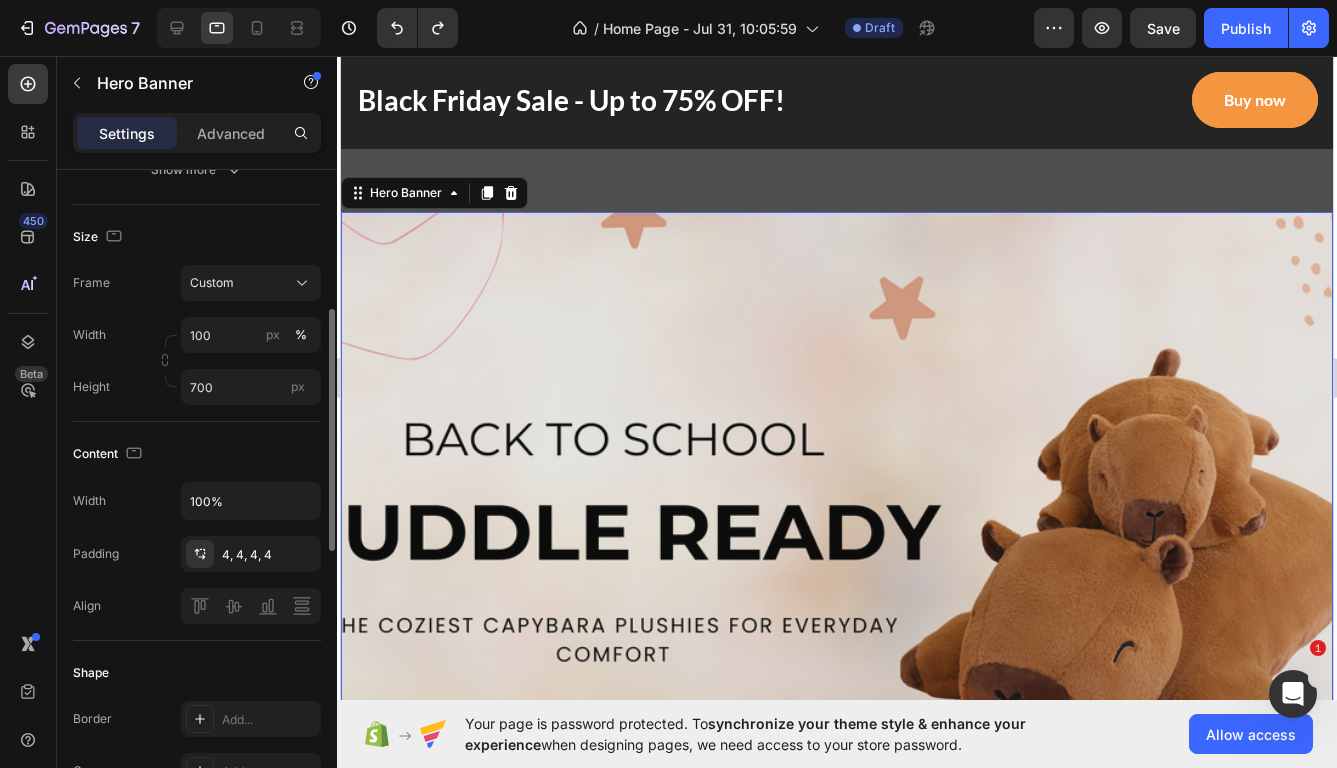type 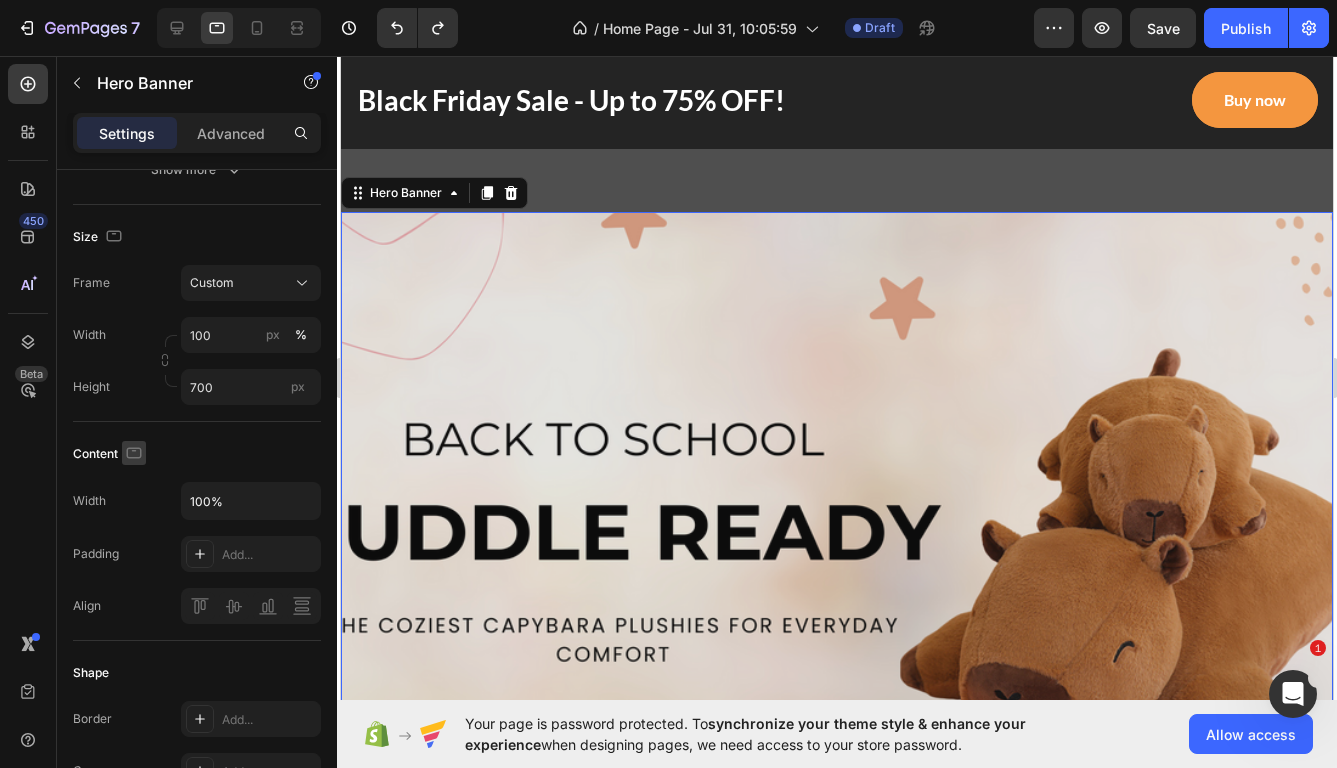 click 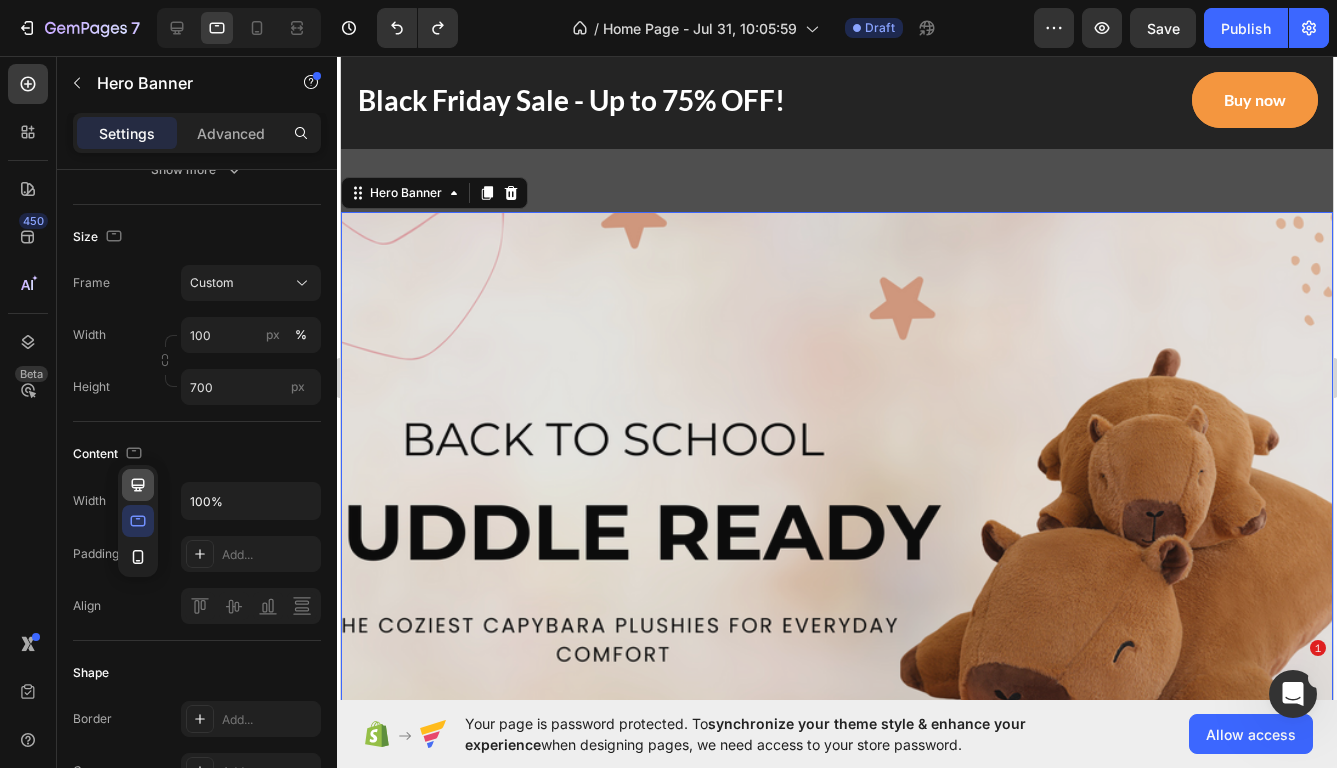 click 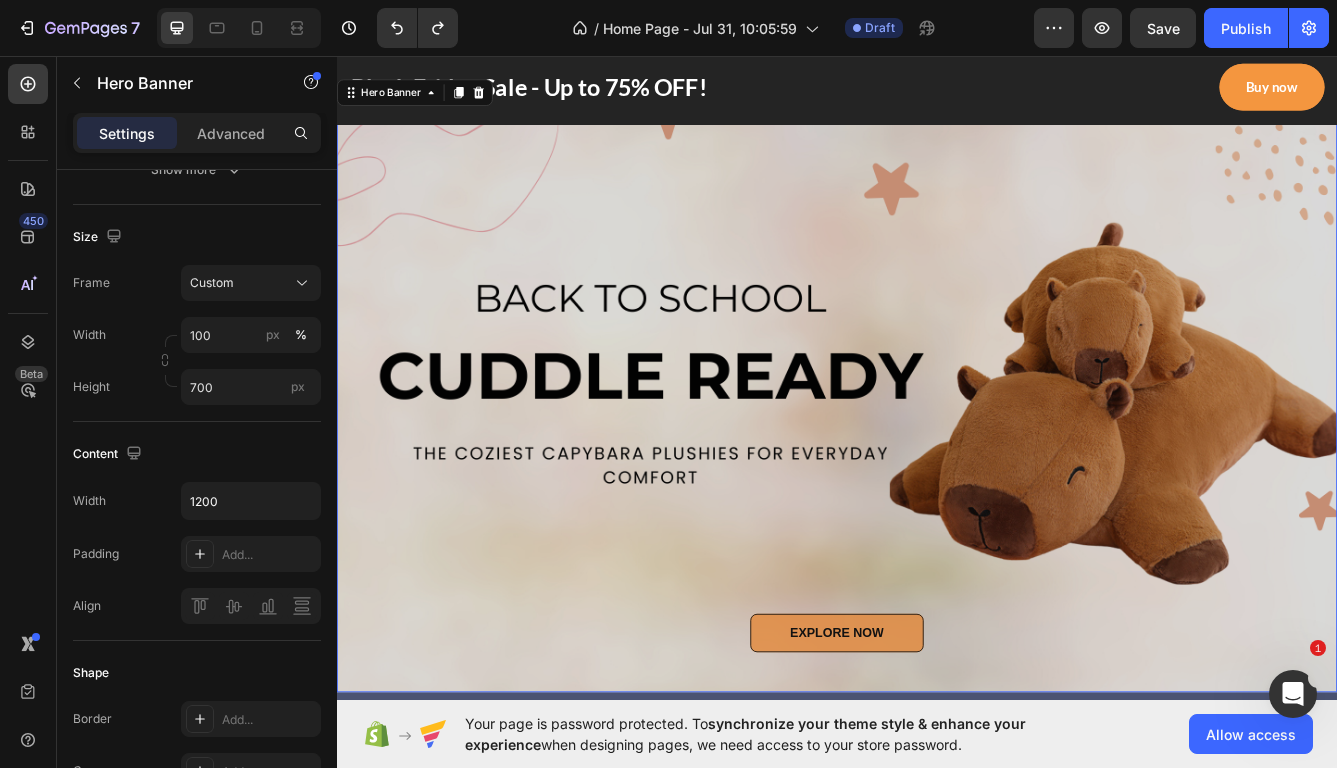 scroll, scrollTop: 0, scrollLeft: 0, axis: both 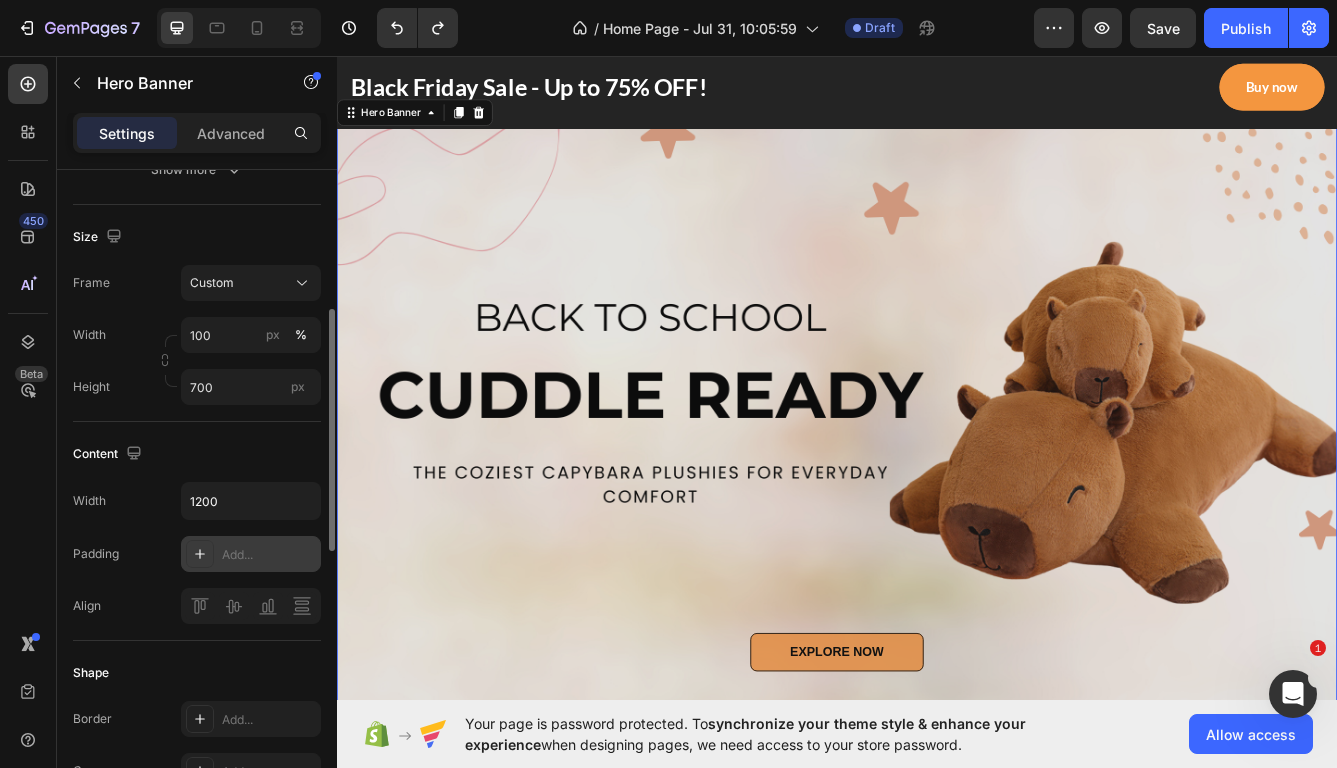 click on "Add..." at bounding box center [269, 555] 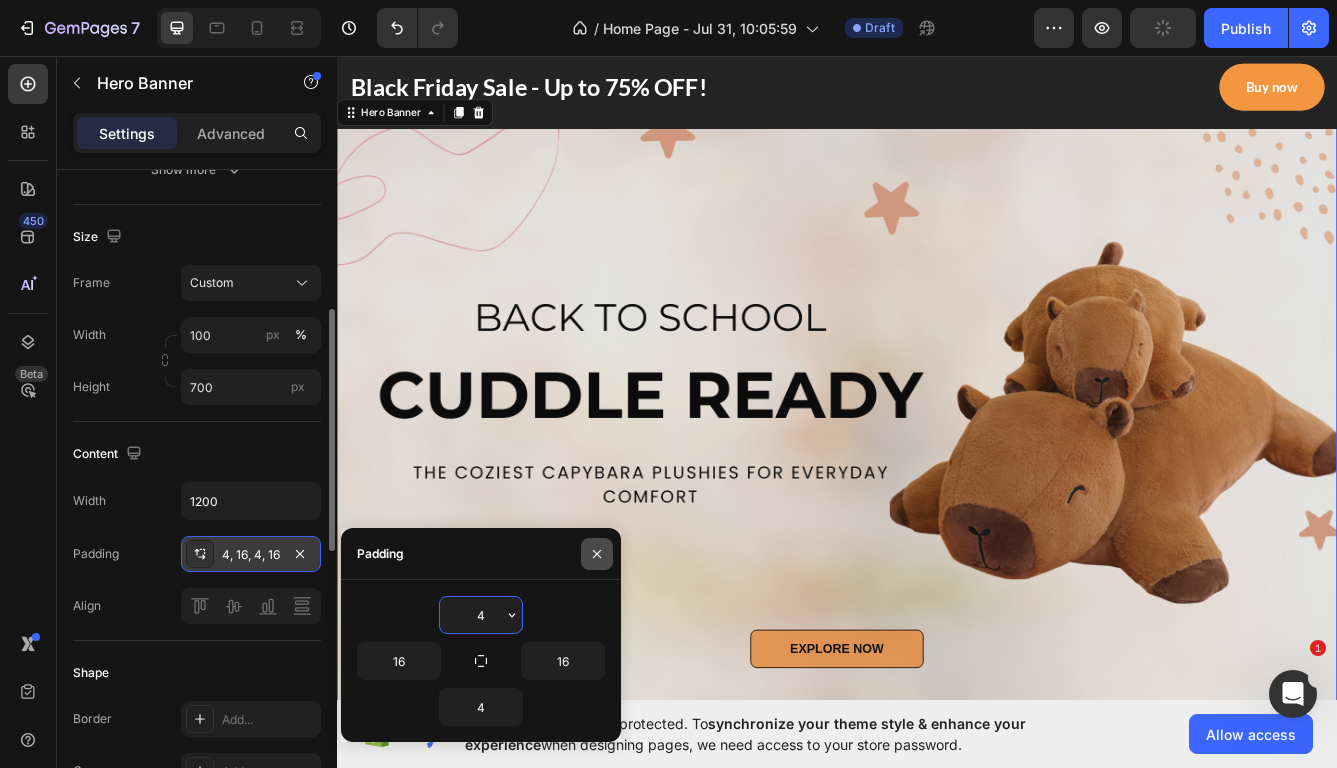 click 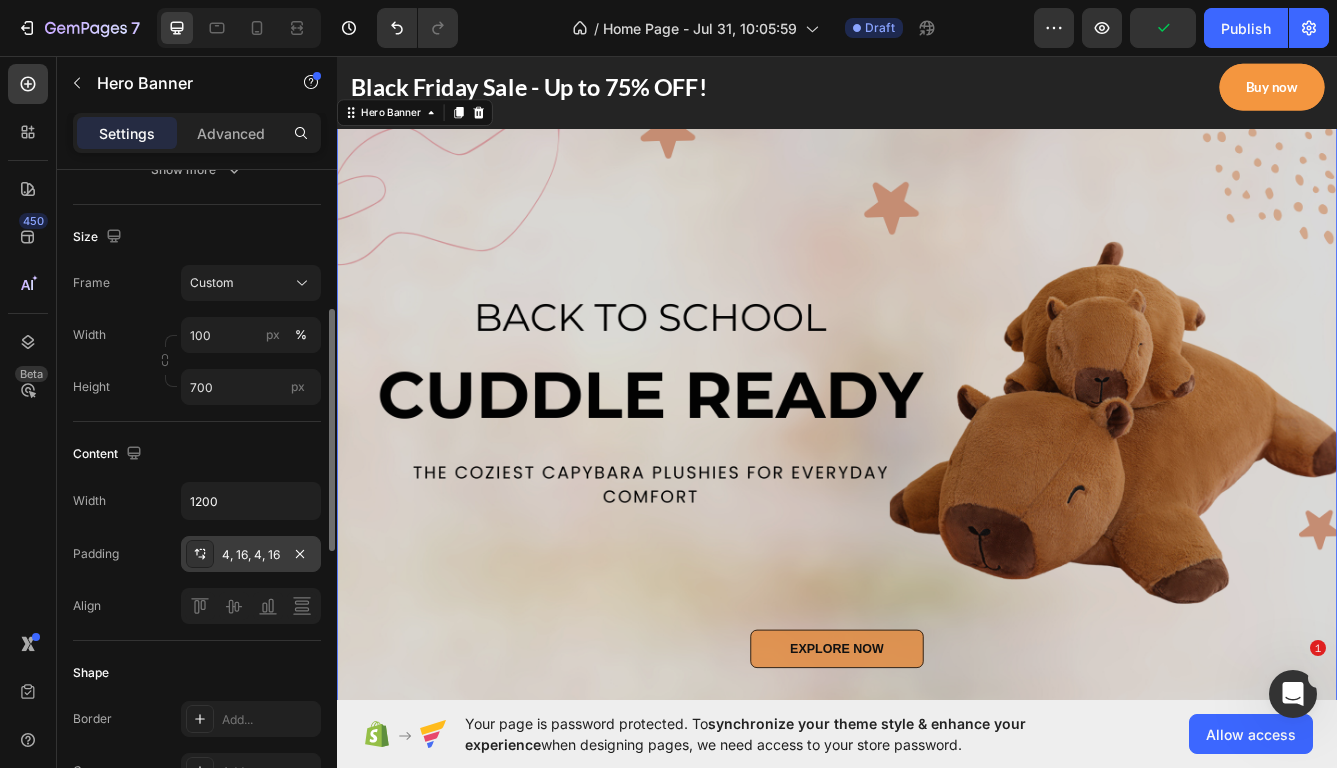 click at bounding box center [937, 493] 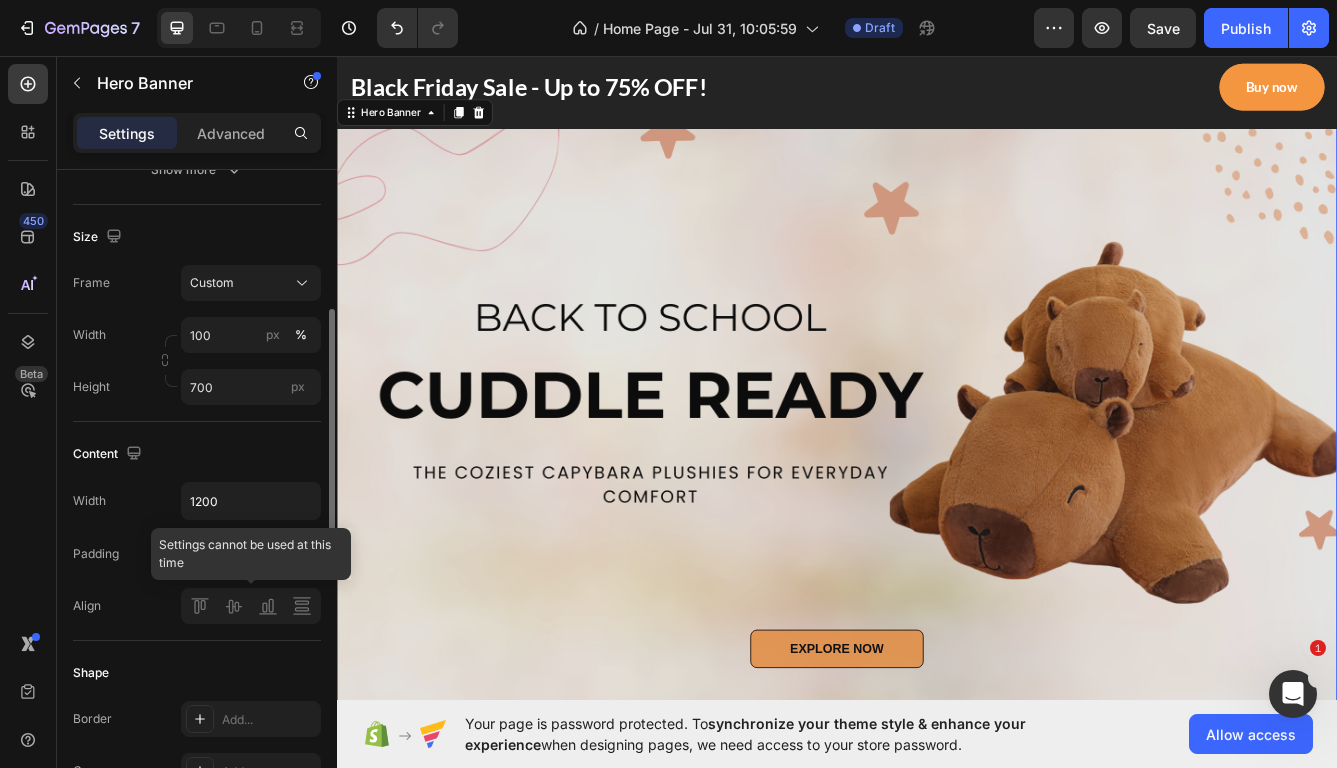click 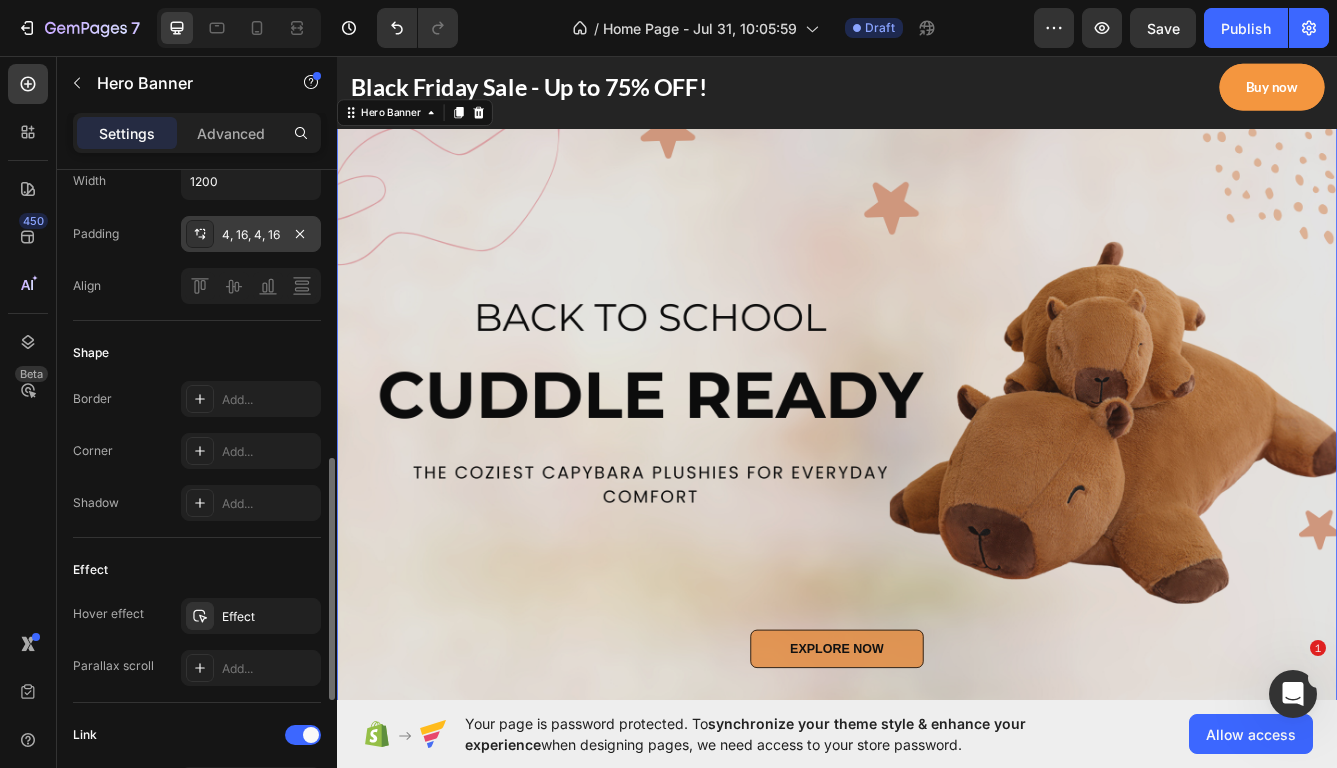 scroll, scrollTop: 749, scrollLeft: 0, axis: vertical 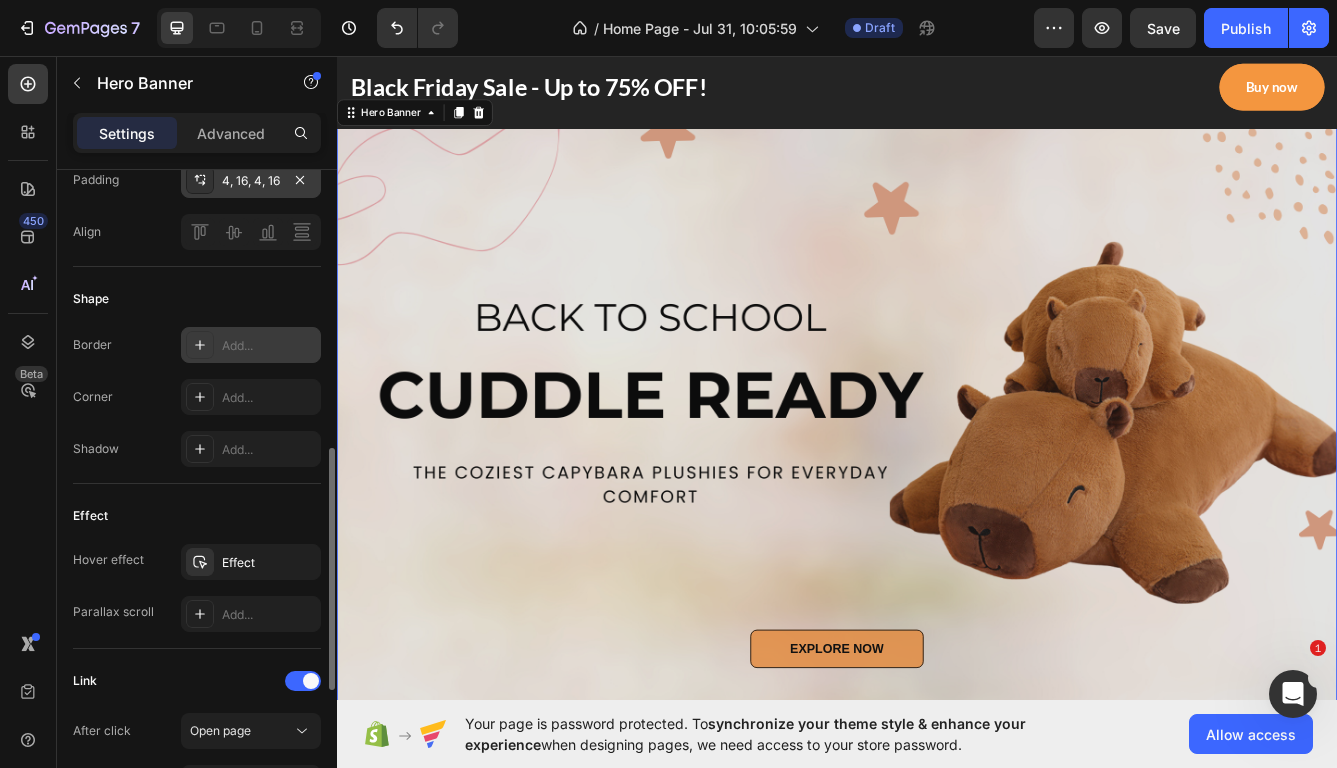 click on "Add..." at bounding box center [269, 346] 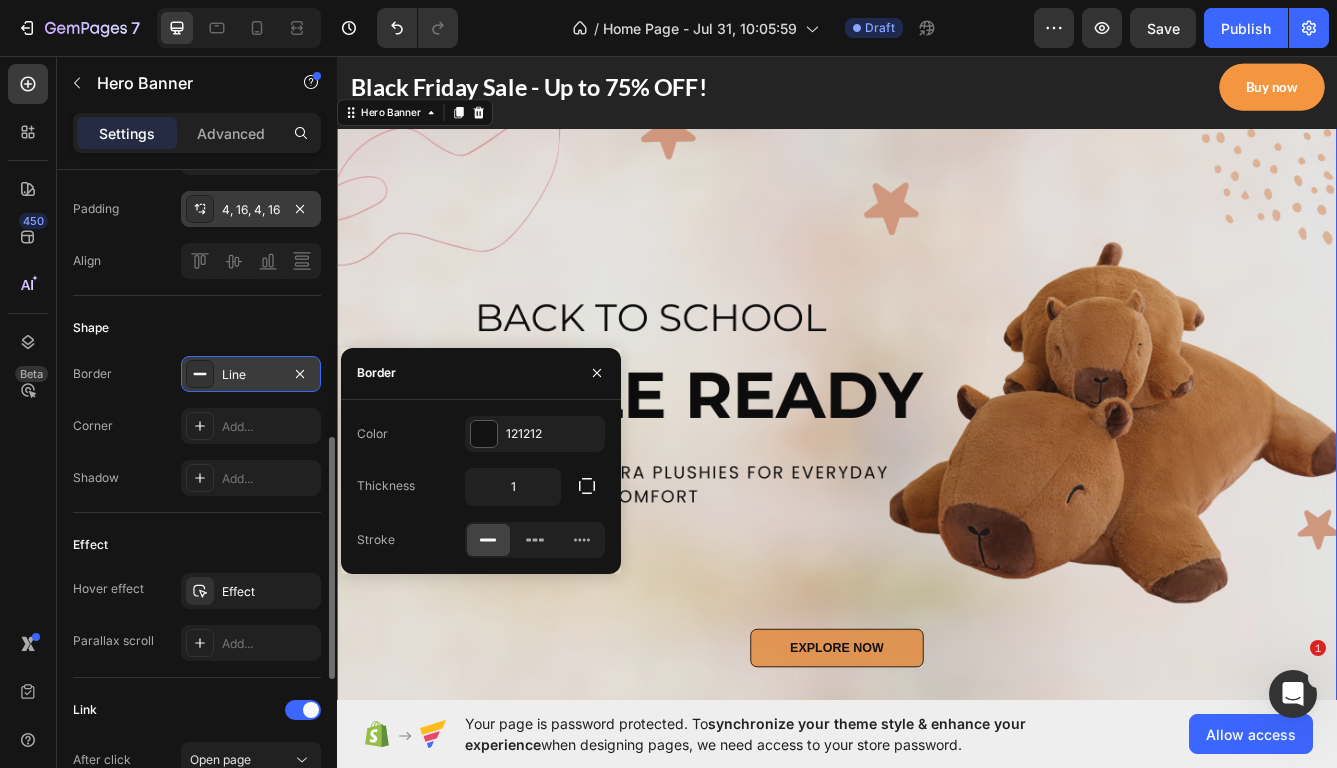 scroll, scrollTop: 664, scrollLeft: 0, axis: vertical 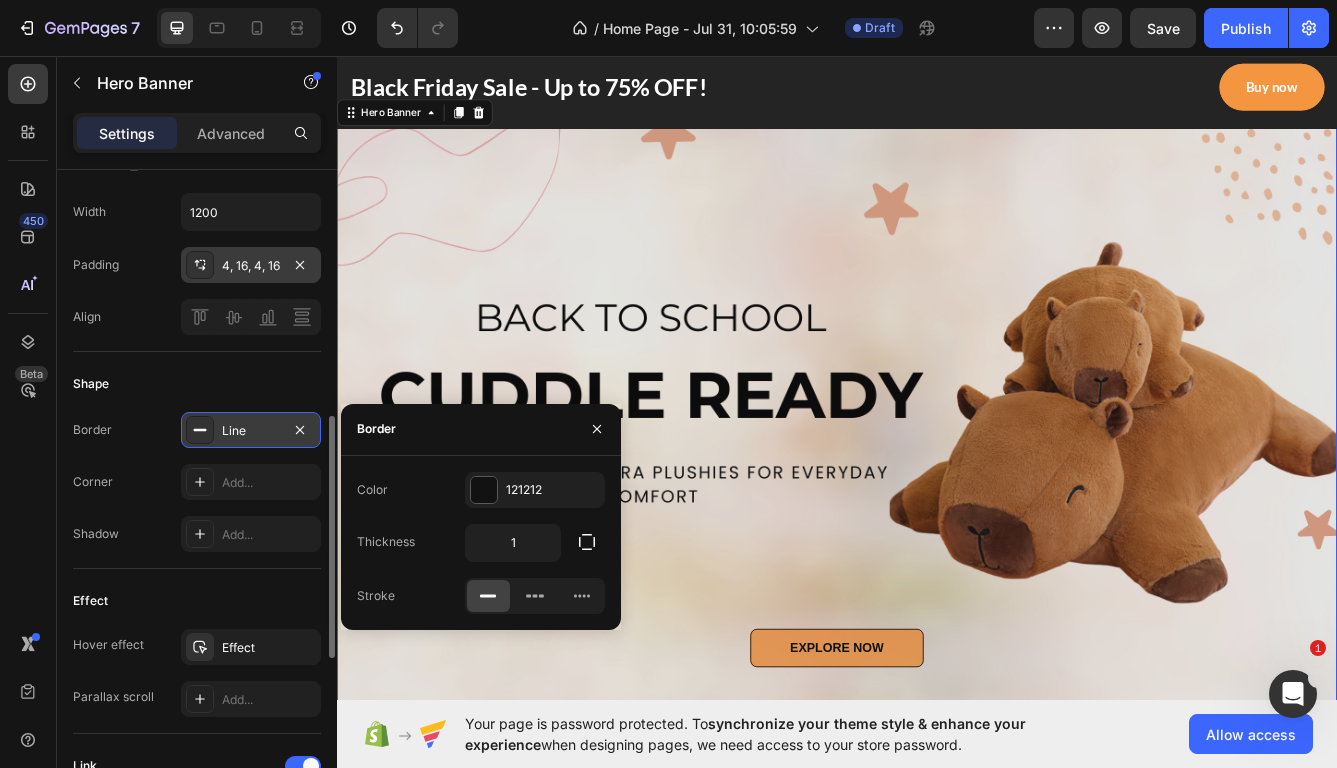 click 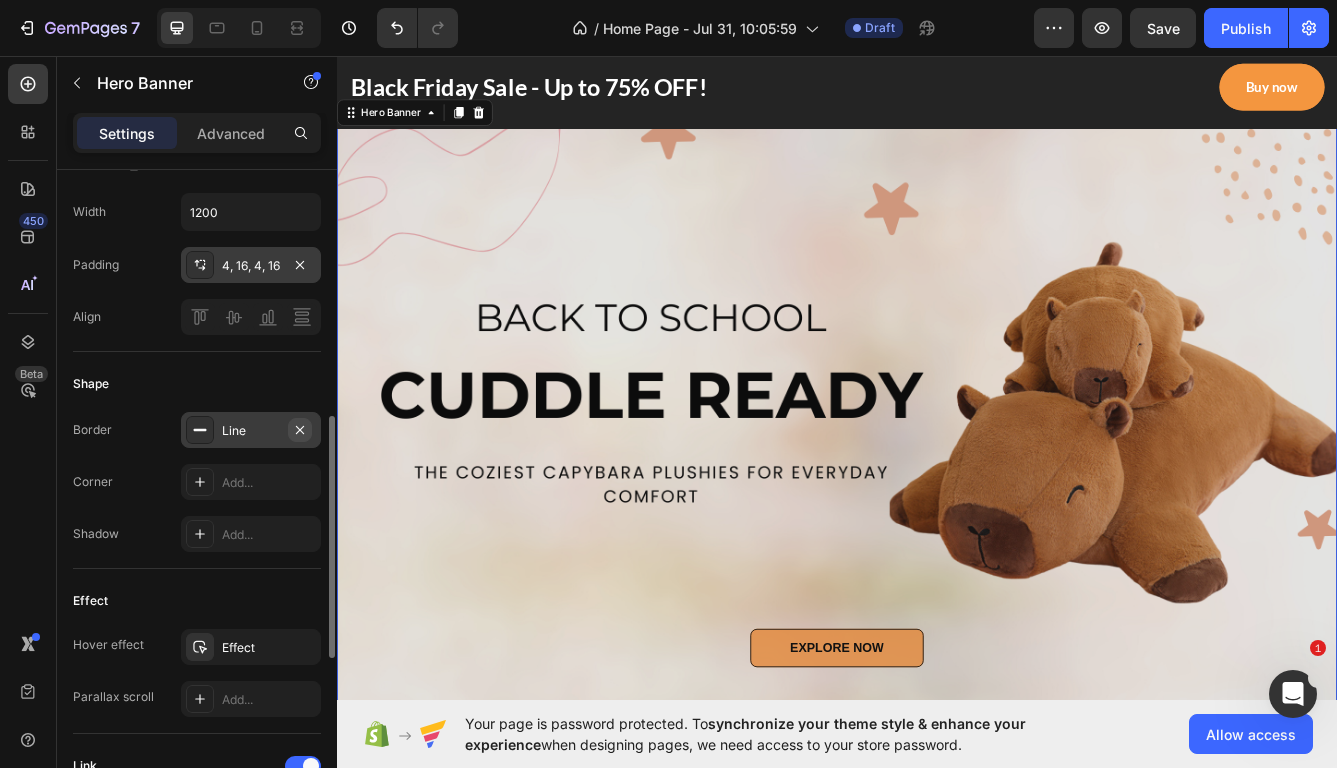 click 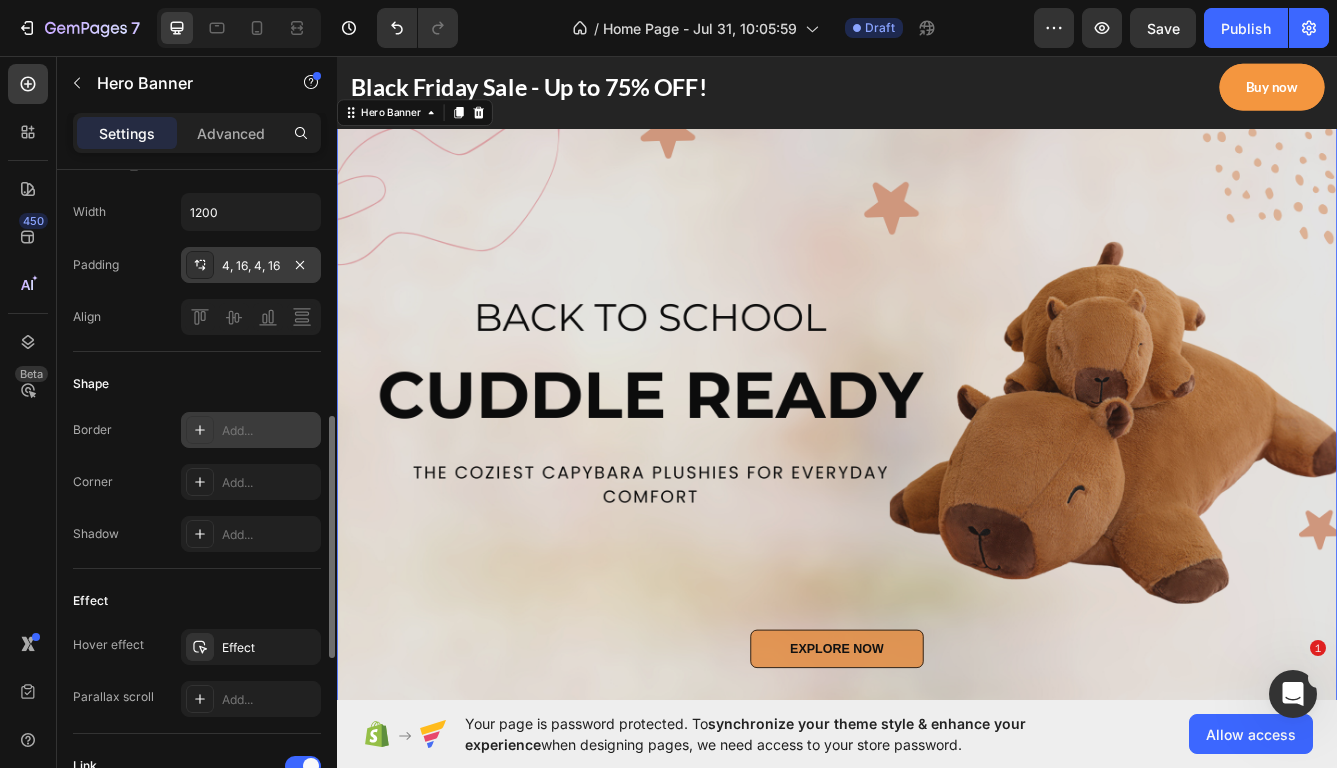 click 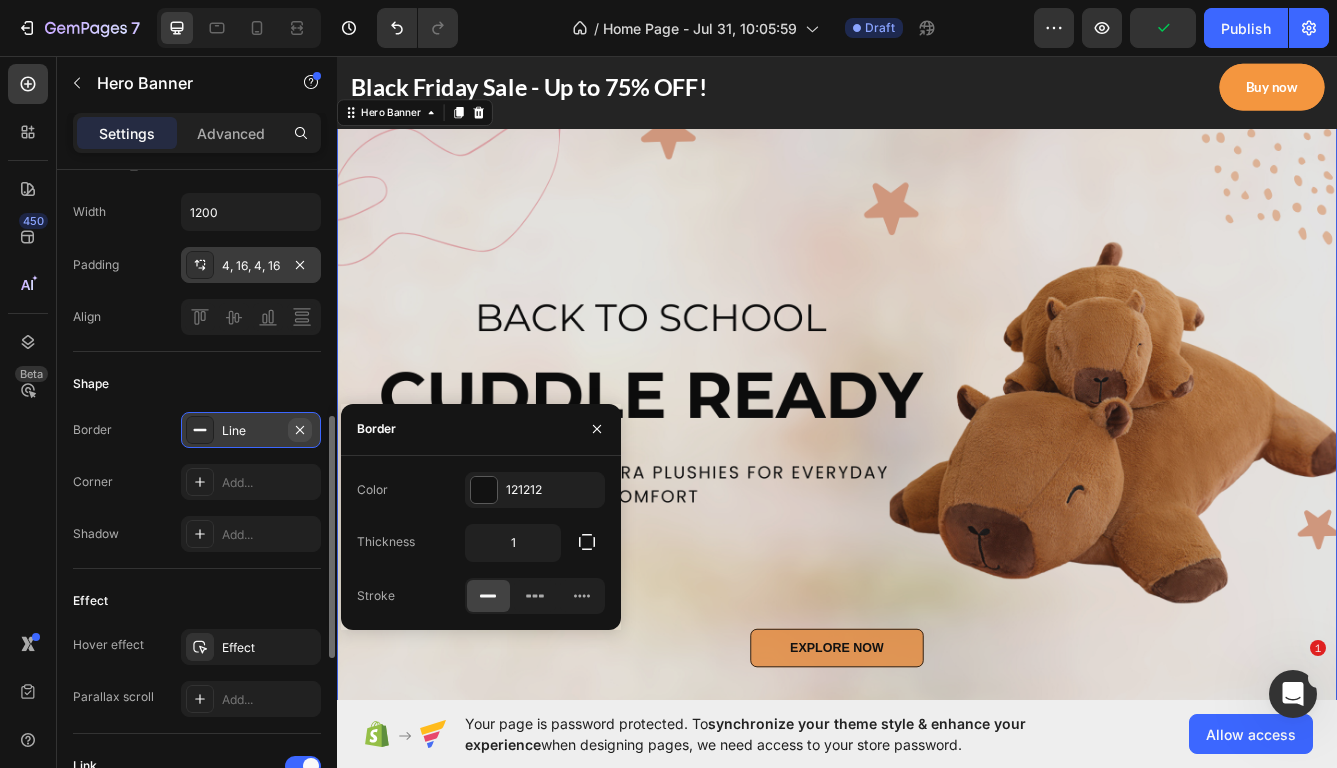 click 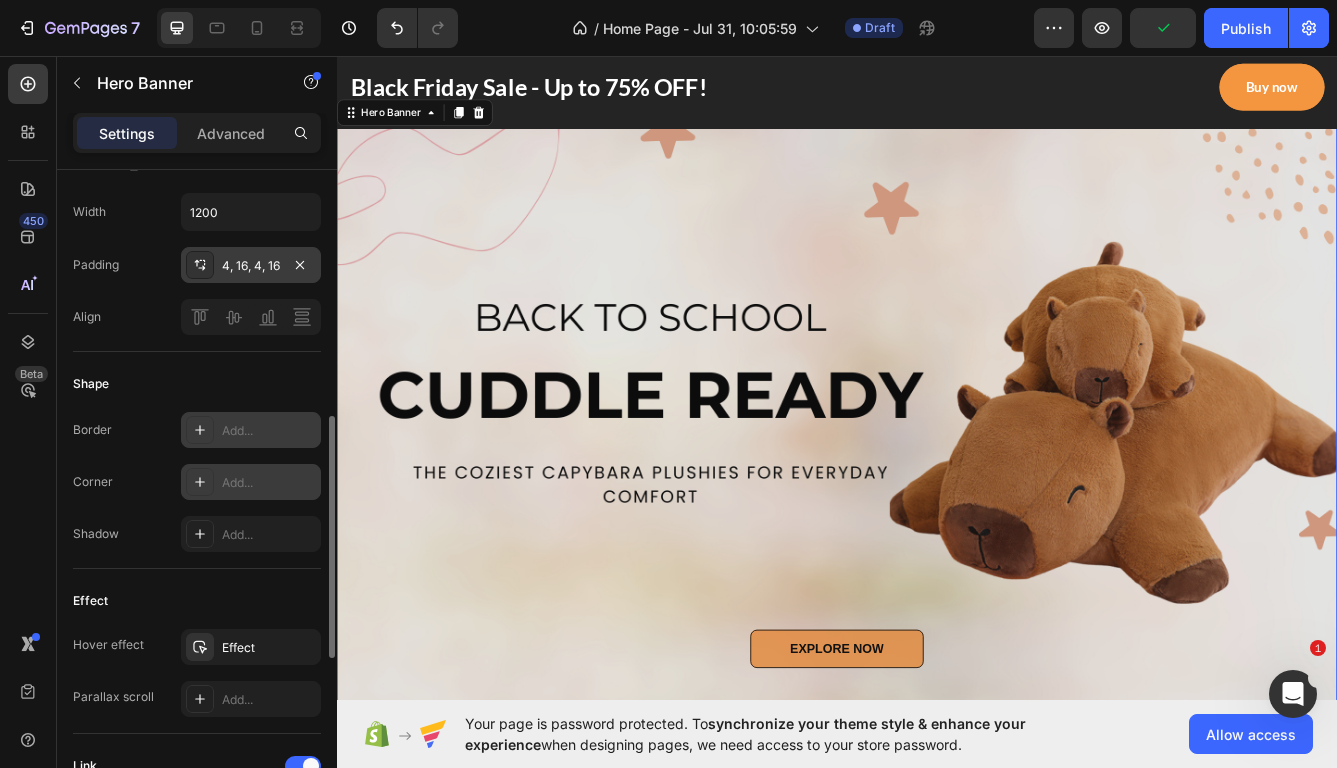 click 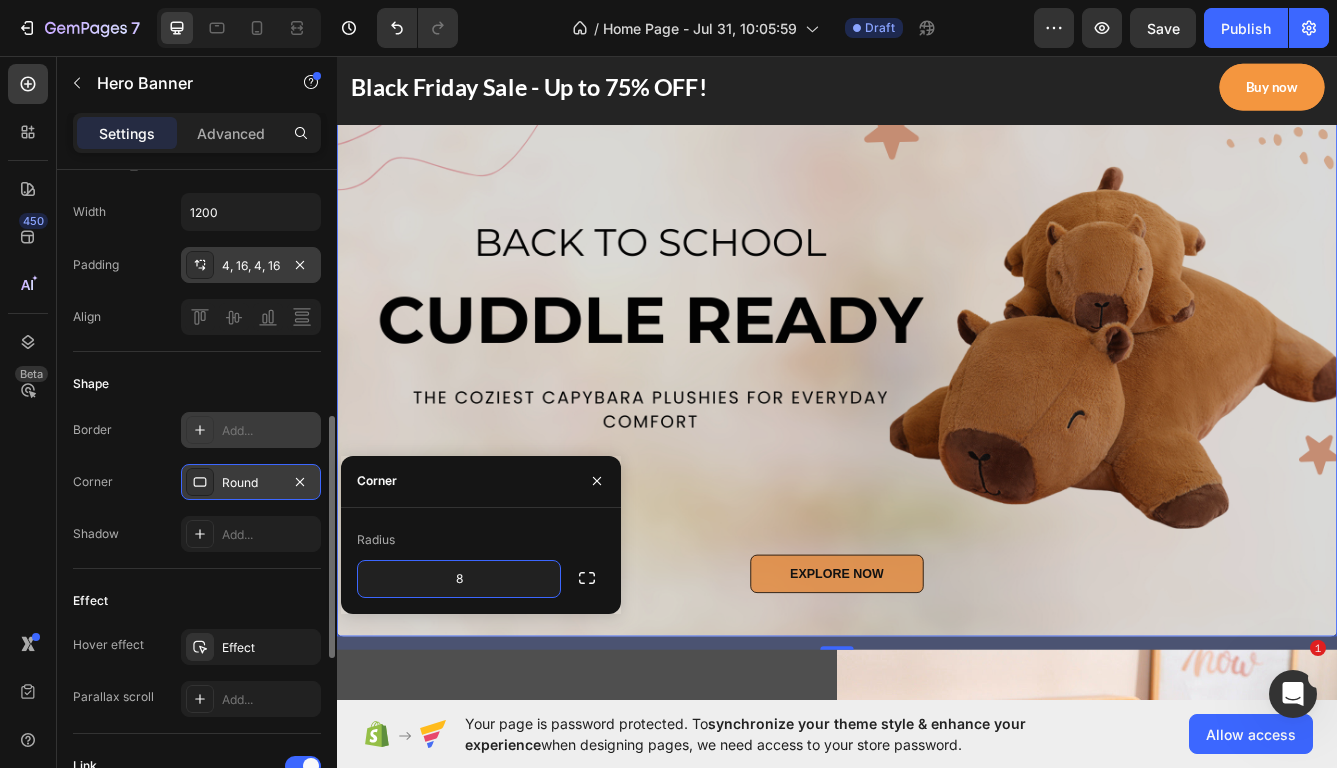 scroll, scrollTop: 99, scrollLeft: 0, axis: vertical 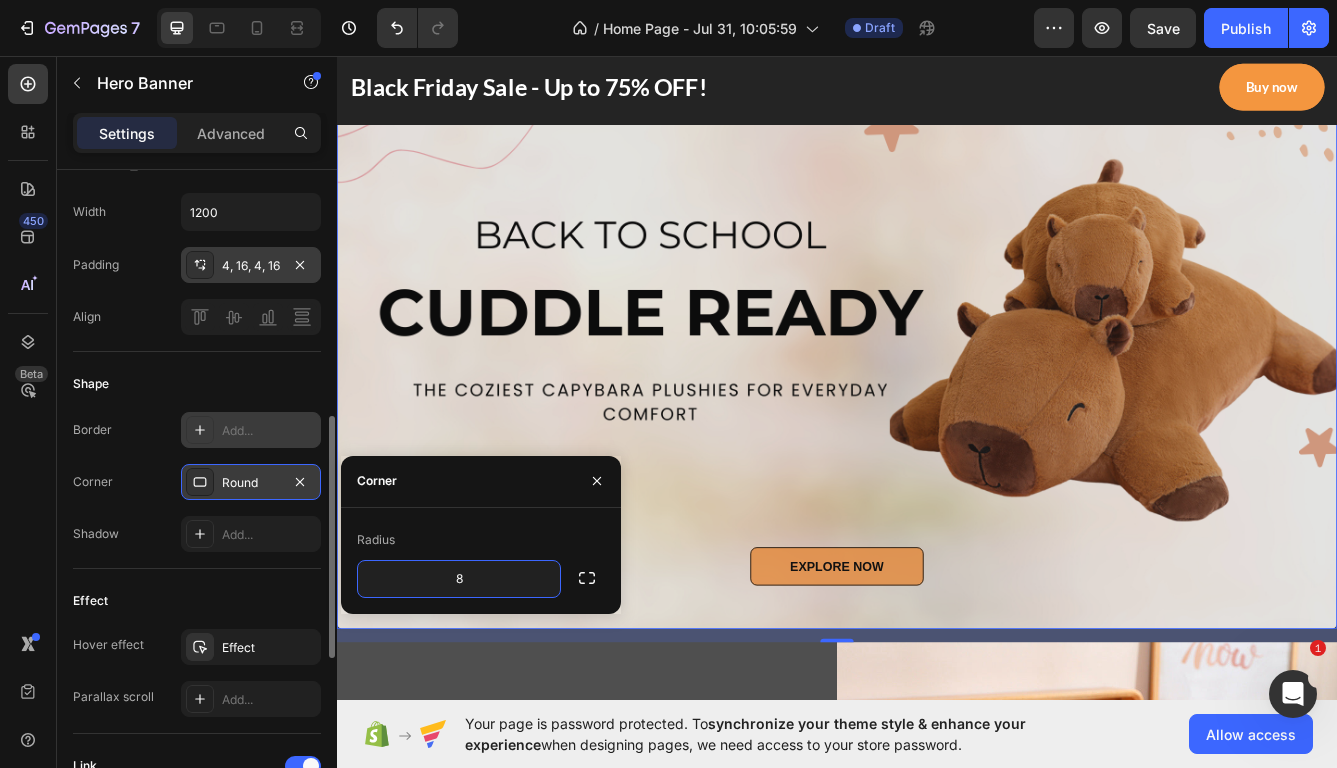 click on "16" at bounding box center (937, 752) 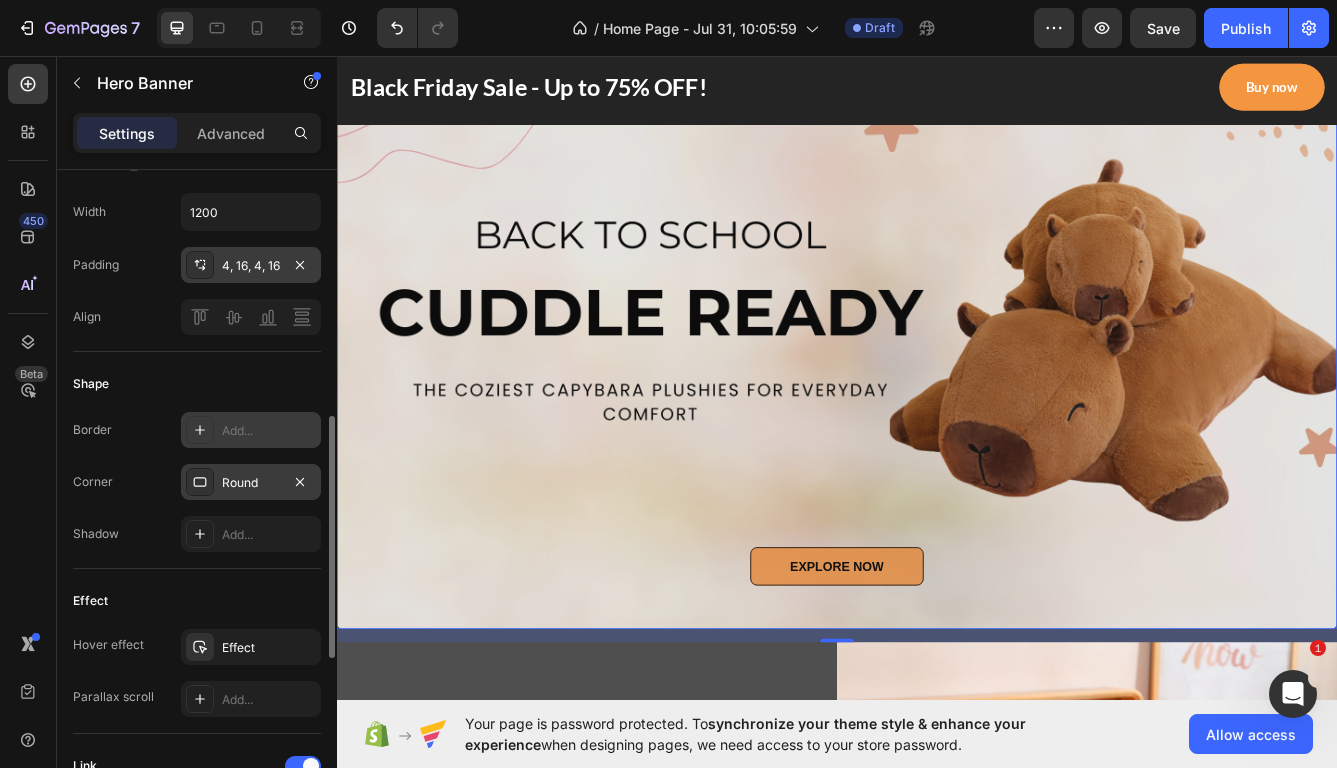 scroll, scrollTop: 0, scrollLeft: 0, axis: both 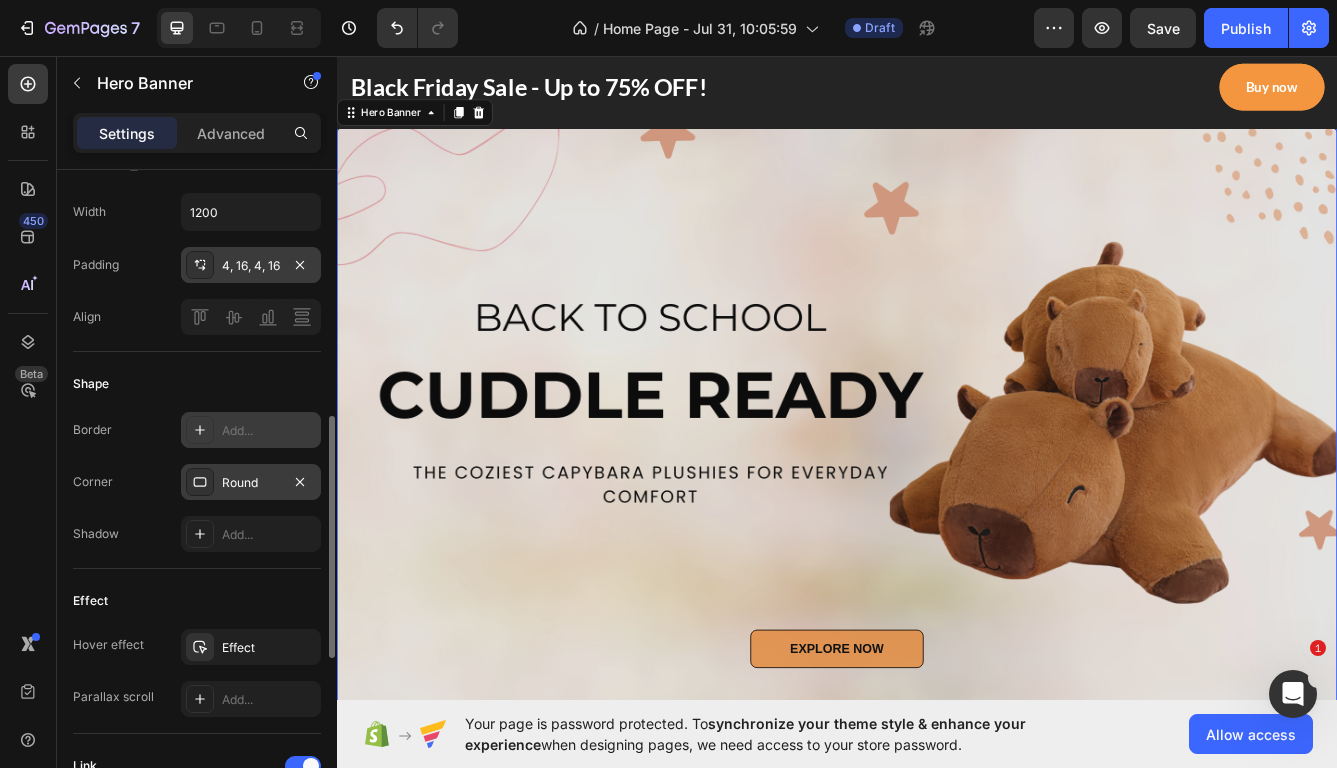 click on "Round" at bounding box center [251, 482] 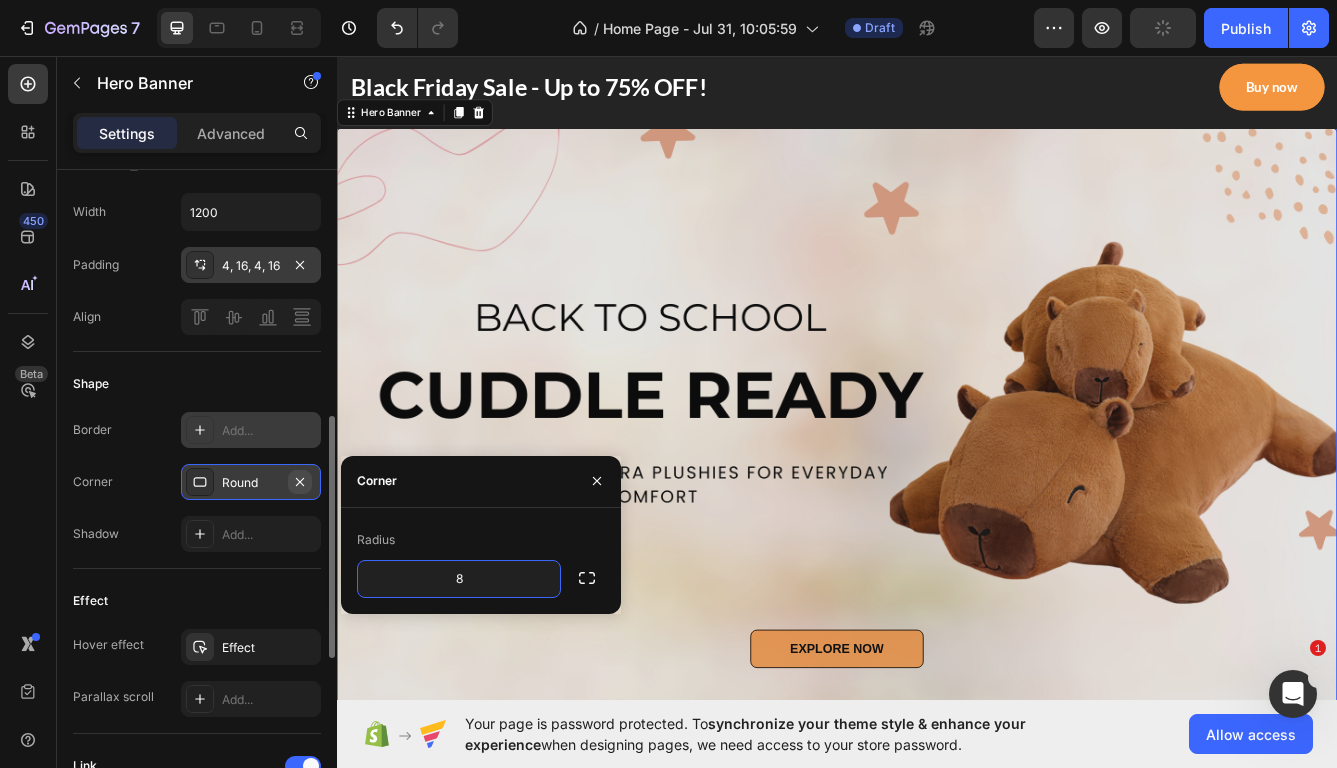 click 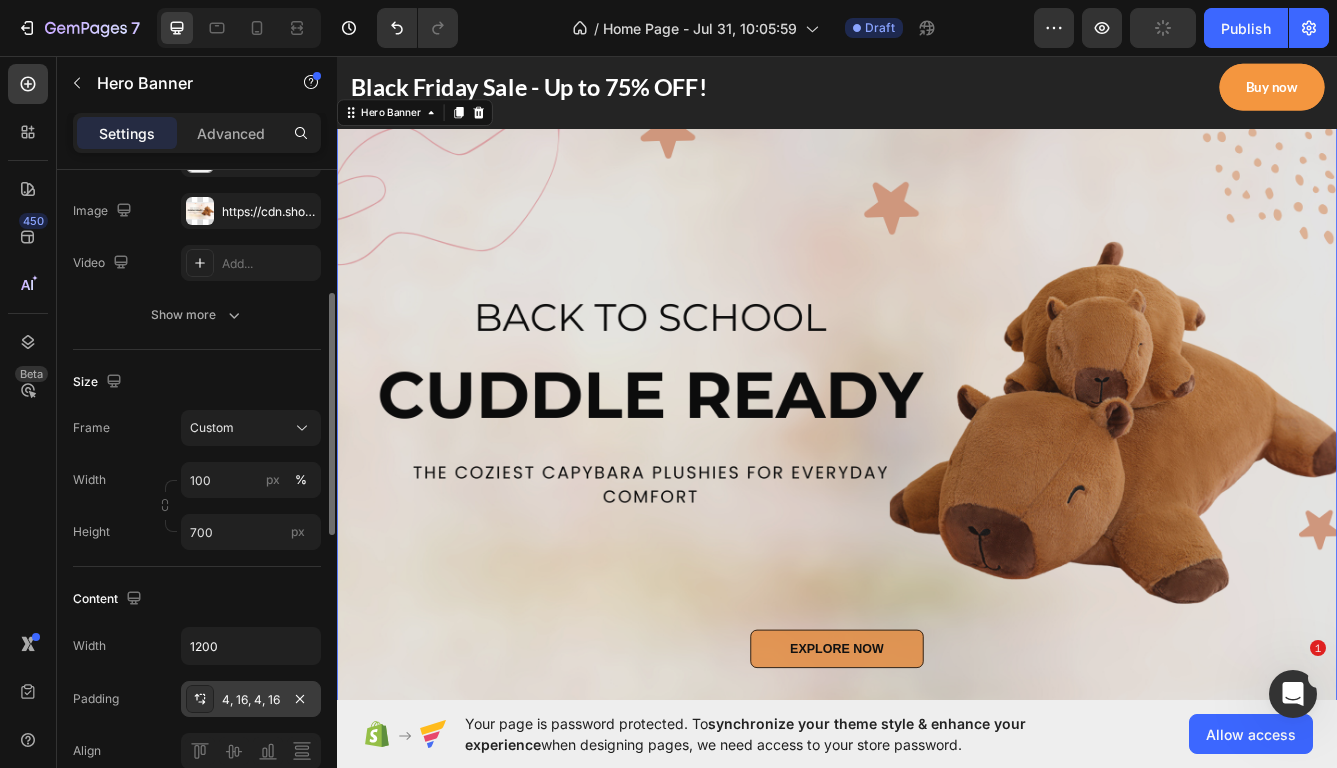 scroll, scrollTop: 229, scrollLeft: 0, axis: vertical 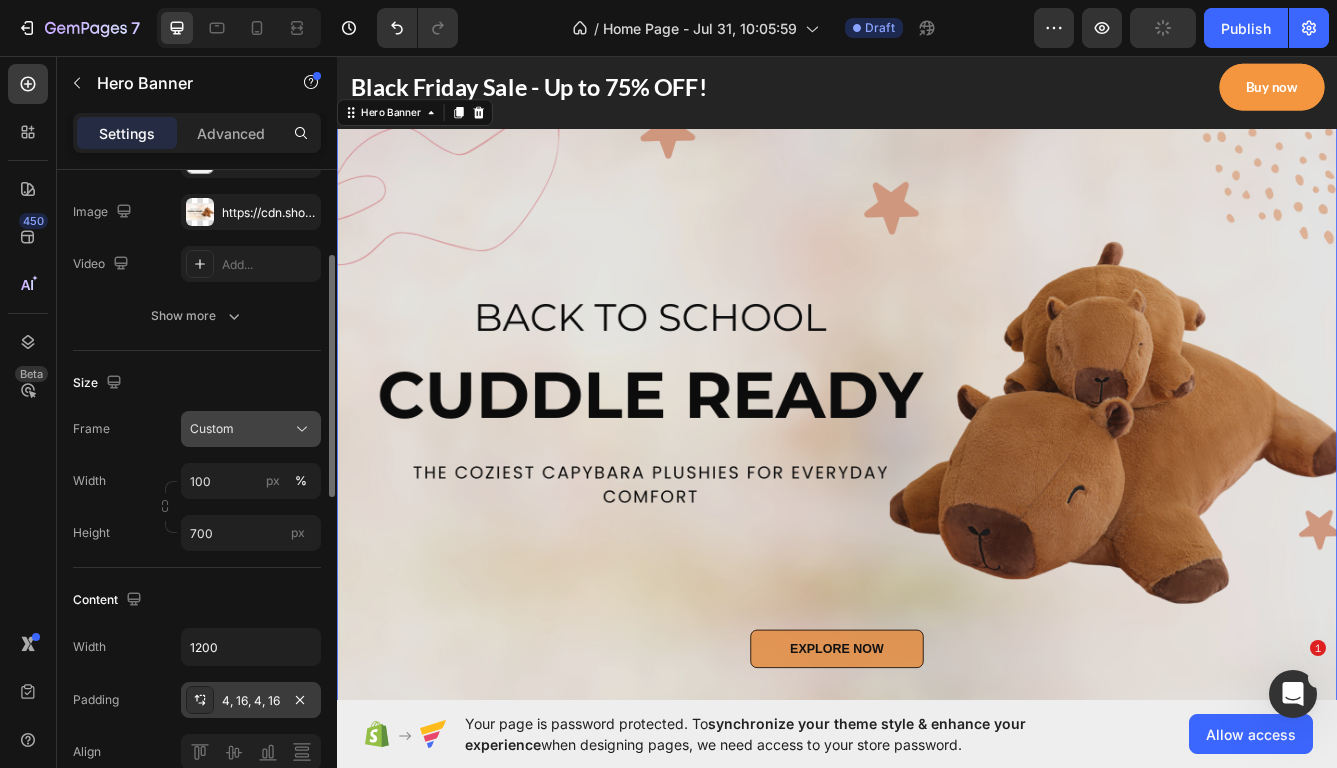 click on "Custom" at bounding box center [212, 429] 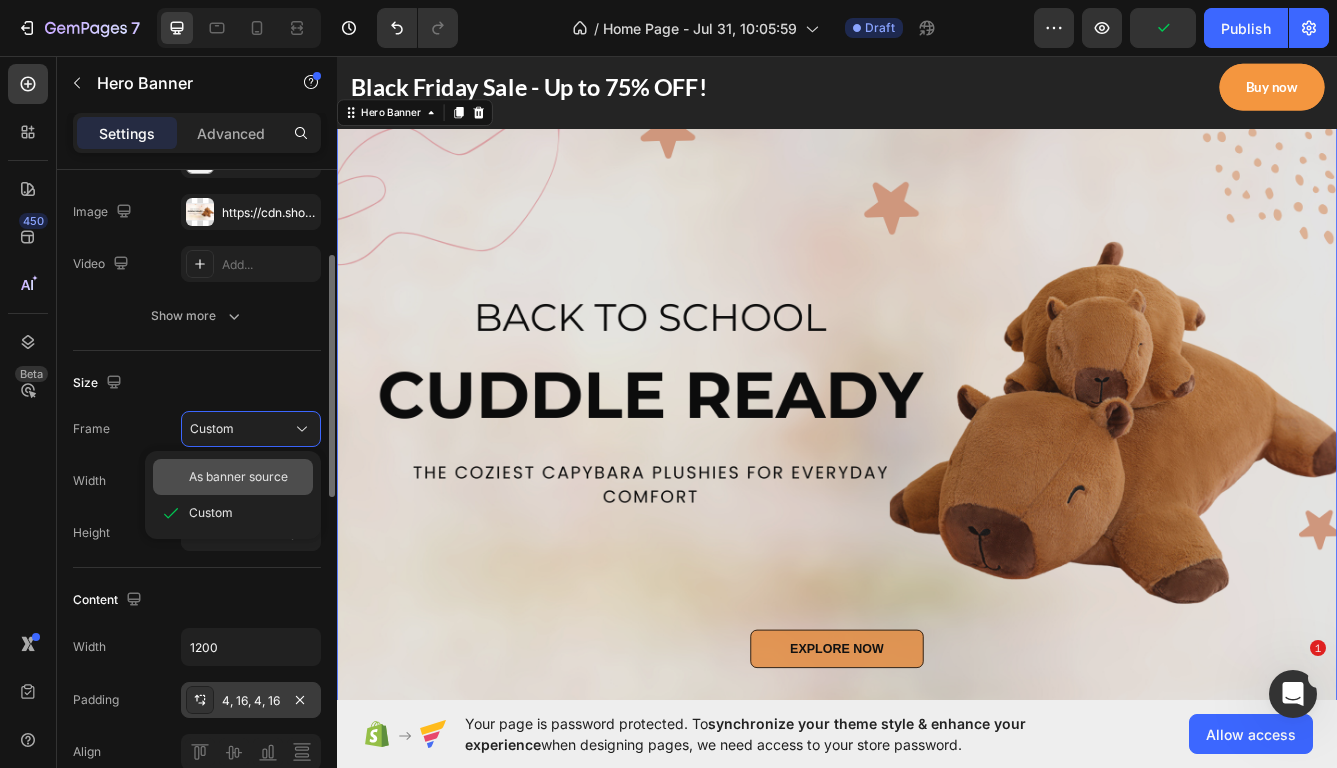 click on "As banner source" at bounding box center [238, 477] 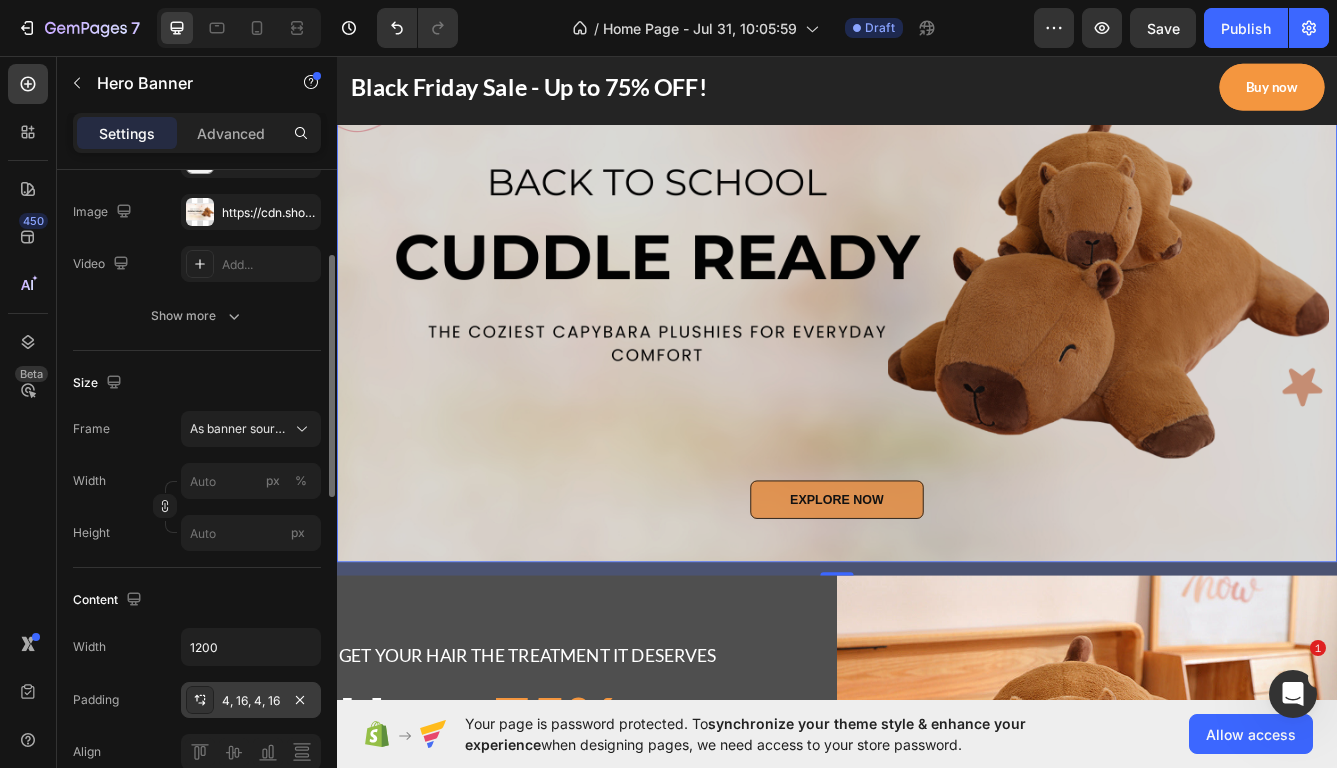 scroll, scrollTop: 163, scrollLeft: 0, axis: vertical 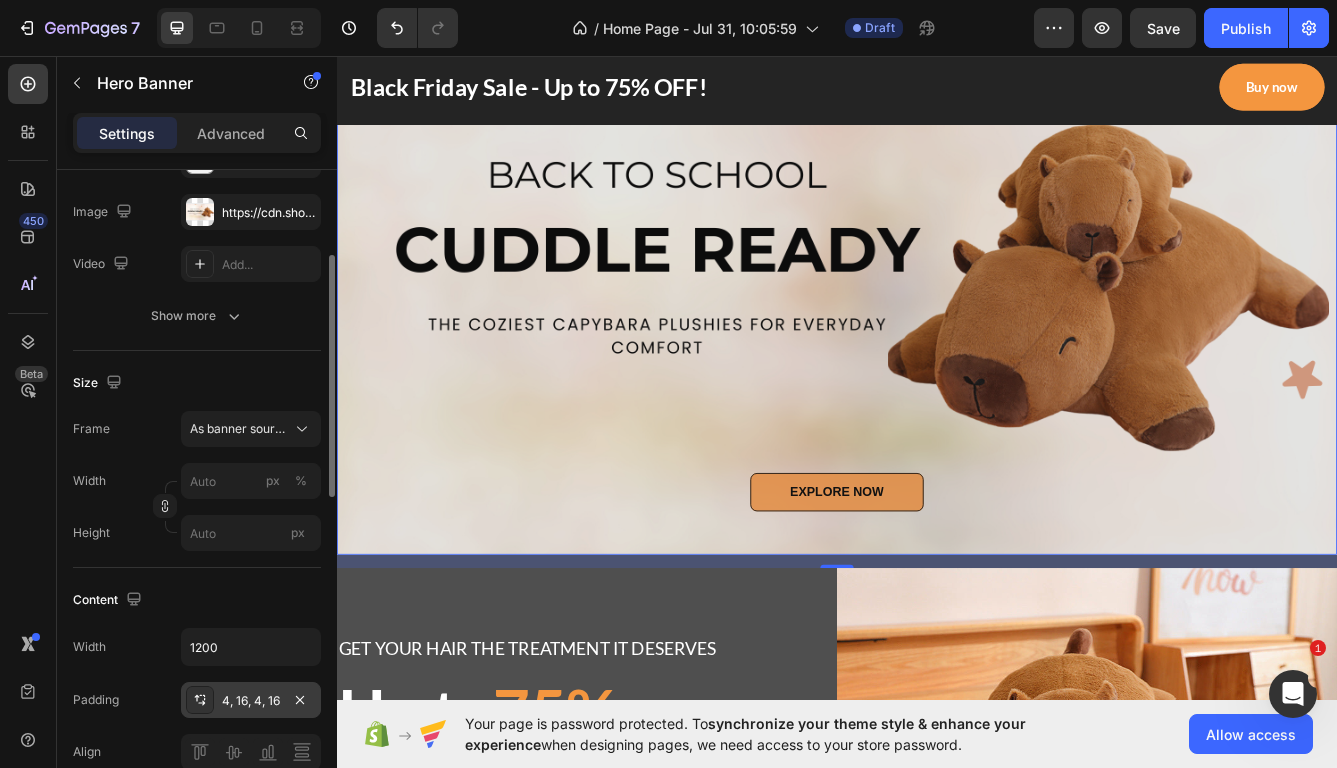 click on "EXPLORE NOW Button Row" at bounding box center [937, 604] 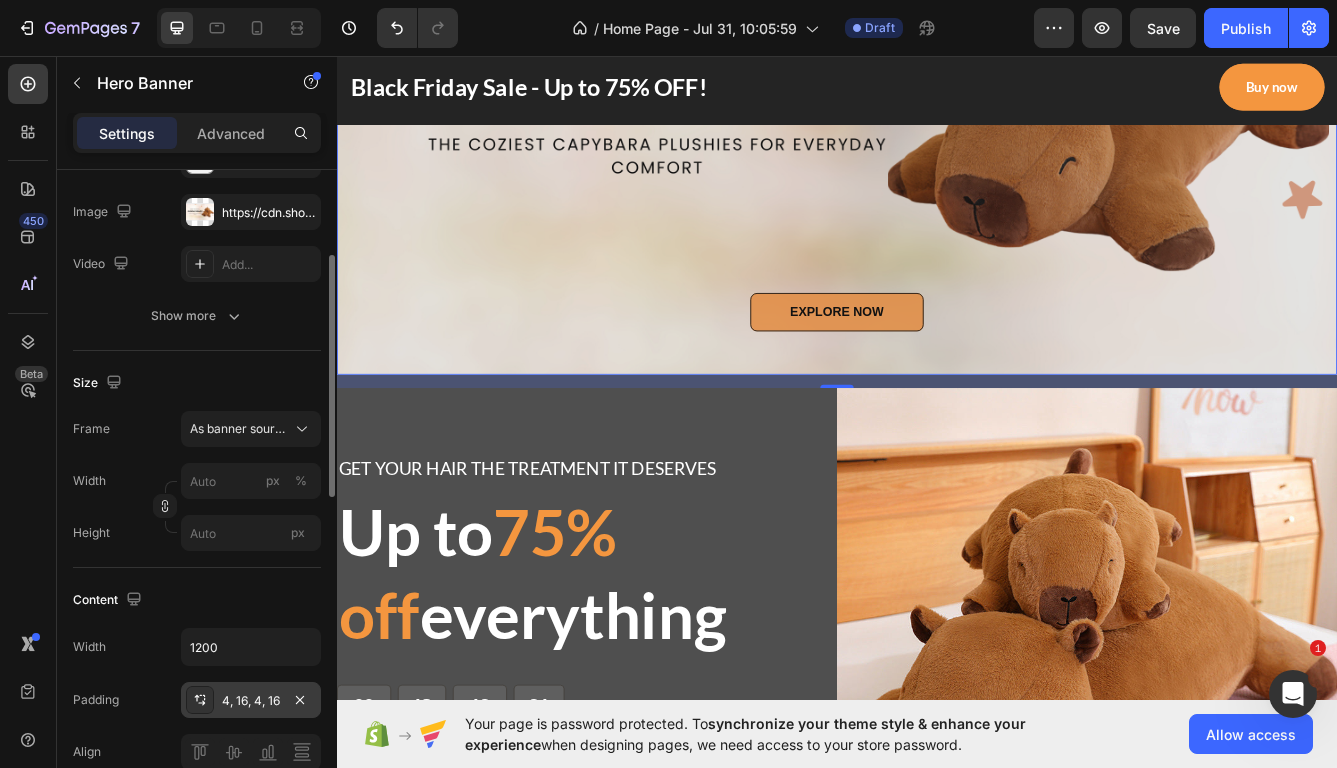 scroll, scrollTop: 0, scrollLeft: 0, axis: both 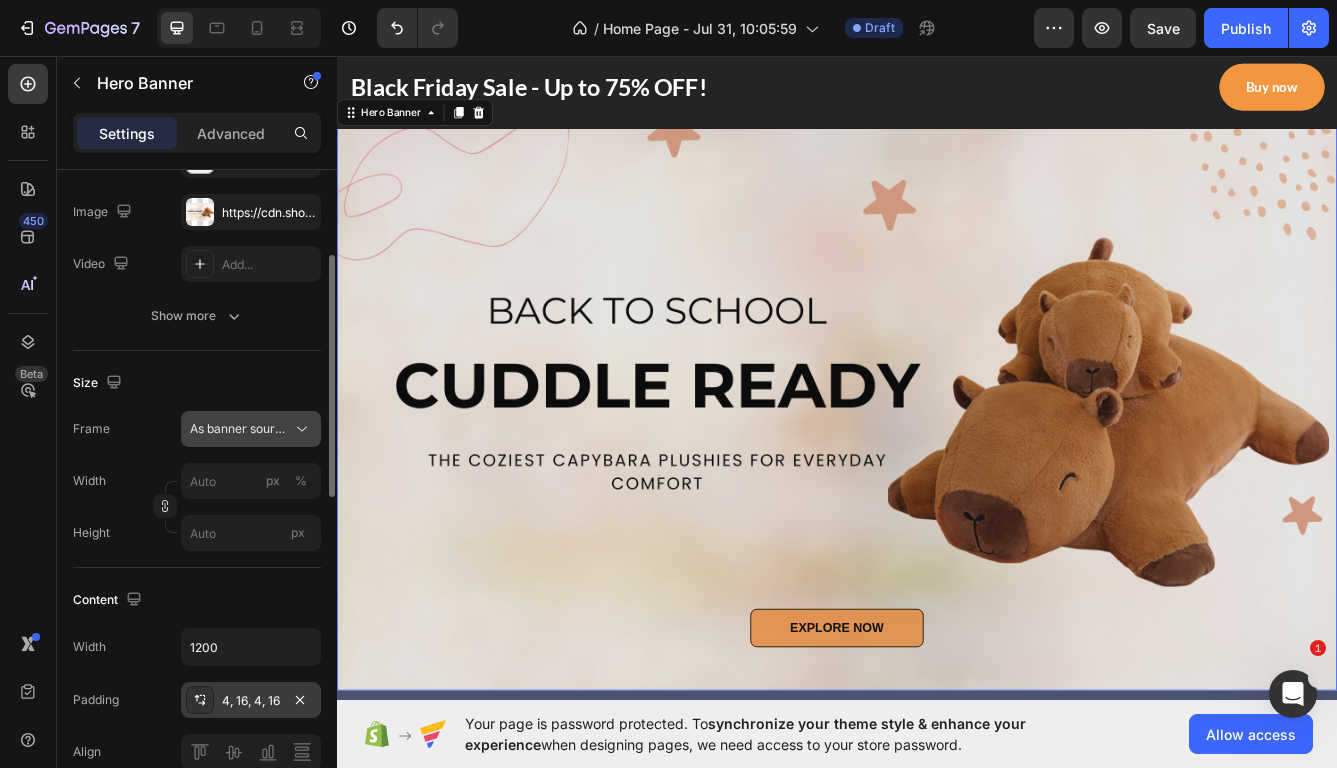 click on "As banner source" at bounding box center (239, 429) 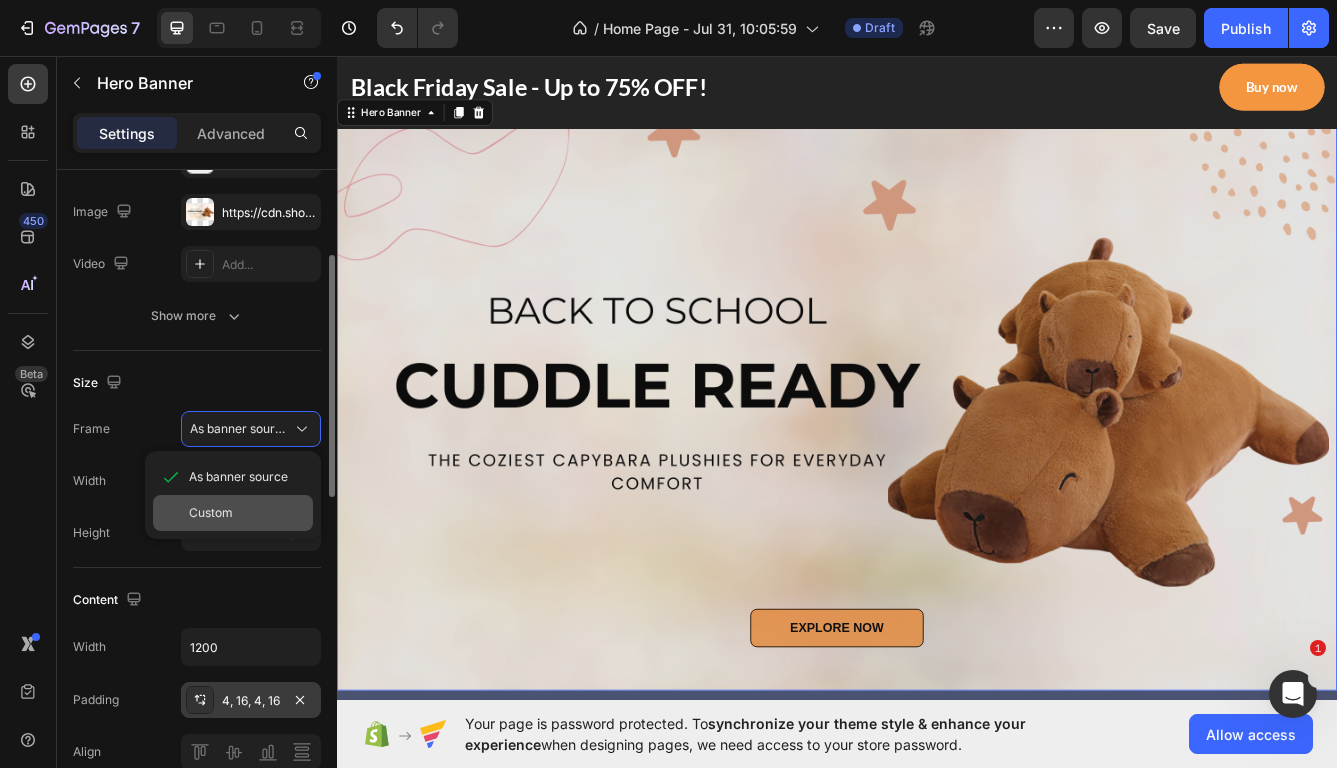 click on "Custom" at bounding box center (247, 513) 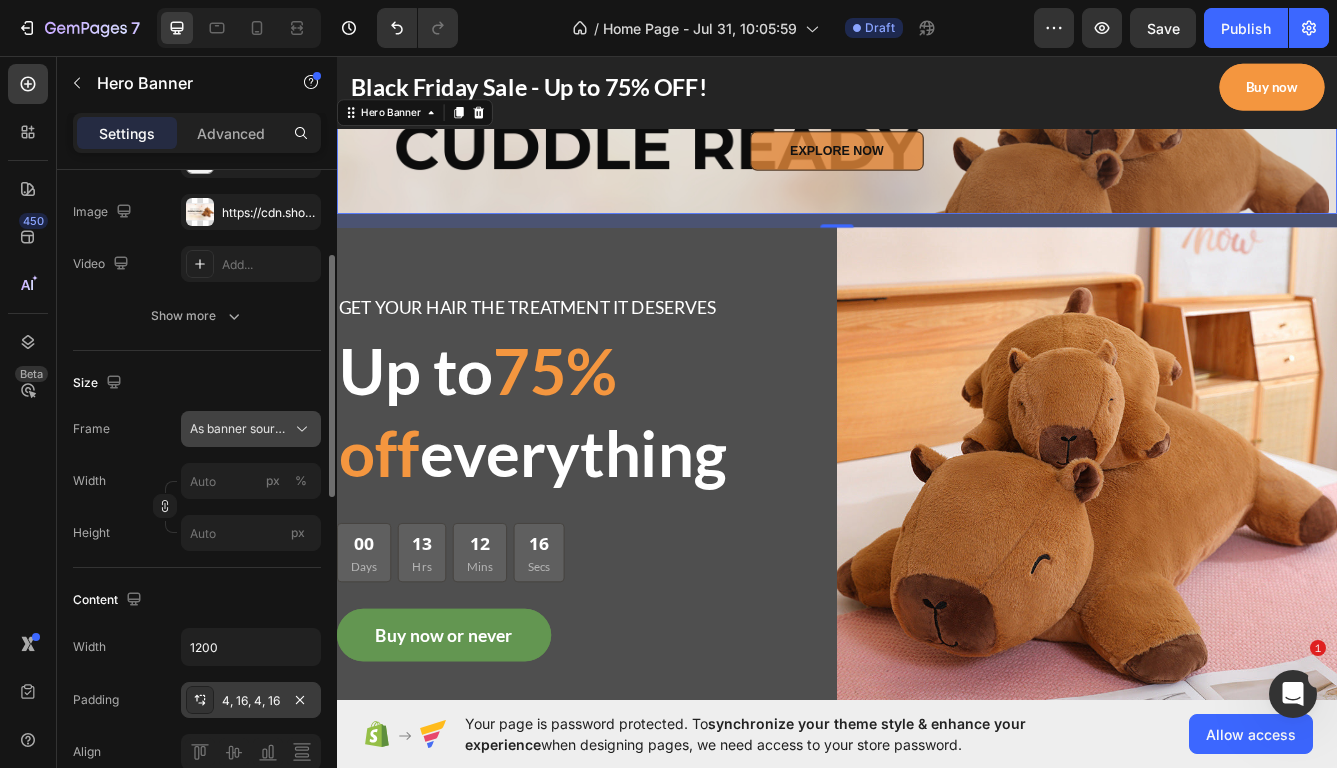 click on "As banner source" 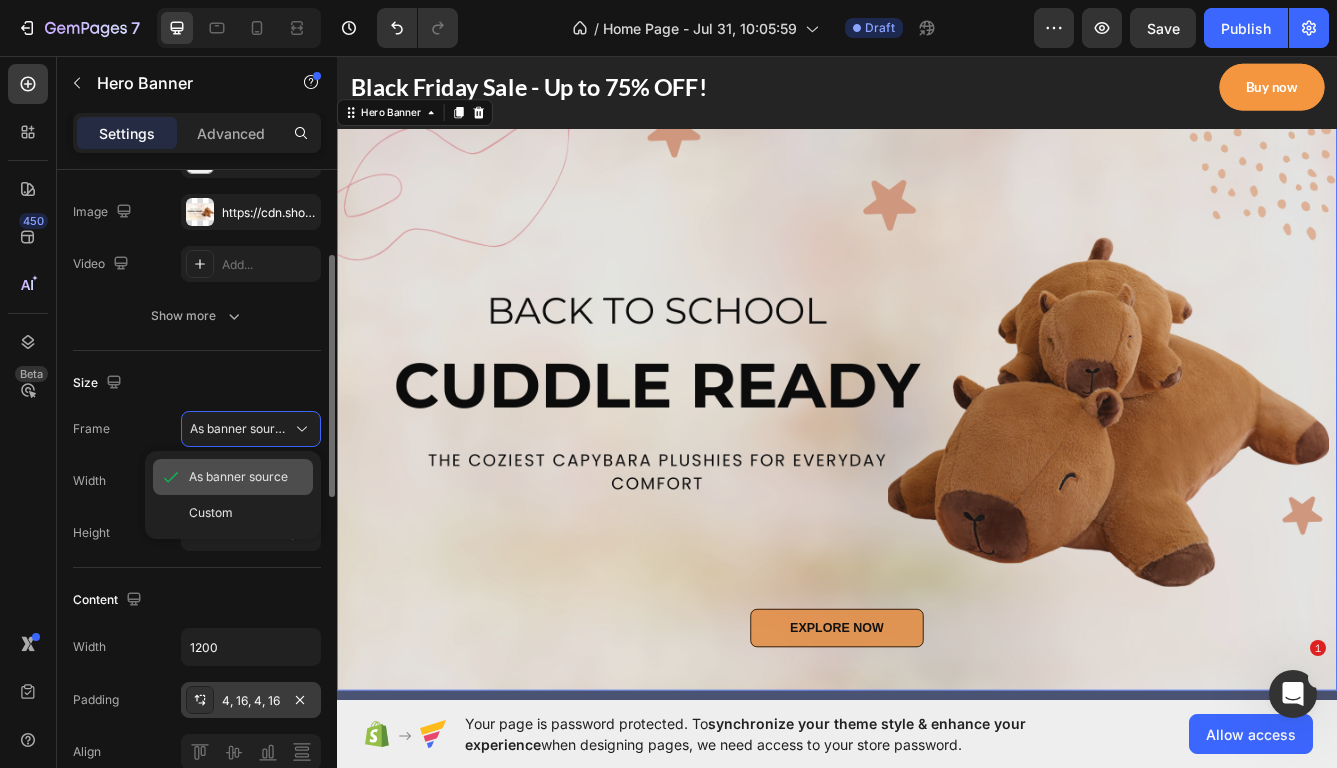 click on "As banner source" at bounding box center (238, 477) 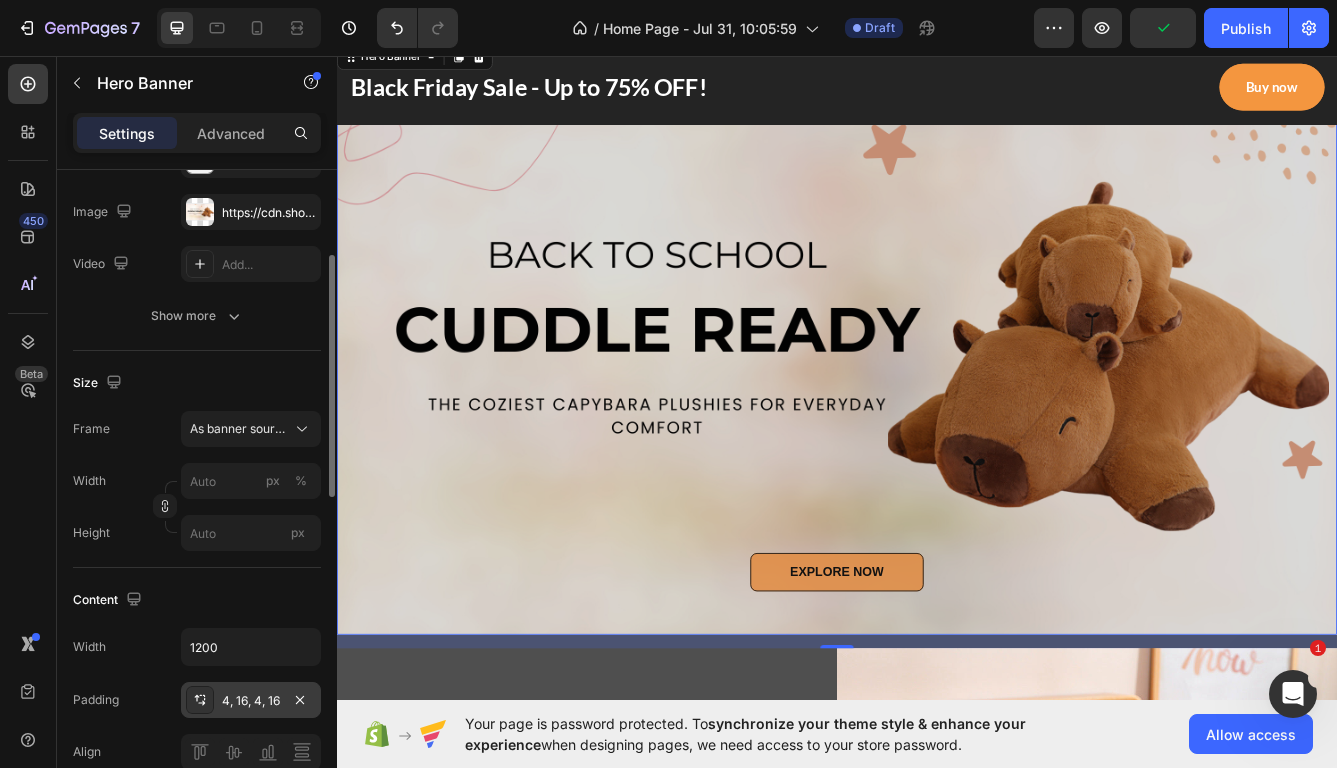 scroll, scrollTop: 0, scrollLeft: 0, axis: both 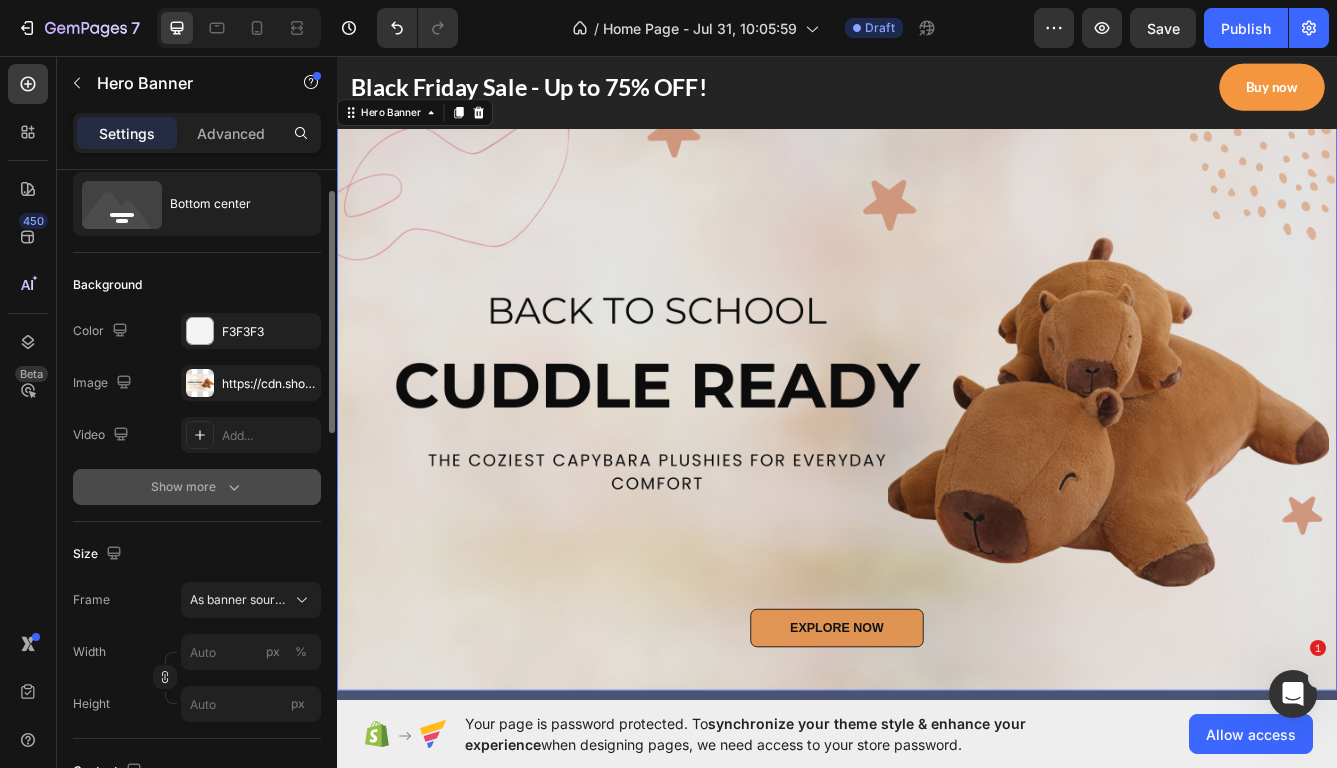click 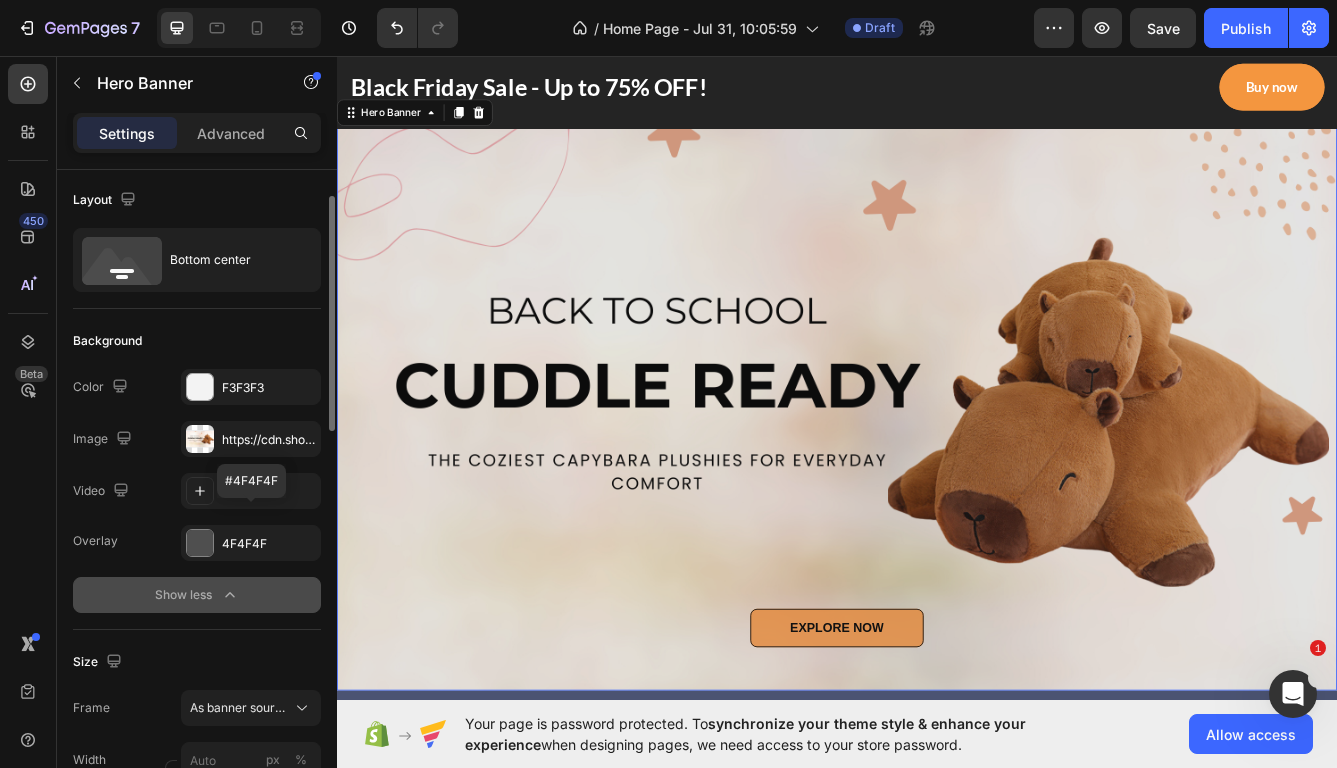 scroll, scrollTop: 0, scrollLeft: 0, axis: both 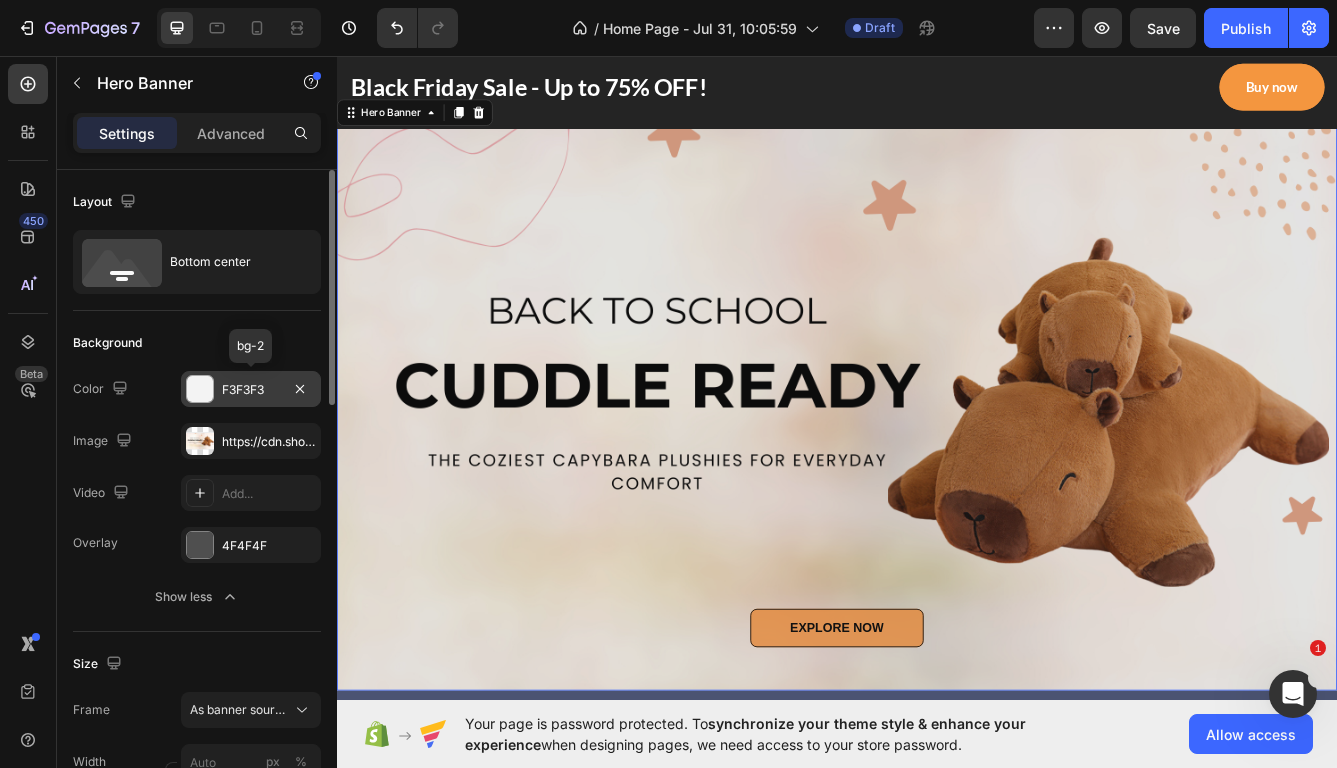click on "F3F3F3" at bounding box center [251, 390] 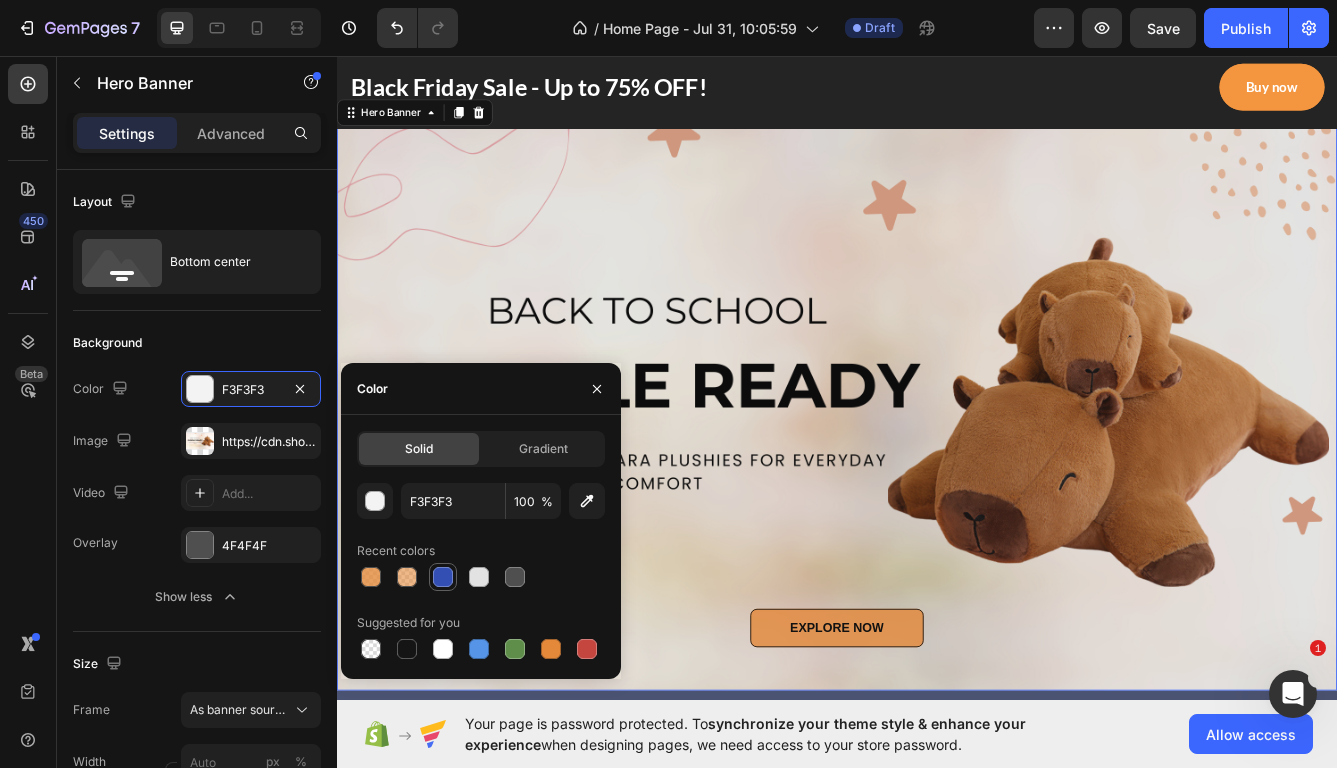 click at bounding box center (443, 577) 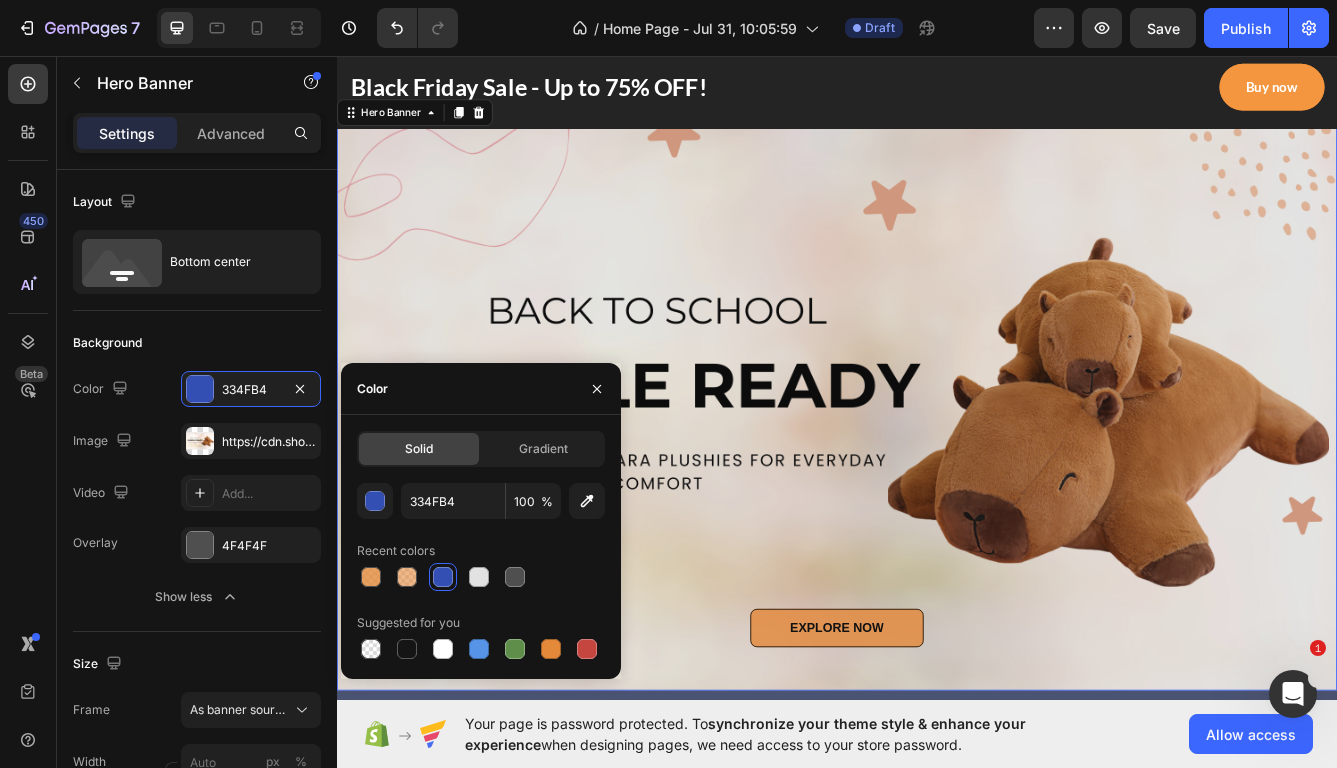 click on "Solid Gradient 334FB4 100 % Recent colors Suggested for you" at bounding box center (481, 547) 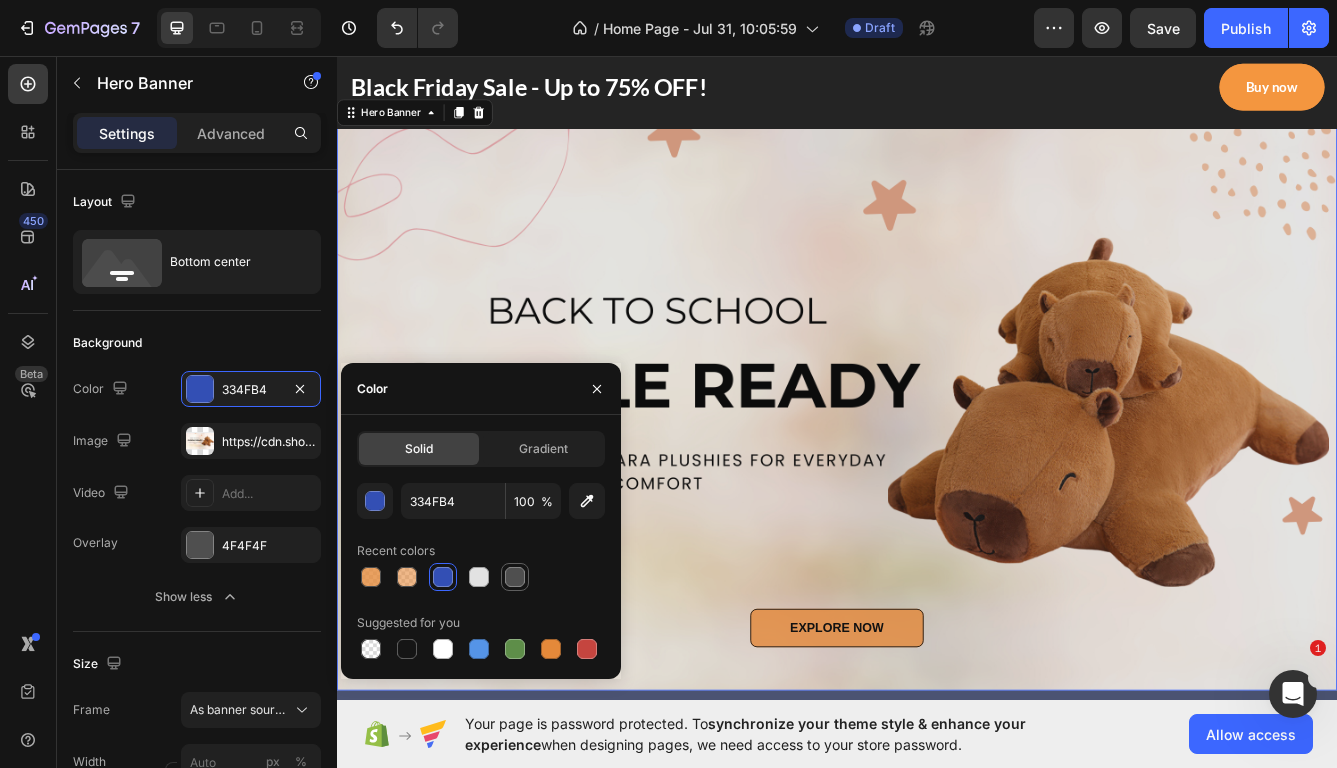click at bounding box center [515, 577] 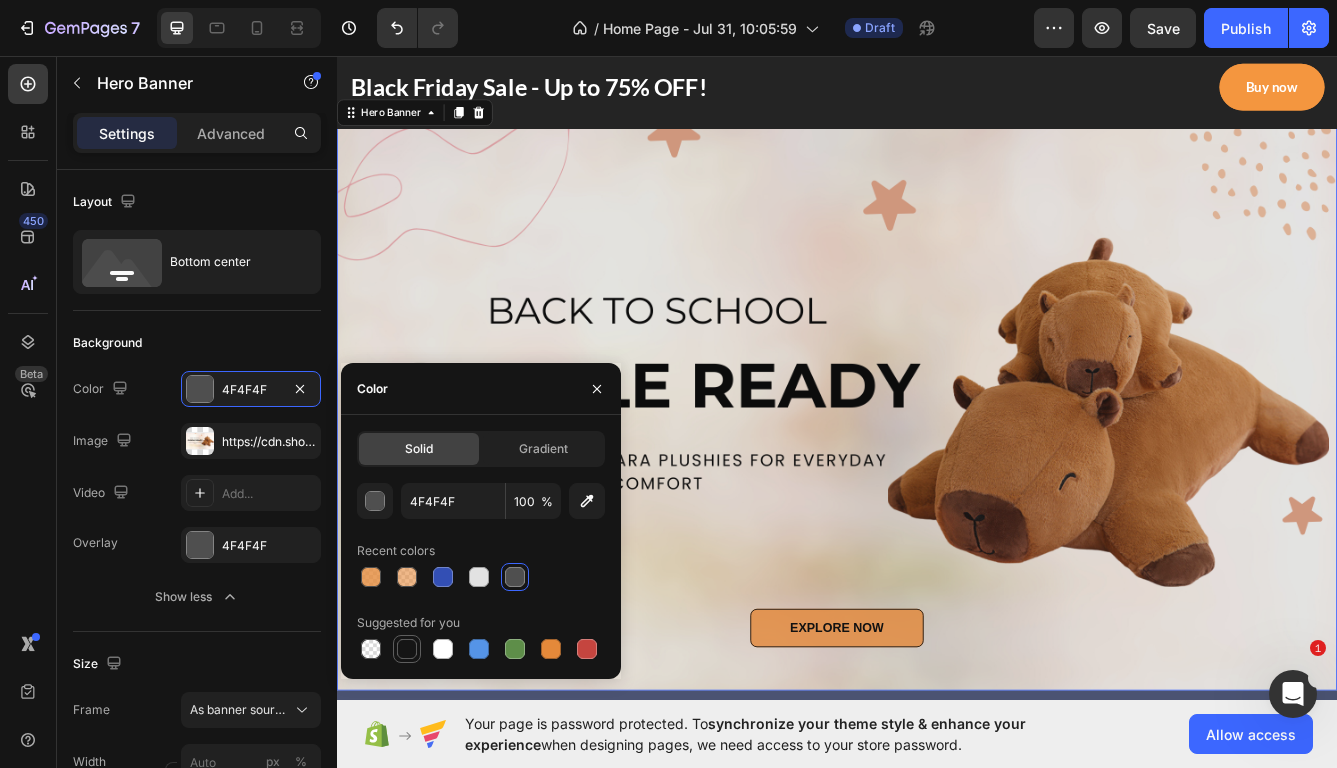 click at bounding box center [407, 649] 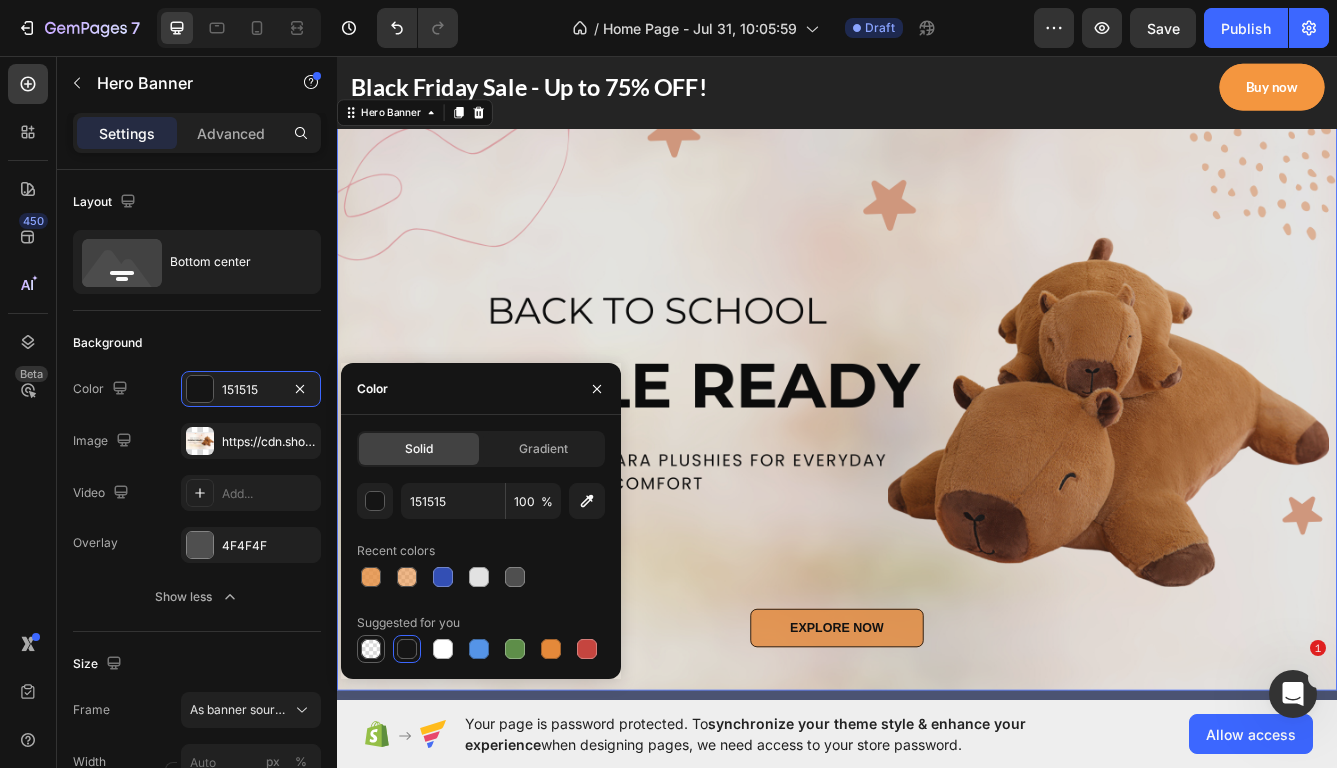 click at bounding box center [371, 649] 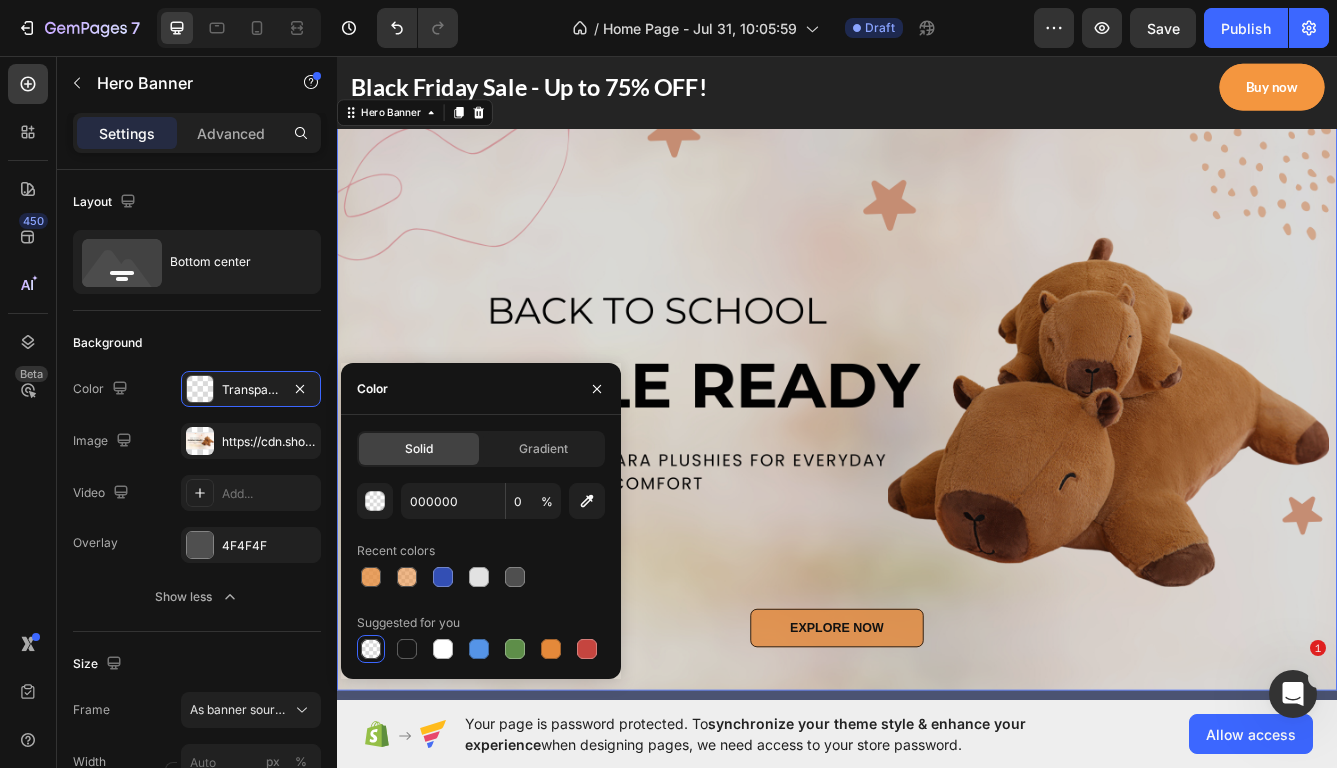 click at bounding box center (937, 480) 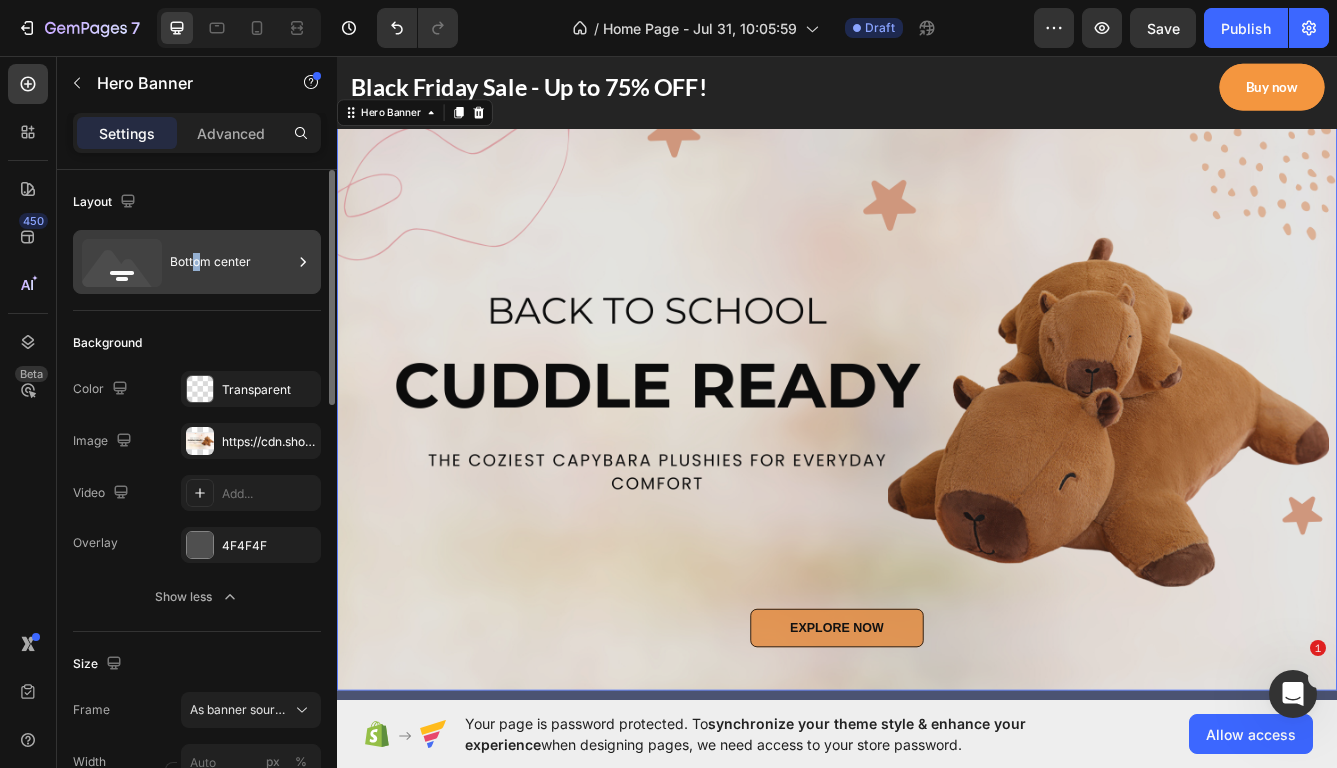 click on "Bottom center" at bounding box center (231, 262) 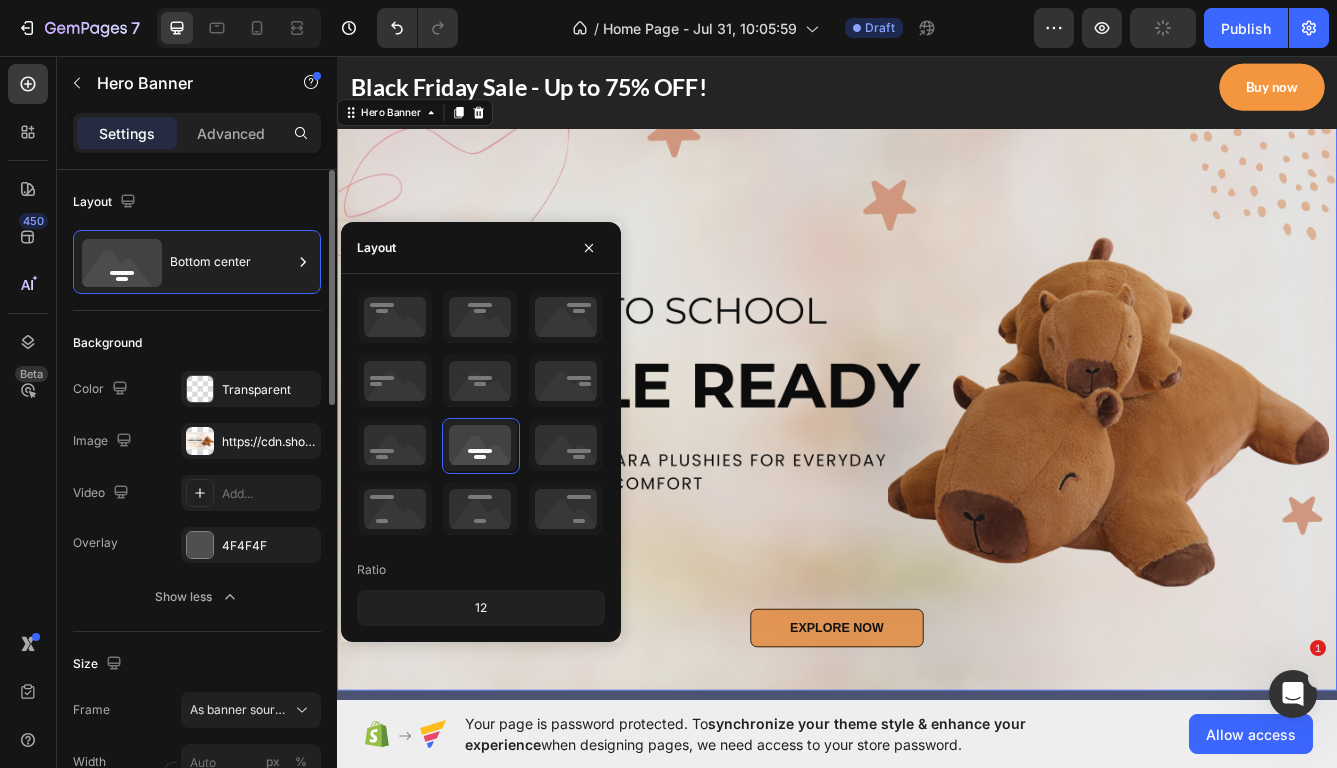 click on "Layout" at bounding box center (197, 202) 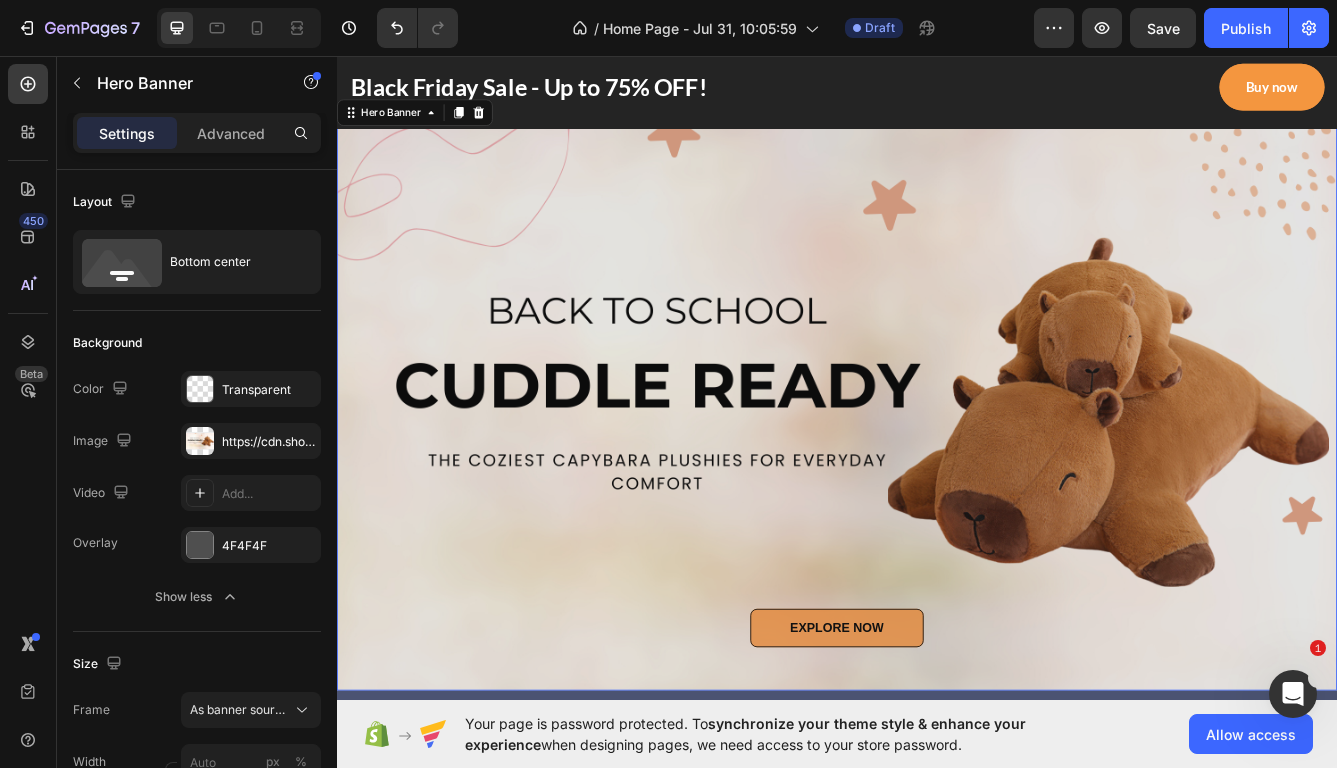 click on "Settings Advanced" at bounding box center [197, 133] 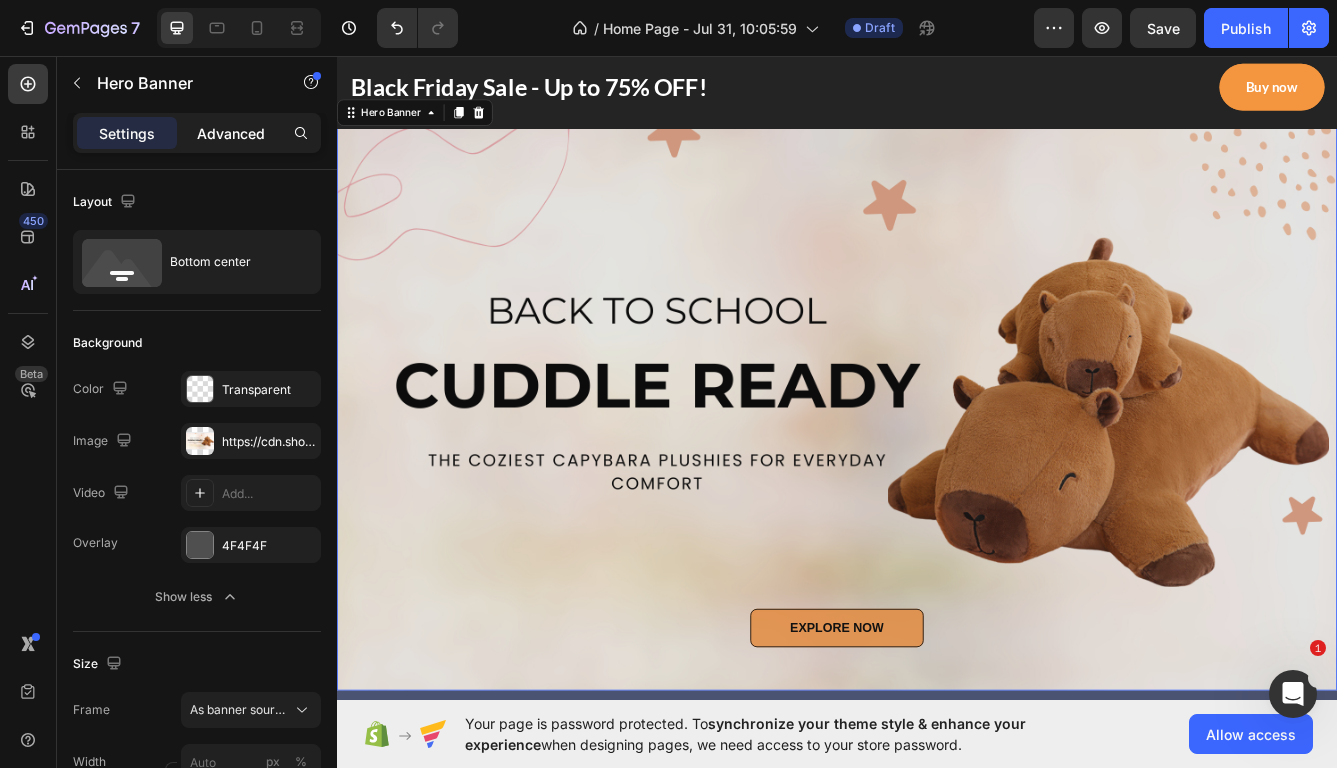 click on "Advanced" at bounding box center (231, 133) 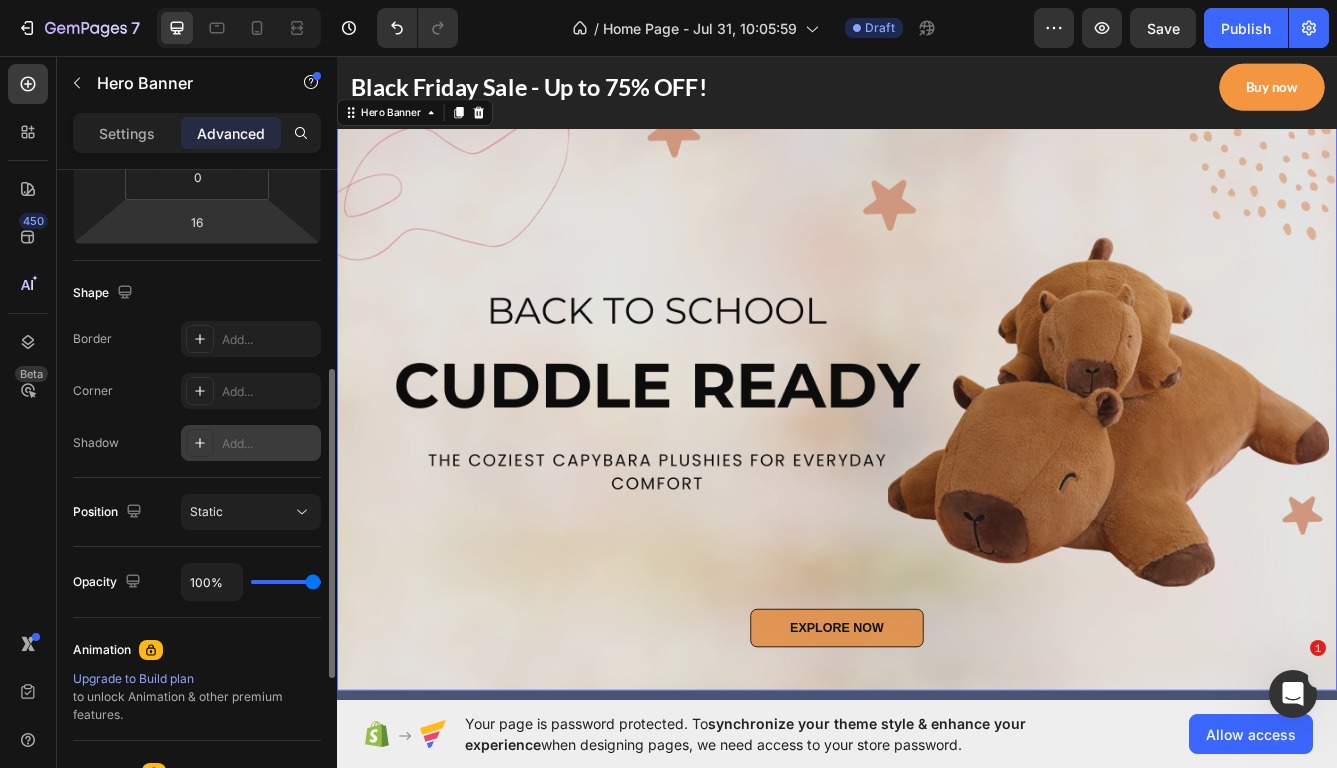 scroll, scrollTop: 500, scrollLeft: 0, axis: vertical 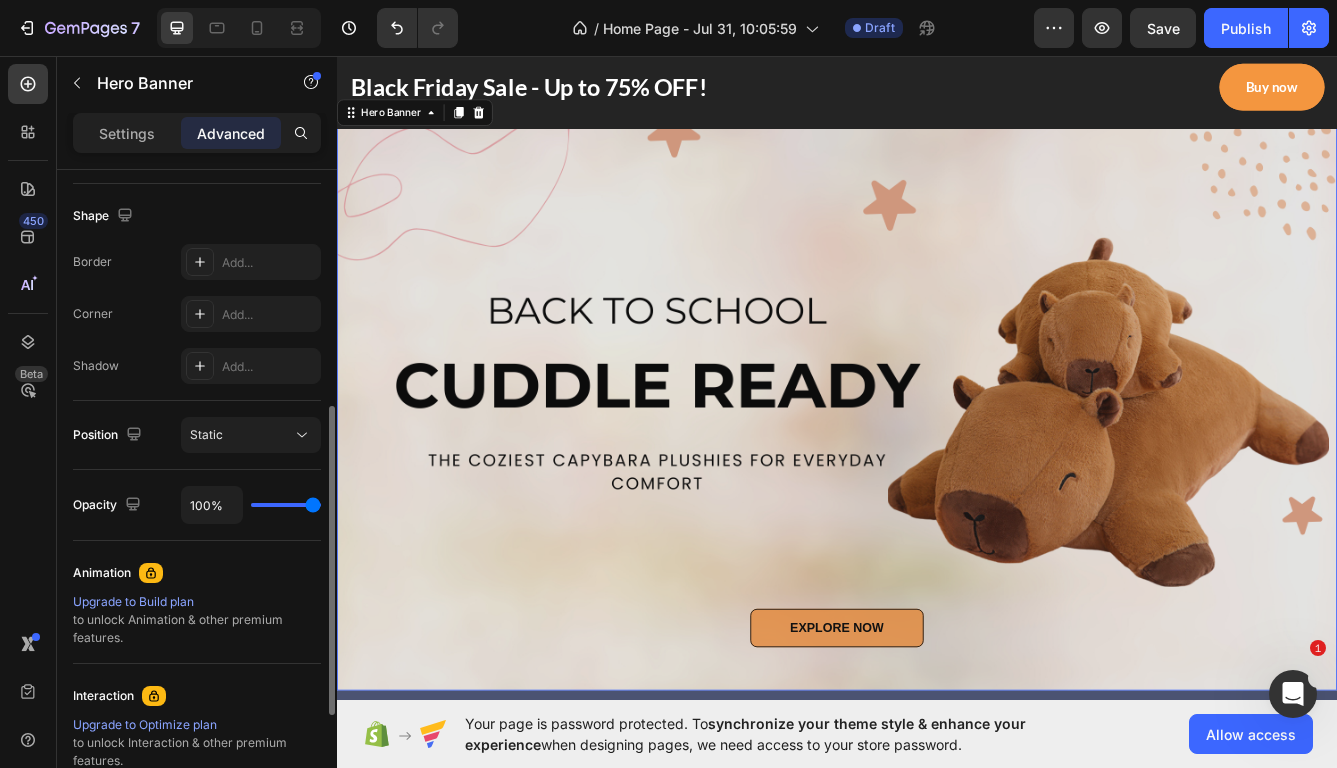 type on "99%" 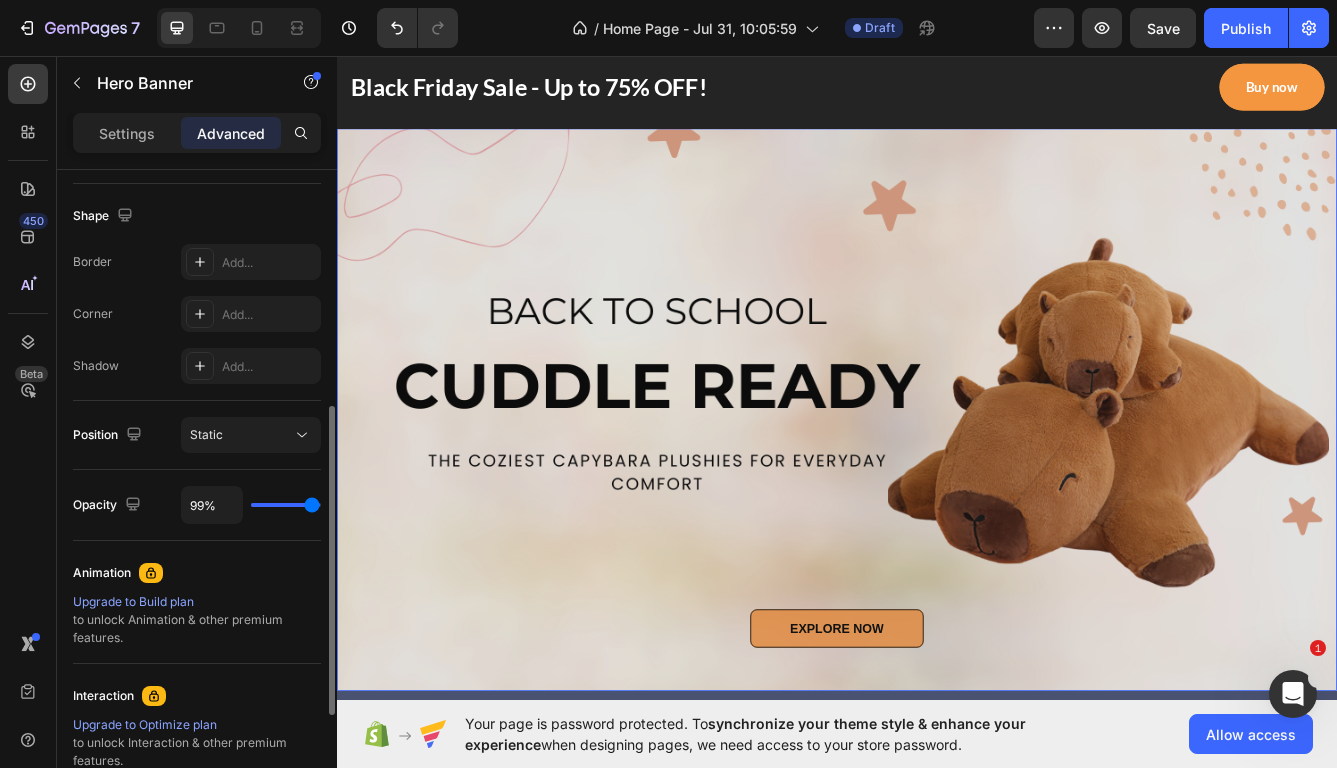 type on "90%" 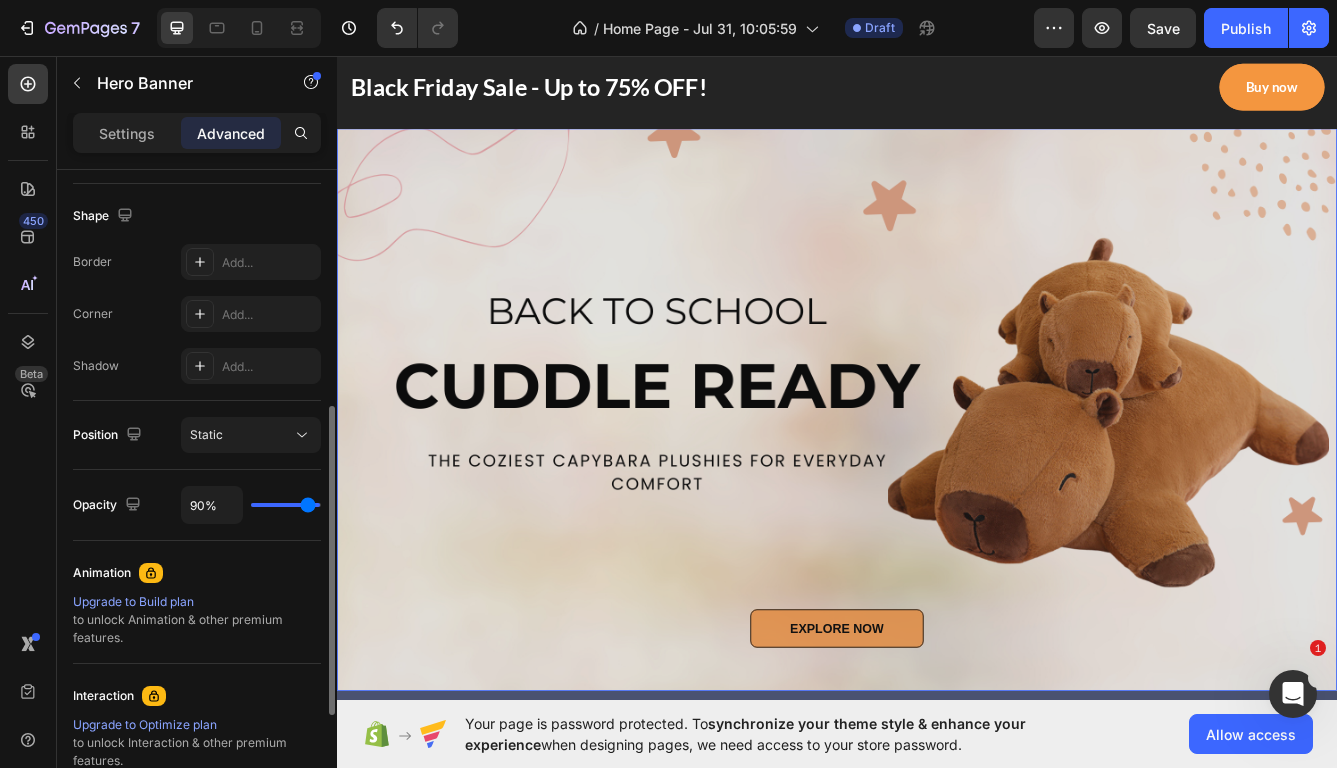 type on "76%" 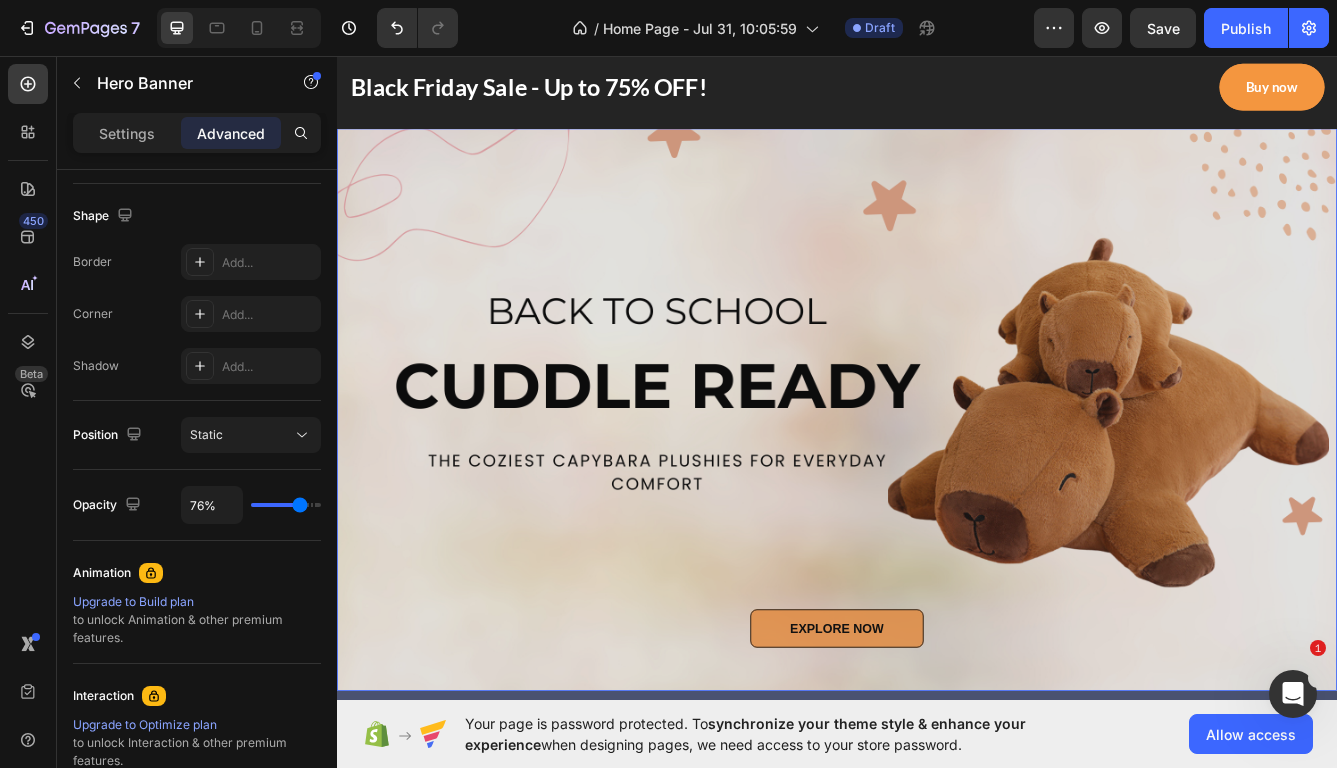 type on "69%" 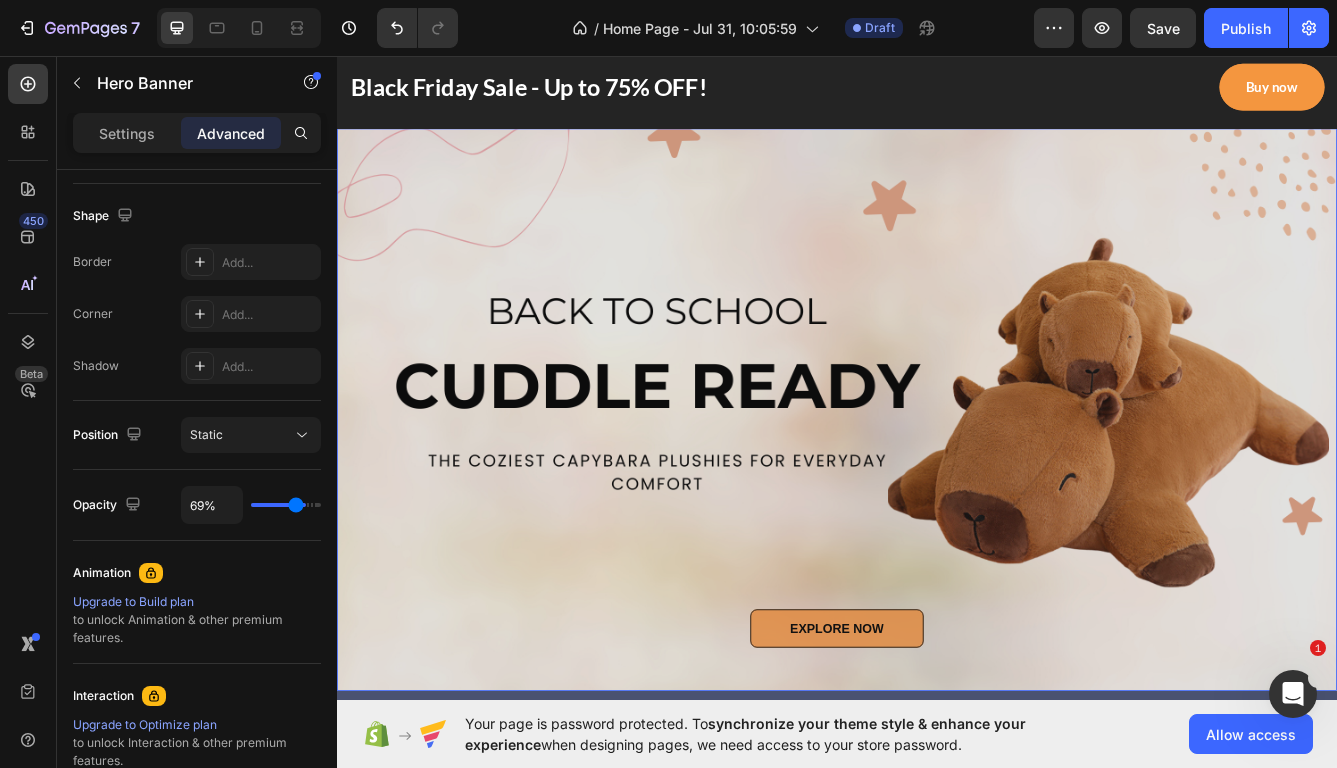 type on "68%" 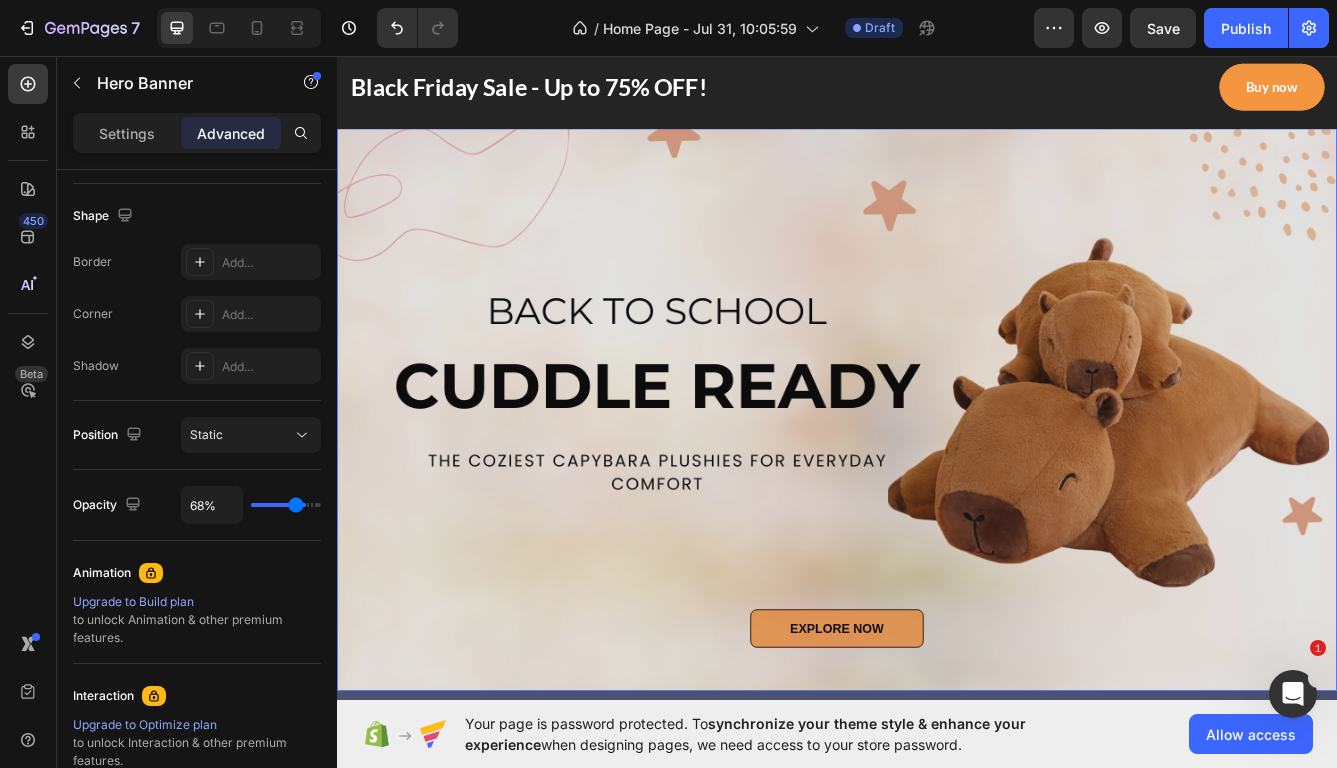 type on "67%" 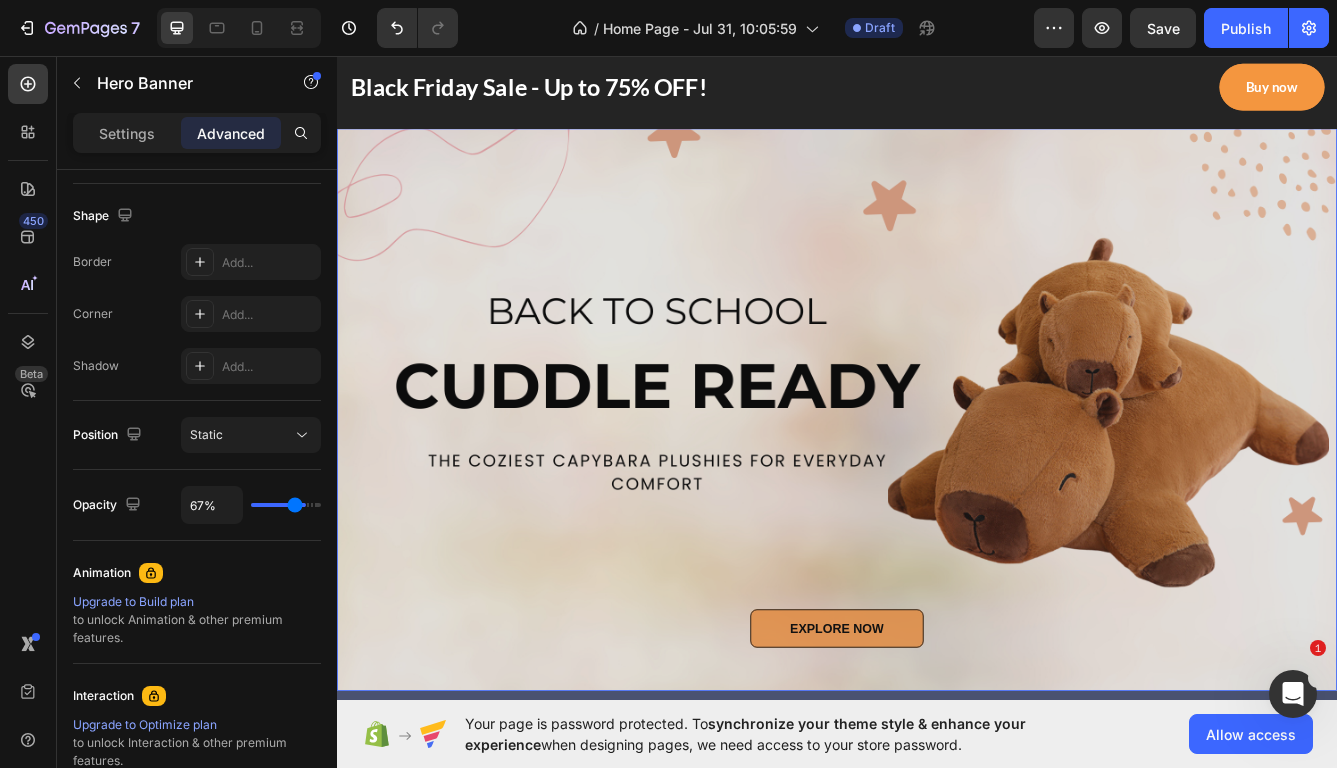 type on "66%" 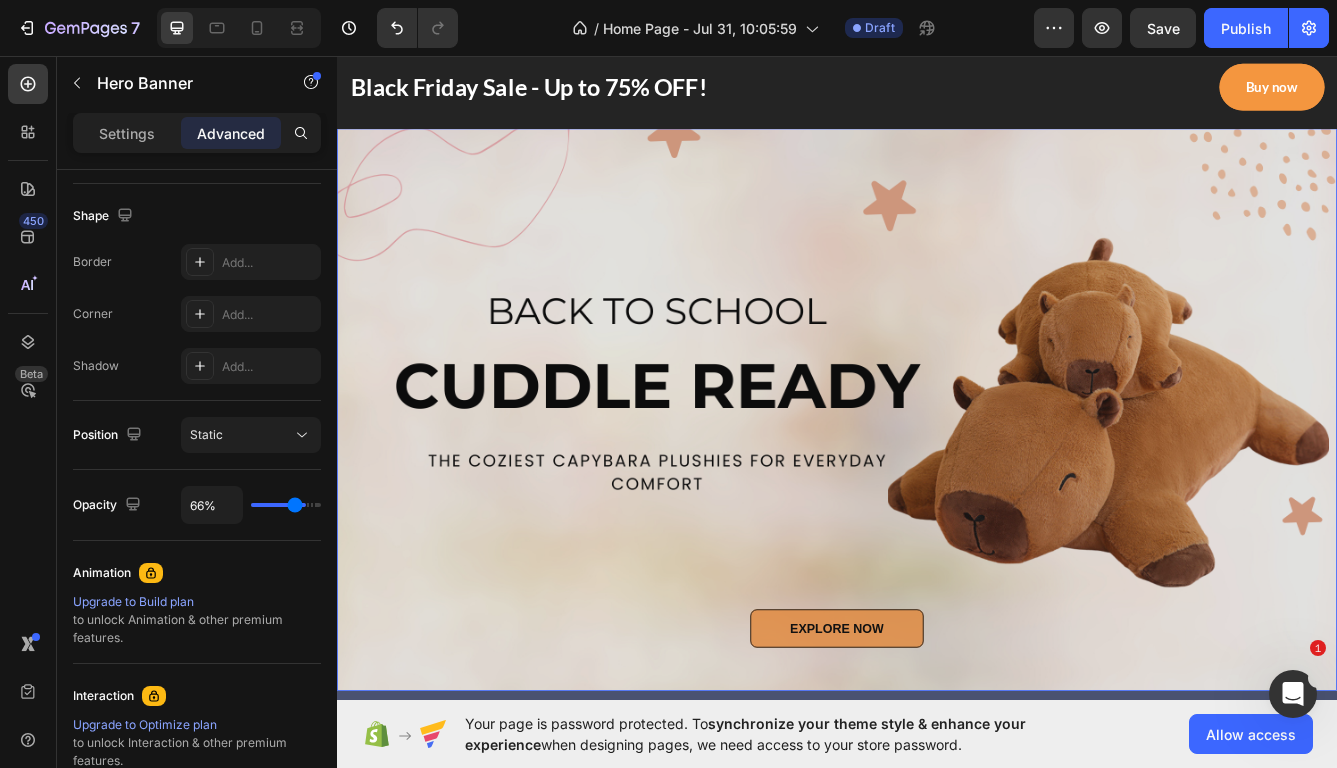 type on "65%" 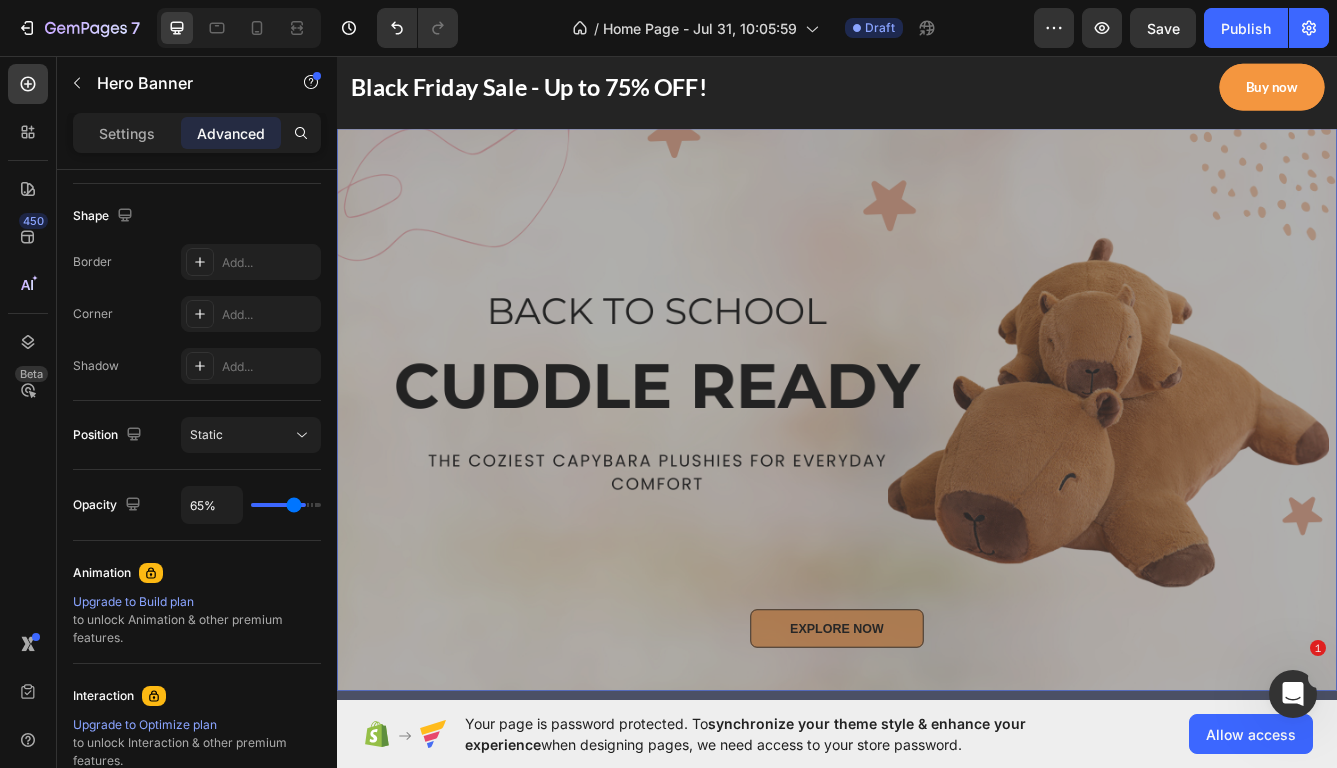 type on "64%" 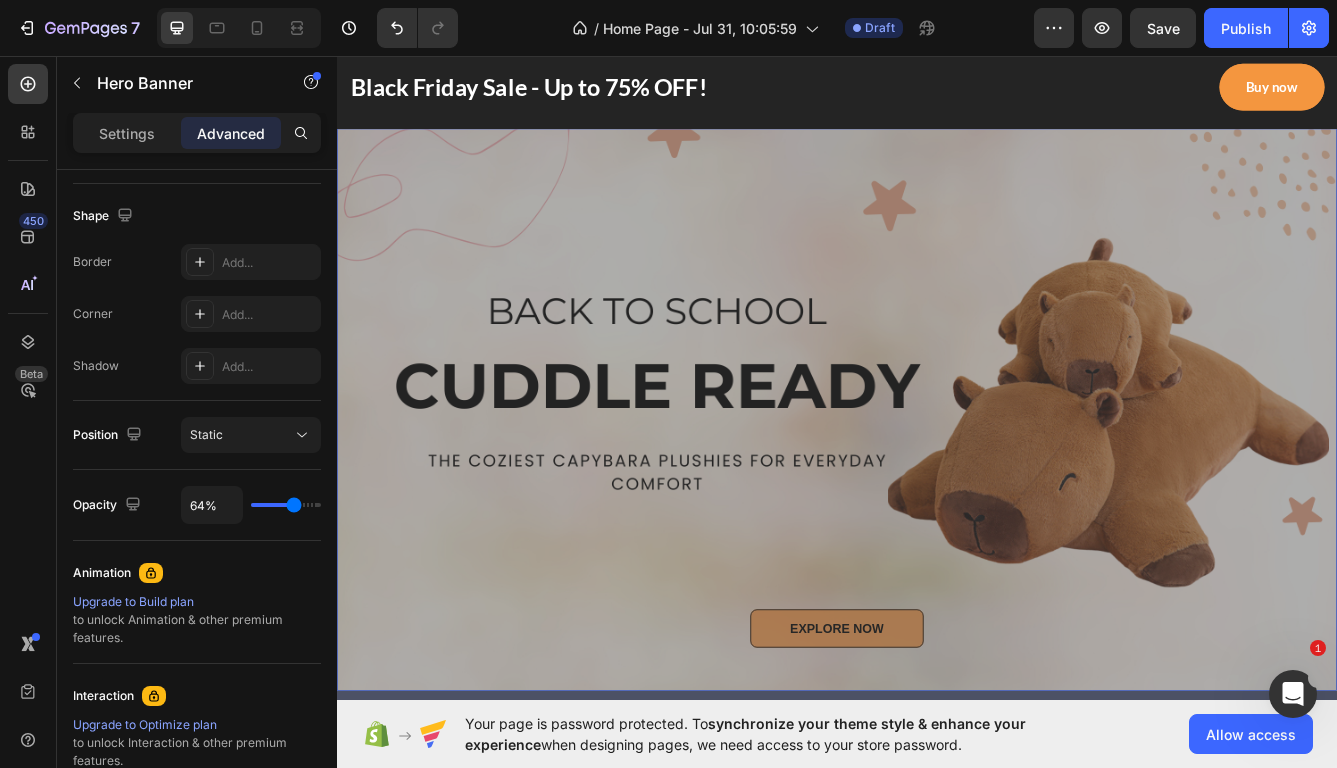type on "61%" 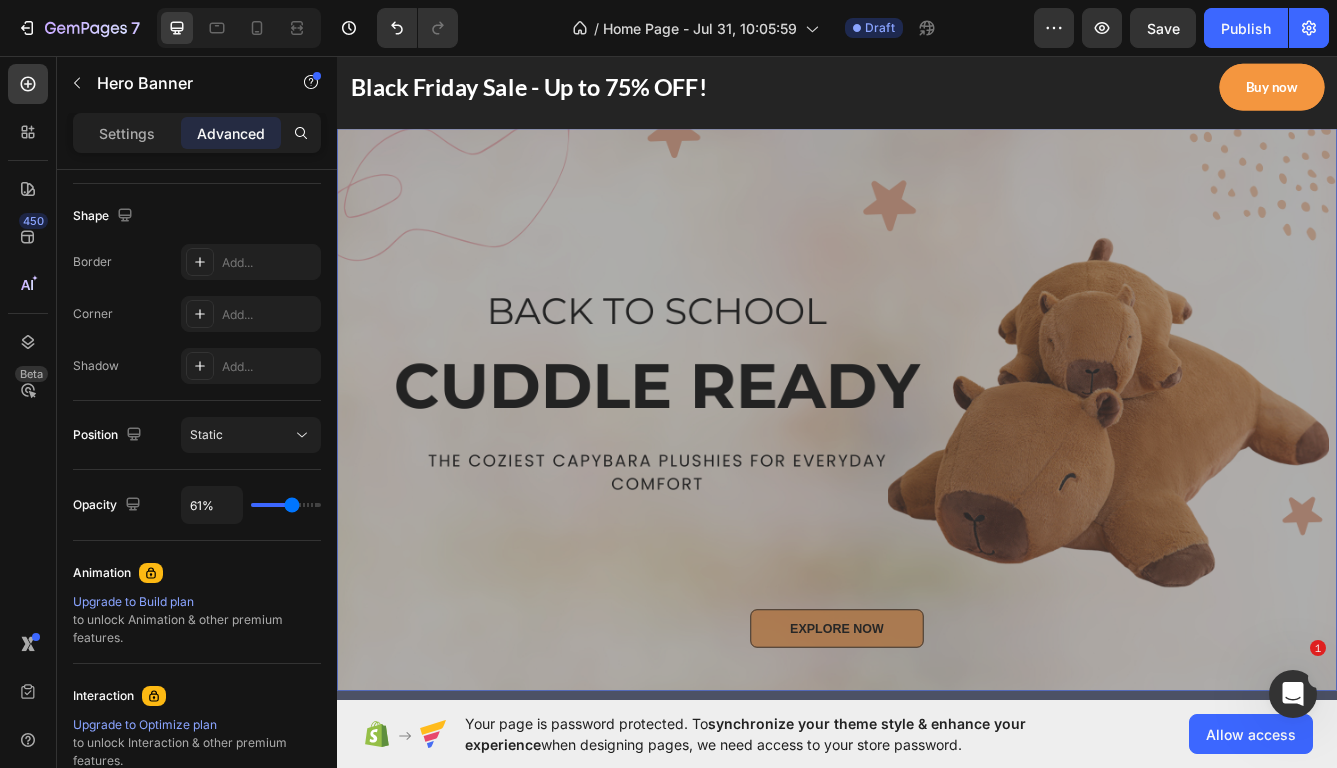 type on "60%" 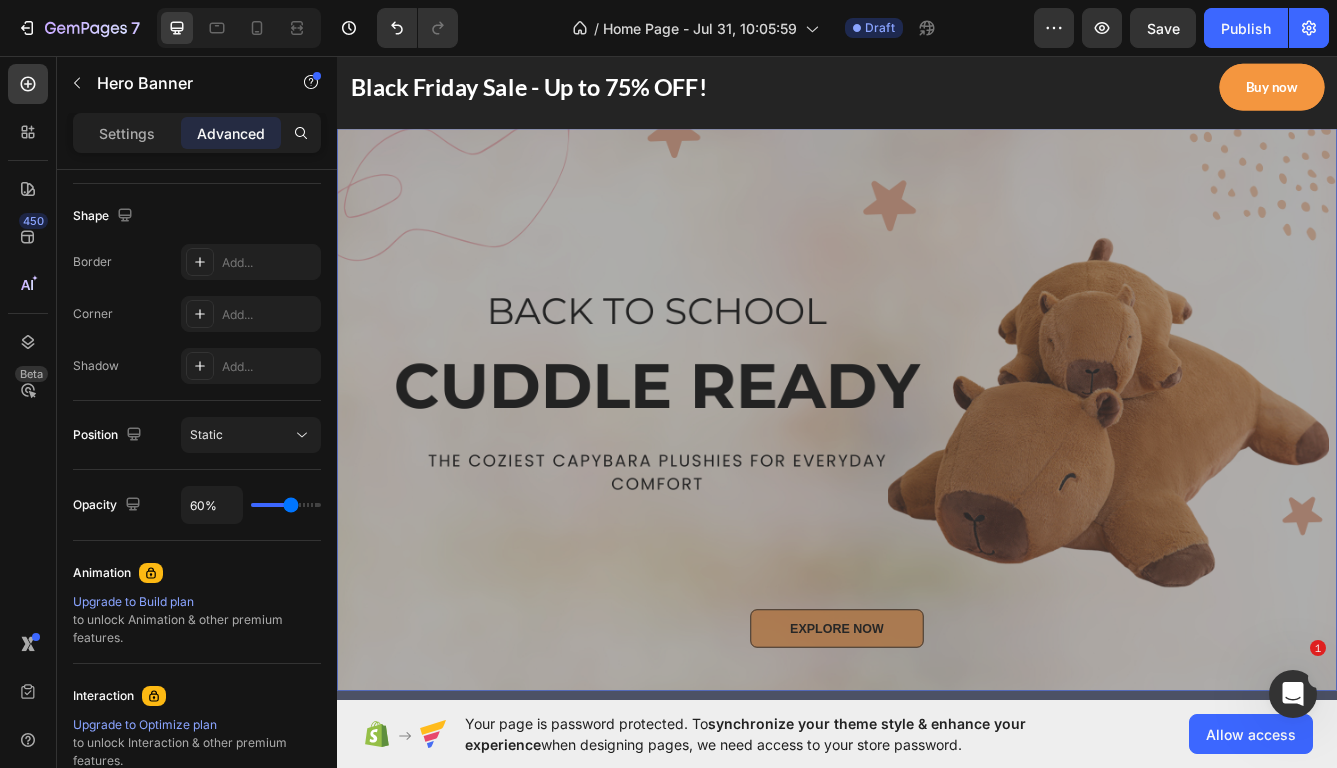 type on "59%" 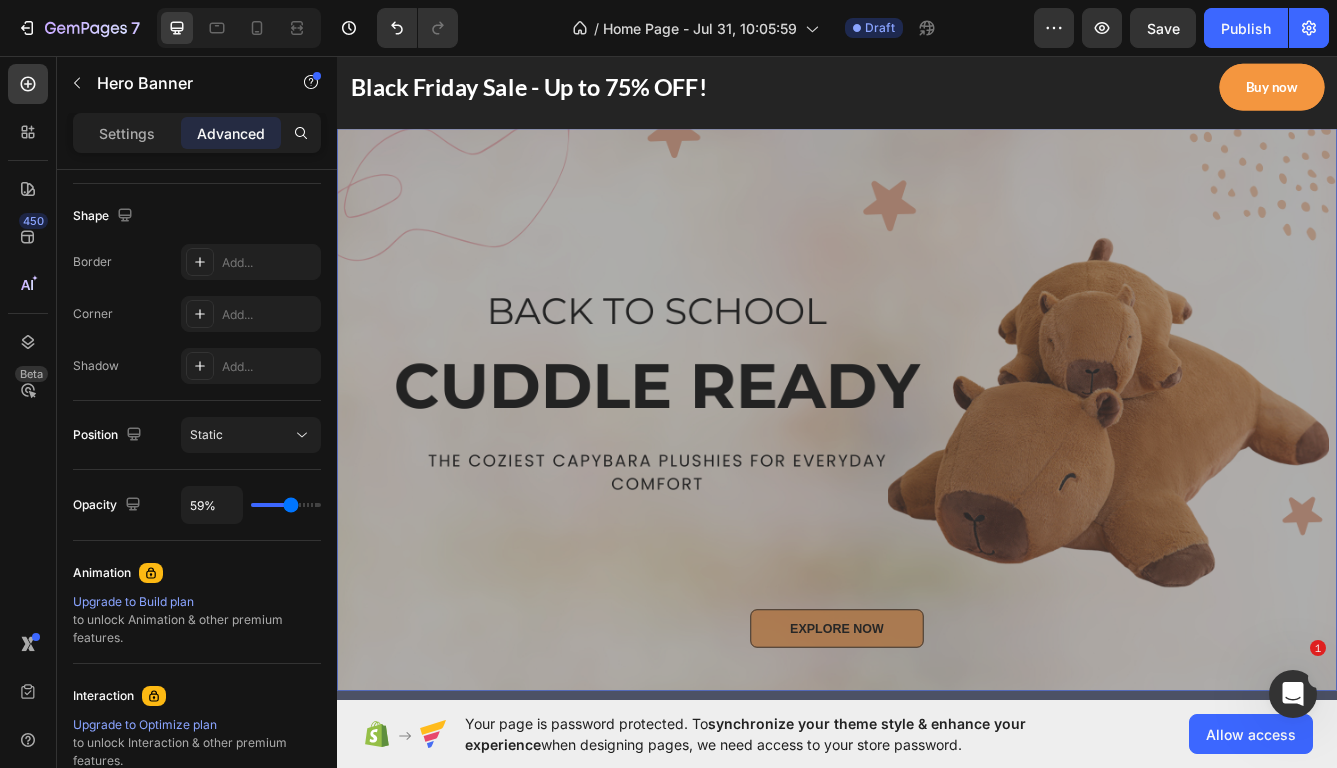type on "57%" 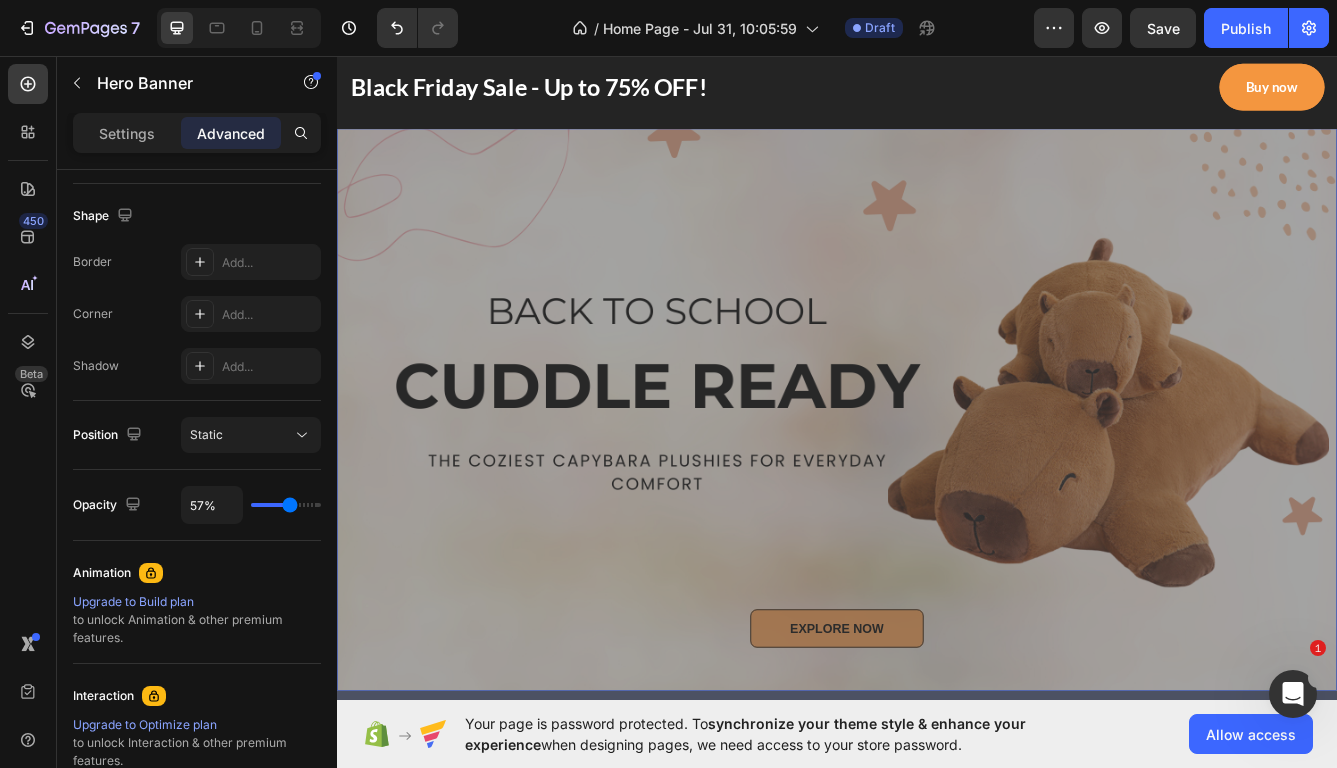 type on "56%" 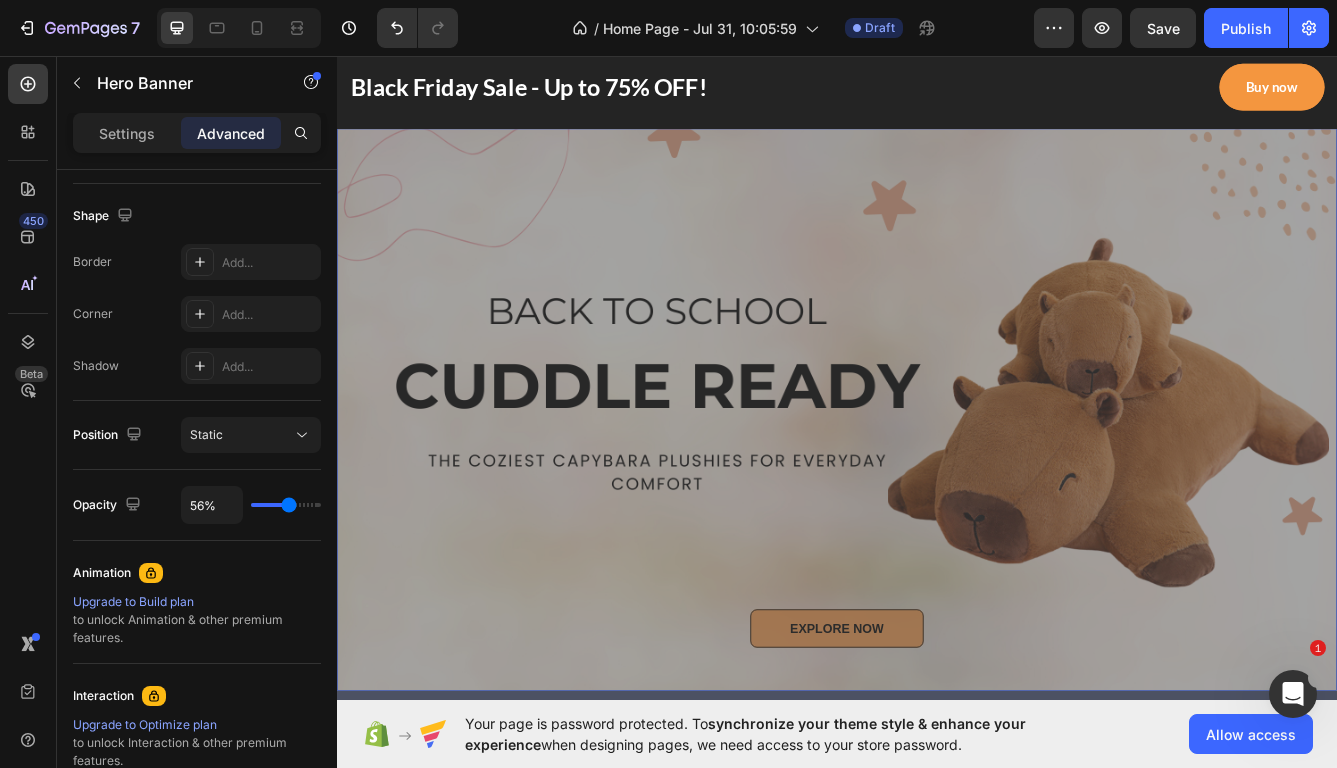 type on "55%" 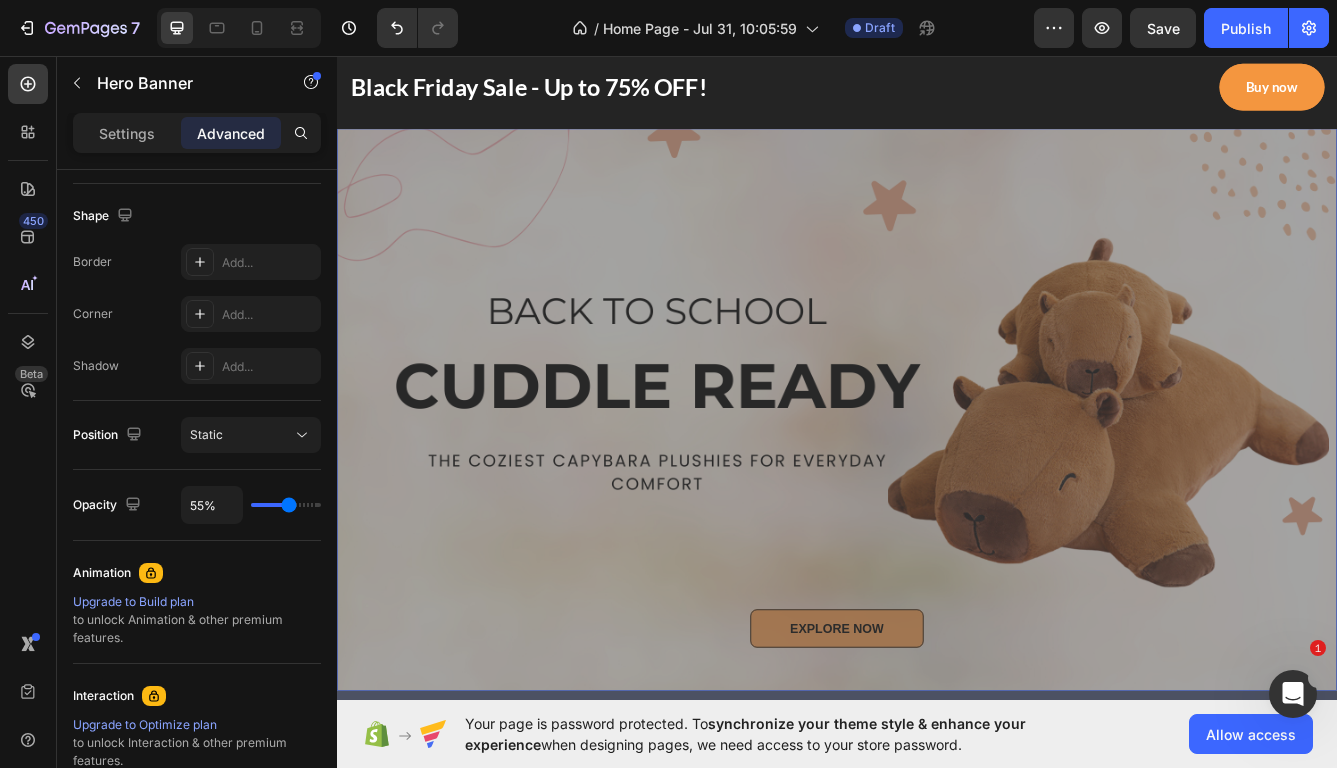 type on "54%" 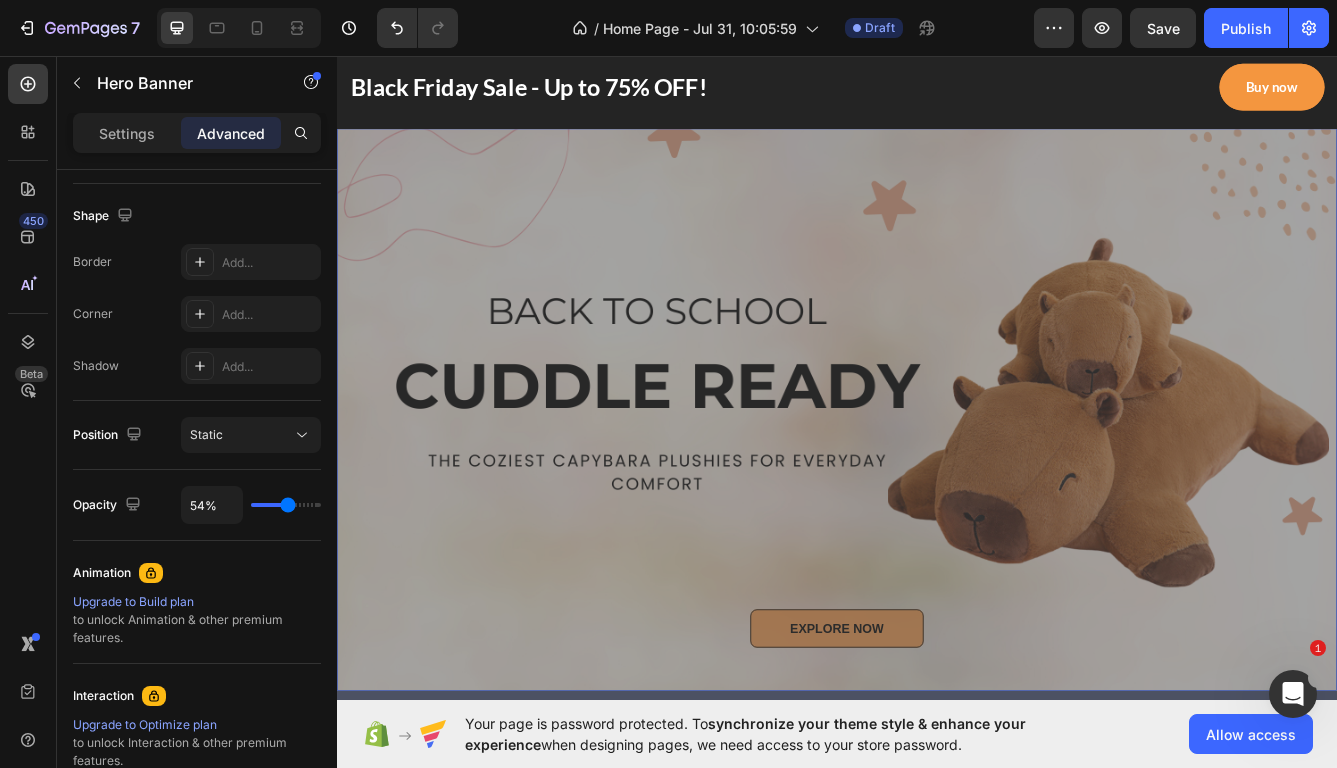 type on "37%" 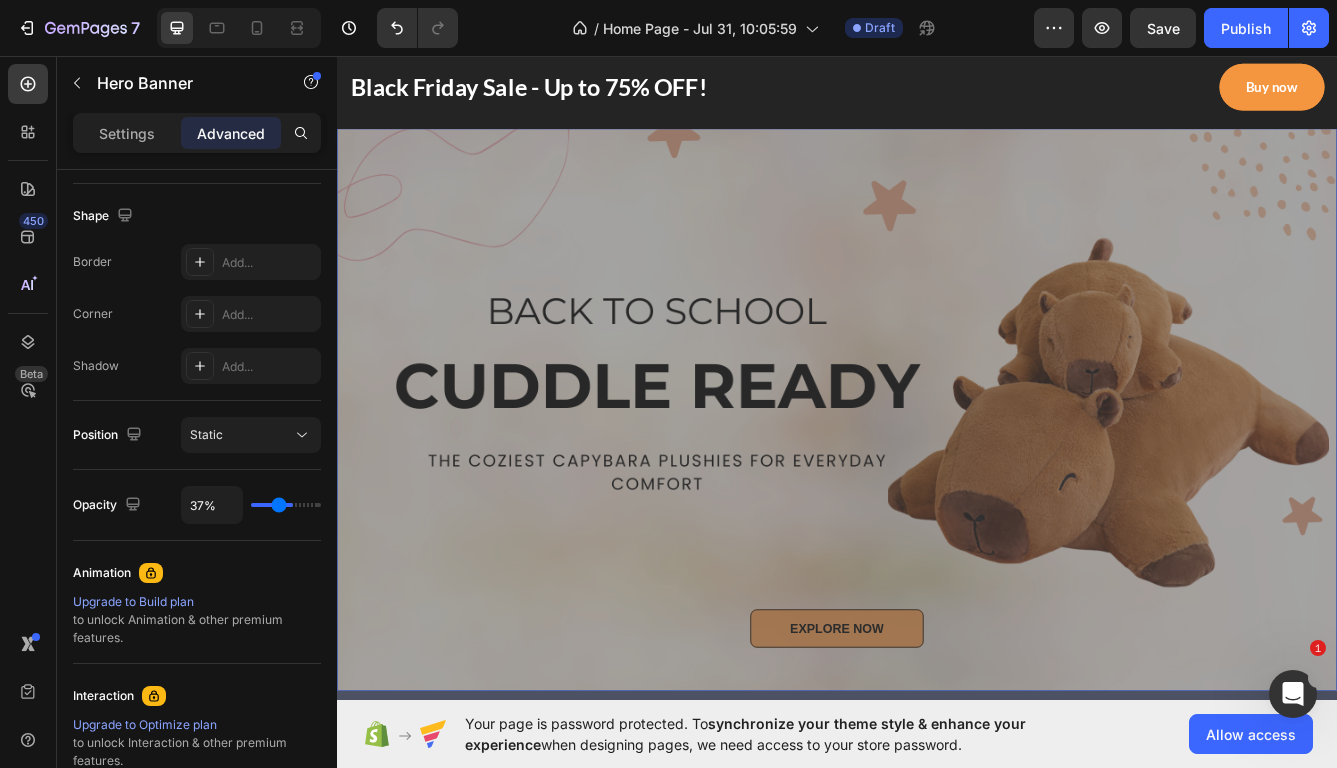 type on "29%" 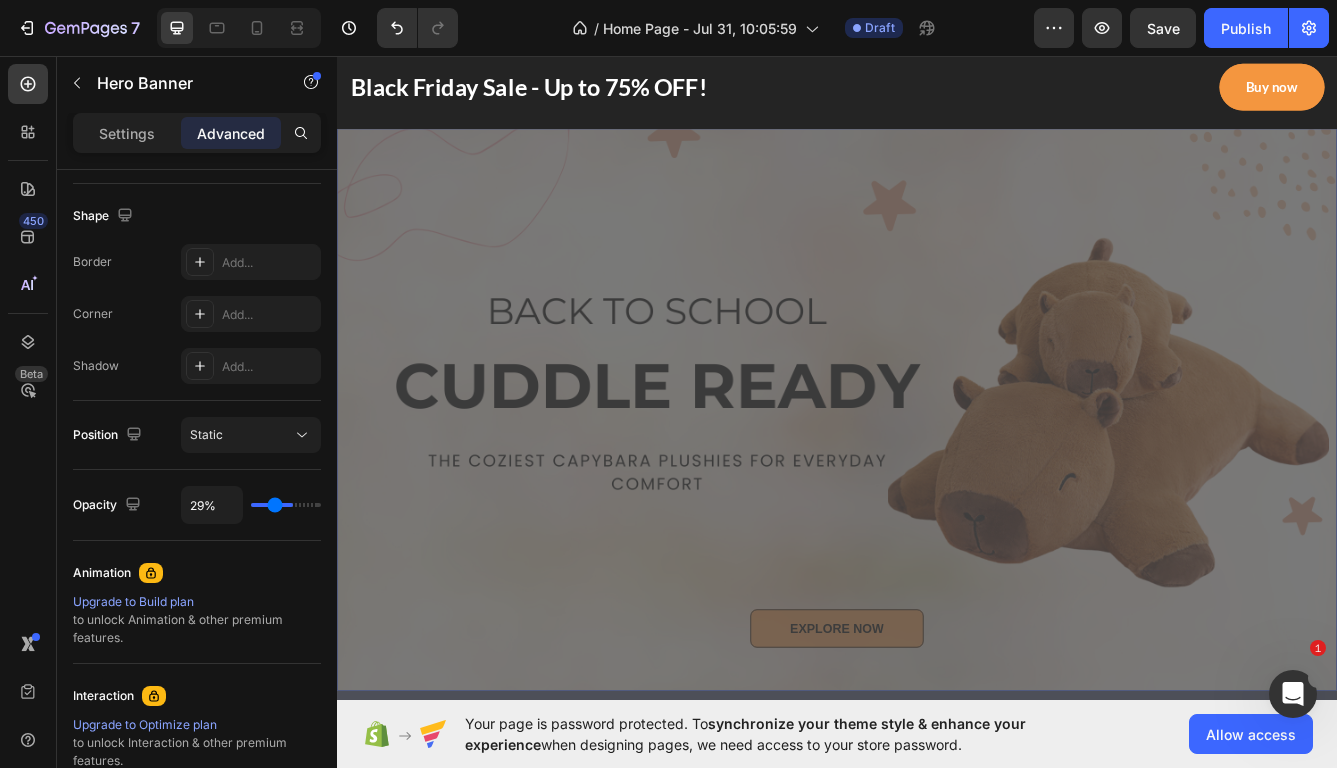 type on "24%" 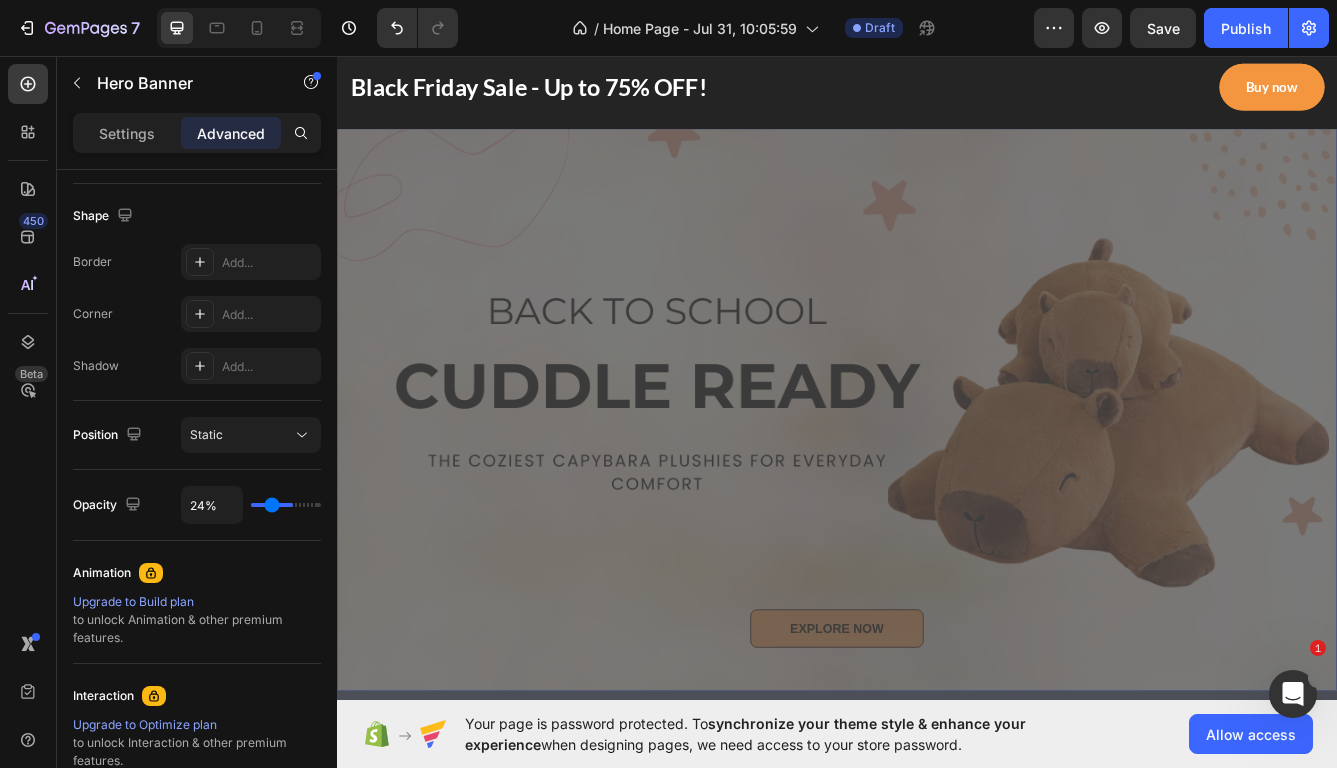 type on "23%" 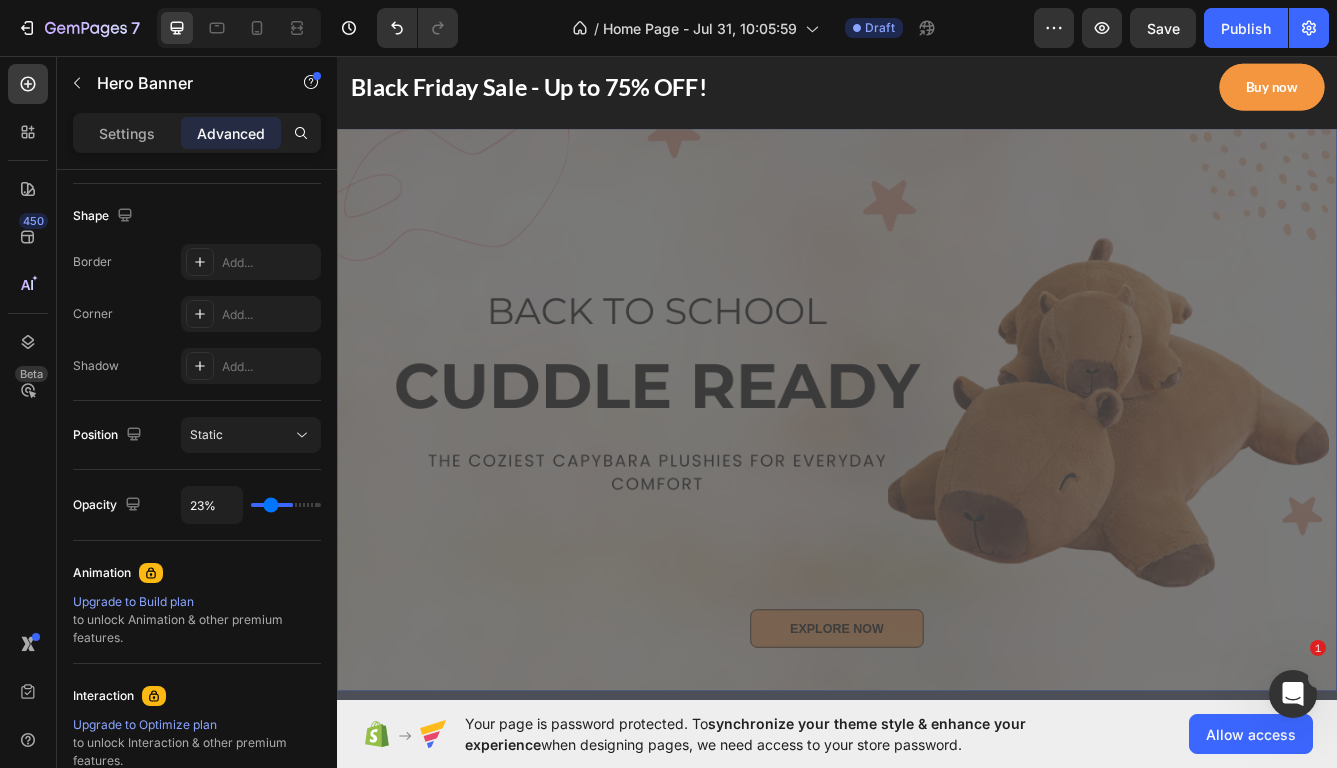type on "22%" 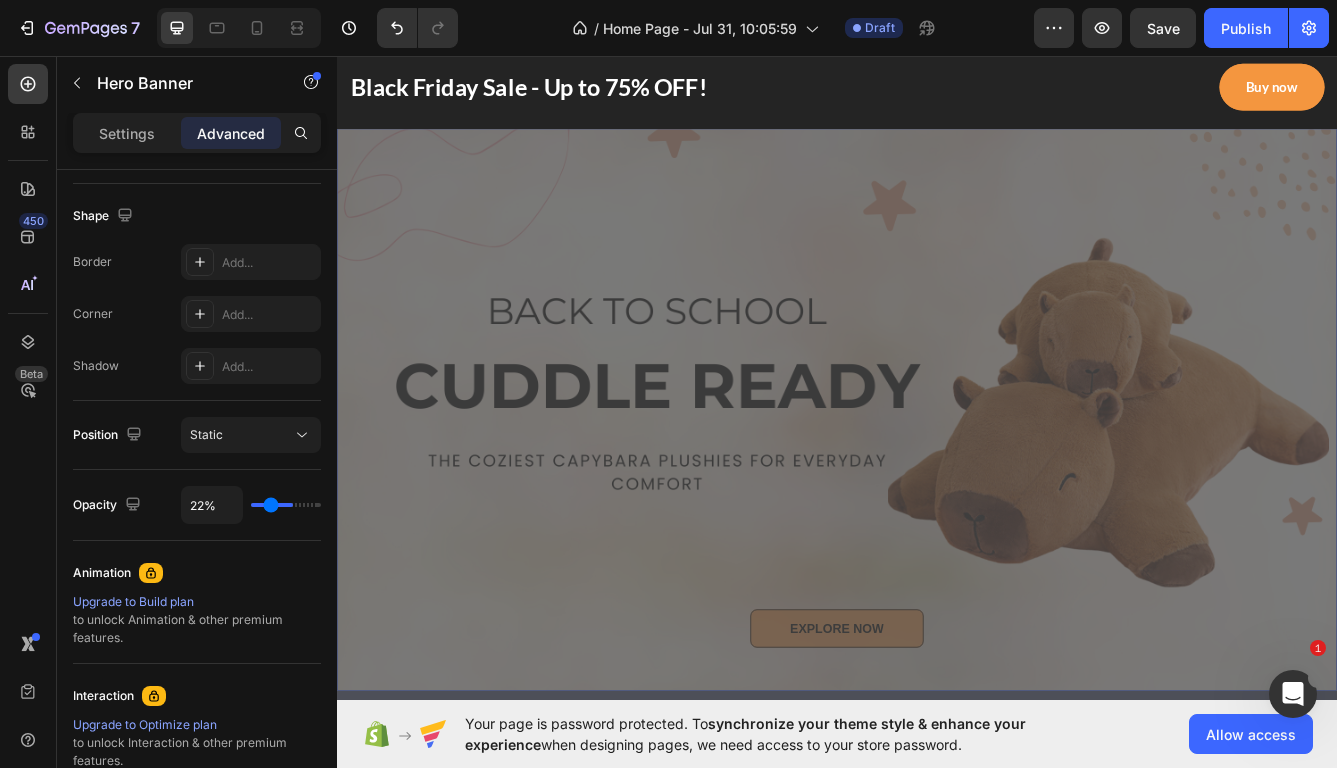 type on "21%" 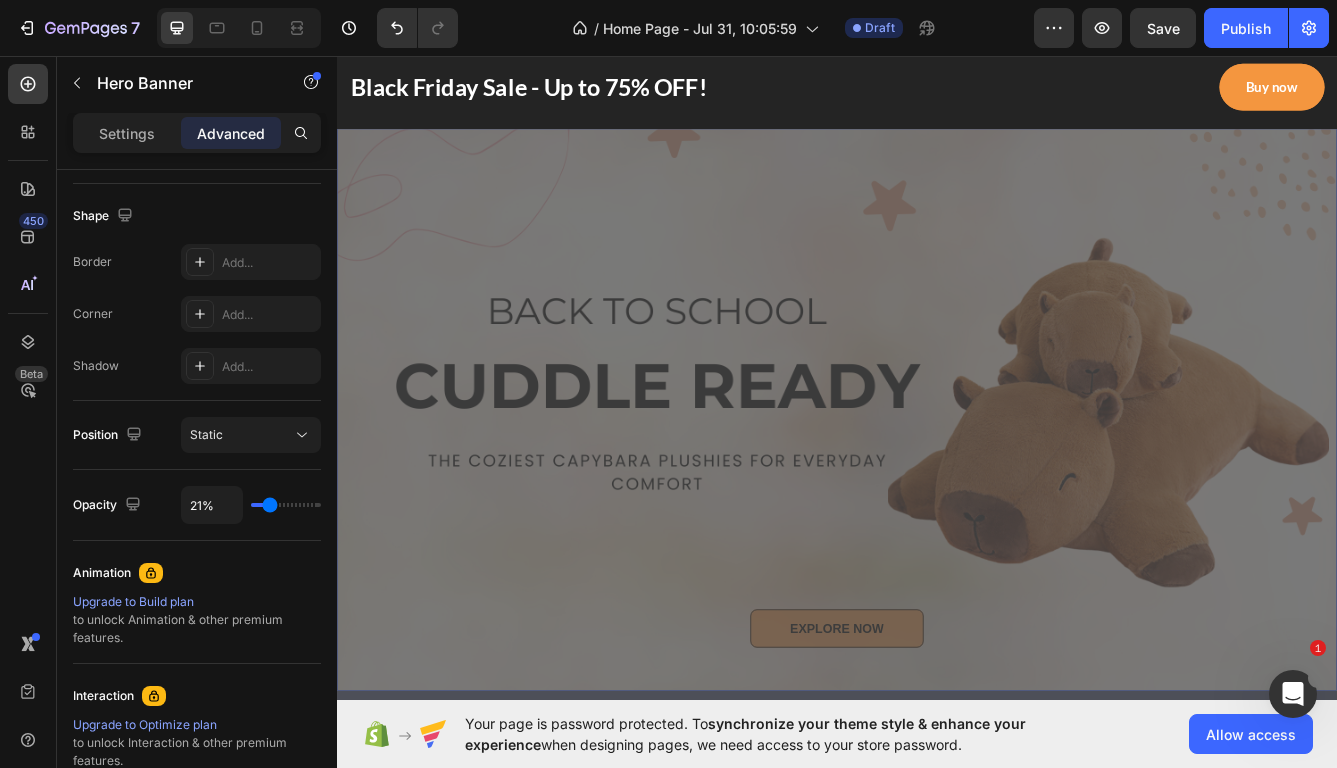 type on "20%" 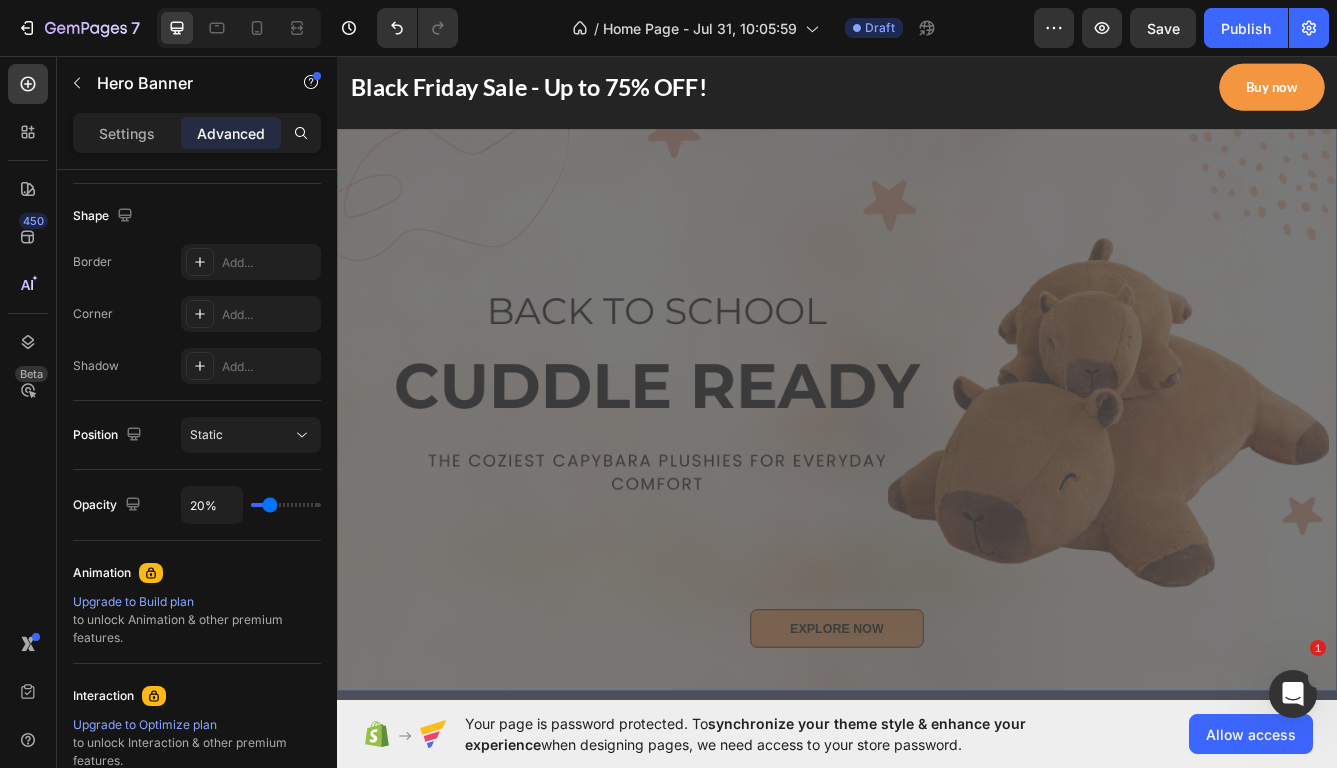 type on "19%" 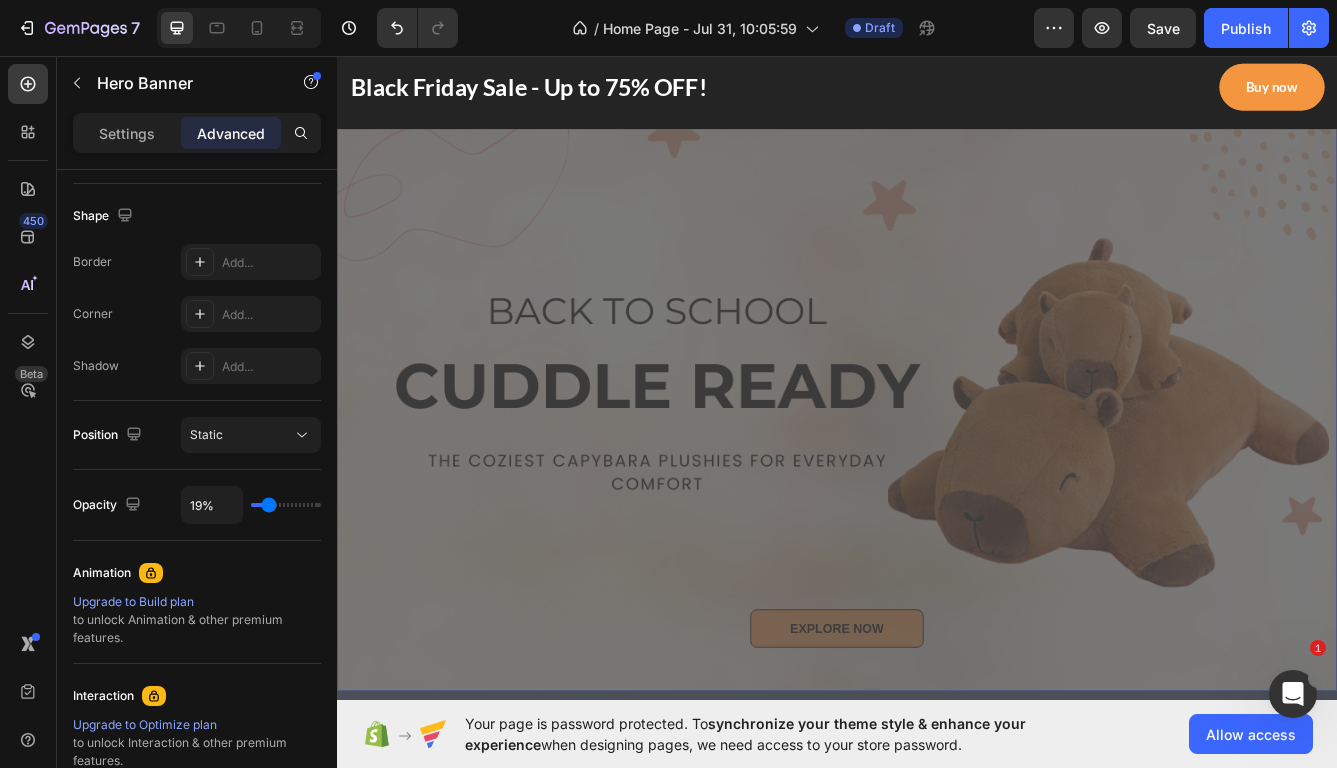 type on "18%" 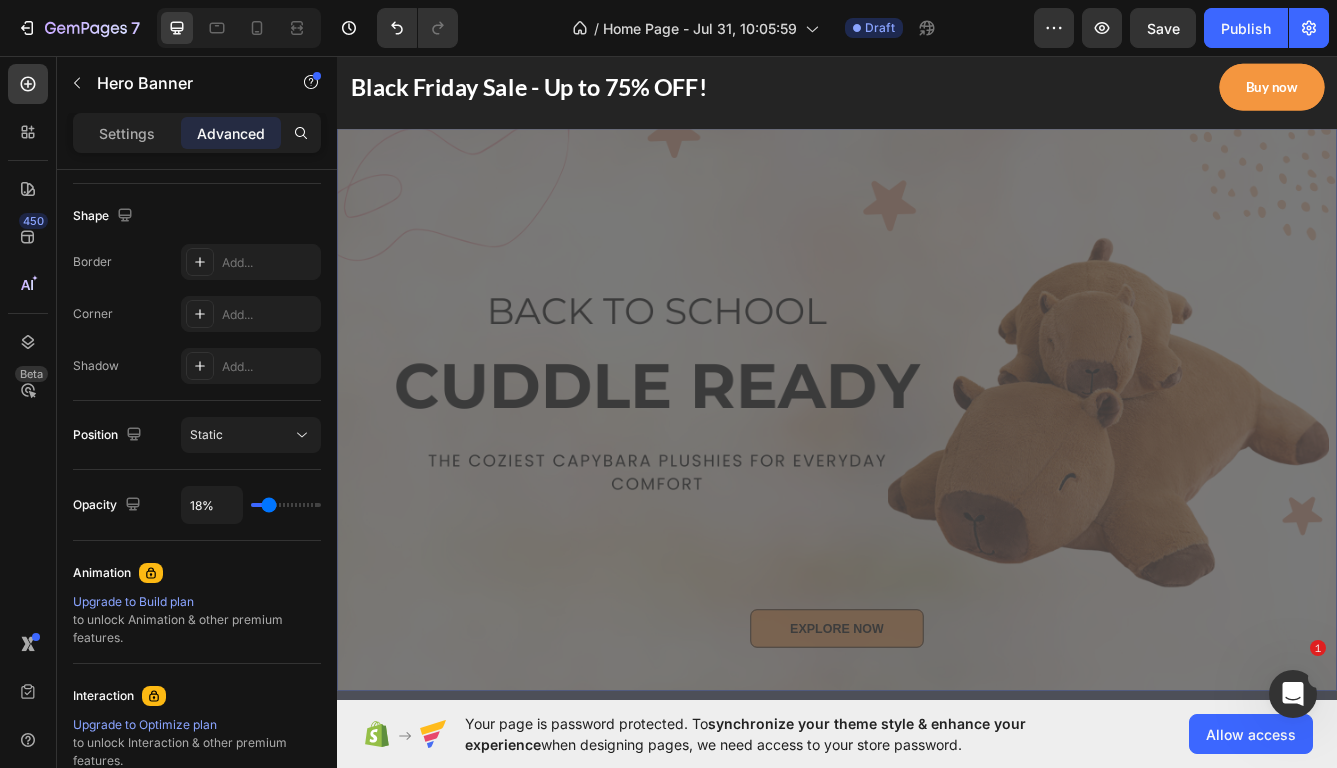 type on "16%" 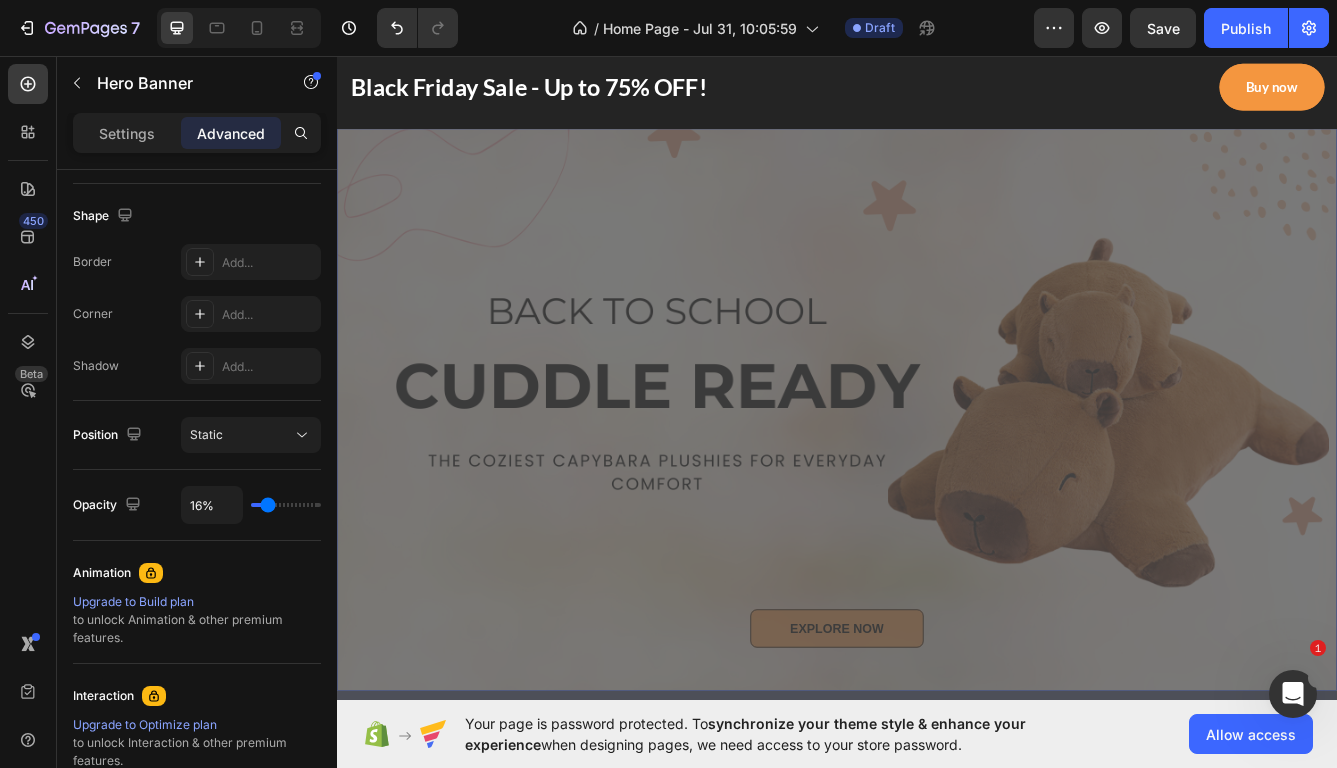type on "15%" 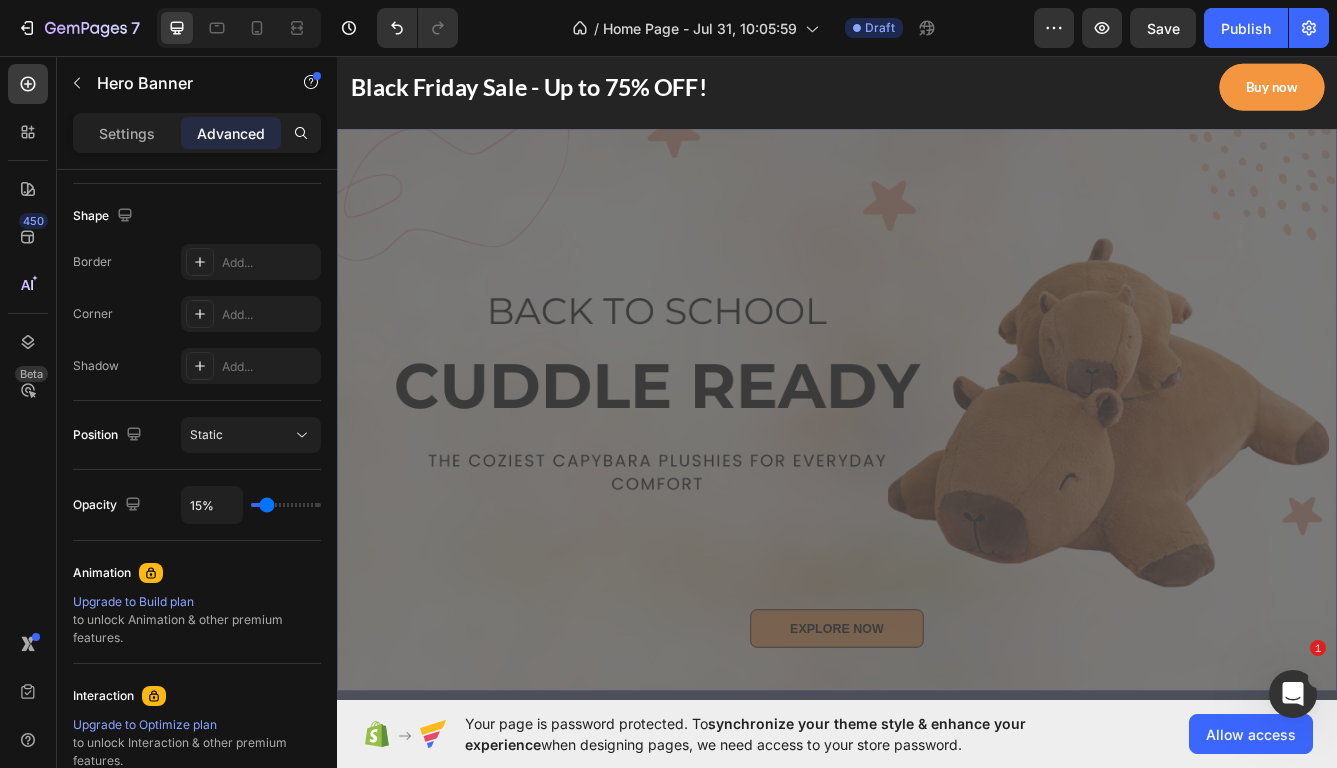 type on "8%" 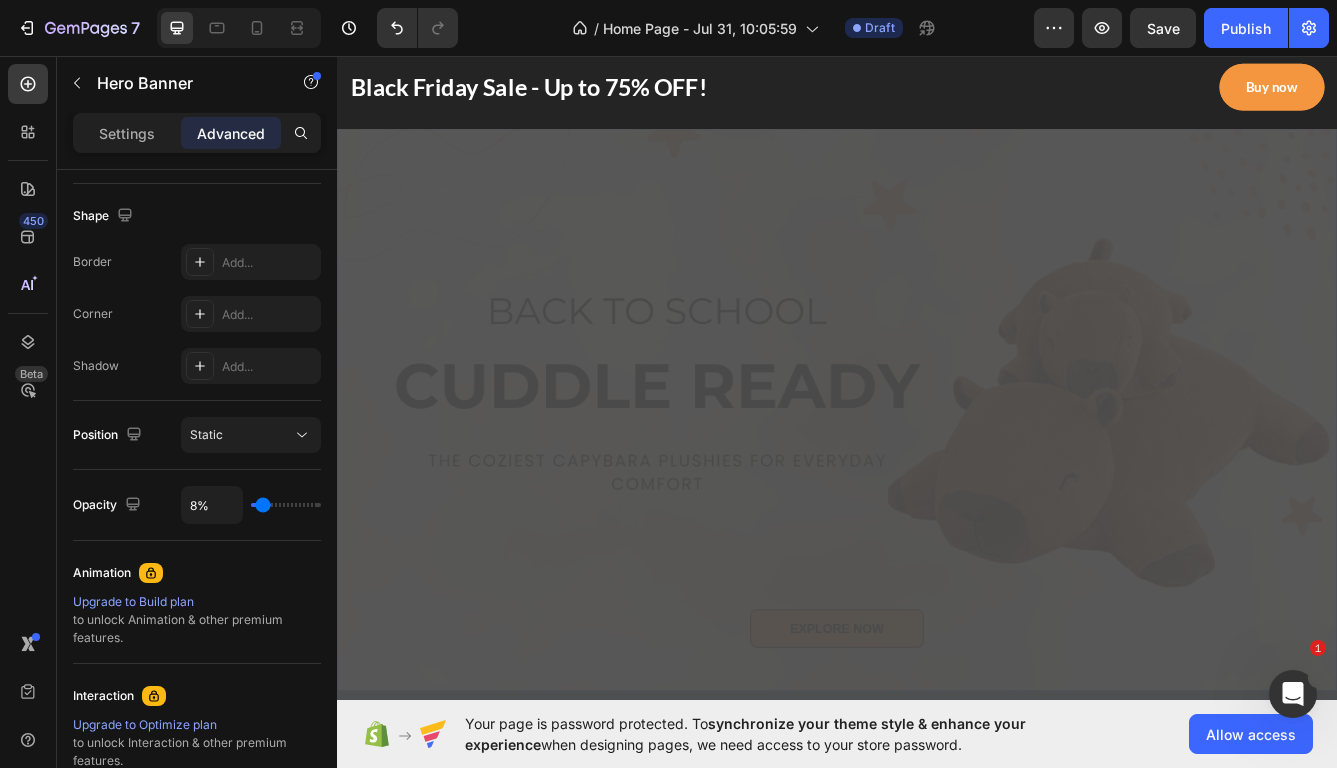 type on "0%" 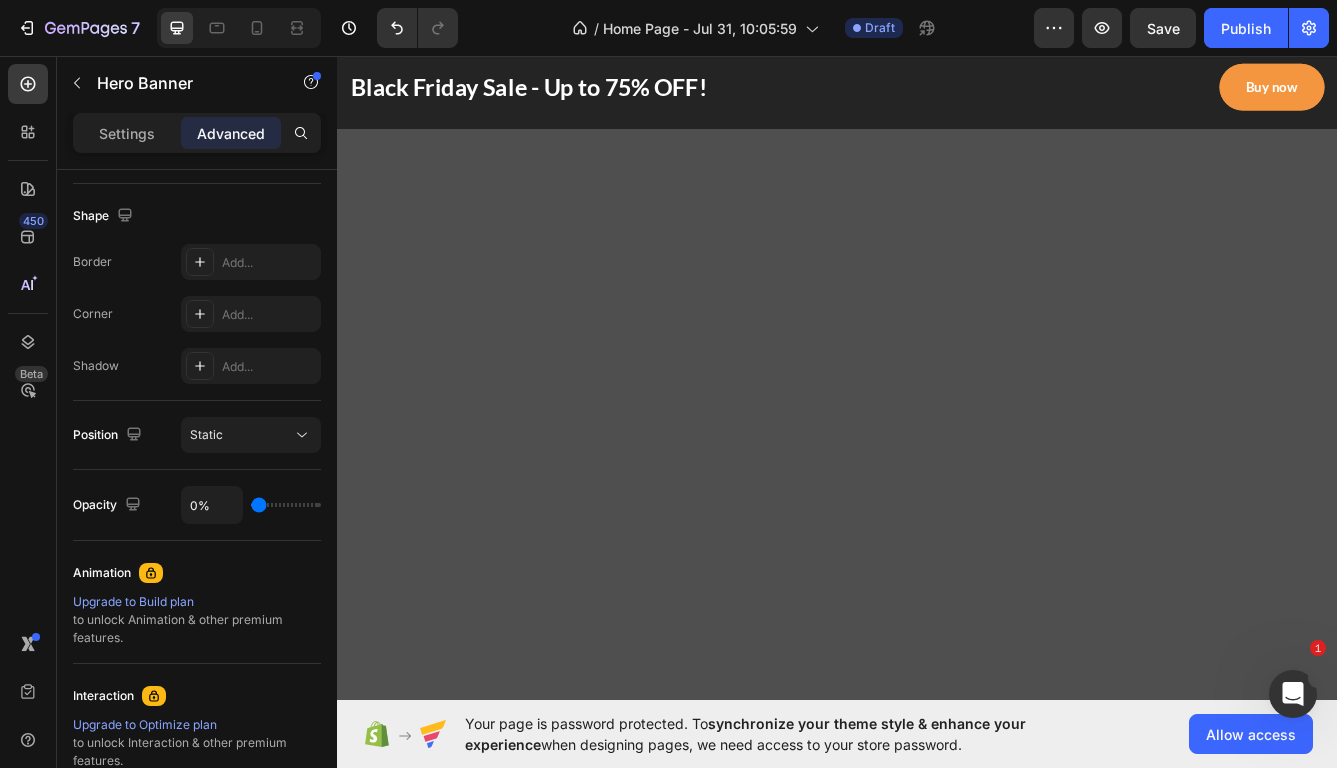 type on "86%" 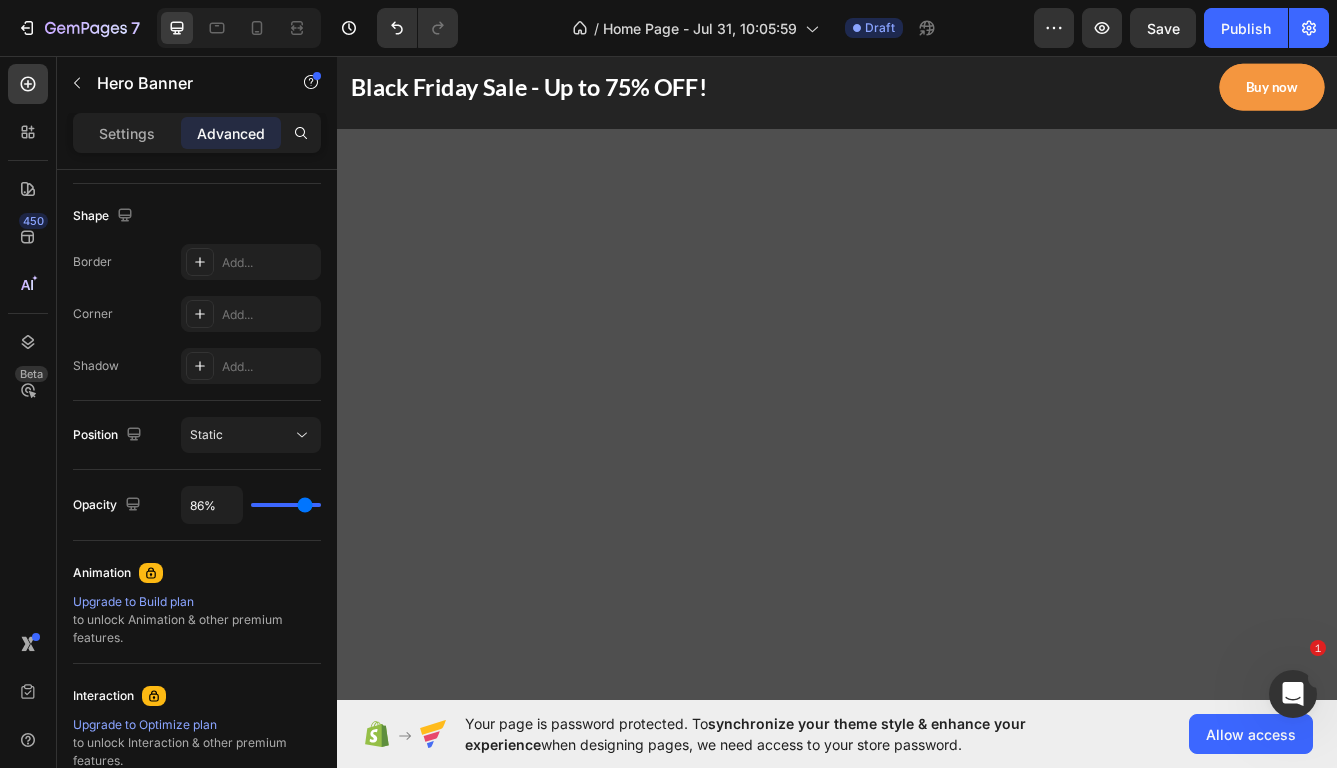 type on "100%" 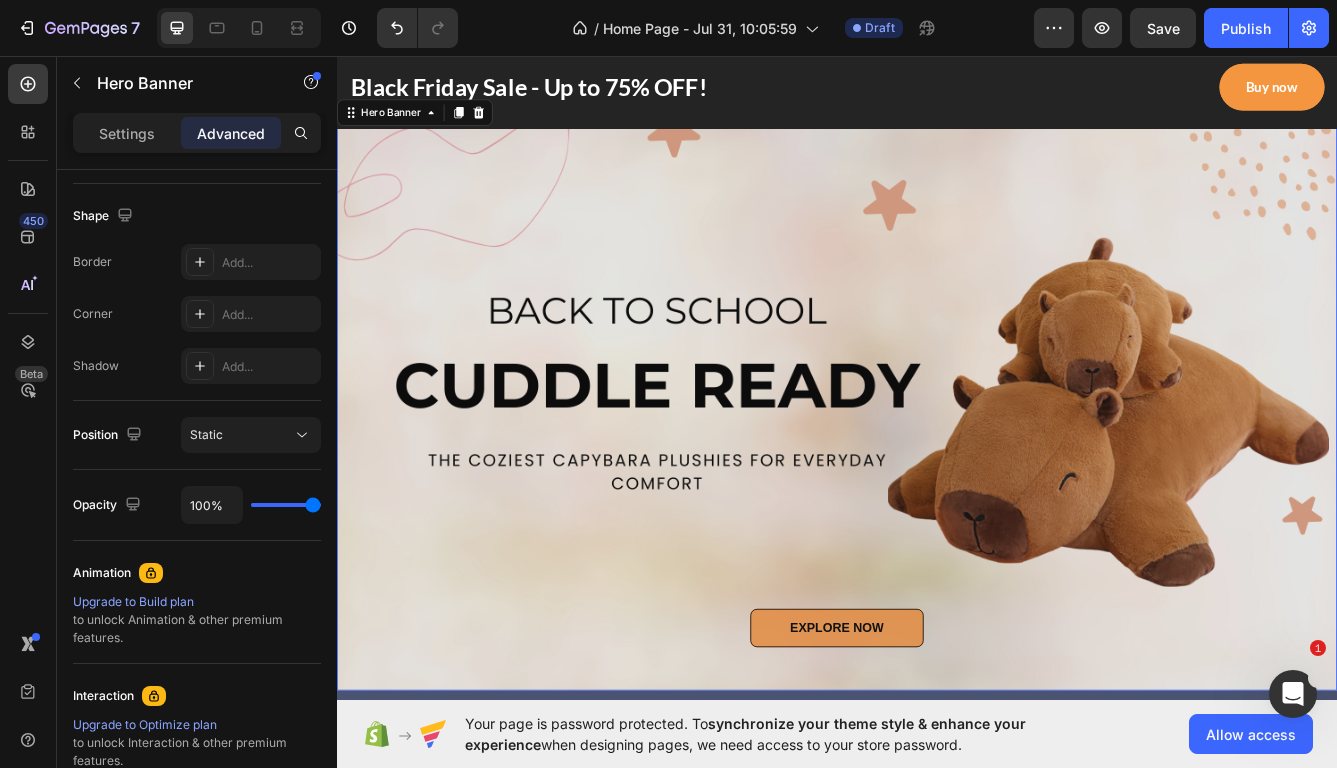 drag, startPoint x: 312, startPoint y: 501, endPoint x: 397, endPoint y: 526, distance: 88.60023 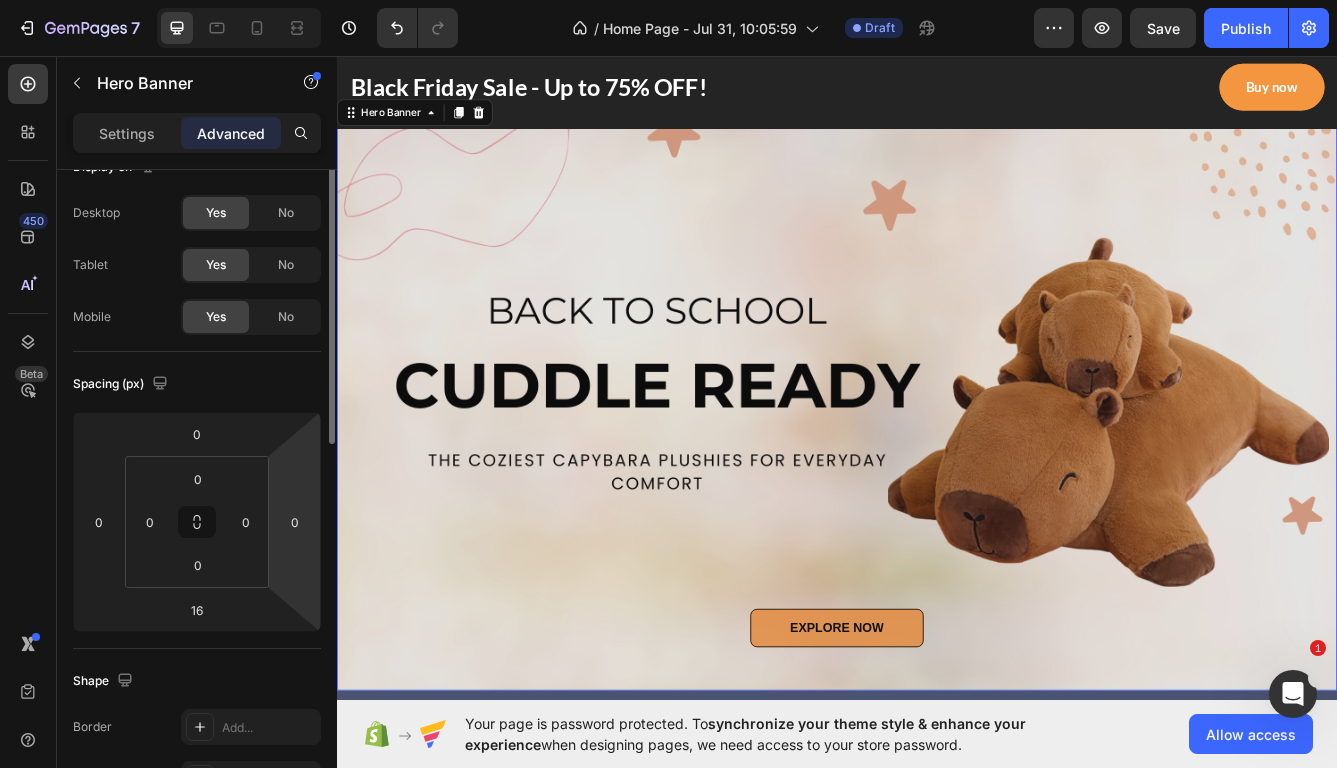 scroll, scrollTop: 0, scrollLeft: 0, axis: both 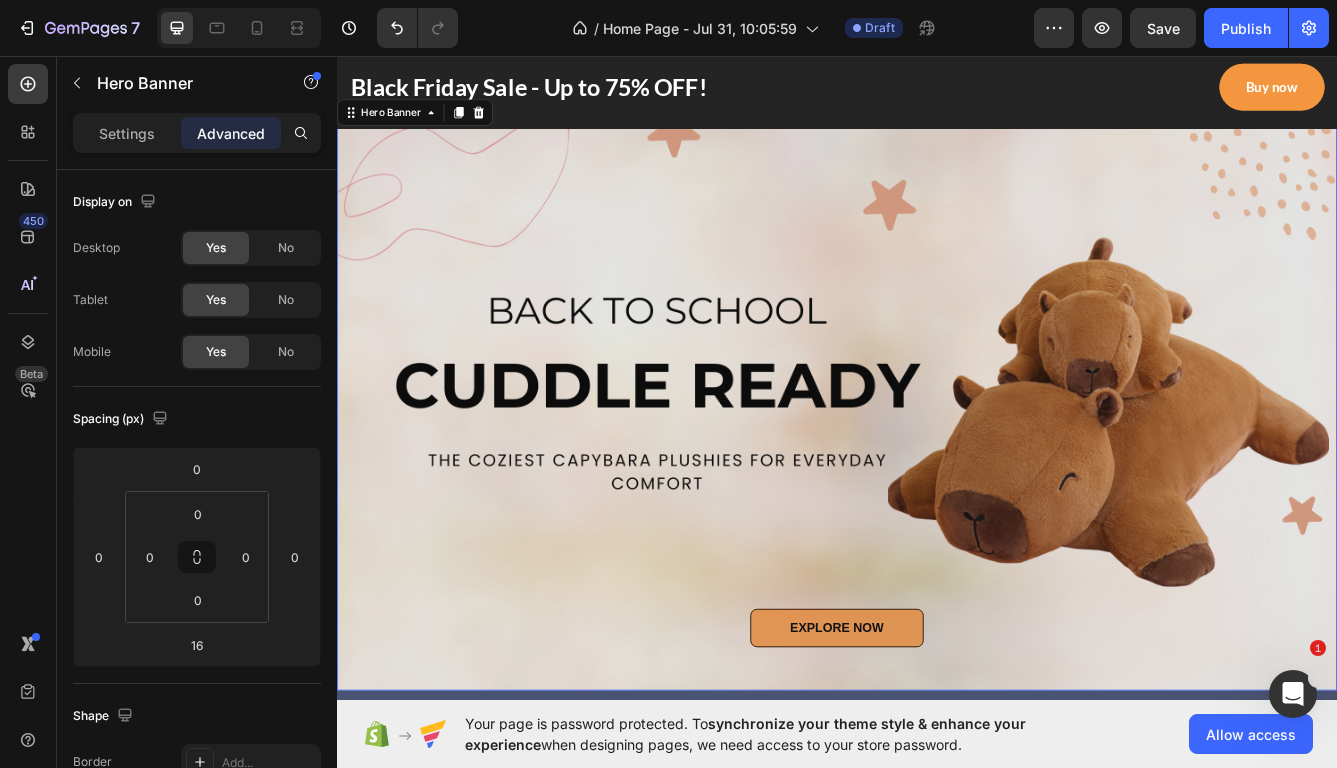 click on "16" at bounding box center (937, 826) 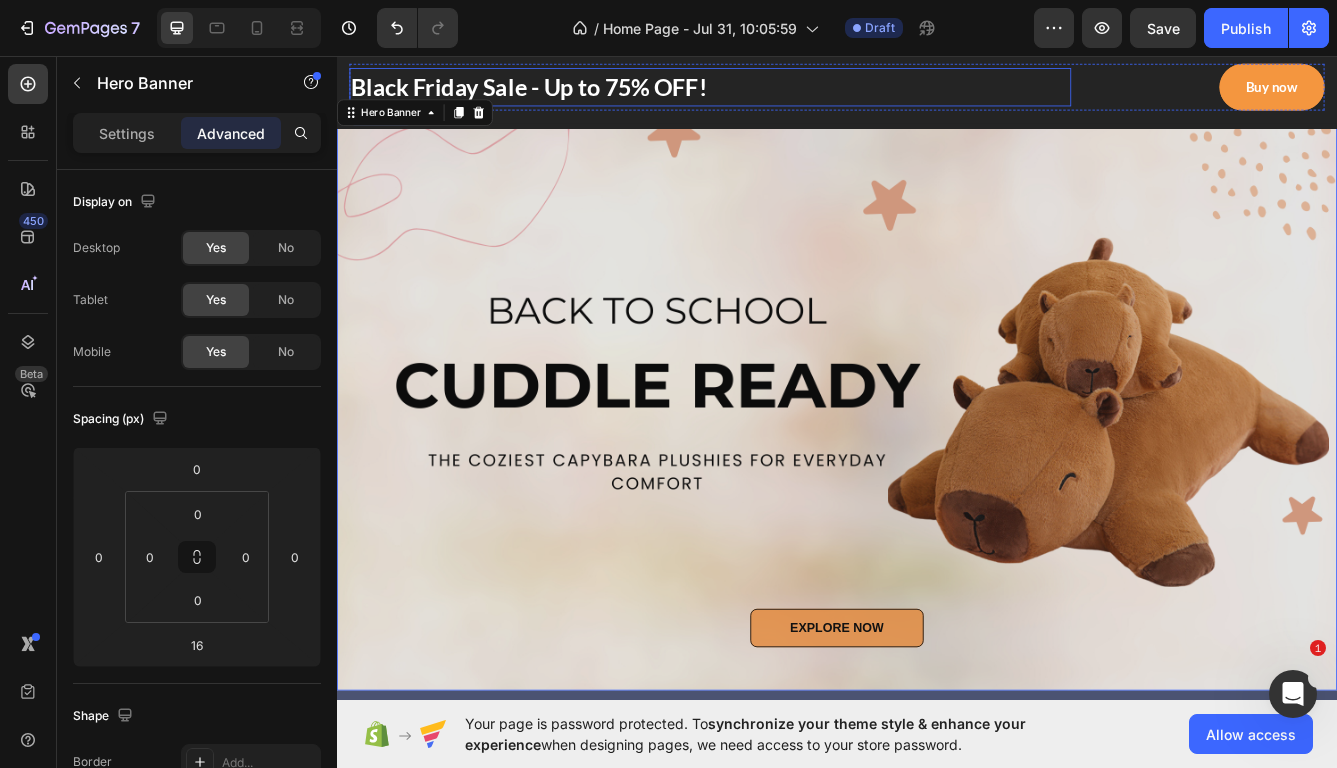 click on "Black Friday Sale - Up to 75% OFF!" at bounding box center (785, 94) 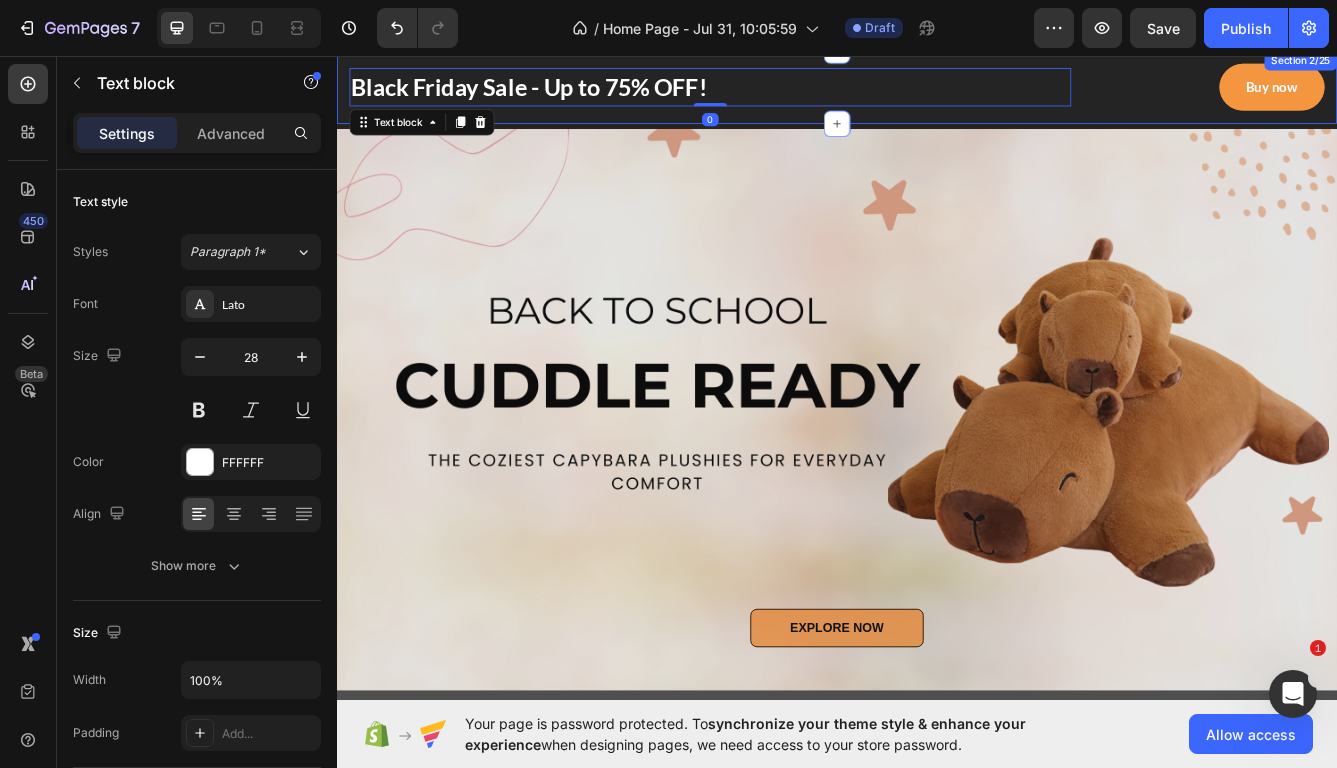 click on "Black Friday Sale - Up to 75% OFF! Text block   0 Buy now Button Row Section 2/25" at bounding box center [937, 94] 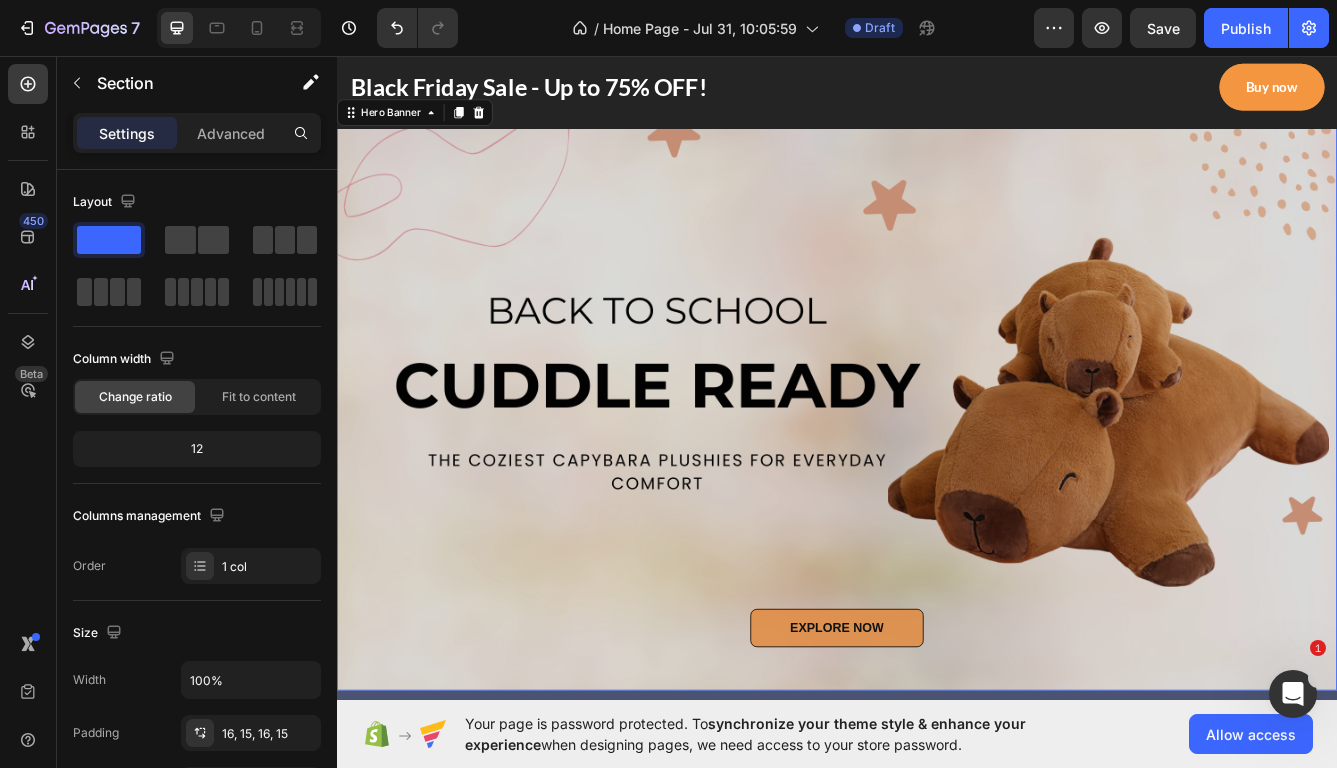 click at bounding box center (937, 480) 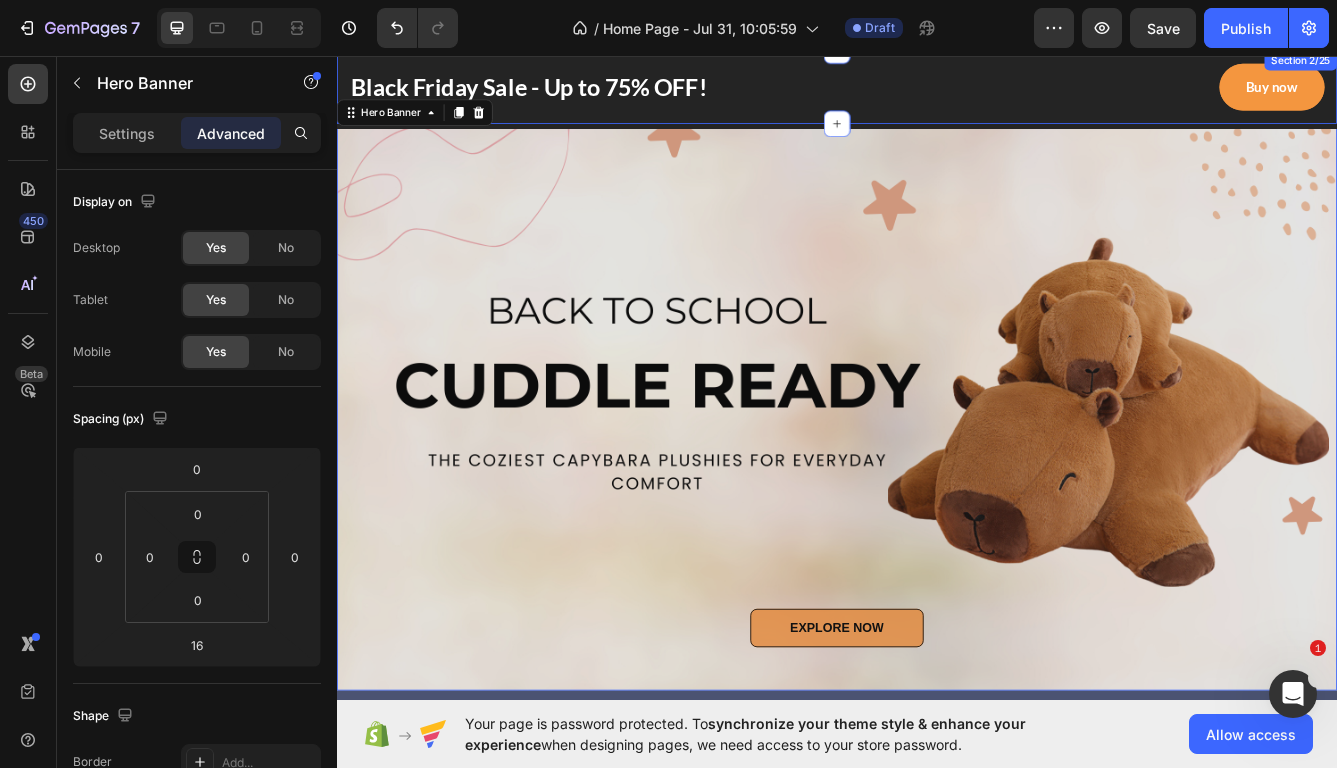 click on "Black Friday Sale - Up to 75% OFF! Text block Buy now Button Row Section 2/25" at bounding box center (937, 94) 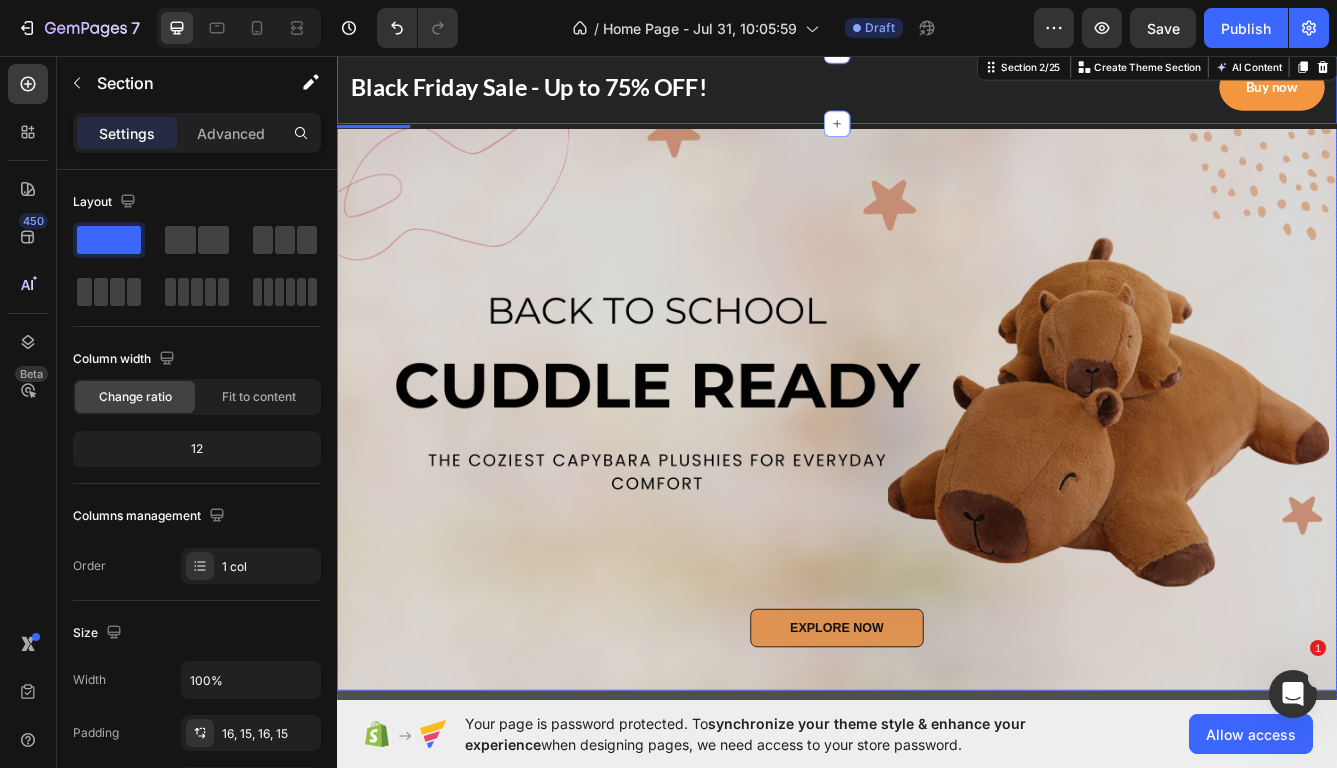 click at bounding box center [937, 480] 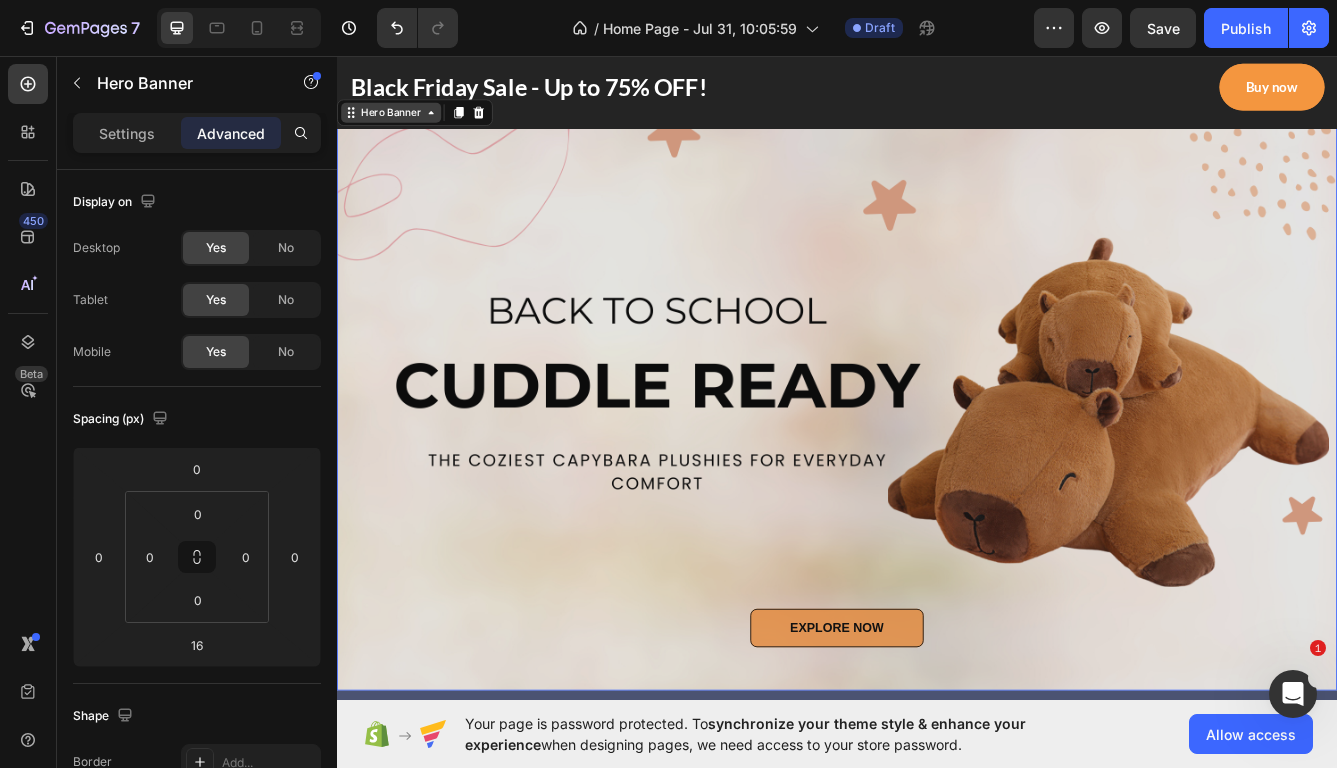 click on "Hero Banner" at bounding box center (402, 124) 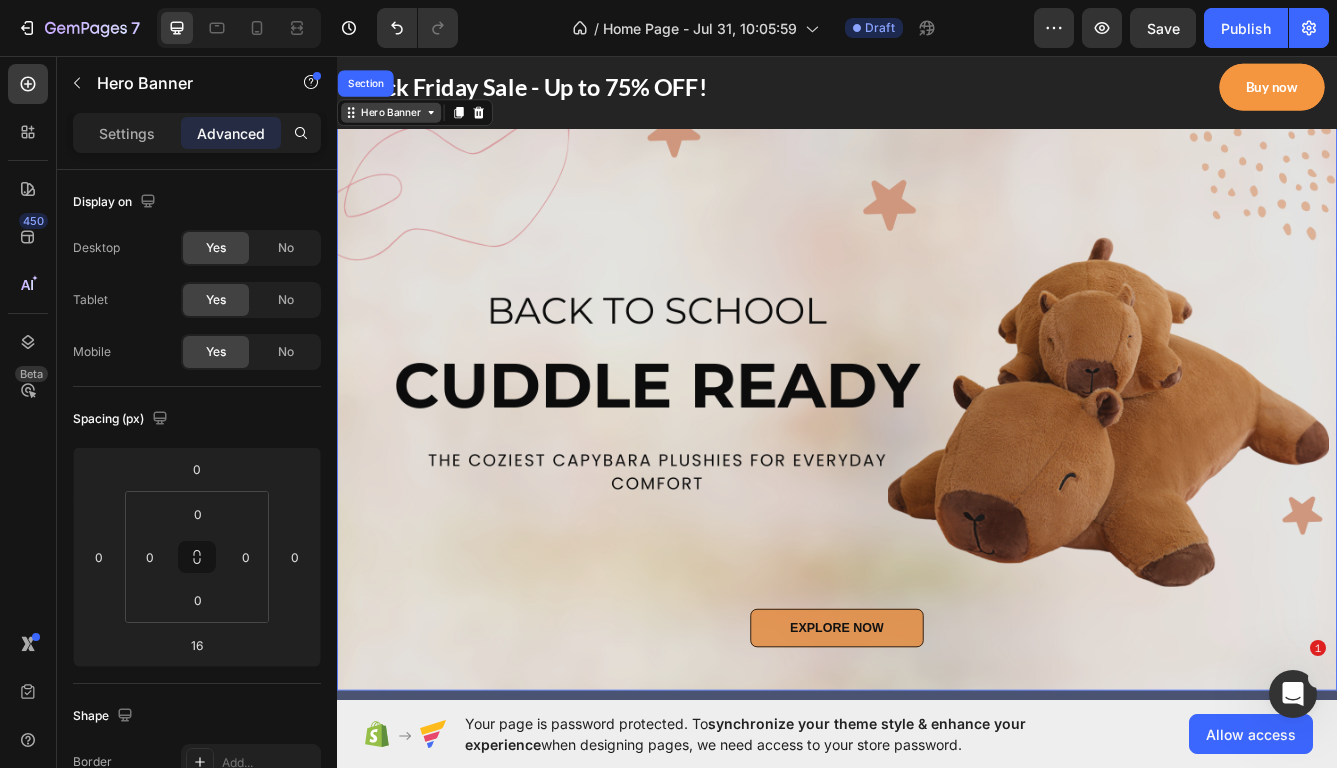 click on "Hero Banner" at bounding box center (402, 124) 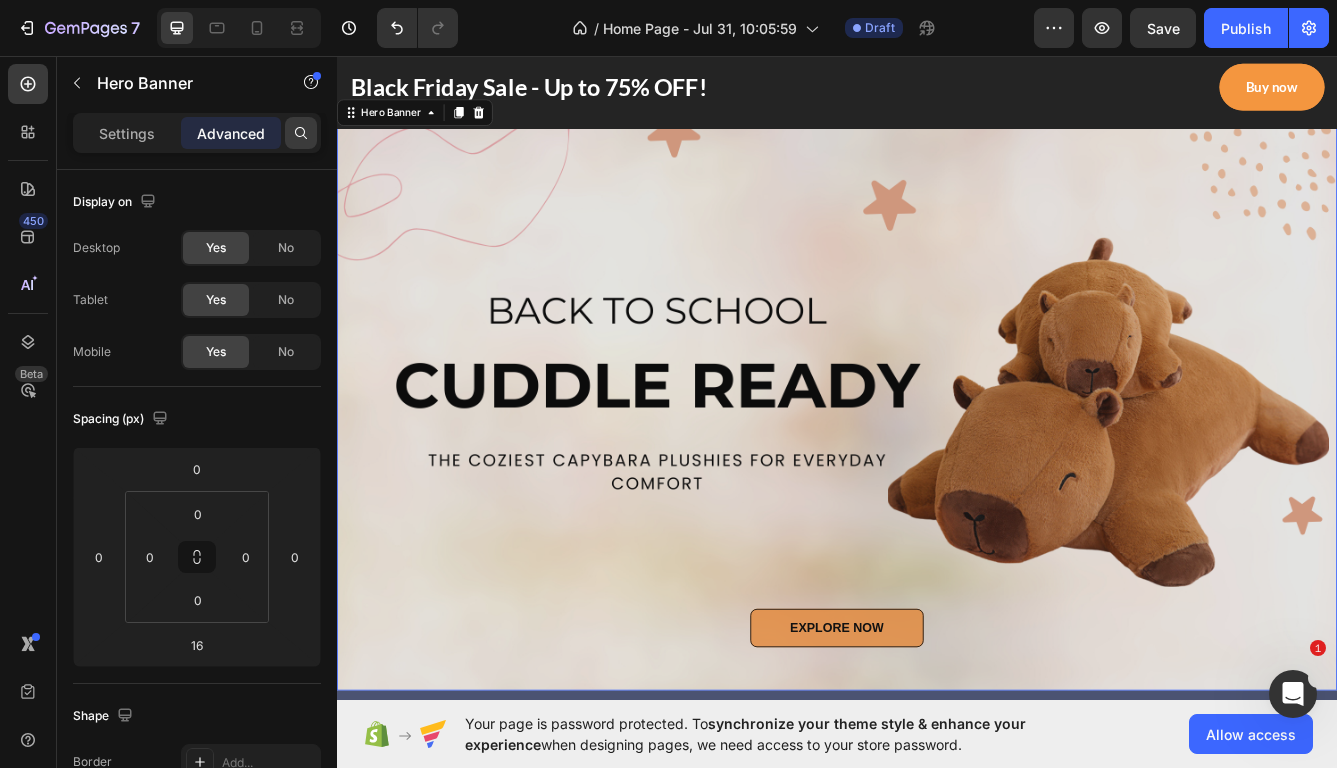 click at bounding box center [301, 133] 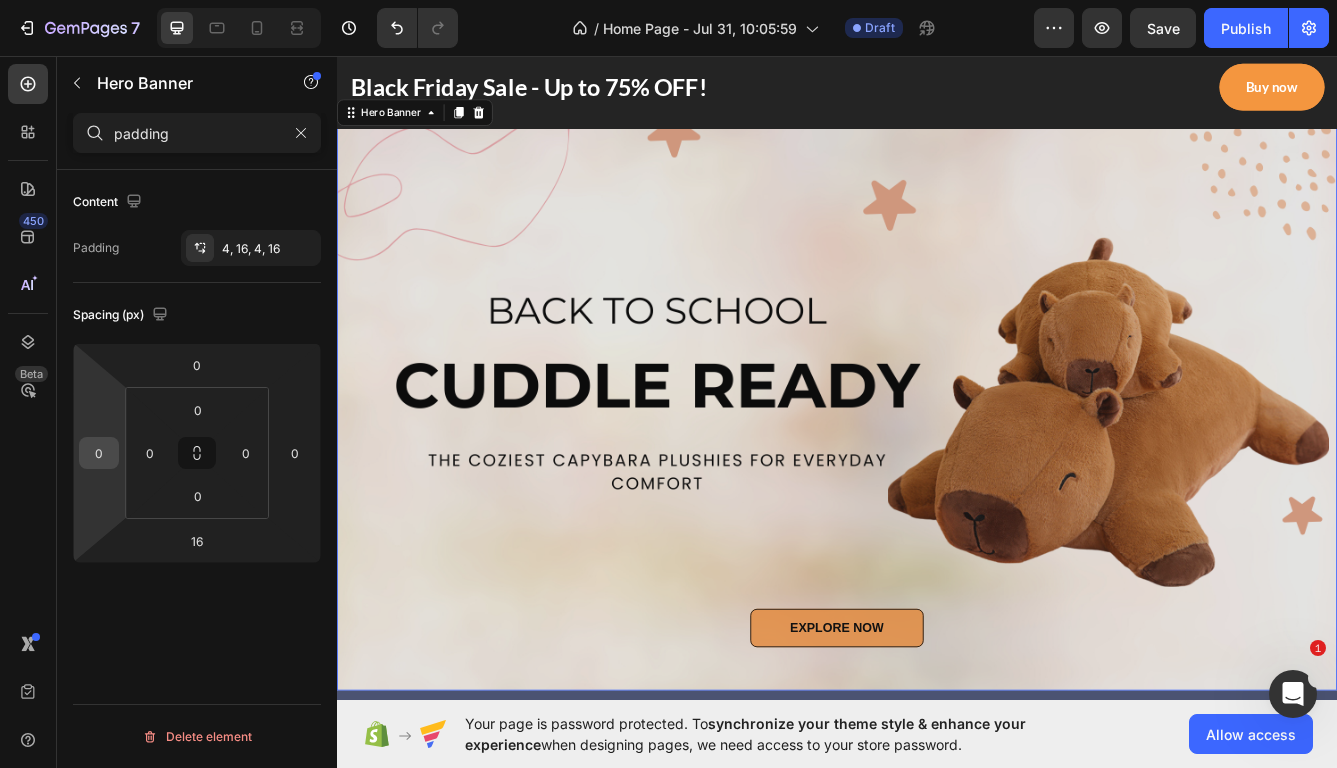 type on "padding" 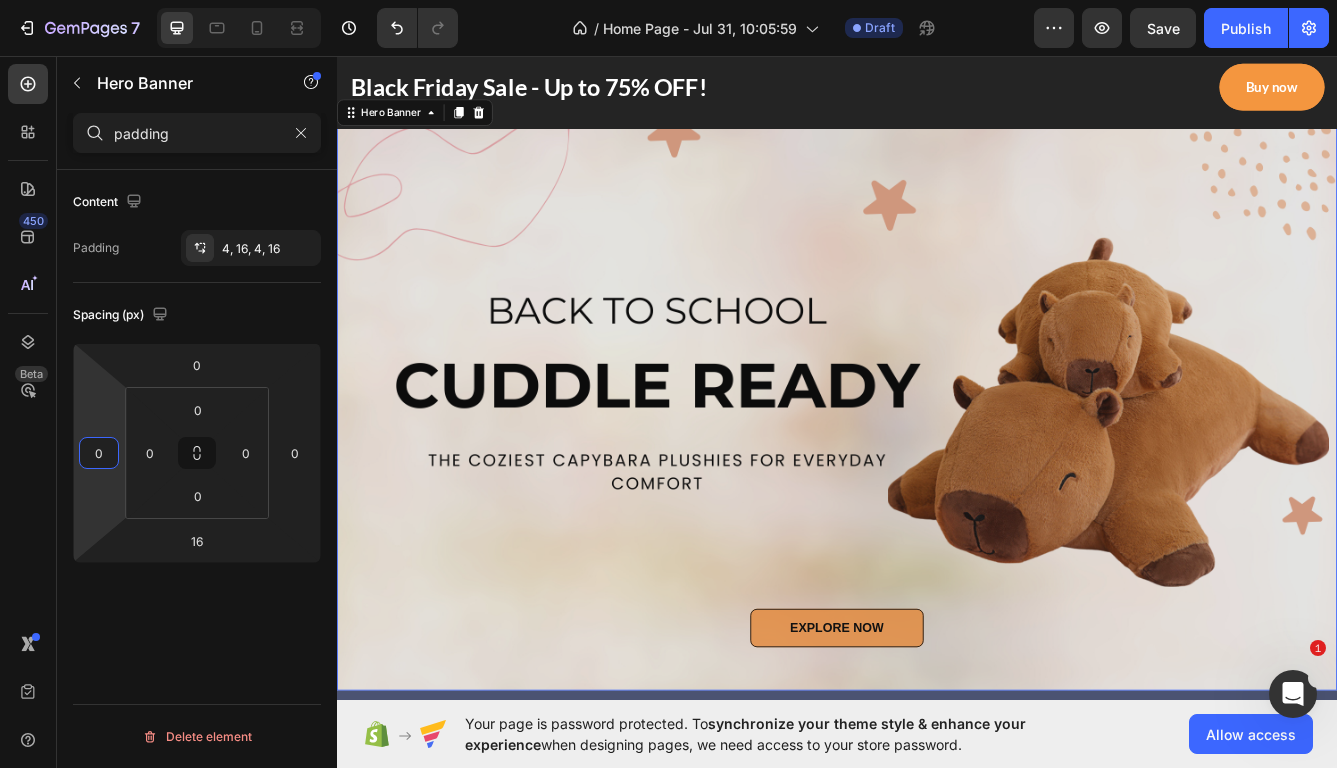 click on "0" at bounding box center [99, 453] 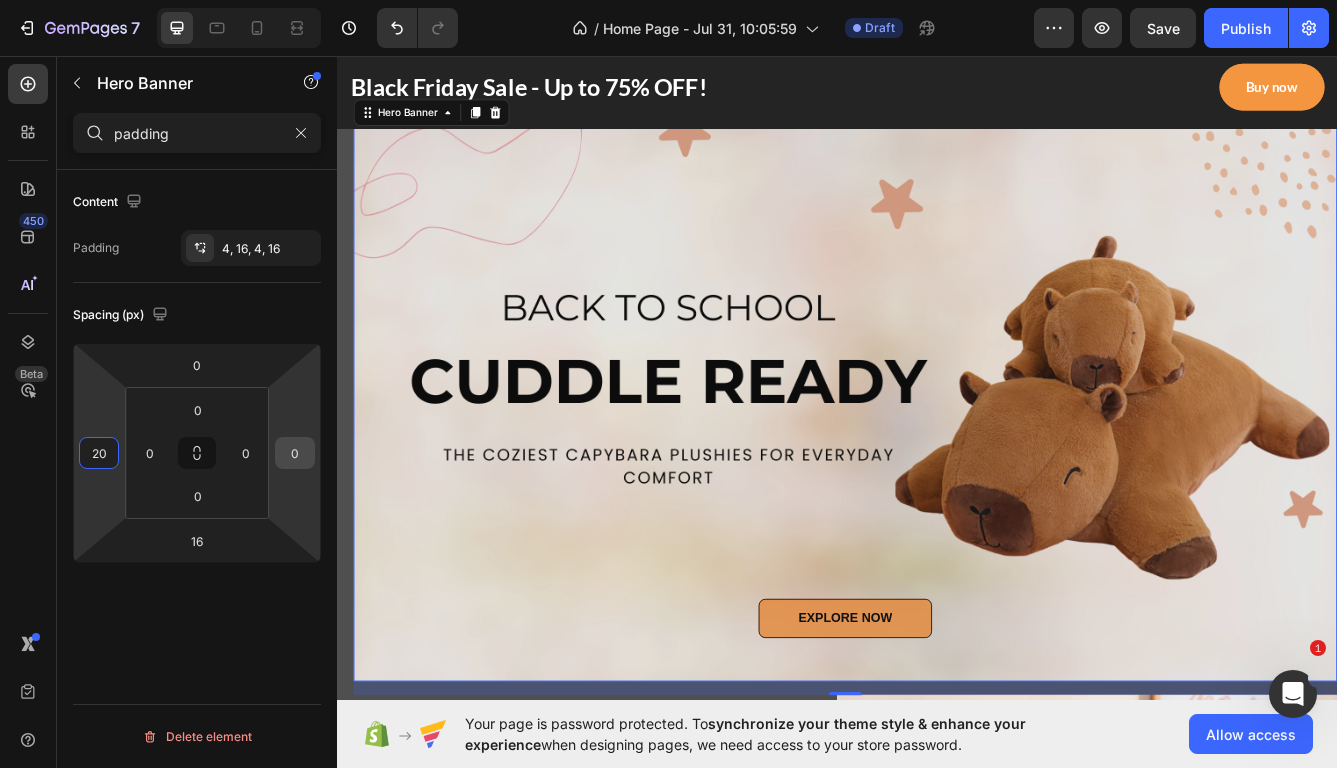 type on "20" 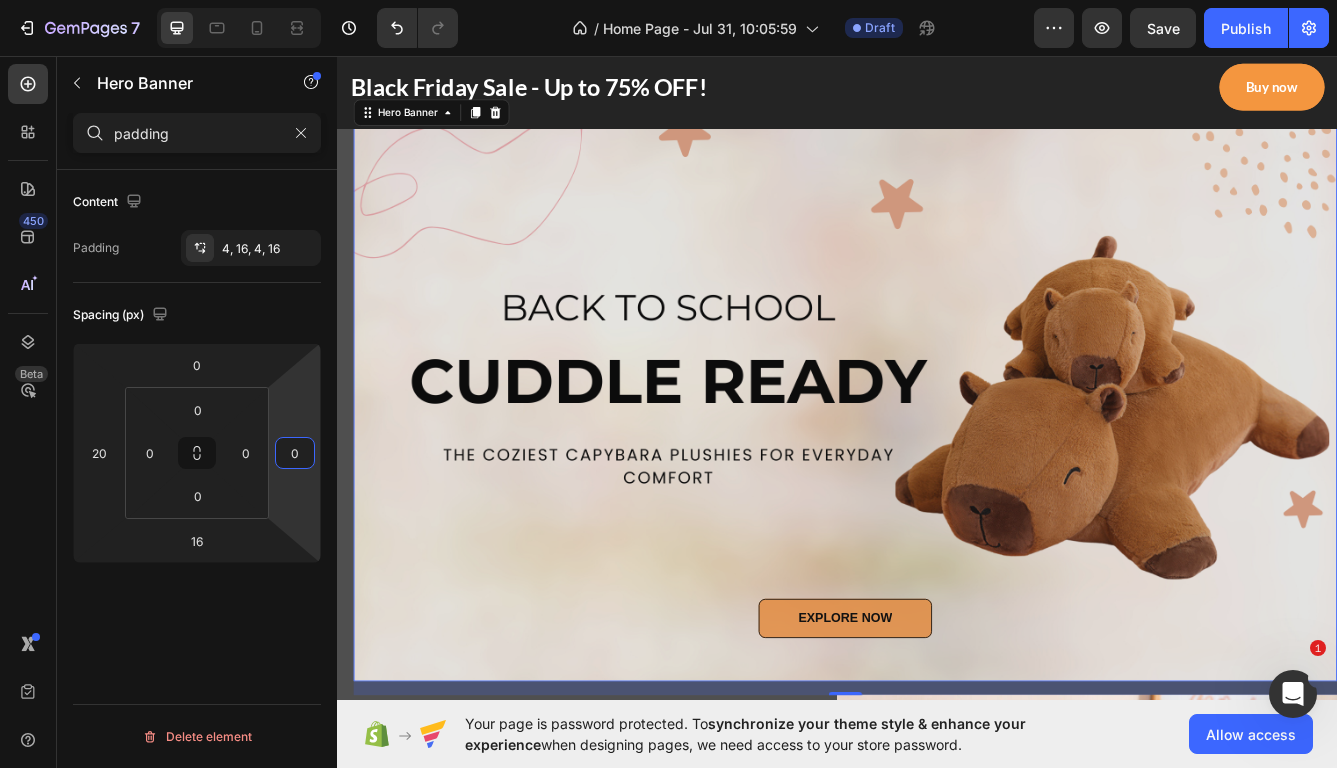 click on "0" at bounding box center (295, 453) 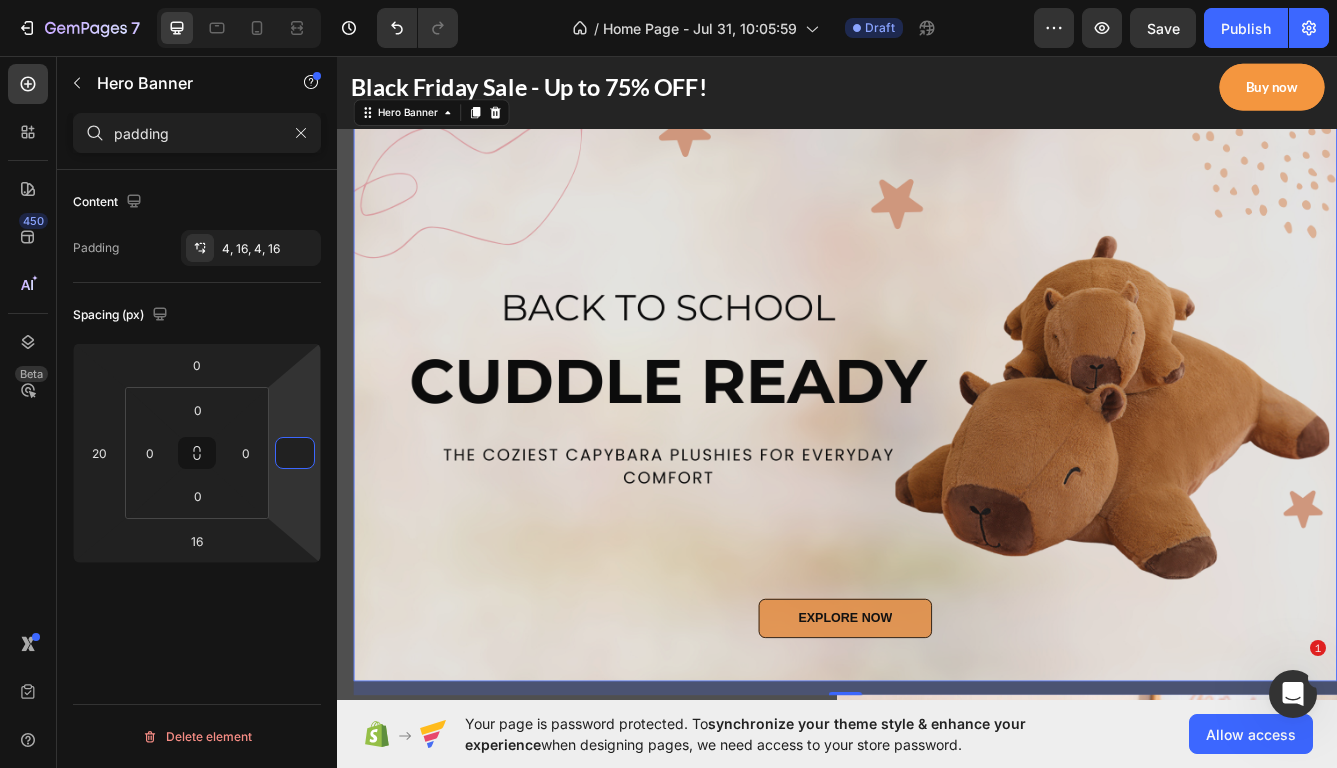 type on "1" 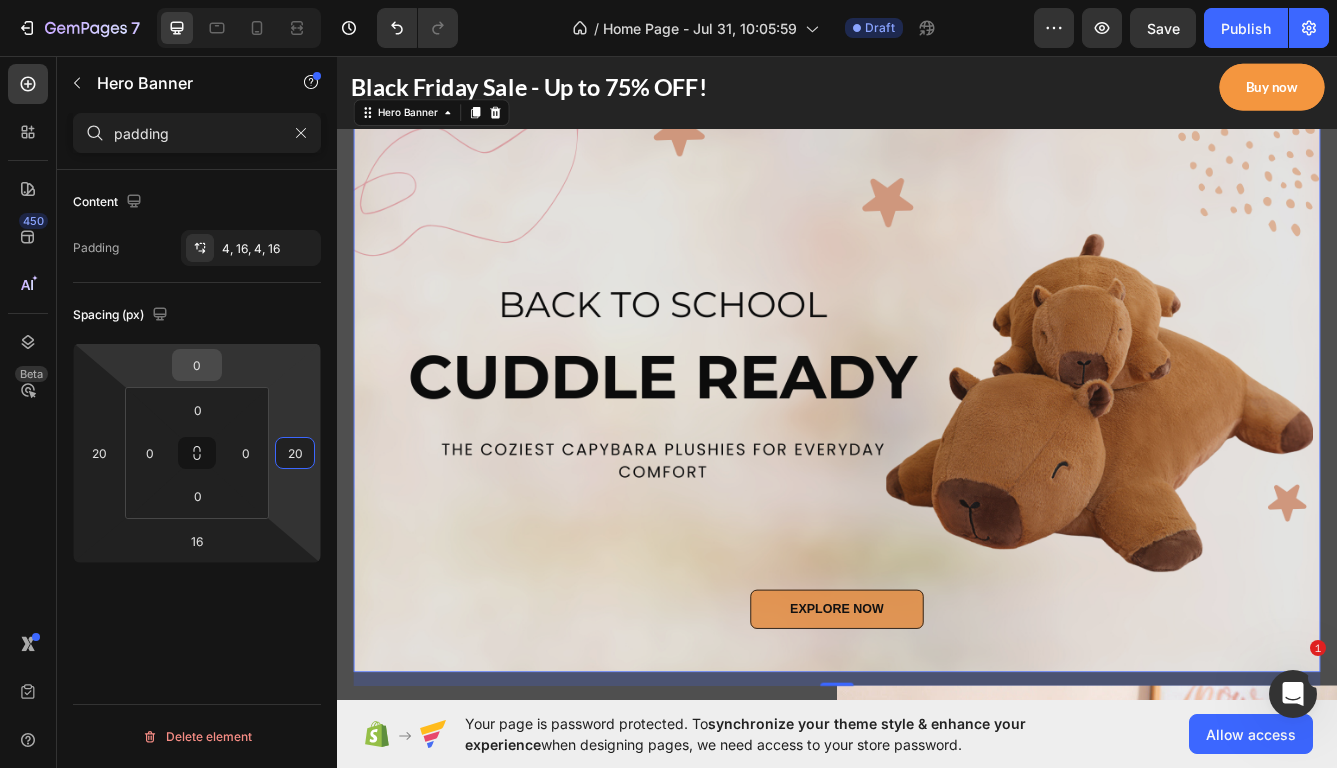 type on "20" 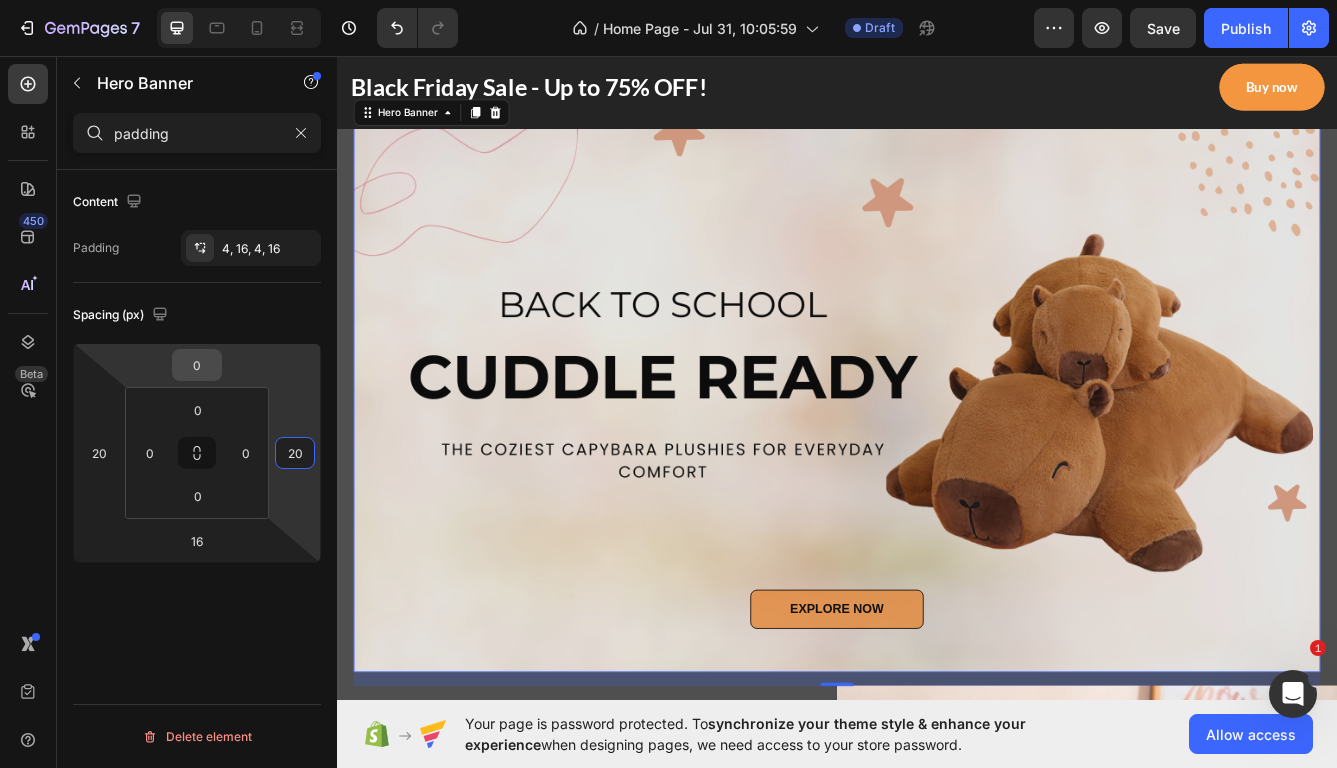 click on "0" at bounding box center [197, 365] 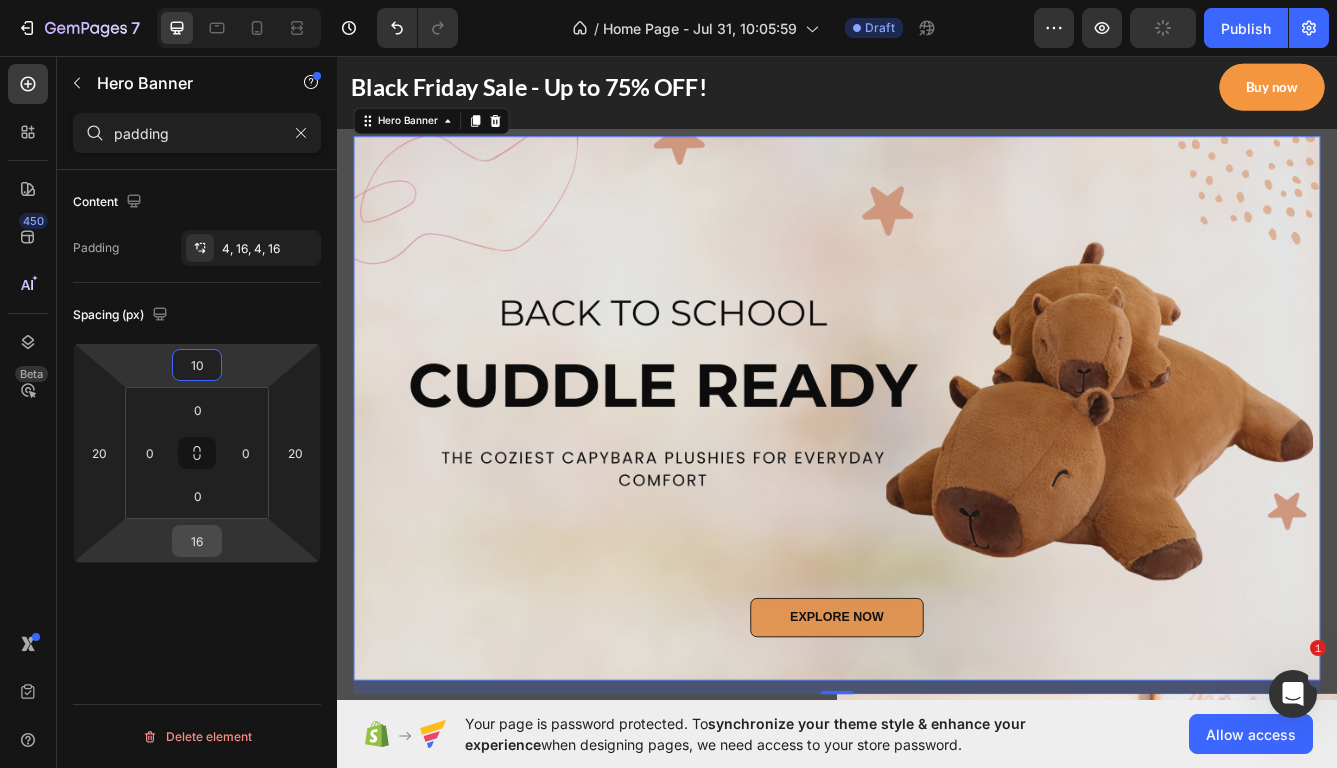 type on "10" 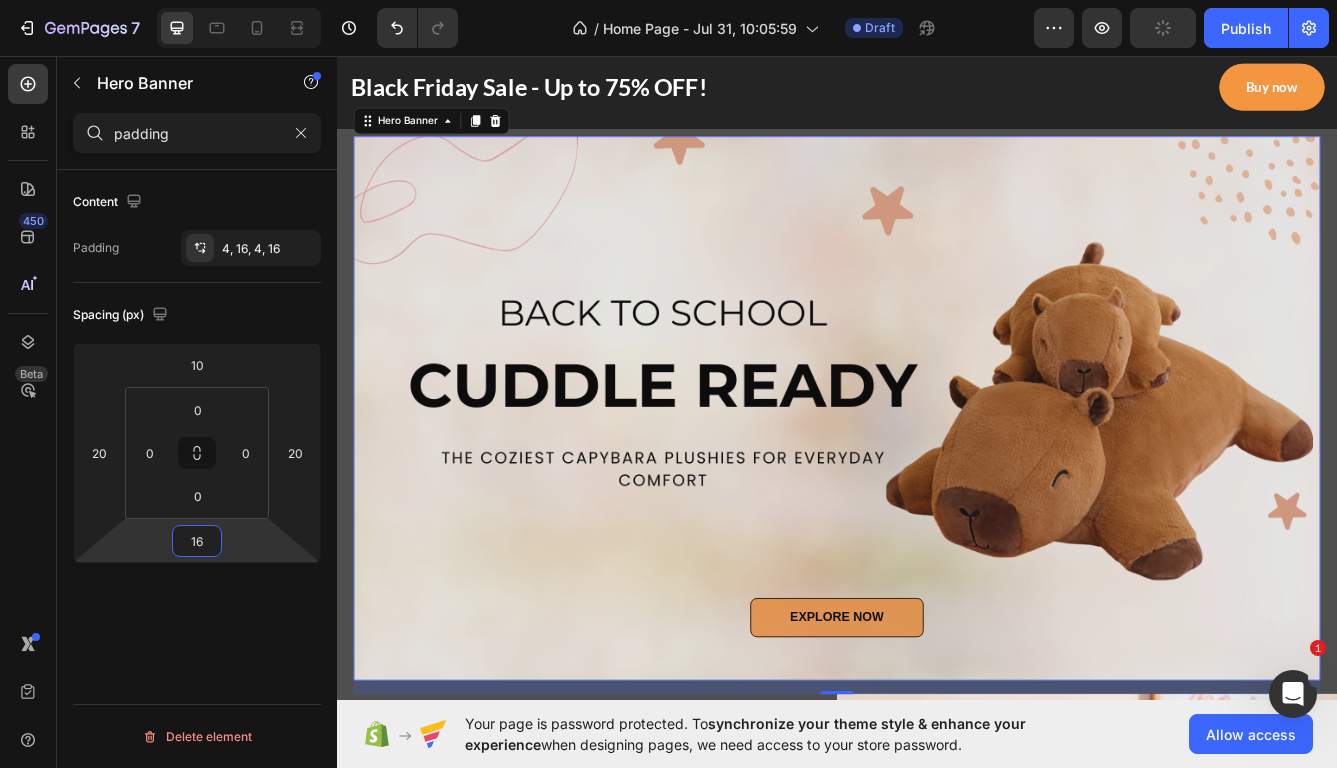 click on "16" at bounding box center (197, 541) 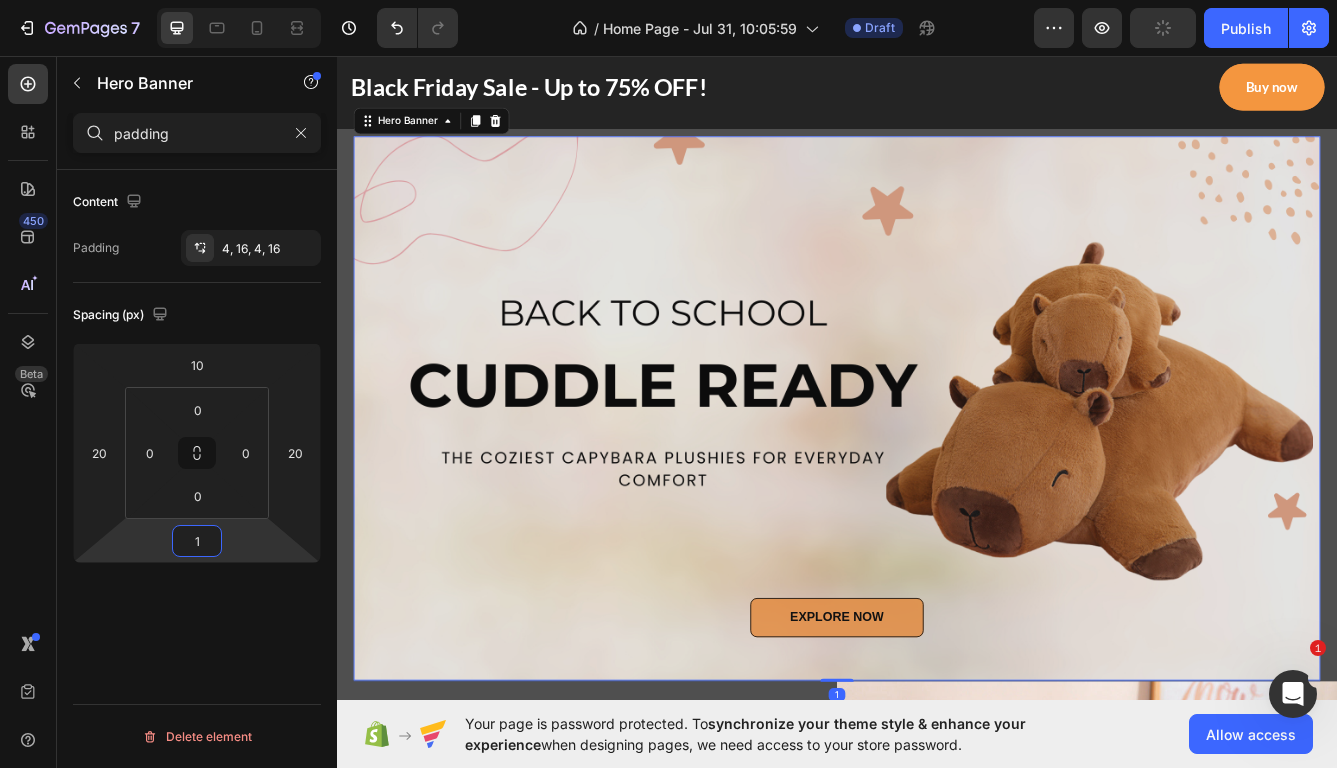 type on "10" 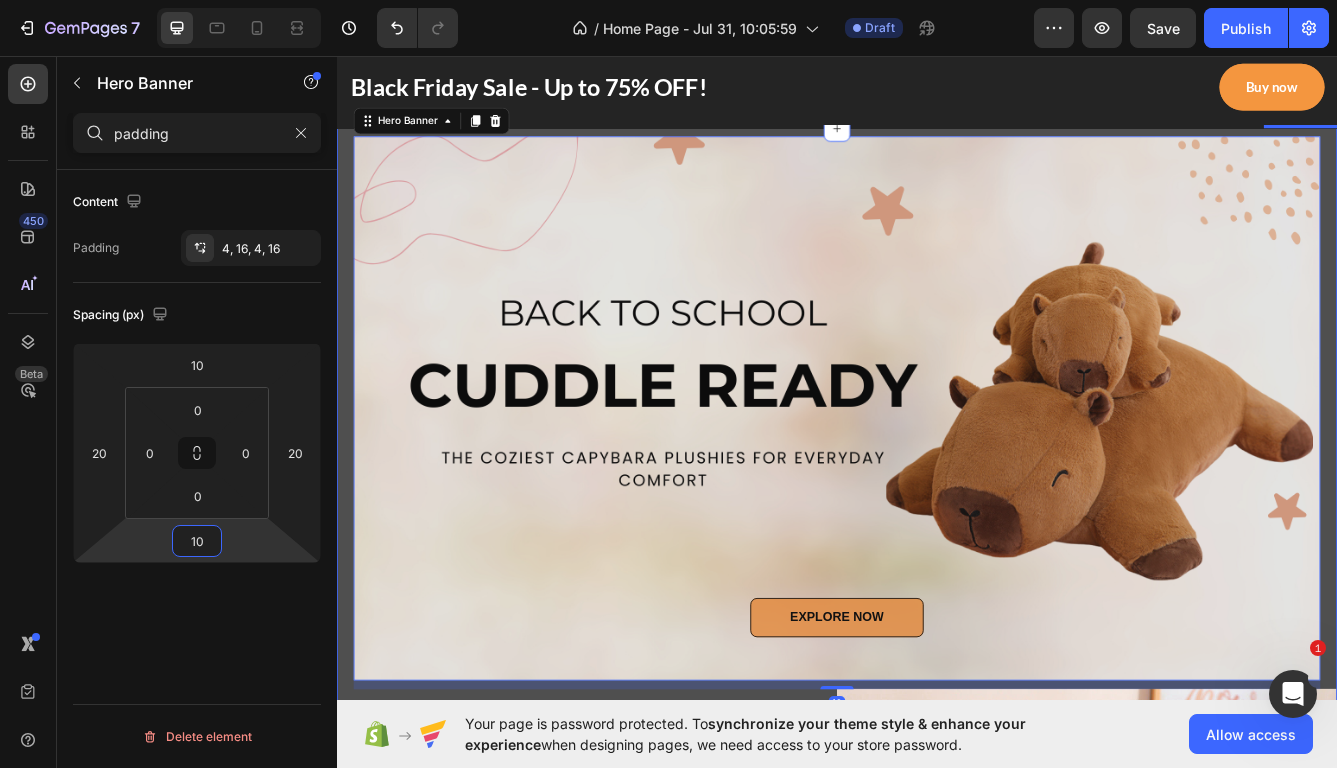 click on "EXPLORE NOW Button Row Hero Banner   10 GET YOUR HAIR THE TREATMENT IT DESERVES Text block Up to  75% off  everything Heading 00 Days 13 Hrs 10 Mins 58 Secs CountDown Timer Buy now or never Button Image Row Row" at bounding box center [937, 779] 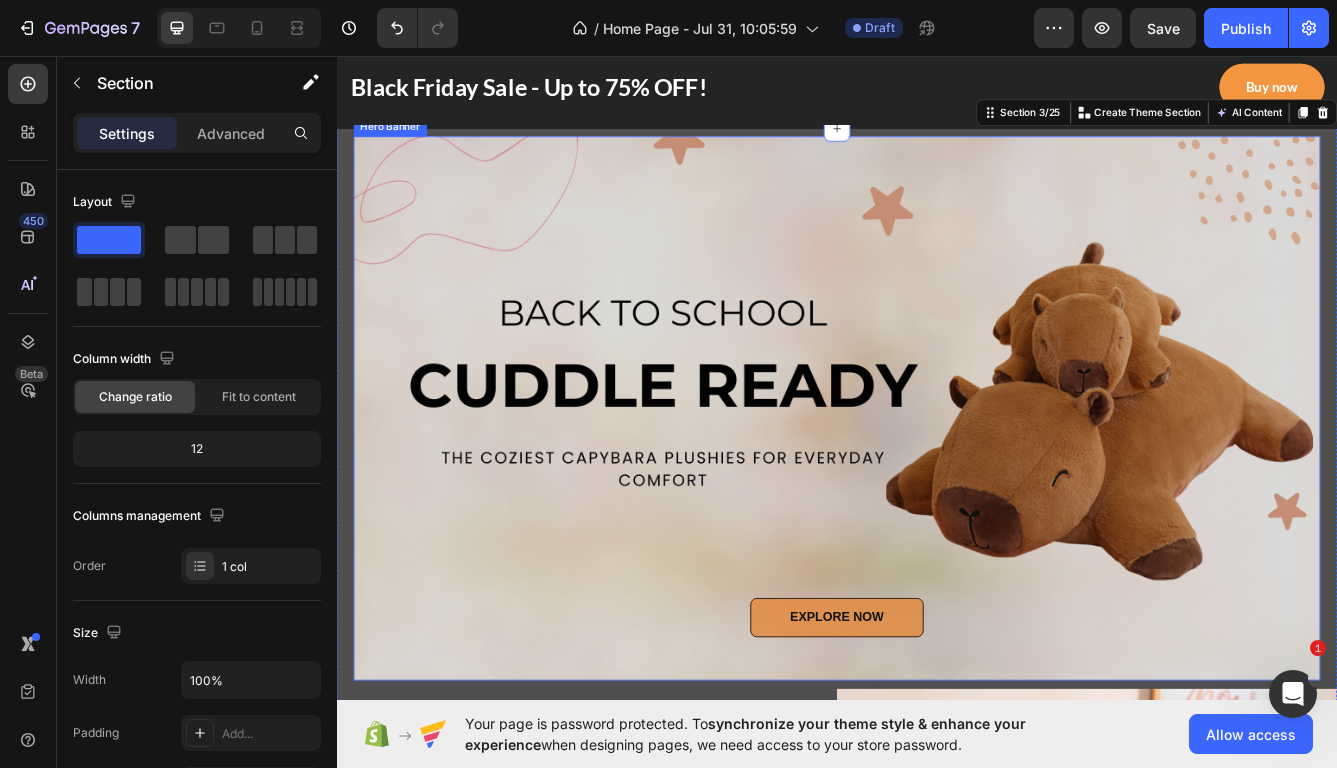 click at bounding box center [937, 479] 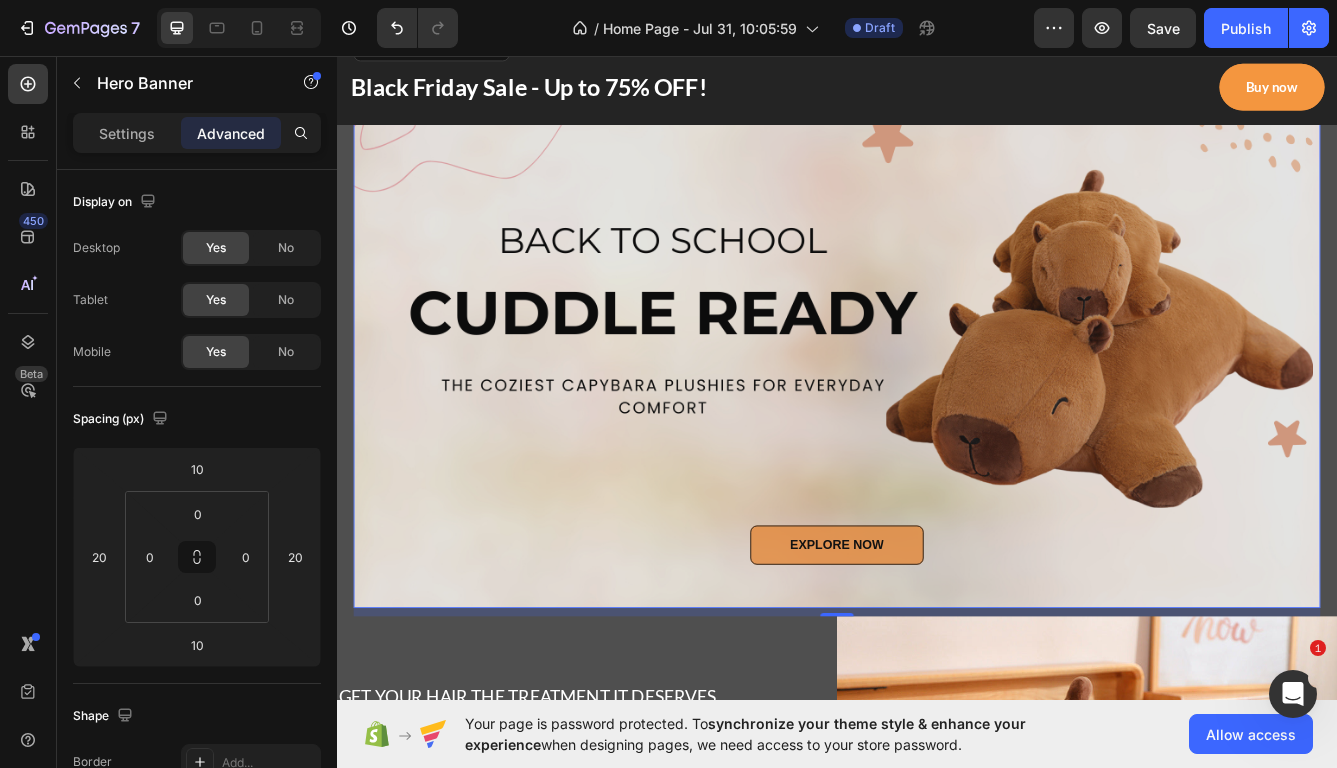 scroll, scrollTop: 49, scrollLeft: 0, axis: vertical 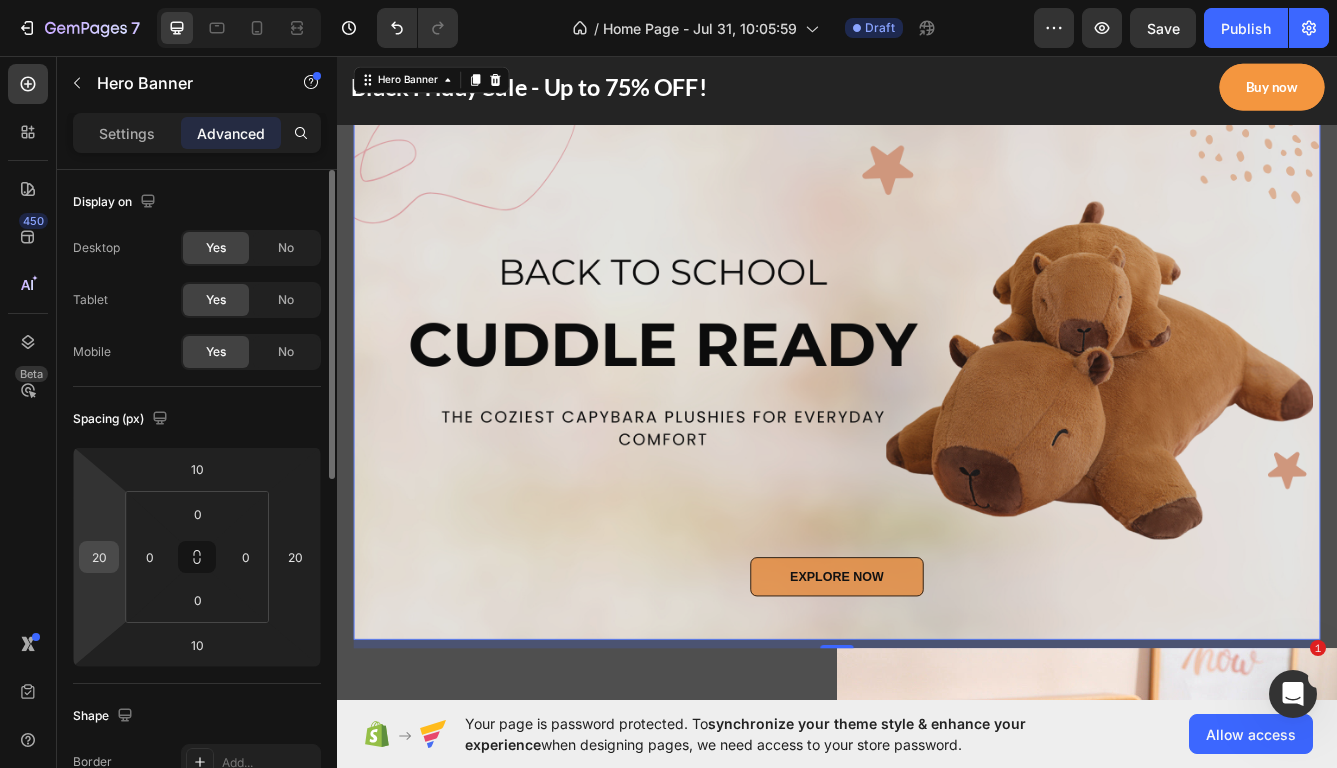 click on "20" at bounding box center [99, 557] 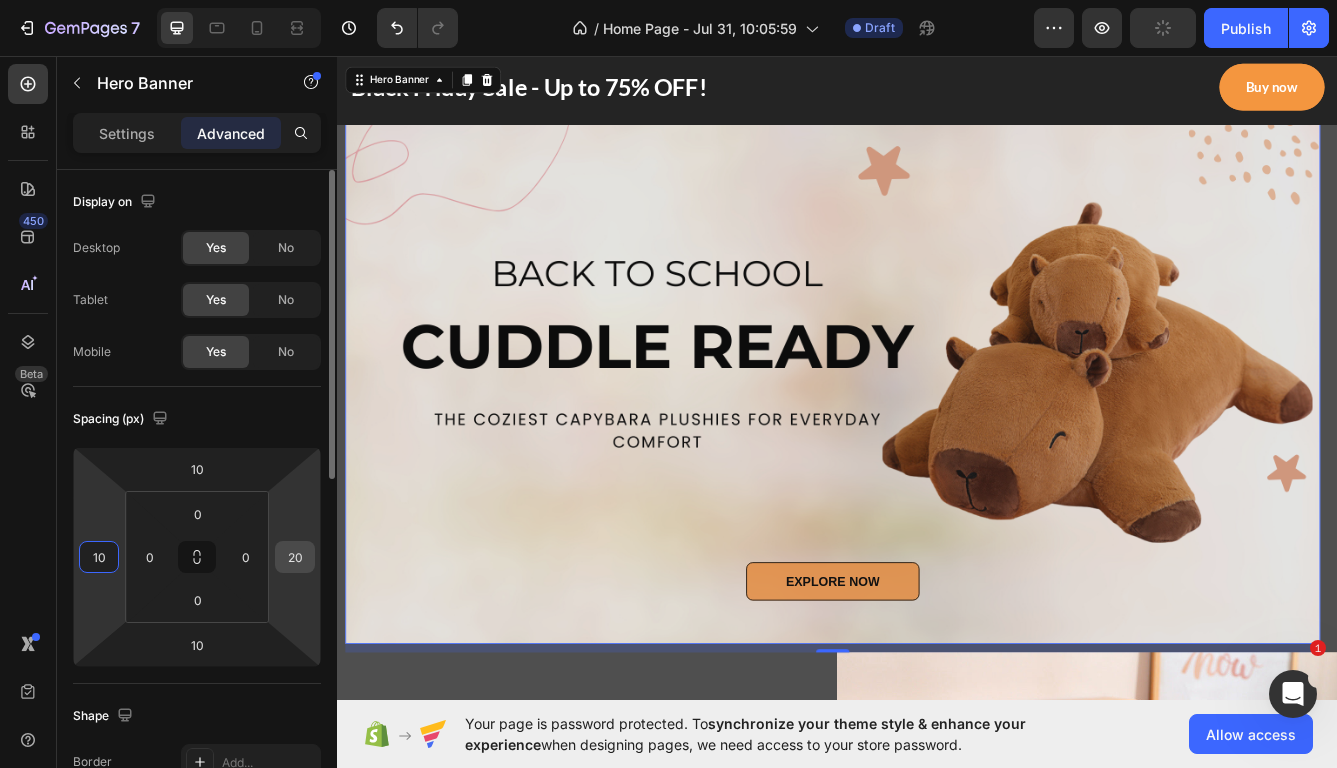 type on "10" 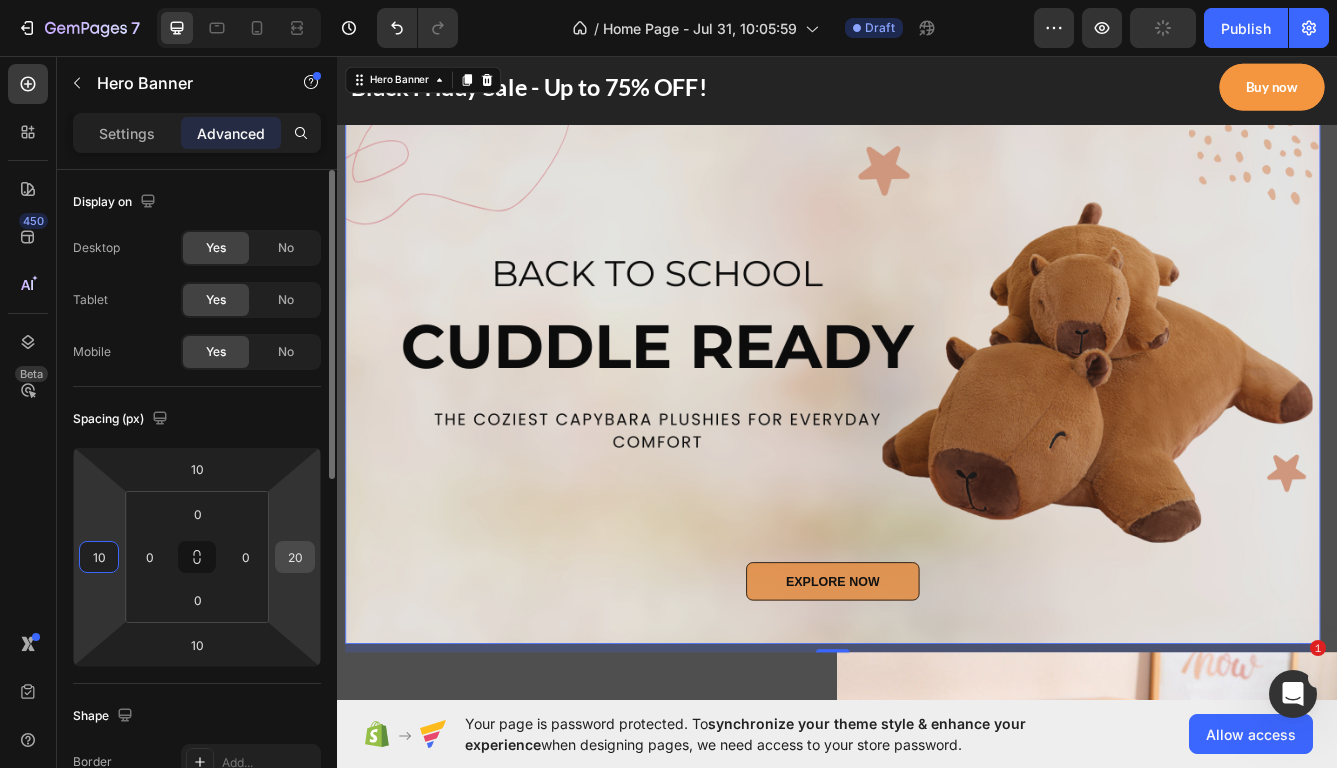 click on "20" at bounding box center (295, 557) 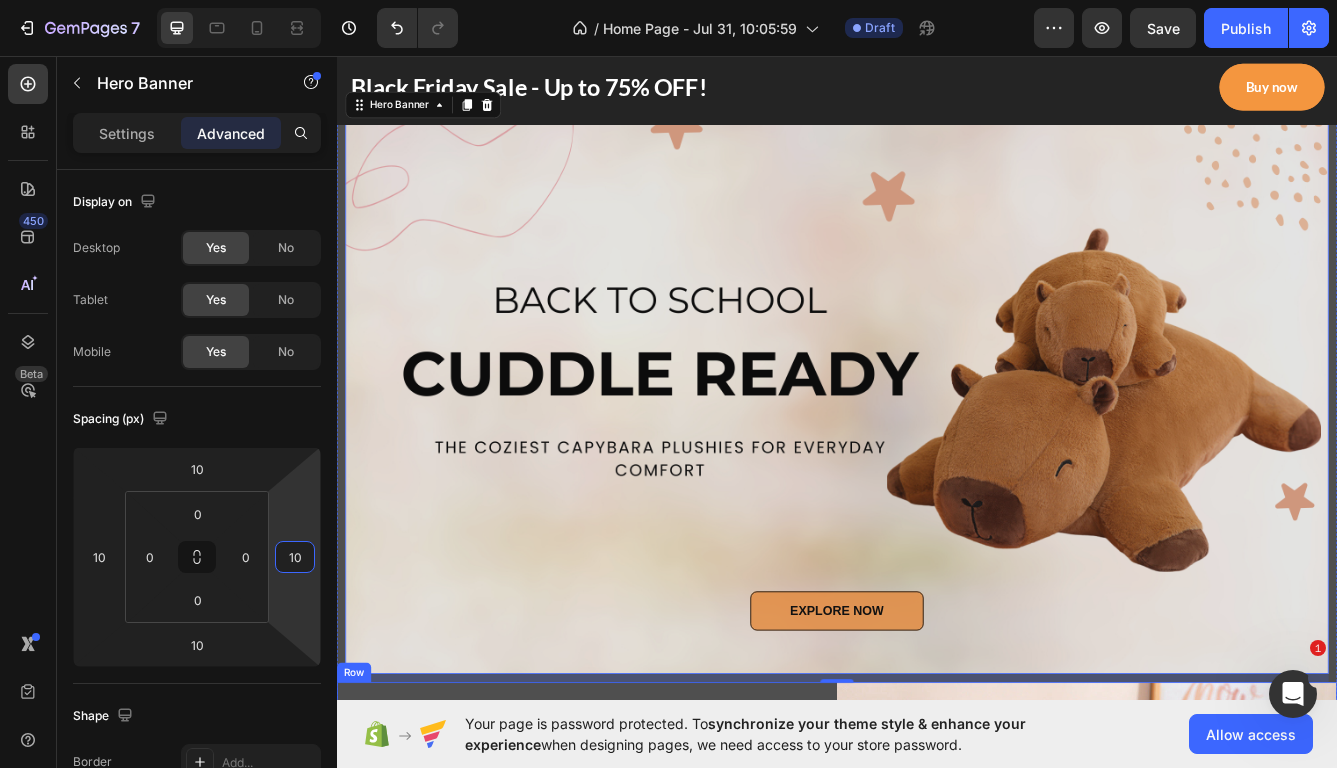 scroll, scrollTop: 0, scrollLeft: 0, axis: both 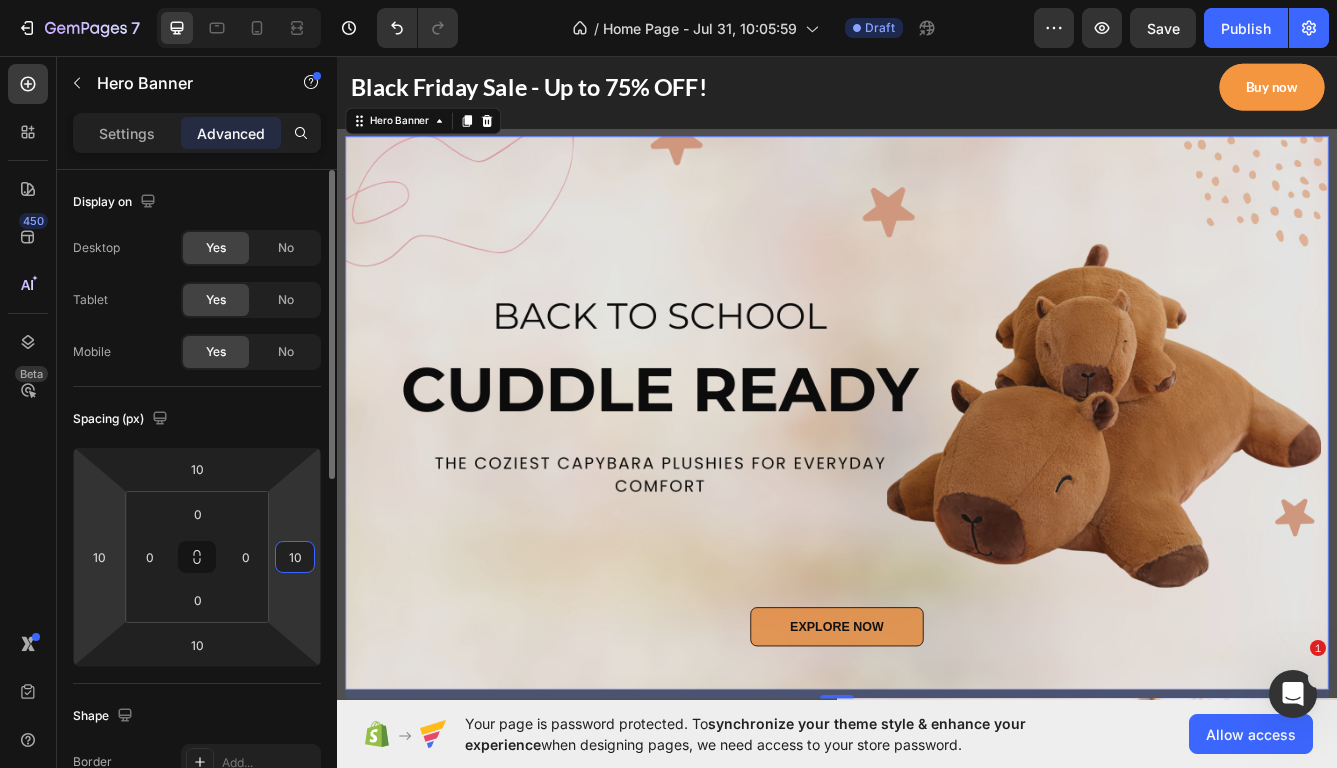 type on "1" 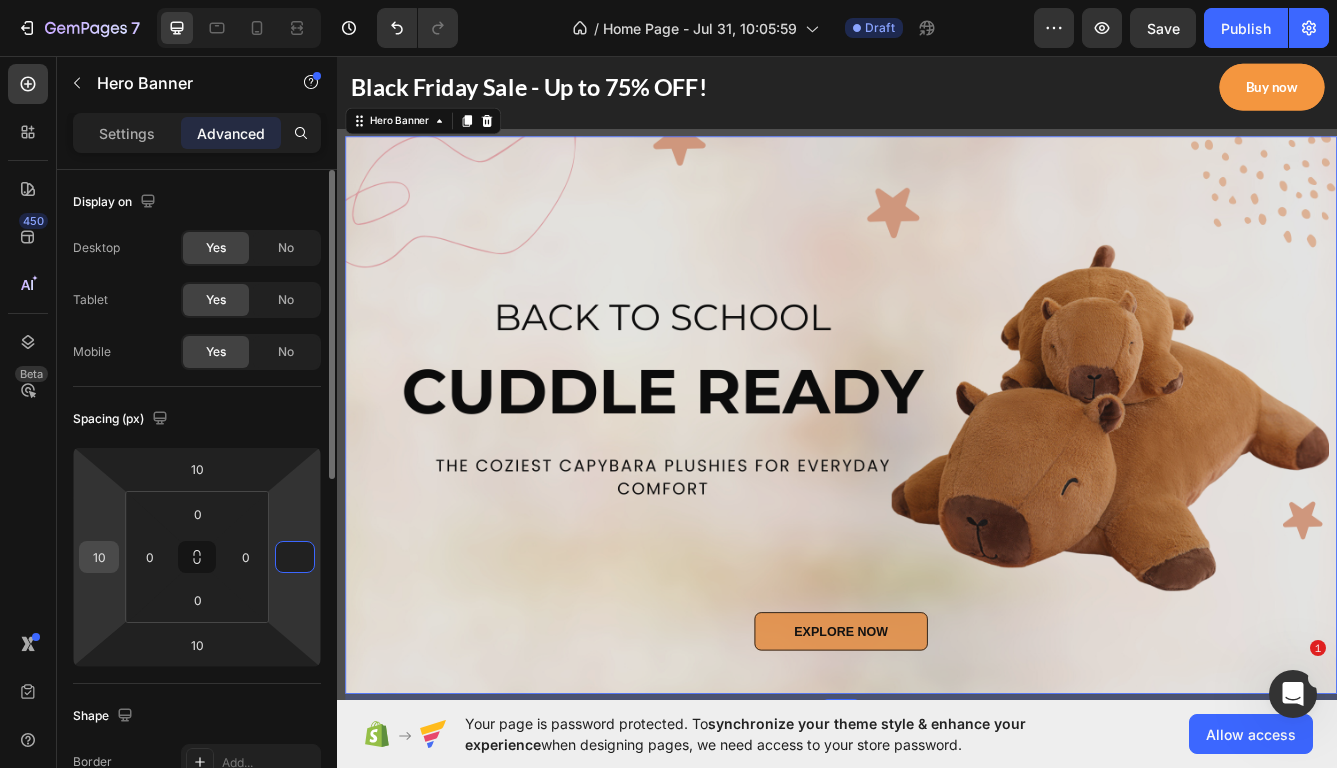 type on "0" 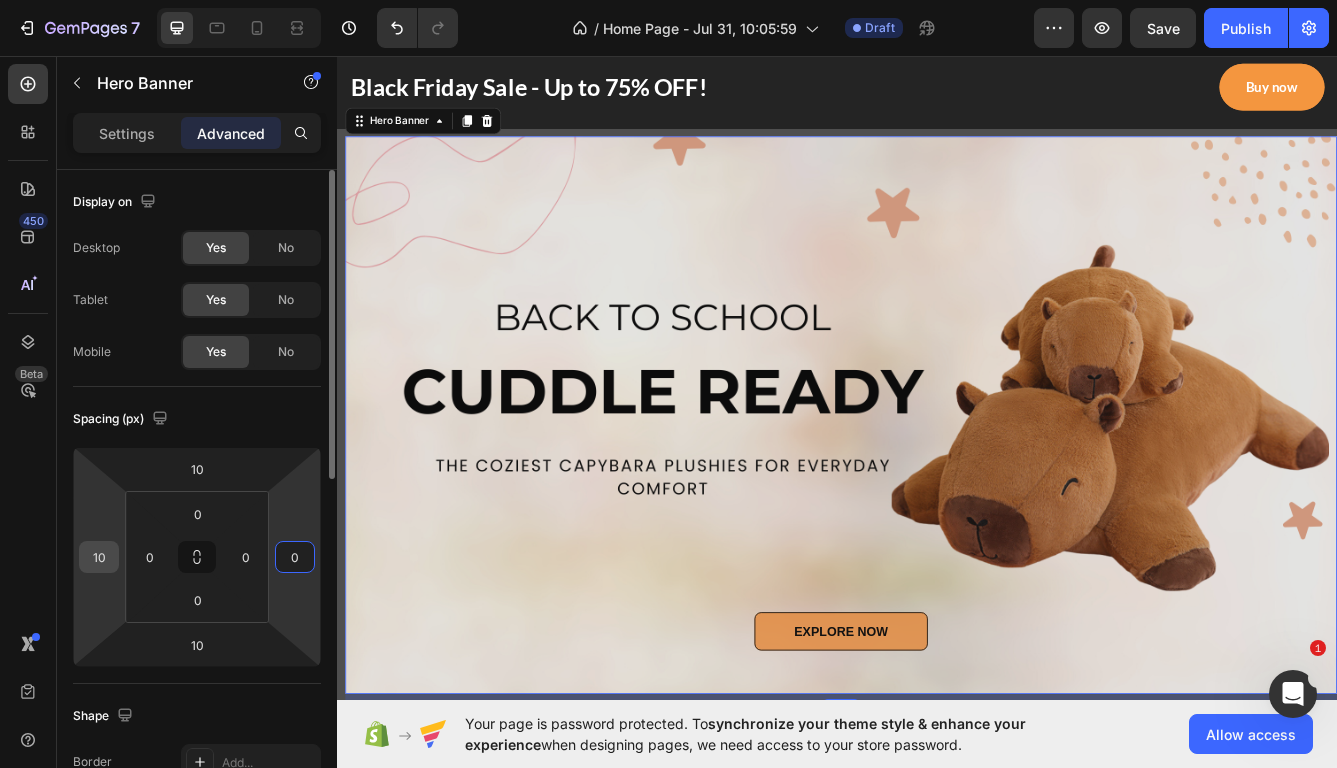 click on "10" at bounding box center [99, 557] 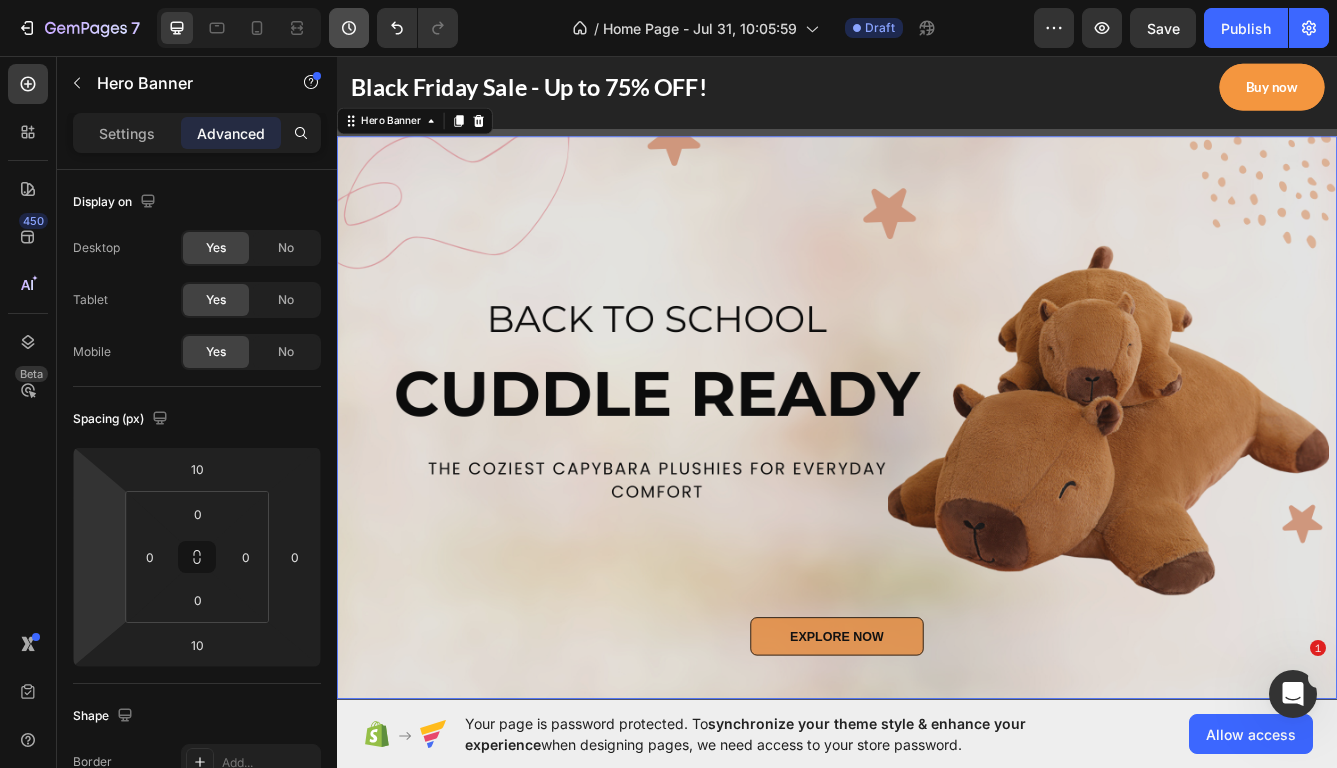 type on "0" 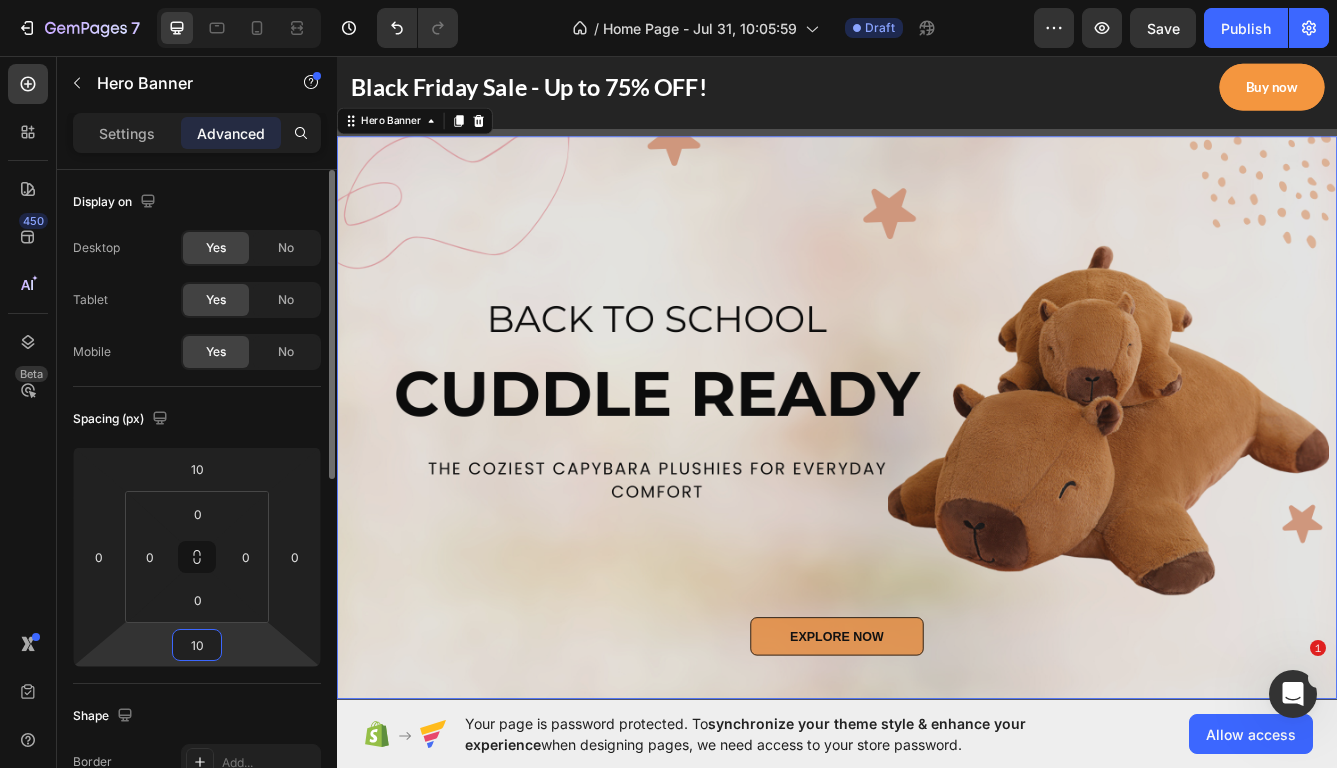 click on "10" at bounding box center (197, 645) 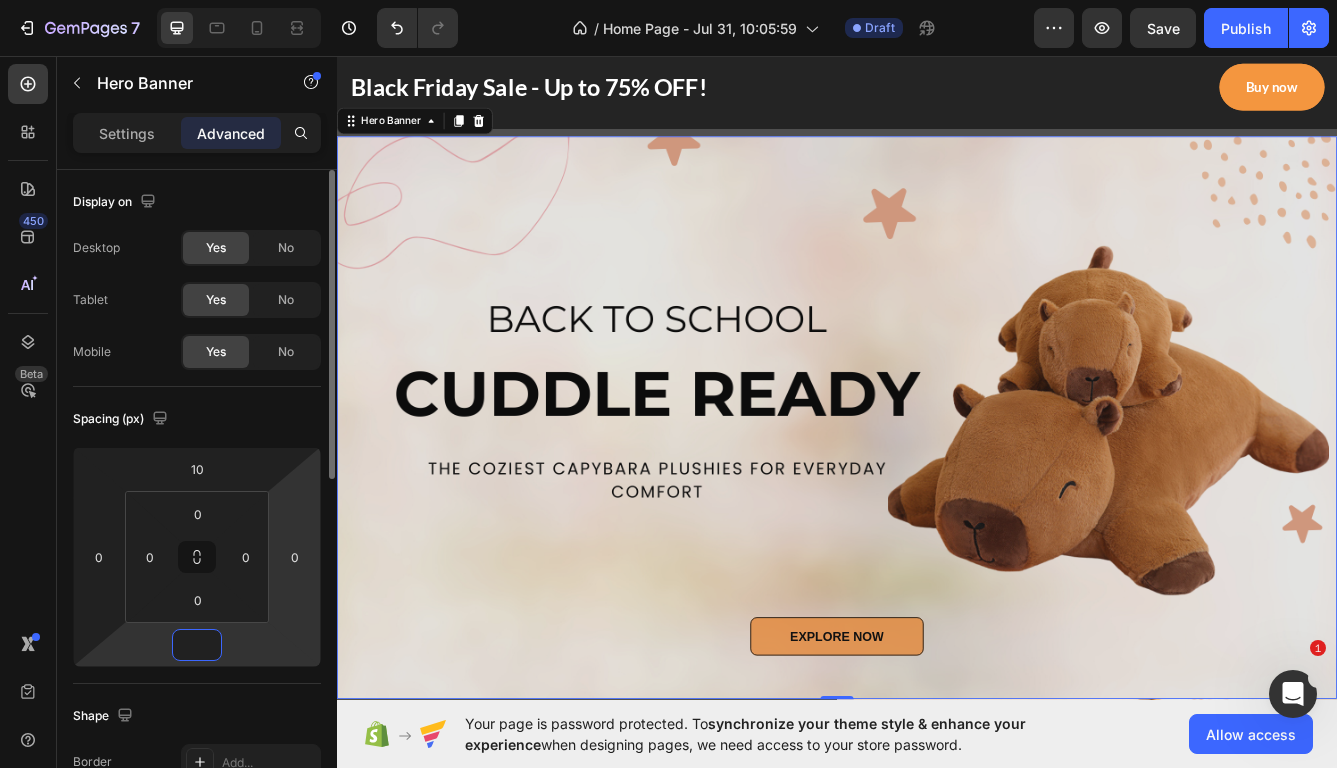 type on "1" 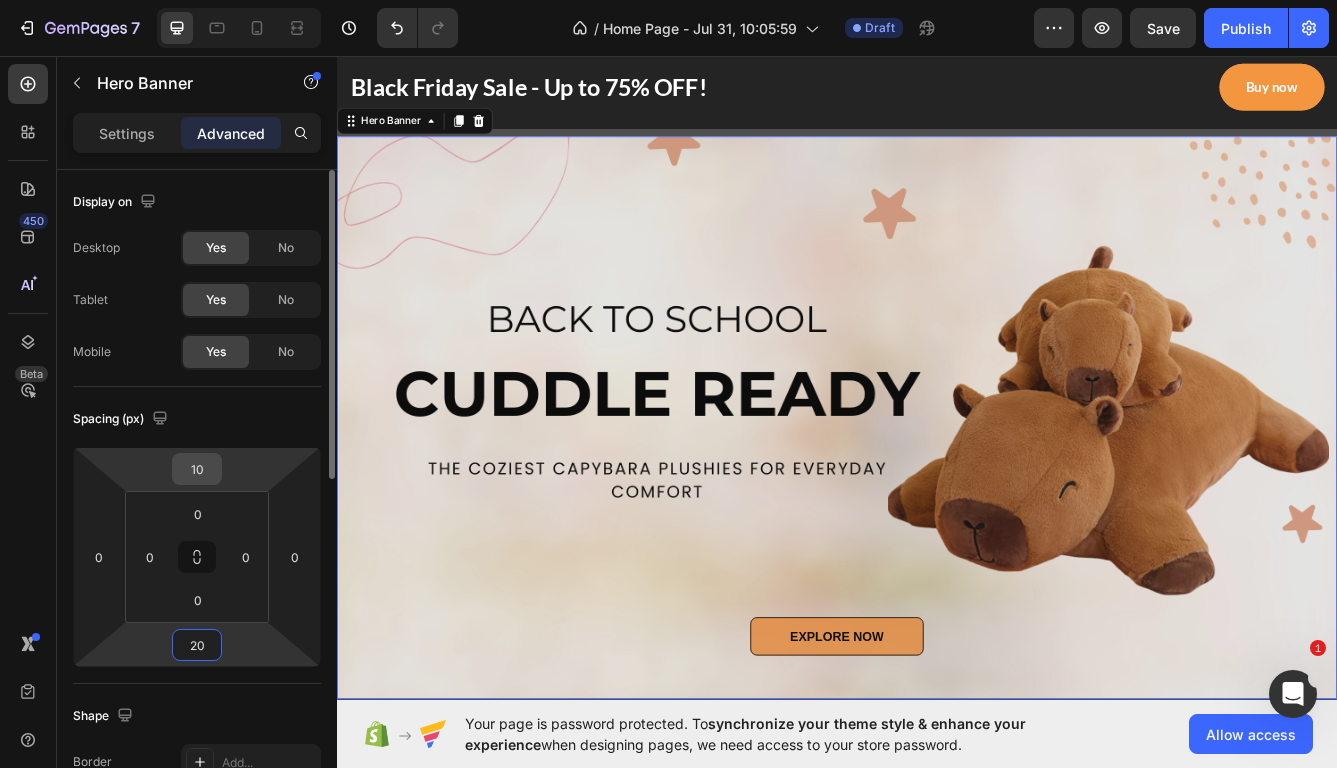 type on "20" 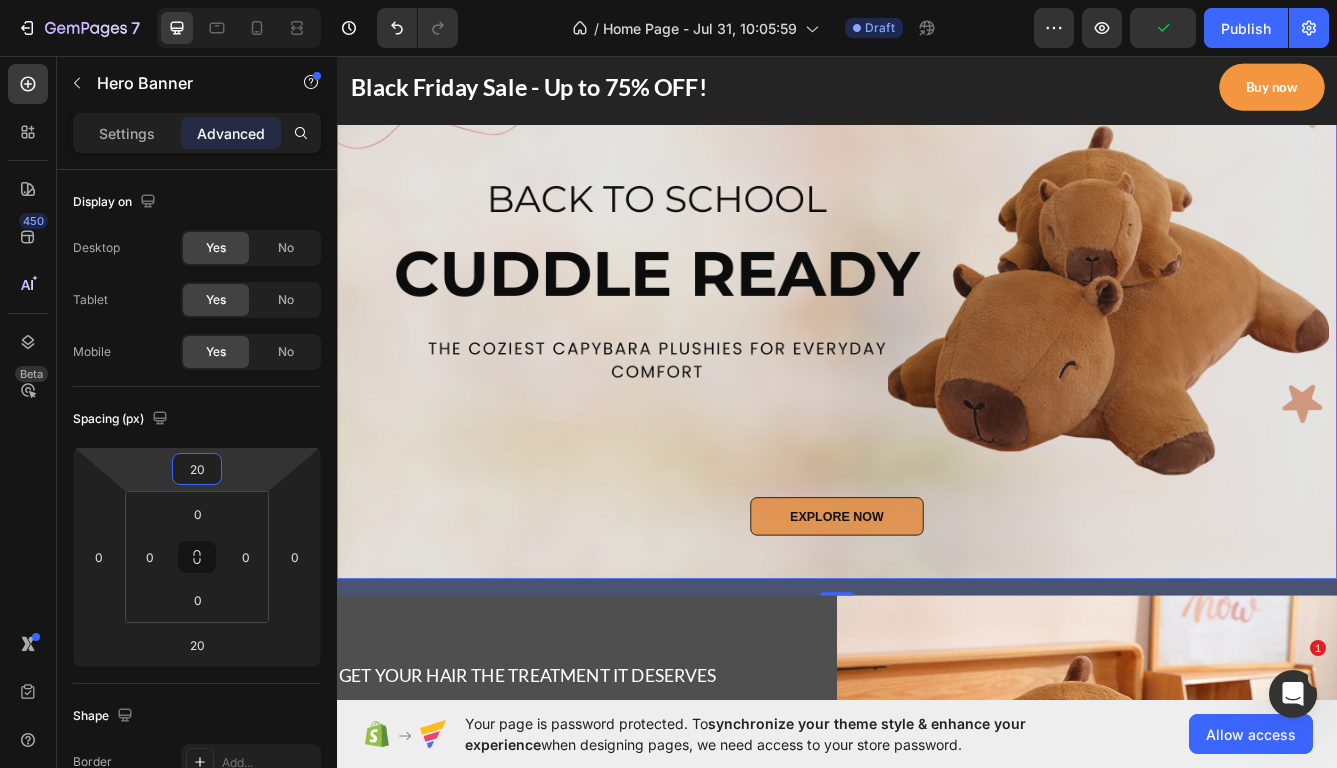 scroll, scrollTop: 145, scrollLeft: 0, axis: vertical 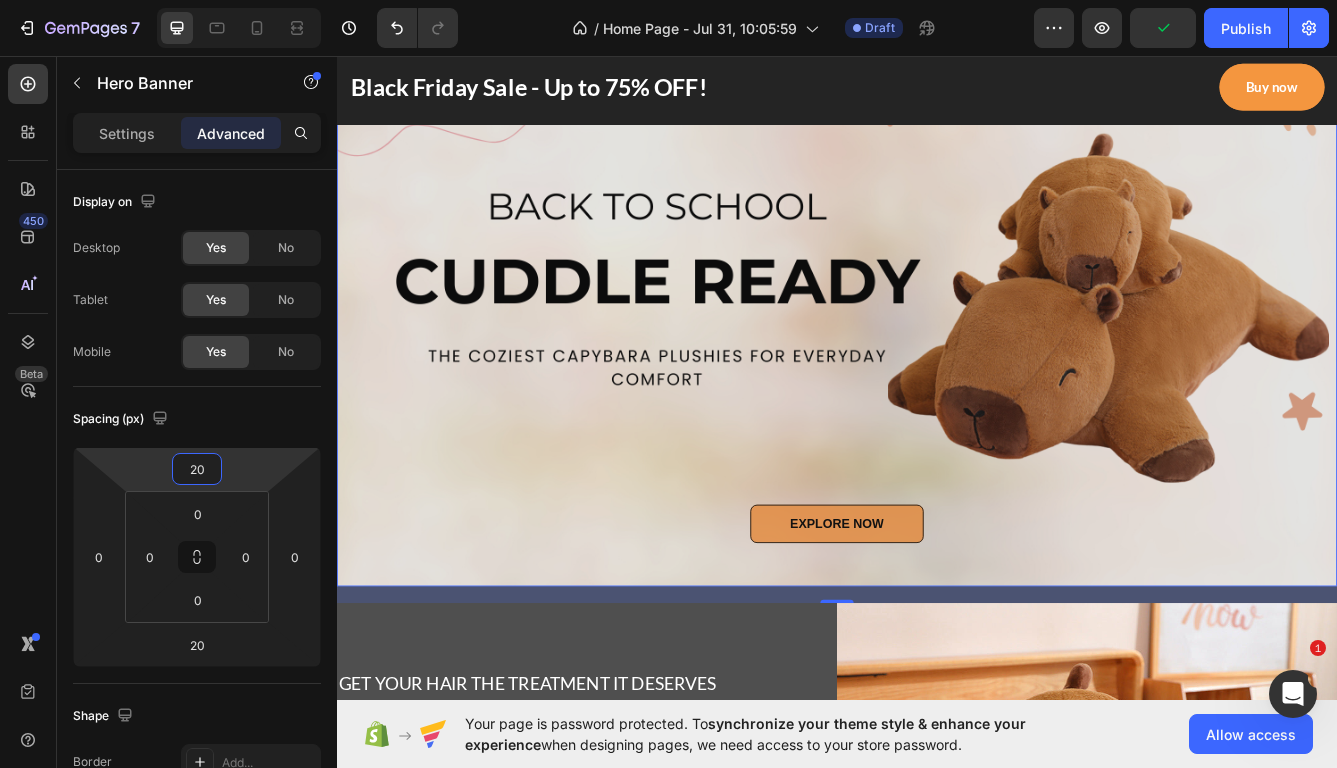type on "20" 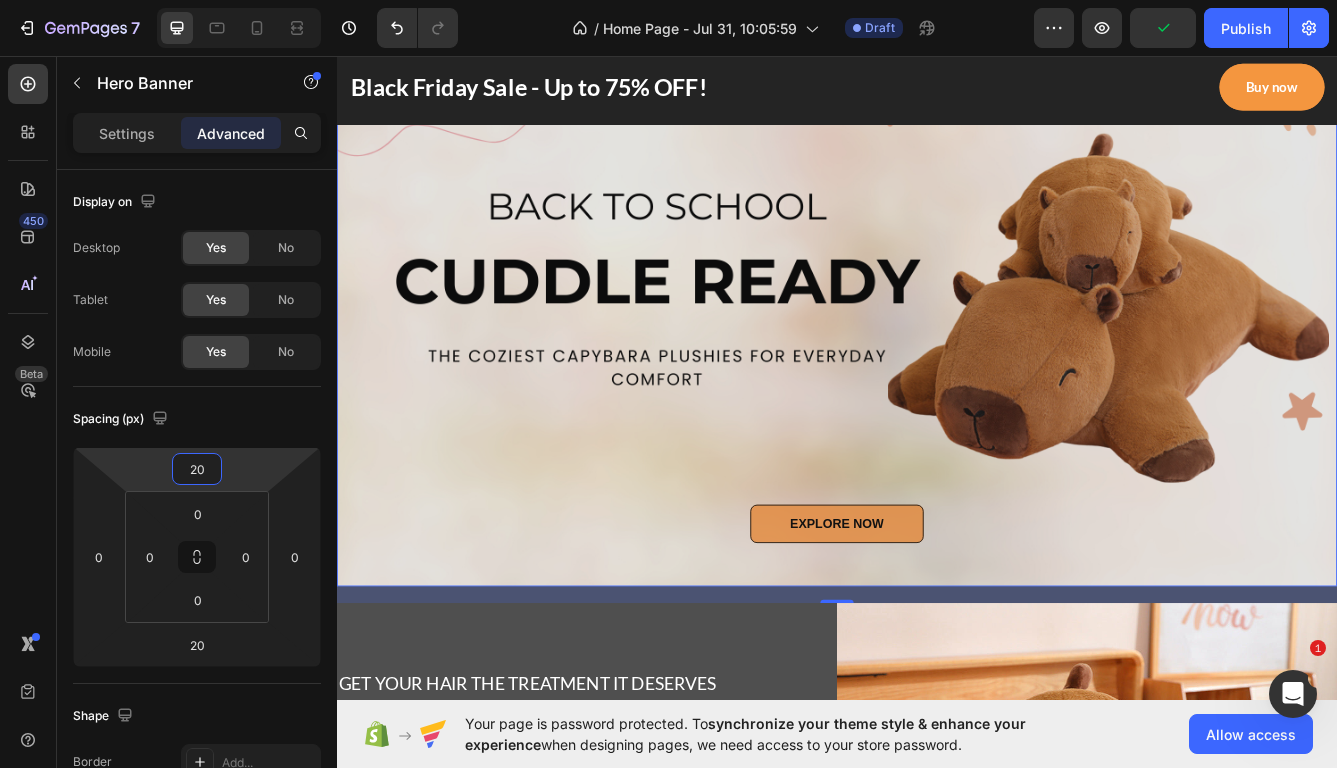 click on "20" at bounding box center (937, 703) 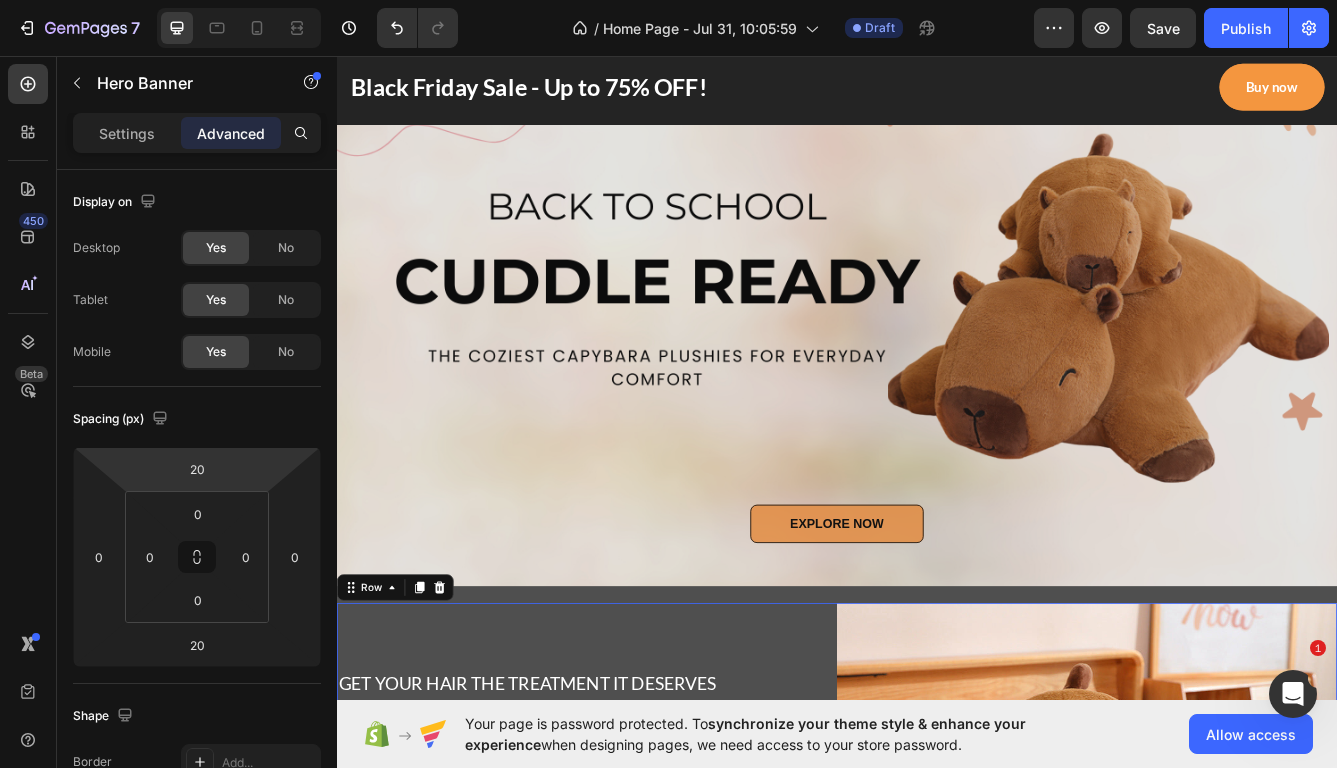 click on "GET YOUR HAIR THE TREATMENT IT DESERVES Text block Up to  75% off  everything Heading 00 Days 13 Hrs 10 Mins 09 Secs CountDown Timer Buy now or never Button" at bounding box center (637, 1013) 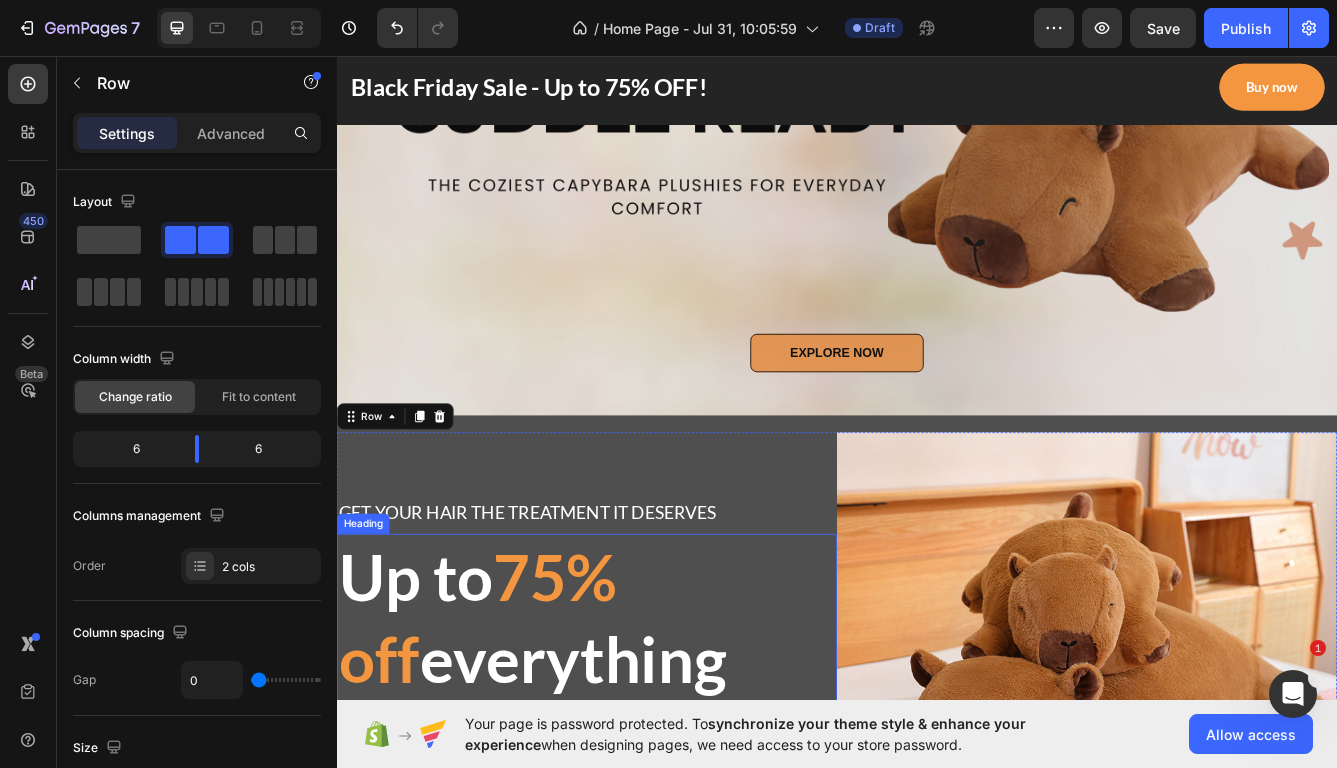 scroll, scrollTop: 348, scrollLeft: 0, axis: vertical 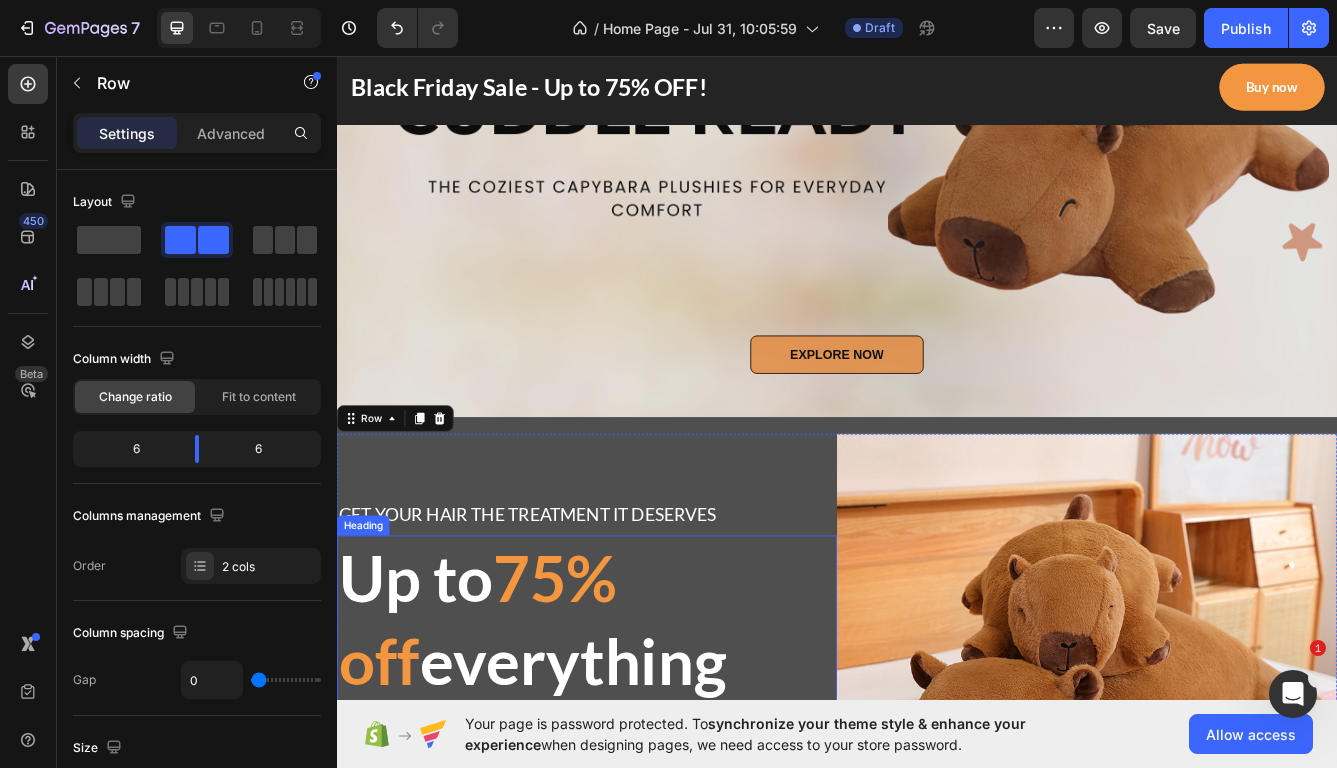 click on "Up to  75% off  everything" at bounding box center (637, 733) 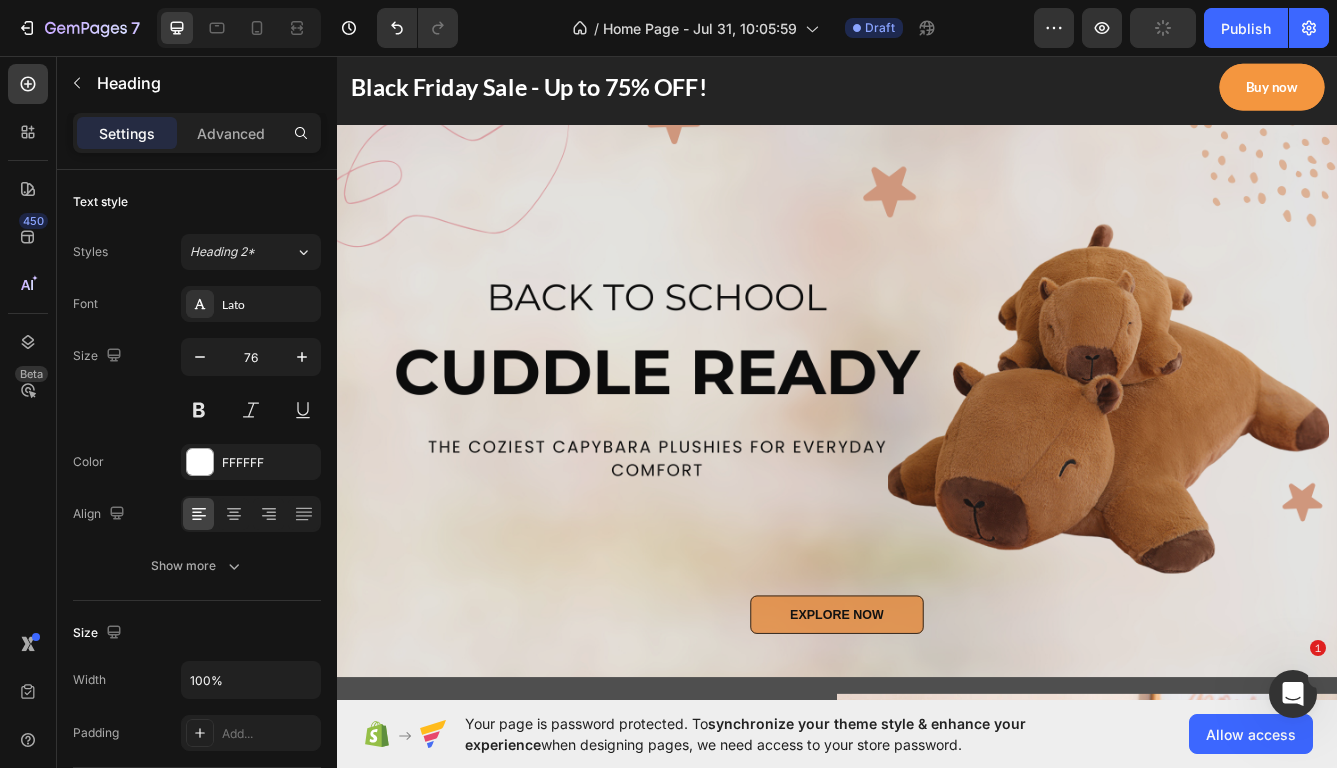 scroll, scrollTop: 2, scrollLeft: 0, axis: vertical 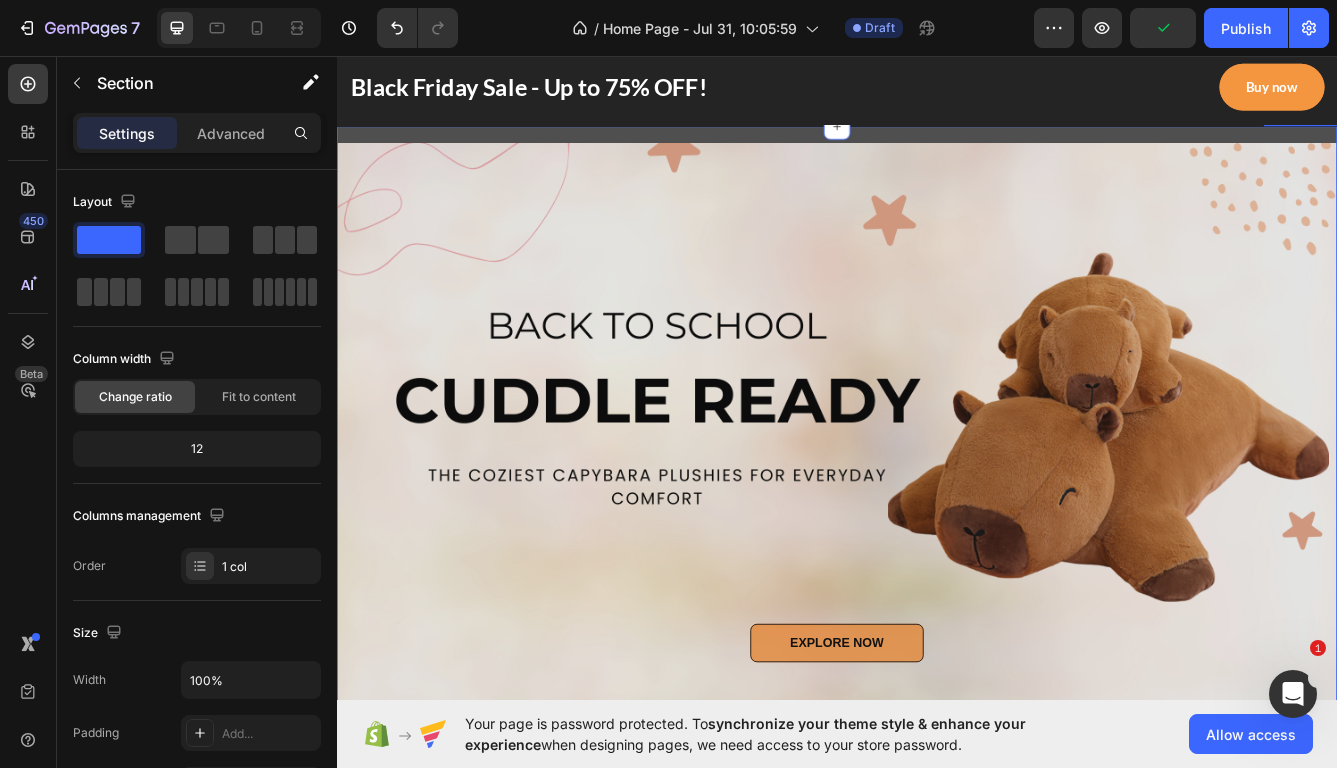 click on "EXPLORE NOW Button Row Hero Banner GET YOUR HAIR THE TREATMENT IT DESERVES Text block Up to  75% off  everything Heading   32 00 Days 13 Hrs 09 Mins 57 Secs CountDown Timer Buy now or never Button Image Row Row" at bounding box center [937, 798] 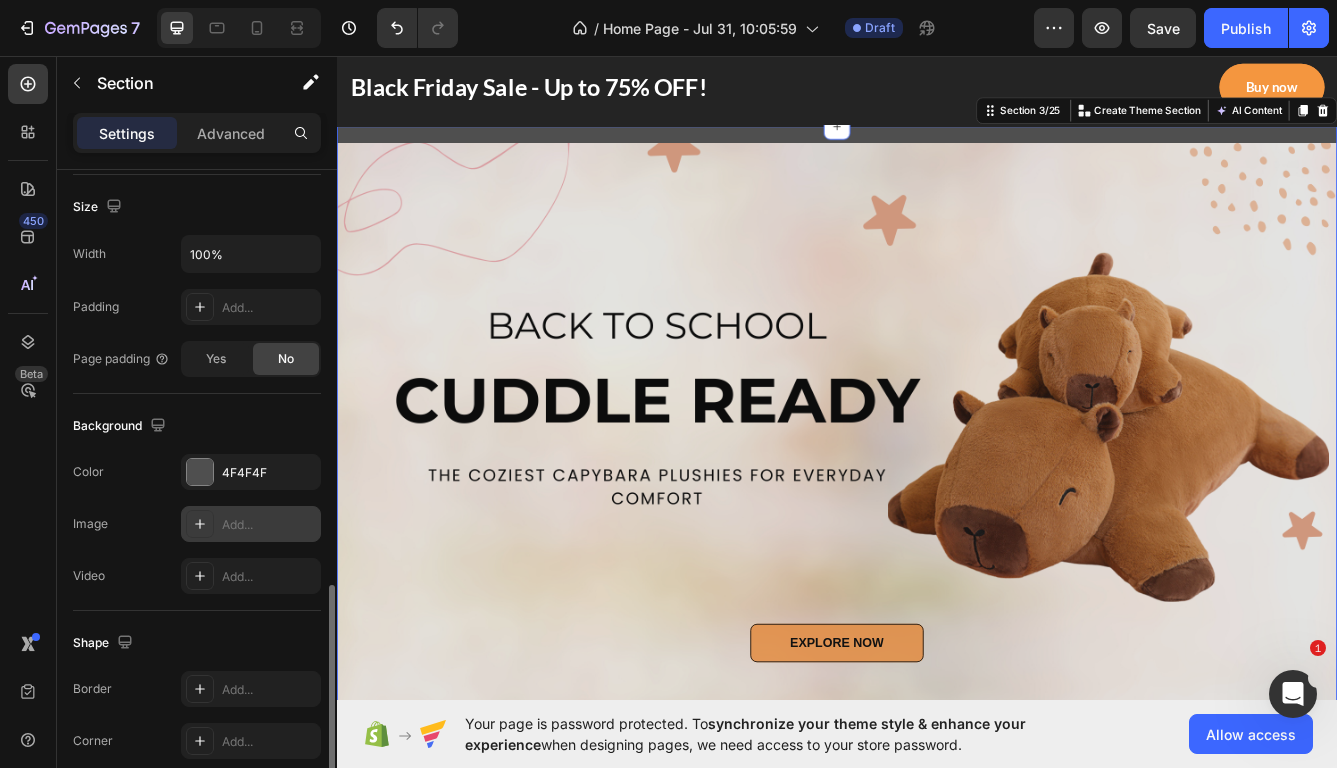 scroll, scrollTop: 412, scrollLeft: 0, axis: vertical 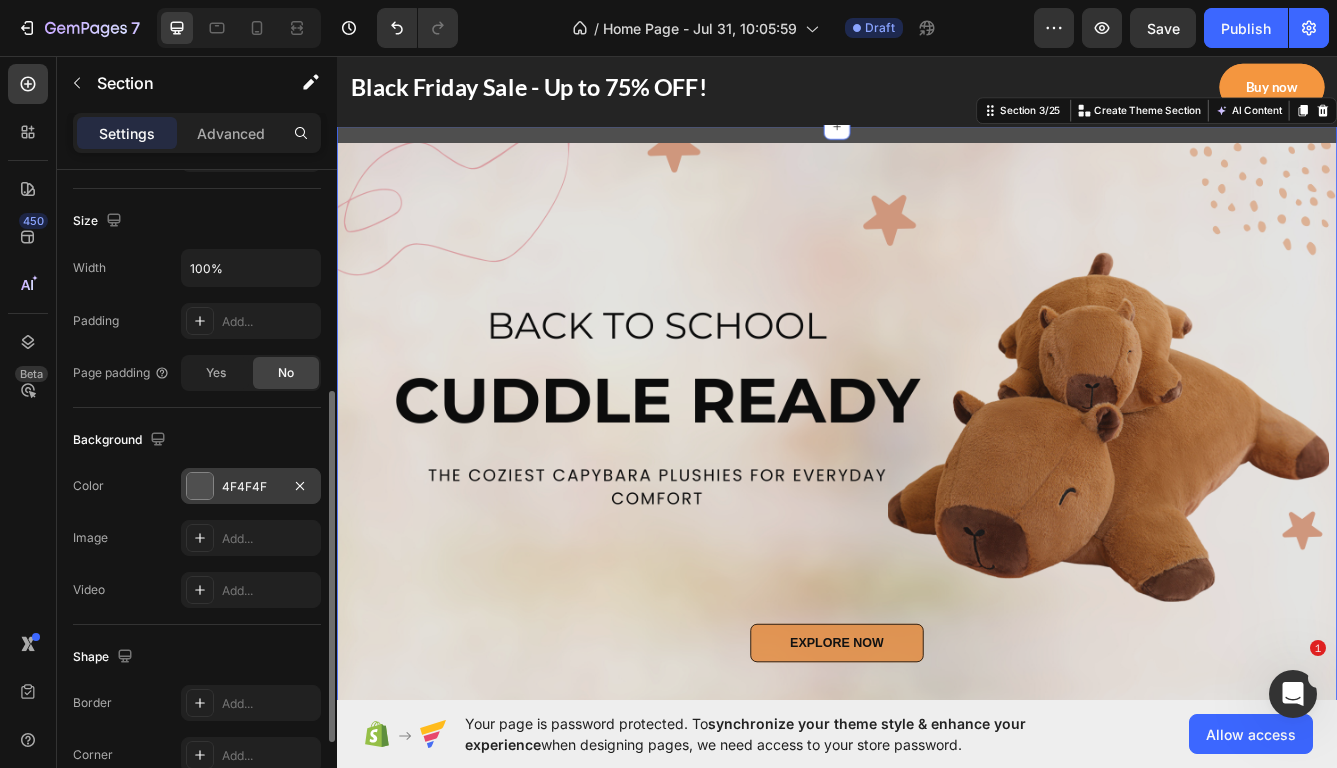 click on "4F4F4F" at bounding box center (251, 487) 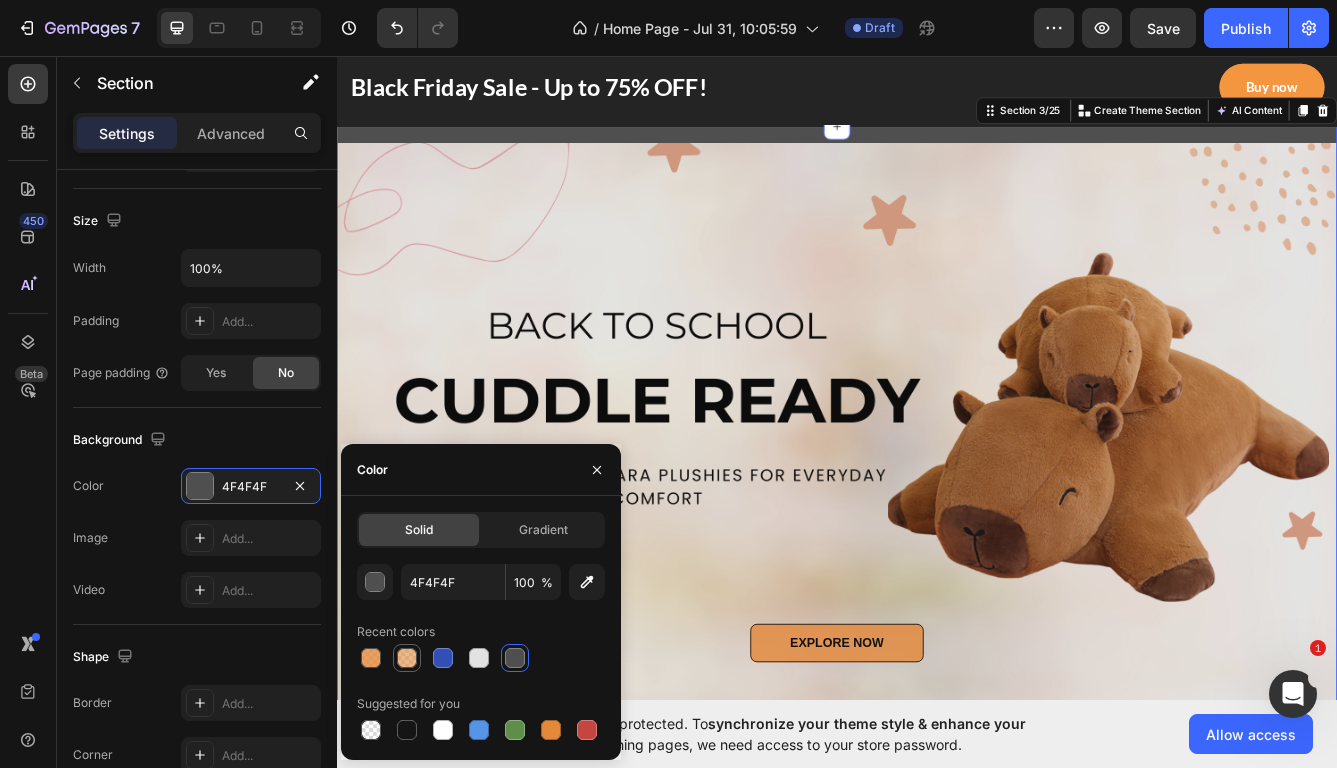 click at bounding box center (407, 658) 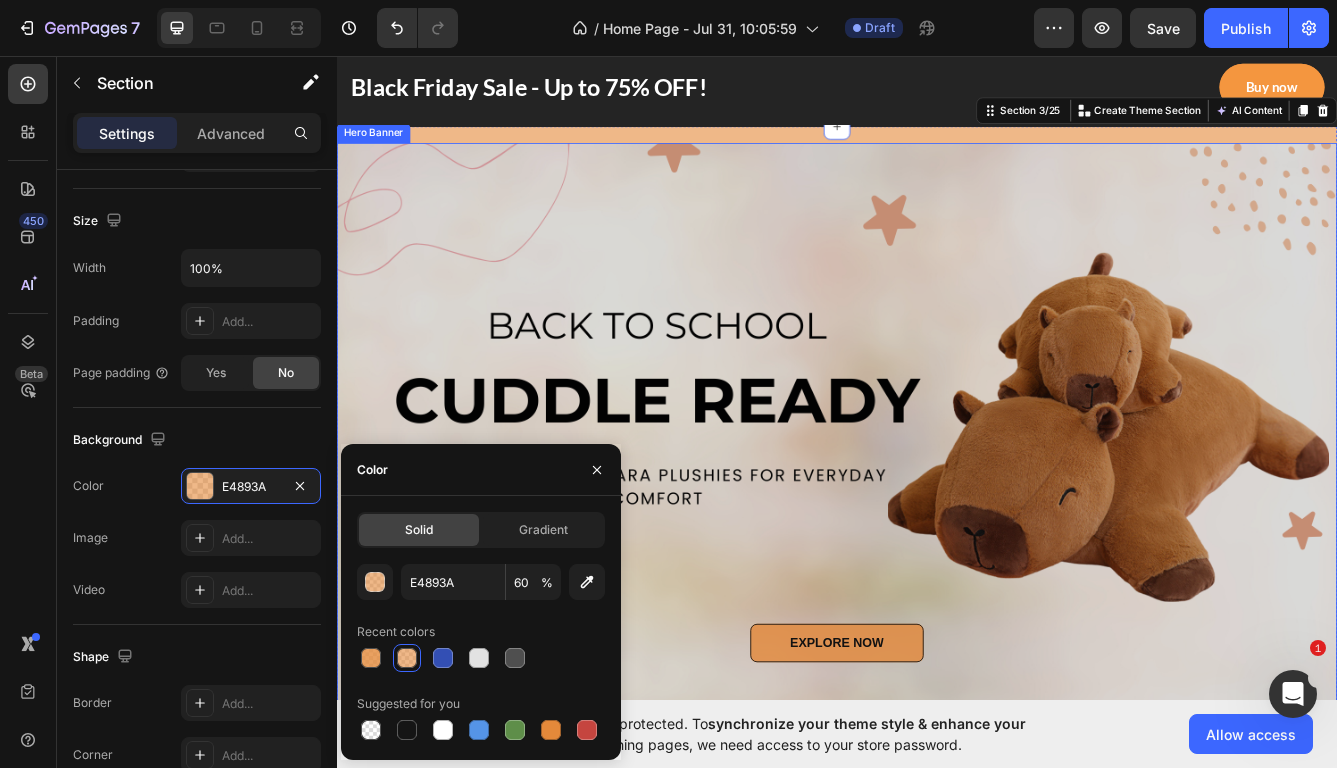 scroll, scrollTop: 0, scrollLeft: 0, axis: both 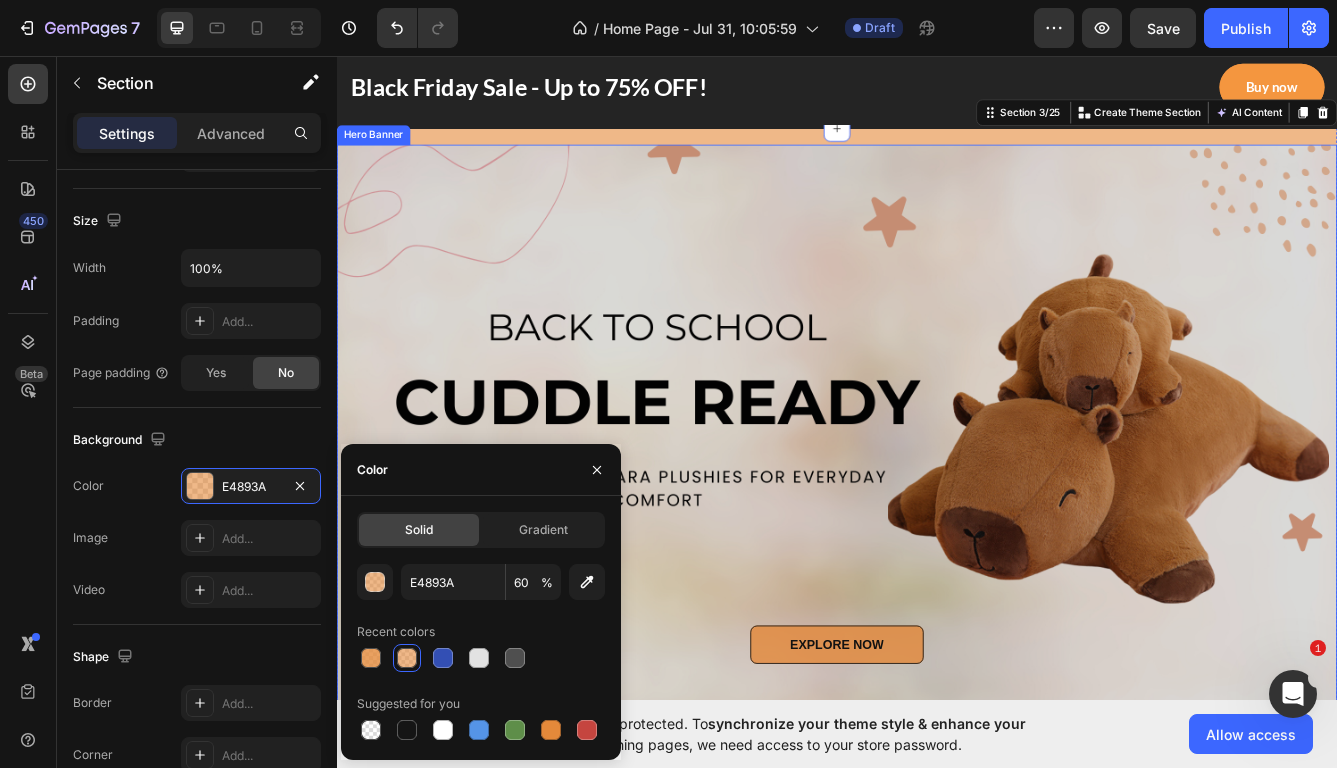 click at bounding box center (937, 500) 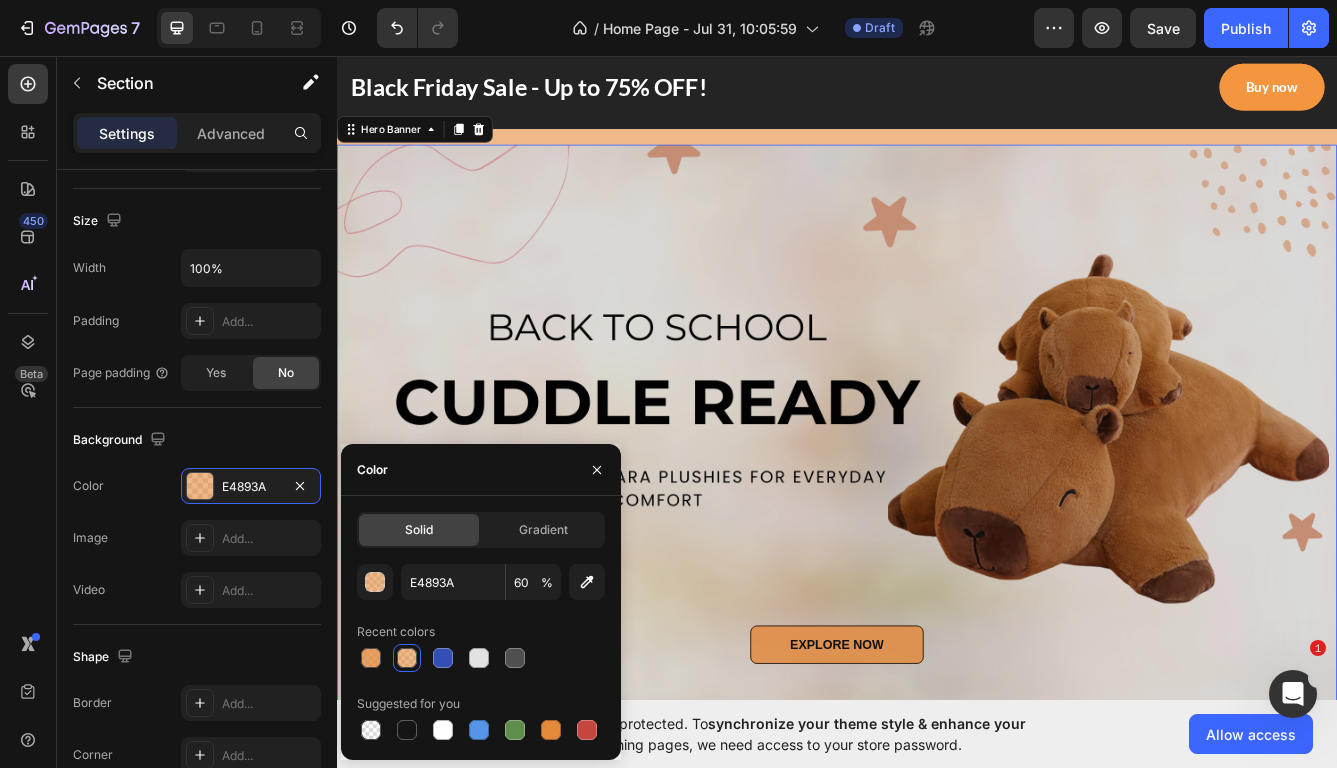 scroll, scrollTop: 0, scrollLeft: 0, axis: both 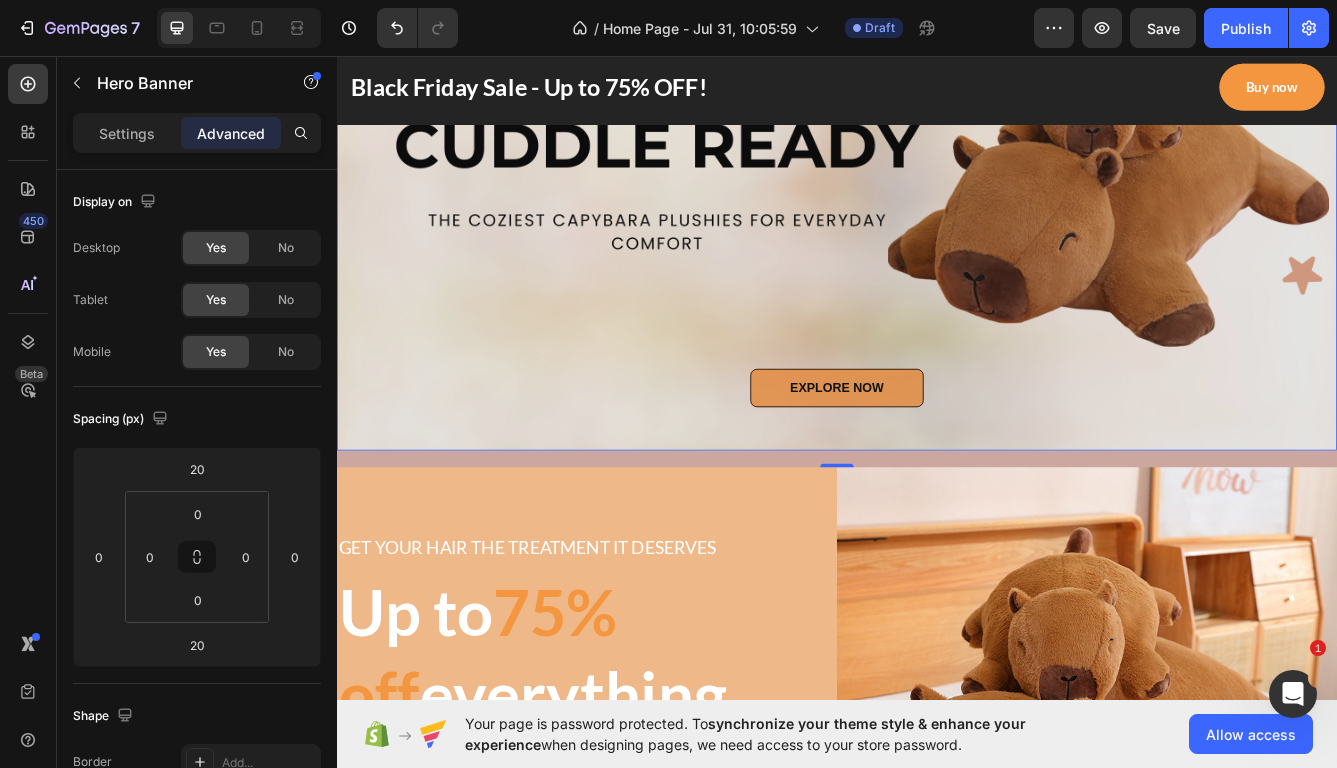 click on "20" at bounding box center [937, 540] 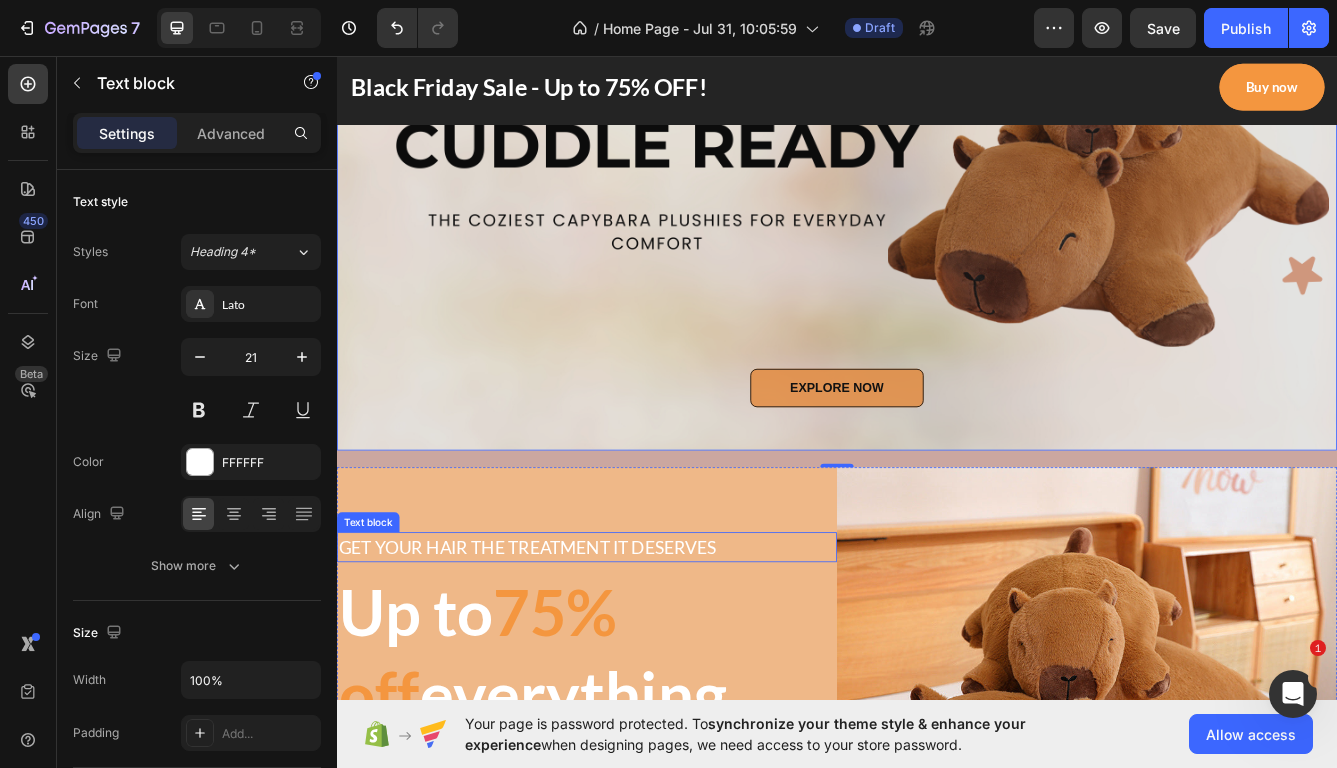 click on "GET YOUR HAIR THE TREATMENT IT DESERVES" at bounding box center (637, 646) 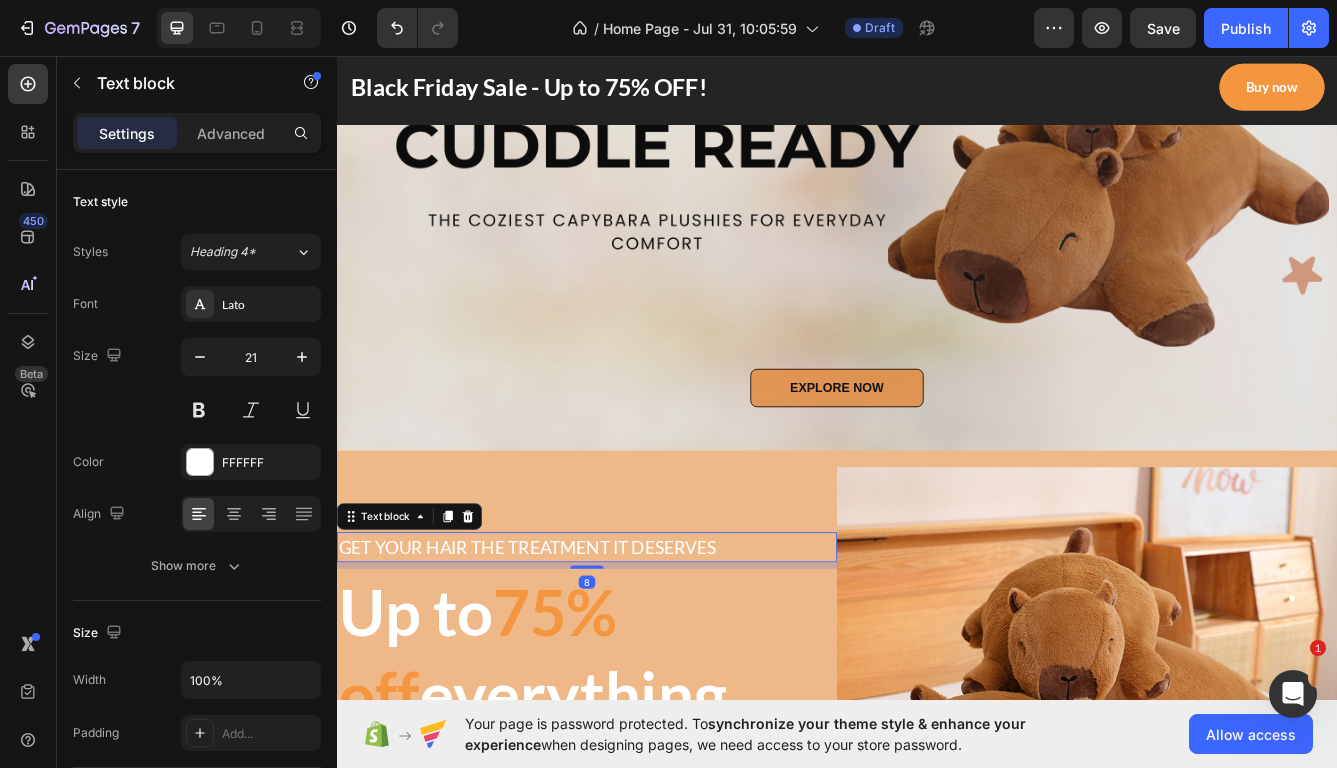 click on "GET YOUR HAIR THE TREATMENT IT DESERVES Text block   8 Up to  75% off  everything Heading 00 Days 13 Hrs 09 Mins 43 Secs CountDown Timer Buy now or never Button" at bounding box center (637, 850) 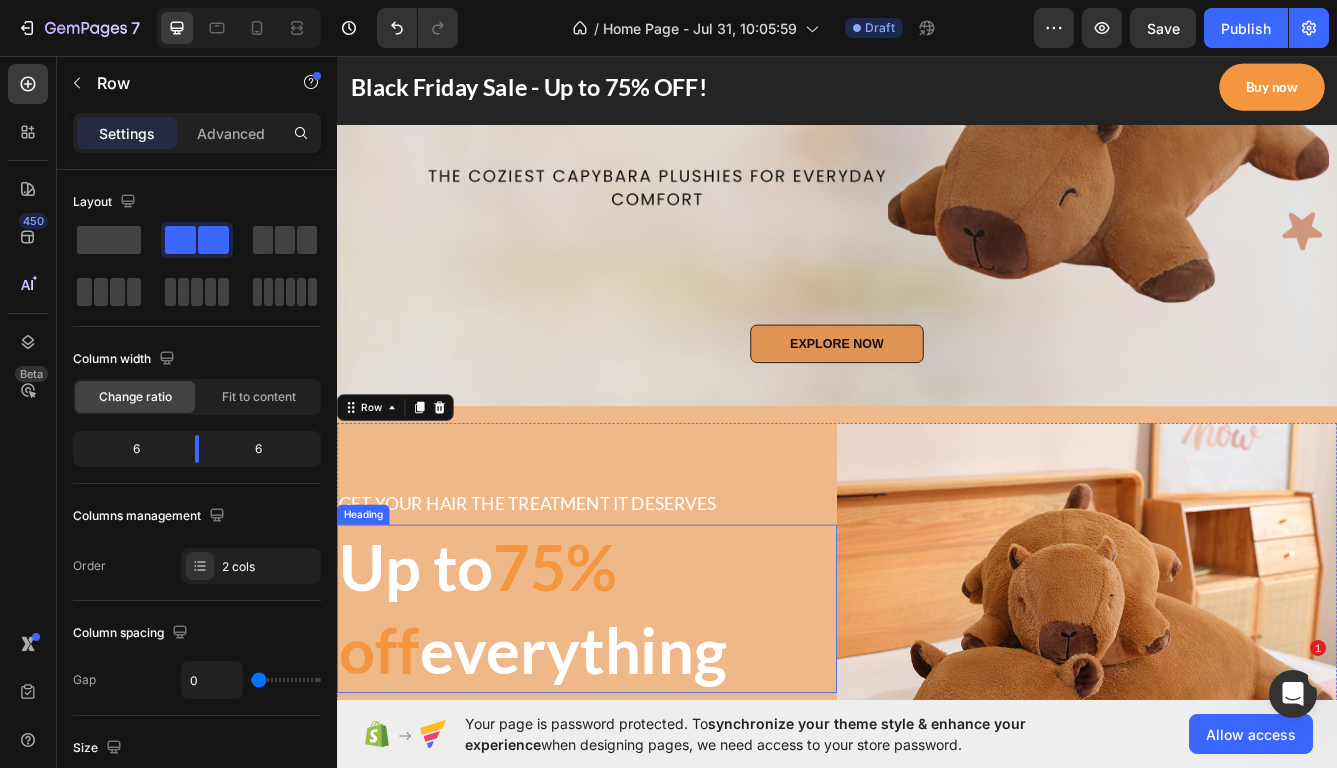 click on "Up to  75% off  everything" at bounding box center (637, 720) 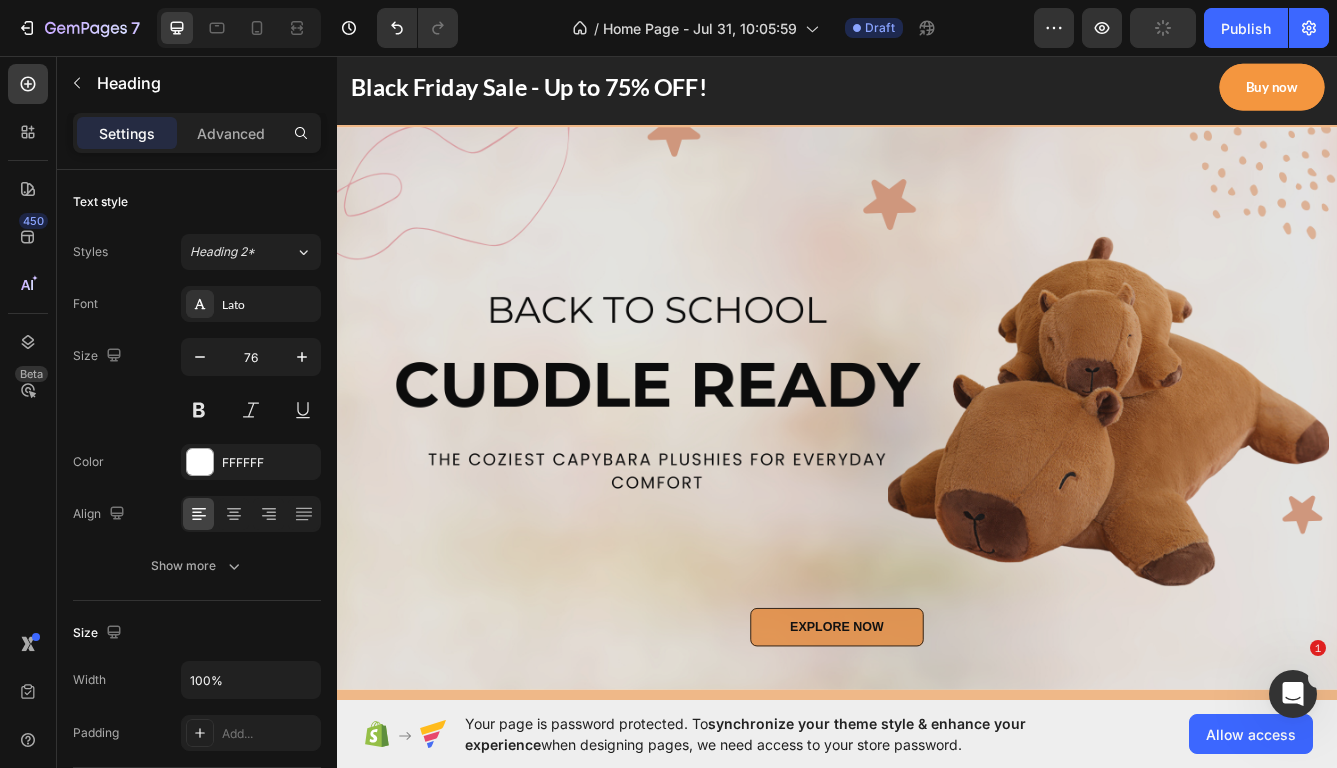 scroll, scrollTop: 0, scrollLeft: 0, axis: both 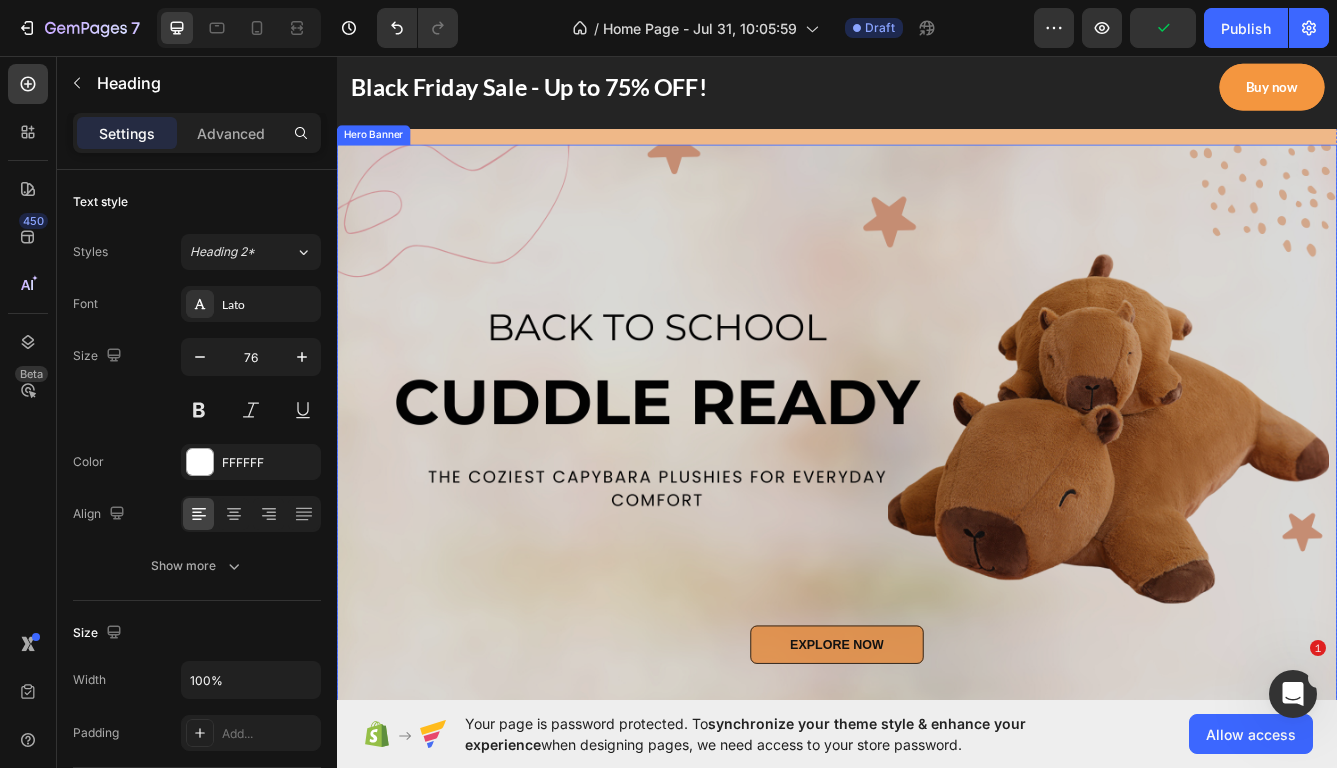 click at bounding box center [937, 500] 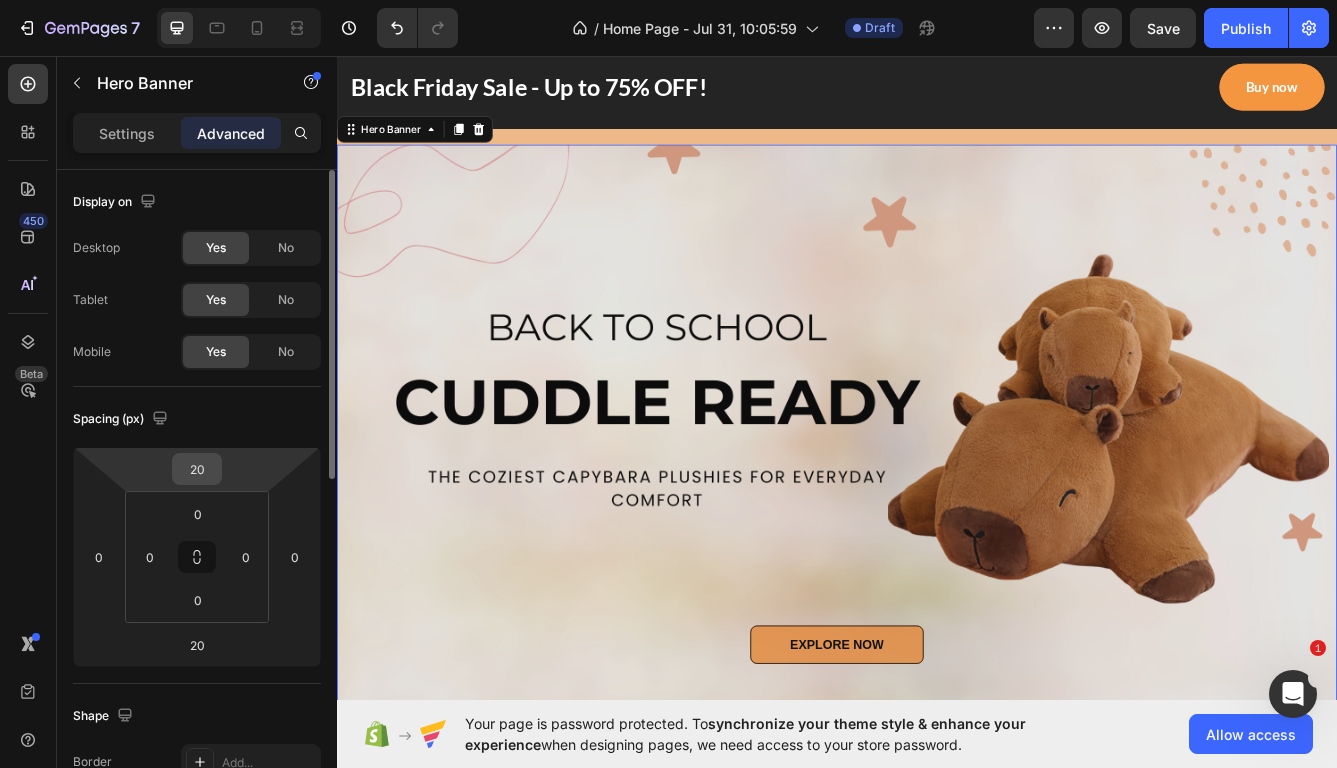click on "20" at bounding box center (197, 469) 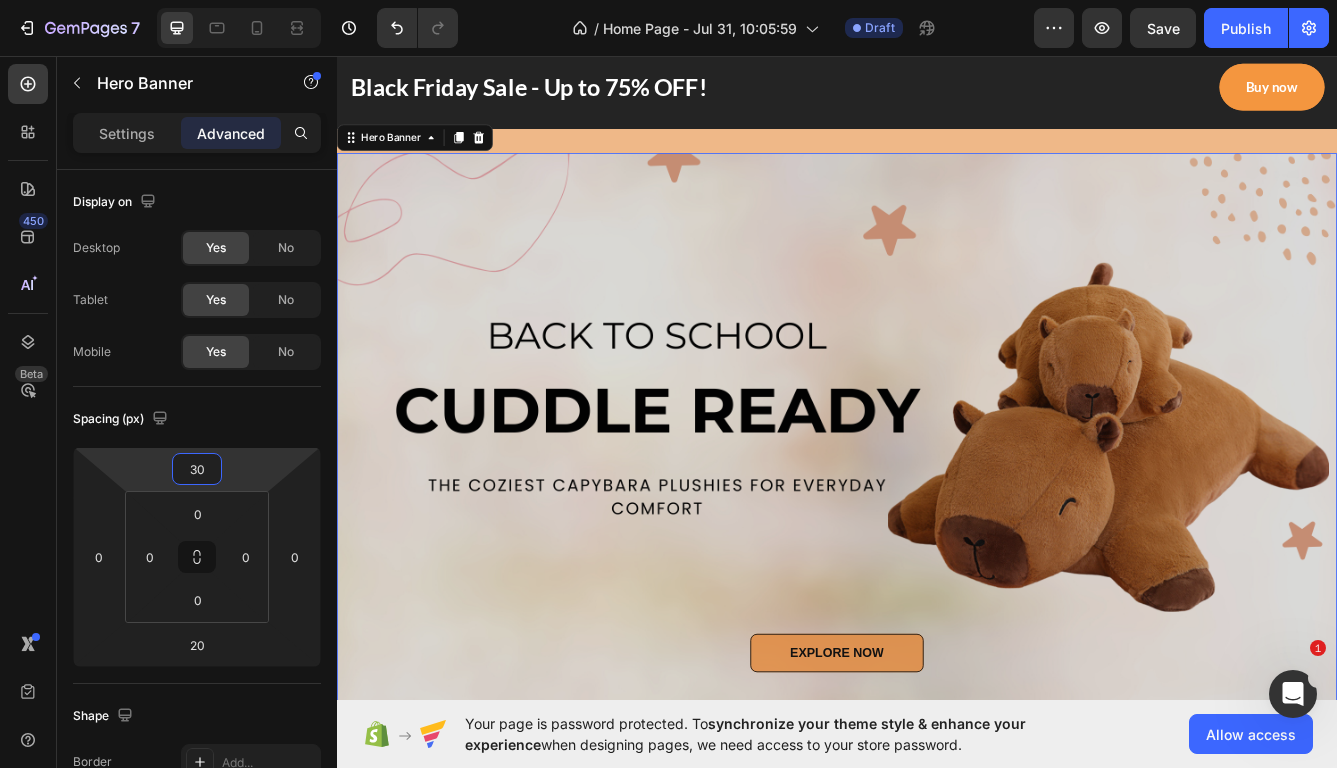 type on "30" 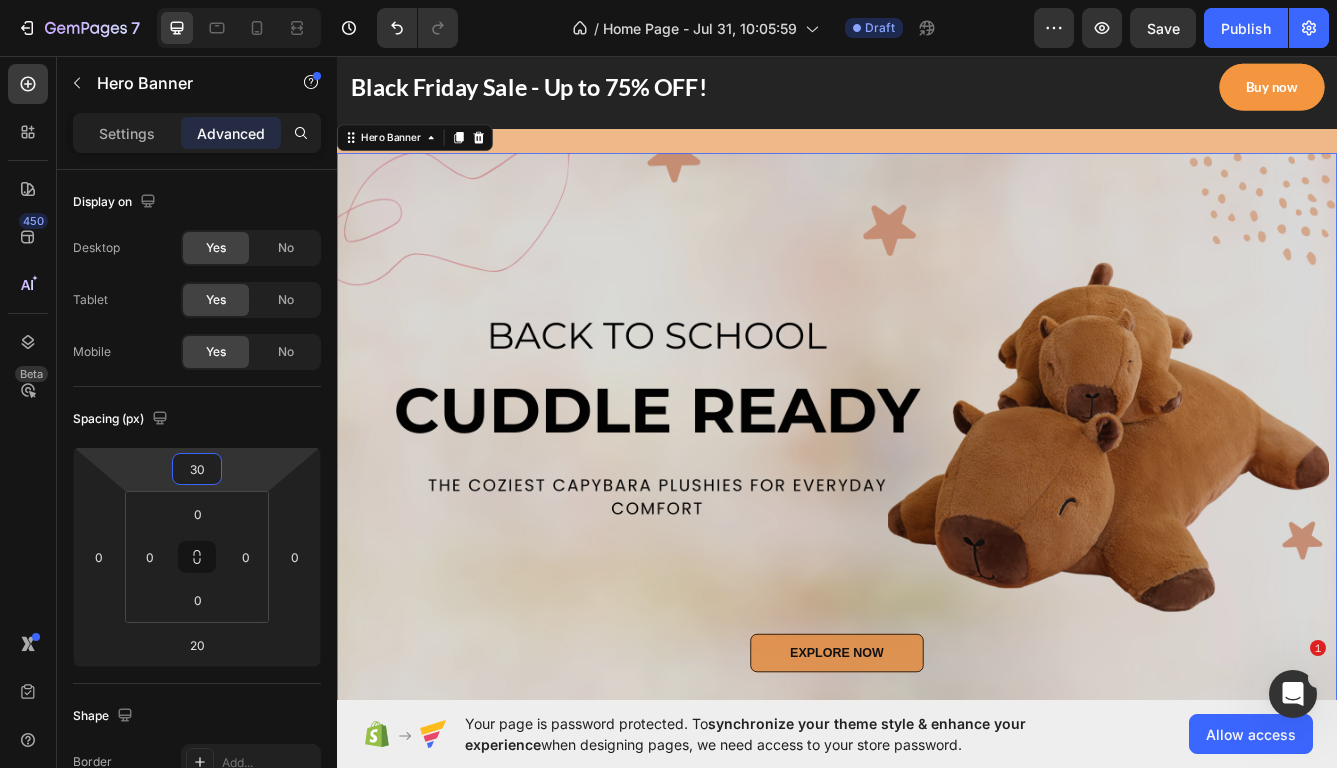 click at bounding box center [937, 510] 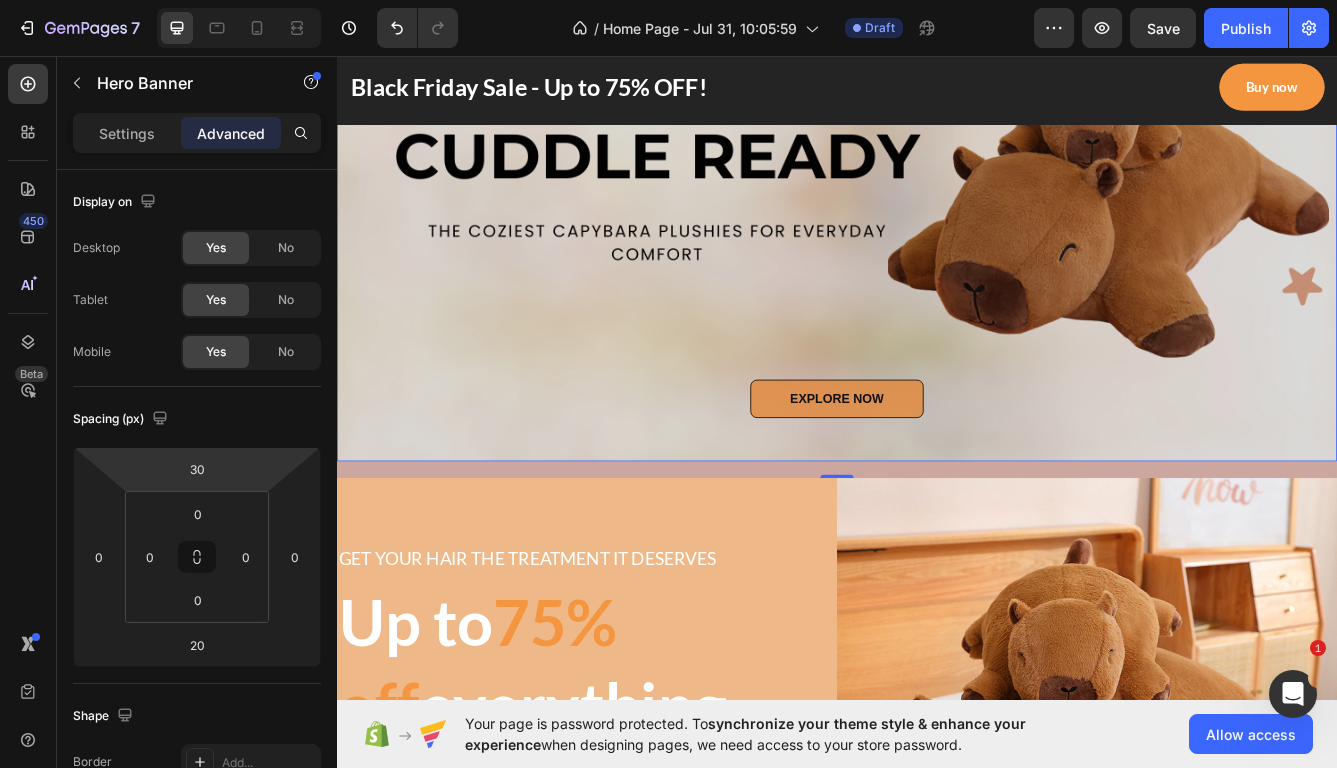 scroll, scrollTop: 334, scrollLeft: 0, axis: vertical 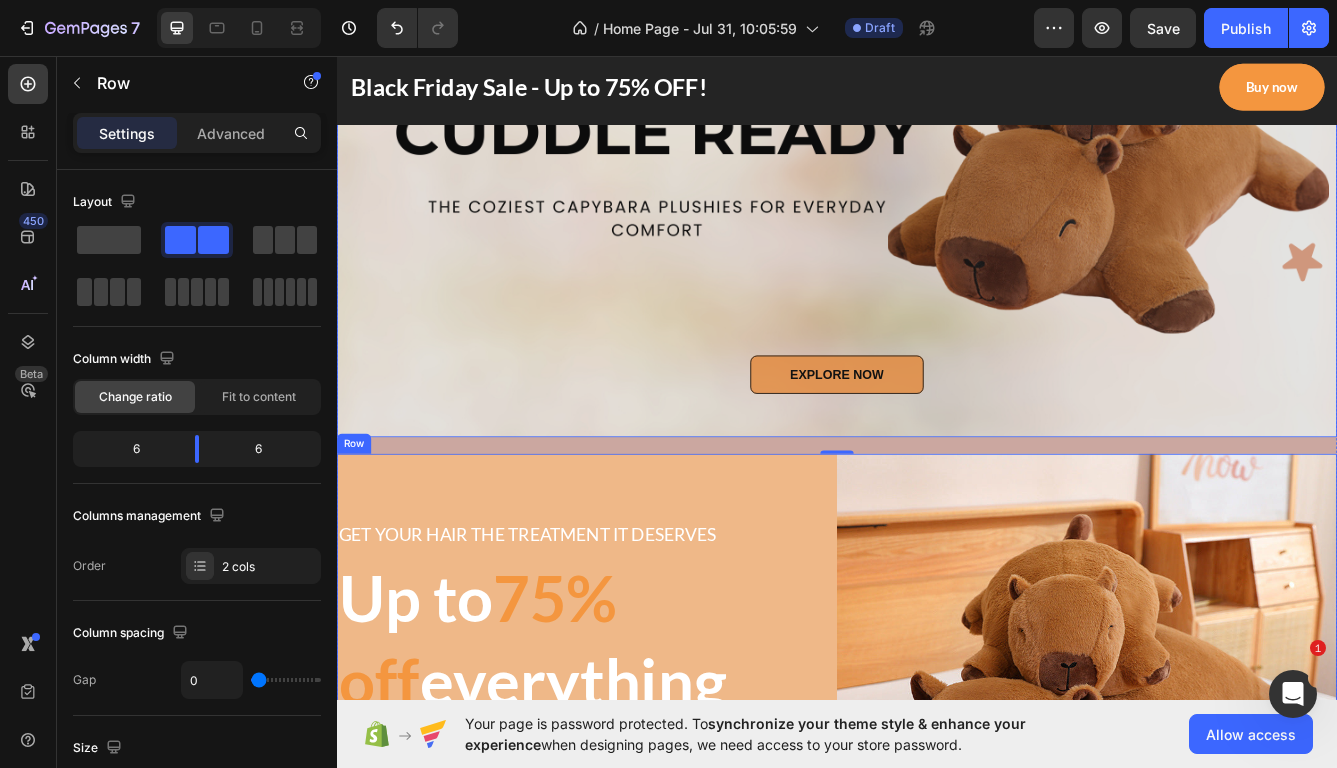 click on "GET YOUR HAIR THE TREATMENT IT DESERVES Text block Up to  75% off  everything Heading 00 Days 13 Hrs 09 Mins 33 Secs CountDown Timer Buy now or never Button" at bounding box center (637, 834) 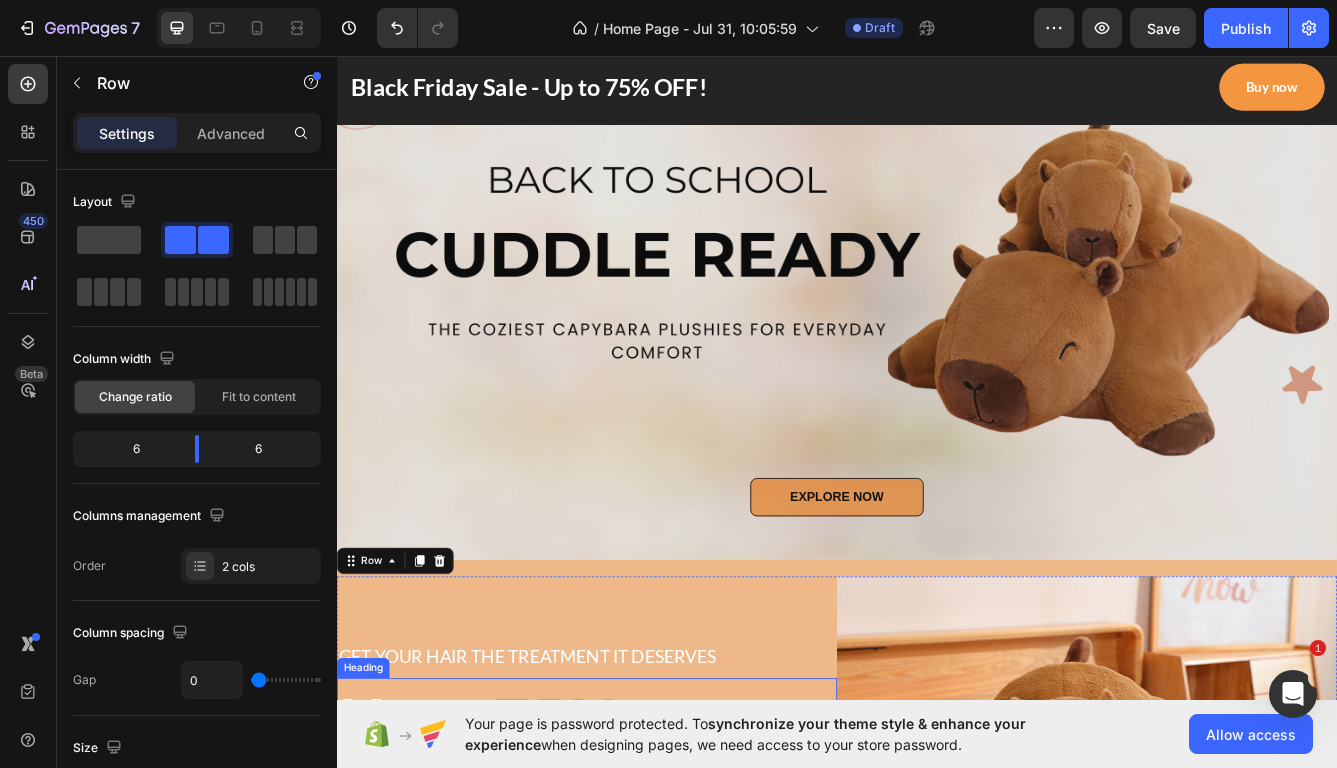 scroll, scrollTop: 184, scrollLeft: 0, axis: vertical 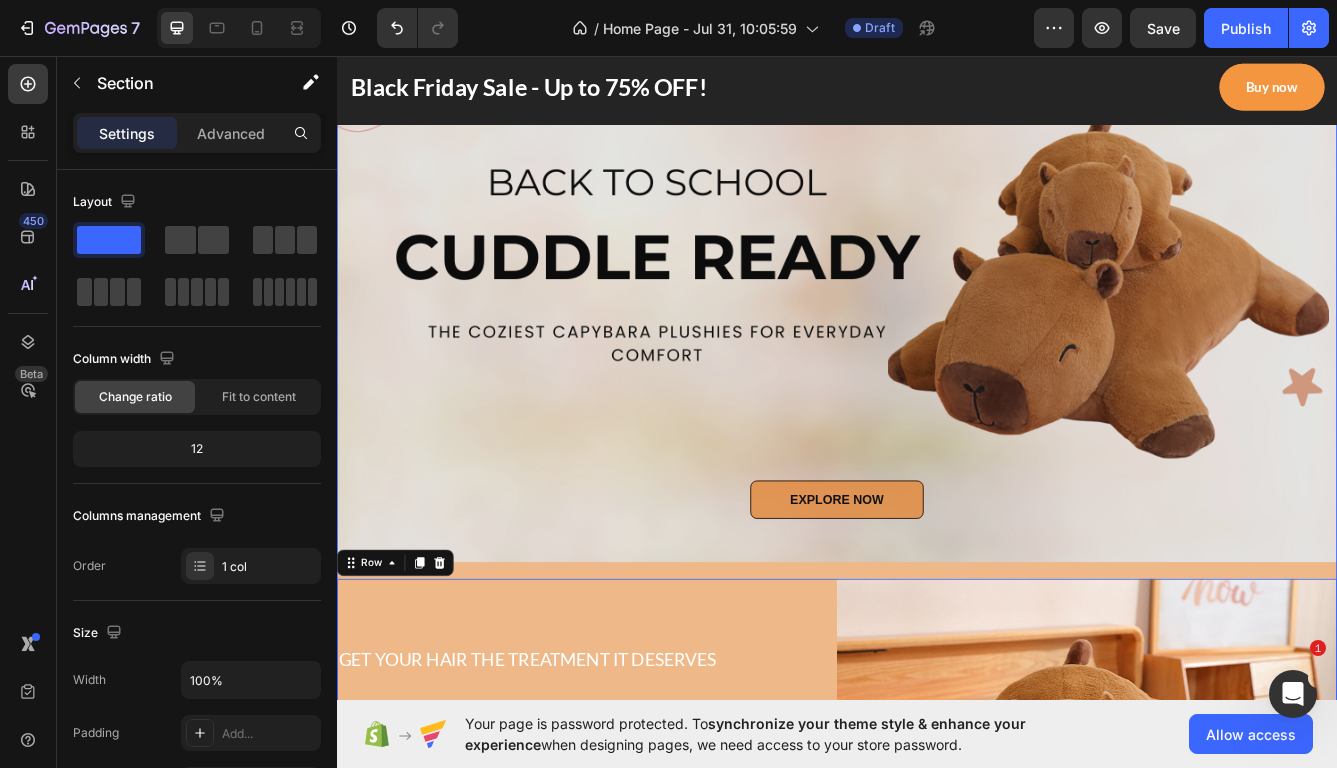 click on "EXPLORE NOW Button Row Hero Banner GET YOUR HAIR THE TREATMENT IT DESERVES Text block Up to  75% off  everything Heading 00 Days 13 Hrs 09 Mins 31 Secs CountDown Timer Buy now or never Button Image Row Row   0" at bounding box center [937, 621] 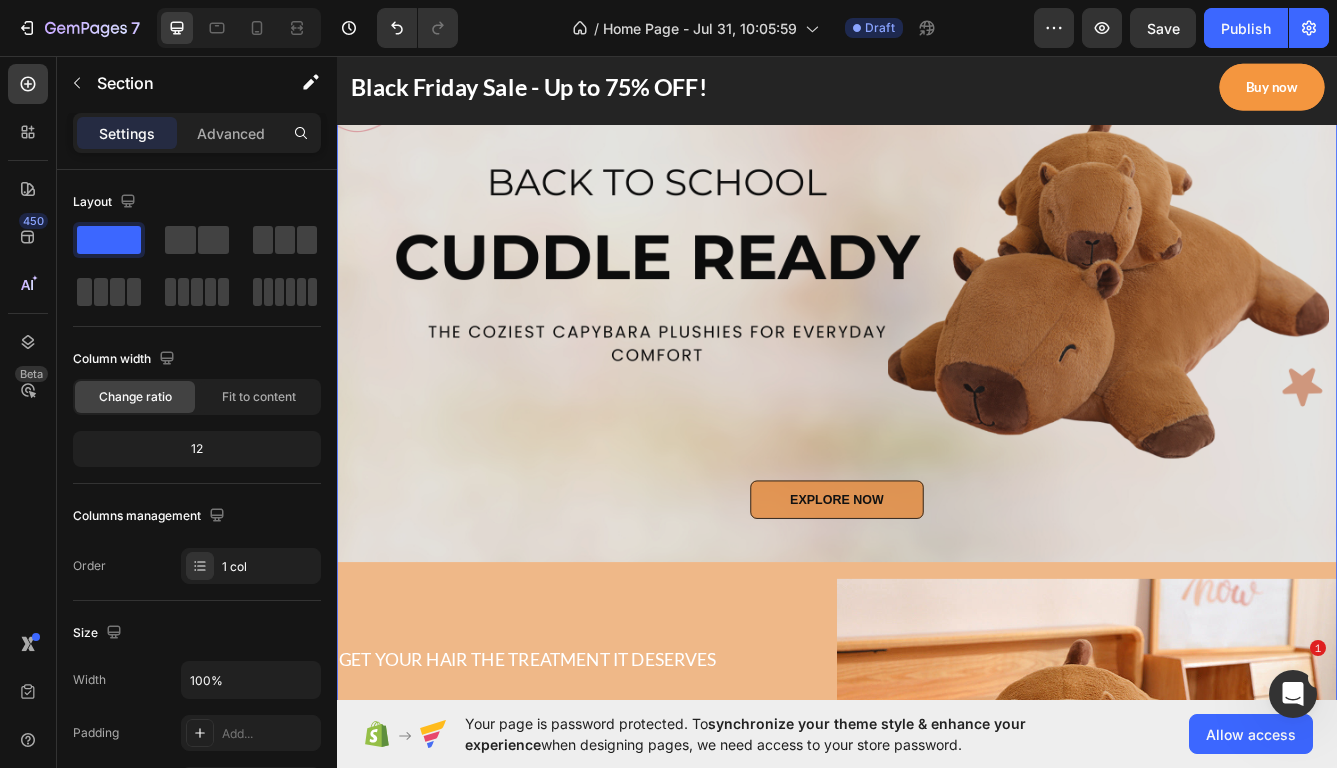 scroll, scrollTop: 0, scrollLeft: 0, axis: both 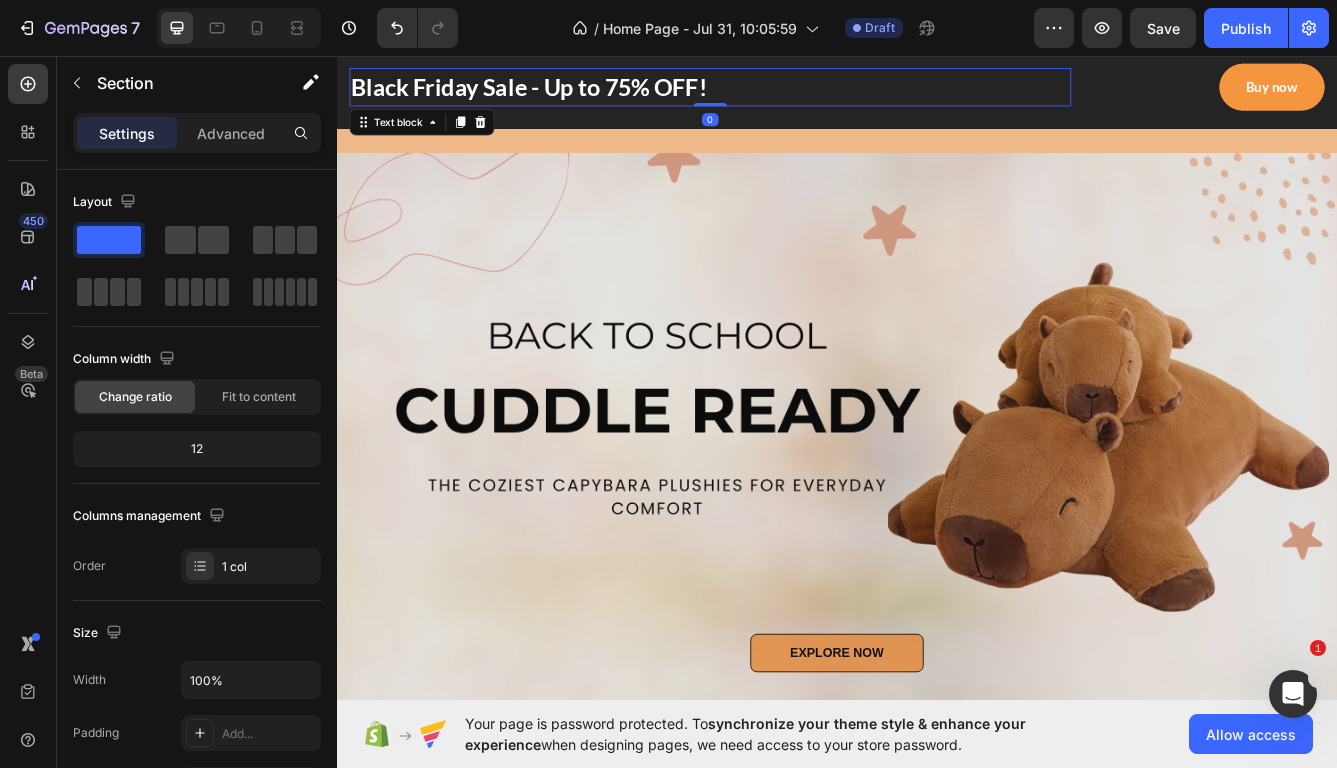 click on "Black Friday Sale - Up to 75% OFF!" at bounding box center [785, 94] 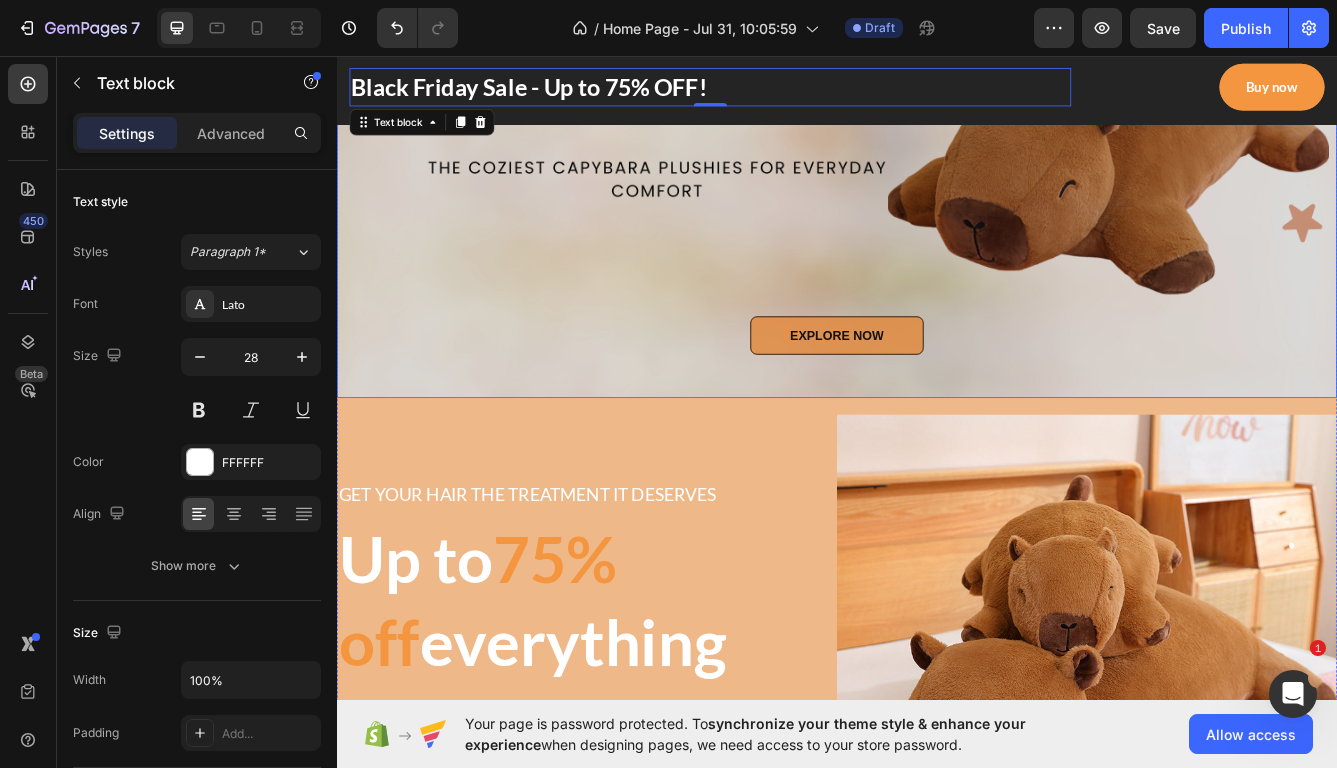scroll, scrollTop: 0, scrollLeft: 0, axis: both 